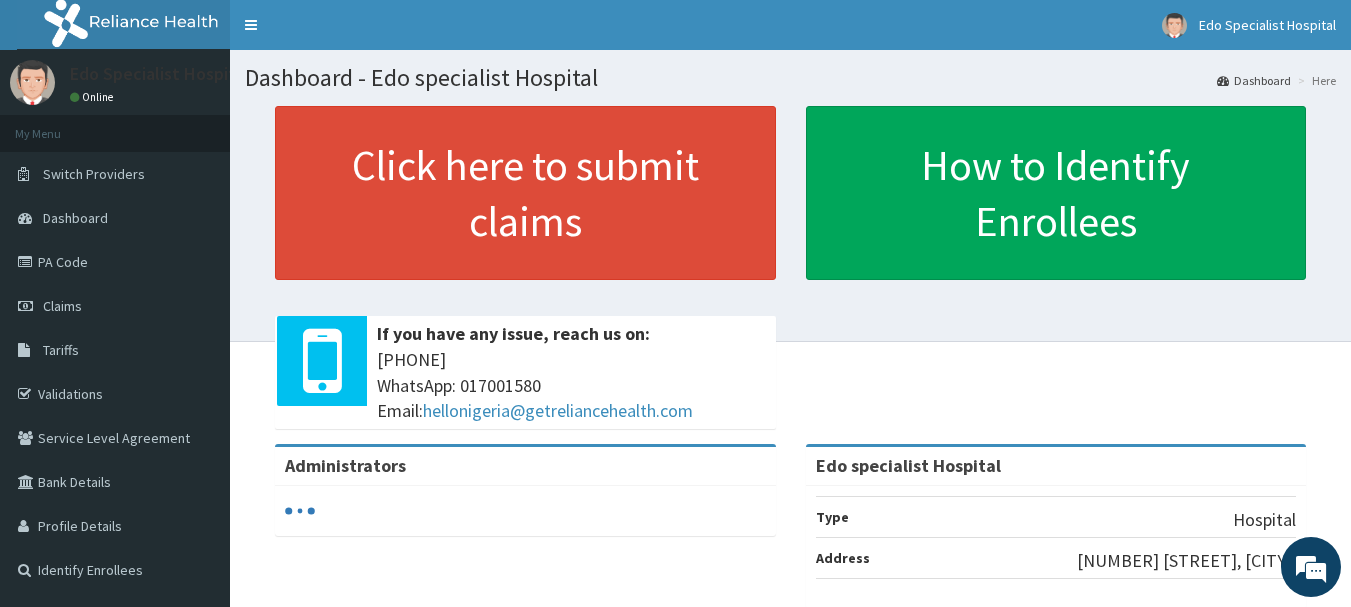 scroll, scrollTop: 0, scrollLeft: 0, axis: both 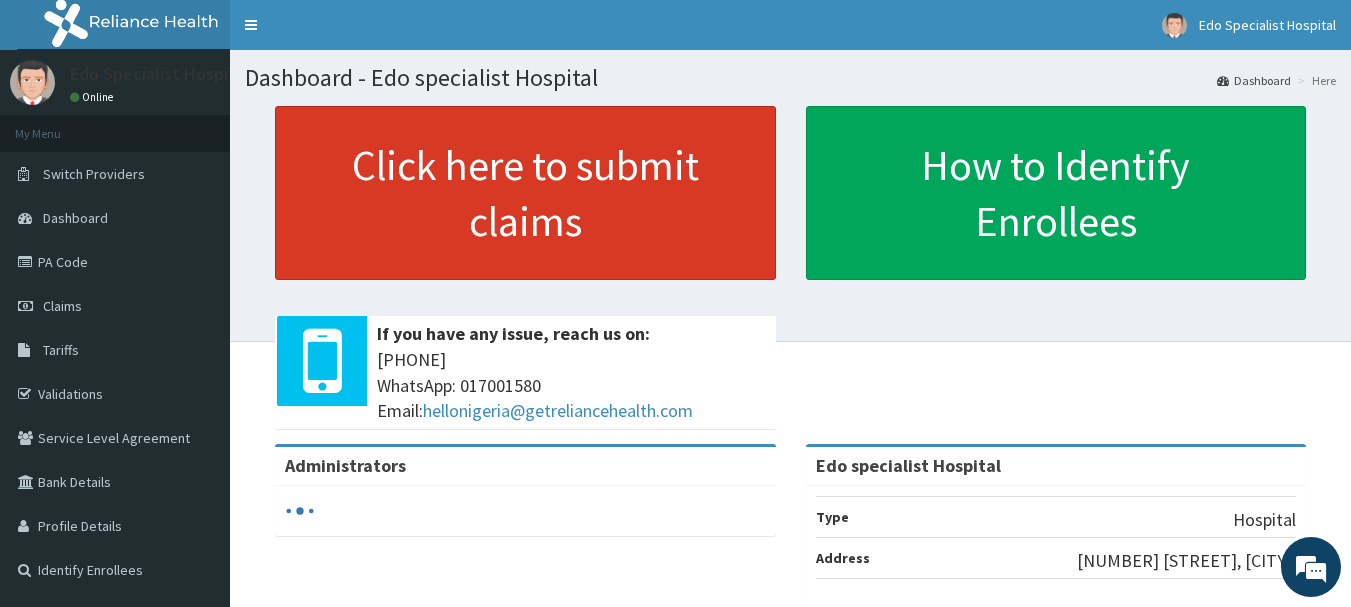 click on "Click here to submit claims" at bounding box center (525, 193) 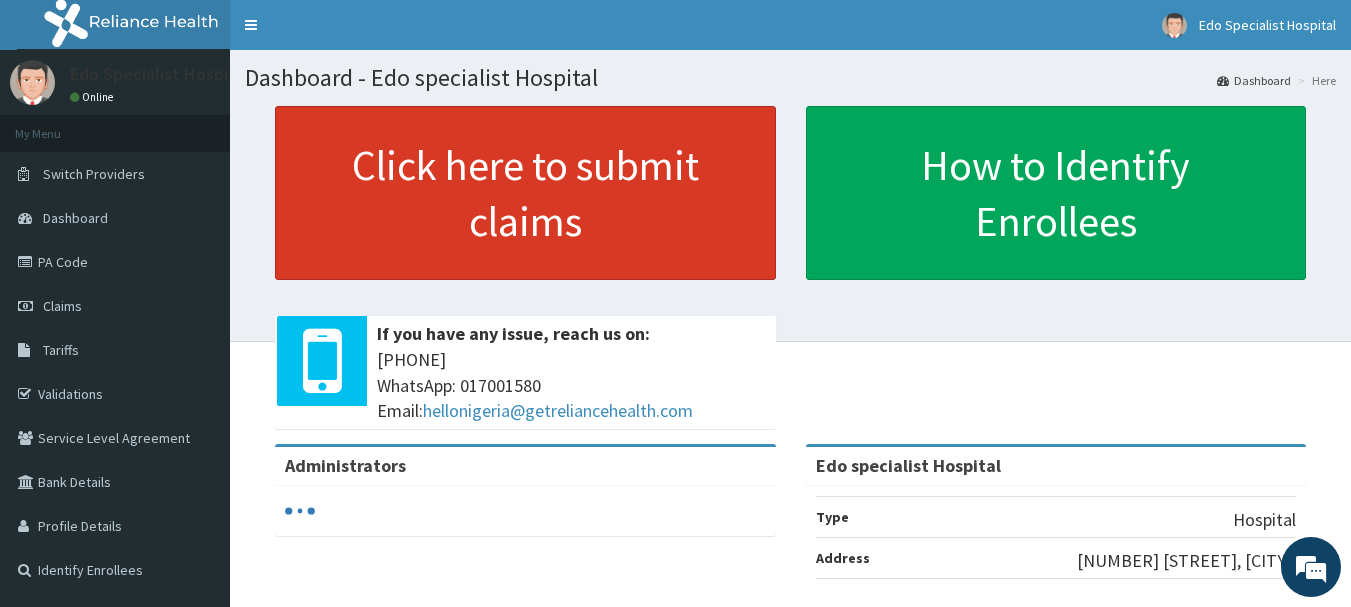 click on "Click here to submit claims" at bounding box center (525, 193) 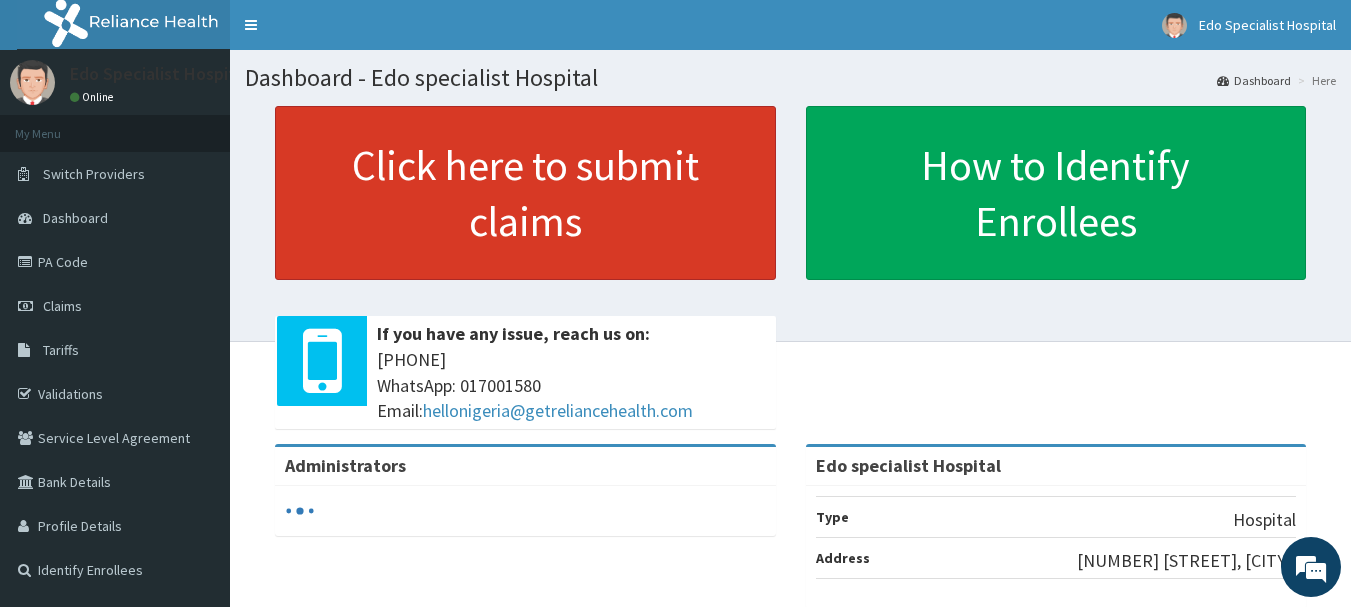 click on "Click here to submit claims" at bounding box center [525, 193] 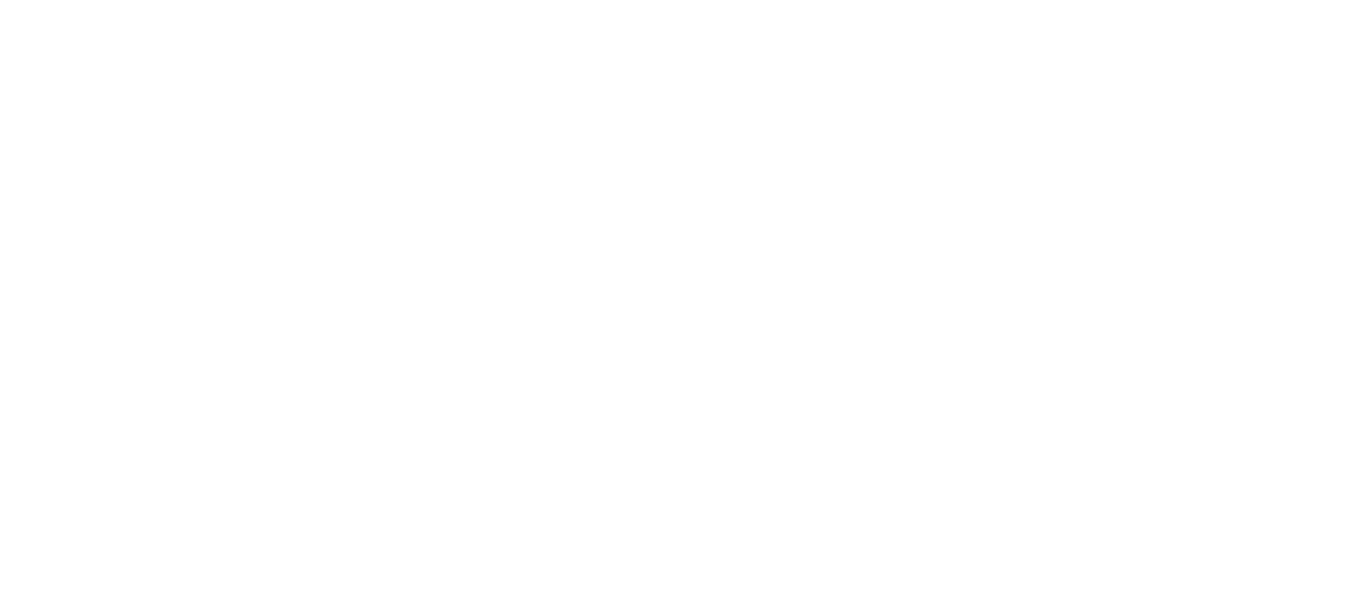scroll, scrollTop: 0, scrollLeft: 0, axis: both 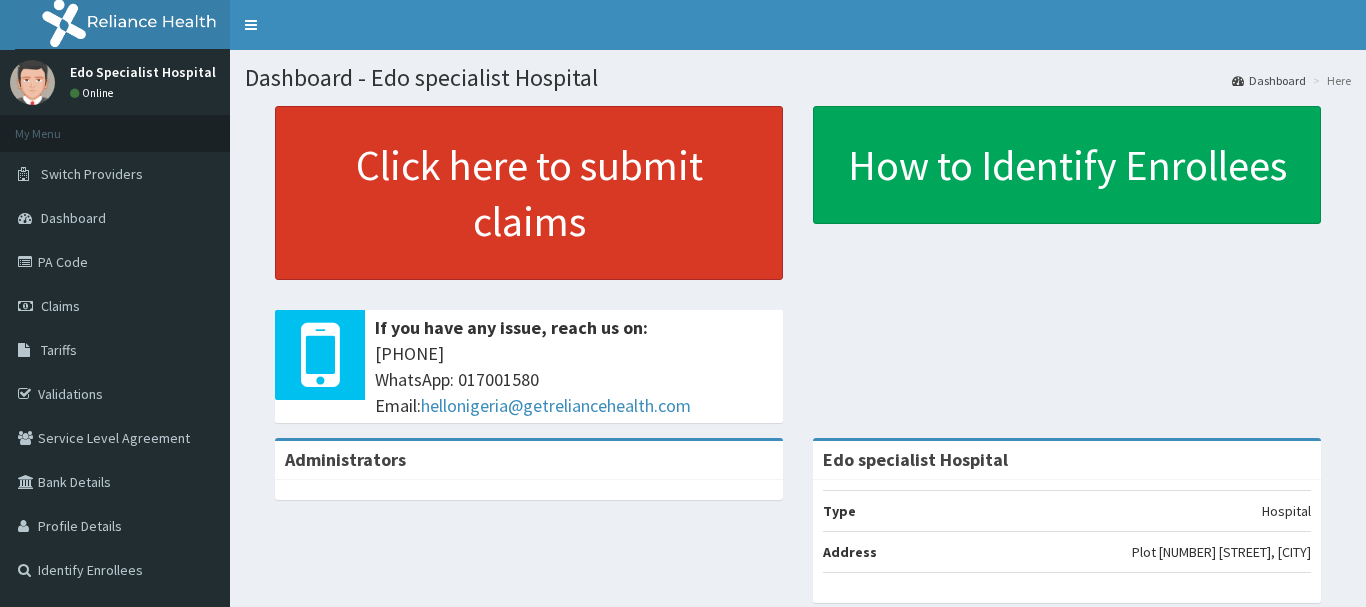 click on "Click here to submit claims" at bounding box center (529, 193) 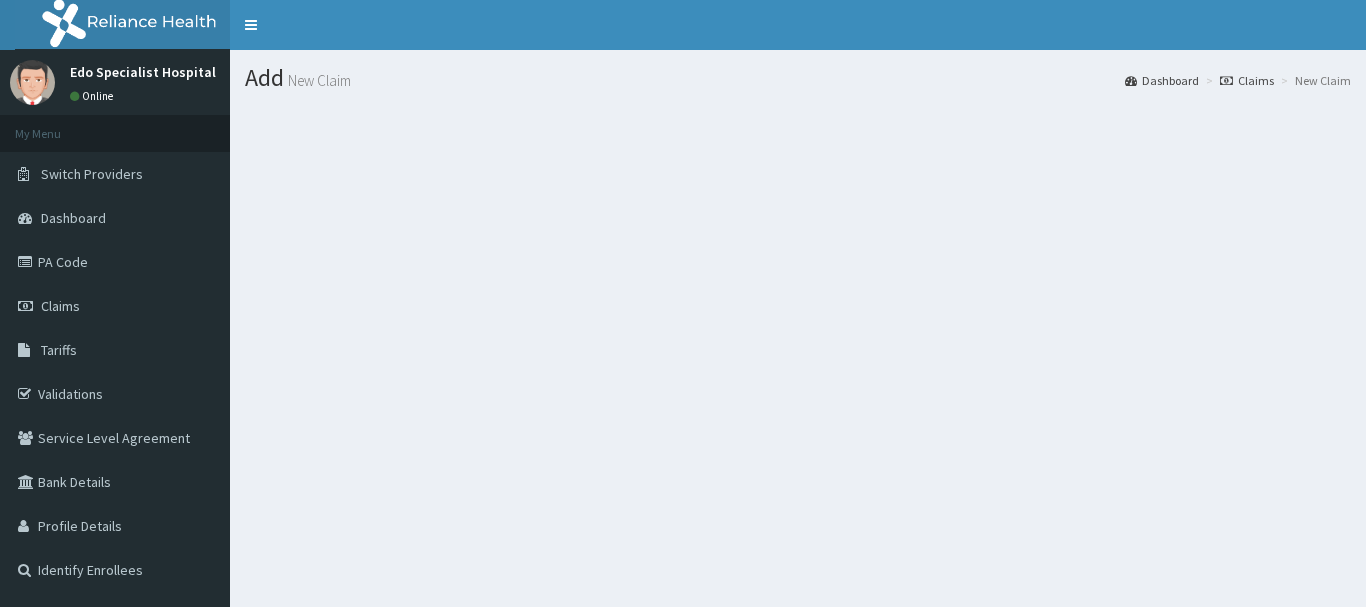 scroll, scrollTop: 0, scrollLeft: 0, axis: both 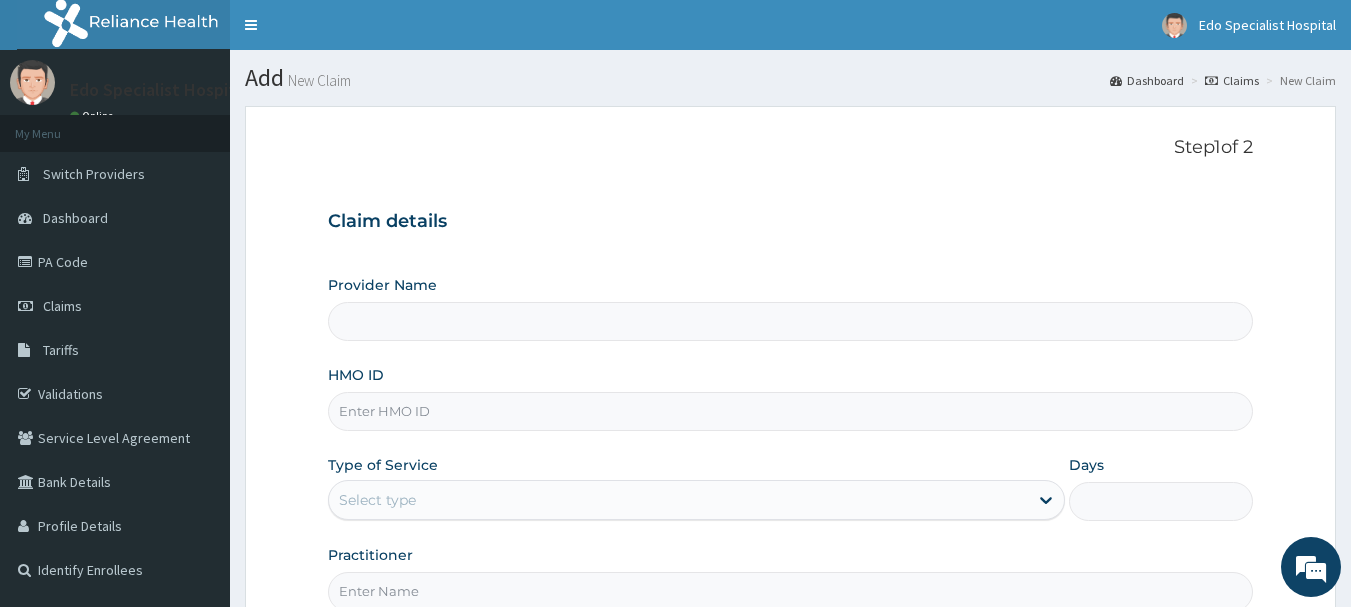 type on "Edo specialist Hospital" 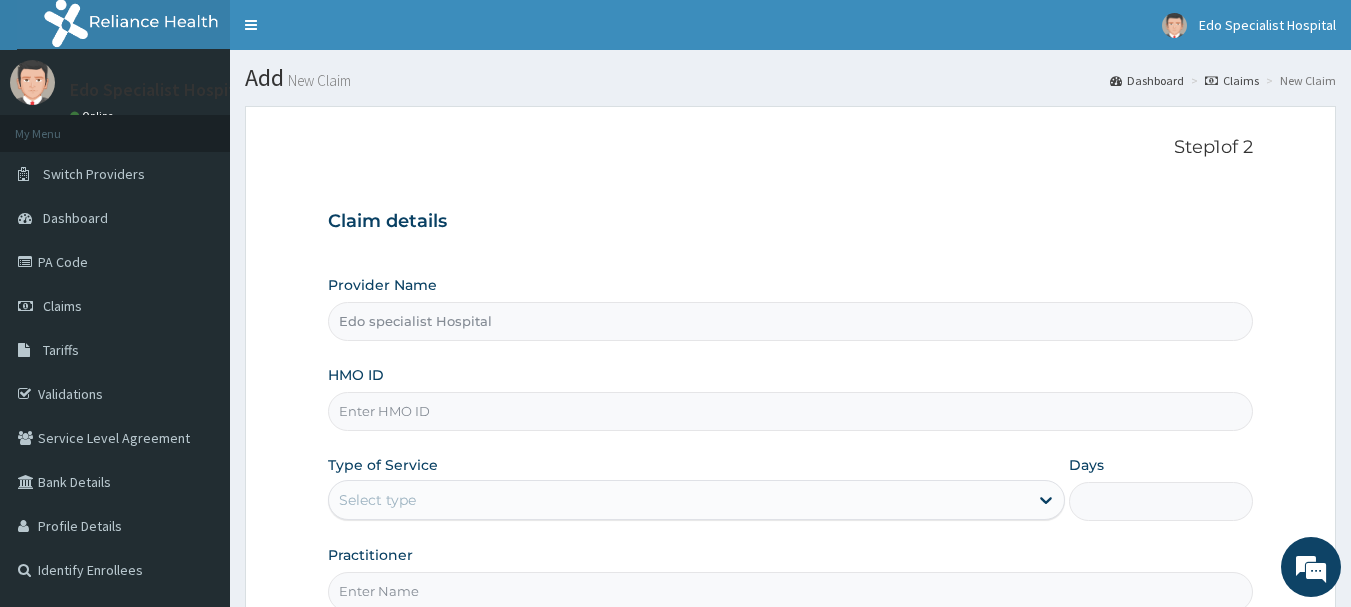 scroll, scrollTop: 0, scrollLeft: 0, axis: both 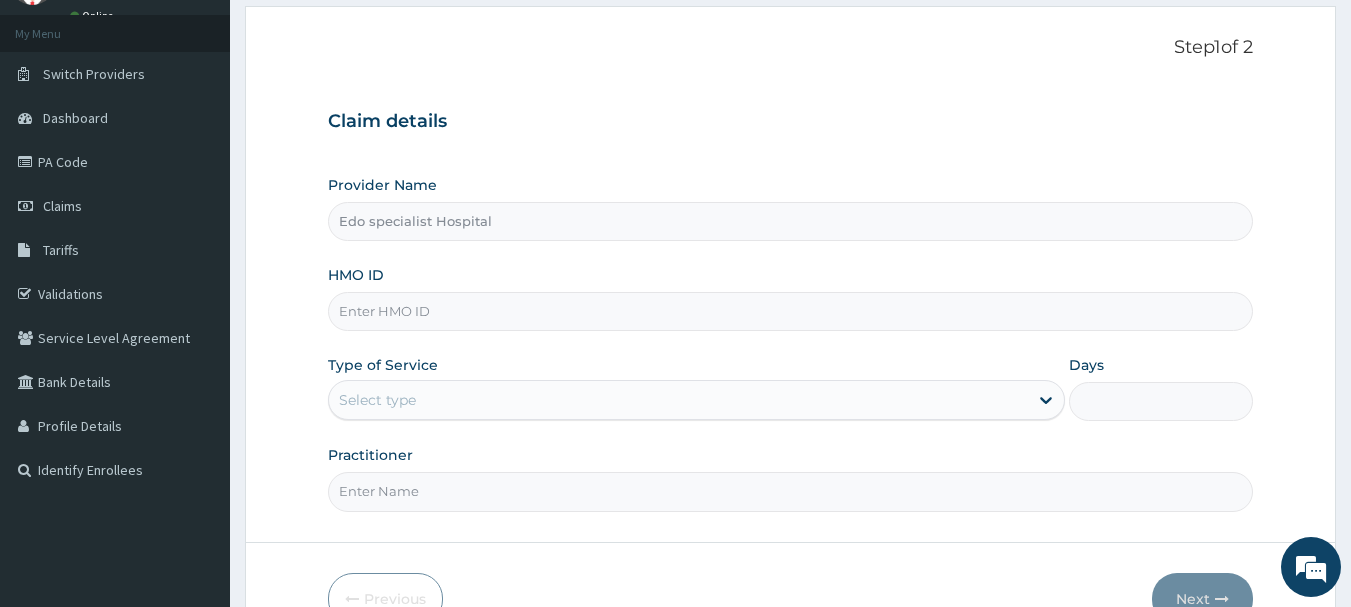 click on "HMO ID" at bounding box center [791, 311] 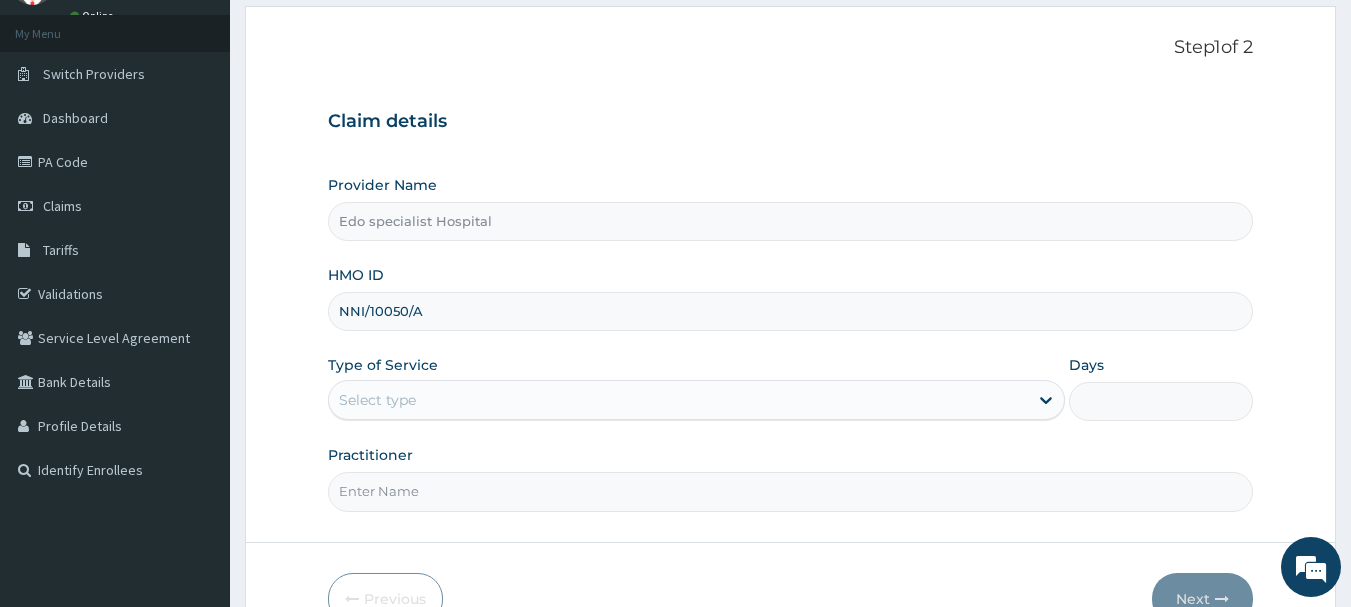 type on "NNI/10050/A" 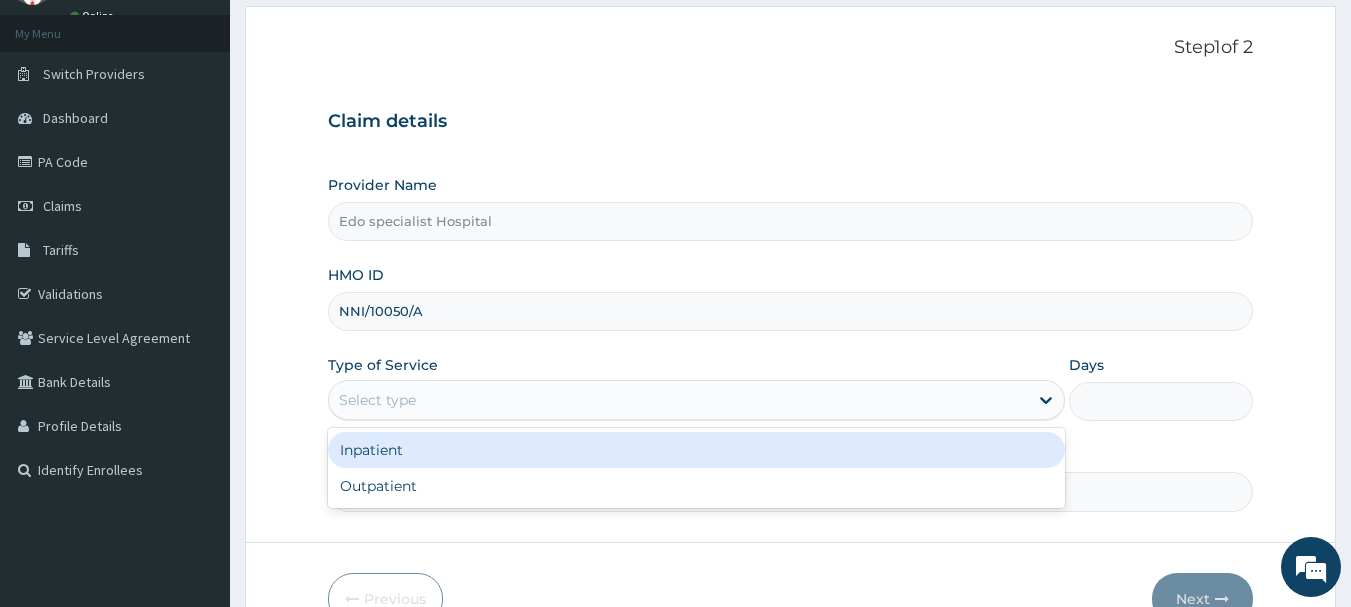 click on "Select type" at bounding box center [678, 400] 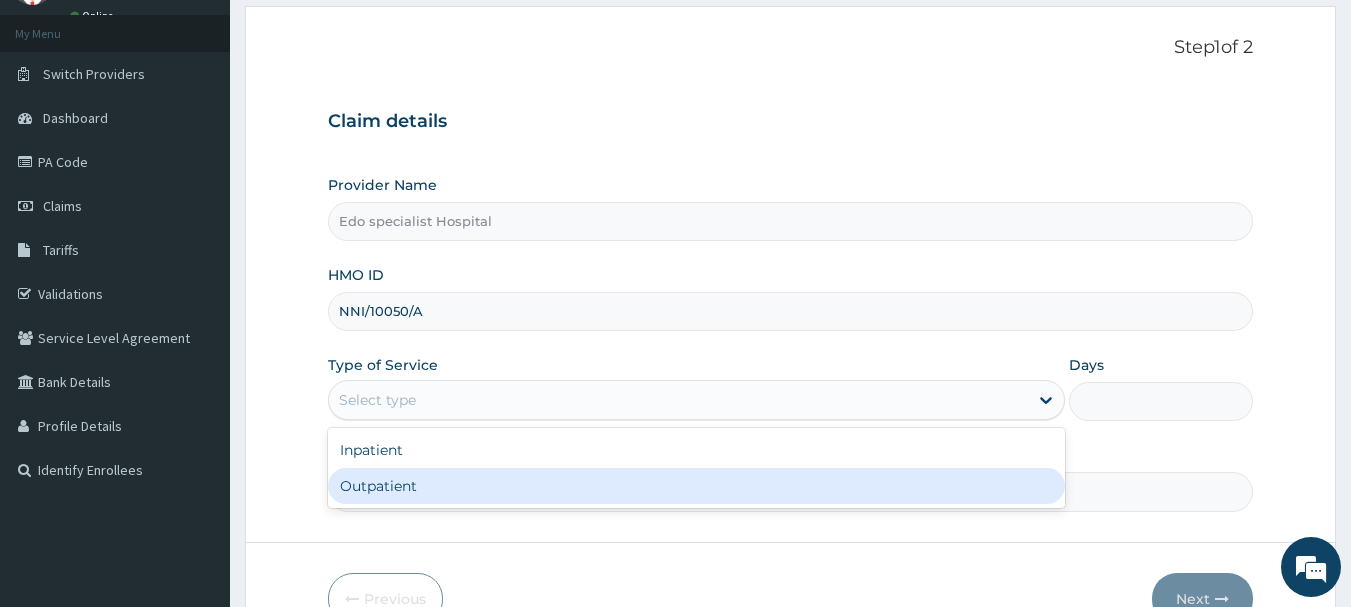 click on "Outpatient" at bounding box center [696, 486] 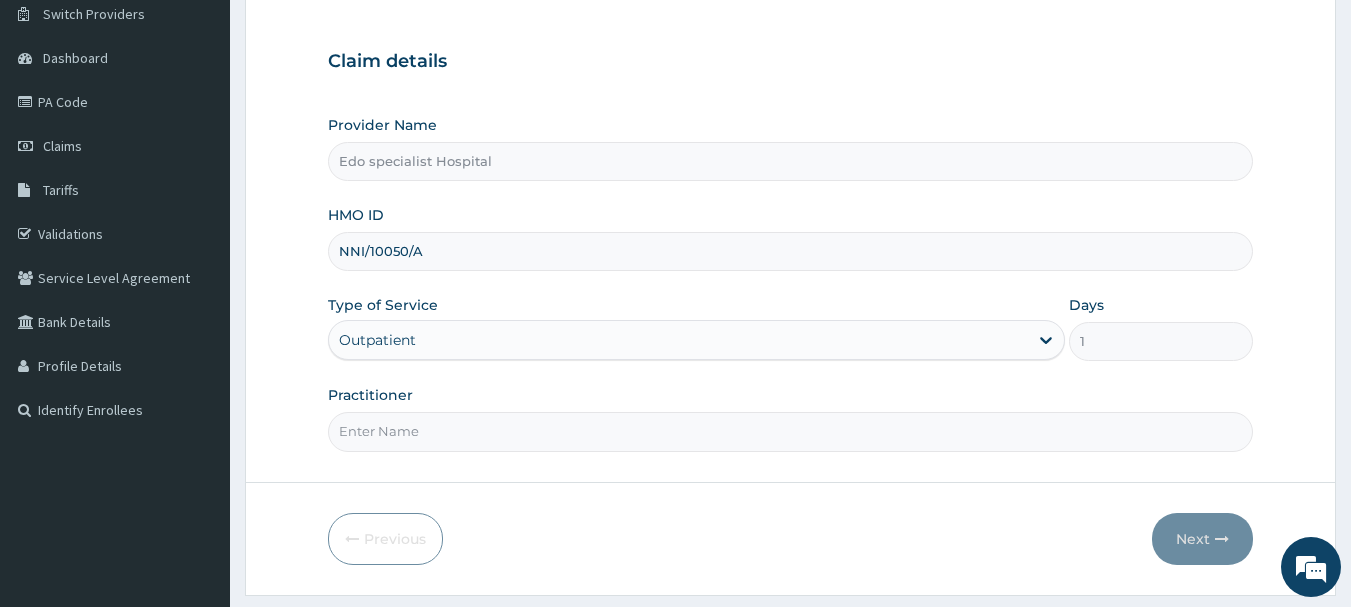 scroll, scrollTop: 215, scrollLeft: 0, axis: vertical 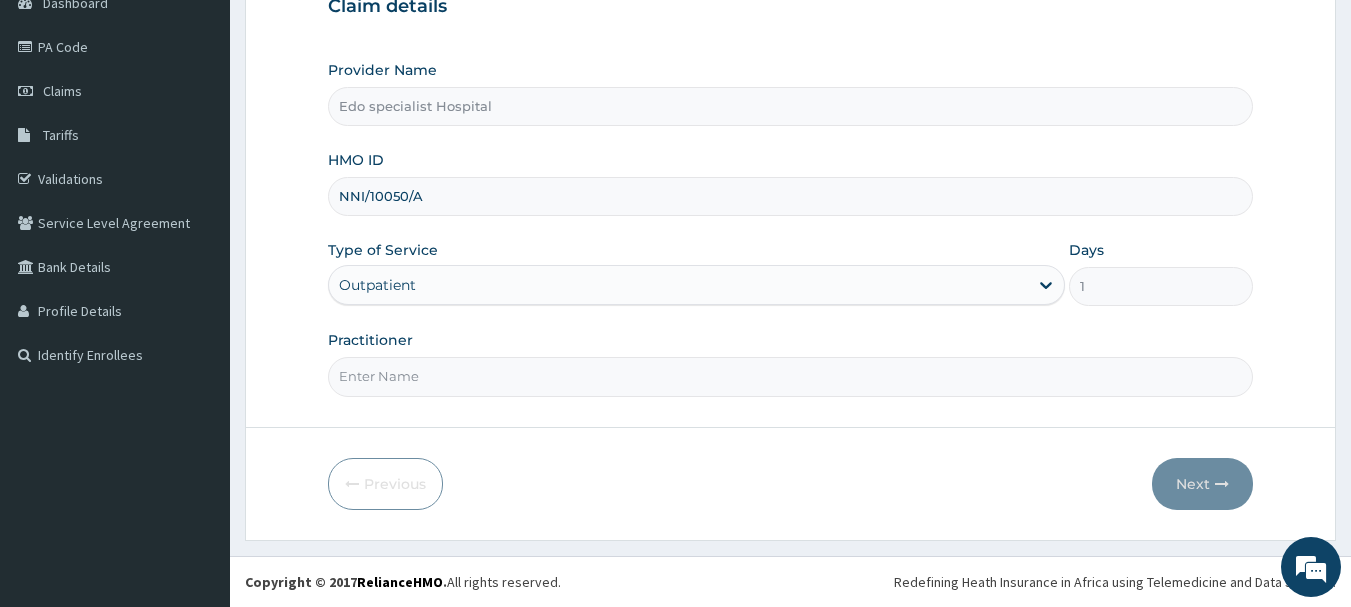 click on "Practitioner" at bounding box center [791, 376] 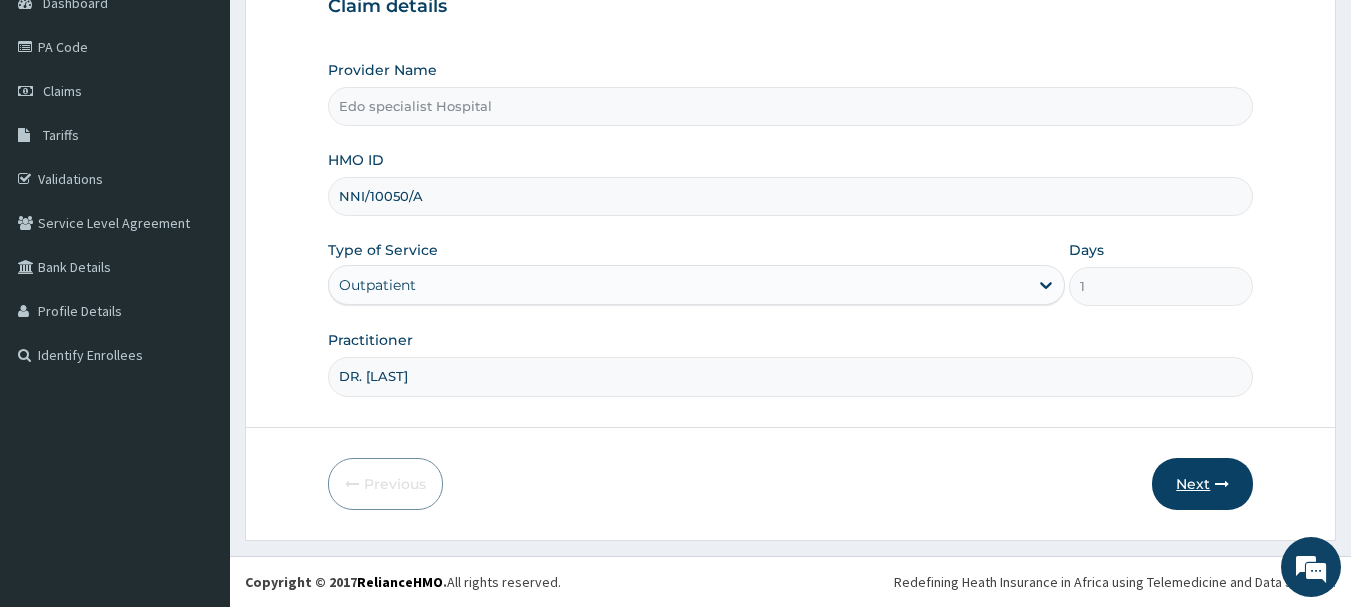 type on "DR. LILIAN" 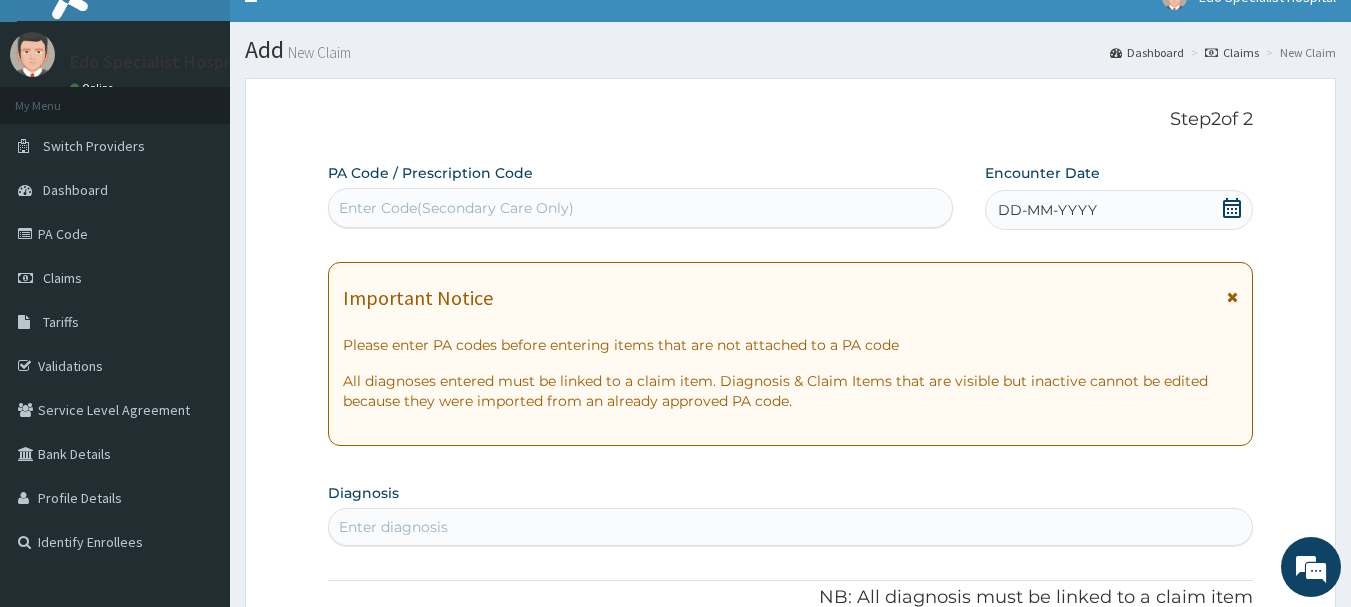 scroll, scrollTop: 15, scrollLeft: 0, axis: vertical 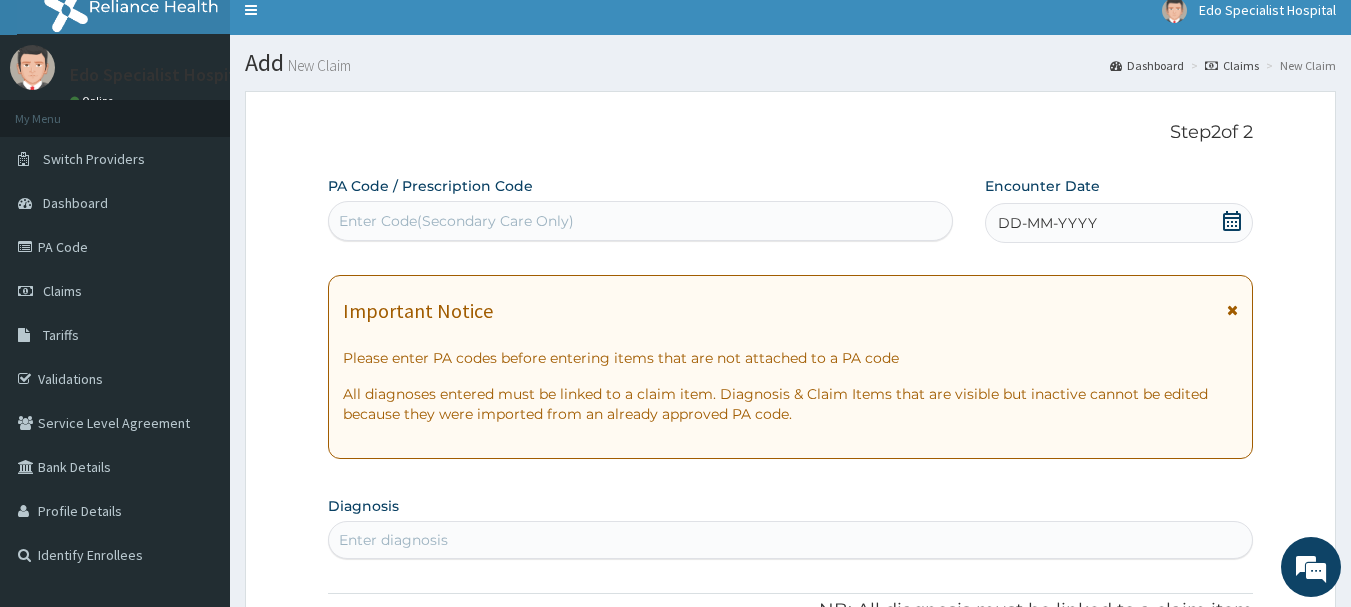 click on "Enter Code(Secondary Care Only)" at bounding box center [641, 221] 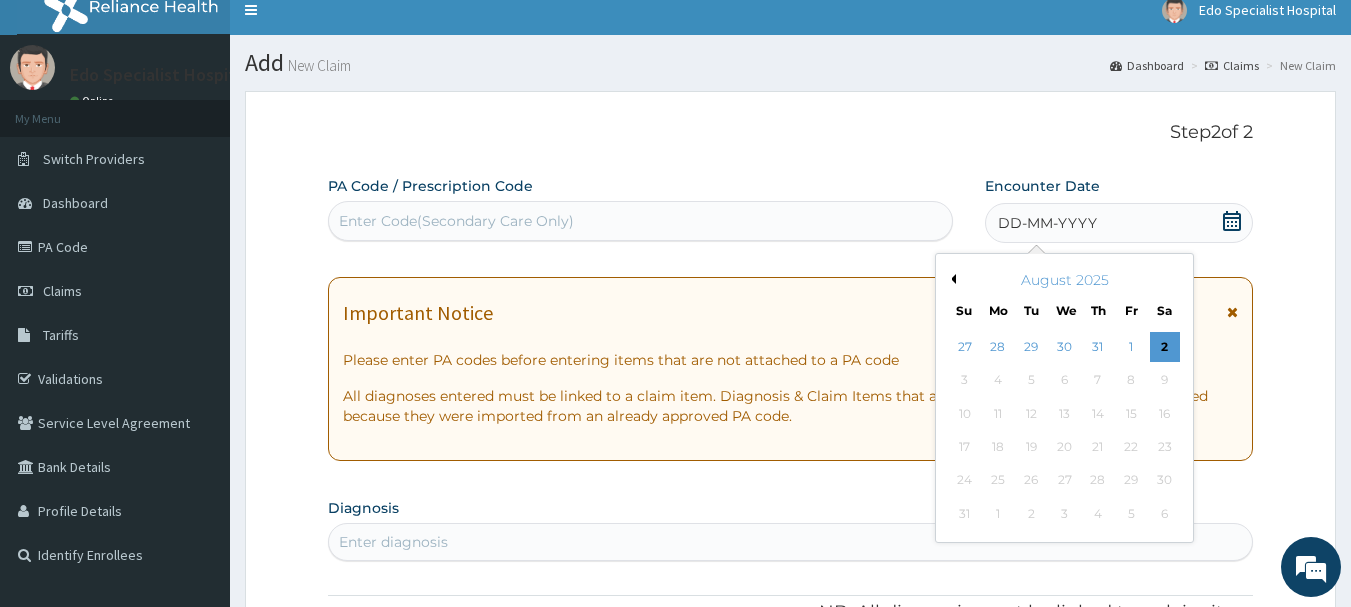 click on "Previous Month" at bounding box center [951, 279] 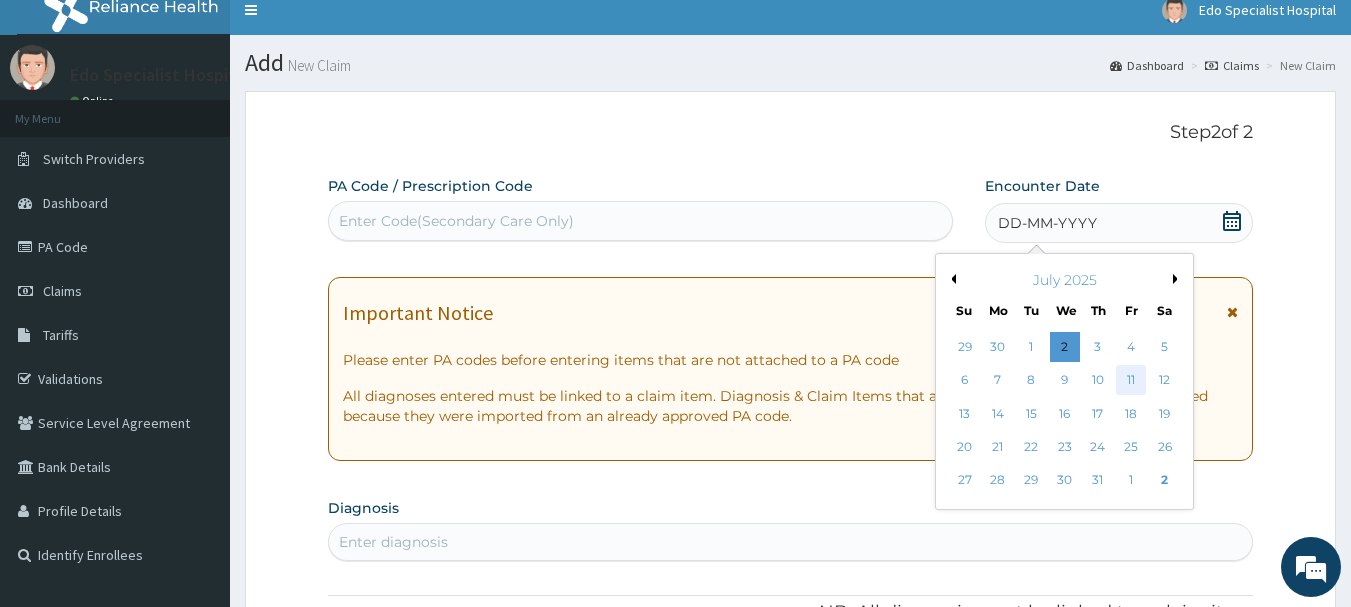 click on "11" at bounding box center [1131, 381] 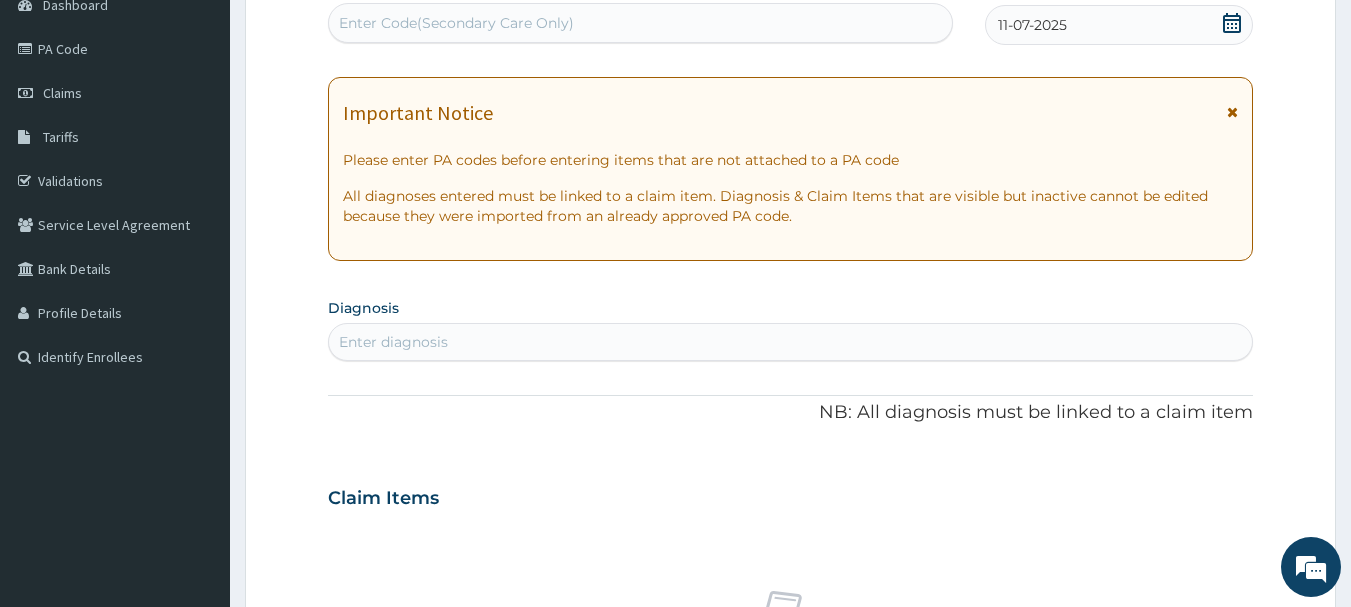 scroll, scrollTop: 215, scrollLeft: 0, axis: vertical 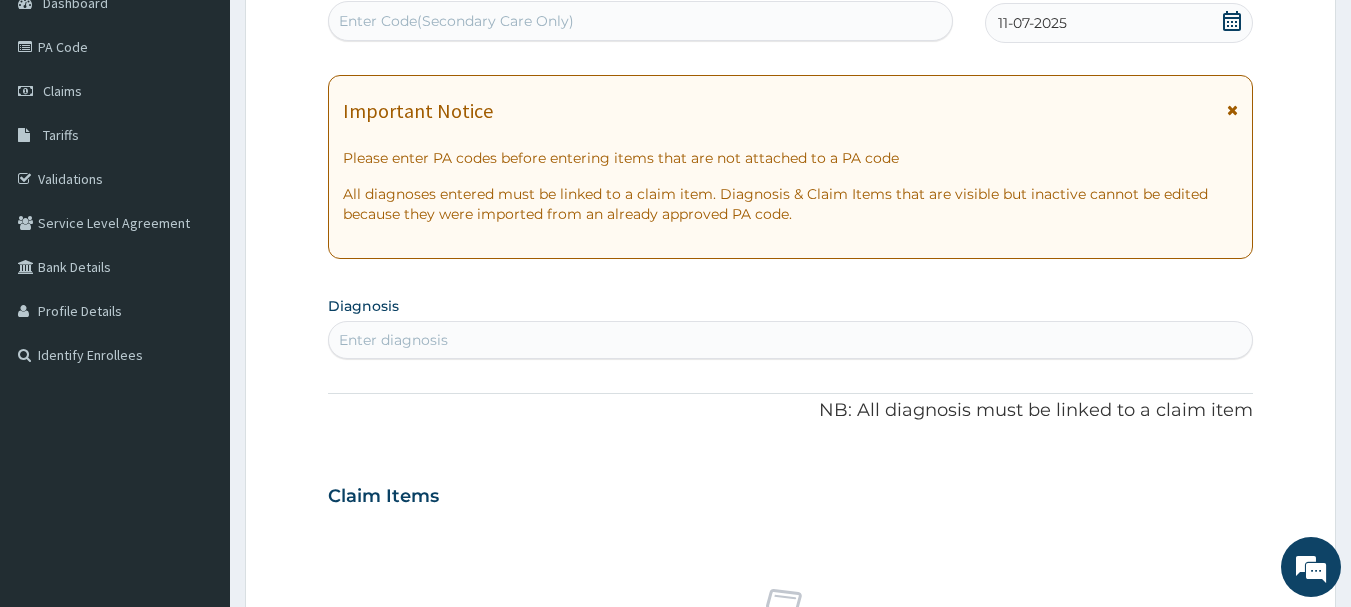 click on "Enter diagnosis" at bounding box center (393, 340) 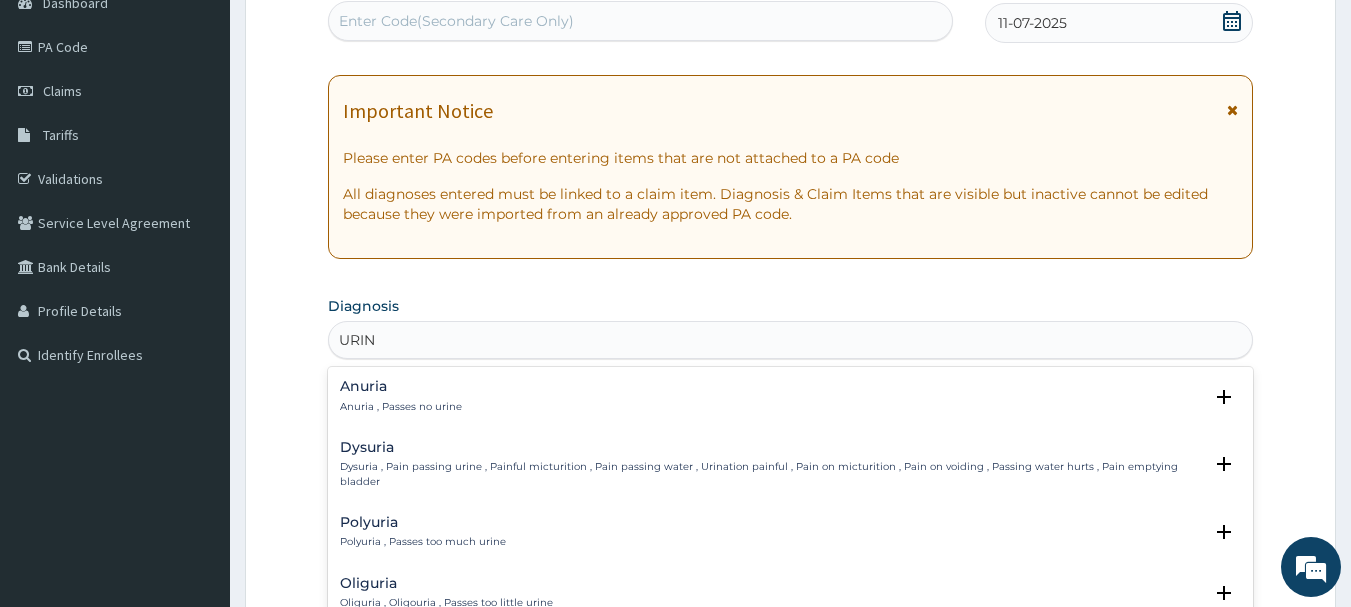 type on "URINA" 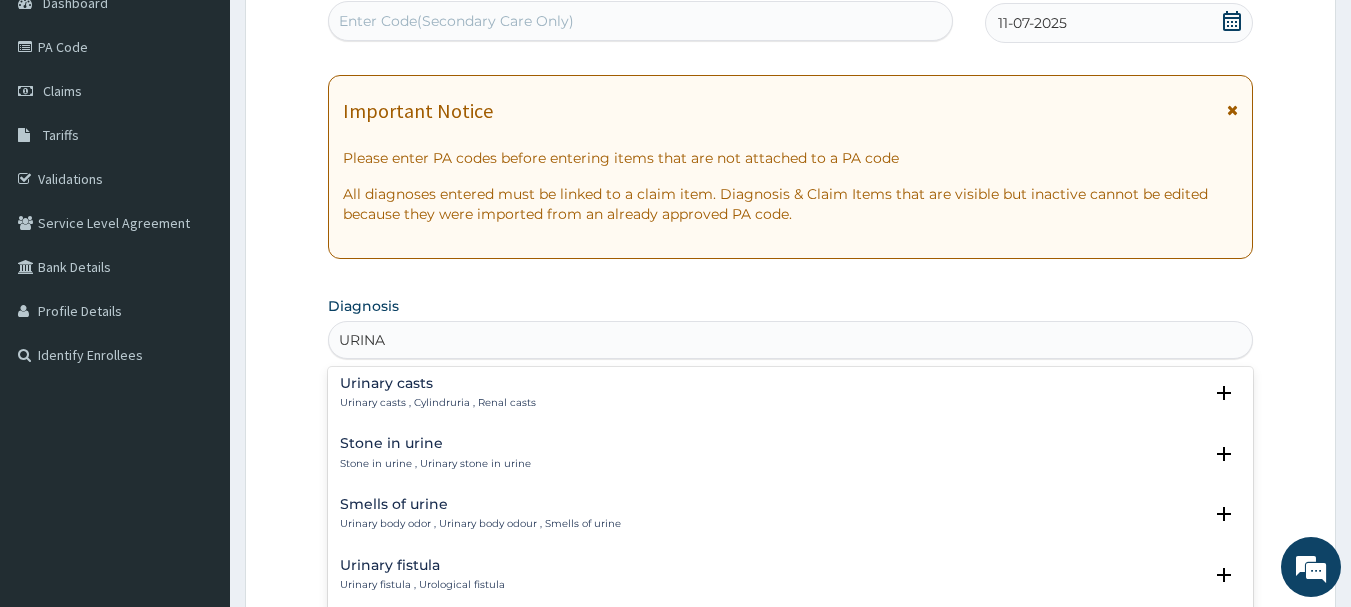 scroll, scrollTop: 300, scrollLeft: 0, axis: vertical 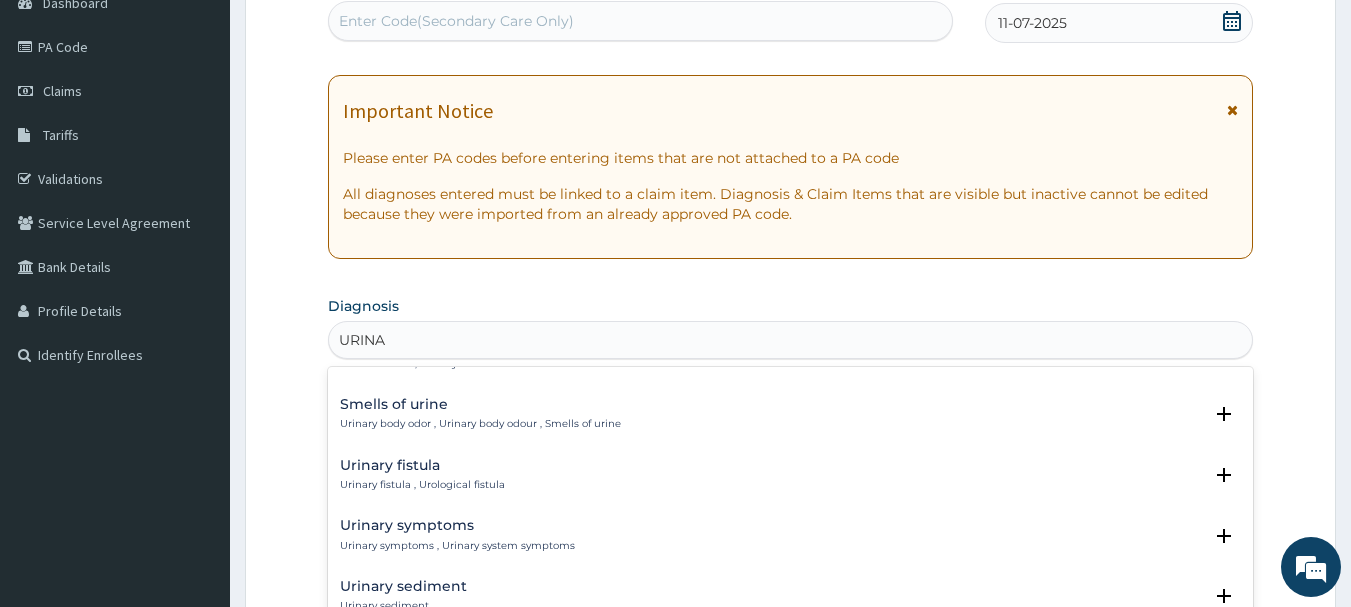 click on "Urinary symptoms Urinary symptoms , Urinary system symptoms" at bounding box center [457, 535] 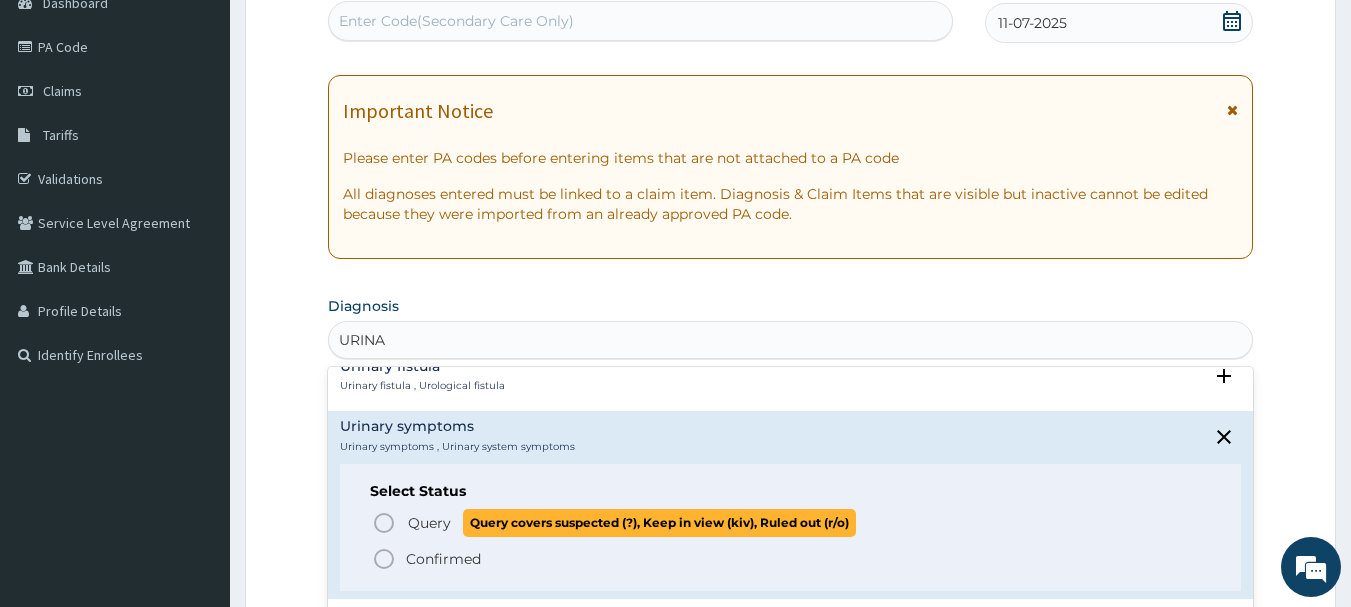 scroll, scrollTop: 400, scrollLeft: 0, axis: vertical 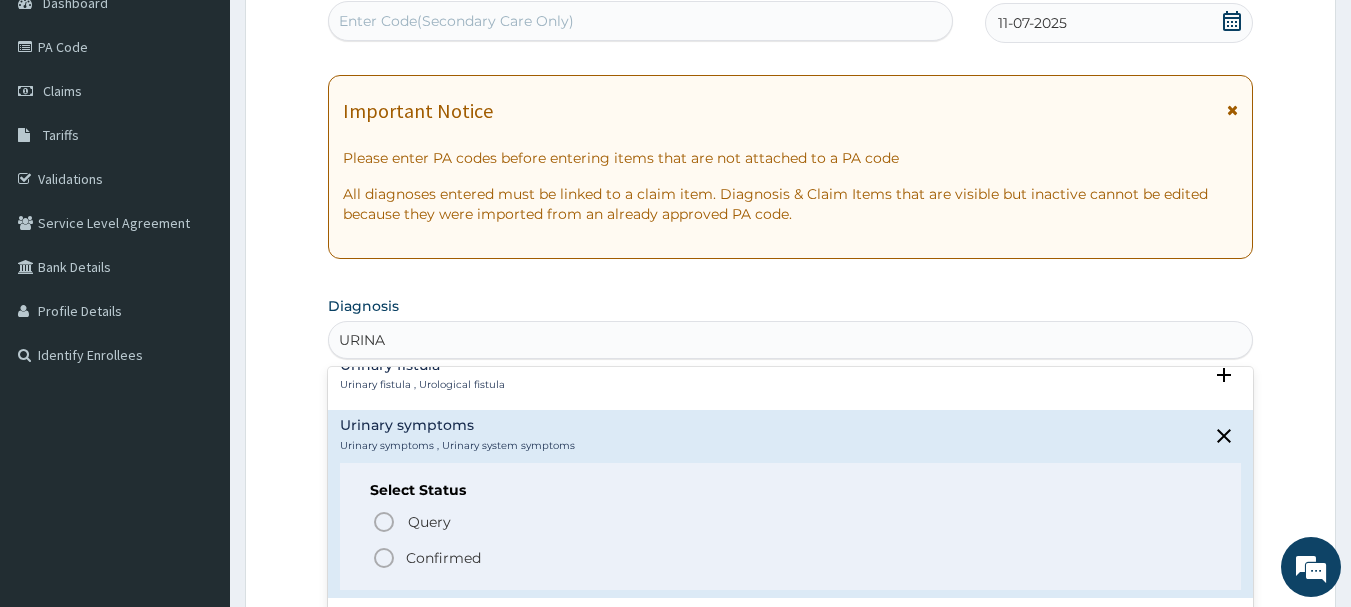 drag, startPoint x: 389, startPoint y: 529, endPoint x: 389, endPoint y: 553, distance: 24 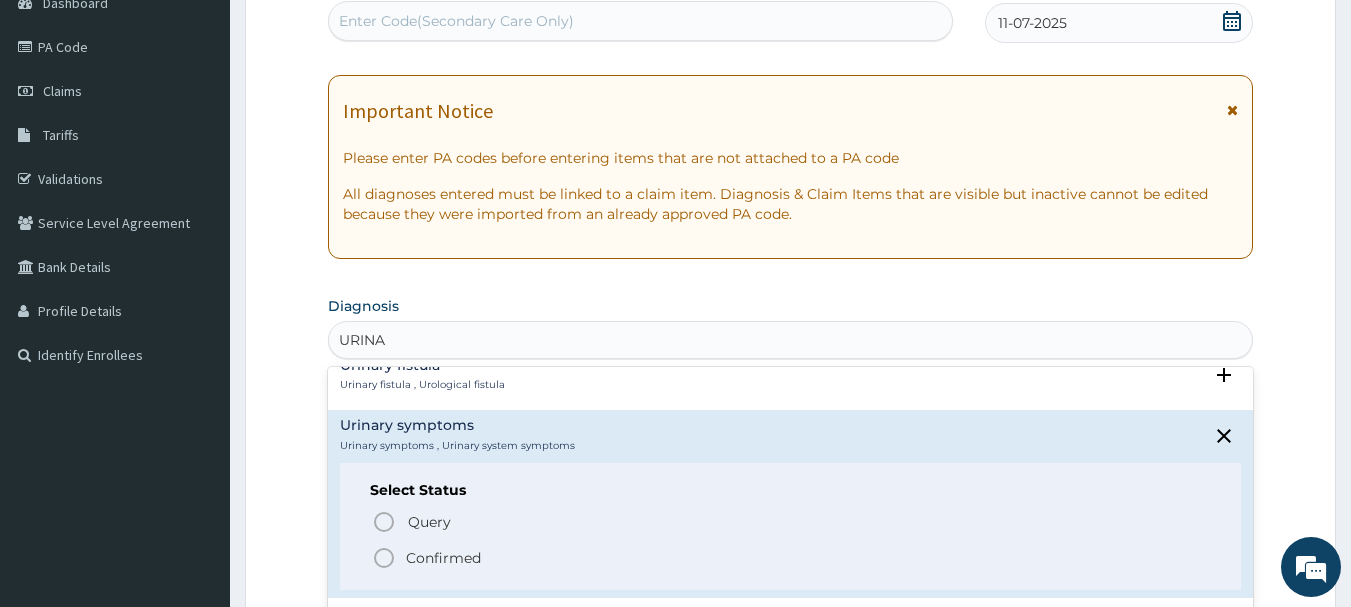 click 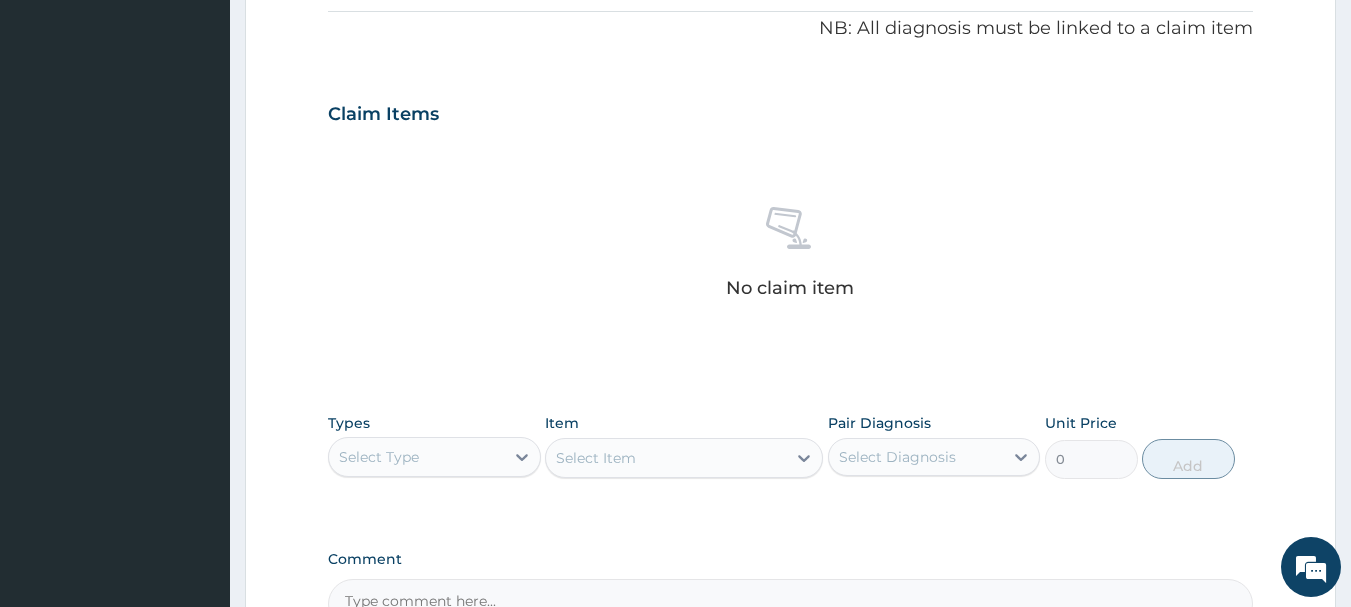 scroll, scrollTop: 715, scrollLeft: 0, axis: vertical 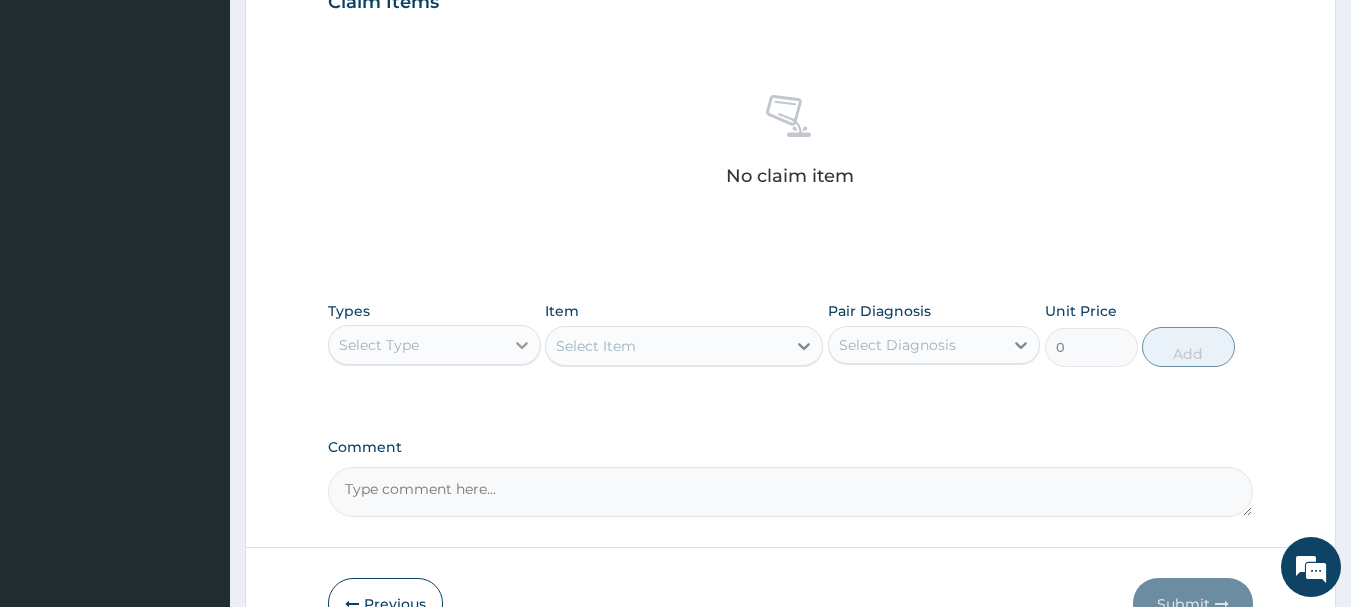click 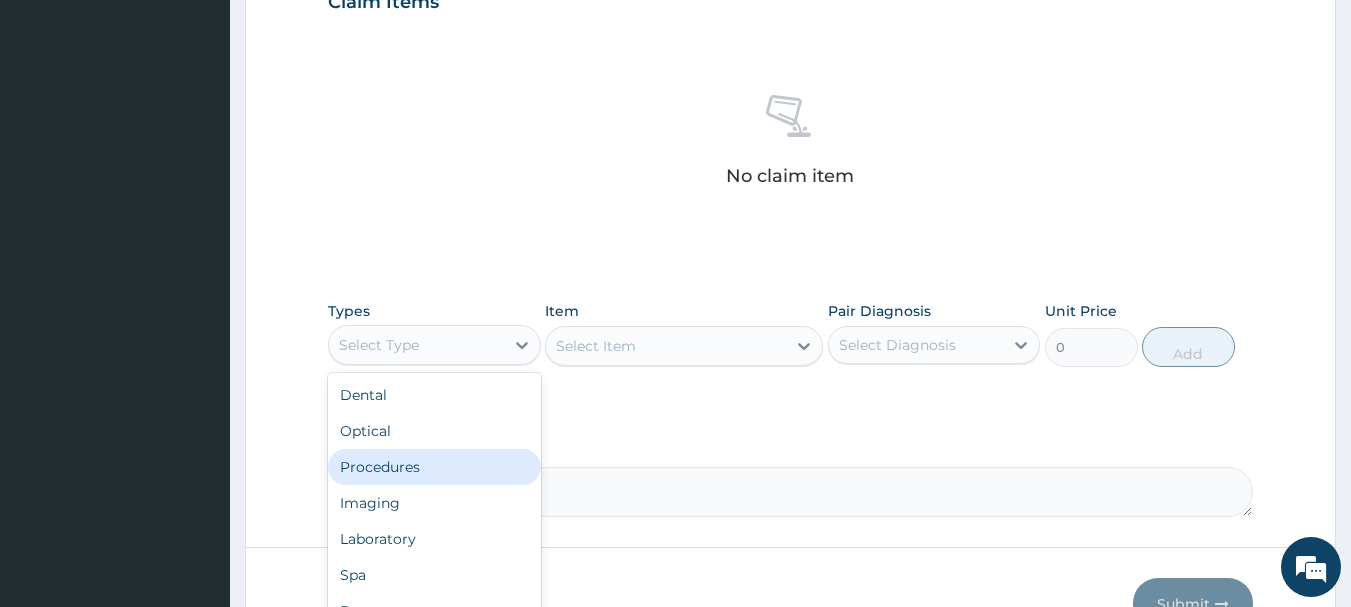 click on "Procedures" 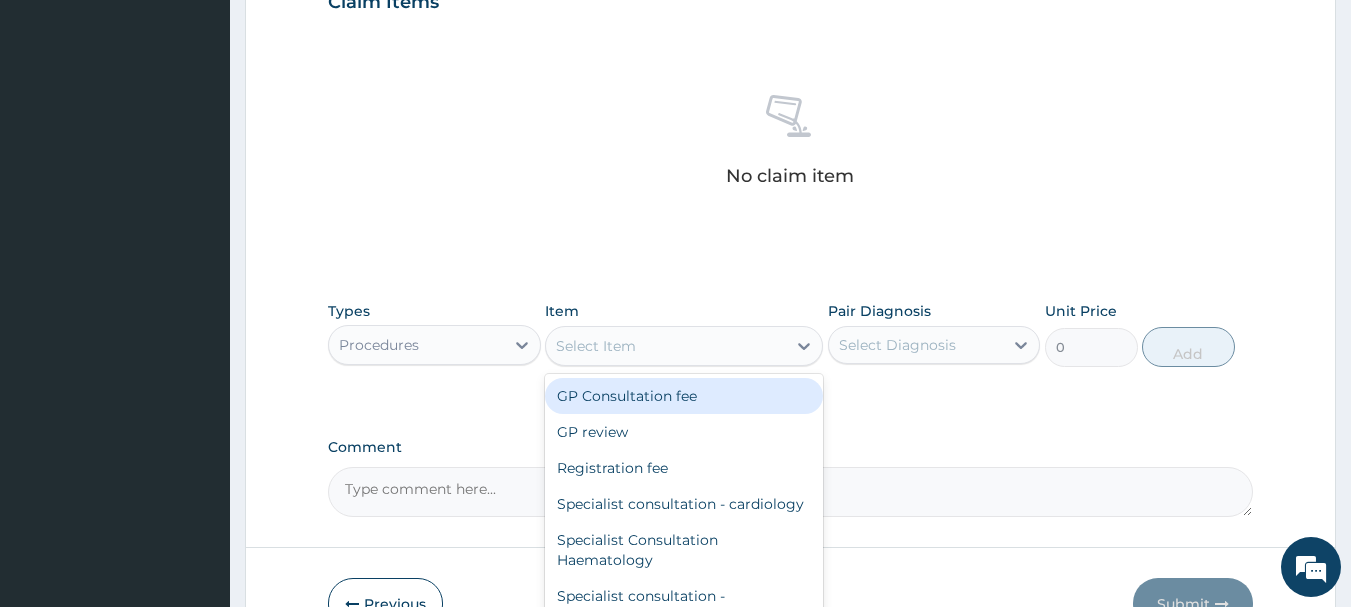 click on "Select Item" 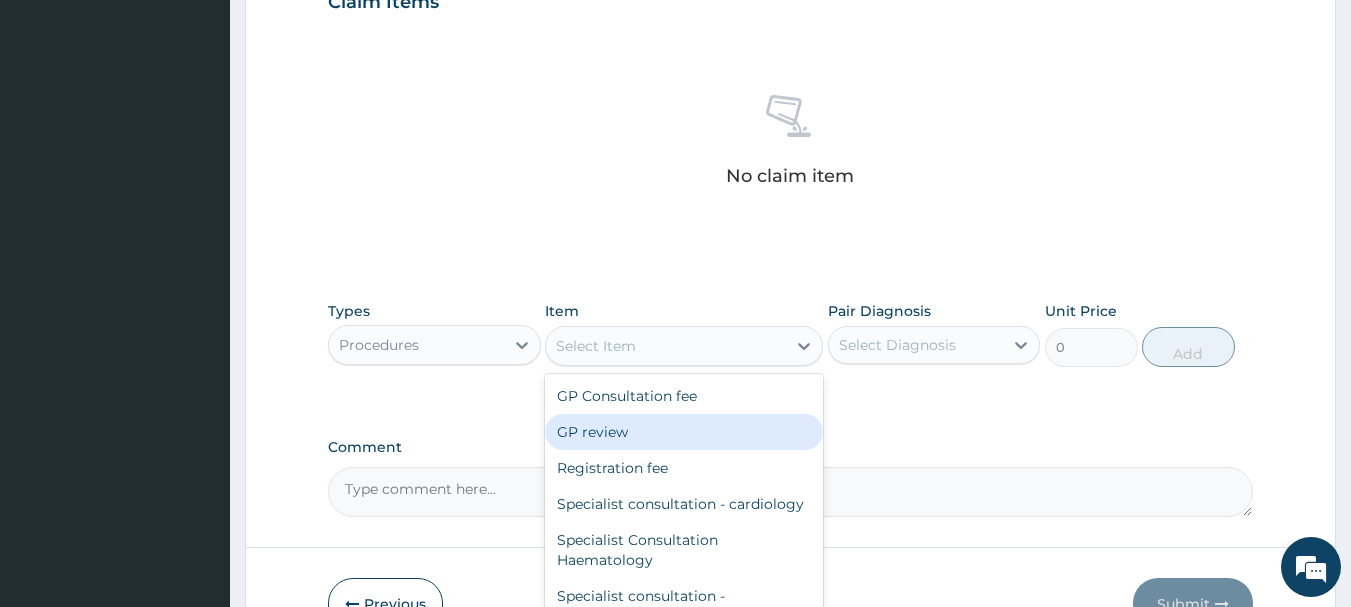 click on "GP Consultation fee GP review Registration fee Specialist consultation - cardiology Specialist Consultation Haematology Specialist consultation - Nephrologist Specialist consultation -Urologist Specialist consultation - Orthoepedic Specialist consultation - Neurologist Specialist consultation - Opthamologist Specialist consultation - ENT Specialist Dermatologist  Specialist obstetric and gynaecologist (O&G) Specialist Review (Rare) Specialist review Private ward Semi-private ward General Ward Feeding/Day Incubator care /day Phototherapy/day- Oxygen therapy ( per day) Oxygen therapy ( per hour) Nebulization + drug Physiotherapy per session Circumcision -Neonates Suturing major  Drainage of Breast abscess Incision and dranage major Drainage of whitlow Ear Piercing -Neonates Removal of ingrowing nail toe Breast lump excision Incision and drainage pyomysitis Aspiration and irrigation of penis Wound closure minor Excision Biopsy Wound closure major Excision of simple tumour of abdominal wall Suturing medium" 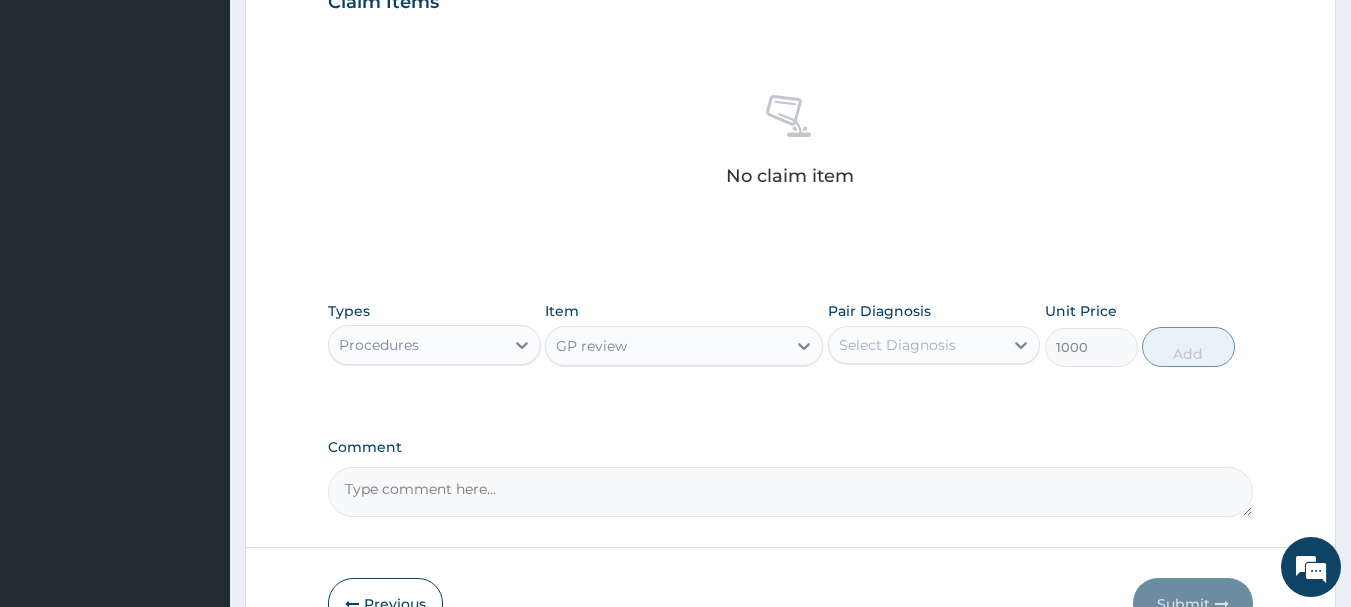click on "Types Procedures Item GP review Pair Diagnosis Select Diagnosis Unit Price 1000 Add" 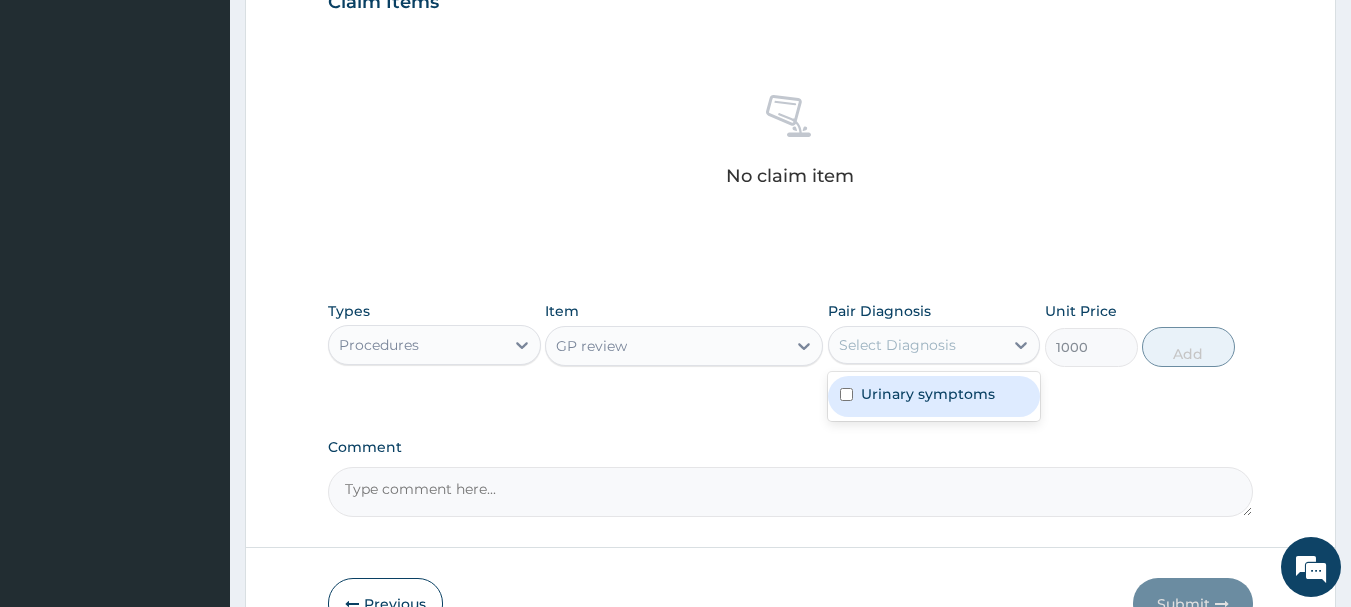 click on "Urinary symptoms" 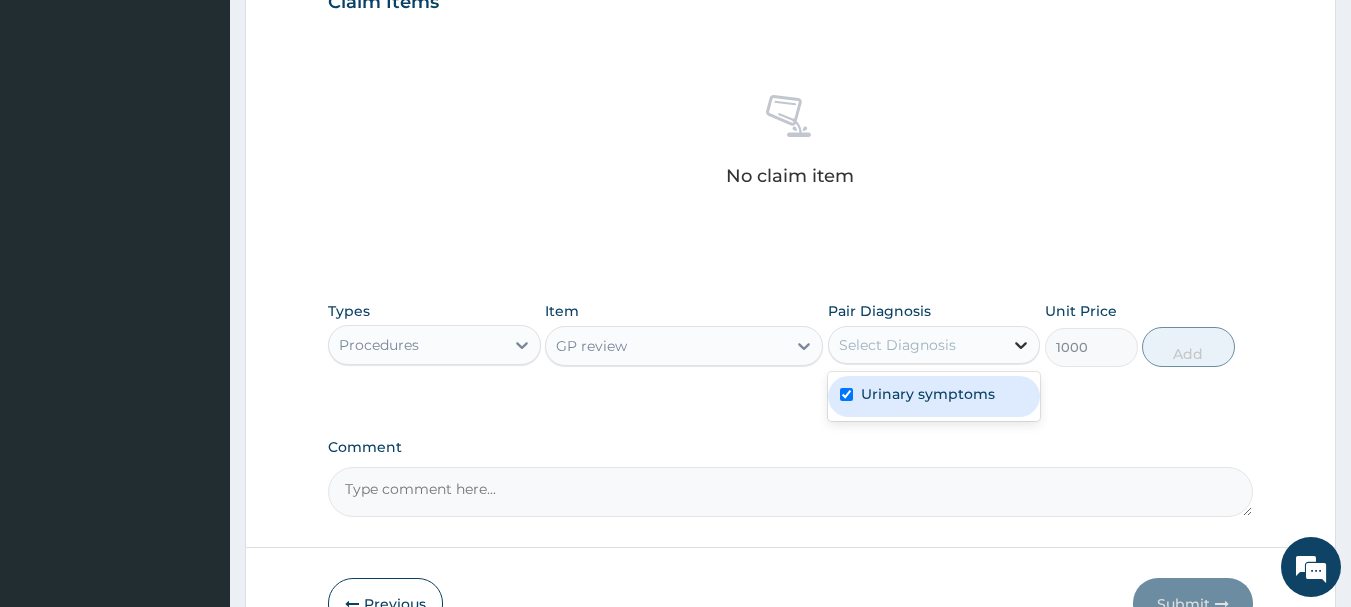 checkbox on "true" 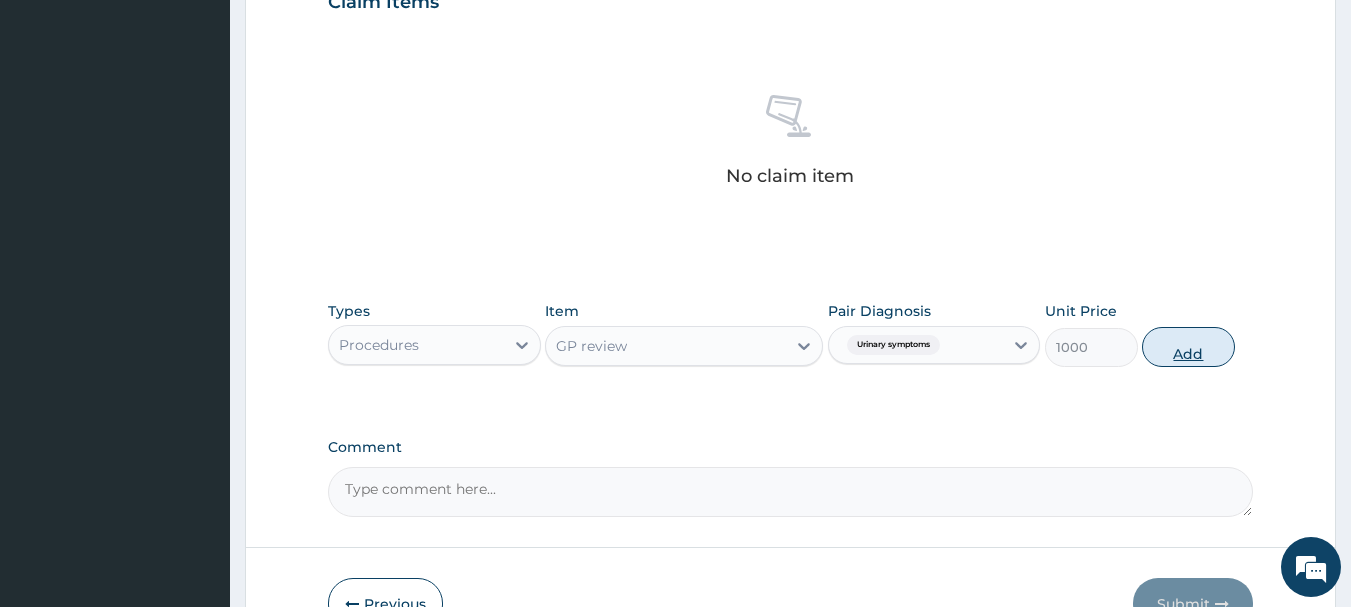 click on "Add" 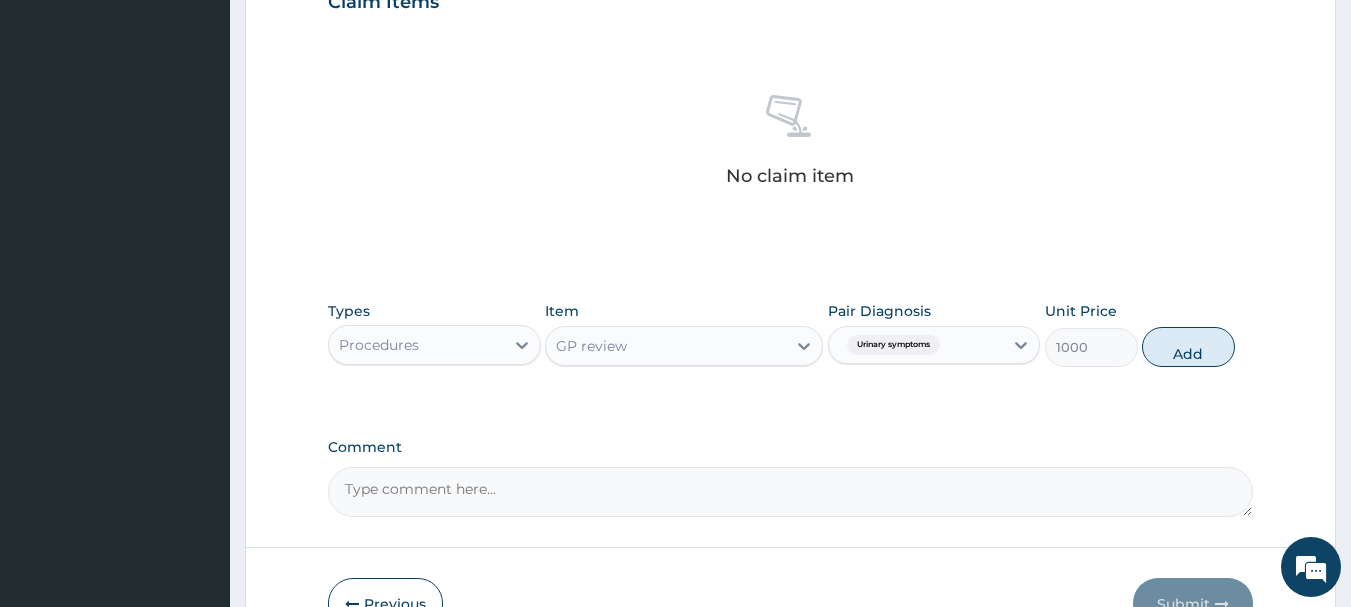 type on "0" 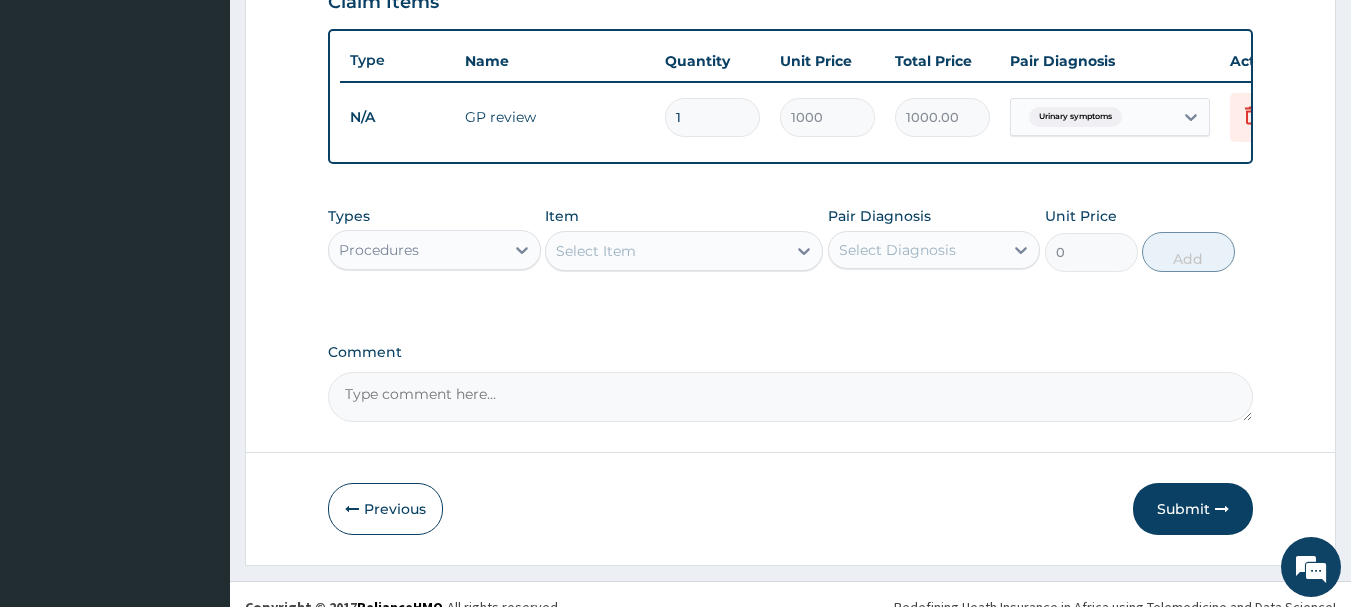 click on "Procedures" 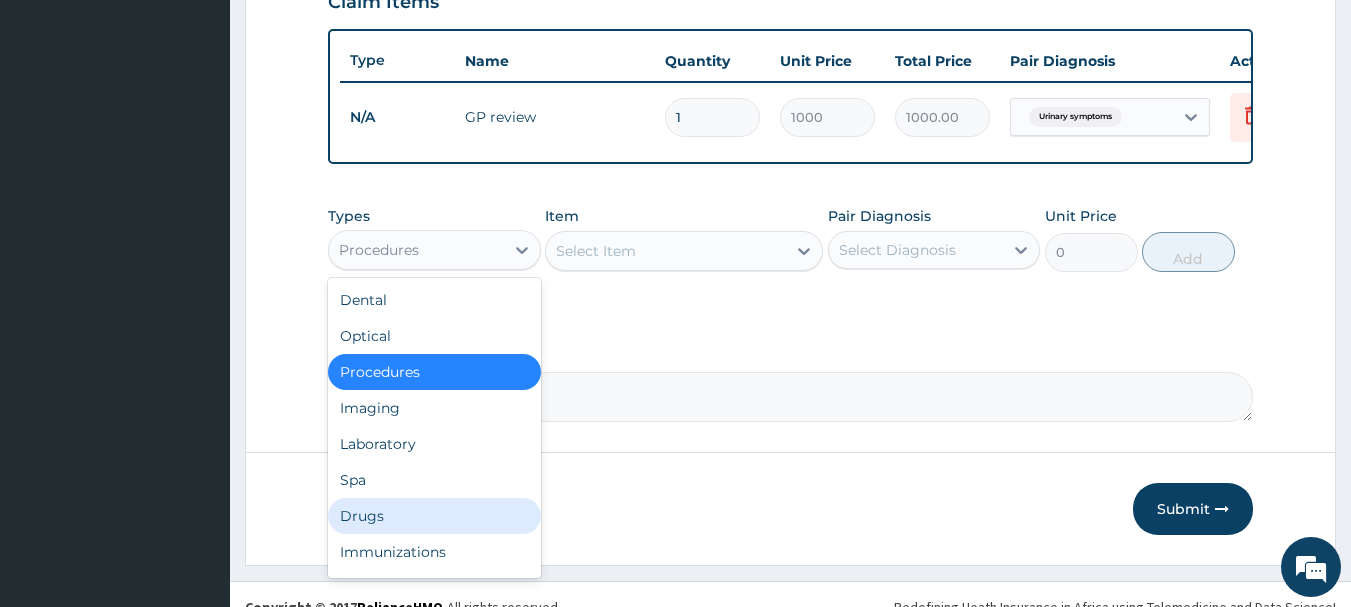 click on "Drugs" 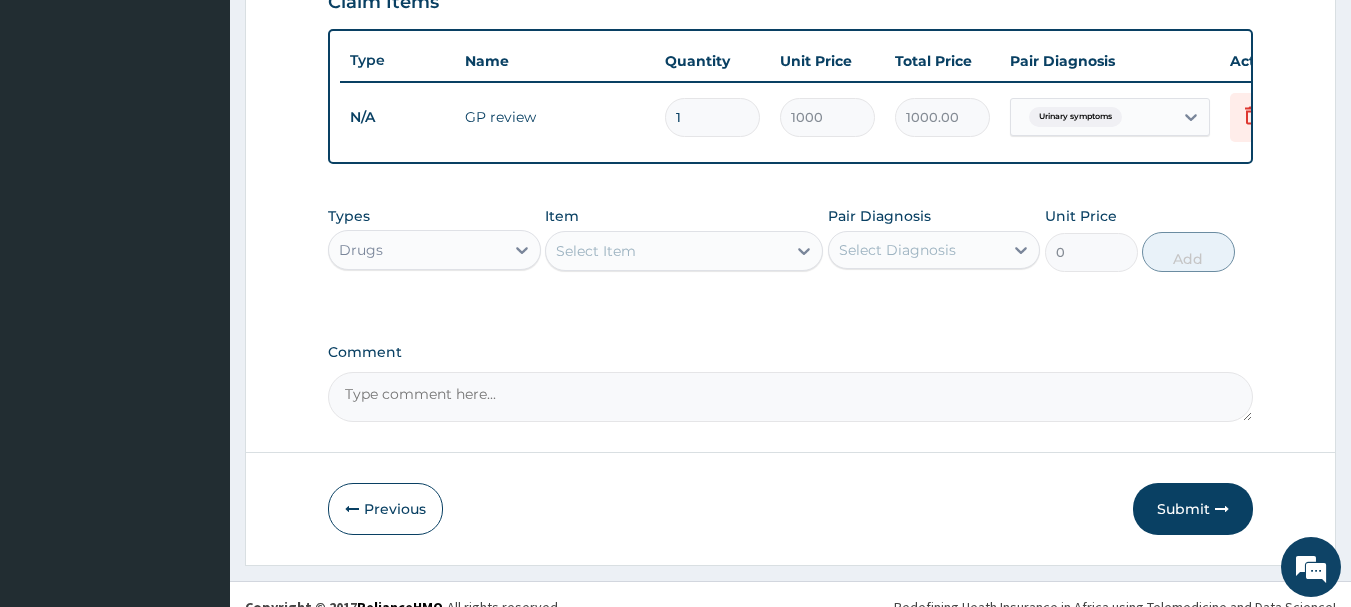 click on "Select Item" 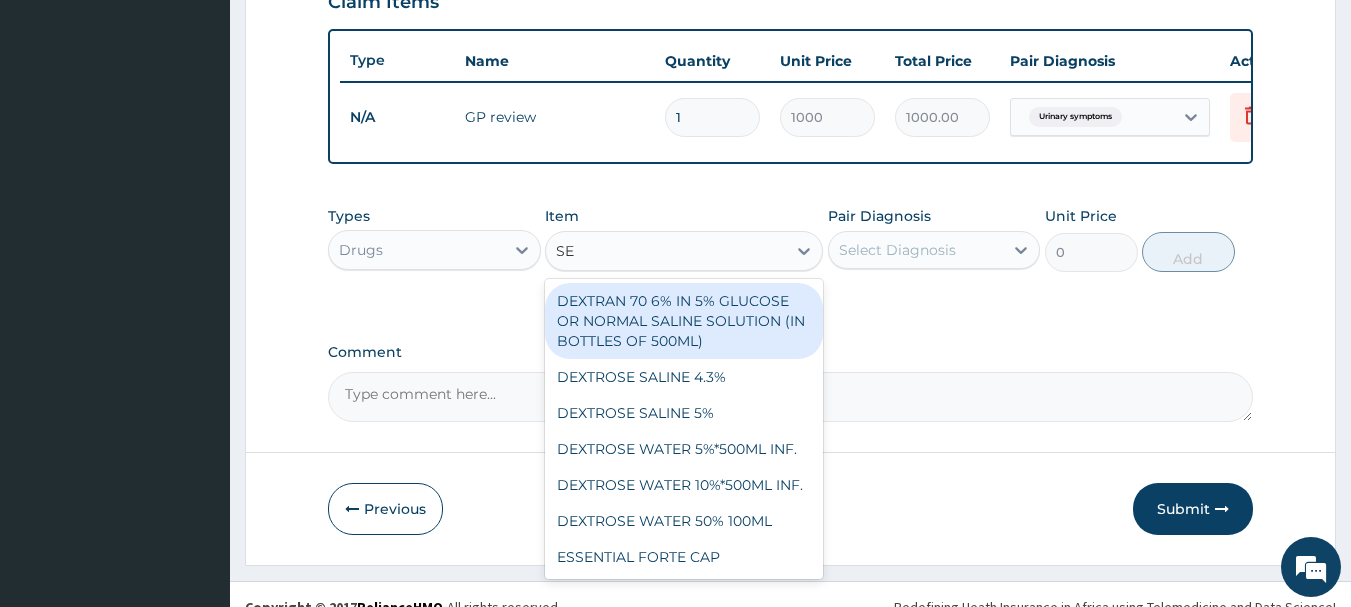 type on "S" 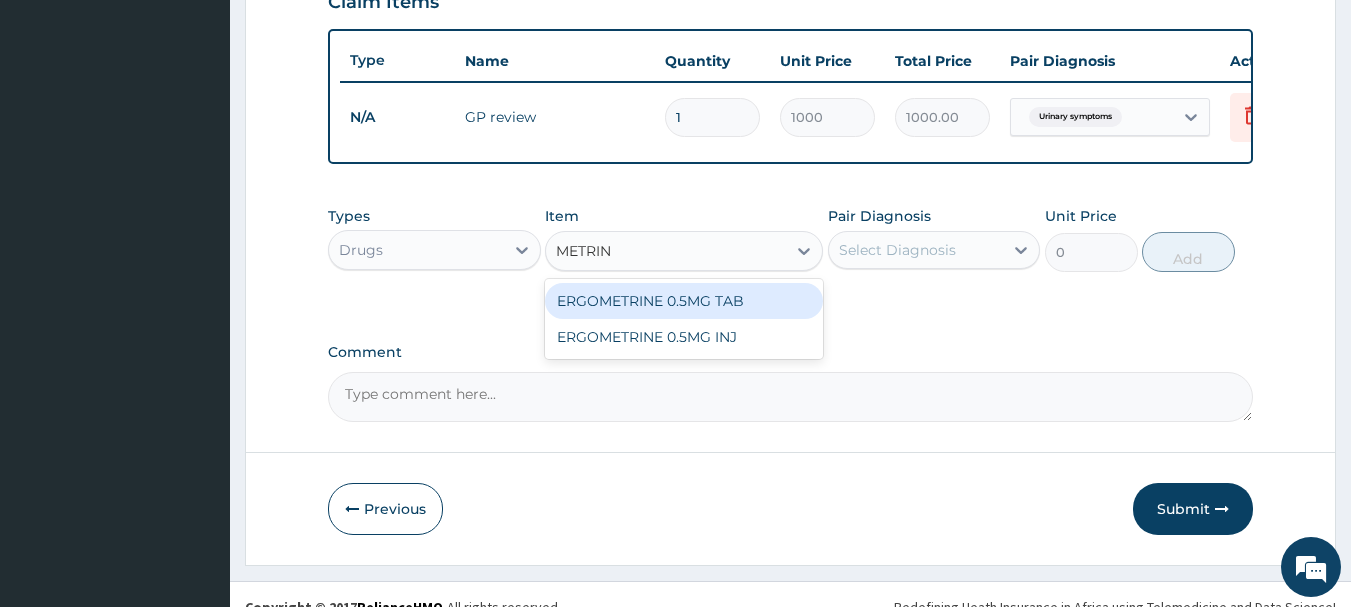 click on "METRIN" 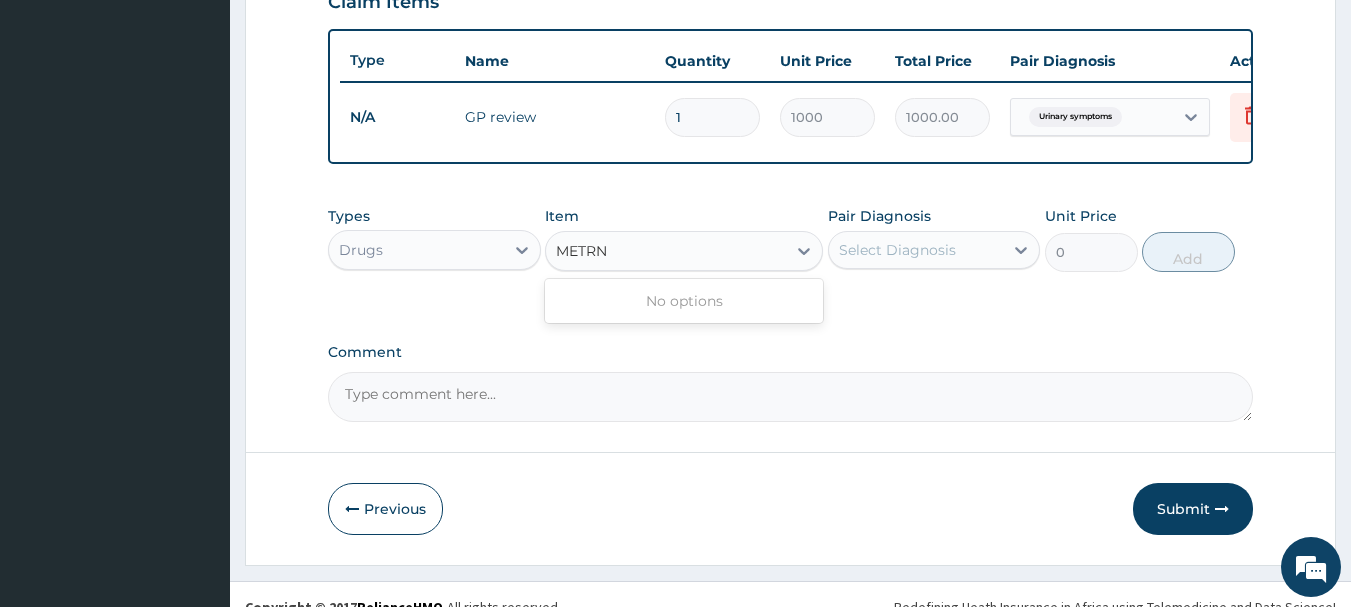type on "METRON" 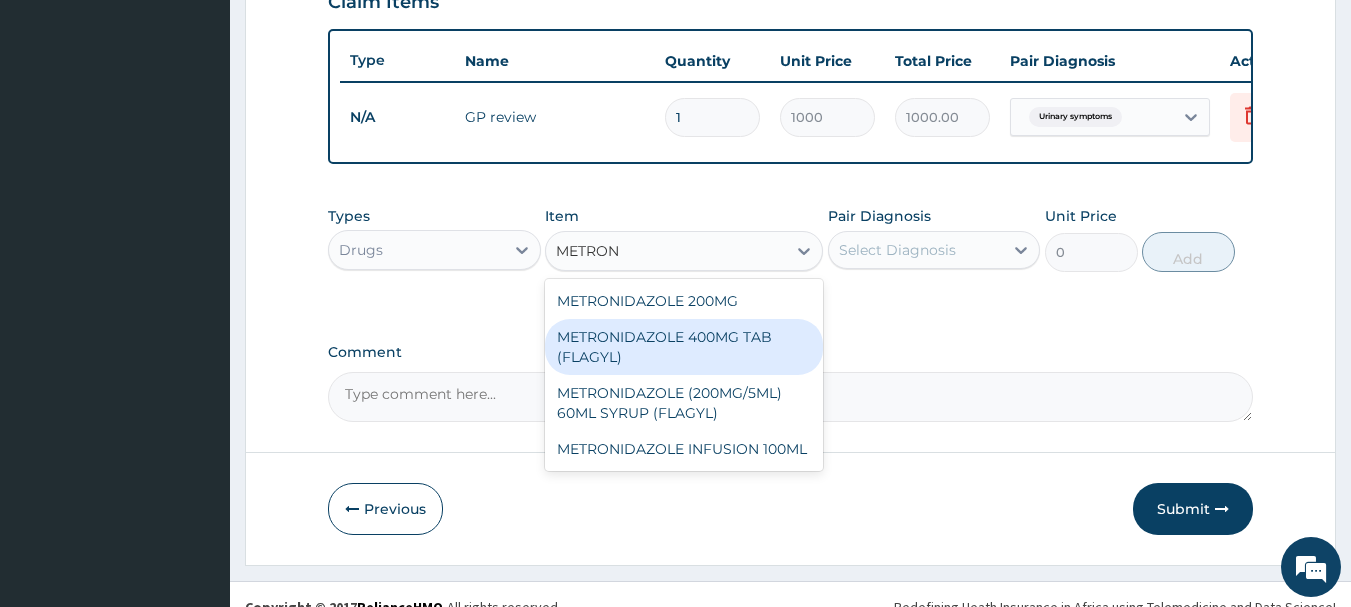 click on "METRONIDAZOLE 400MG TAB  (FLAGYL)" 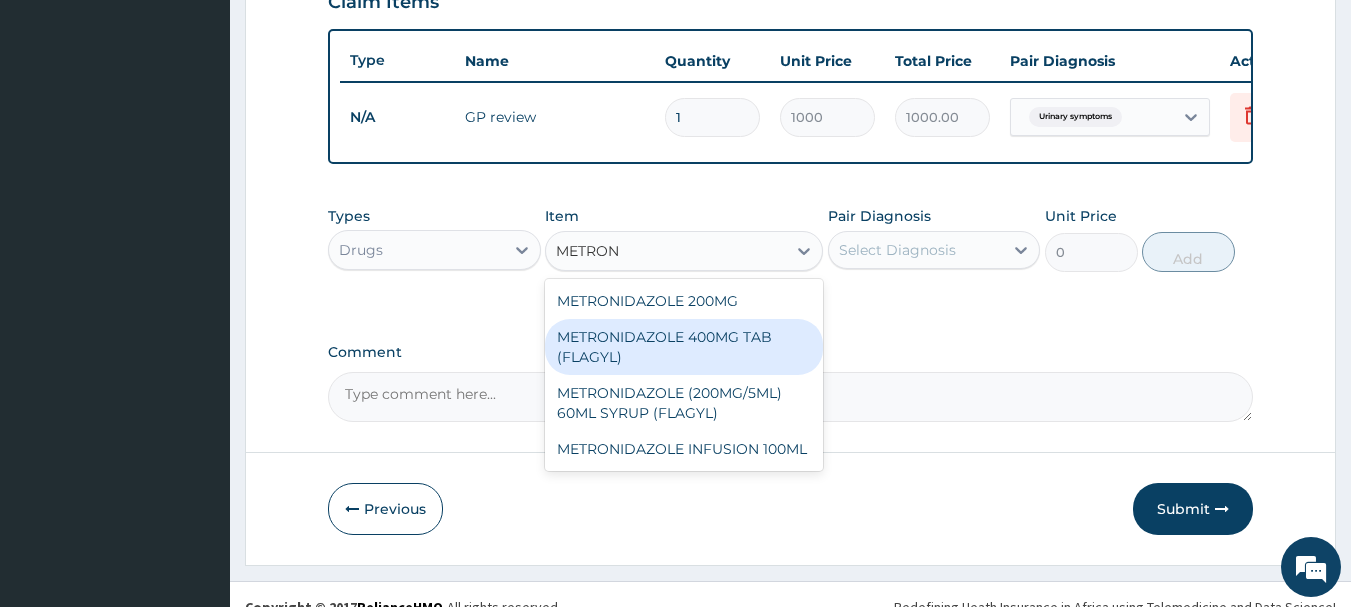 type 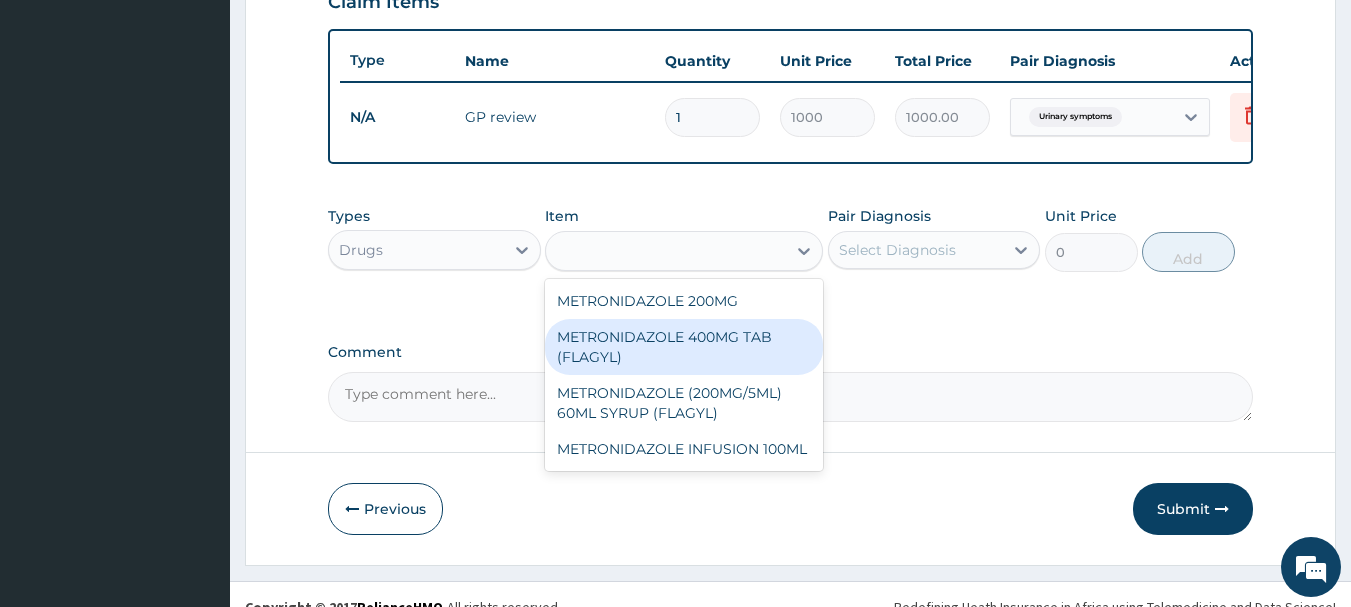 type on "20" 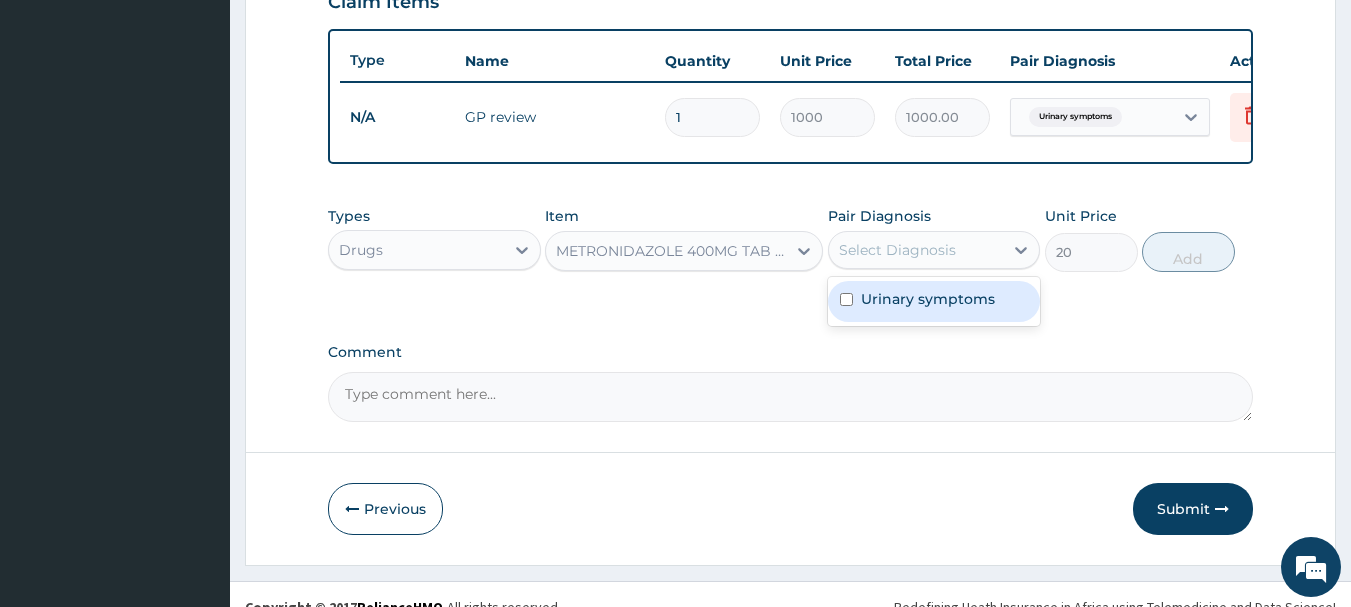 click on "Select Diagnosis" 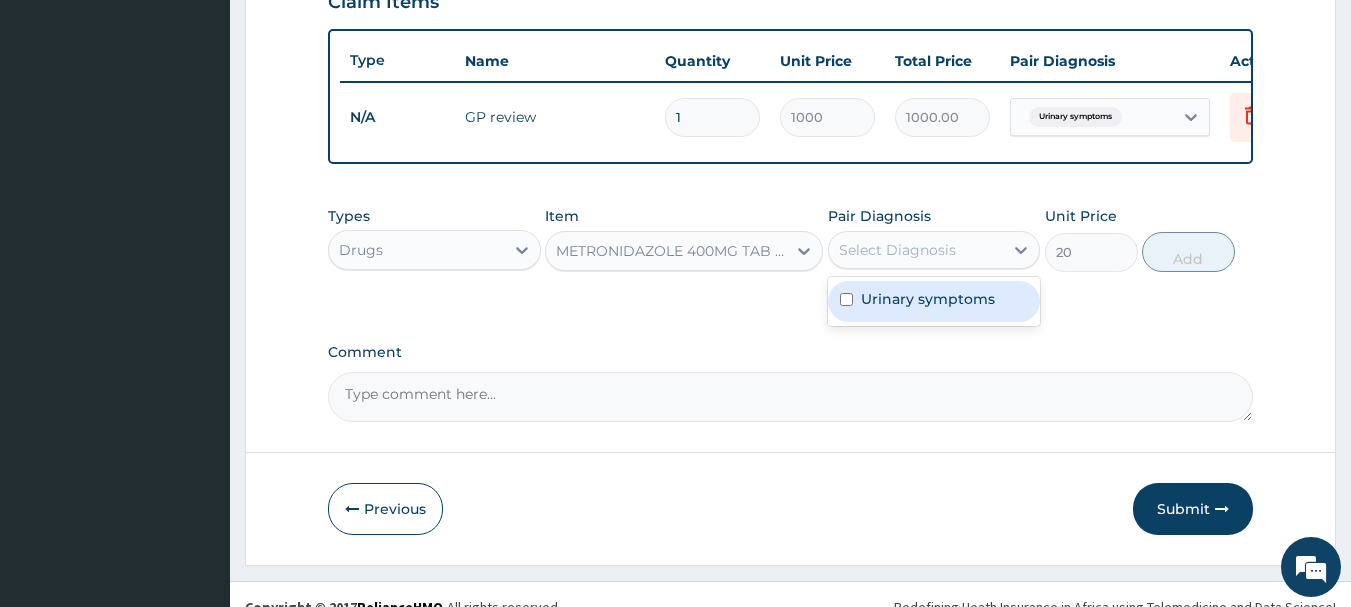 click 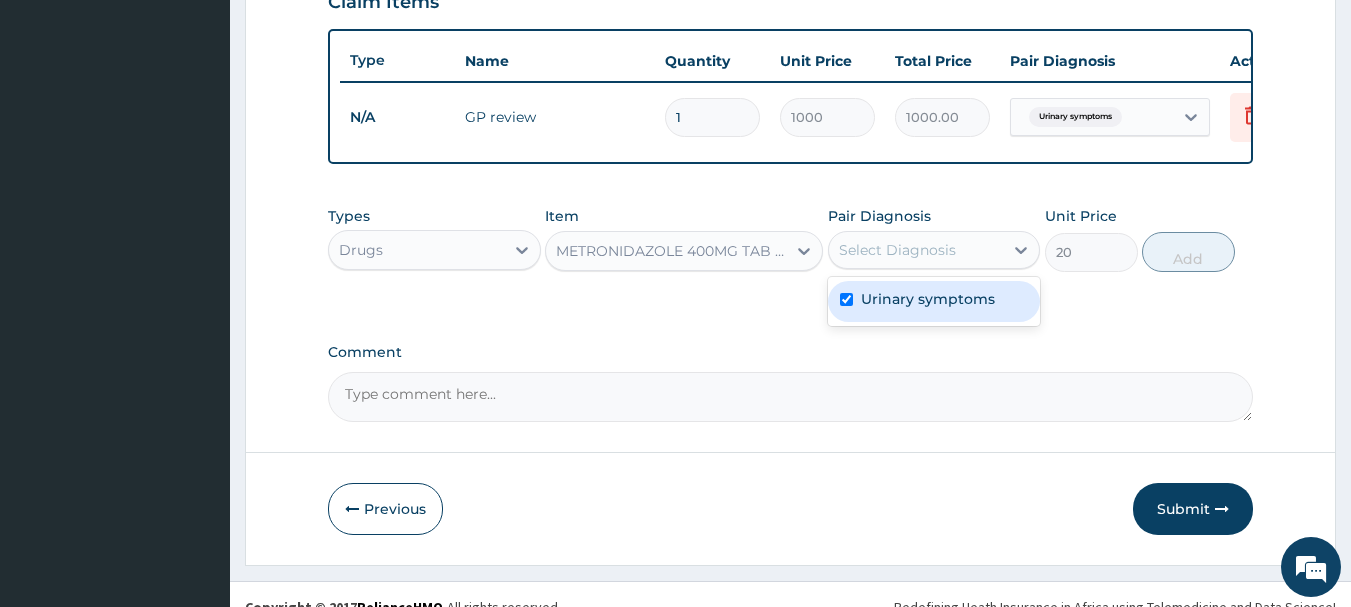 checkbox on "true" 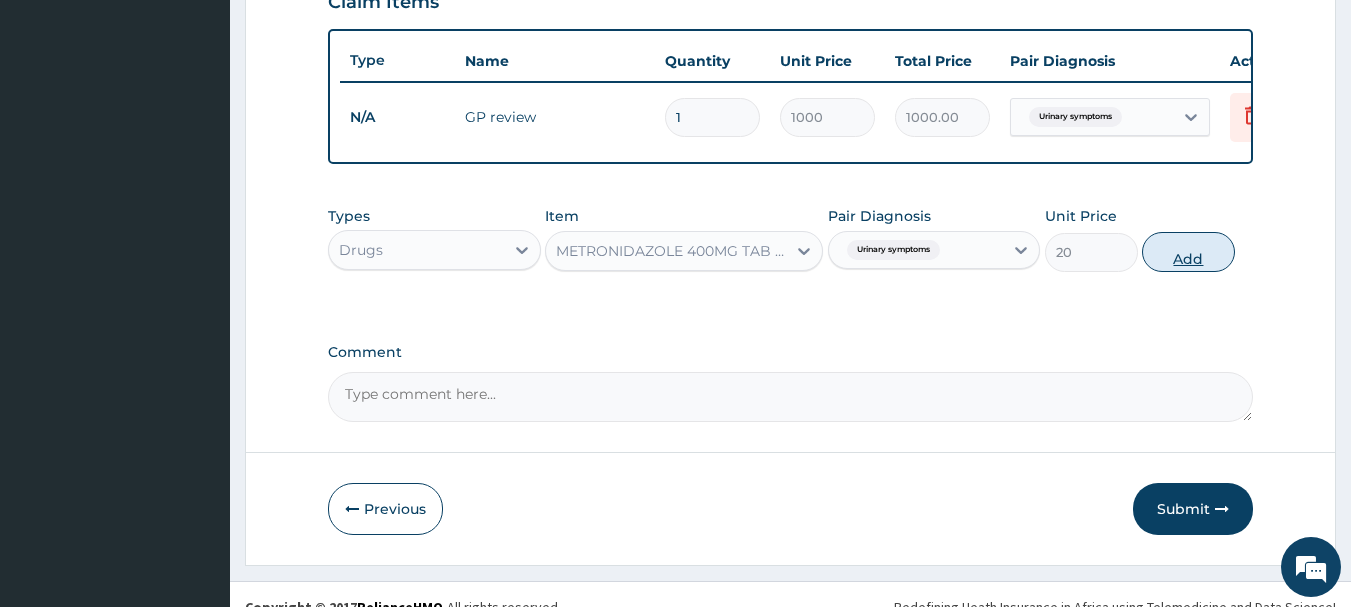 click on "Add" 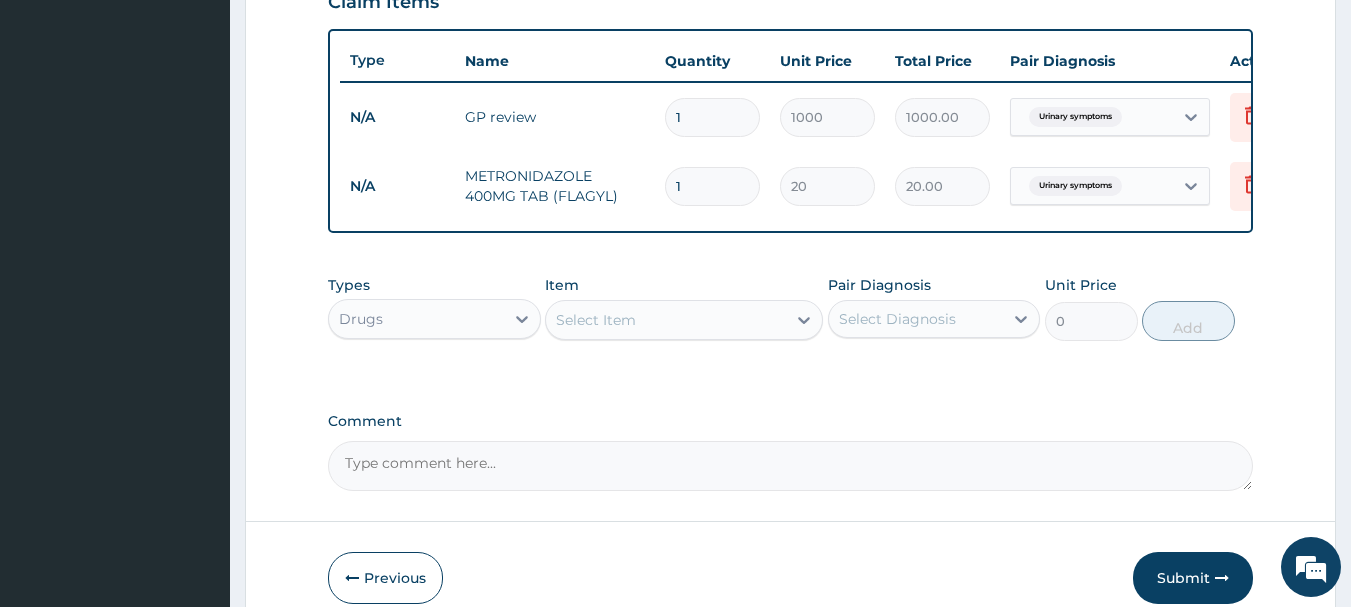 type on "15" 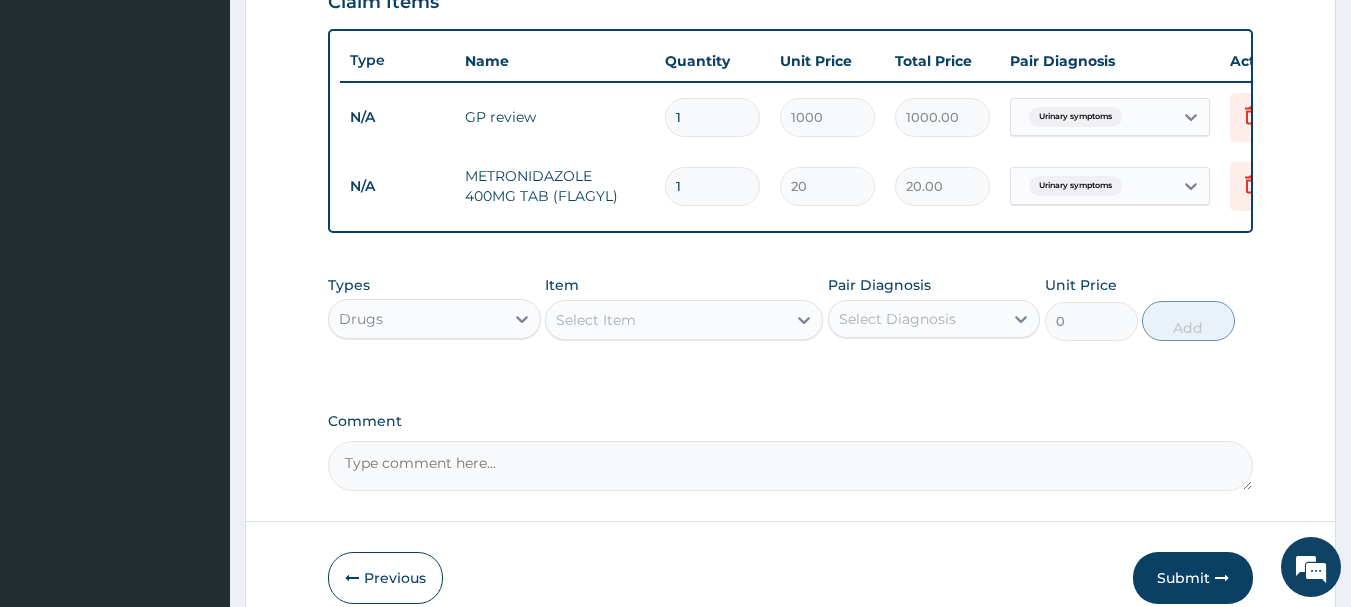 type on "300.00" 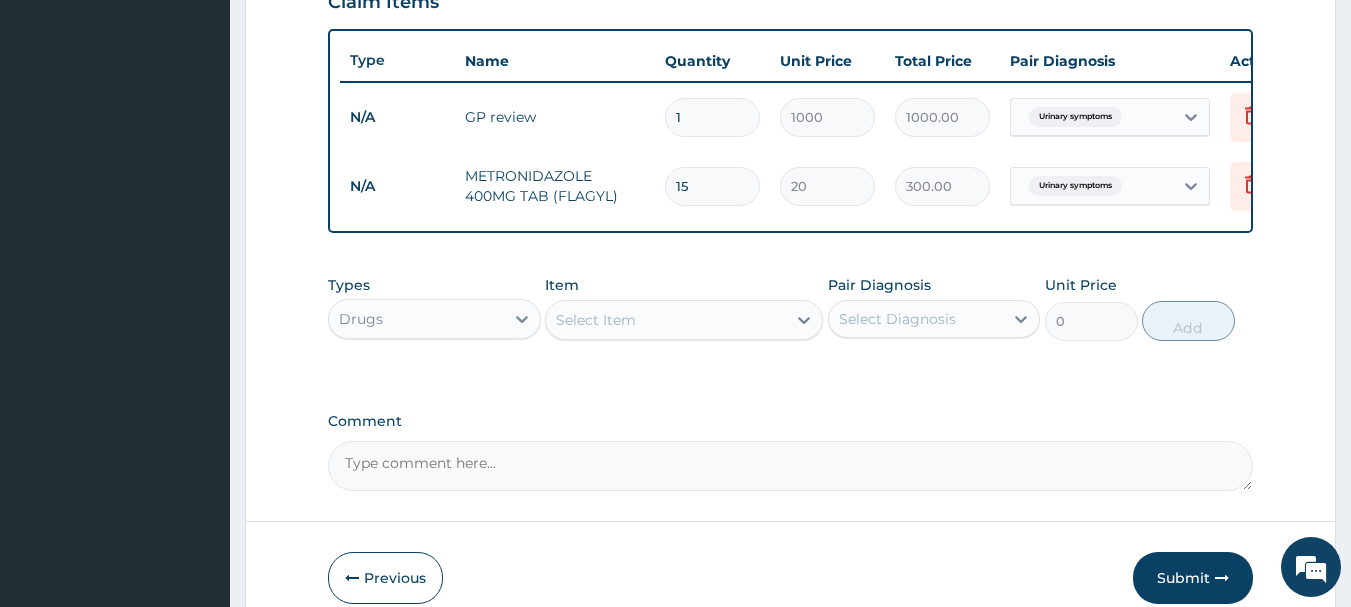 type on "15" 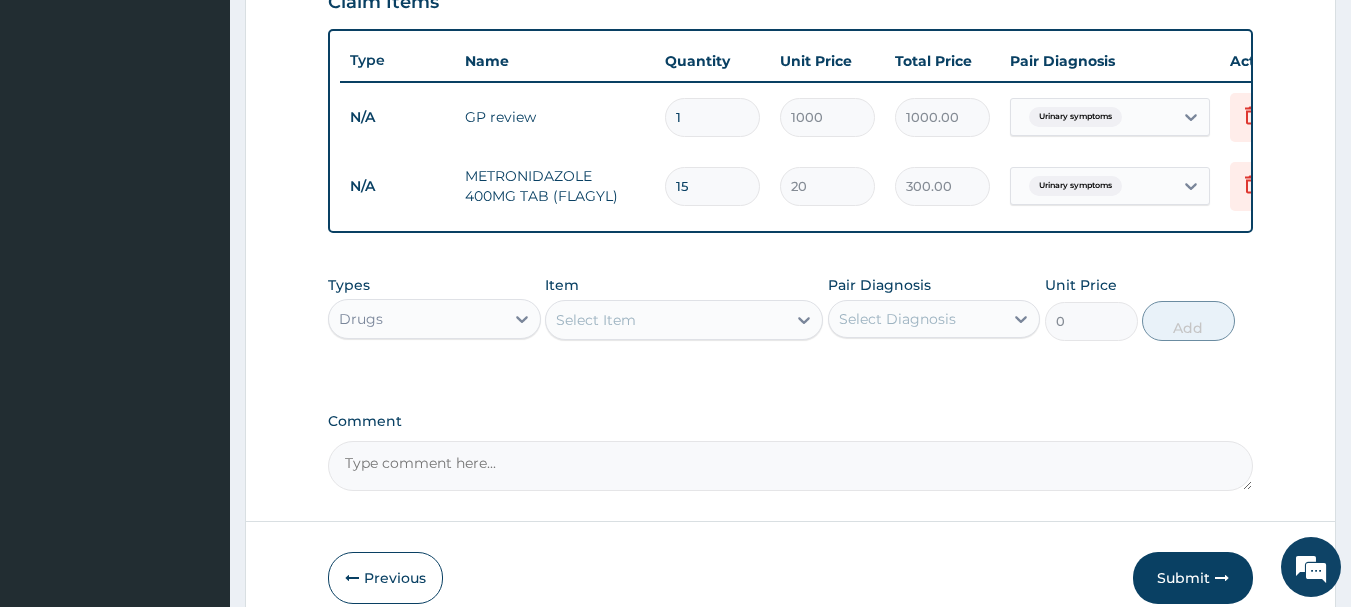 click on "Types Drugs Item Select Item Pair Diagnosis Select Diagnosis Unit Price 0 Add" 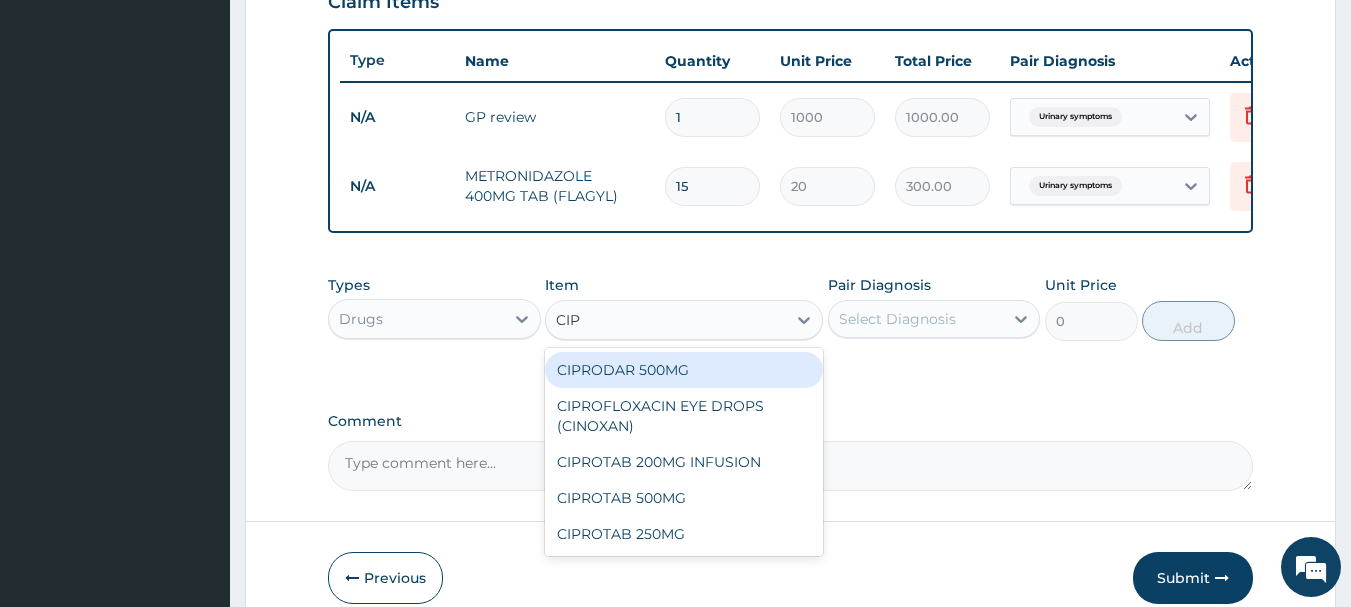 type on "CIPR" 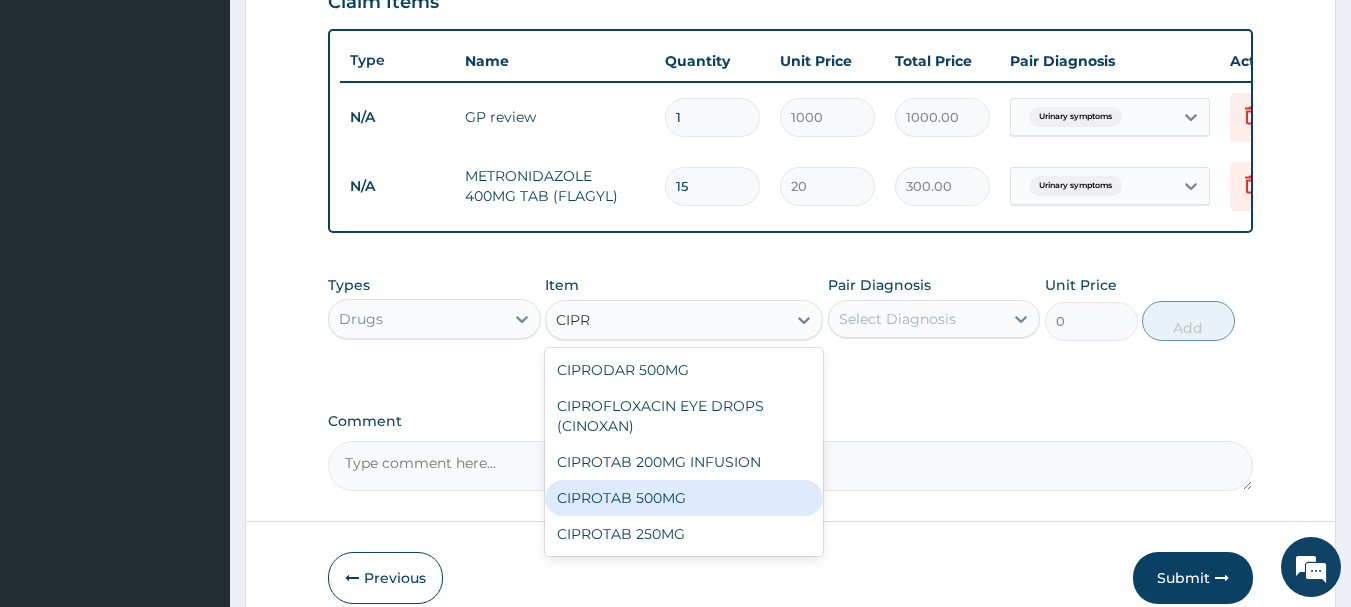click on "CIPROTAB 500MG" 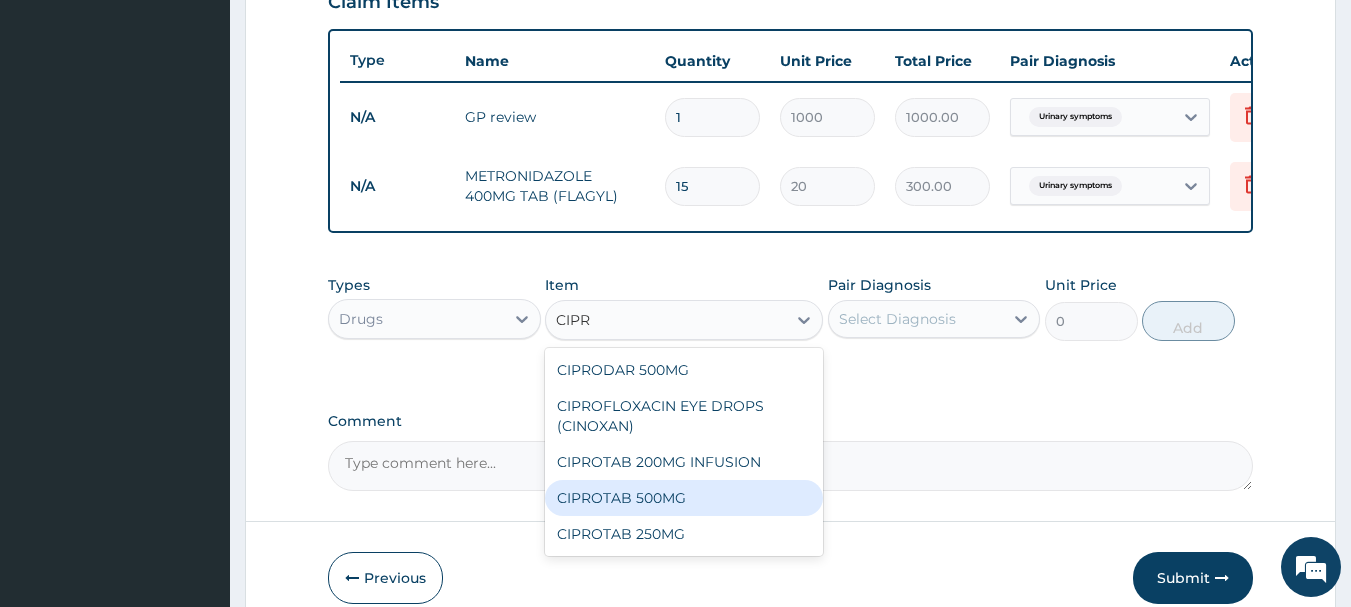type 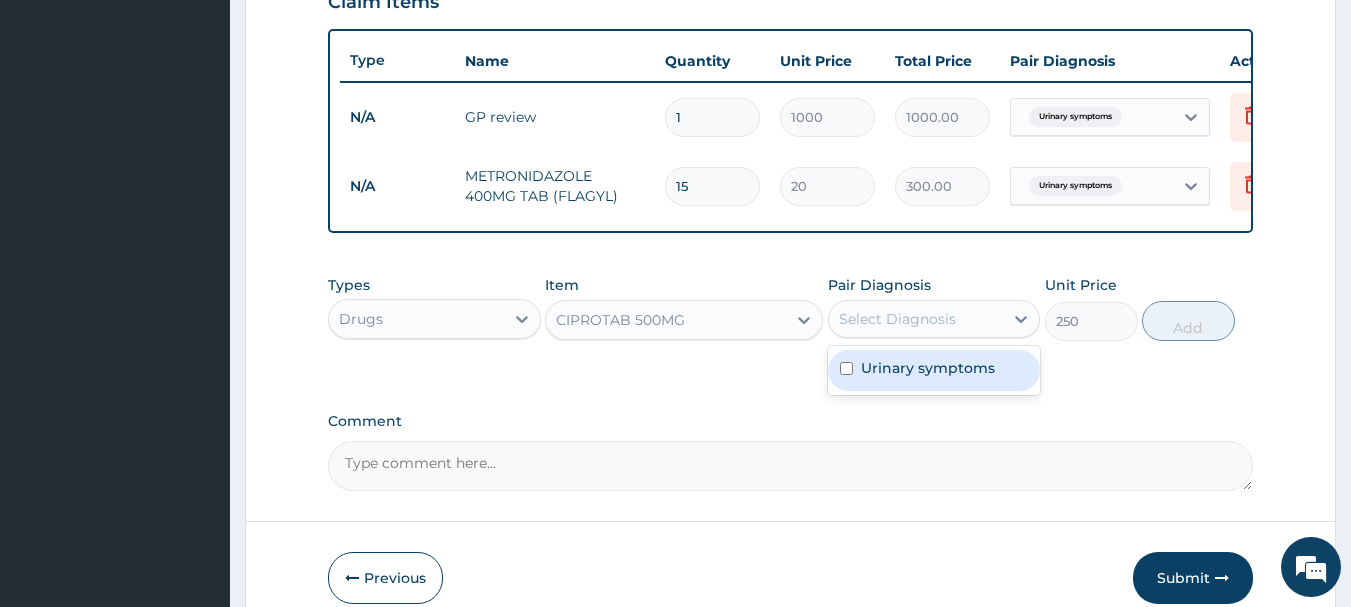 click on "Select Diagnosis" 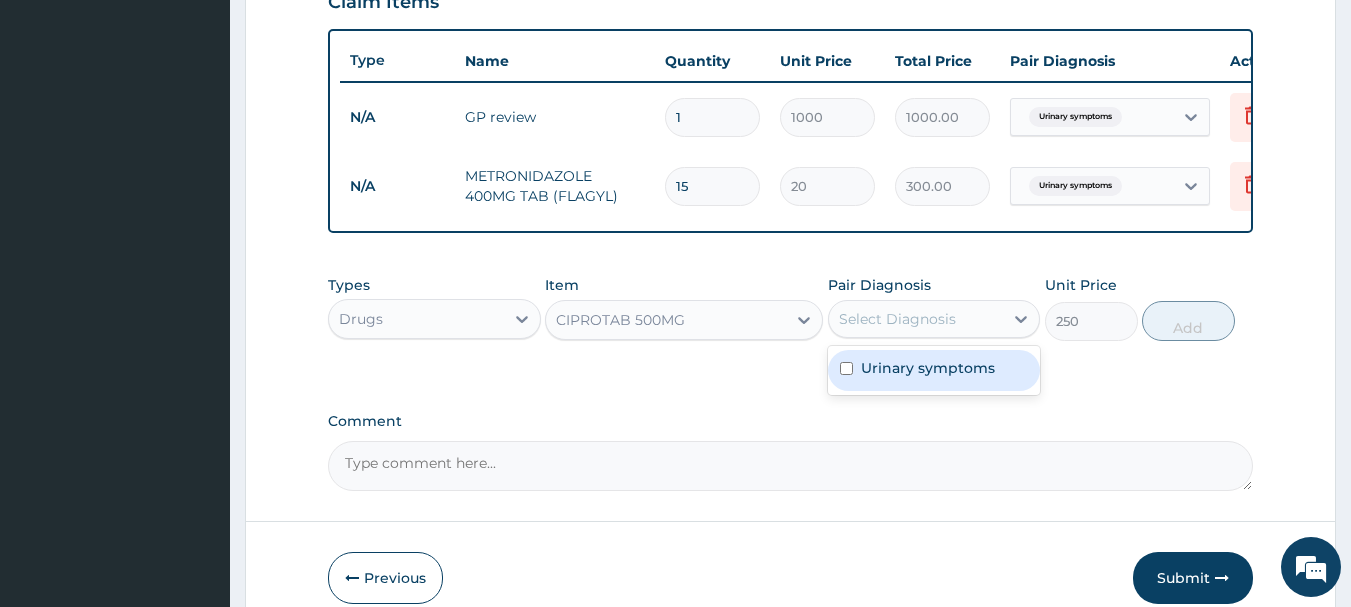 click on "Urinary symptoms" 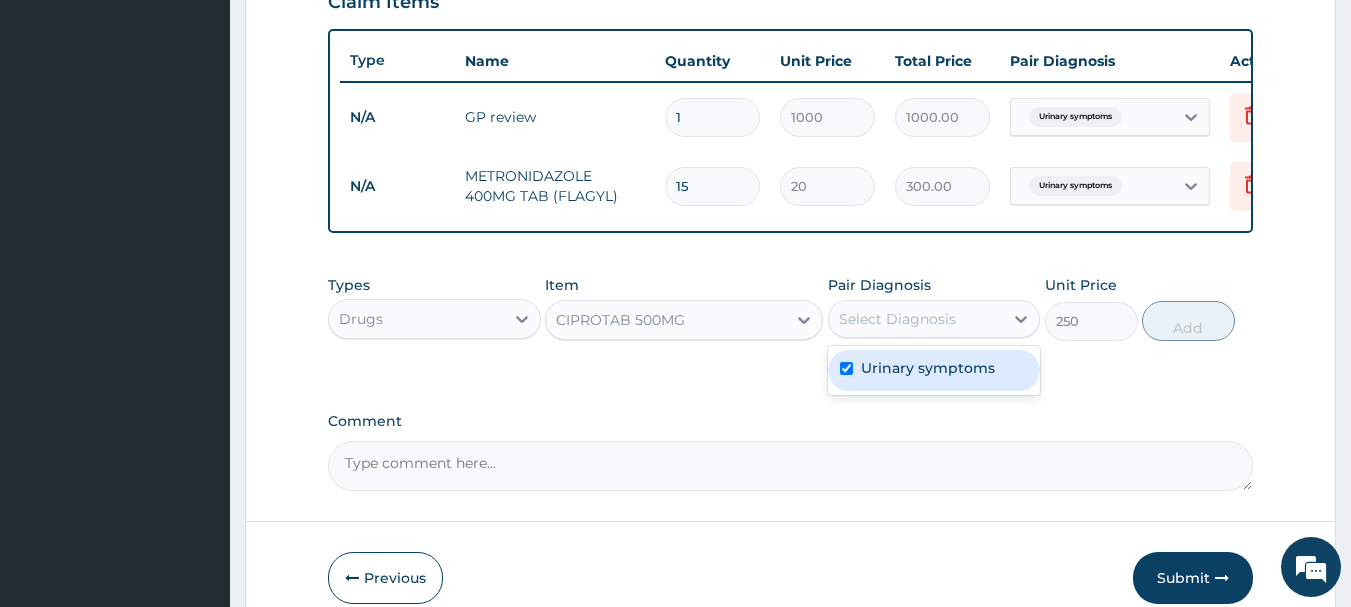 checkbox on "true" 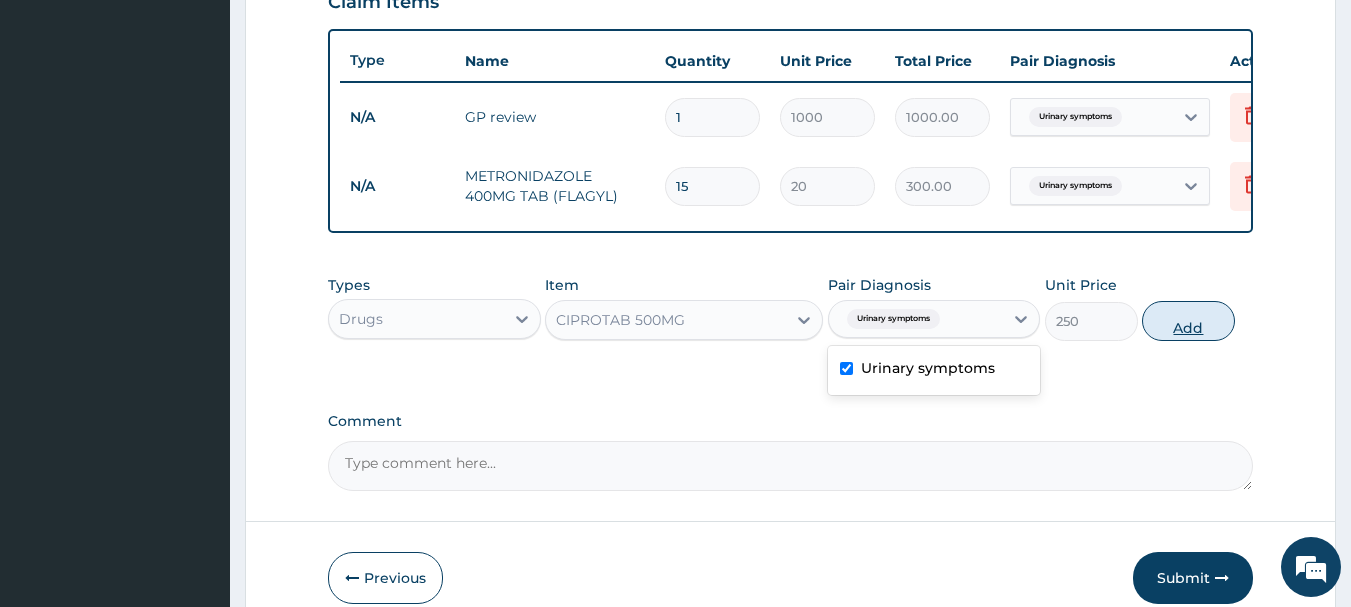 click on "Add" 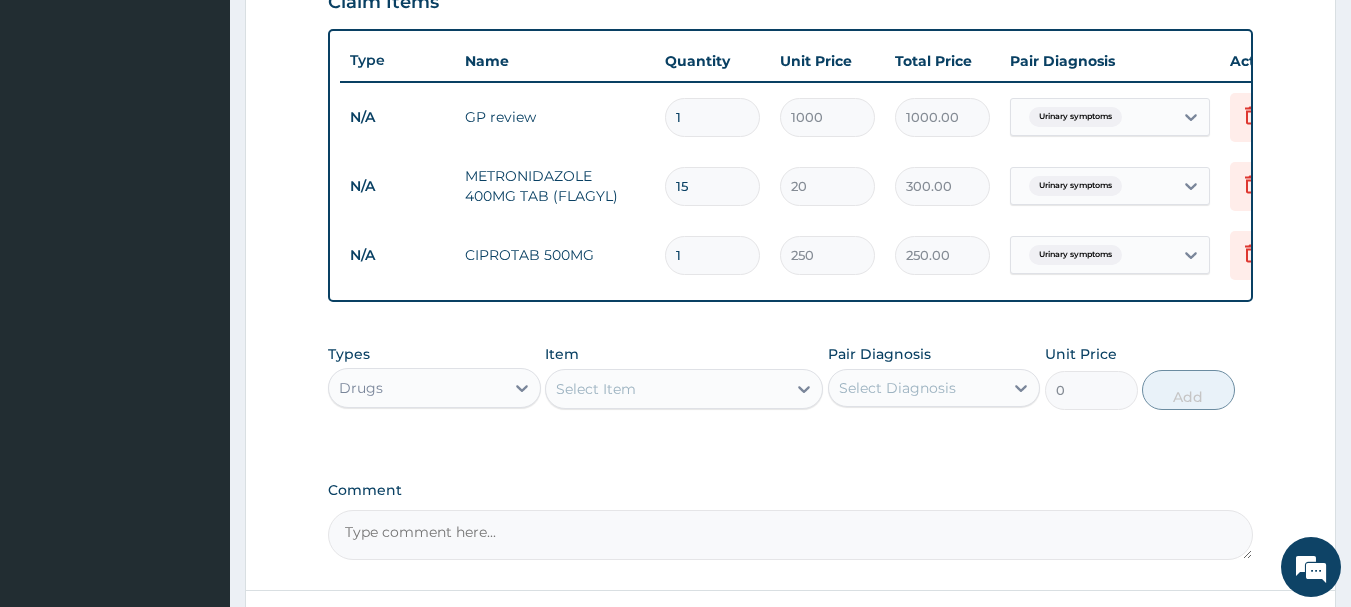 type on "10" 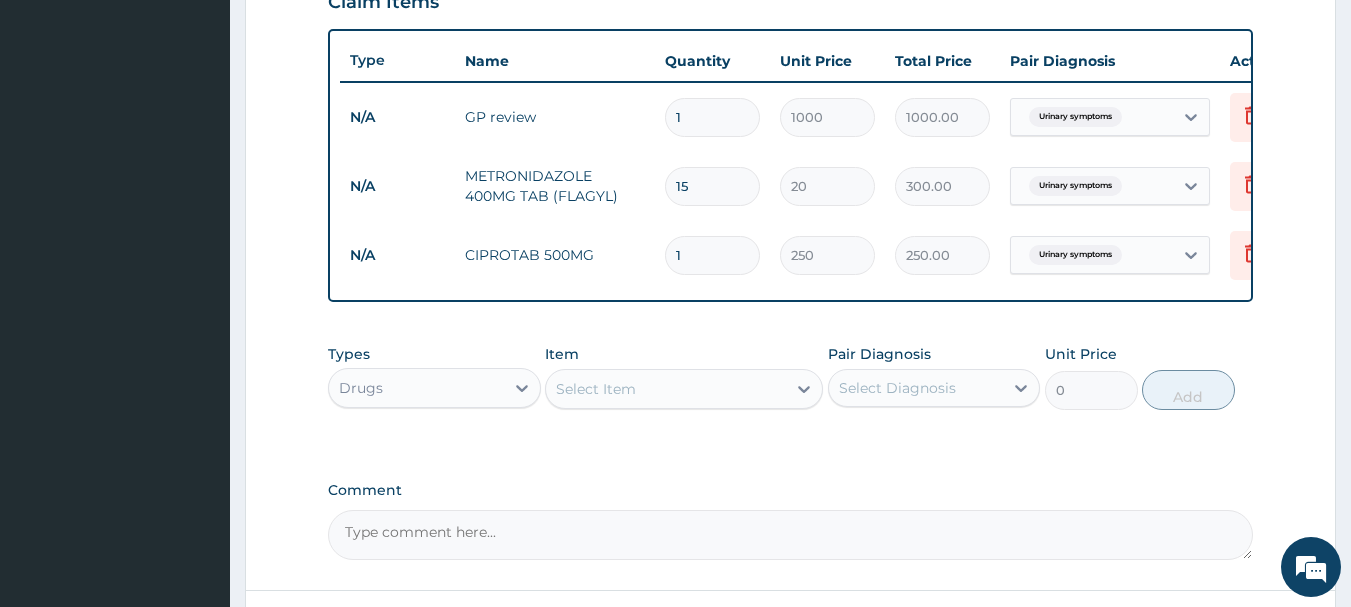 type on "2500.00" 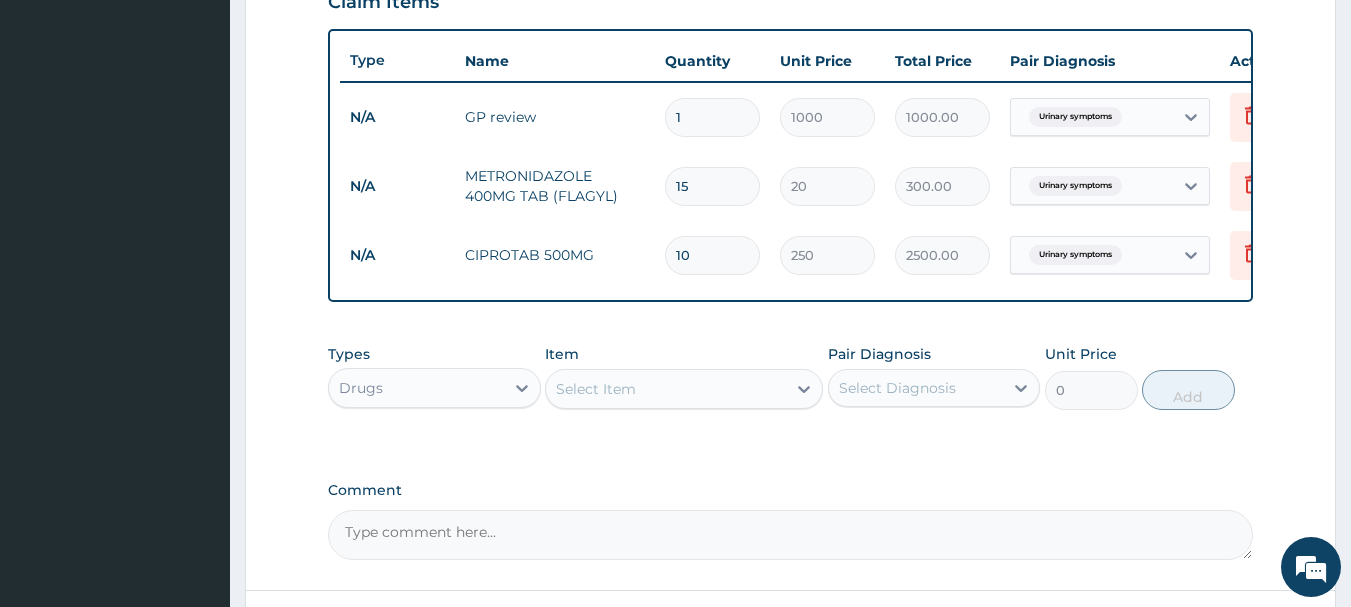 type on "10" 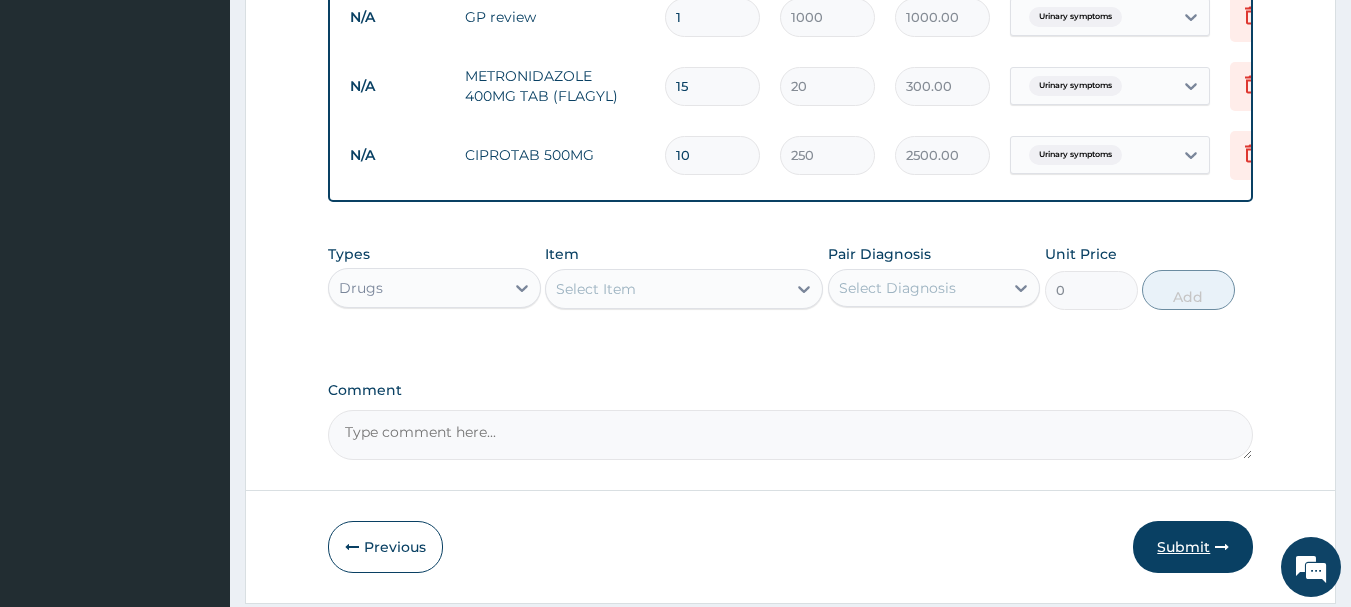 click on "Submit" 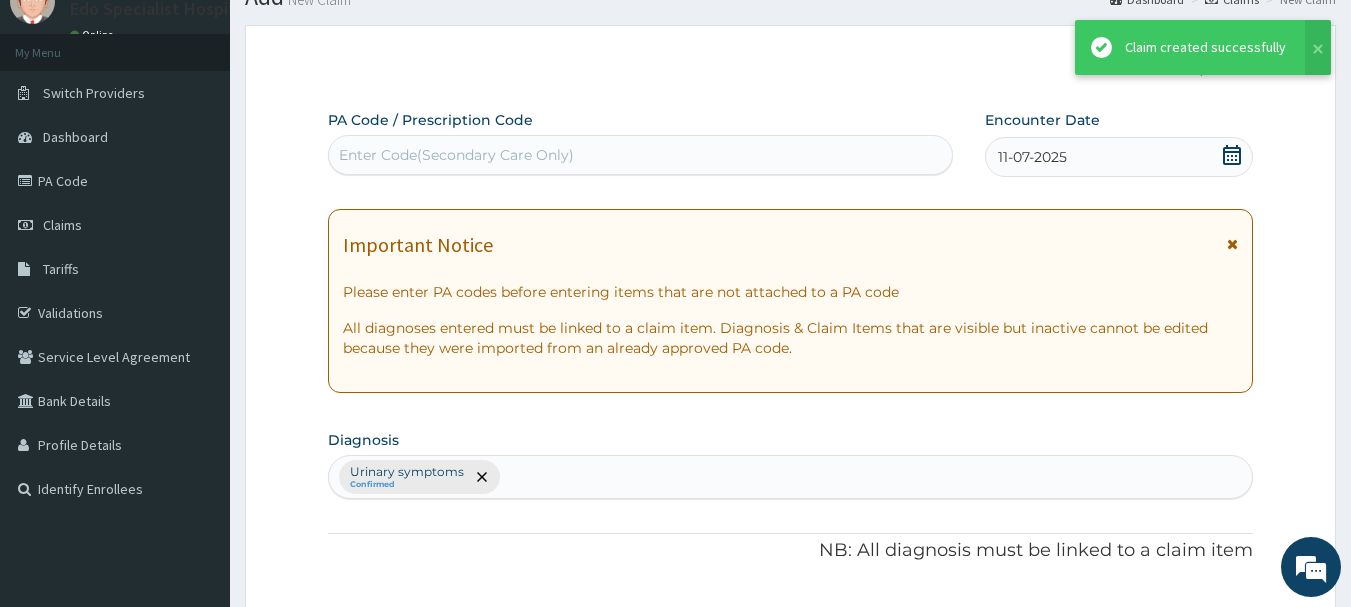 scroll, scrollTop: 815, scrollLeft: 0, axis: vertical 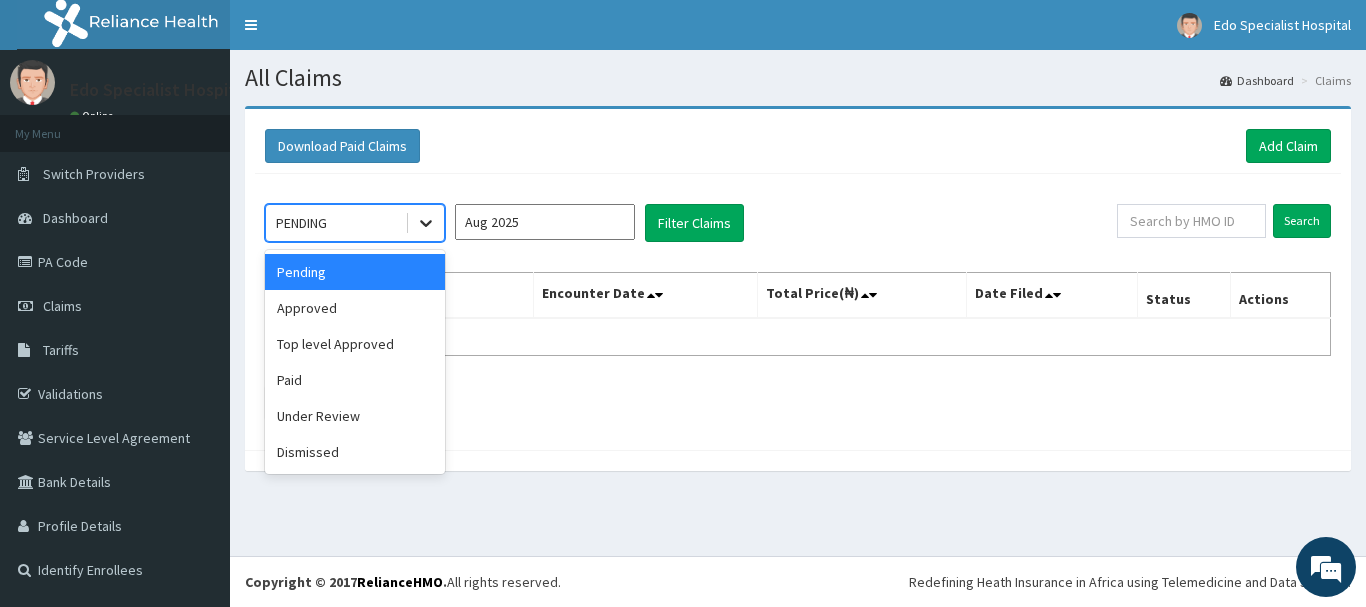click at bounding box center (426, 223) 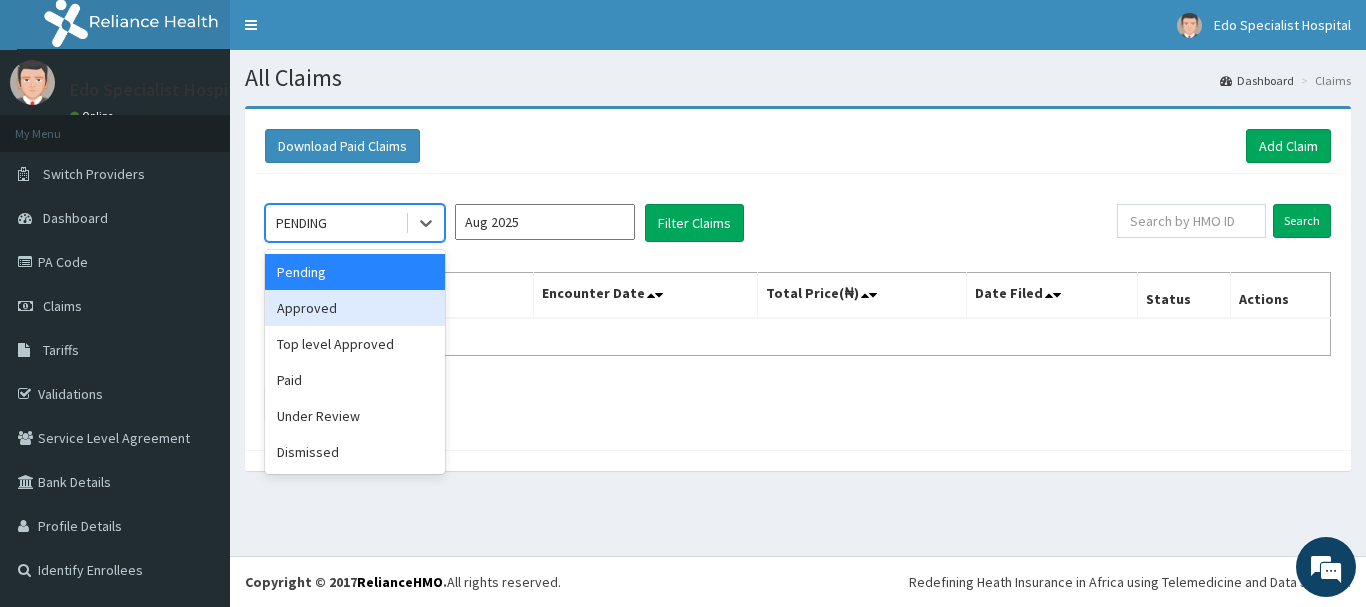 click on "Approved" at bounding box center [355, 308] 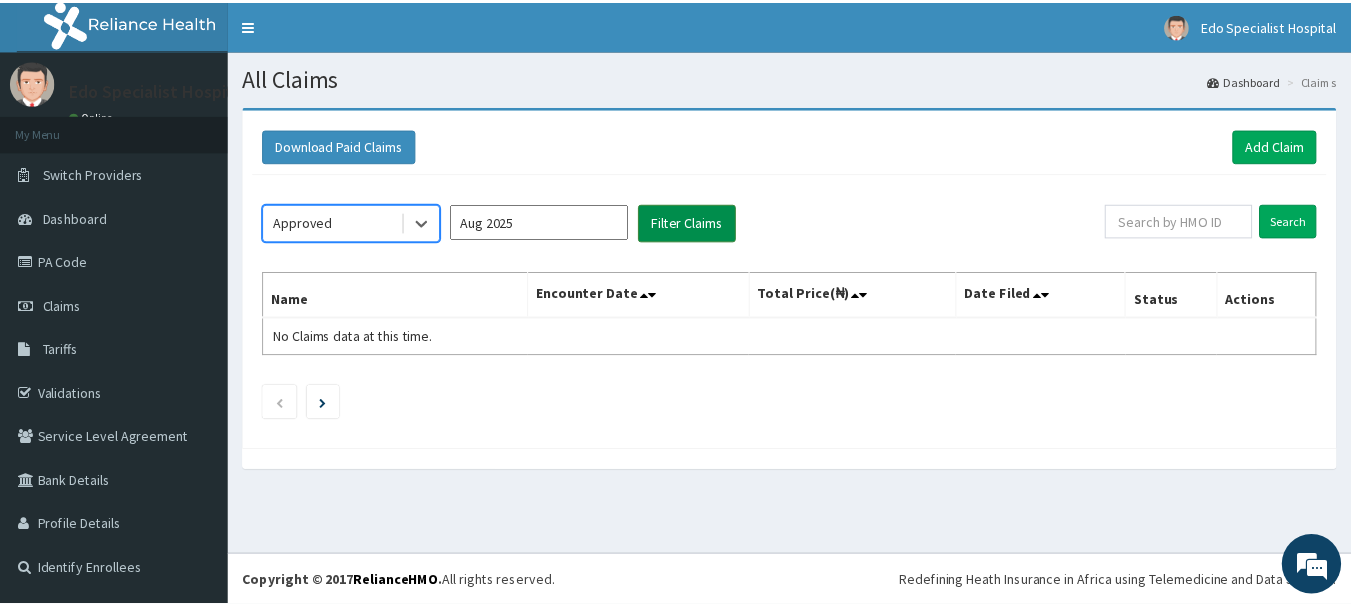 scroll, scrollTop: 0, scrollLeft: 0, axis: both 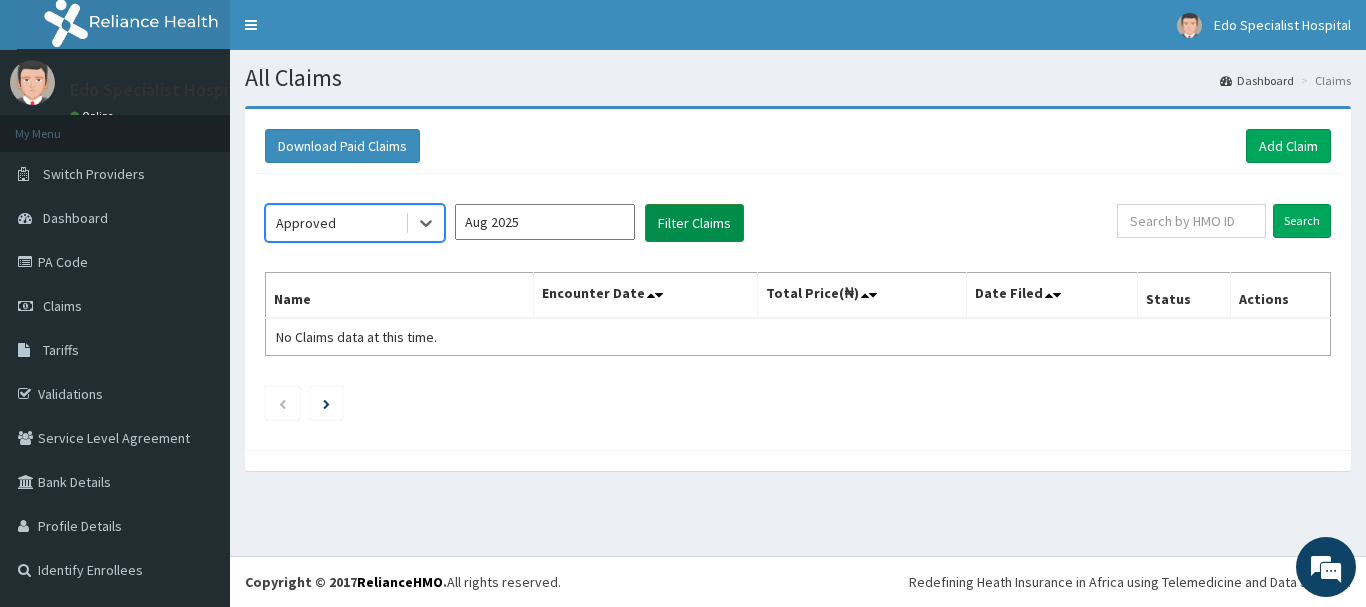 click on "Filter Claims" at bounding box center (694, 223) 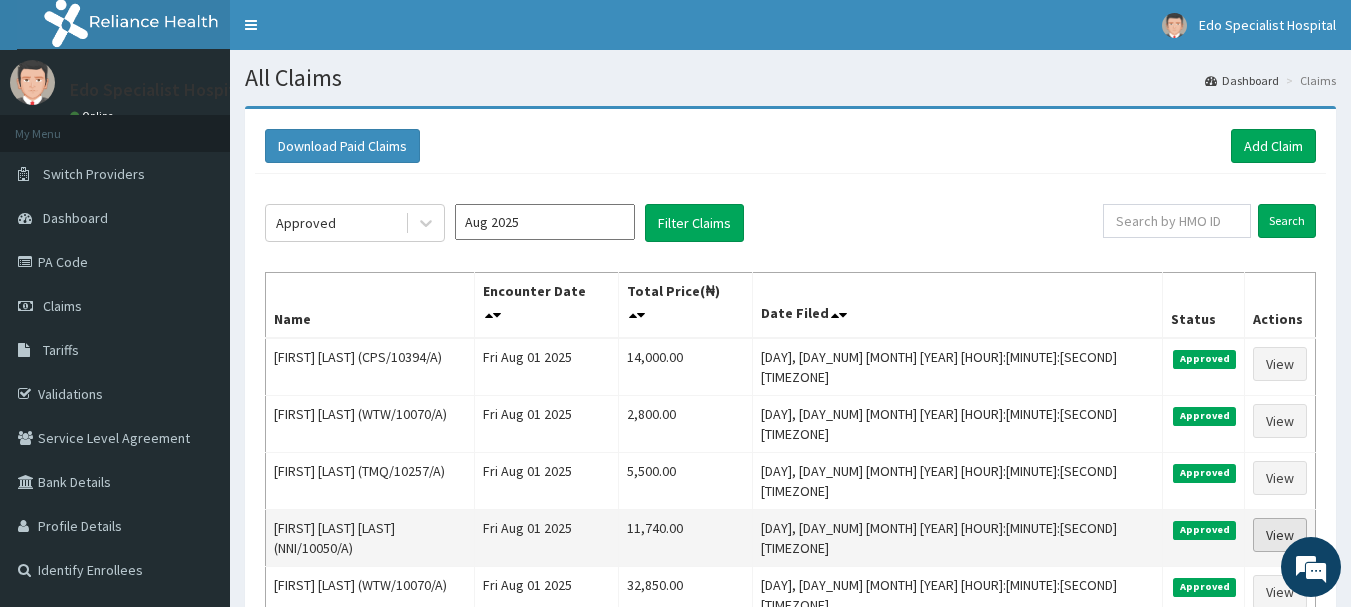 click on "View" at bounding box center (1280, 535) 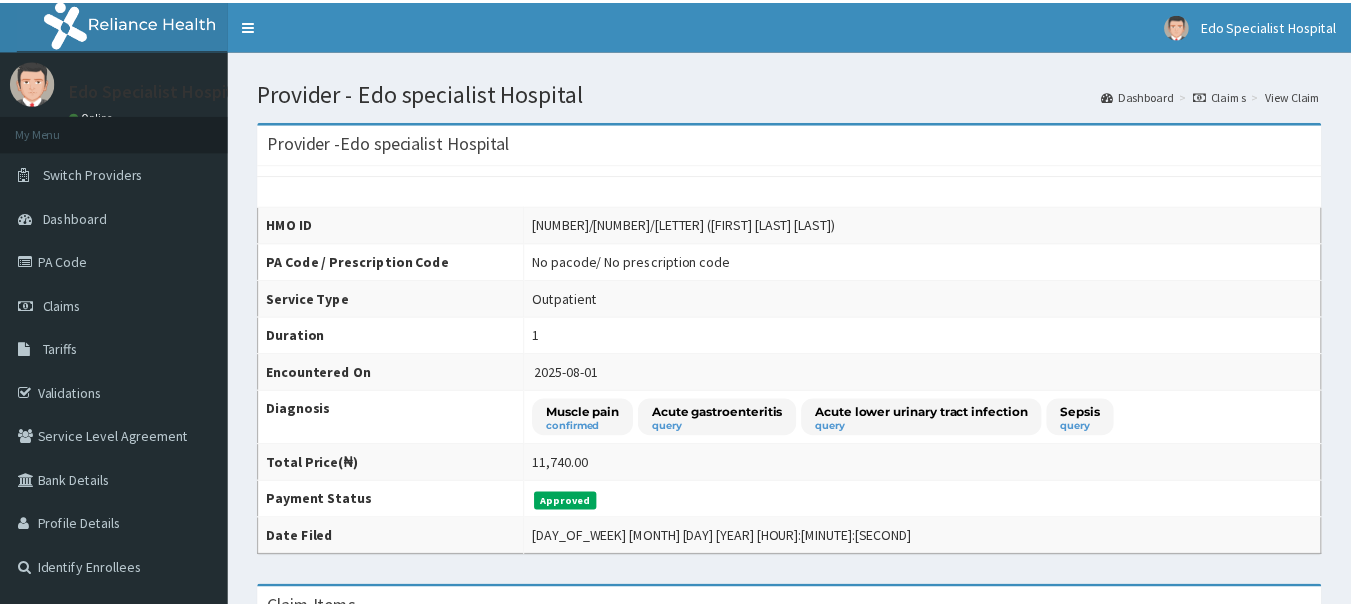 scroll, scrollTop: 0, scrollLeft: 0, axis: both 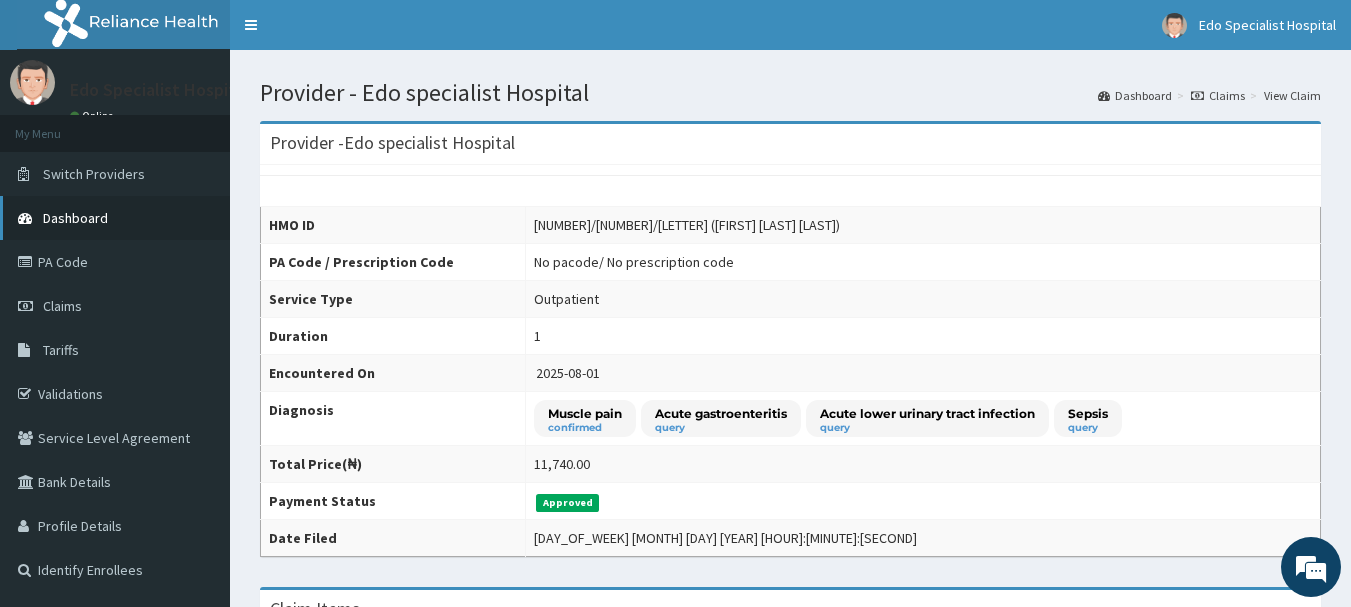 click on "Dashboard" at bounding box center (115, 218) 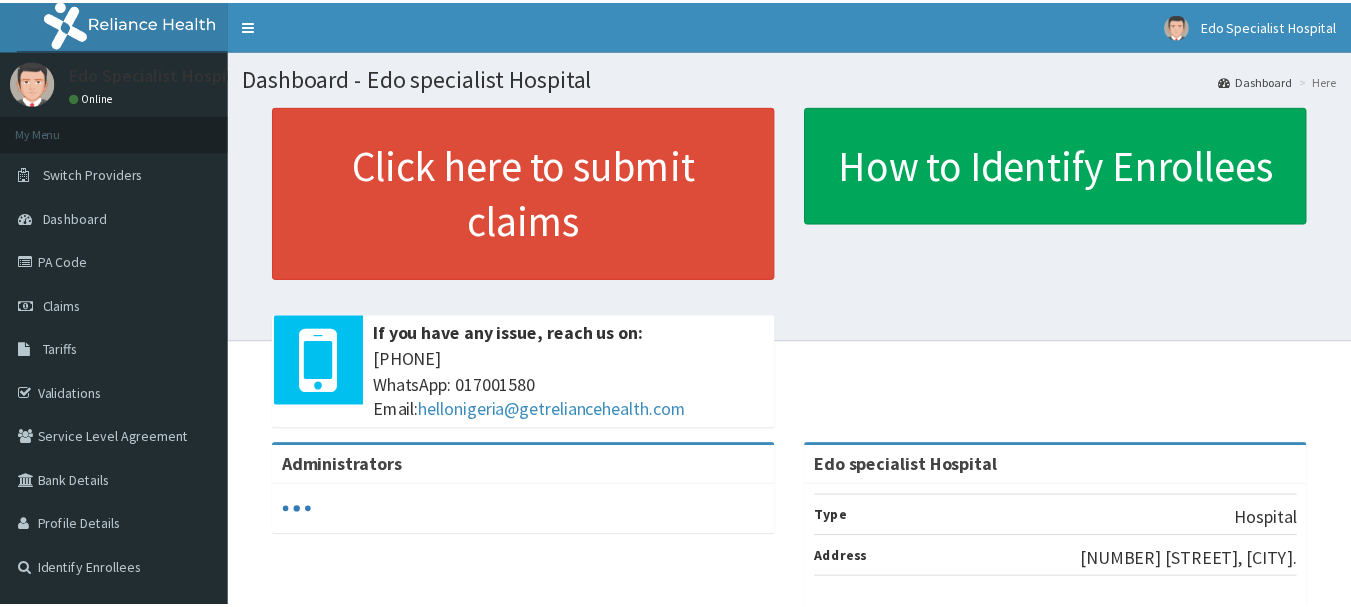 scroll, scrollTop: 0, scrollLeft: 0, axis: both 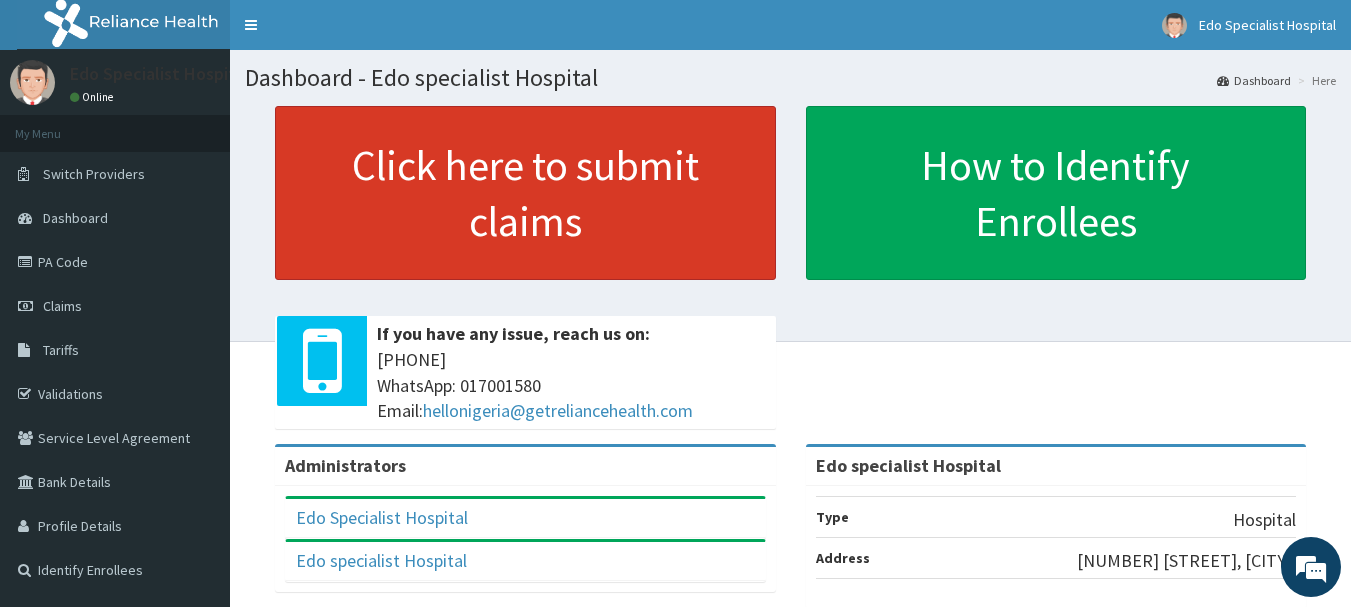 click on "Click here to submit claims" at bounding box center (525, 193) 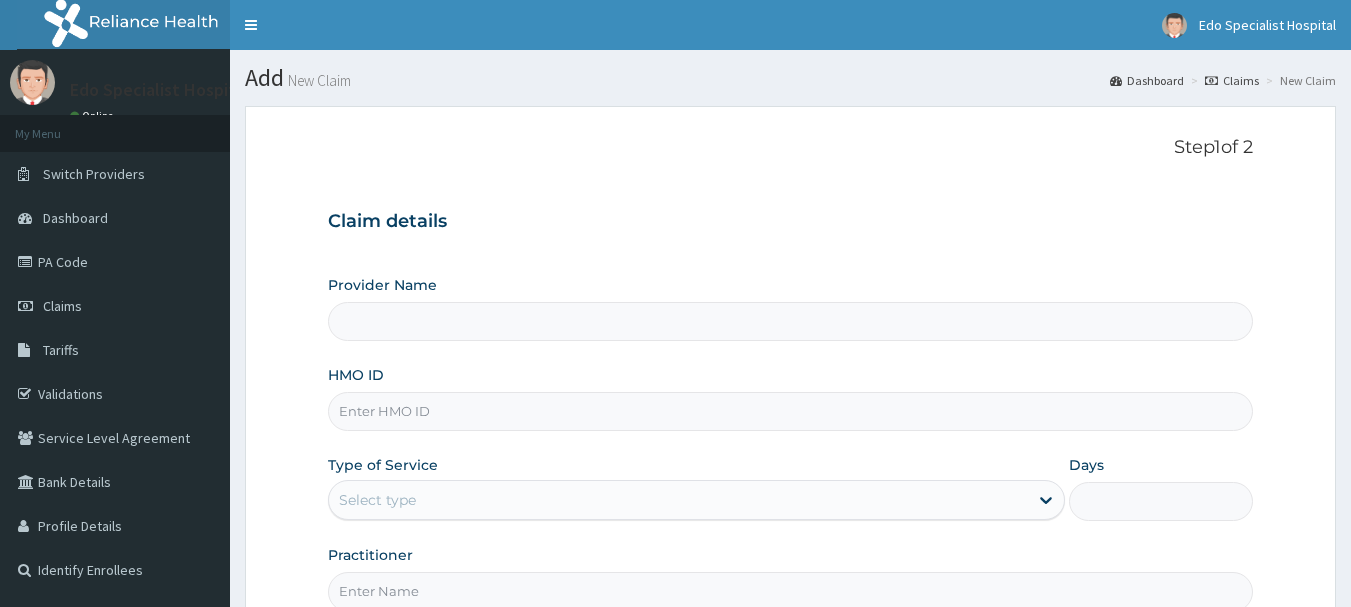 scroll, scrollTop: 0, scrollLeft: 0, axis: both 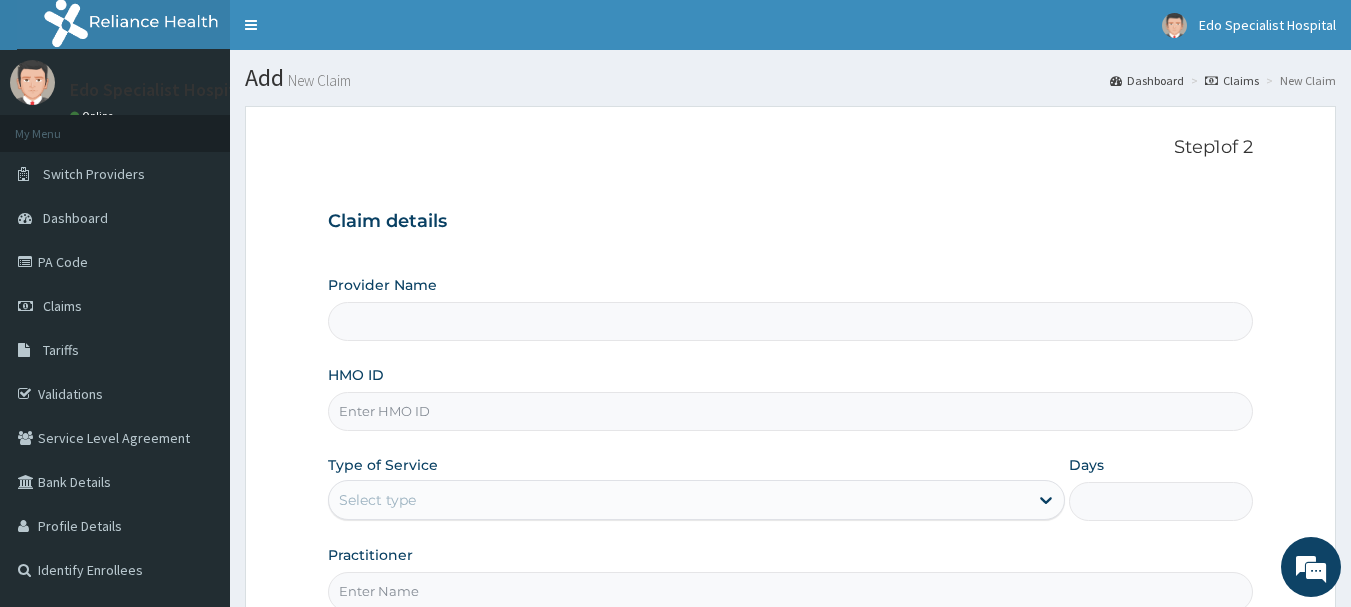 type on "Edo specialist Hospital" 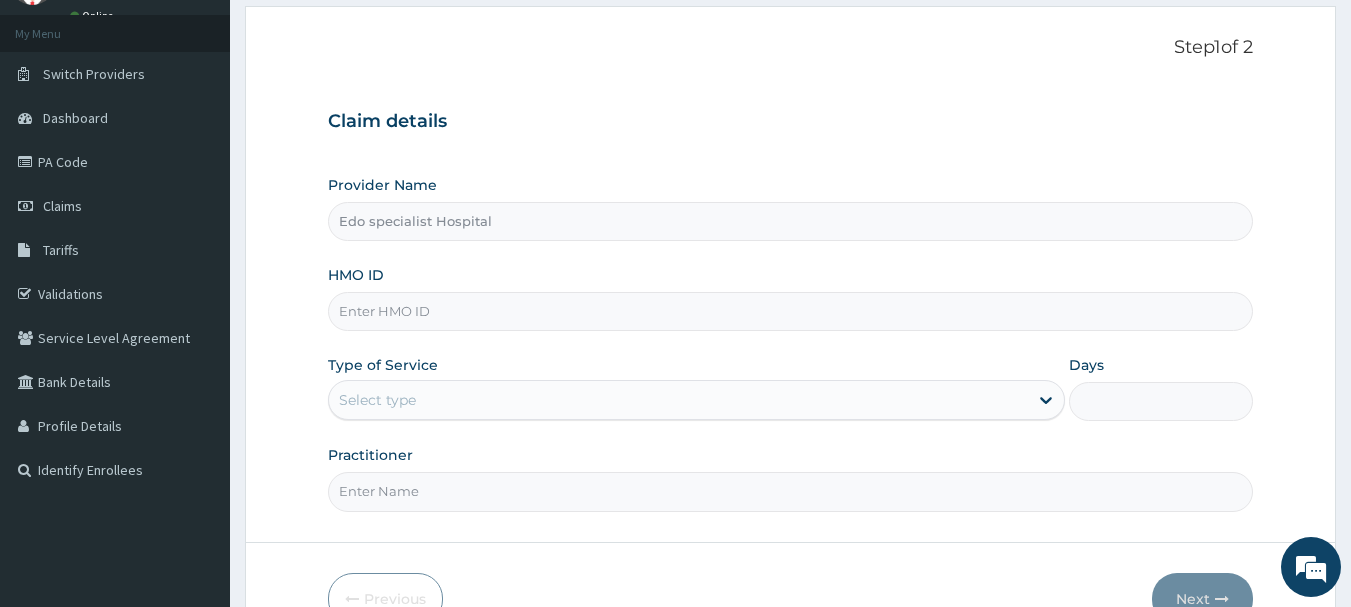 scroll, scrollTop: 200, scrollLeft: 0, axis: vertical 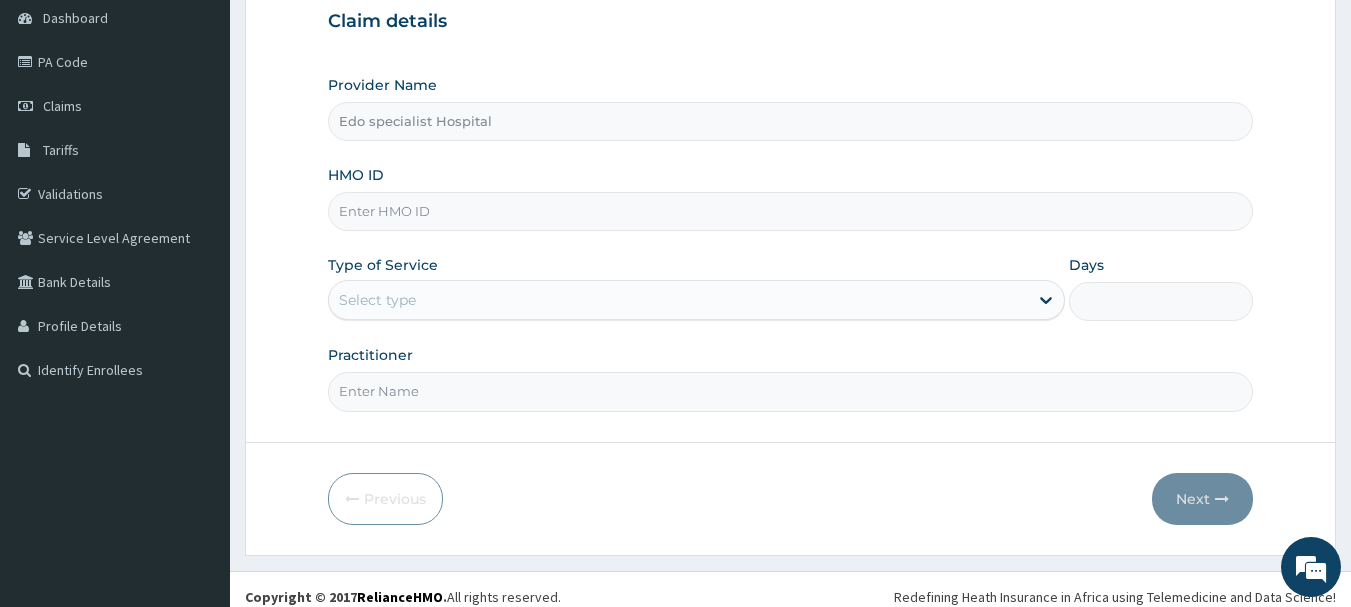 click on "HMO ID" at bounding box center [791, 211] 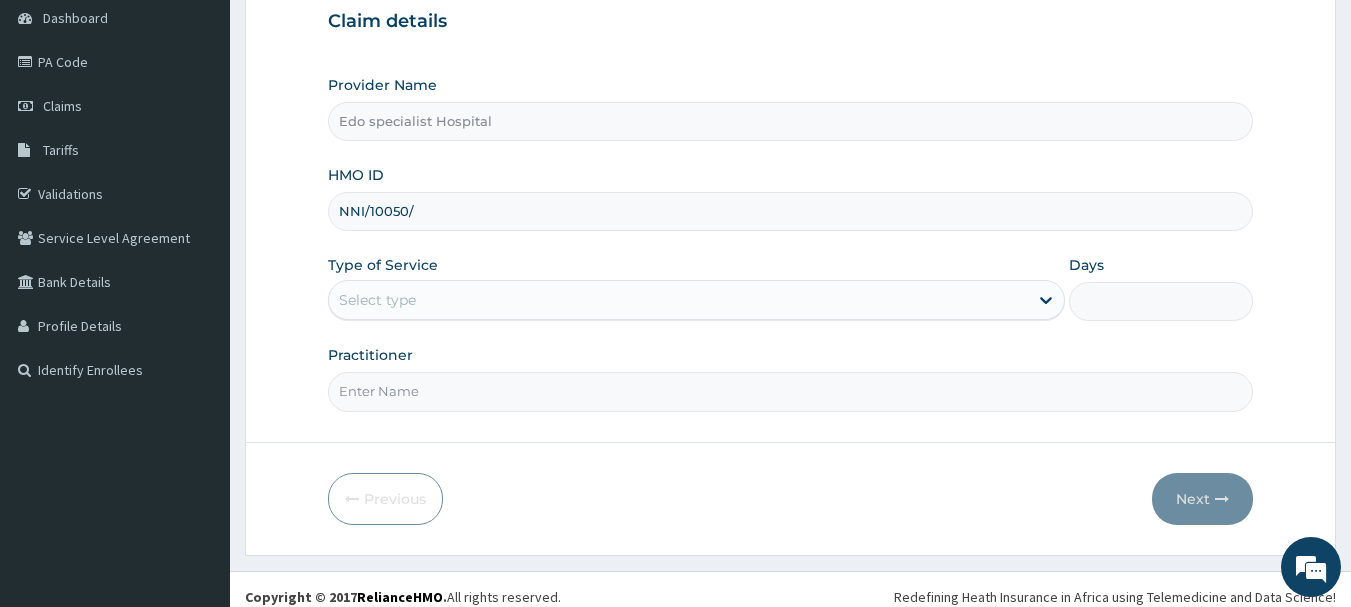 scroll, scrollTop: 0, scrollLeft: 0, axis: both 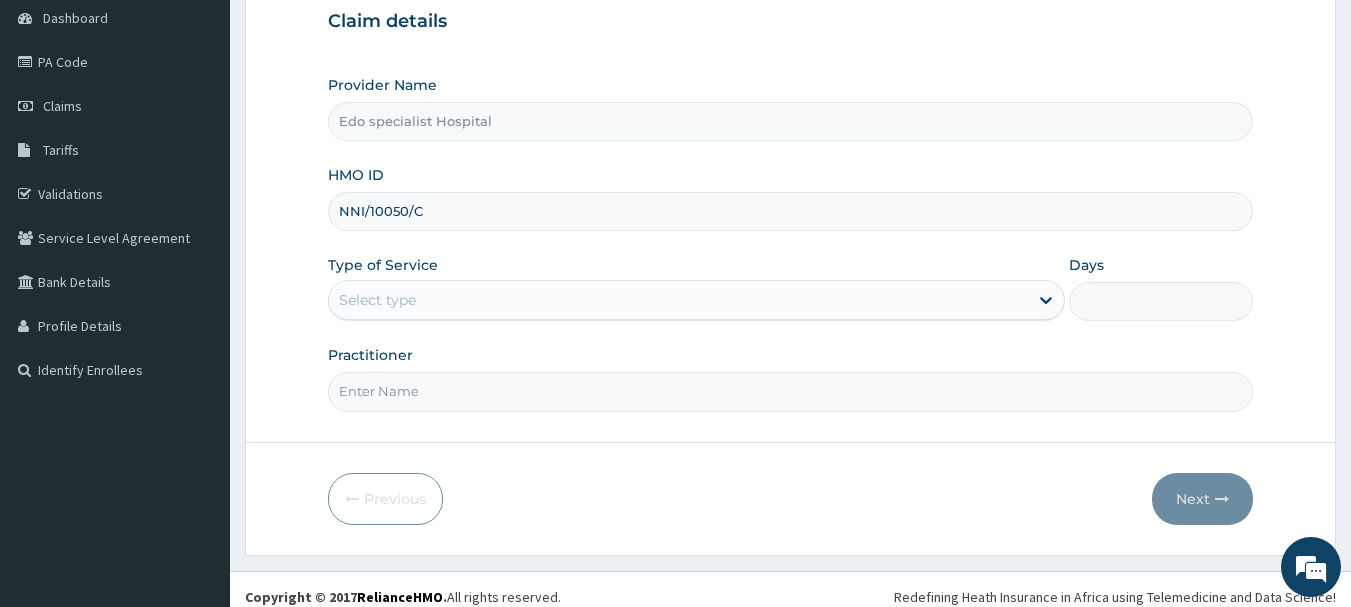 type on "NNI/10050/C" 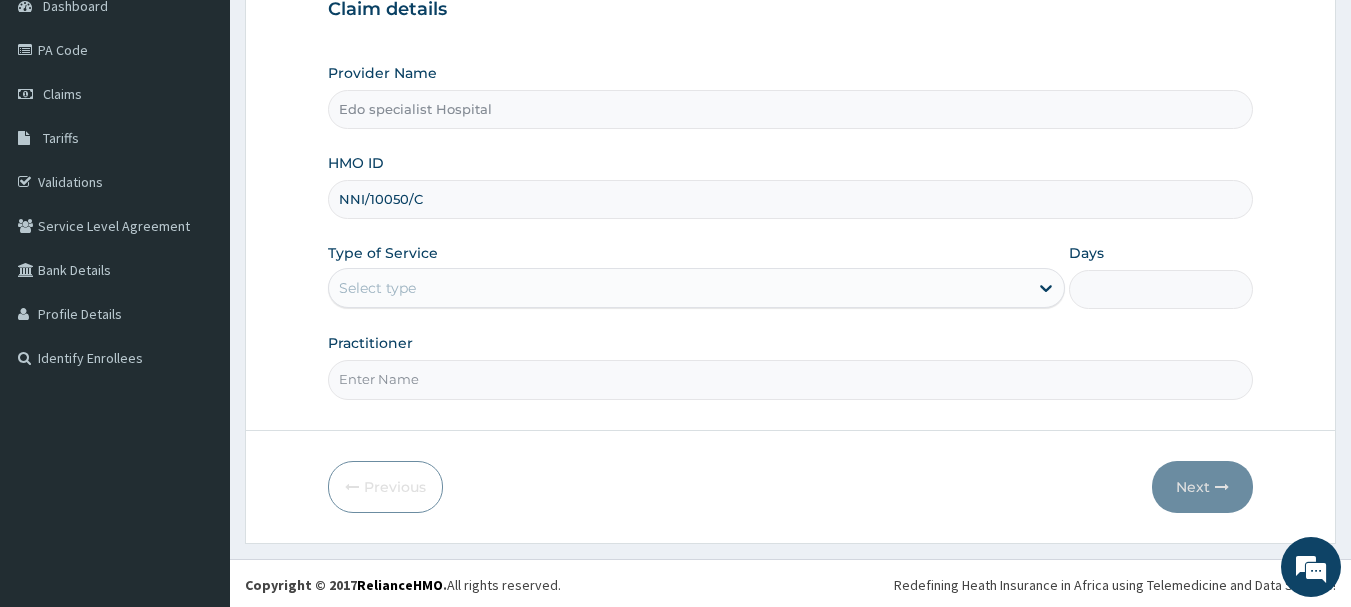 scroll, scrollTop: 215, scrollLeft: 0, axis: vertical 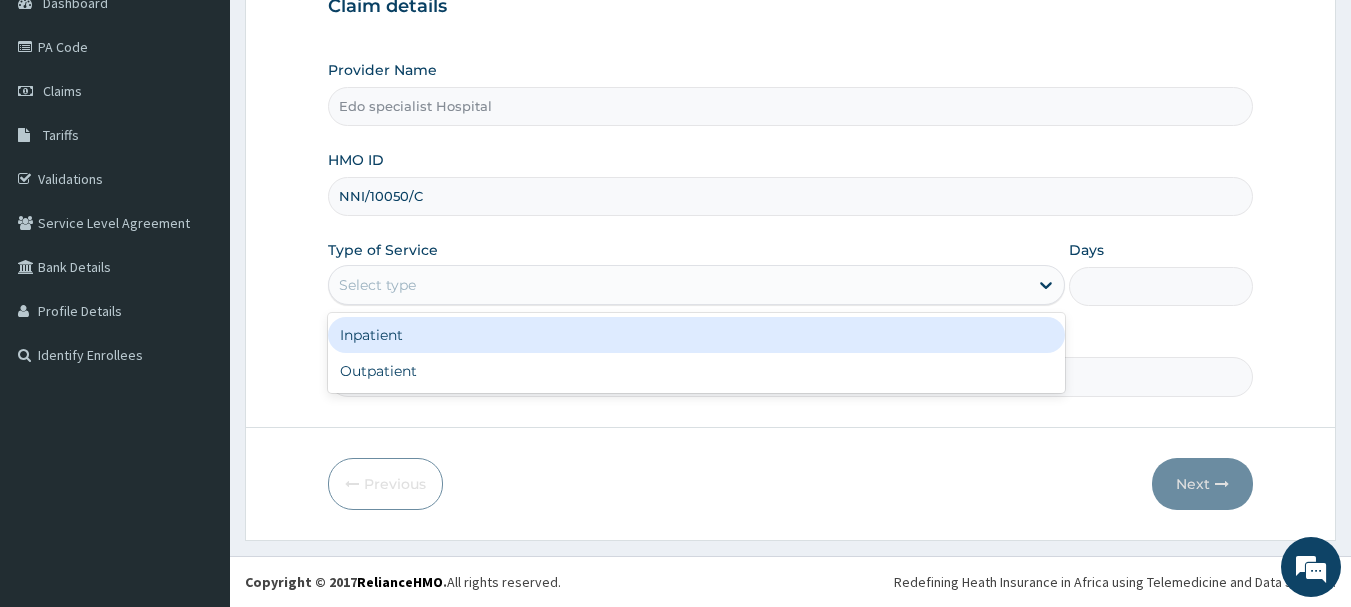 click on "Select type" at bounding box center [678, 285] 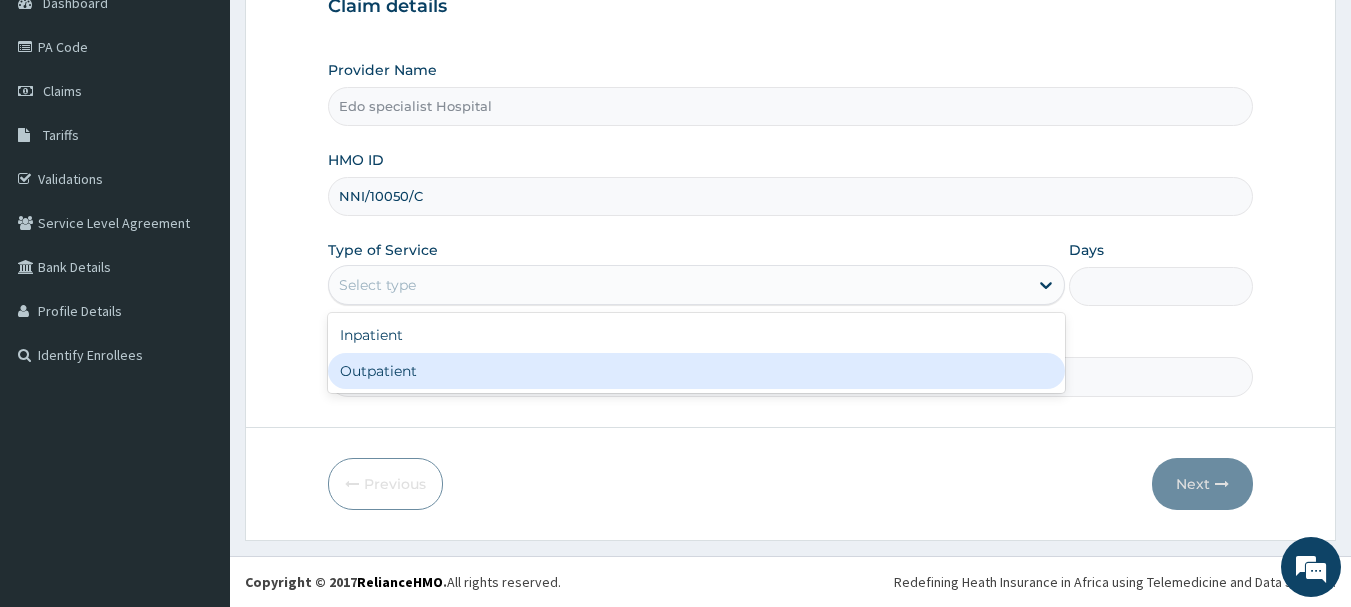 click on "Outpatient" at bounding box center [696, 371] 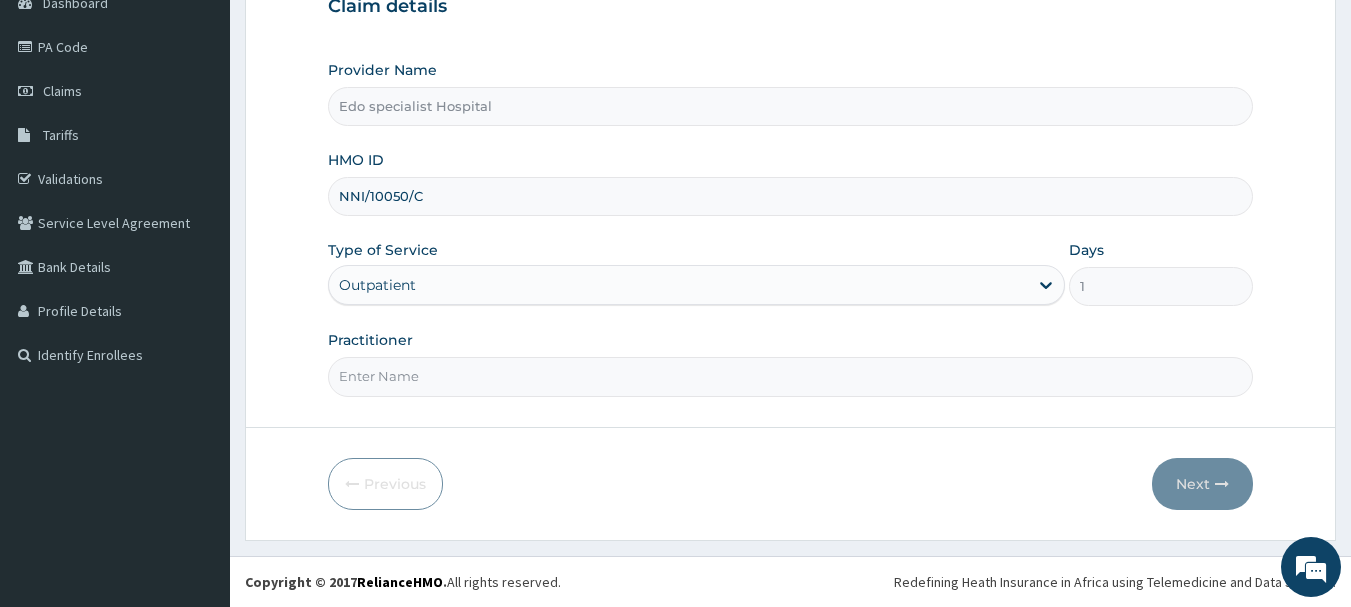 click on "Practitioner" at bounding box center [791, 376] 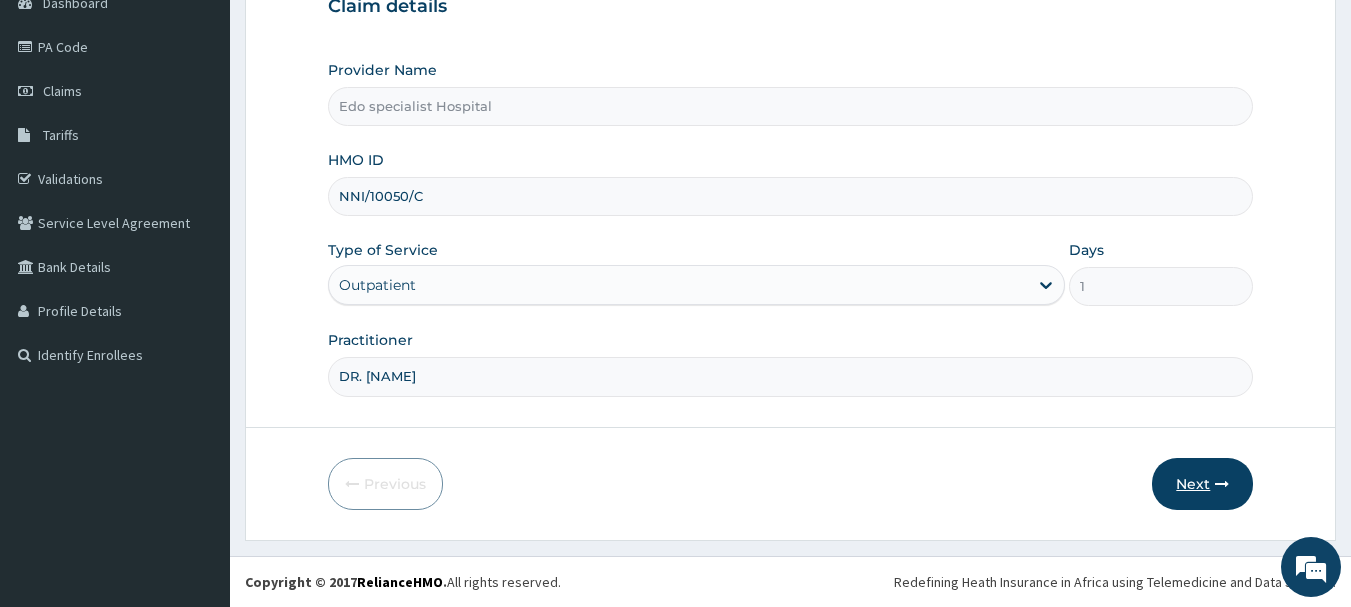 type on "DR. MERCY" 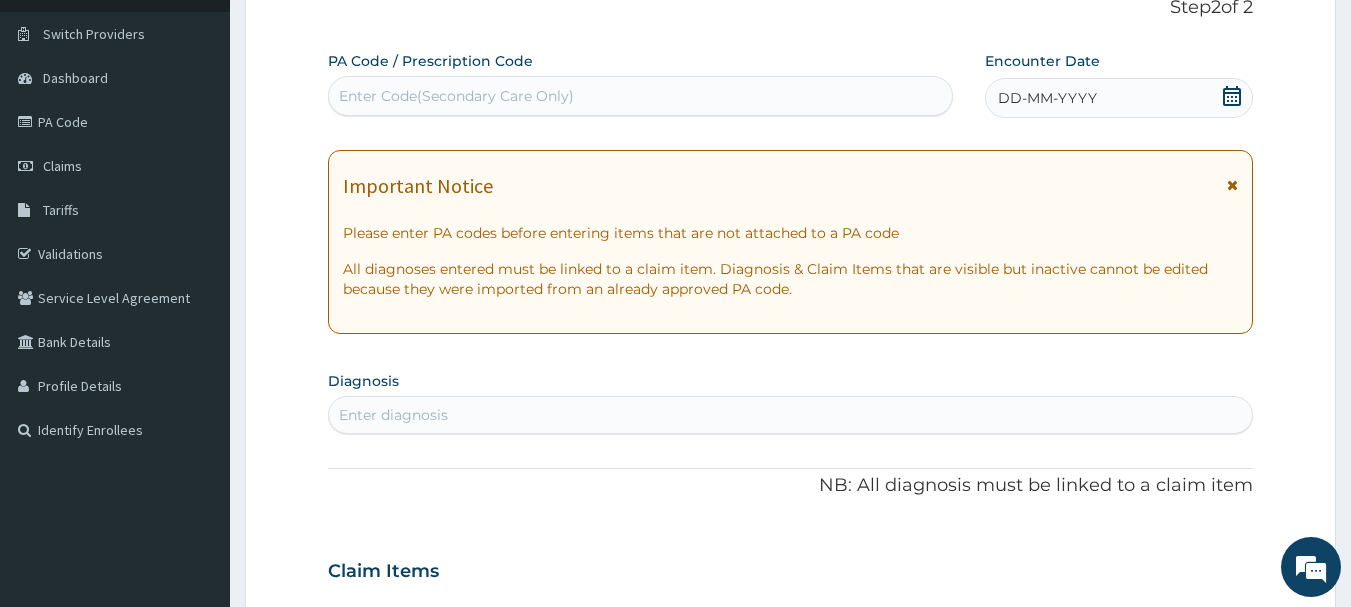 scroll, scrollTop: 0, scrollLeft: 0, axis: both 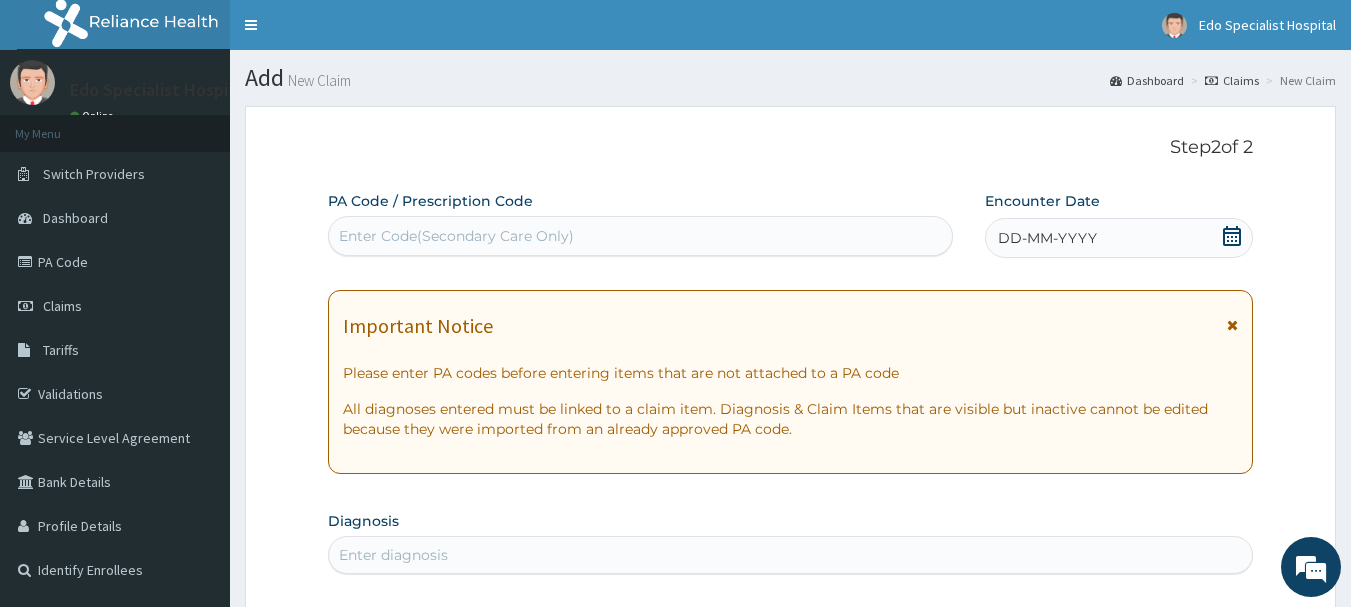 click 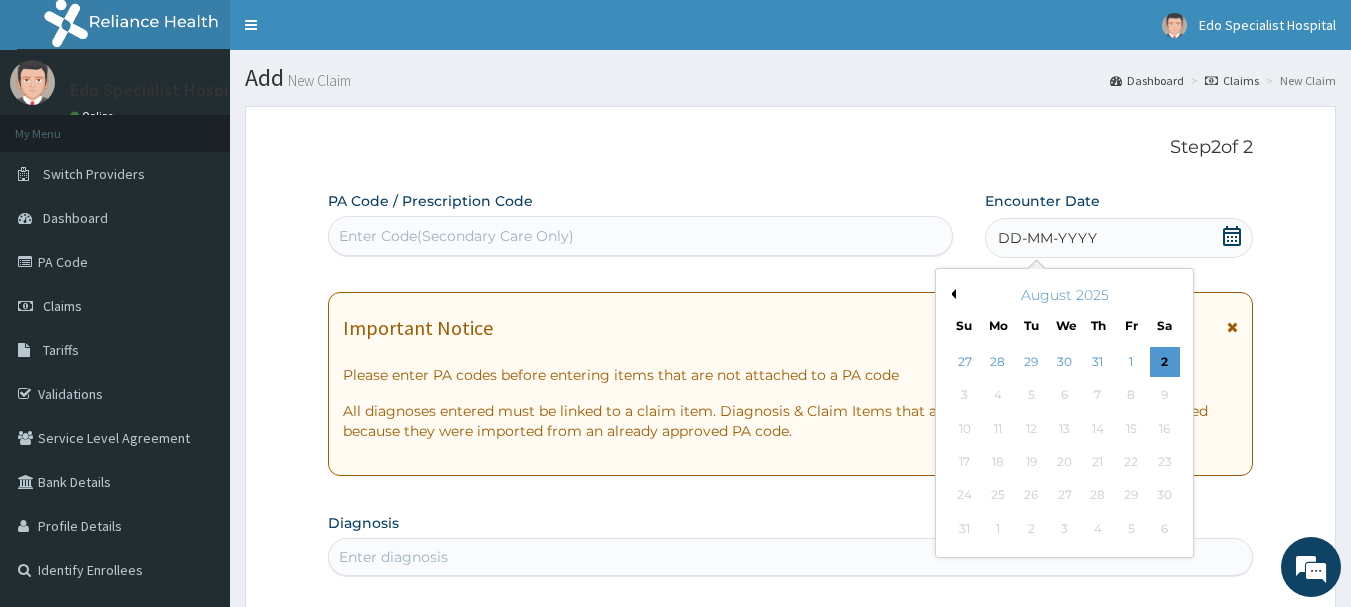 click on "Previous Month" at bounding box center [951, 294] 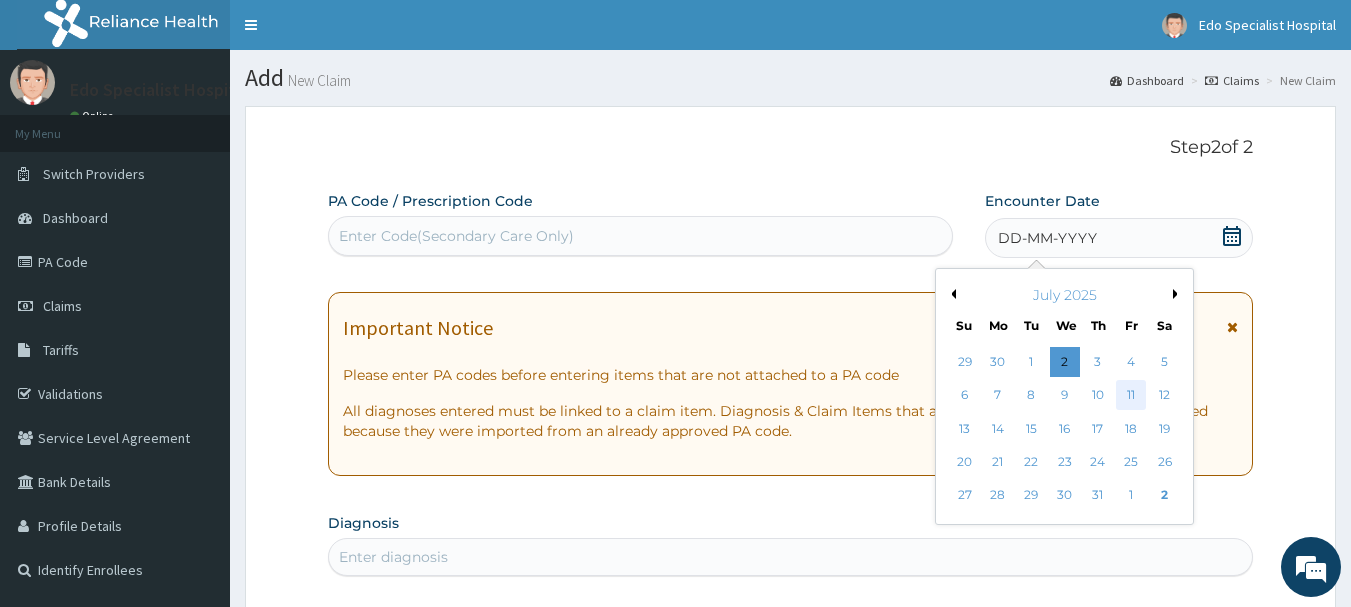 click on "11" at bounding box center [1131, 396] 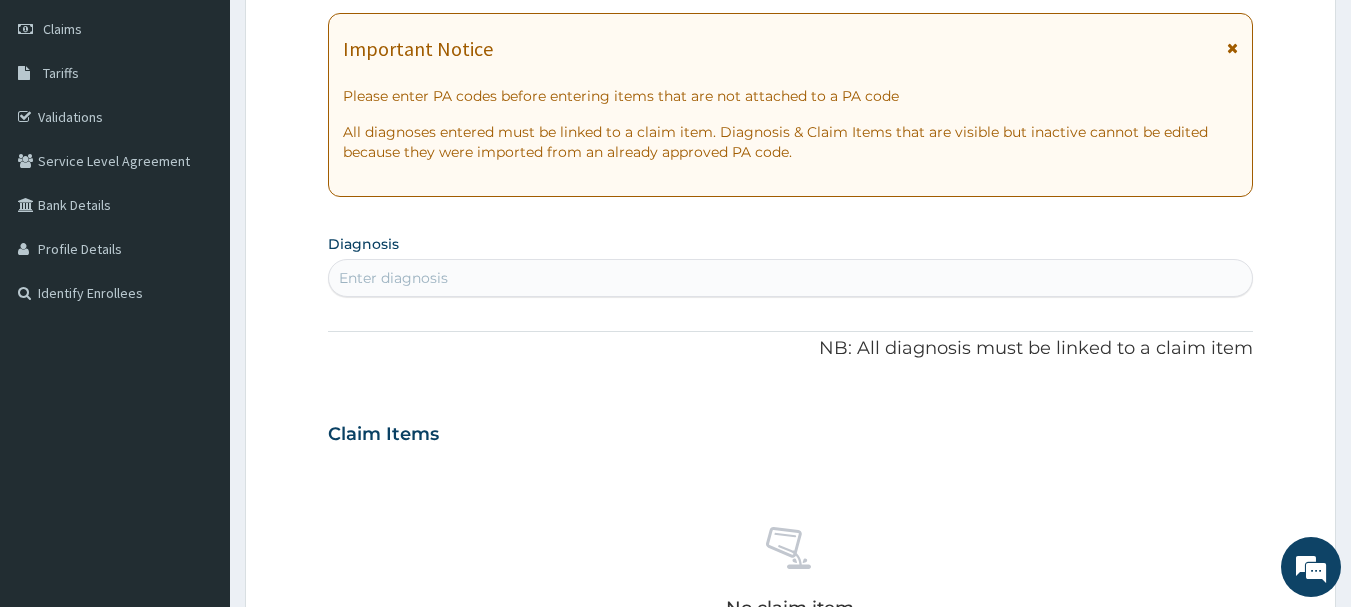 scroll, scrollTop: 300, scrollLeft: 0, axis: vertical 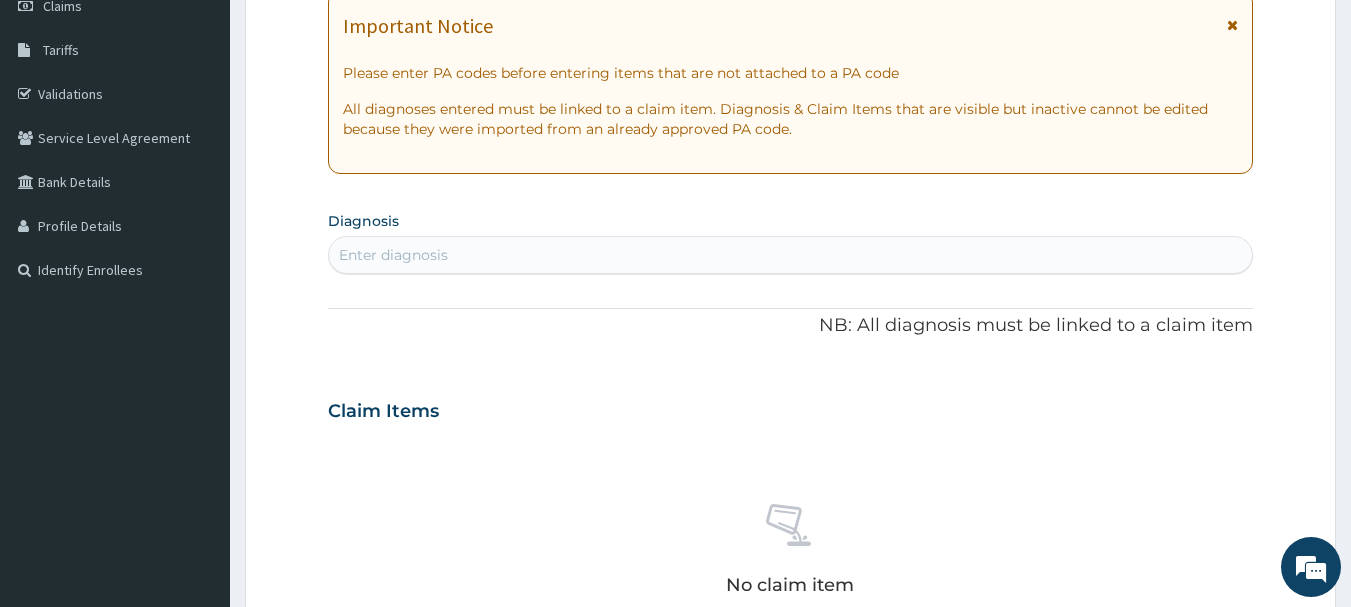click on "Enter diagnosis" at bounding box center (393, 255) 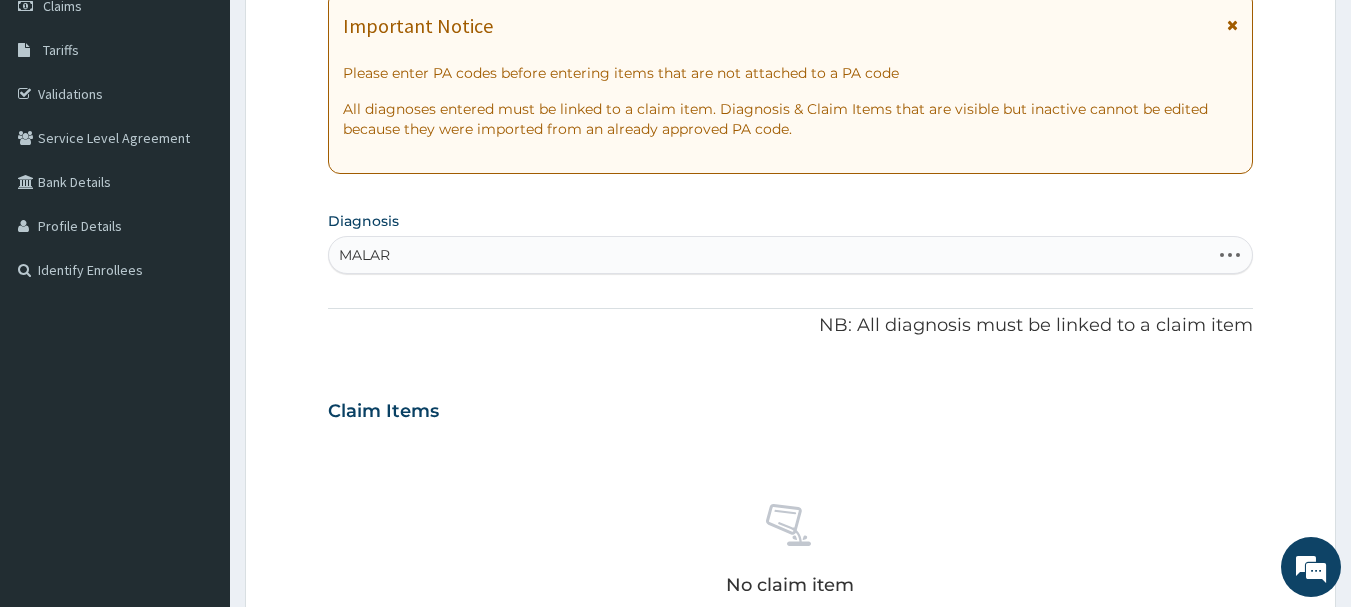 type on "MALARI" 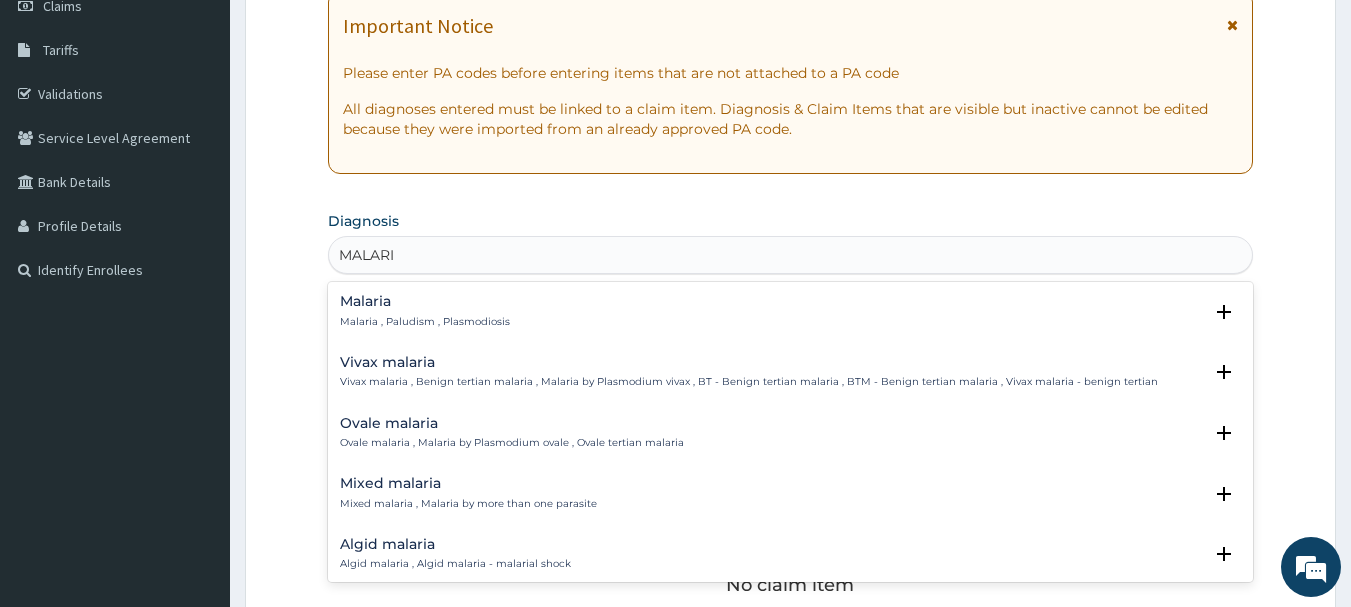 click on "Ovale malaria , Malaria by Plasmodium ovale , Ovale tertian malaria" at bounding box center [512, 443] 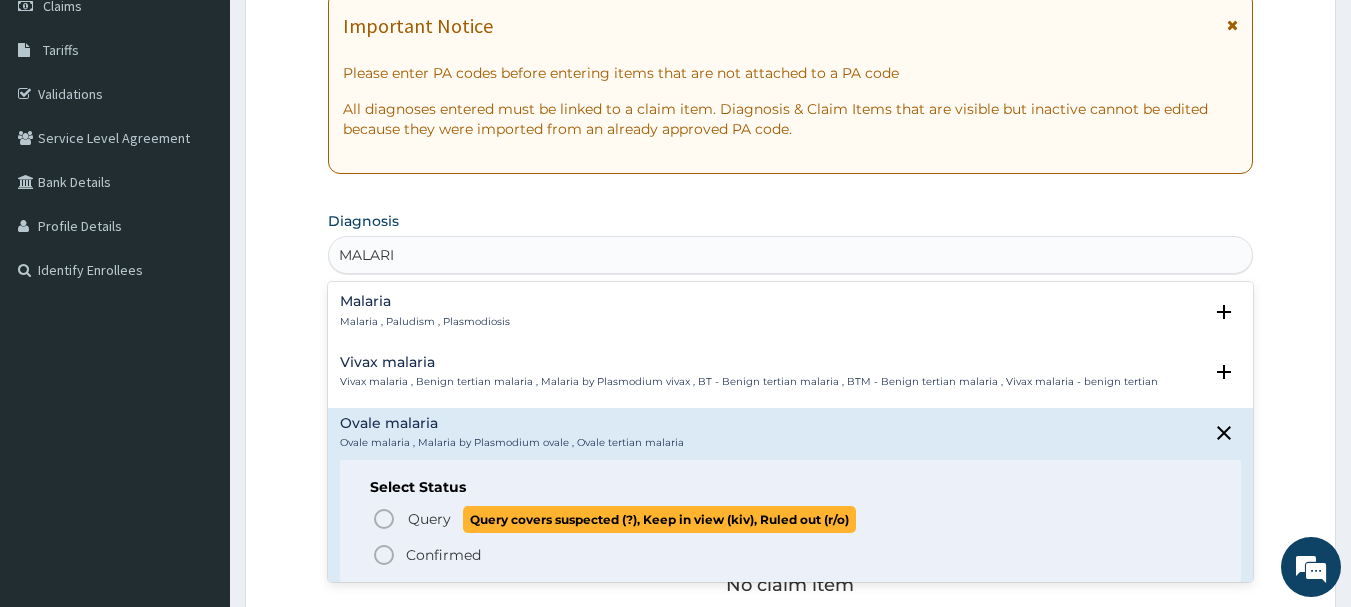click 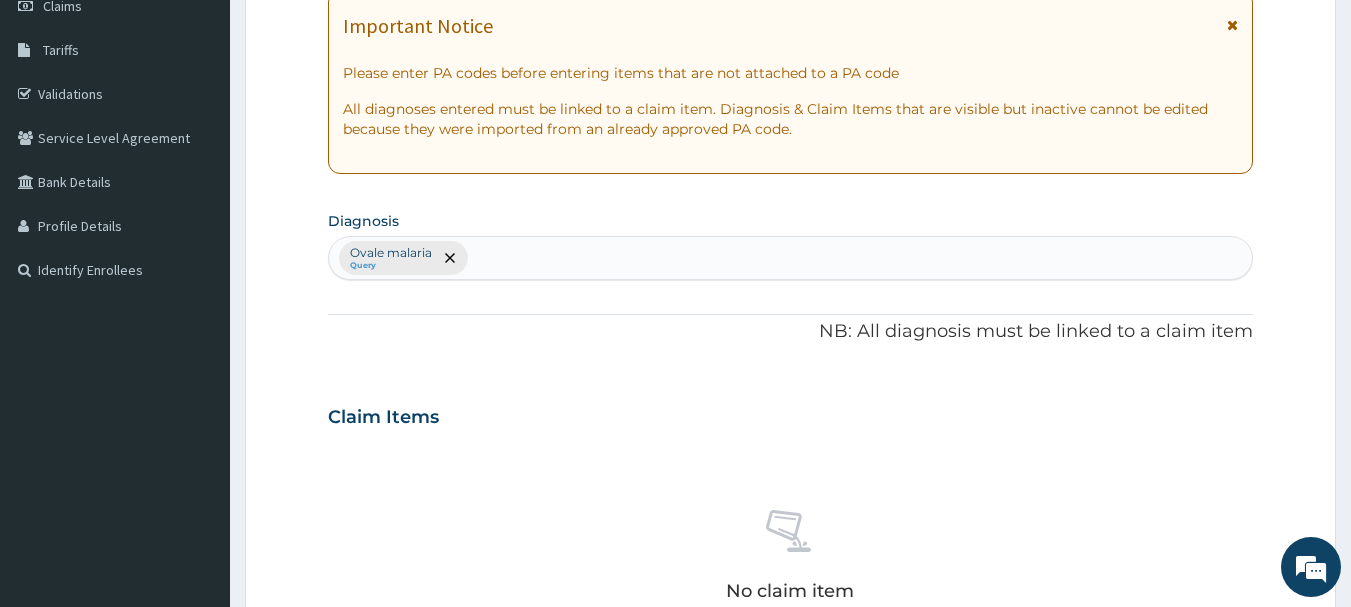 click on "Ovale malaria Query" at bounding box center (791, 258) 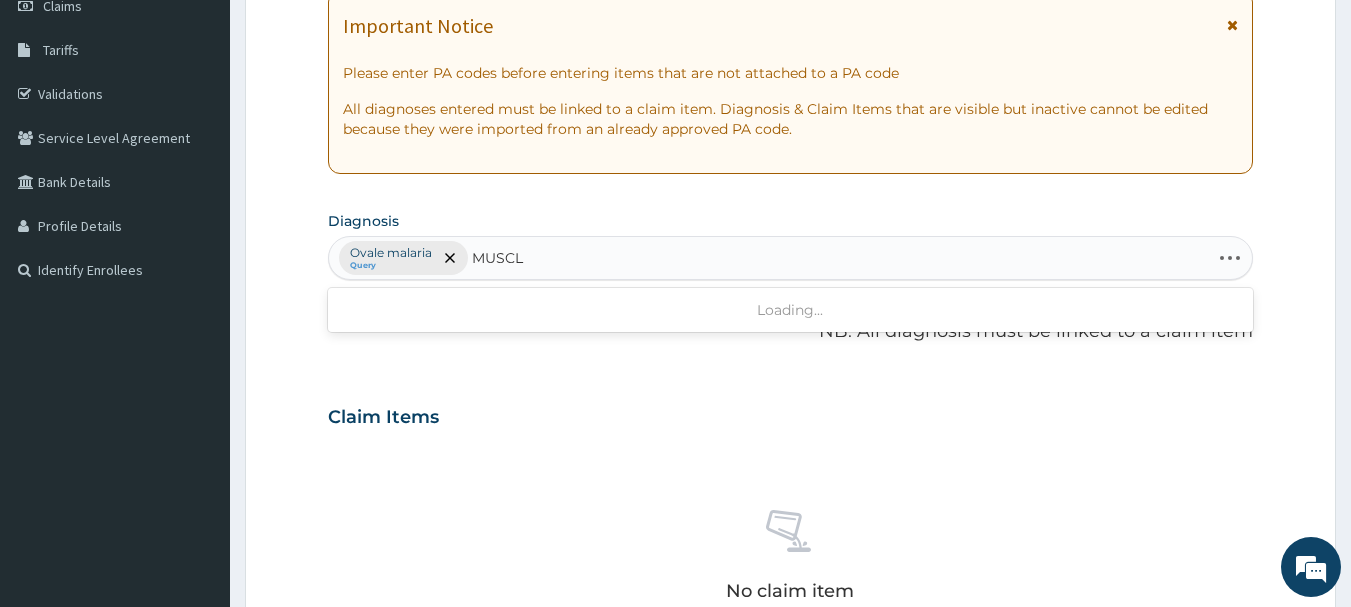 type on "MUSCLE" 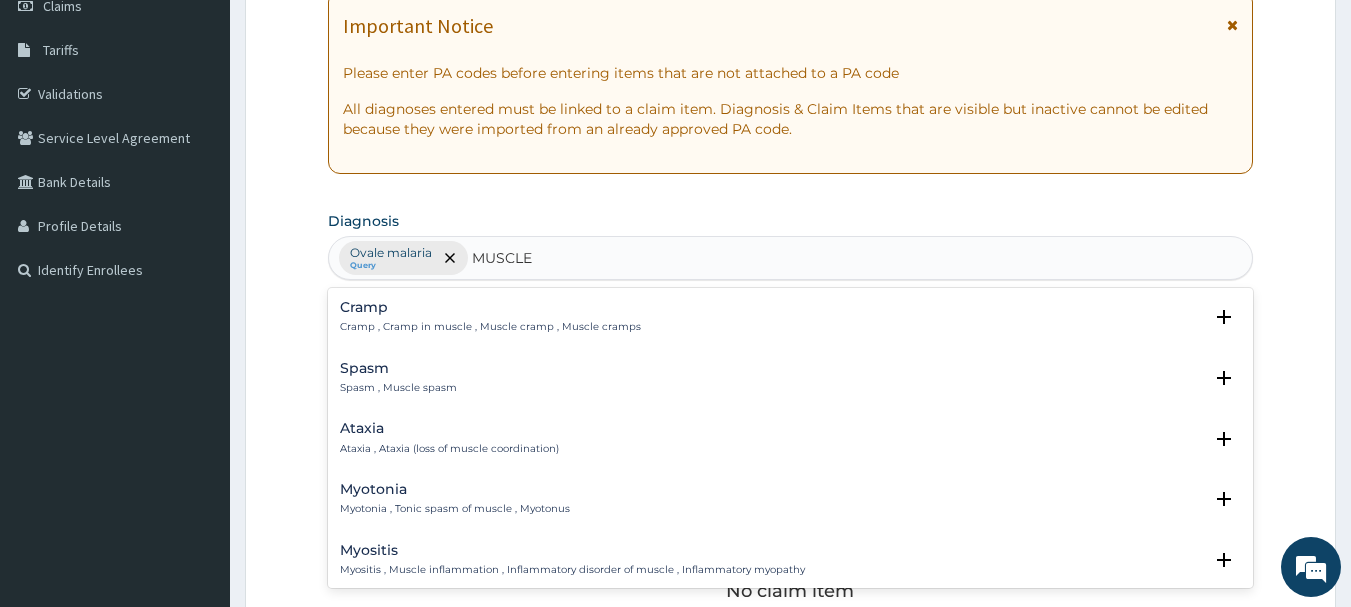 click on "Spasm , Muscle spasm" at bounding box center [398, 388] 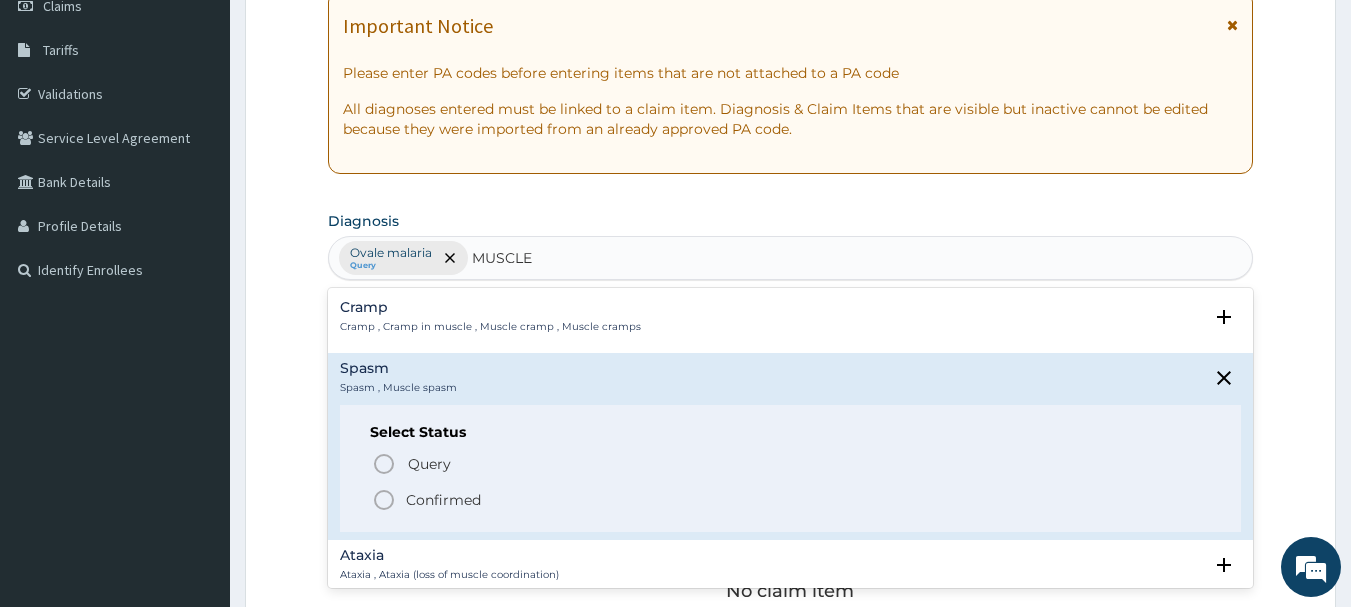click on "Confirmed" at bounding box center [792, 500] 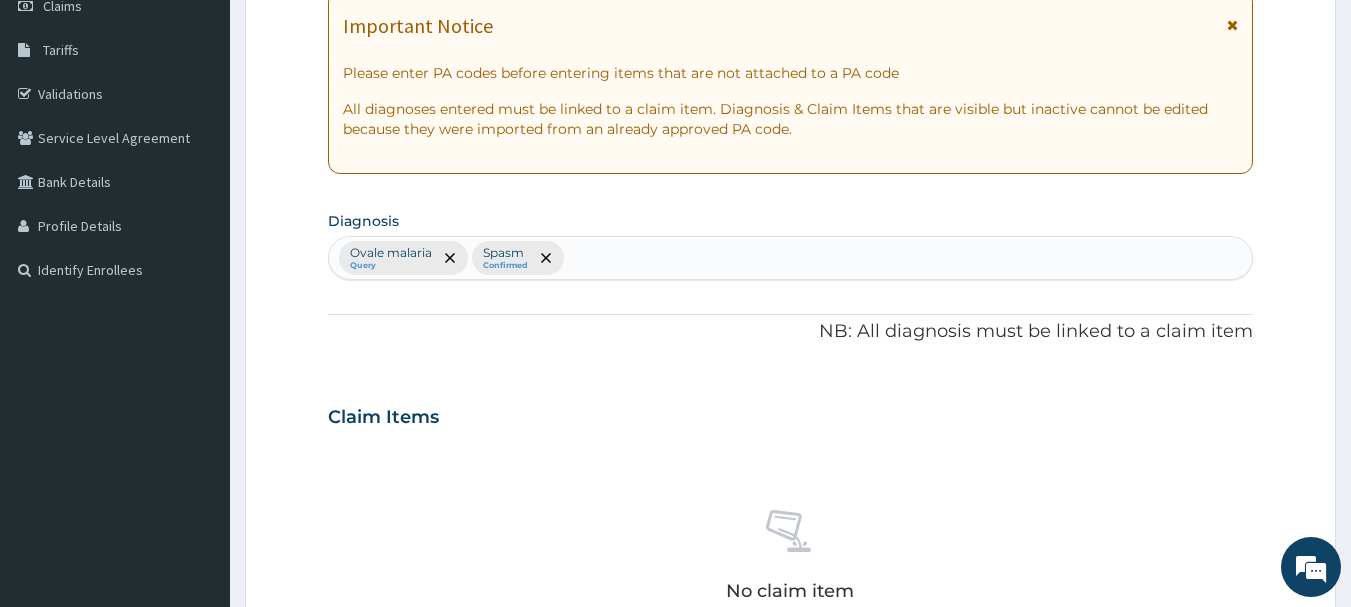 click on "Ovale malaria Query Spasm Confirmed" at bounding box center (791, 258) 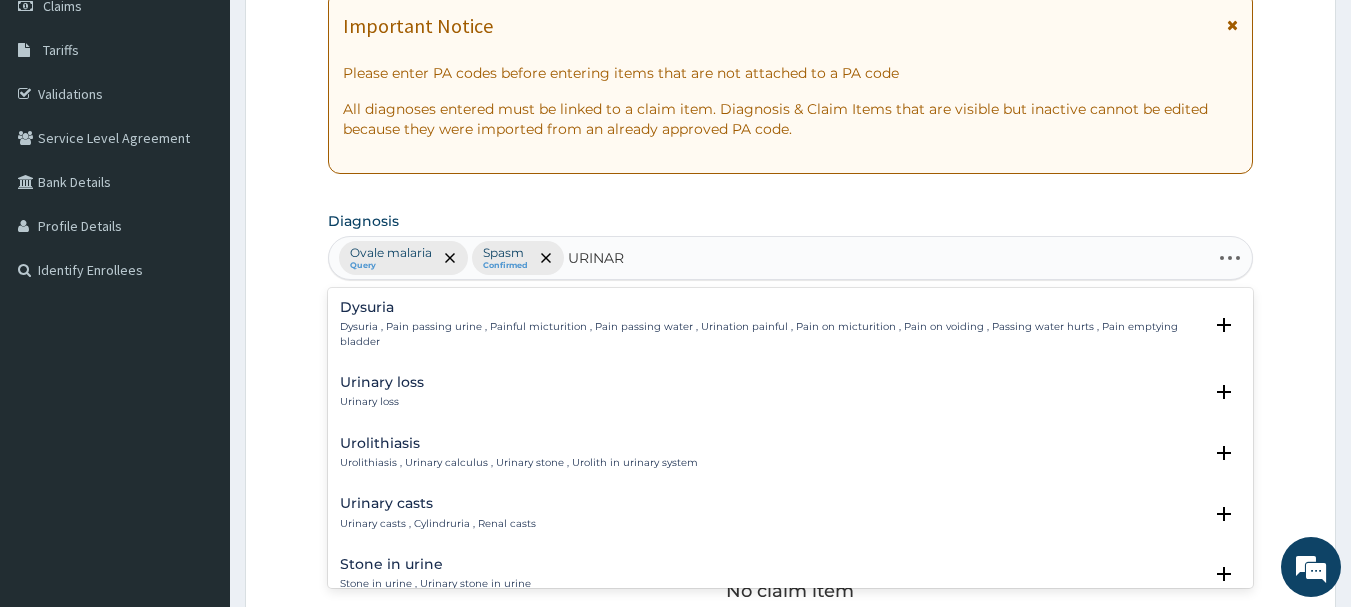 type on "URINARY" 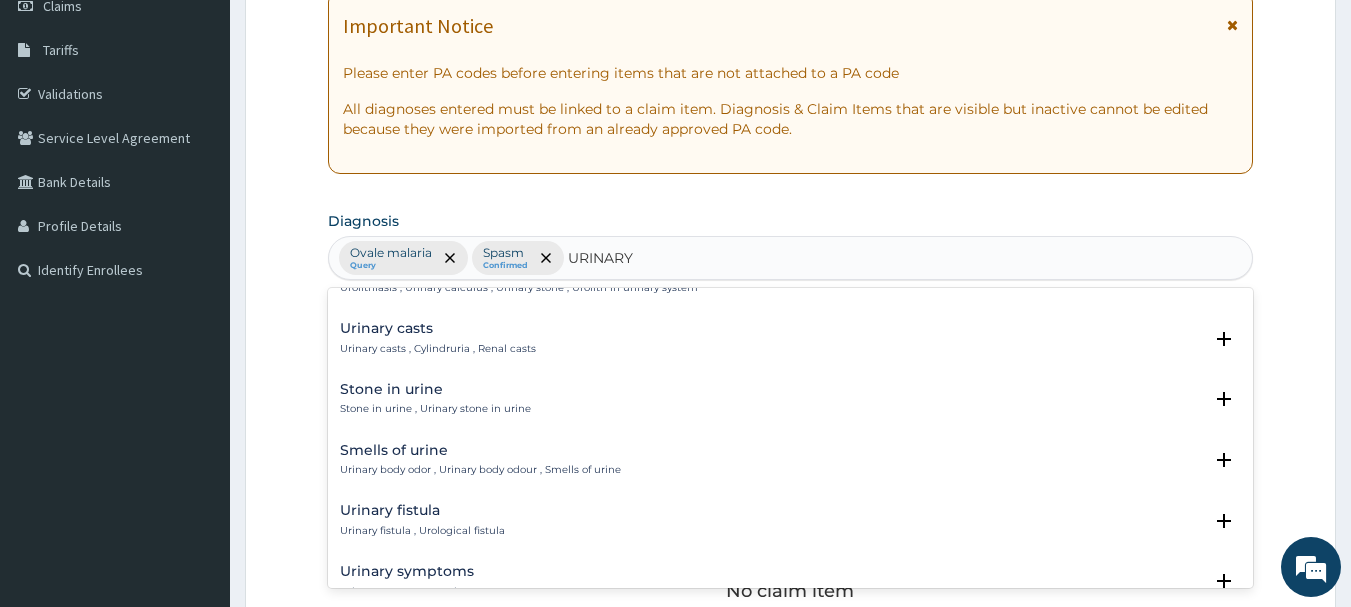 scroll, scrollTop: 200, scrollLeft: 0, axis: vertical 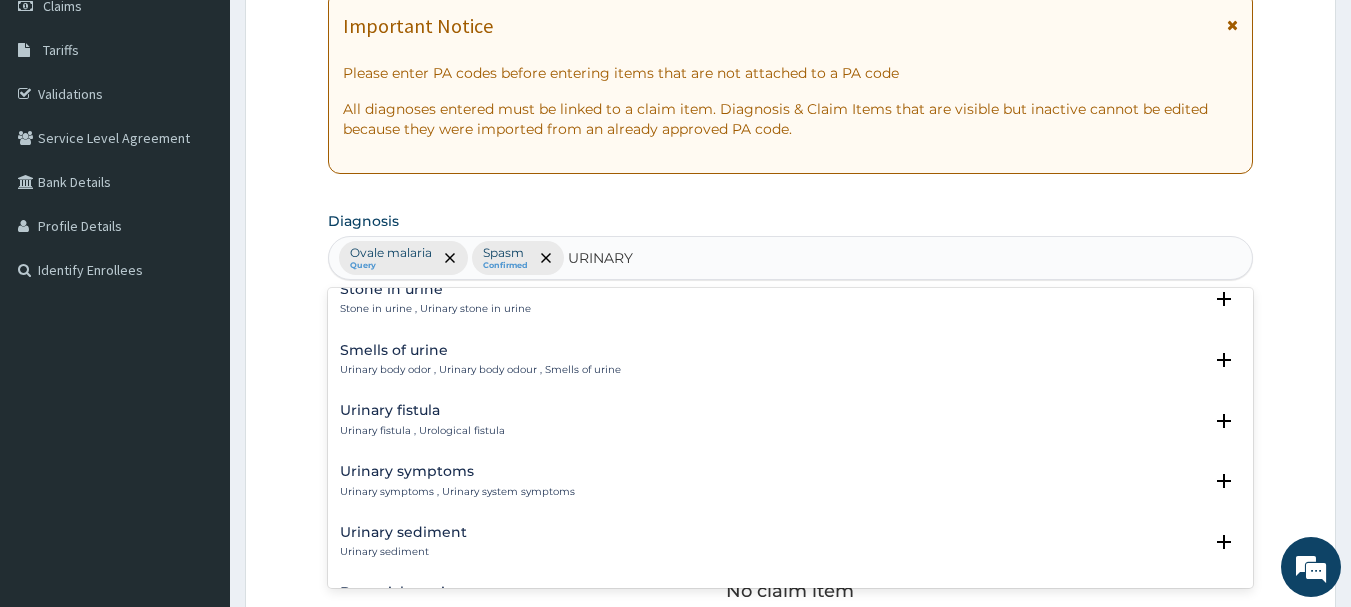 click on "Urinary symptoms , Urinary system symptoms" at bounding box center [457, 492] 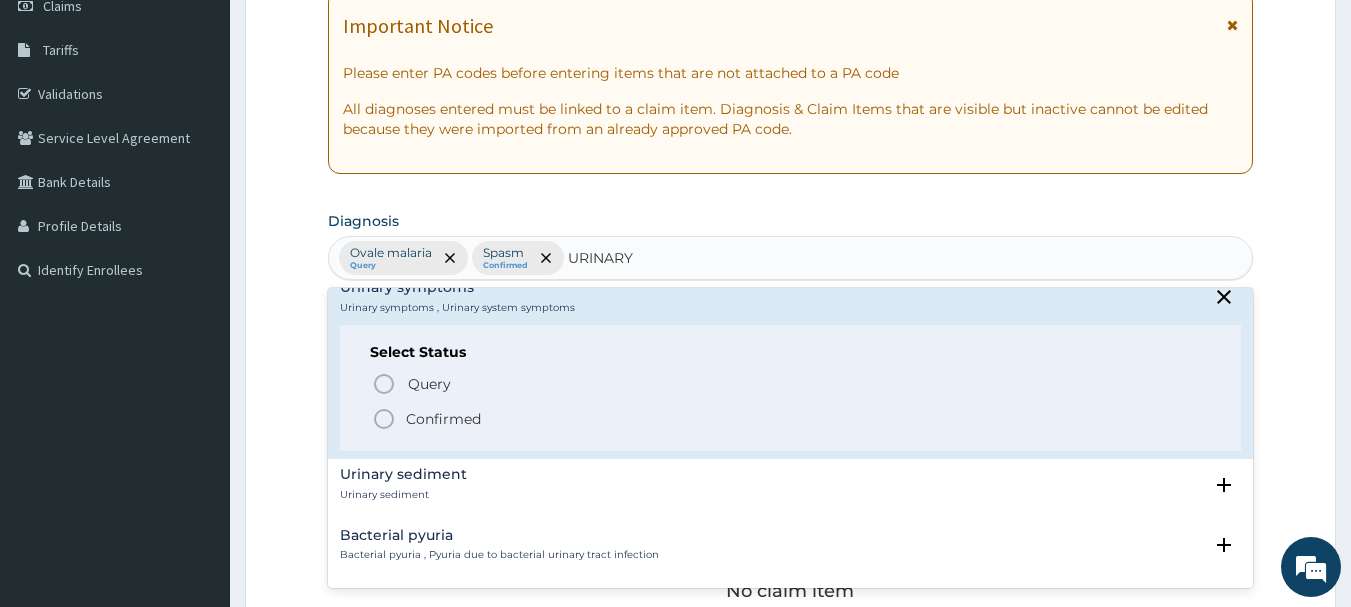 scroll, scrollTop: 400, scrollLeft: 0, axis: vertical 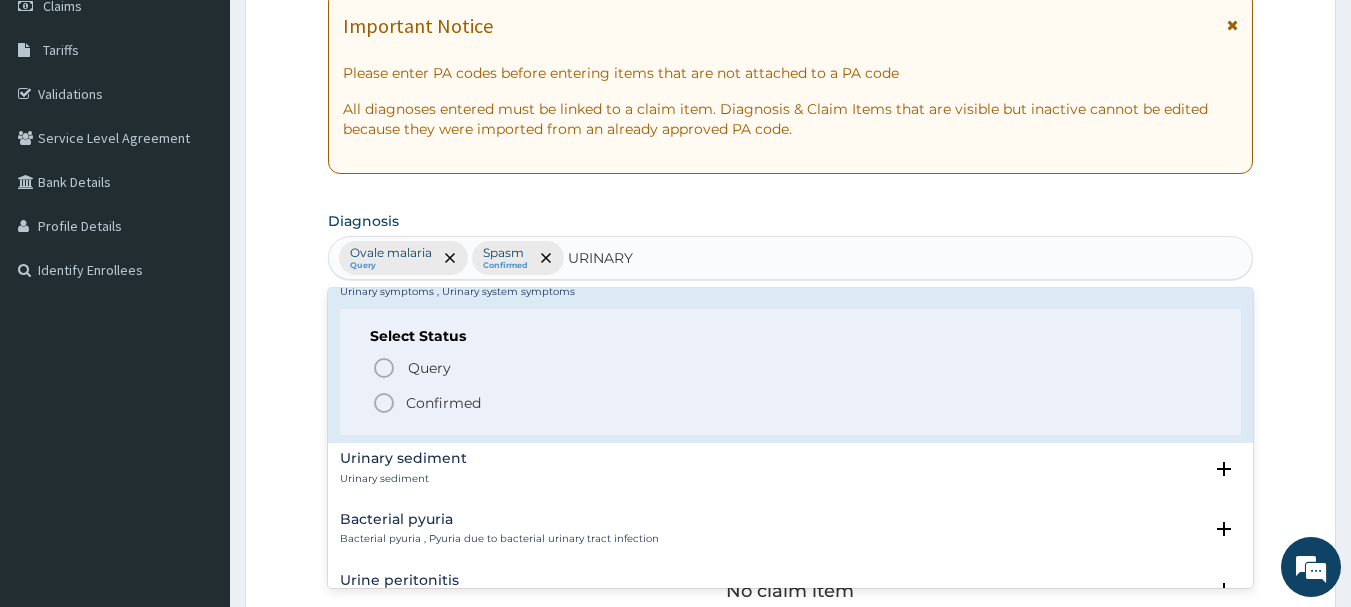 click 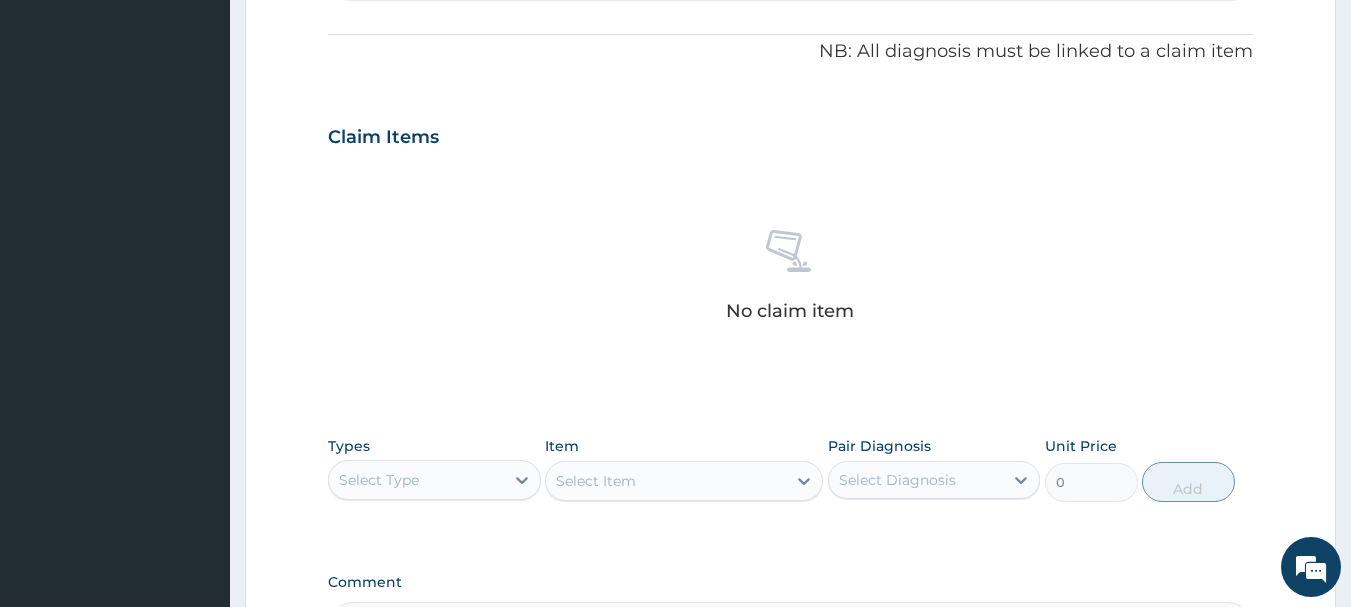 scroll, scrollTop: 600, scrollLeft: 0, axis: vertical 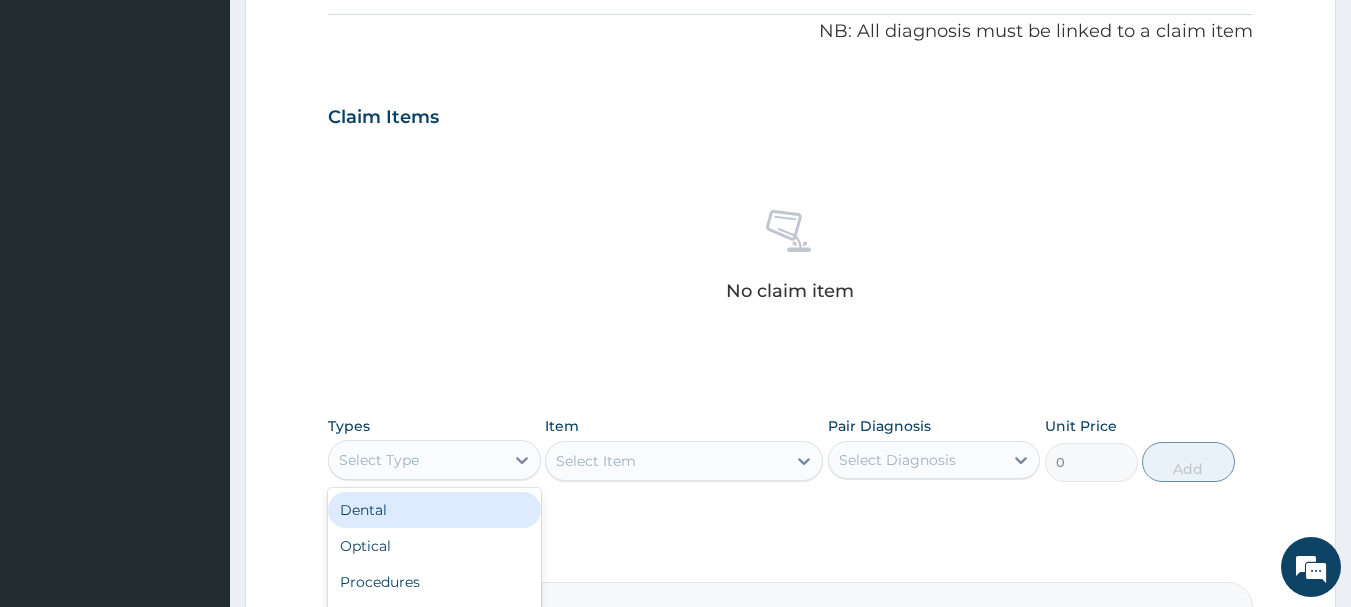 click on "Select Type" at bounding box center (416, 460) 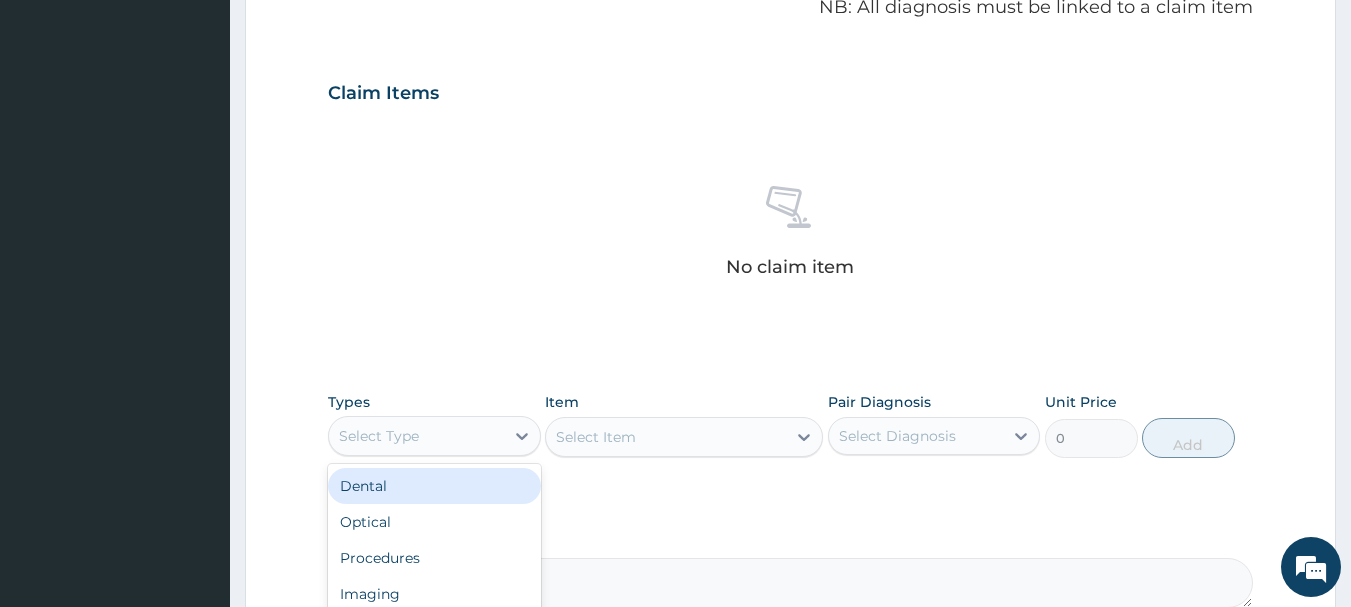 scroll, scrollTop: 800, scrollLeft: 0, axis: vertical 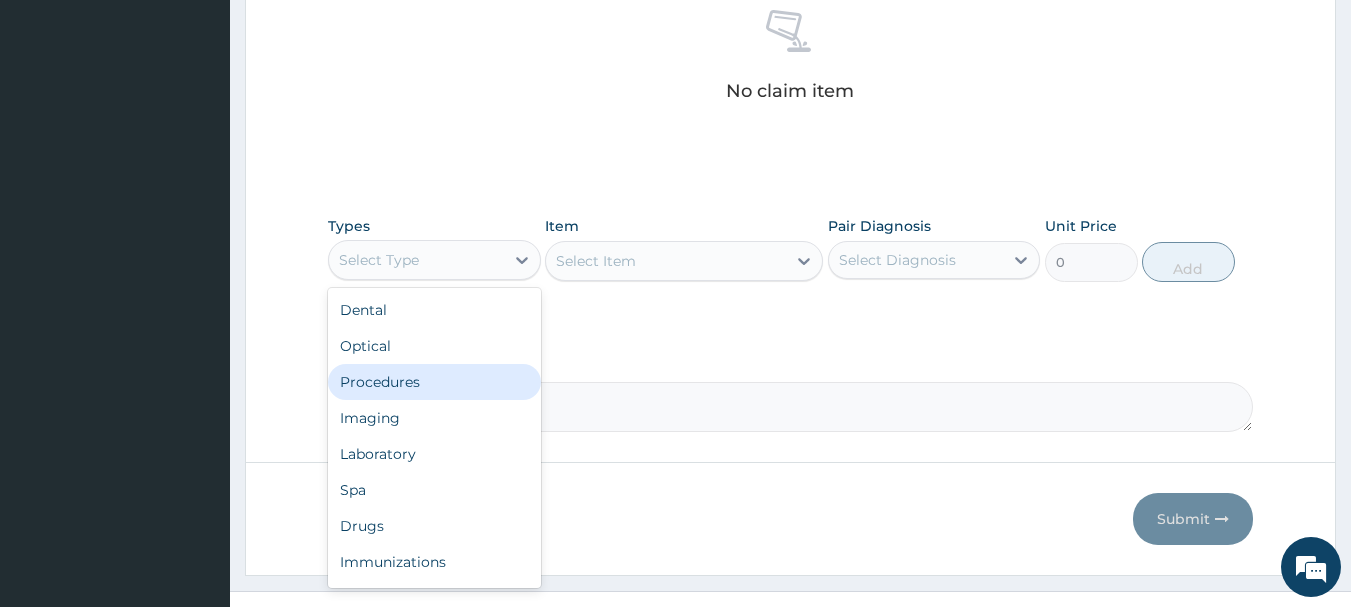 click on "Procedures" at bounding box center [434, 382] 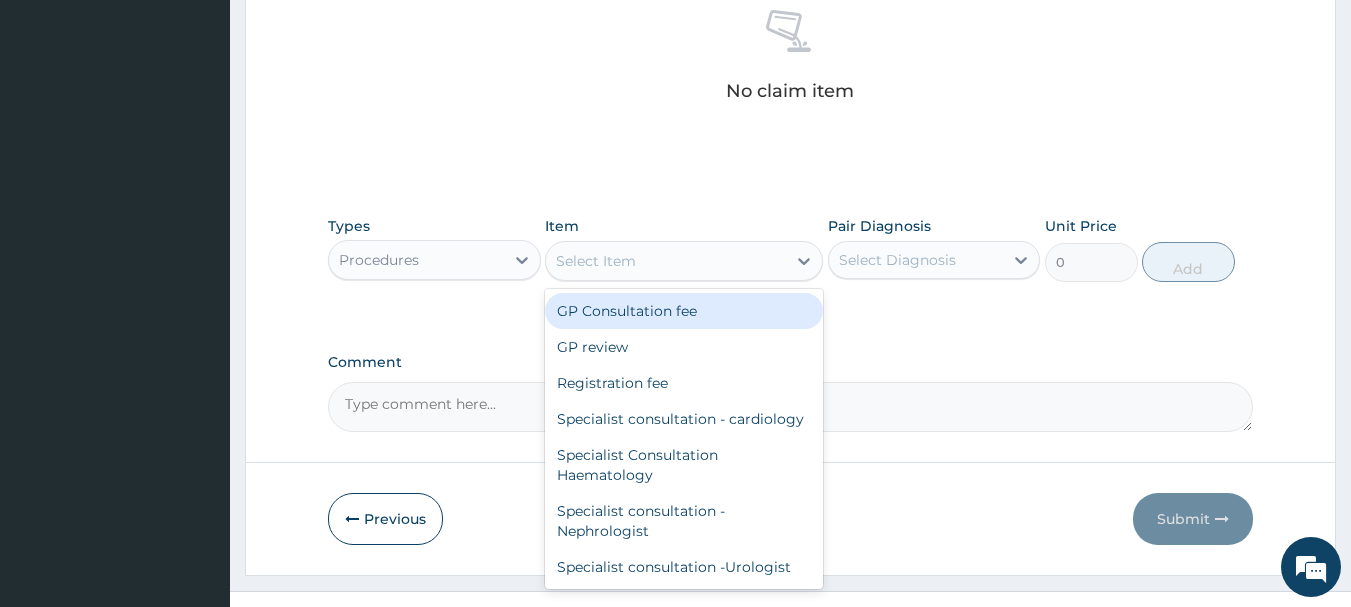 click on "Select Item" at bounding box center [666, 261] 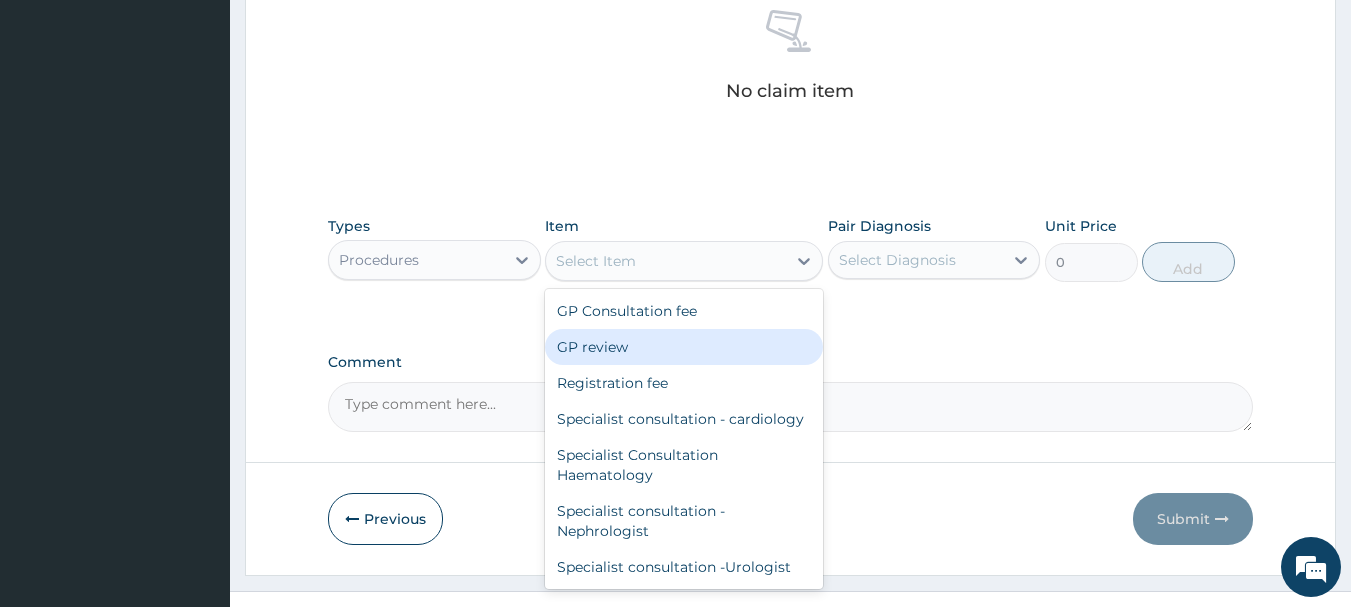 click on "GP review" at bounding box center (684, 347) 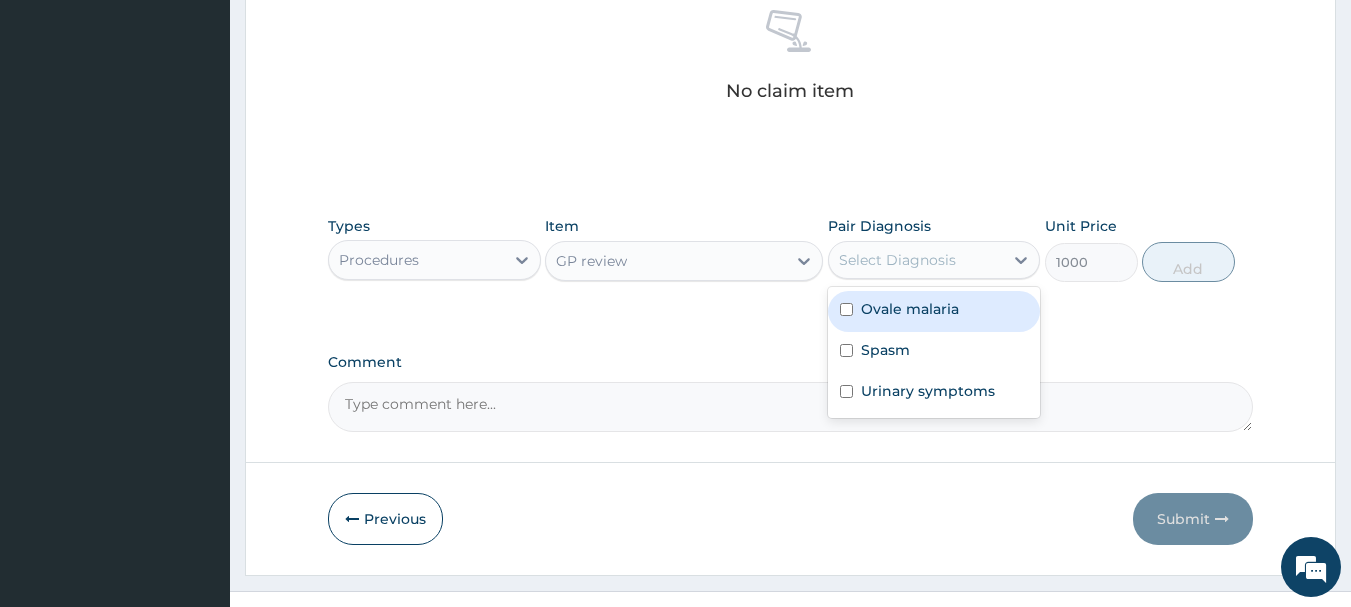 click on "Select Diagnosis" at bounding box center [897, 260] 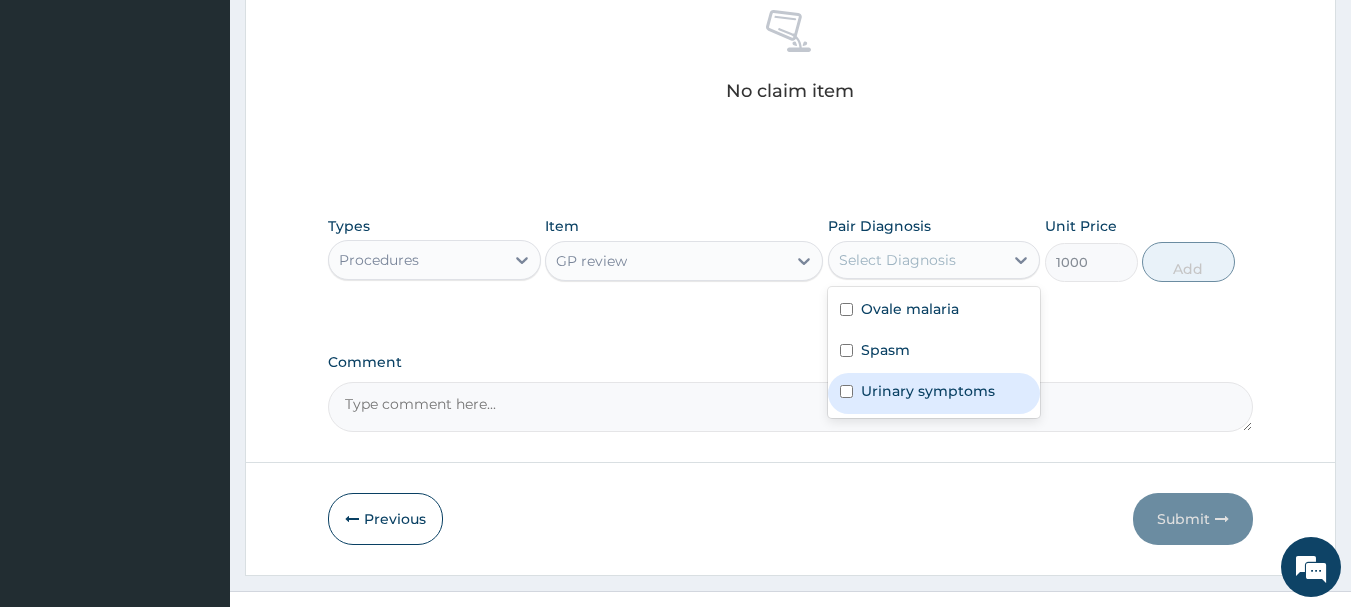 click on "Urinary symptoms" at bounding box center [928, 391] 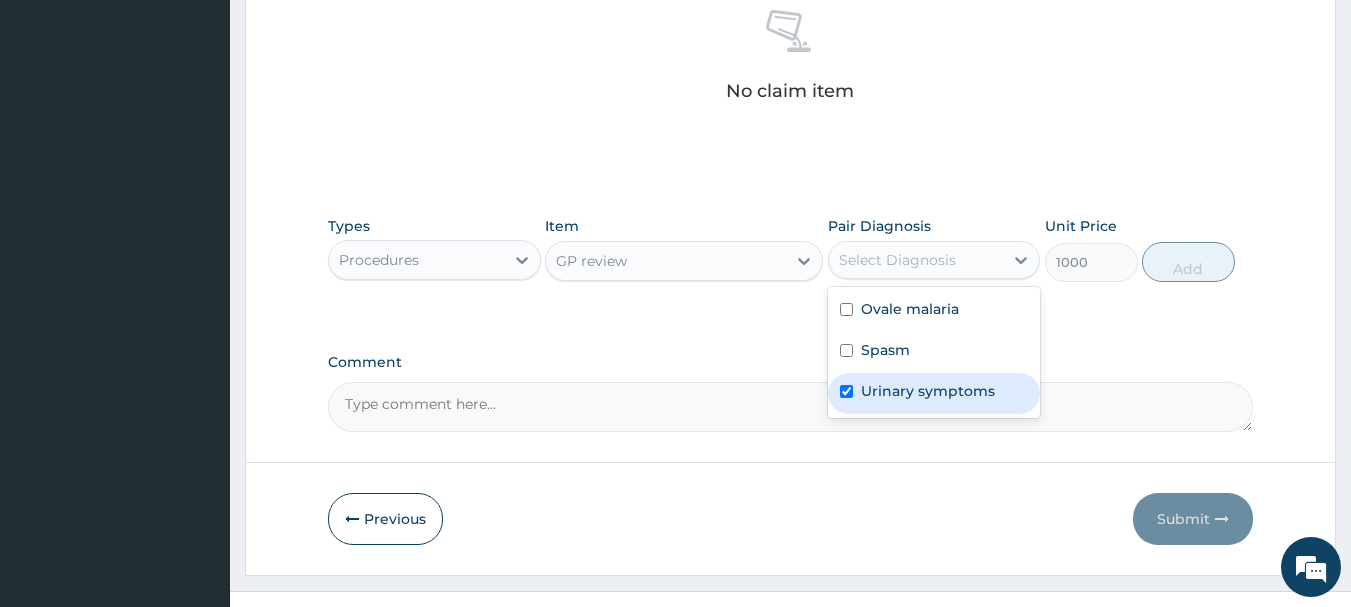 checkbox on "true" 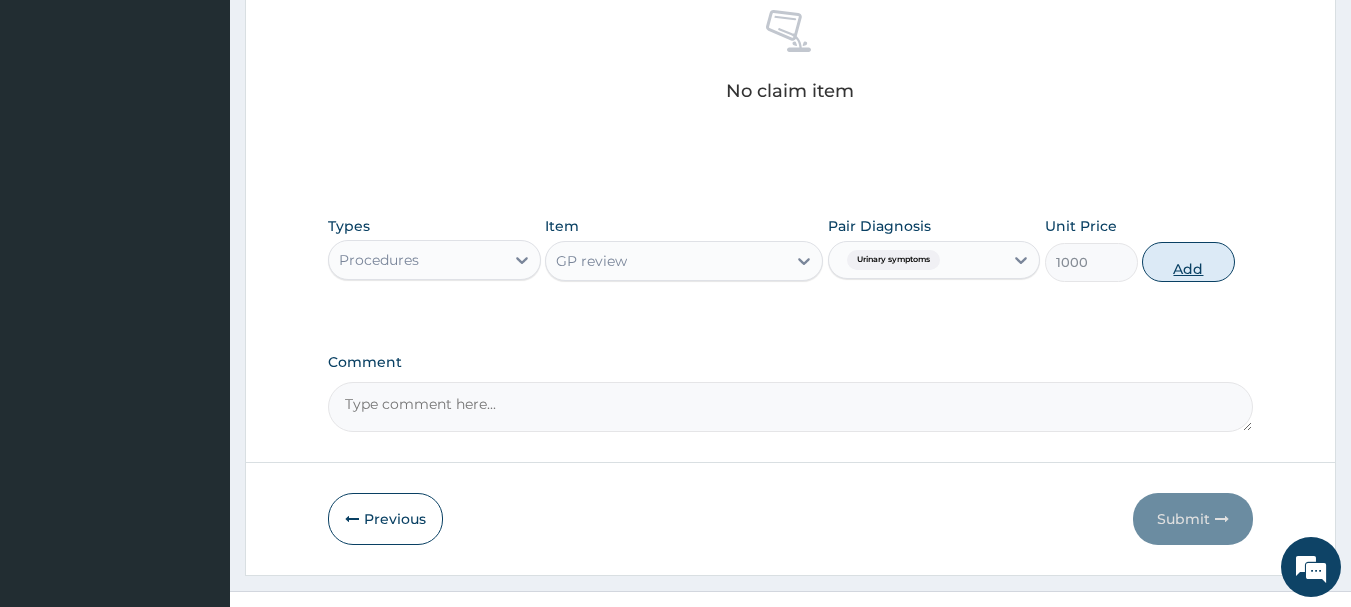 click on "Add" at bounding box center (1188, 262) 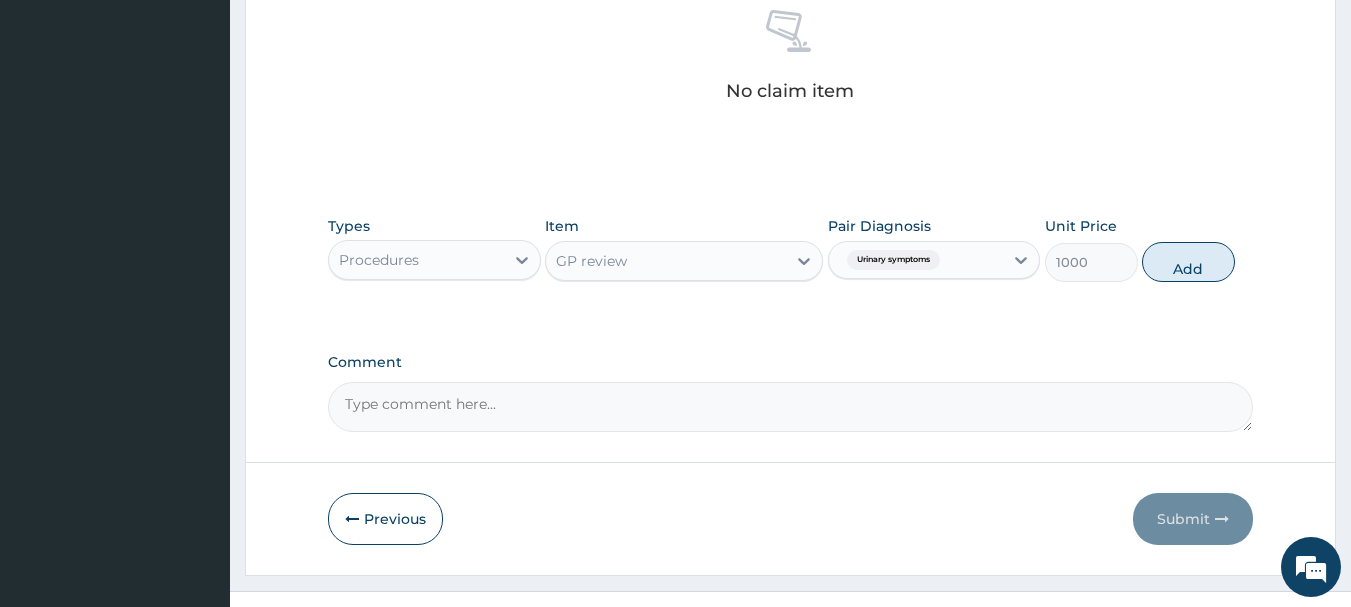 type on "0" 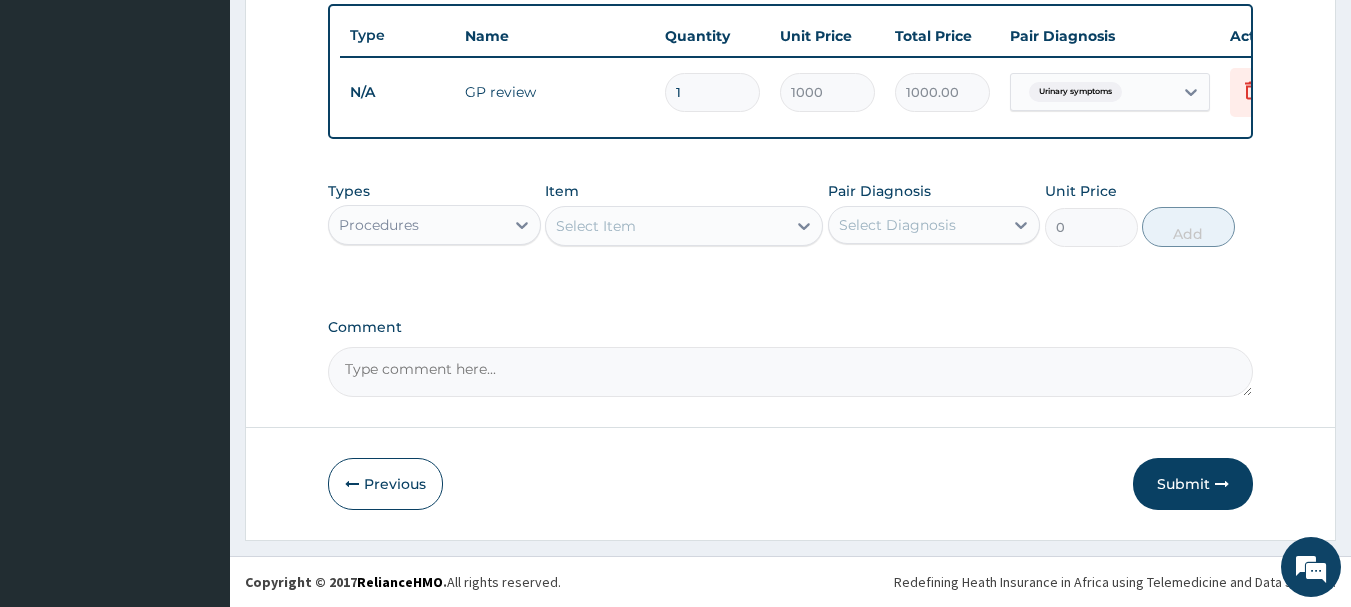 scroll, scrollTop: 755, scrollLeft: 0, axis: vertical 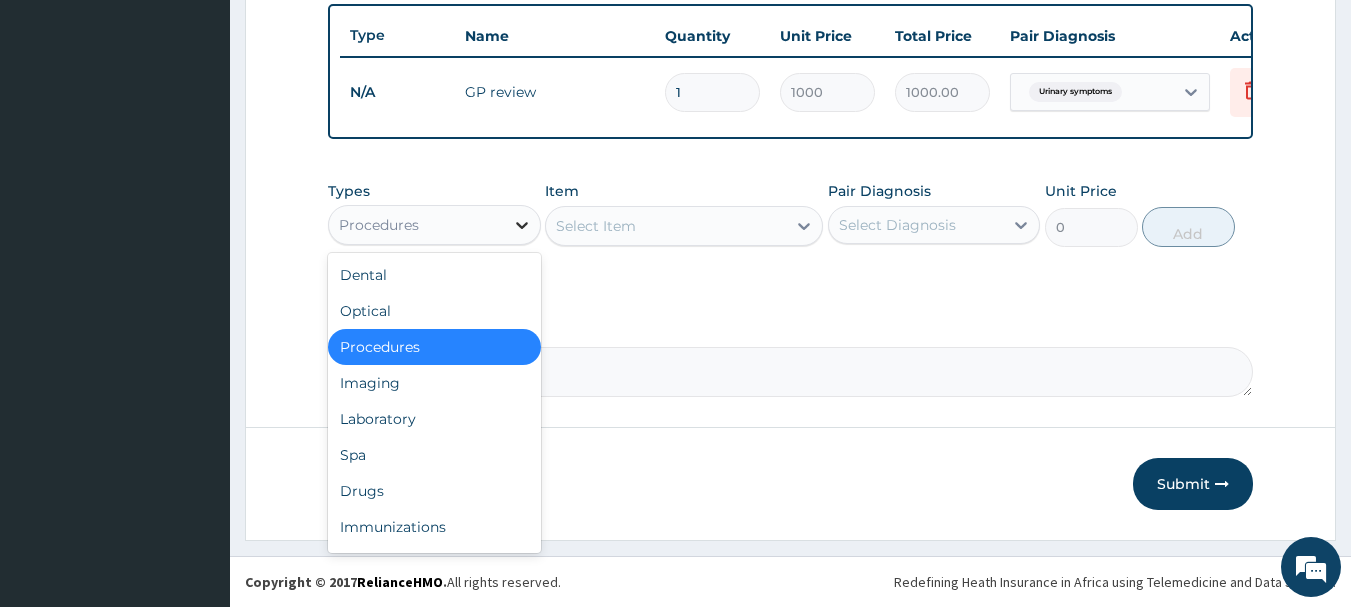 click 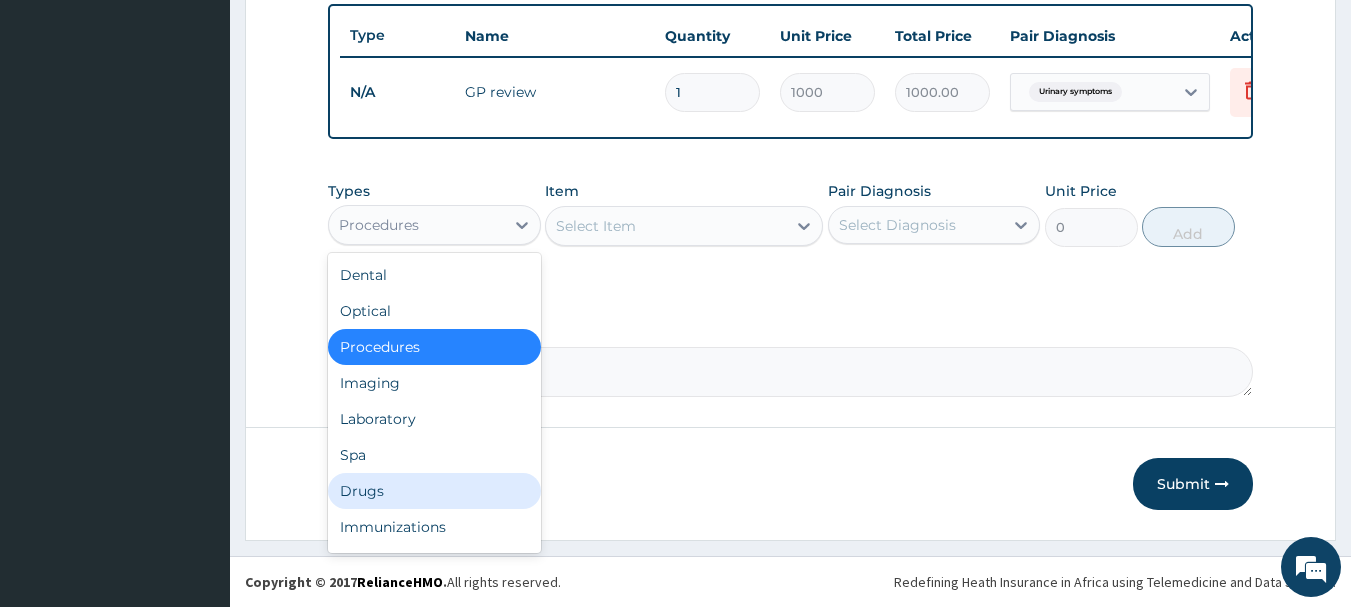 click on "Drugs" at bounding box center (434, 491) 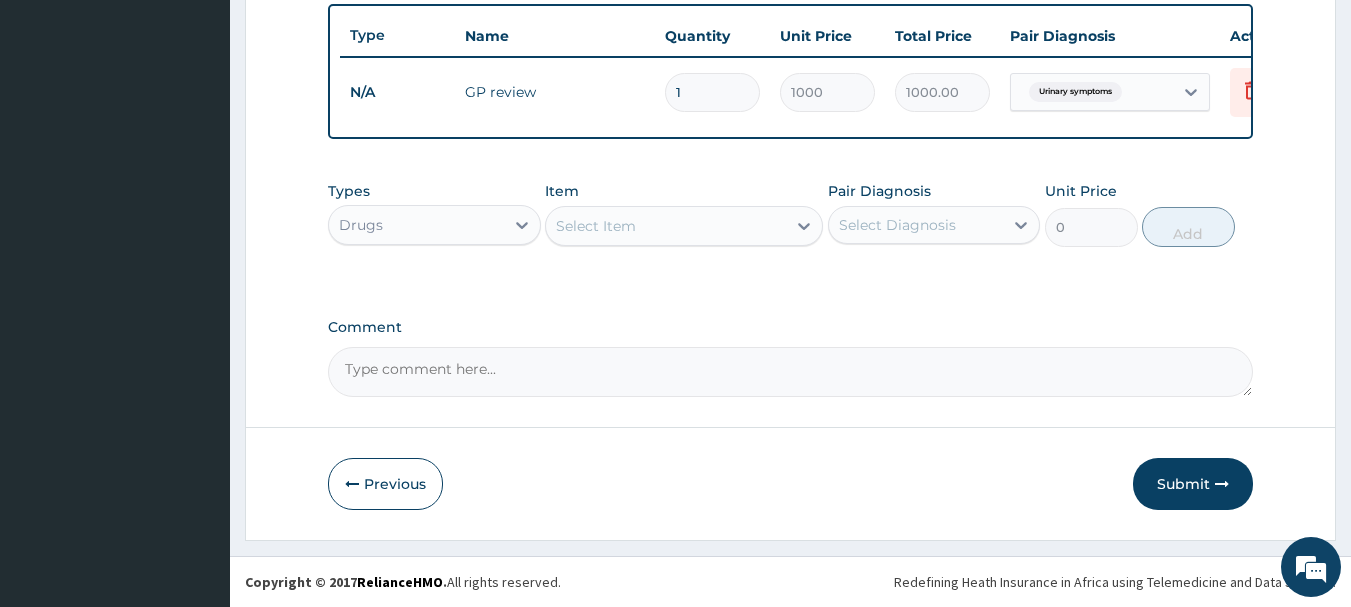 click on "Select Item" at bounding box center (666, 226) 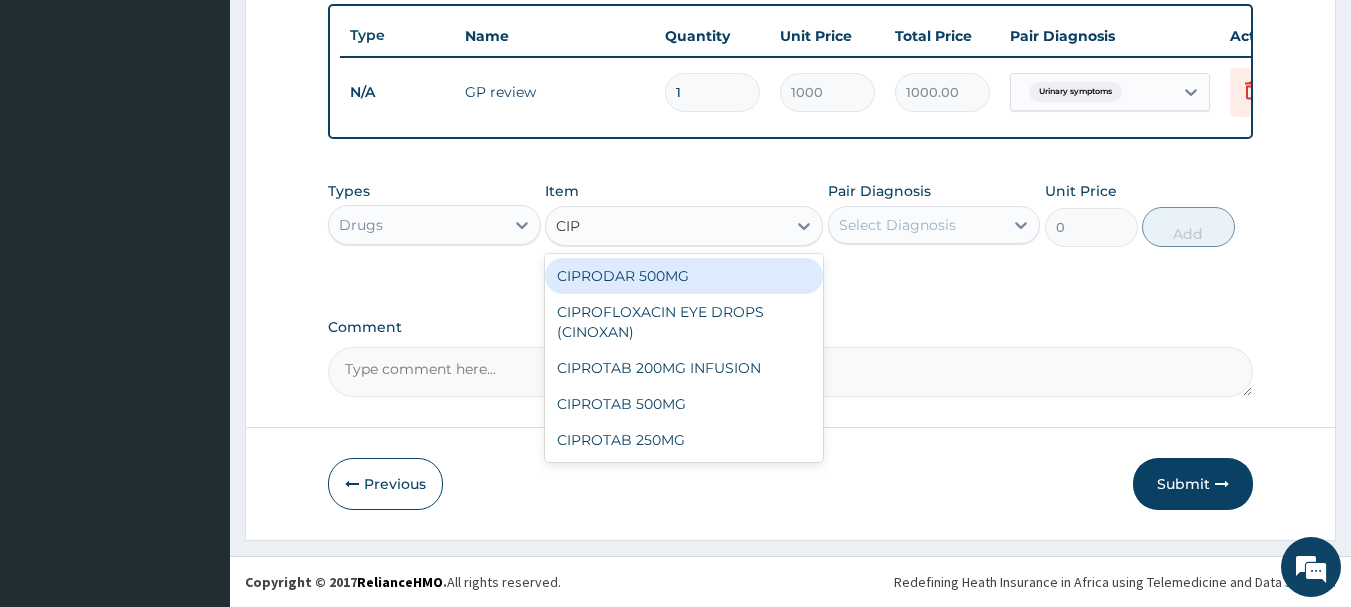type on "CIPR" 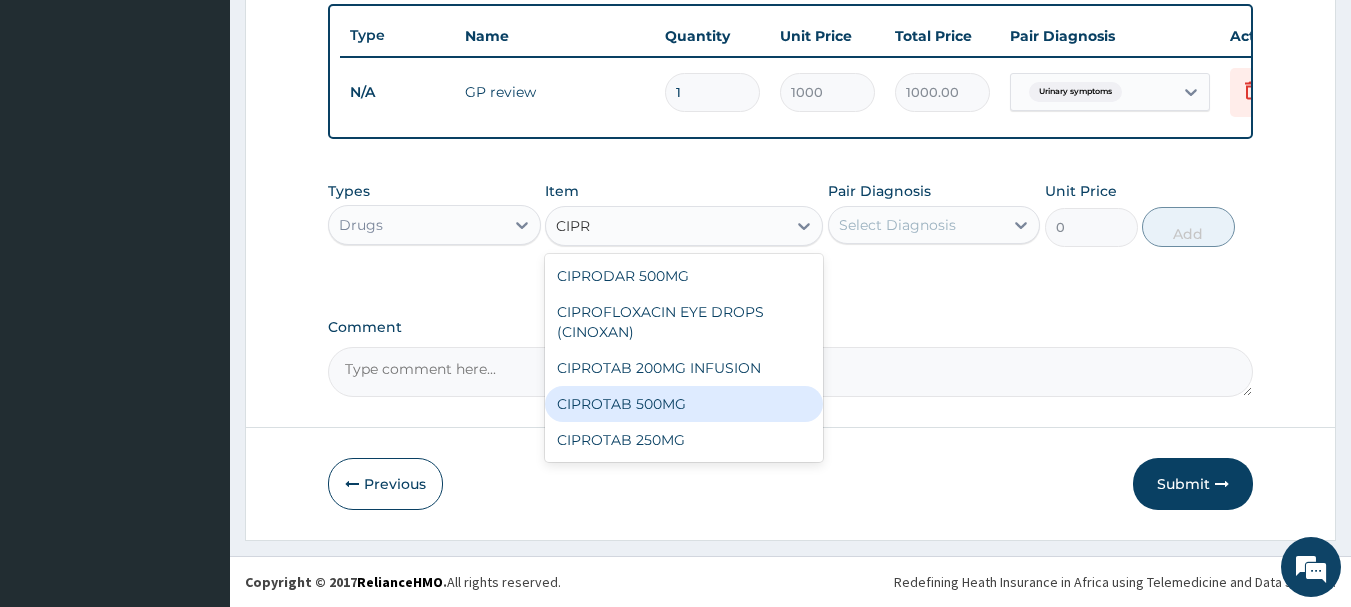 click on "CIPROTAB 500MG" at bounding box center [684, 404] 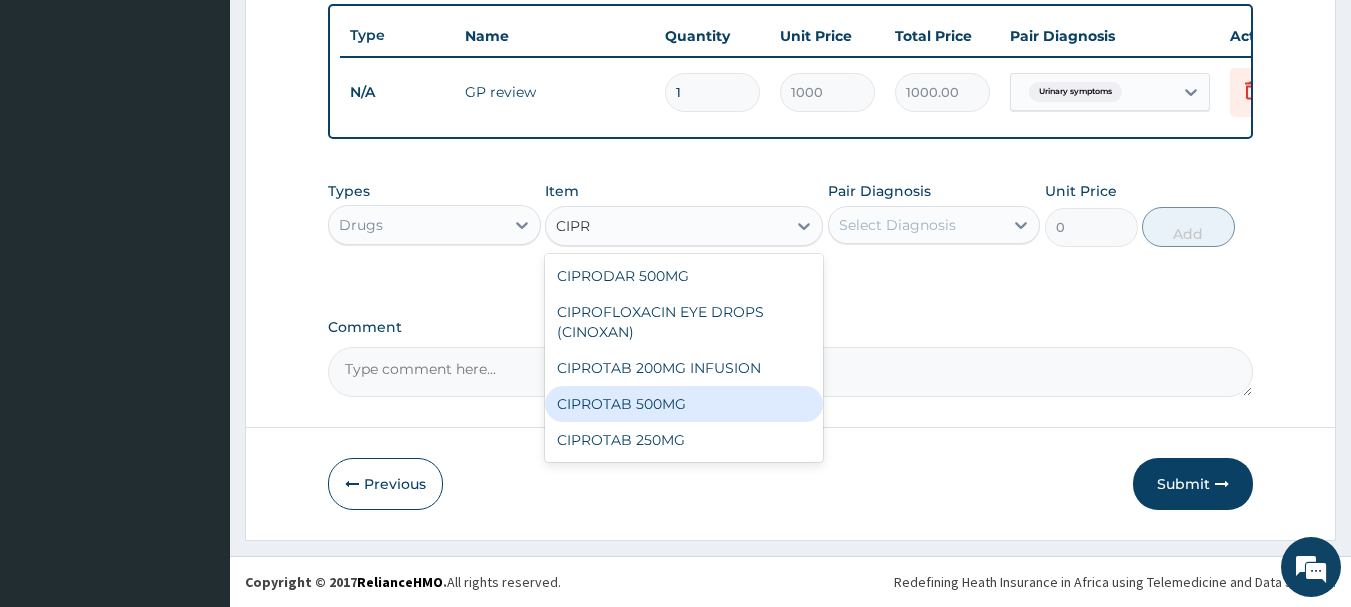 type 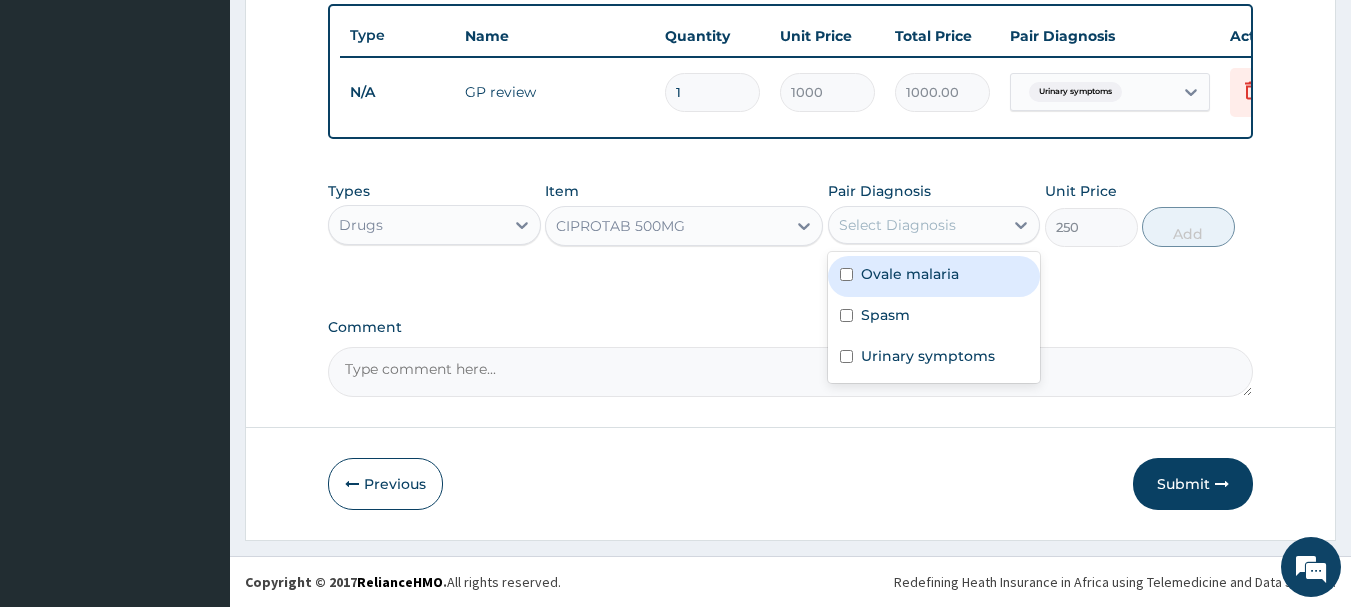 click on "Select Diagnosis" at bounding box center [897, 225] 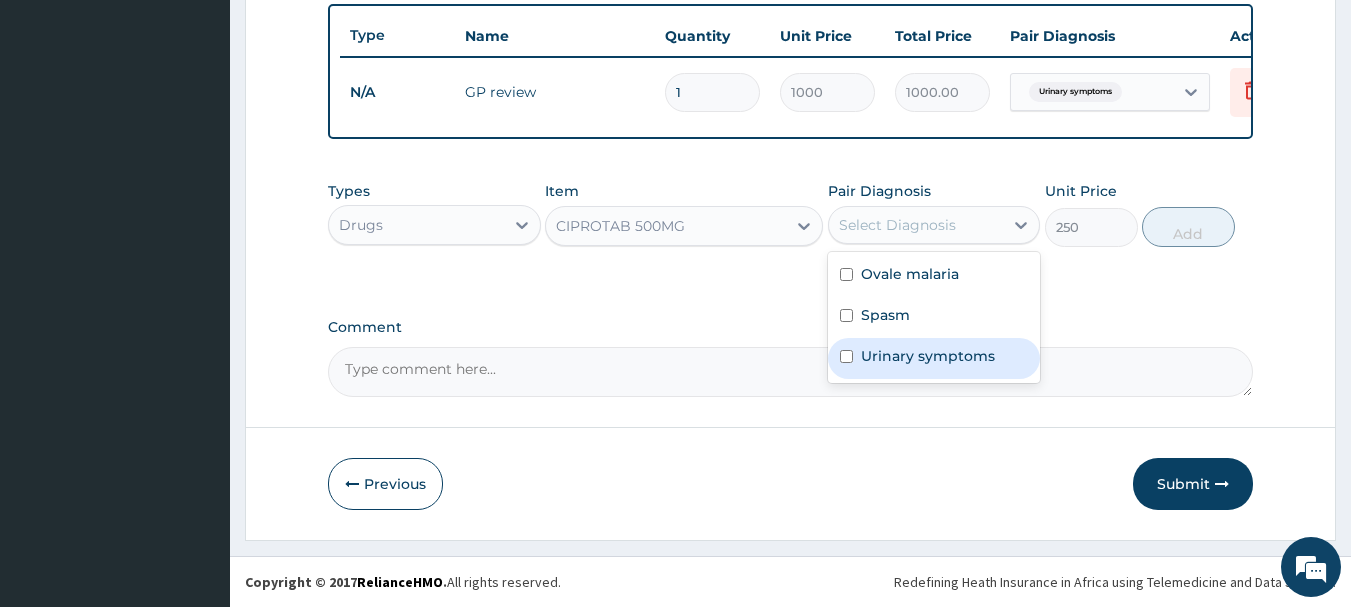 click on "Urinary symptoms" at bounding box center (928, 356) 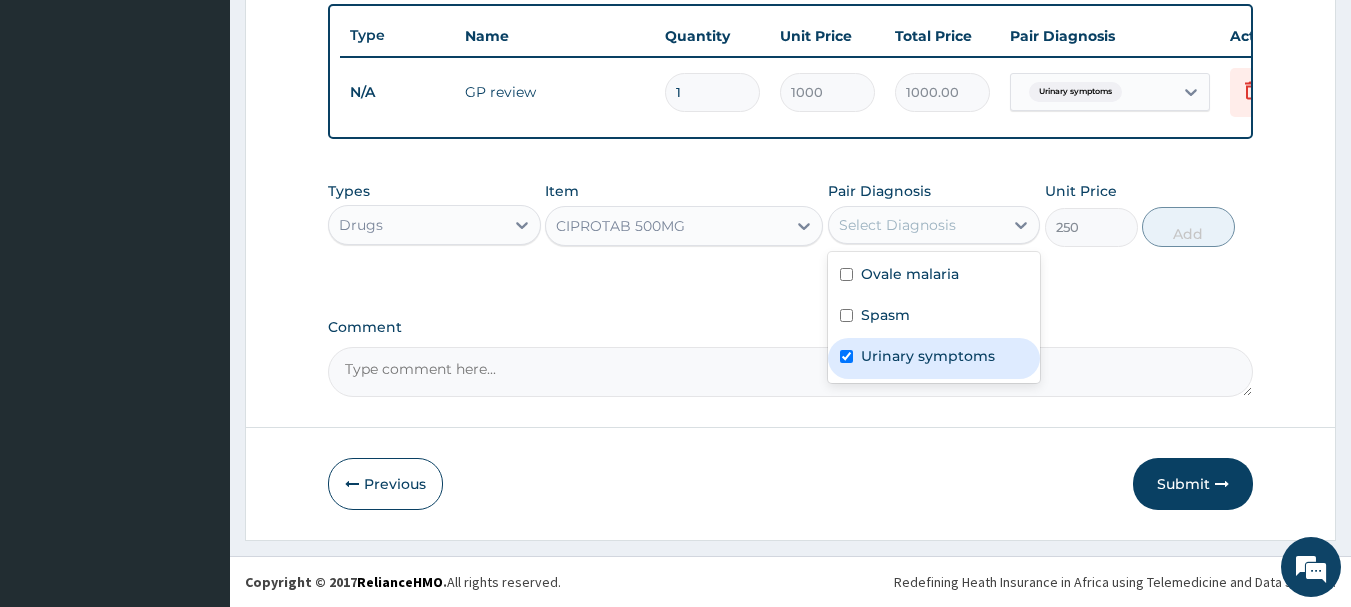 checkbox on "true" 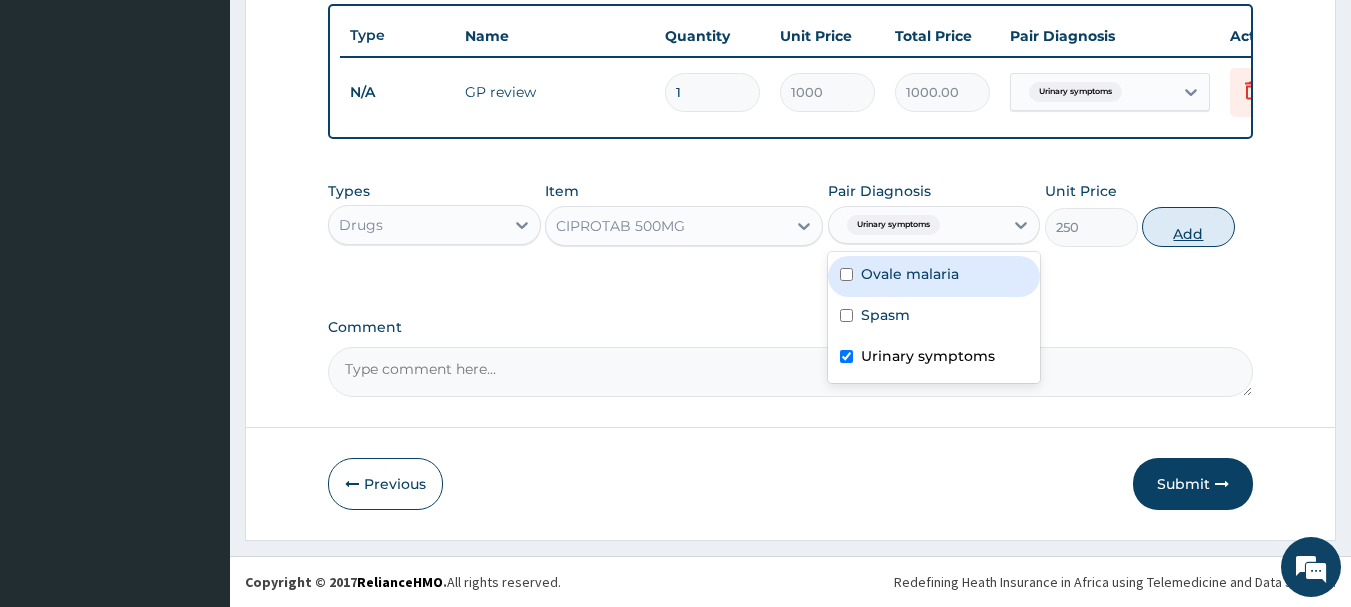 click on "Add" at bounding box center (1188, 227) 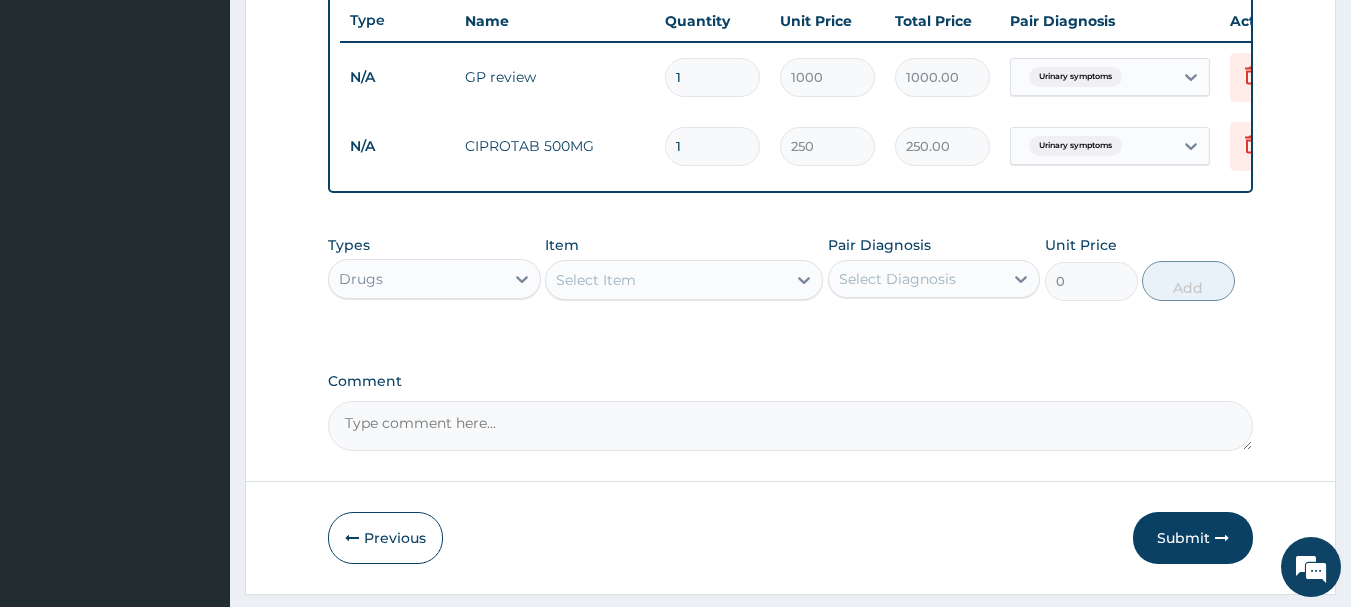 type on "10" 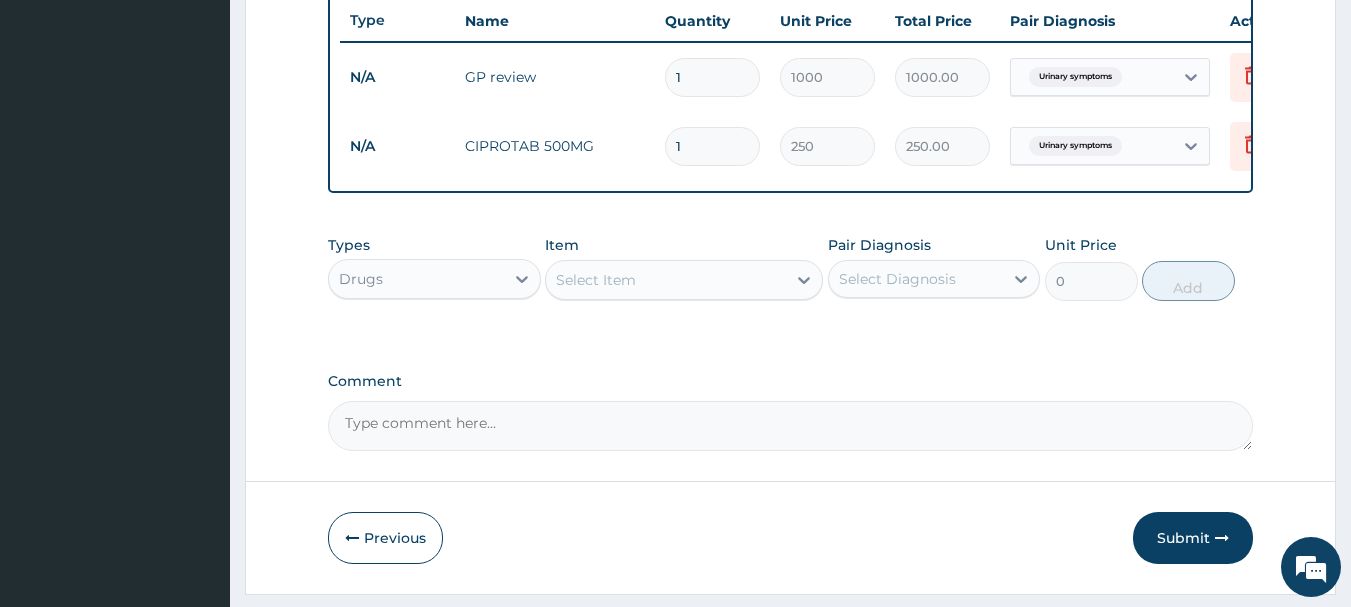 type on "2500.00" 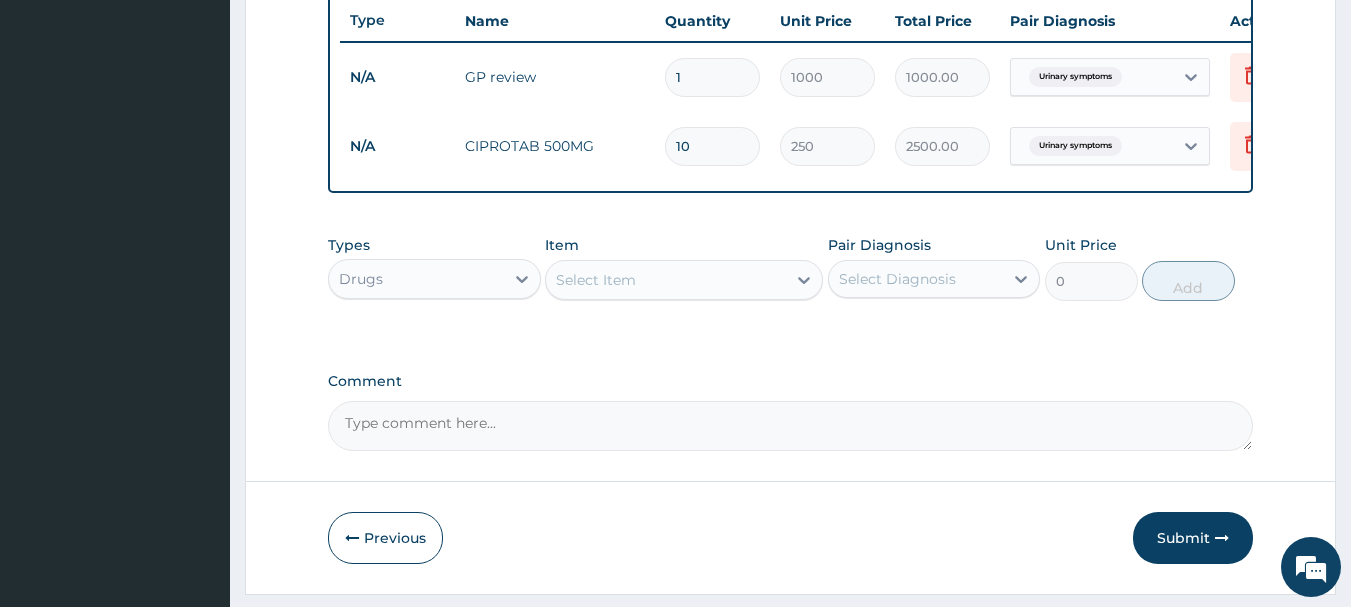 type on "10" 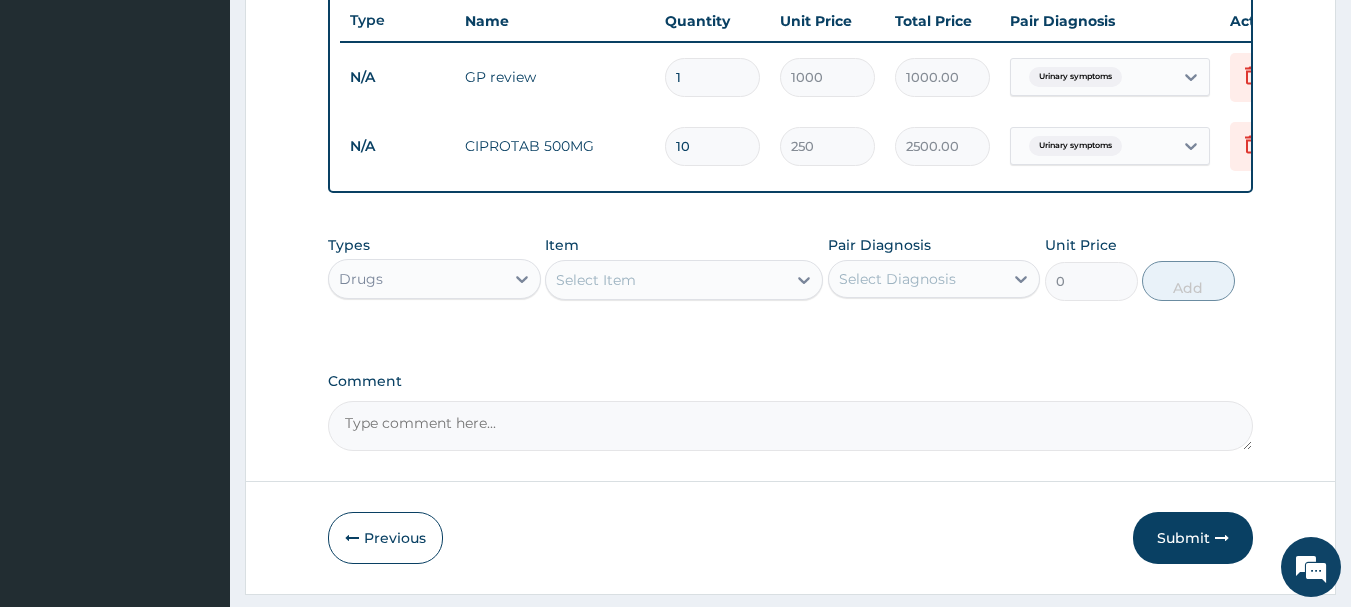 click on "Select Item" at bounding box center [596, 280] 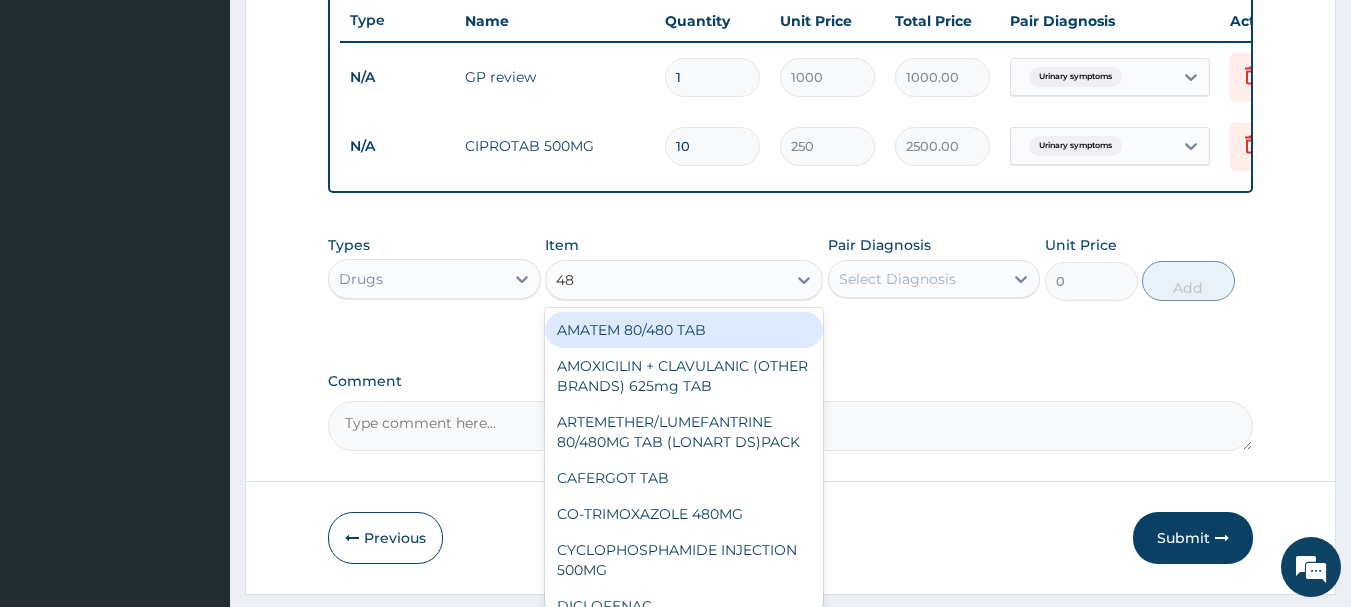 type on "480" 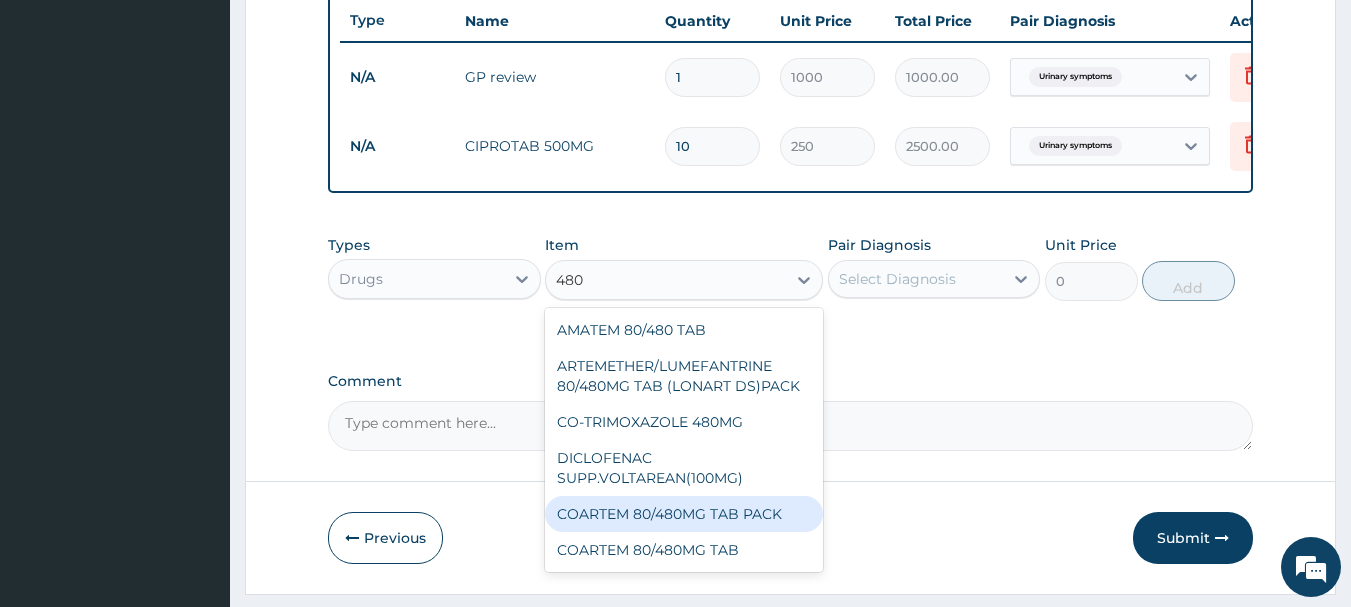 click on "COARTEM 80/480MG TAB PACK" at bounding box center [684, 514] 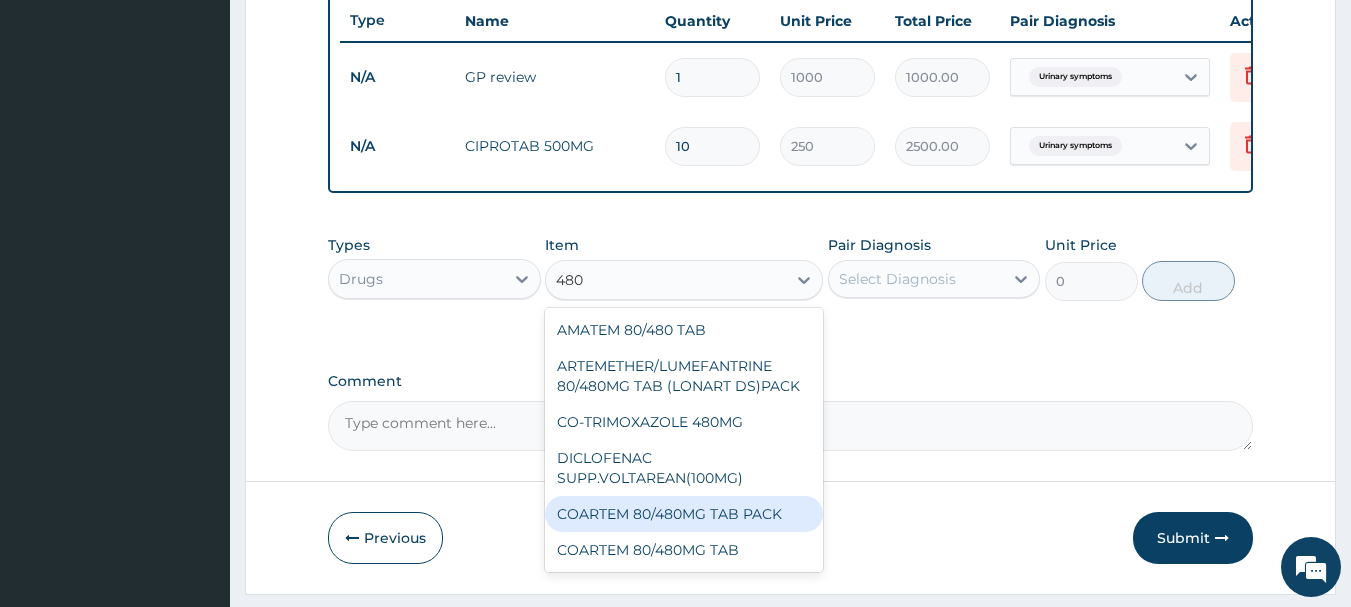 type 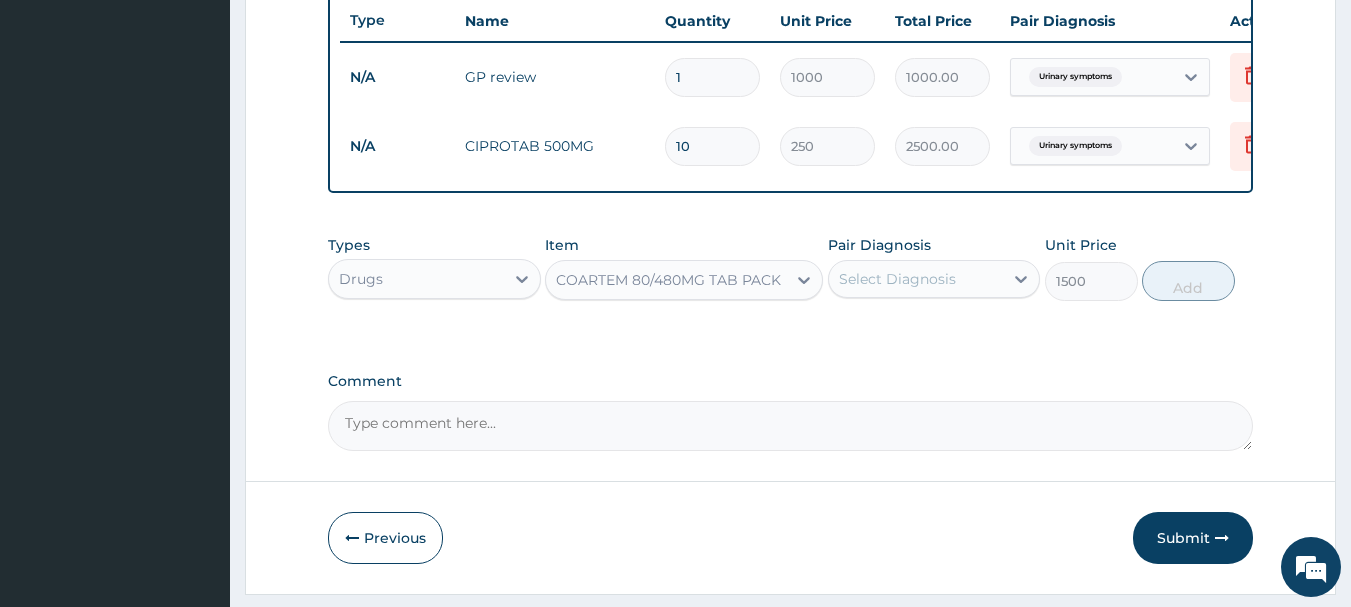 click on "Pair Diagnosis Select Diagnosis" at bounding box center [934, 268] 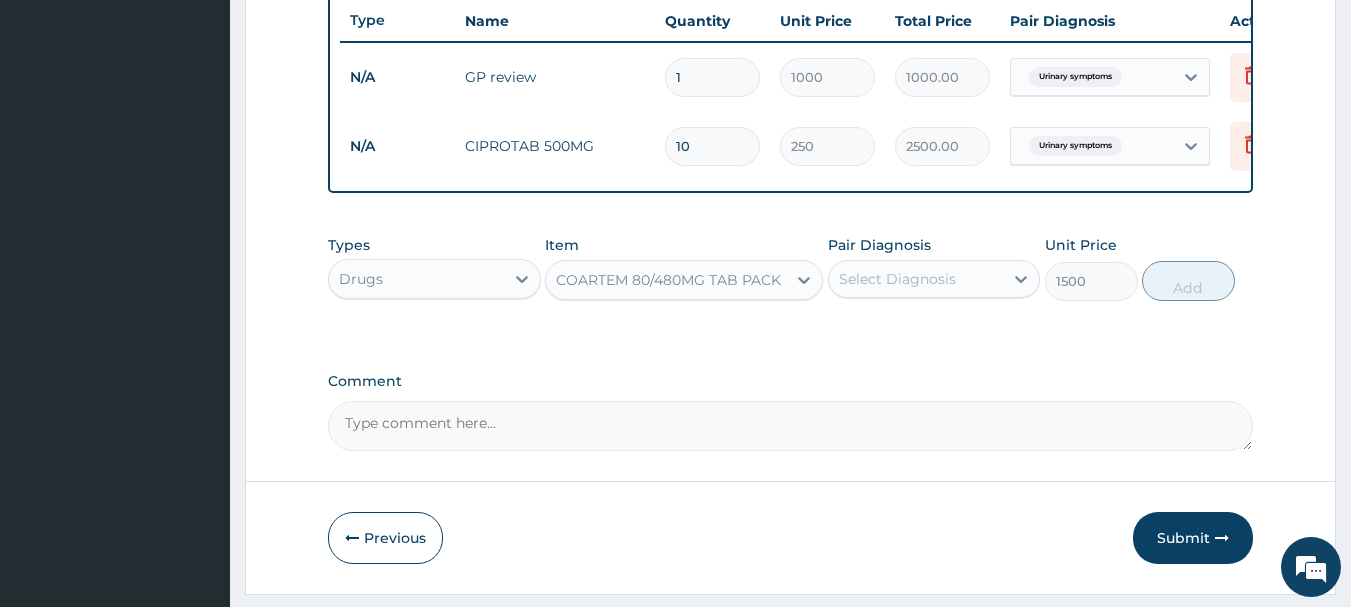 click on "Pair Diagnosis Select Diagnosis" at bounding box center [934, 268] 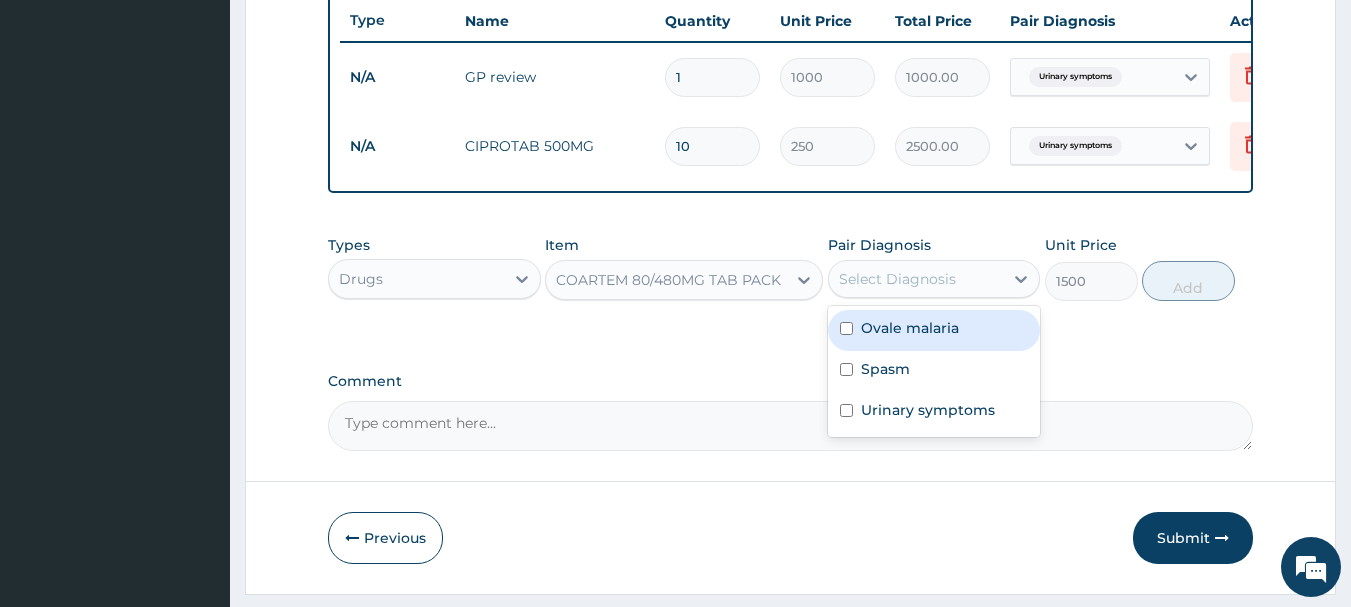 click on "Ovale malaria" at bounding box center (910, 328) 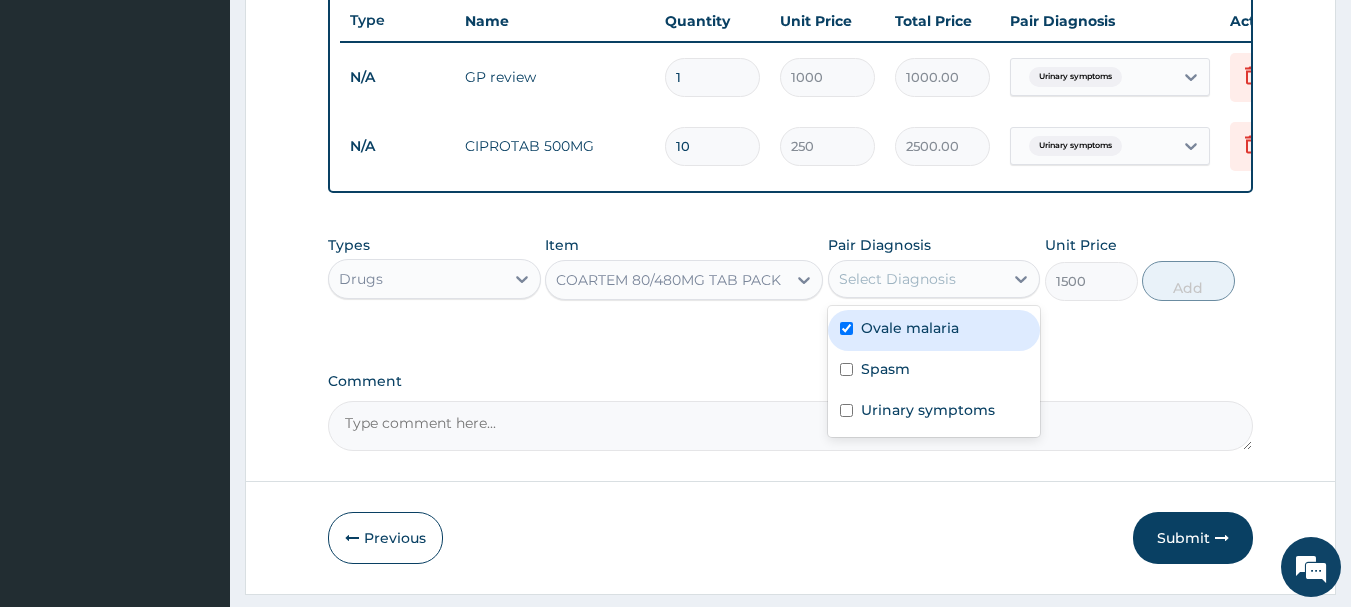 checkbox on "true" 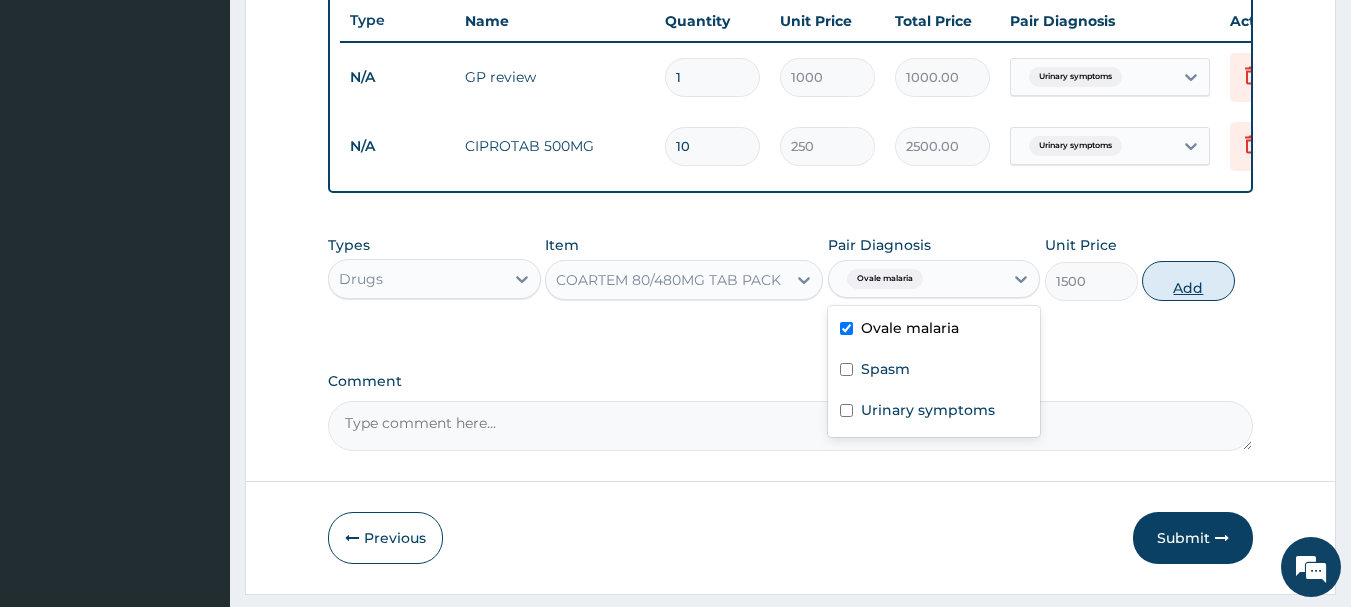 click on "Add" at bounding box center [1188, 281] 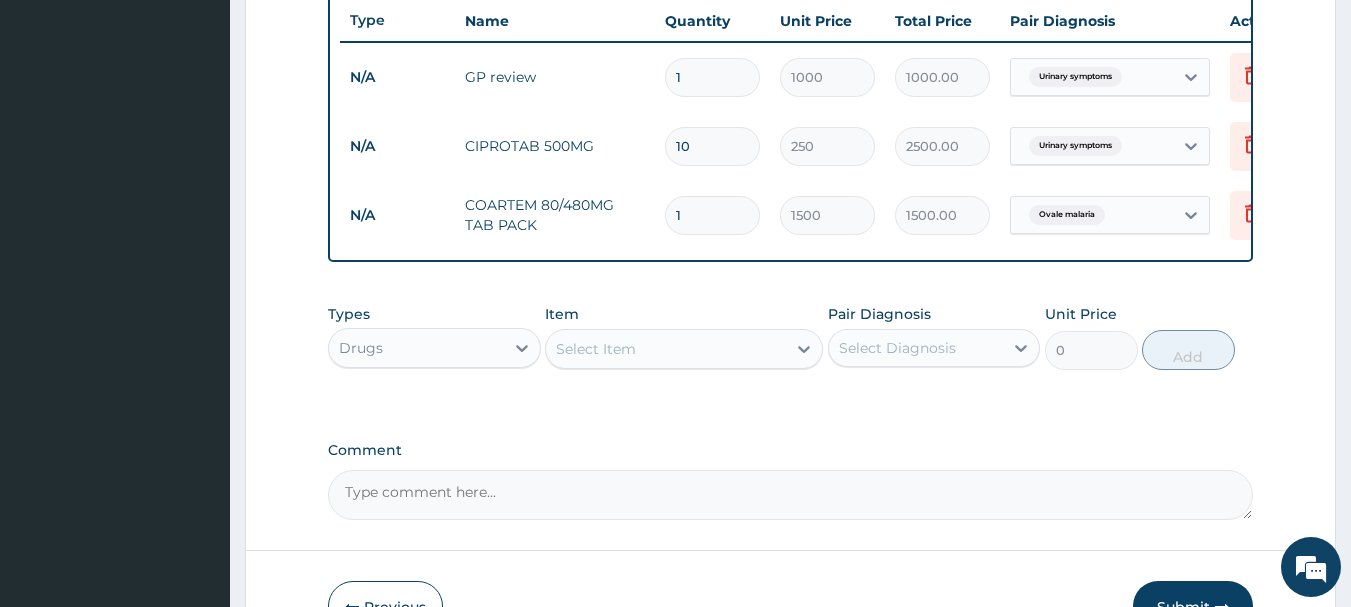 click on "PA Code / Prescription Code Enter Code(Secondary Care Only) Encounter Date 11-07-2025 Important Notice Please enter PA codes before entering items that are not attached to a PA code   All diagnoses entered must be linked to a claim item. Diagnosis & Claim Items that are visible but inactive cannot be edited because they were imported from an already approved PA code. Diagnosis Ovale malaria Query Spasm Confirmed Urinary symptoms Confirmed NB: All diagnosis must be linked to a claim item Claim Items Type Name Quantity Unit Price Total Price Pair Diagnosis Actions N/A GP review 1 1000 1000.00 Urinary symptoms Delete N/A CIPROTAB 500MG 10 250 2500.00 Urinary symptoms Delete N/A COARTEM 80/480MG TAB PACK 1 1500 1500.00 Ovale malaria Delete Types Drugs Item Select Item Pair Diagnosis Select Diagnosis Unit Price 0 Add Comment" at bounding box center (791, -22) 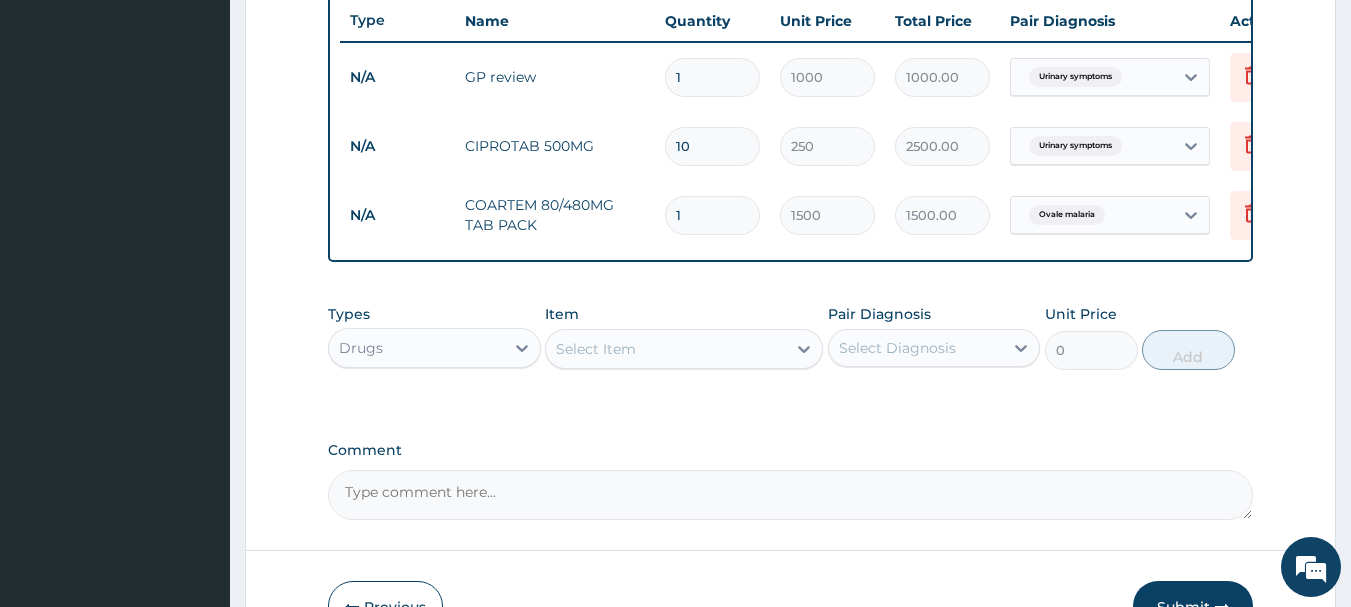 click on "Select Item" at bounding box center (596, 349) 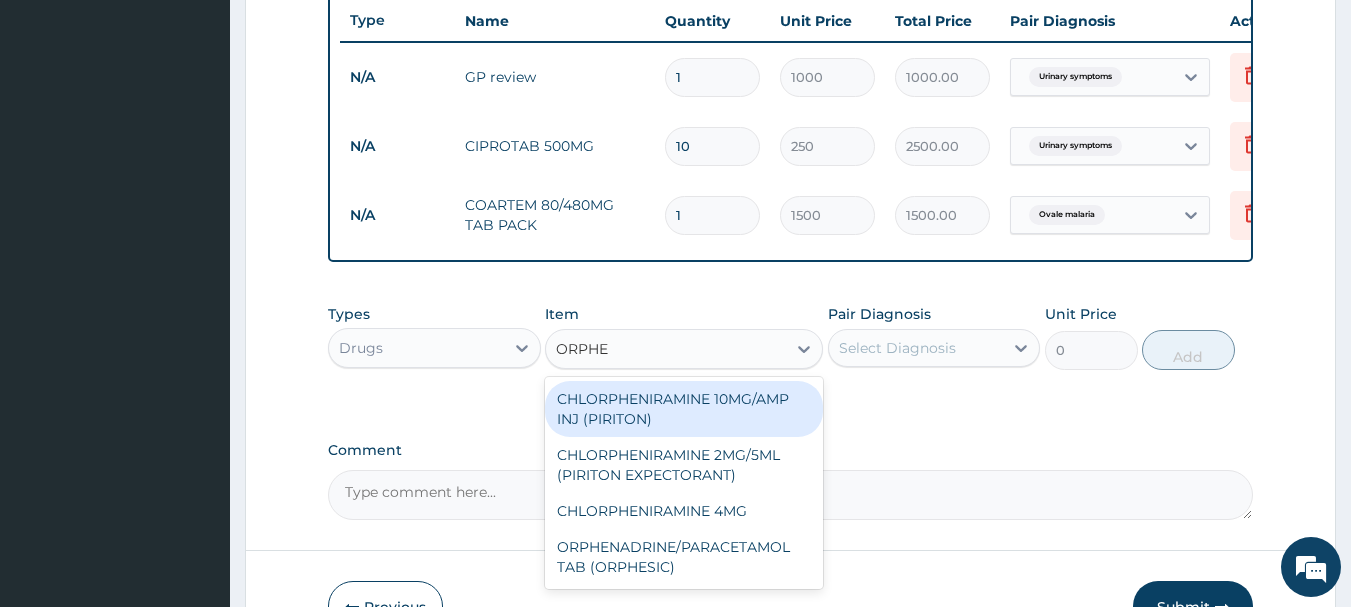 type on "ORPHES" 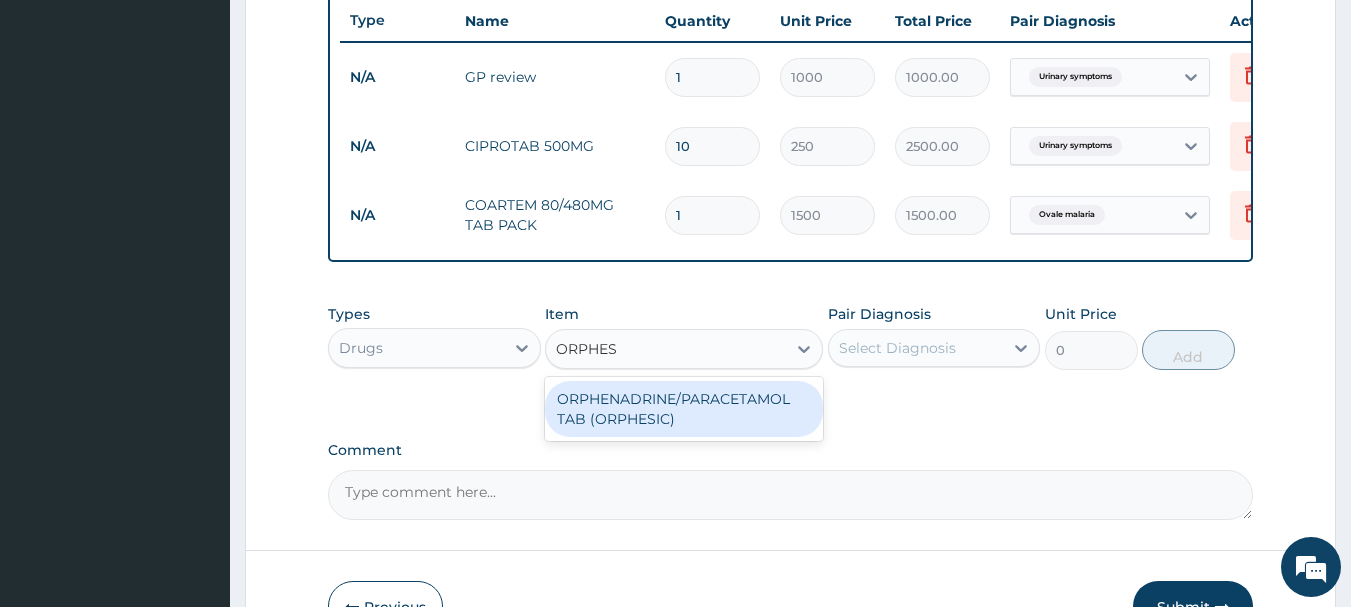 click on "ORPHENADRINE/PARACETAMOL  TAB  (ORPHESIC)" at bounding box center [684, 409] 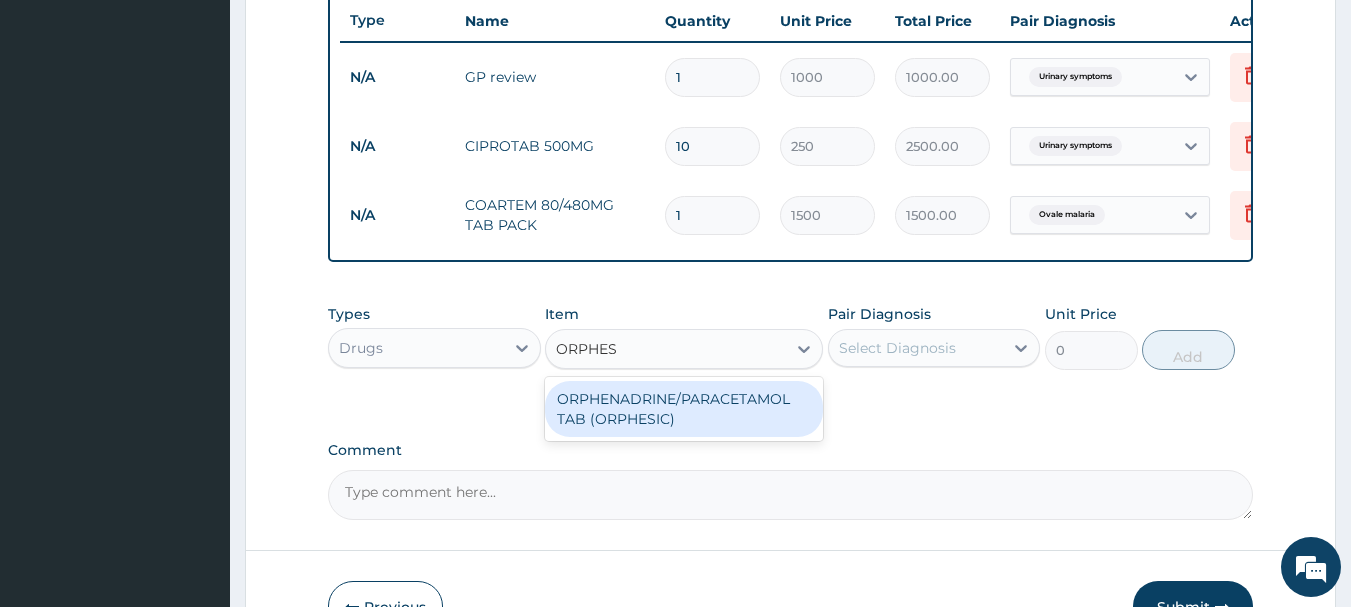 type 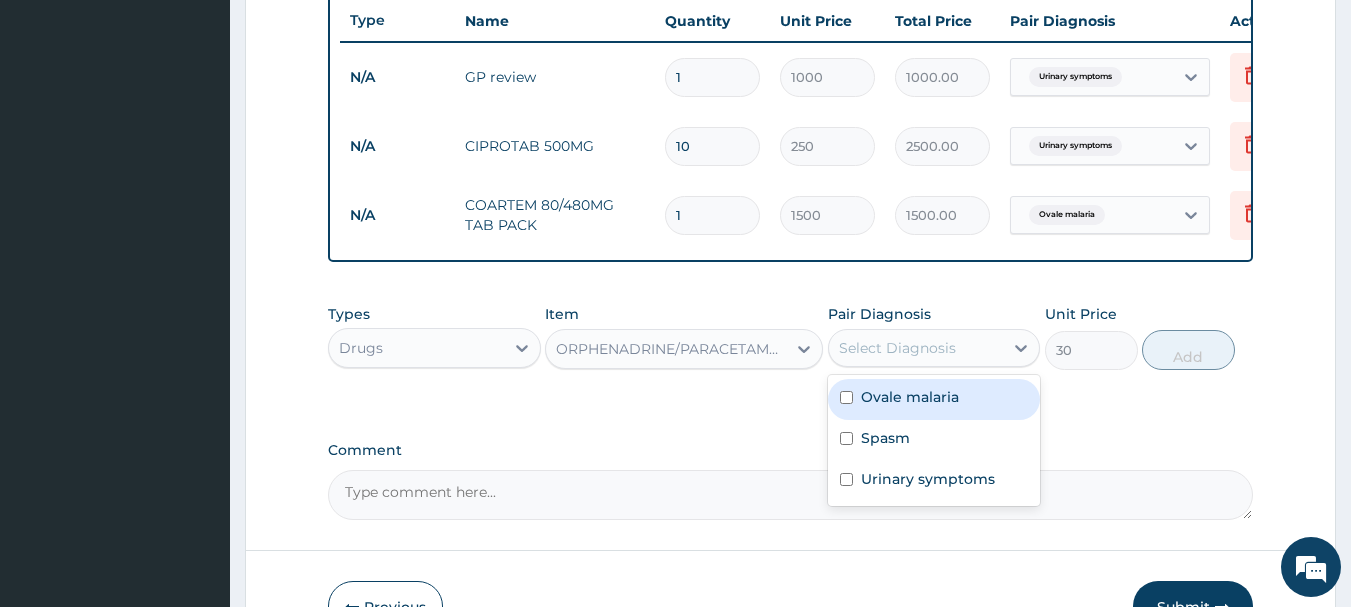 click on "Select Diagnosis" at bounding box center (897, 348) 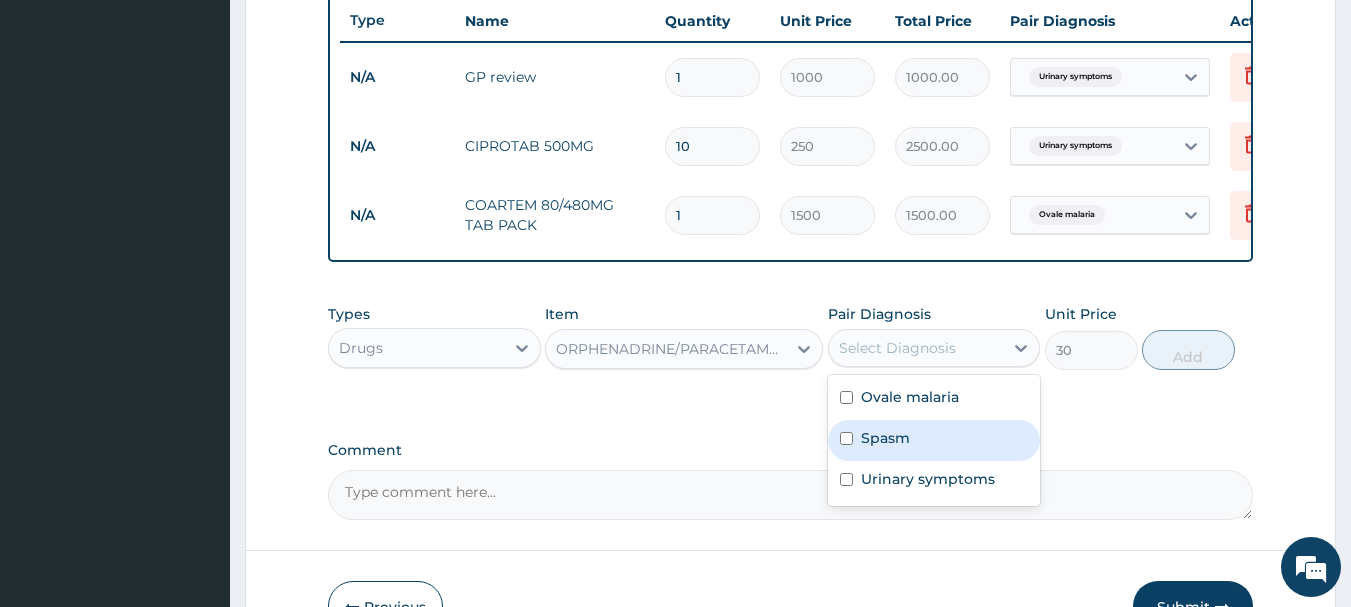 click on "Spasm" at bounding box center [885, 438] 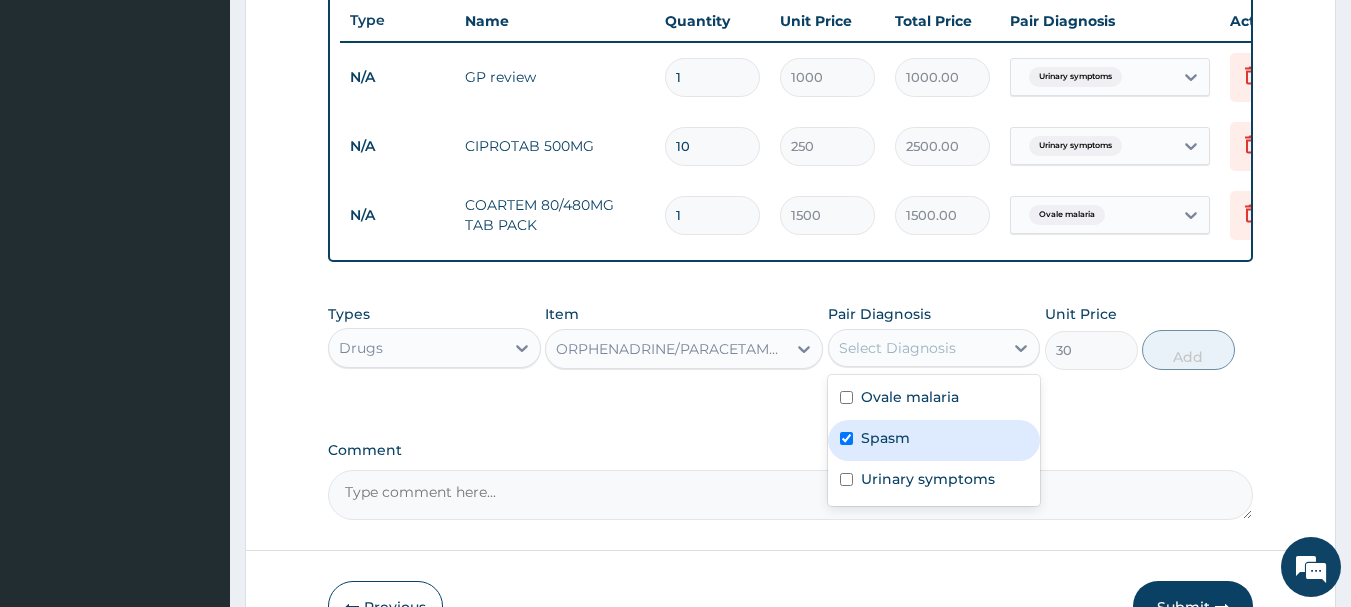checkbox on "true" 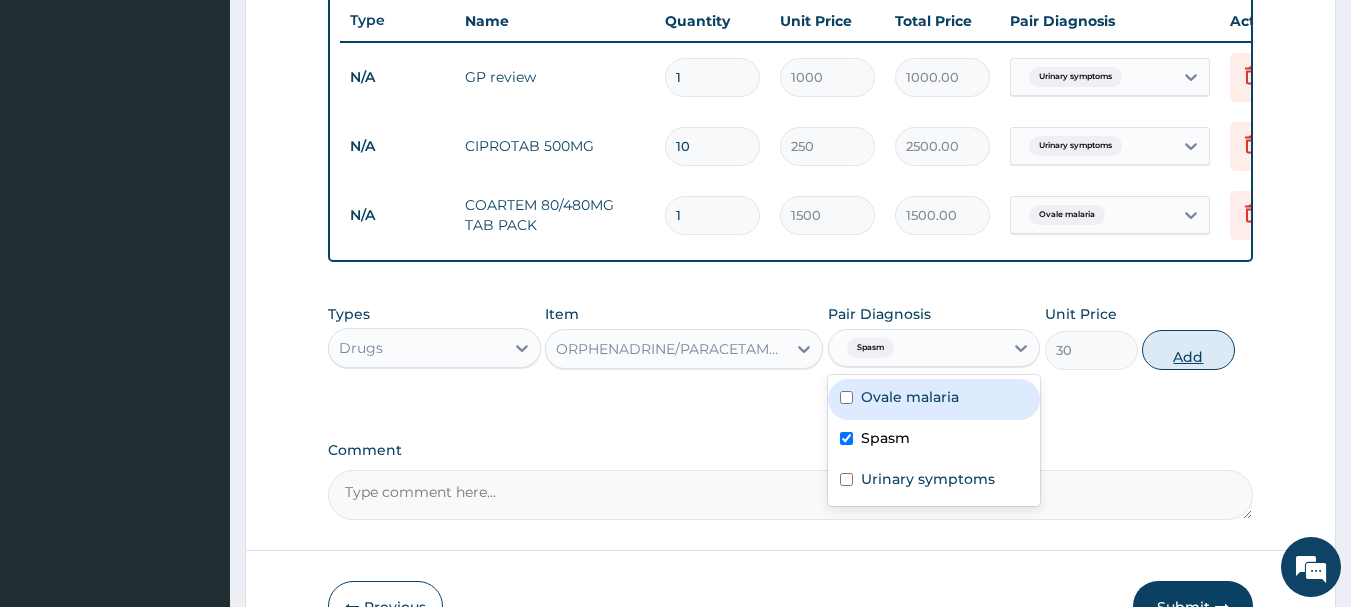 click on "Add" at bounding box center [1188, 350] 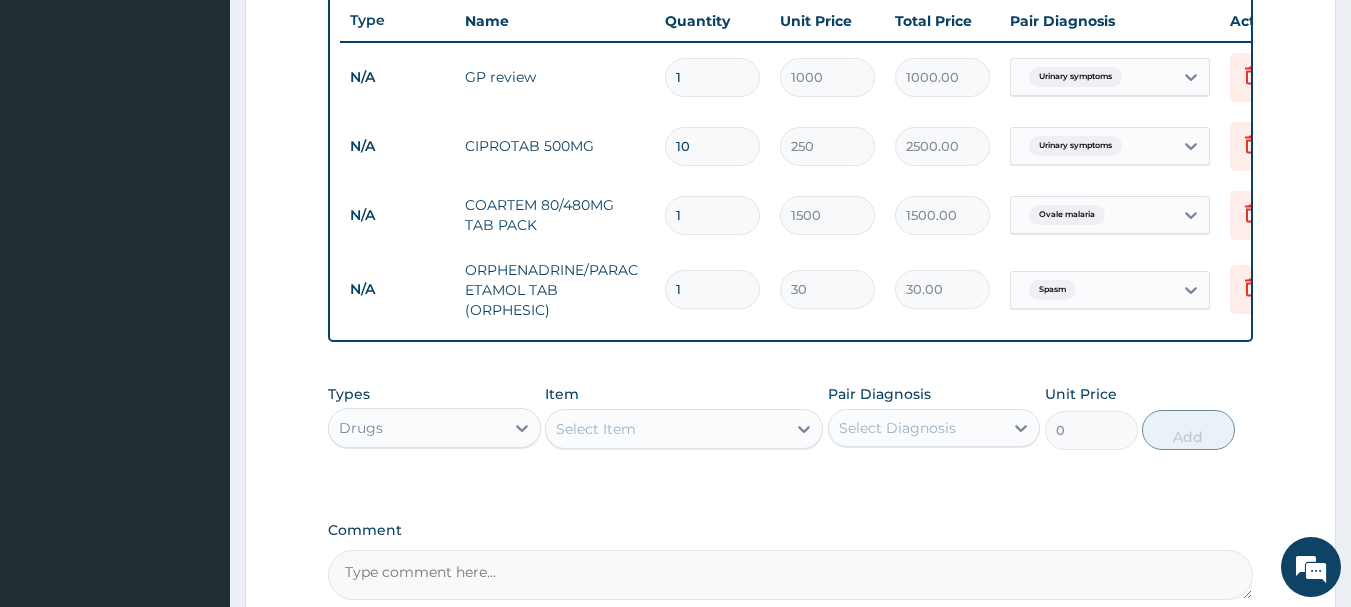 type on "18" 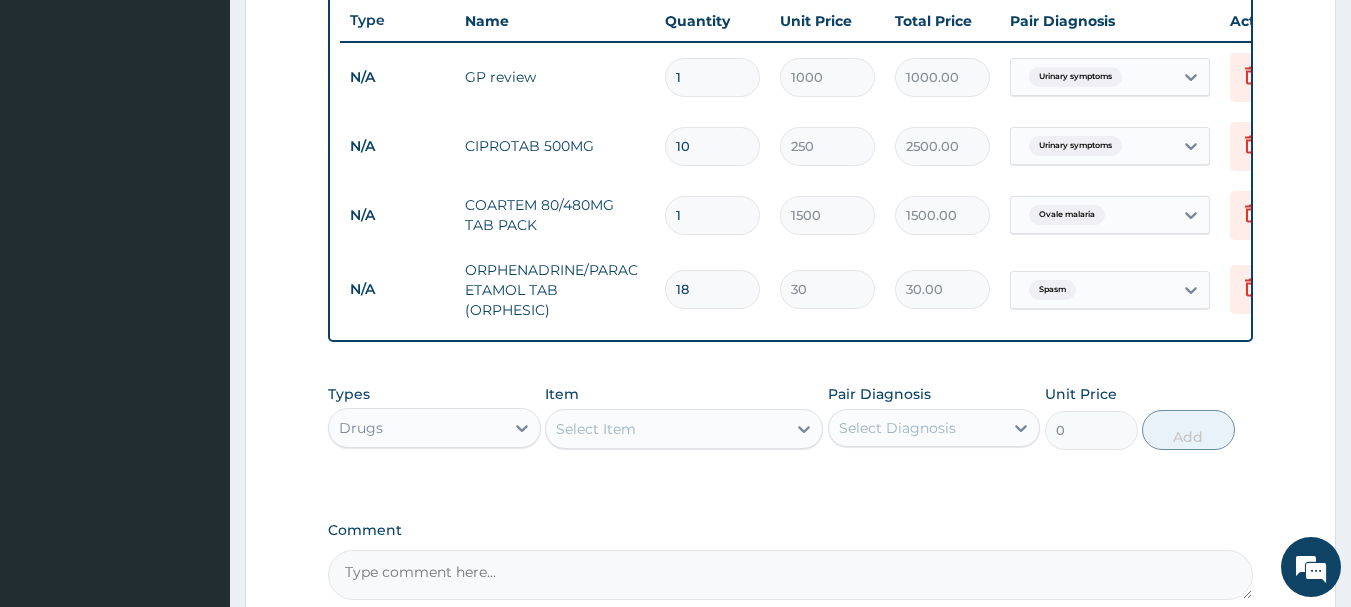 type on "540.00" 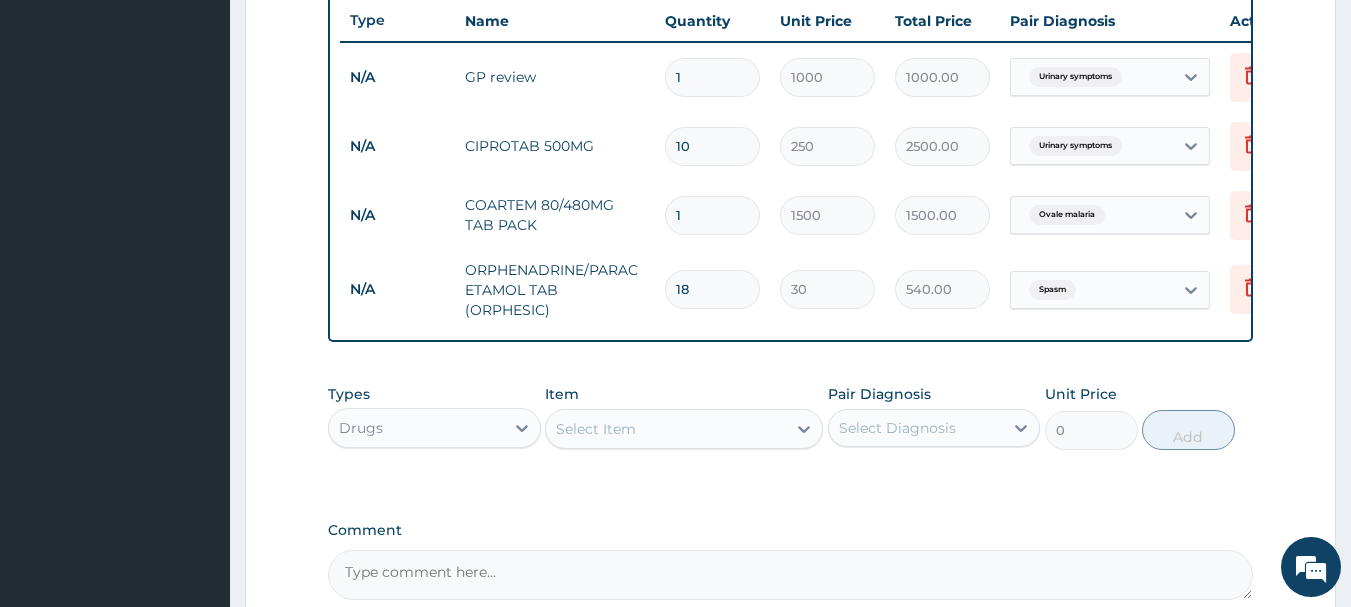 type on "18" 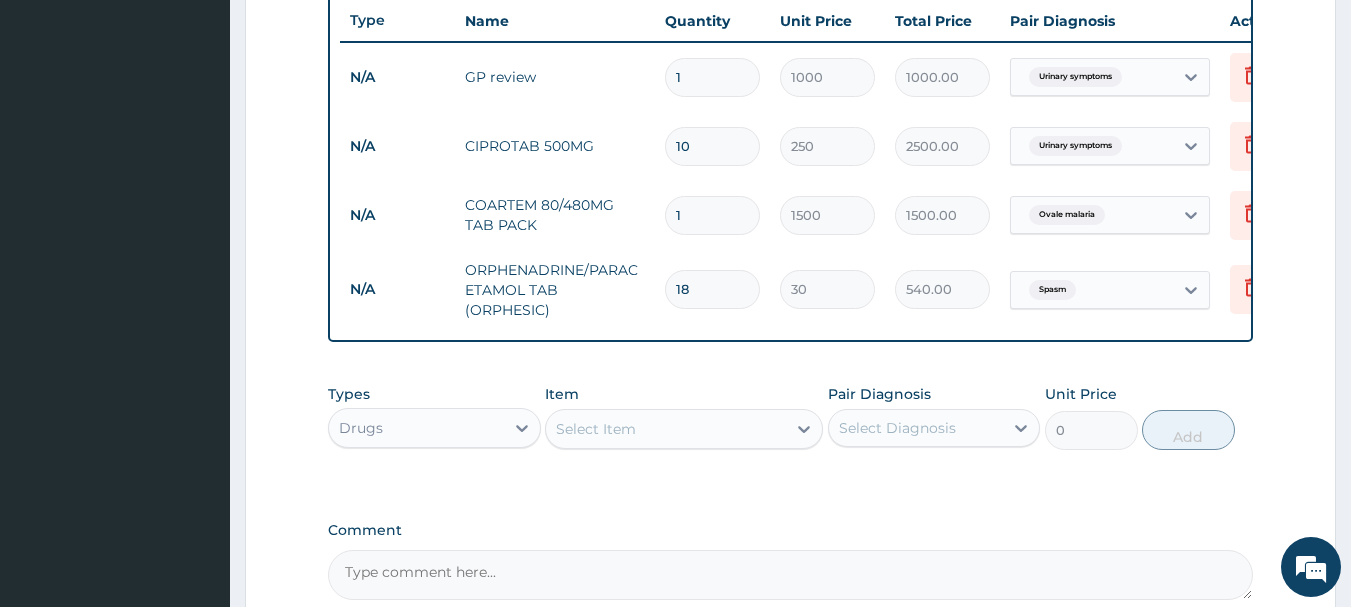 click on "N/A ORPHENADRINE/PARACETAMOL  TAB  (ORPHESIC) 18 30 540.00 Spasm Delete" at bounding box center [830, 290] 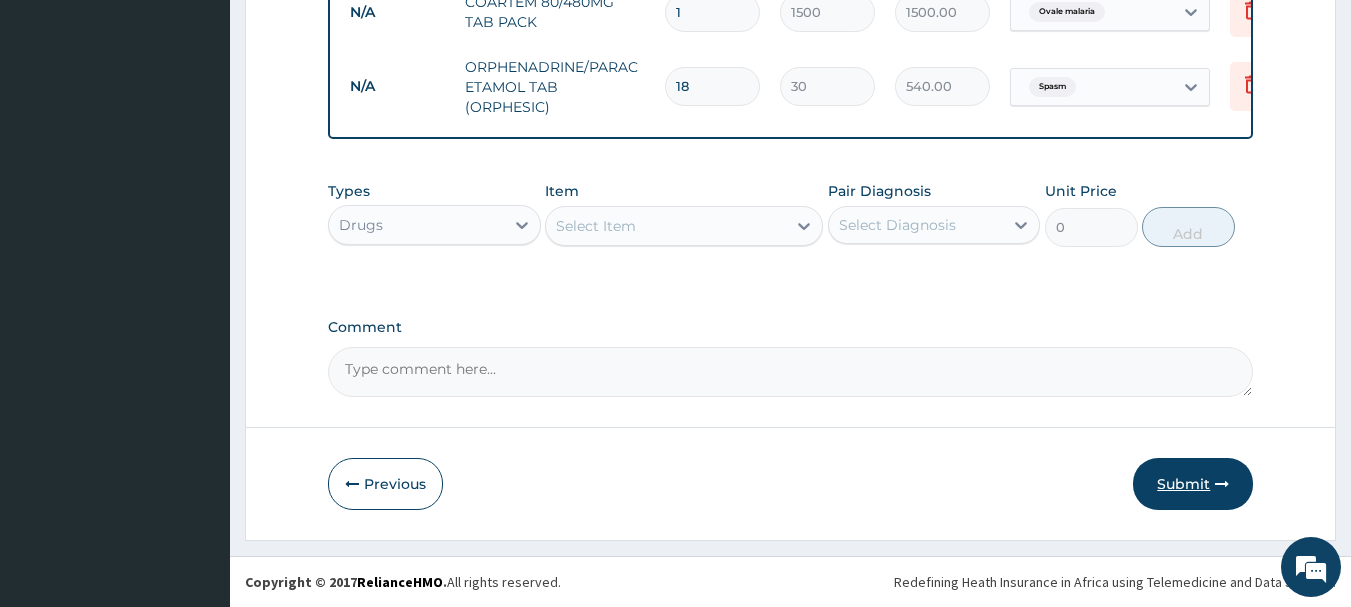 click on "Submit" at bounding box center (1193, 484) 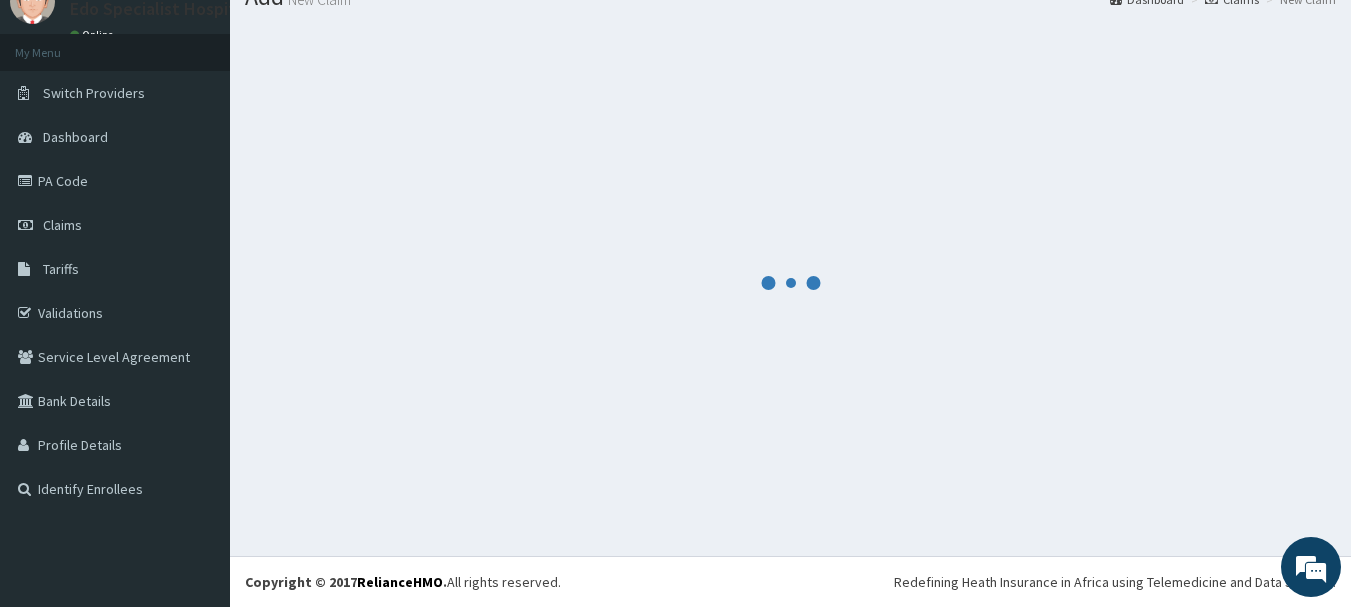 scroll, scrollTop: 973, scrollLeft: 0, axis: vertical 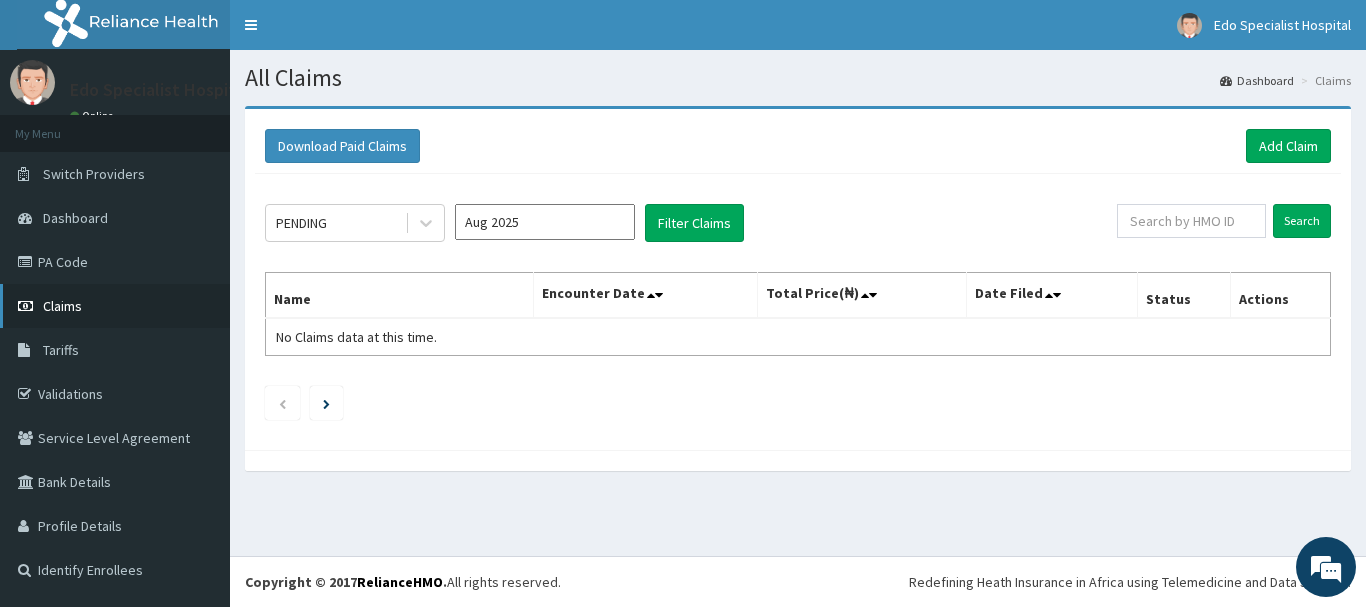 click on "Claims" at bounding box center (62, 306) 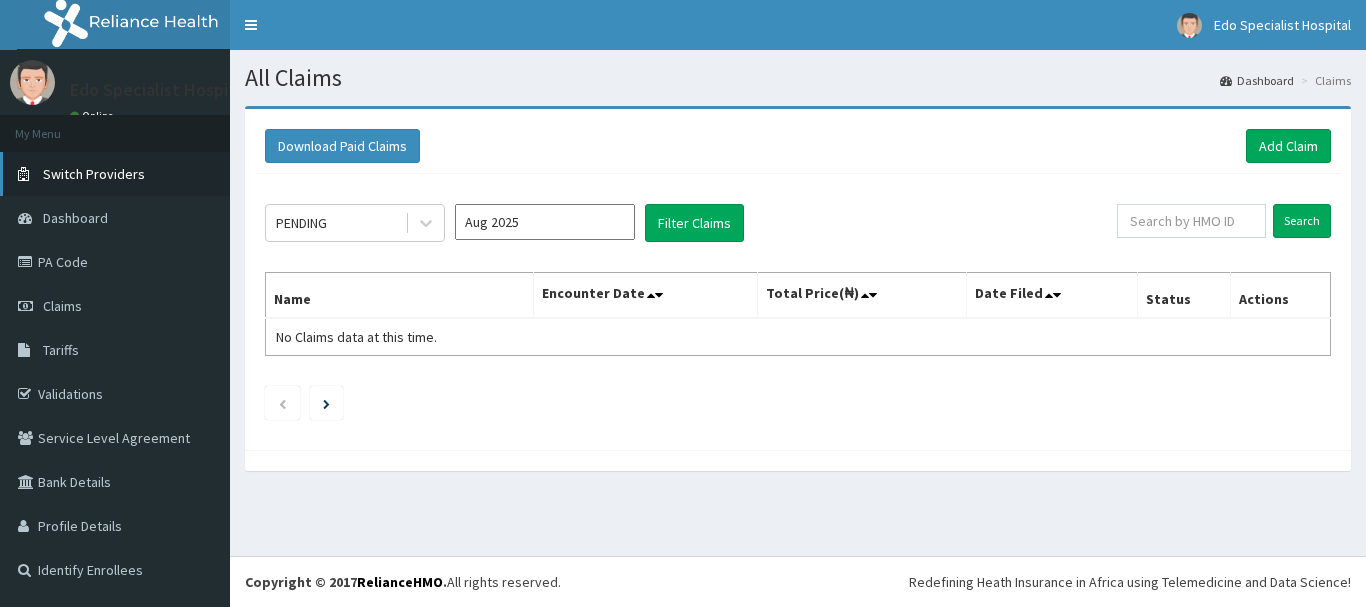 scroll, scrollTop: 0, scrollLeft: 0, axis: both 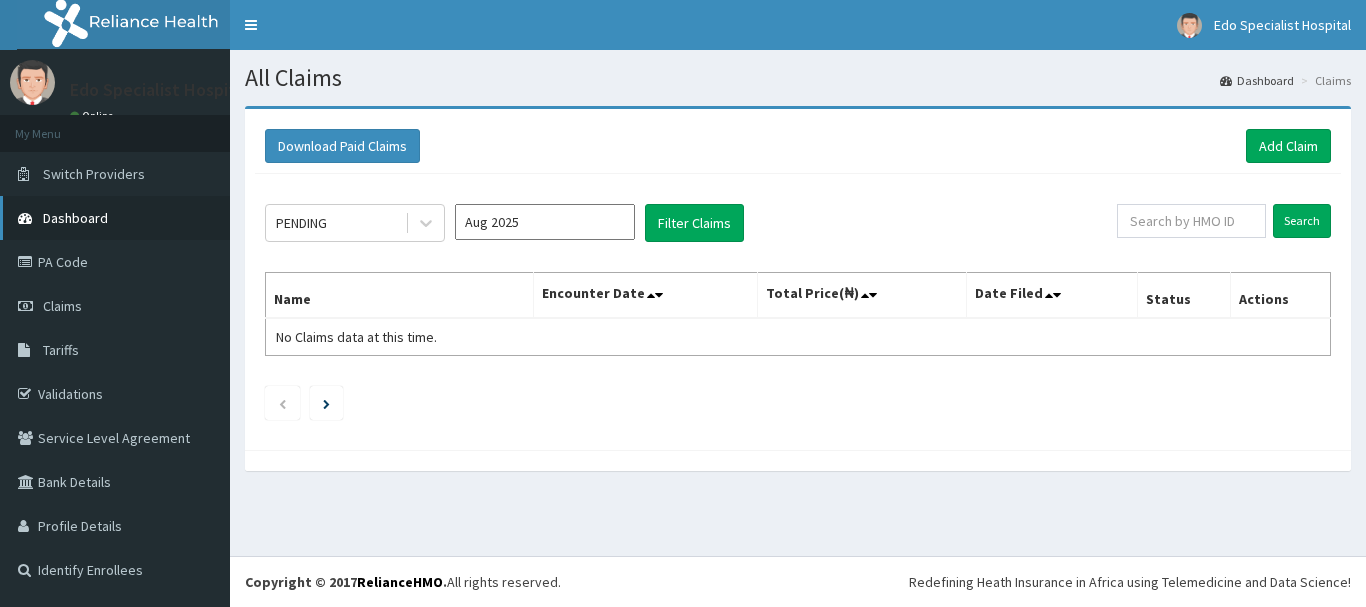 click on "Dashboard" at bounding box center (75, 218) 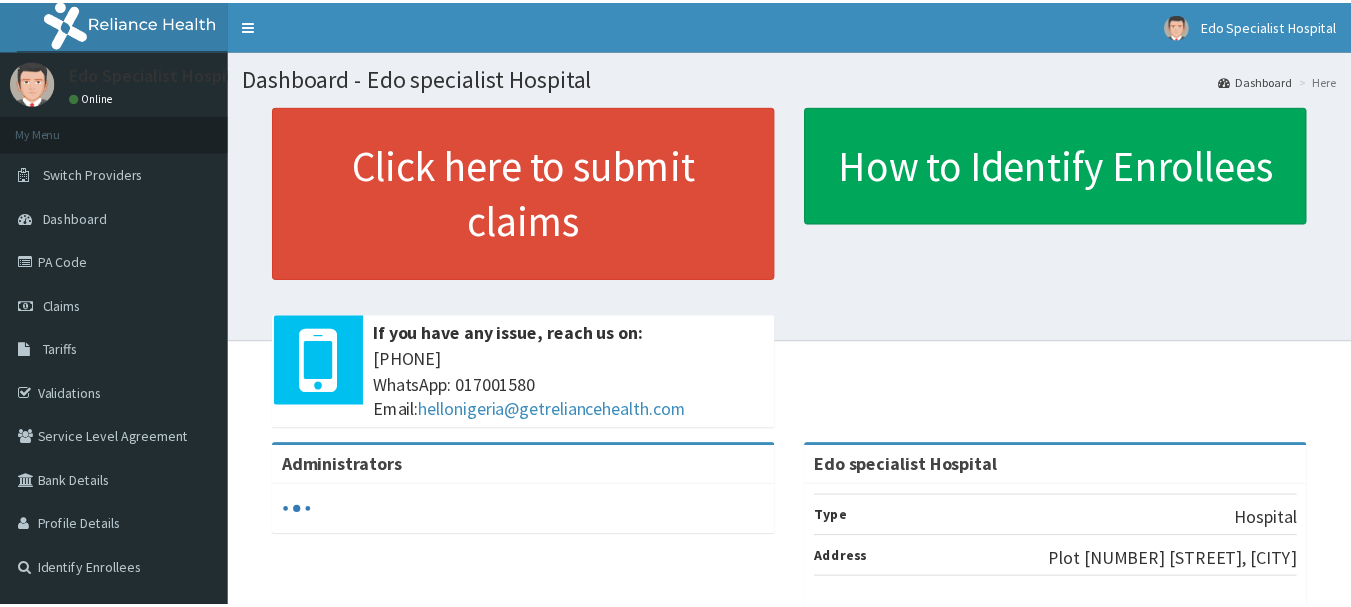 scroll, scrollTop: 0, scrollLeft: 0, axis: both 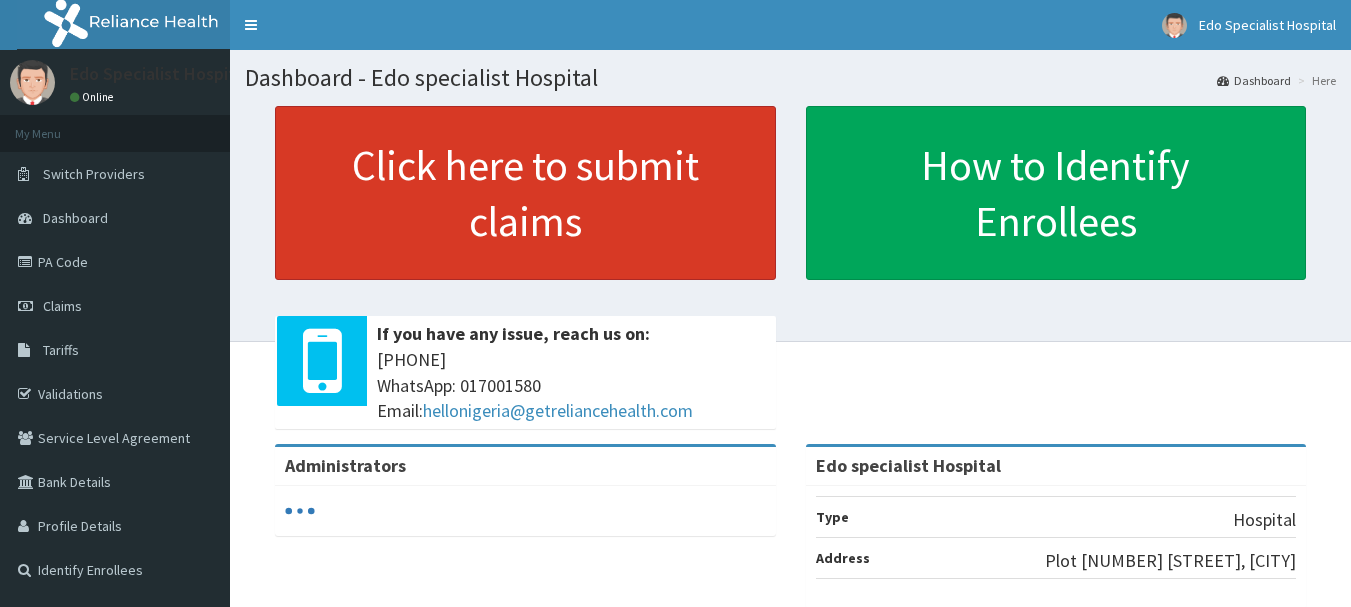 click on "Click here to submit claims" at bounding box center [525, 193] 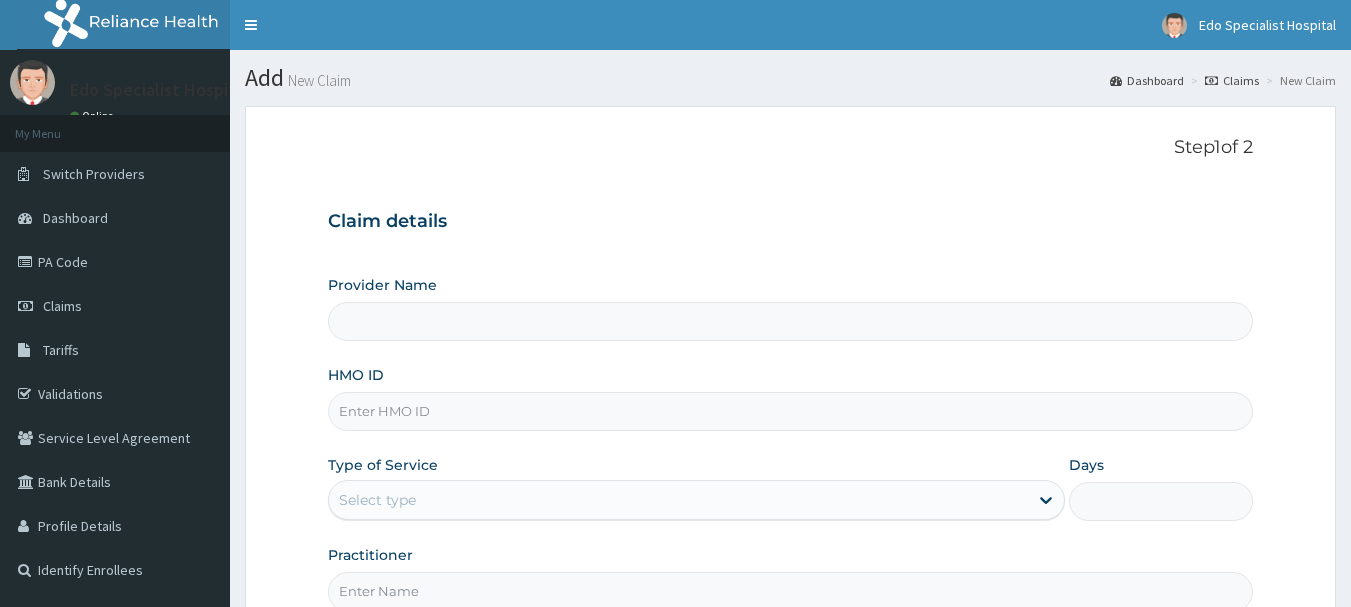 scroll, scrollTop: 0, scrollLeft: 0, axis: both 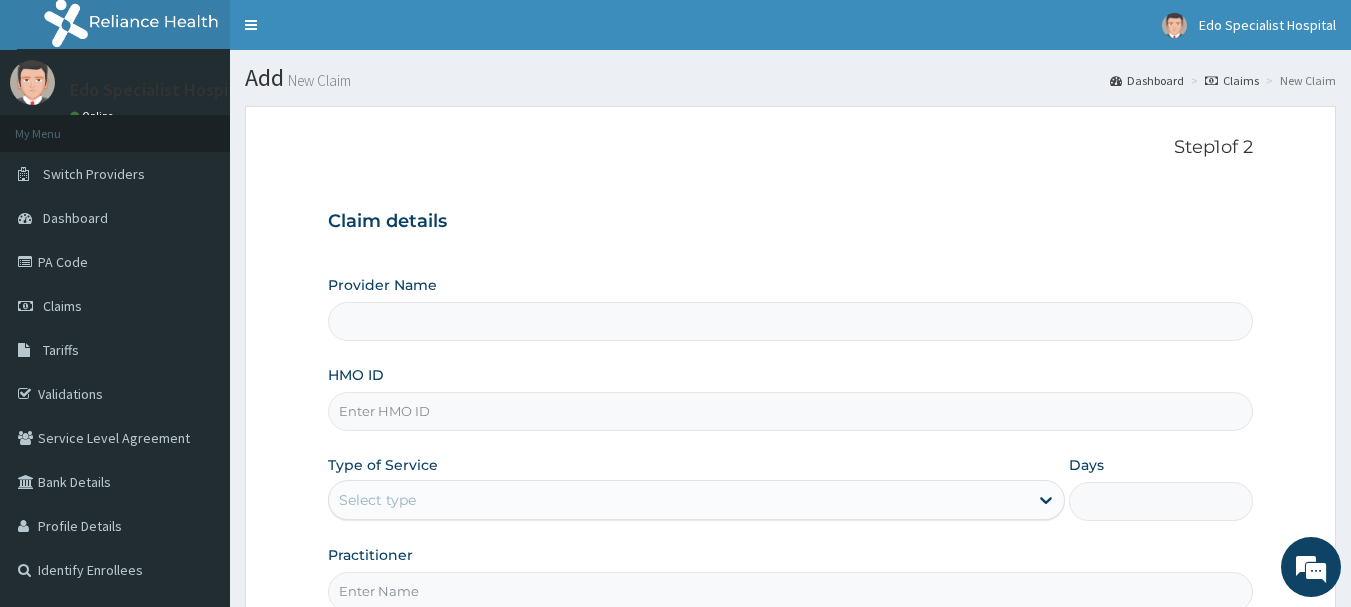 type on "Edo specialist Hospital" 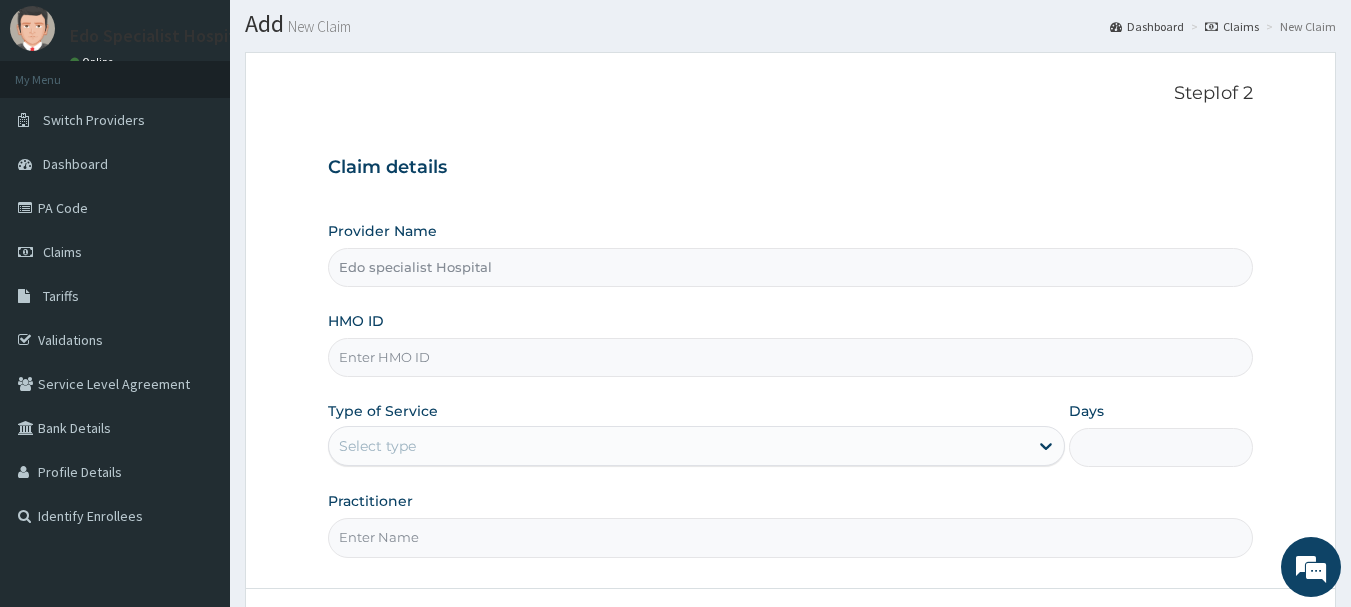 scroll, scrollTop: 100, scrollLeft: 0, axis: vertical 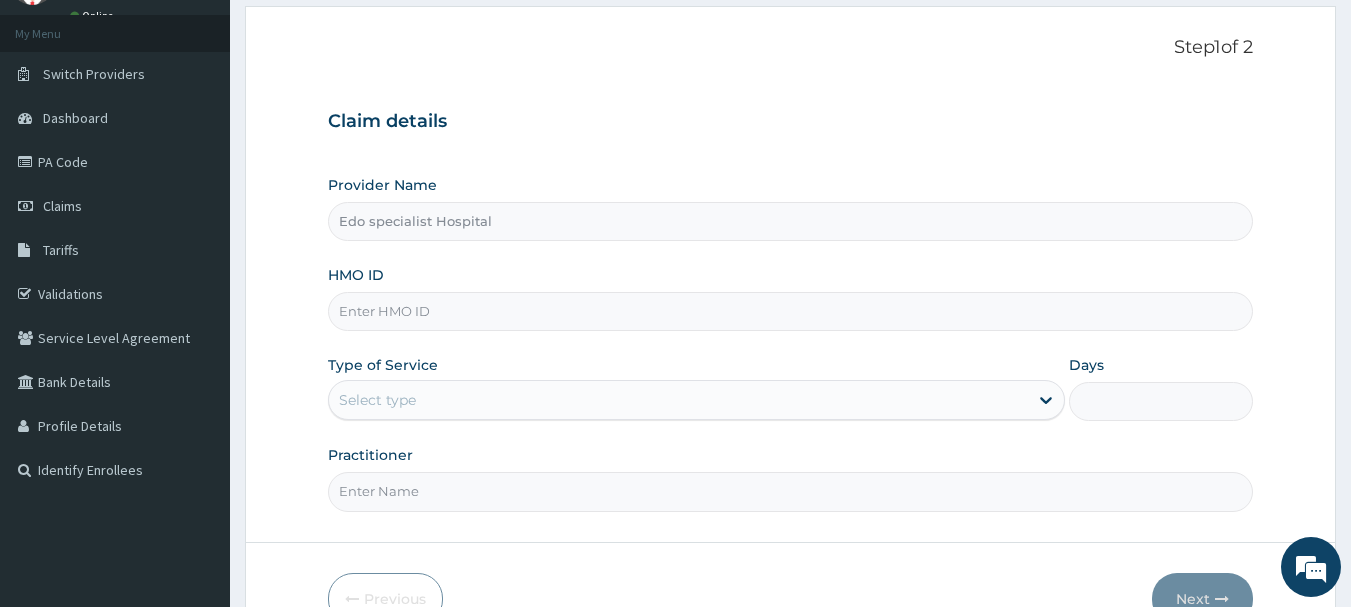 click on "HMO ID" at bounding box center [791, 311] 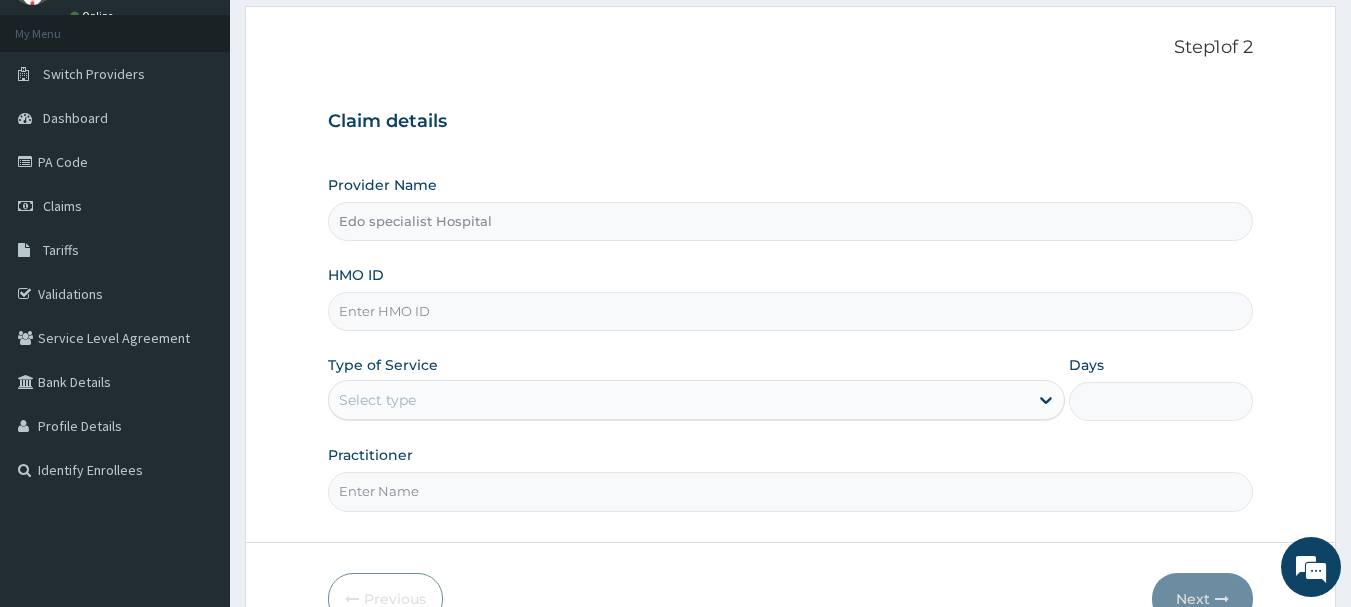scroll, scrollTop: 0, scrollLeft: 0, axis: both 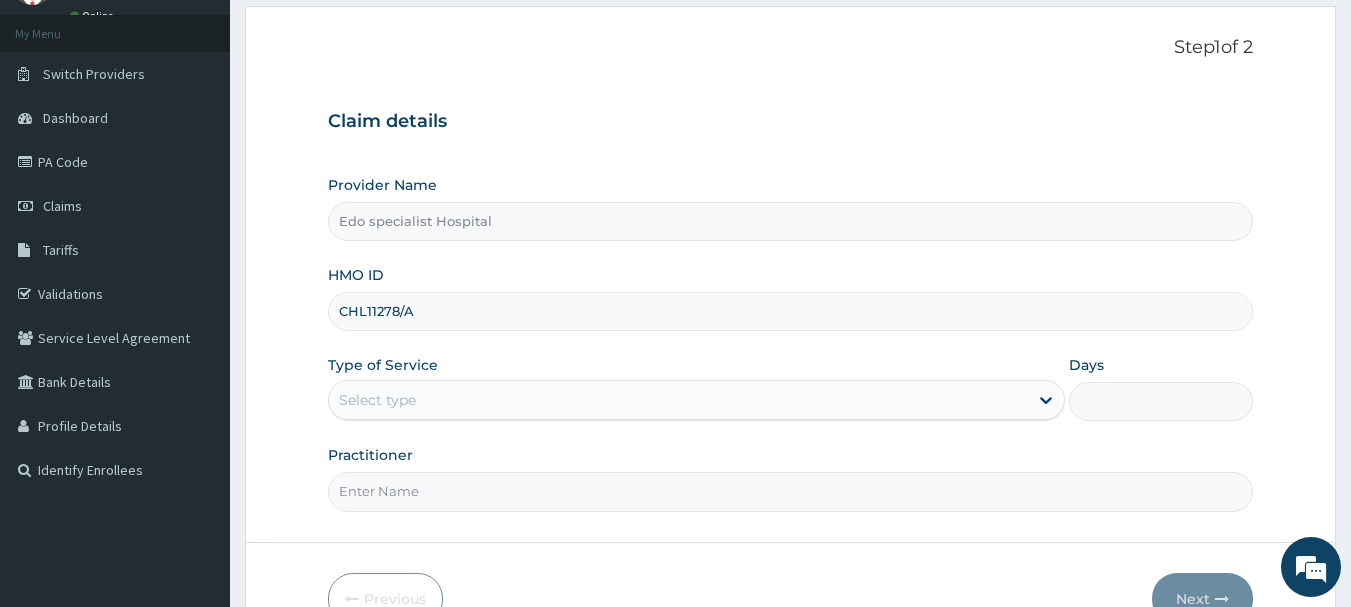 type on "CHL11278/A" 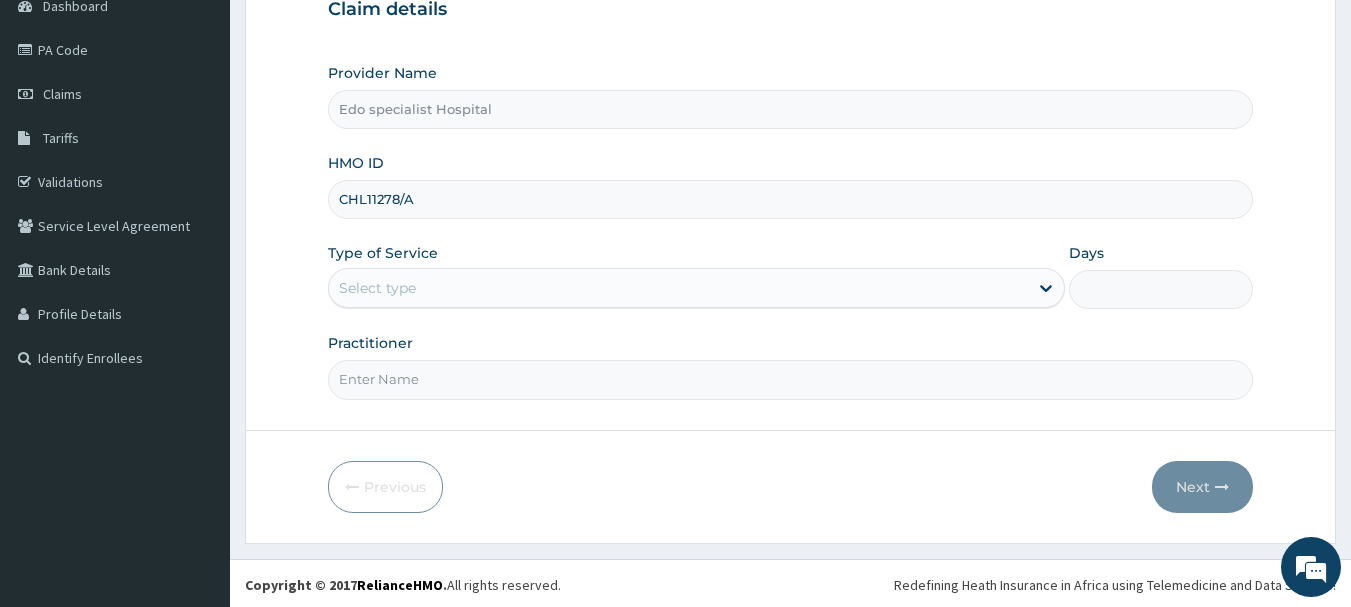scroll, scrollTop: 215, scrollLeft: 0, axis: vertical 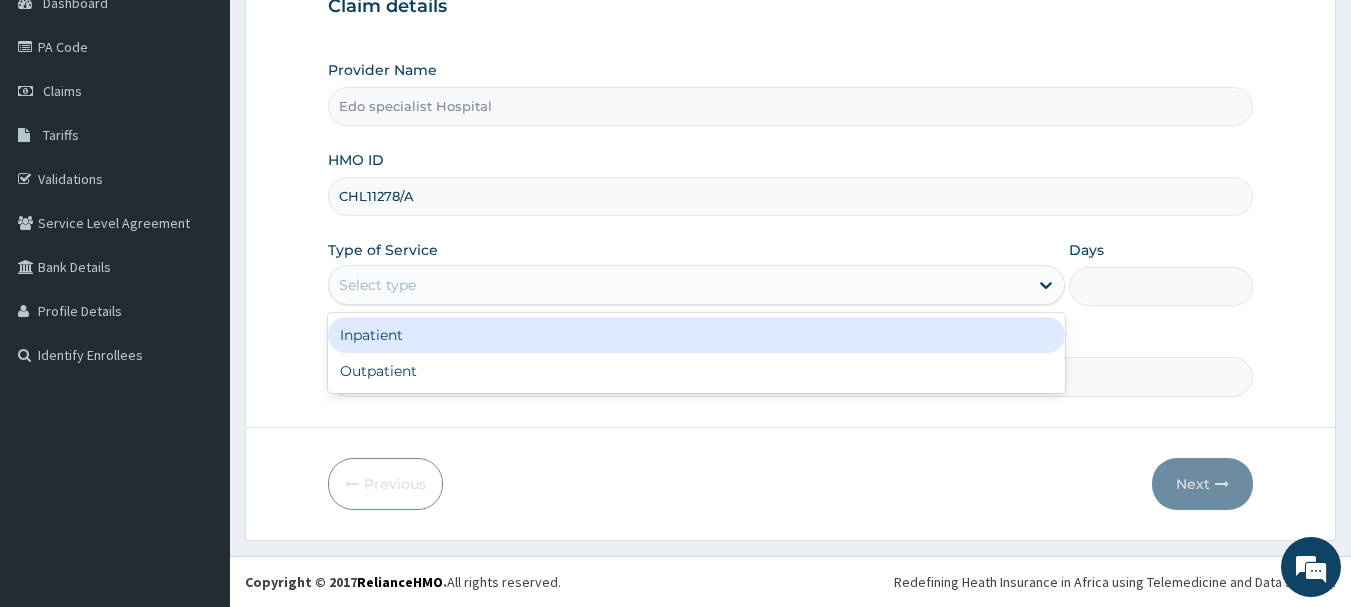 click on "Select type" at bounding box center (678, 285) 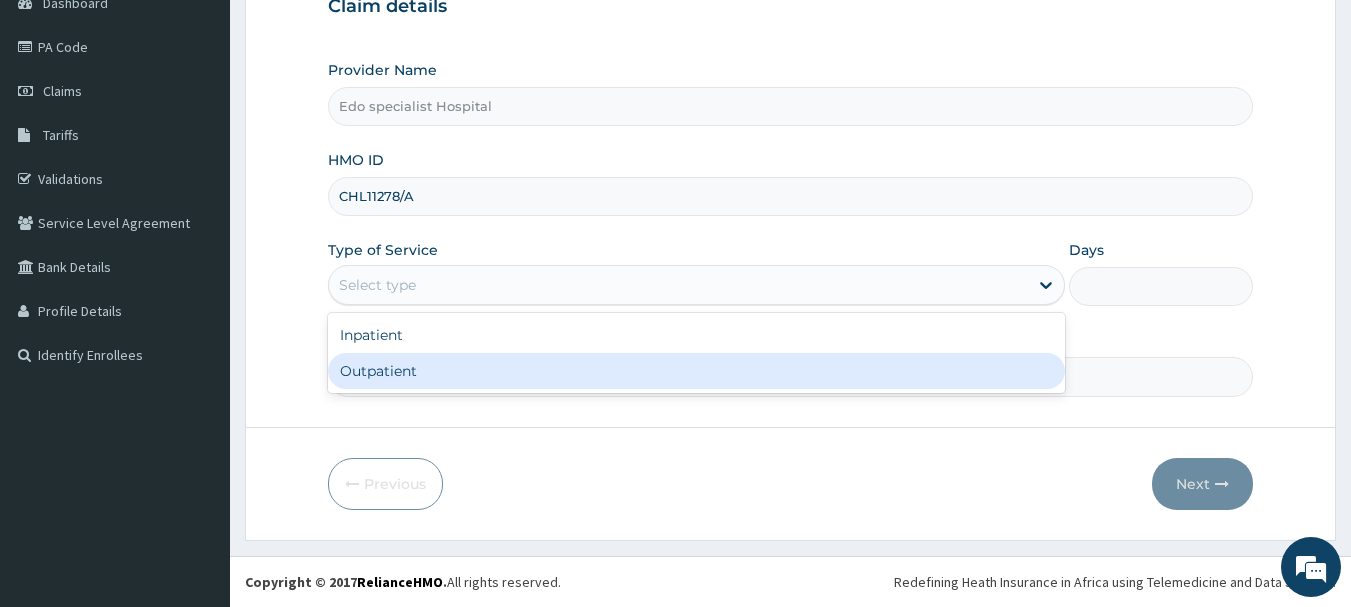 click on "Outpatient" at bounding box center [696, 371] 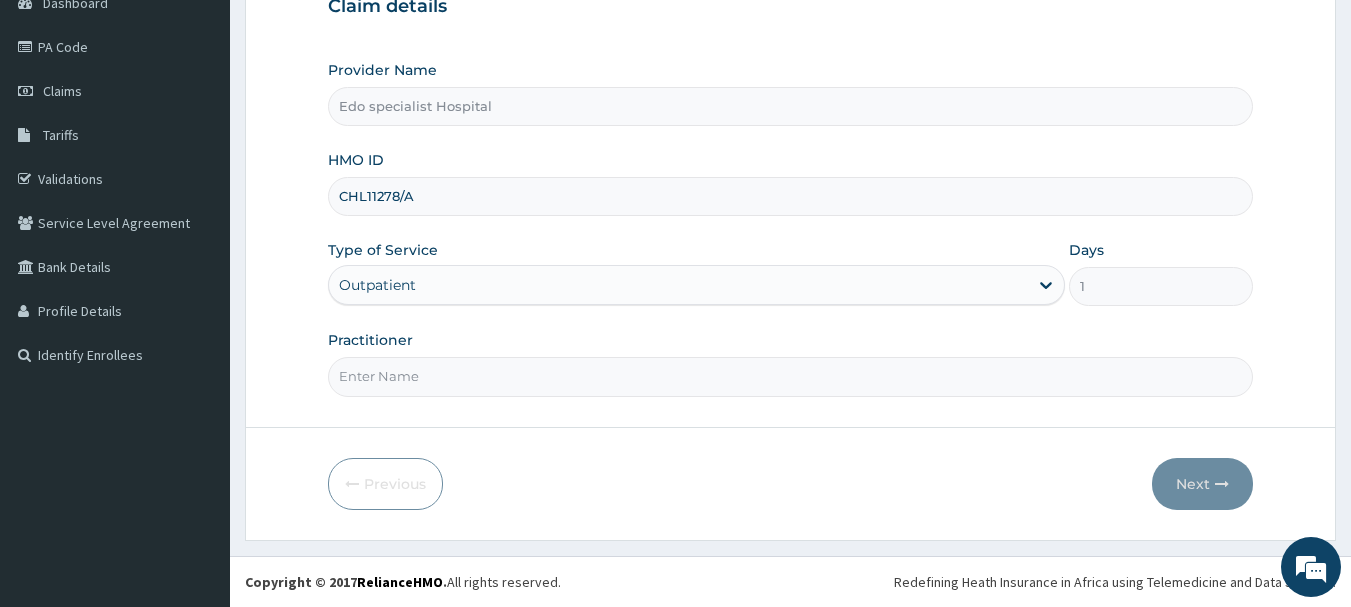 click on "Practitioner" at bounding box center [791, 376] 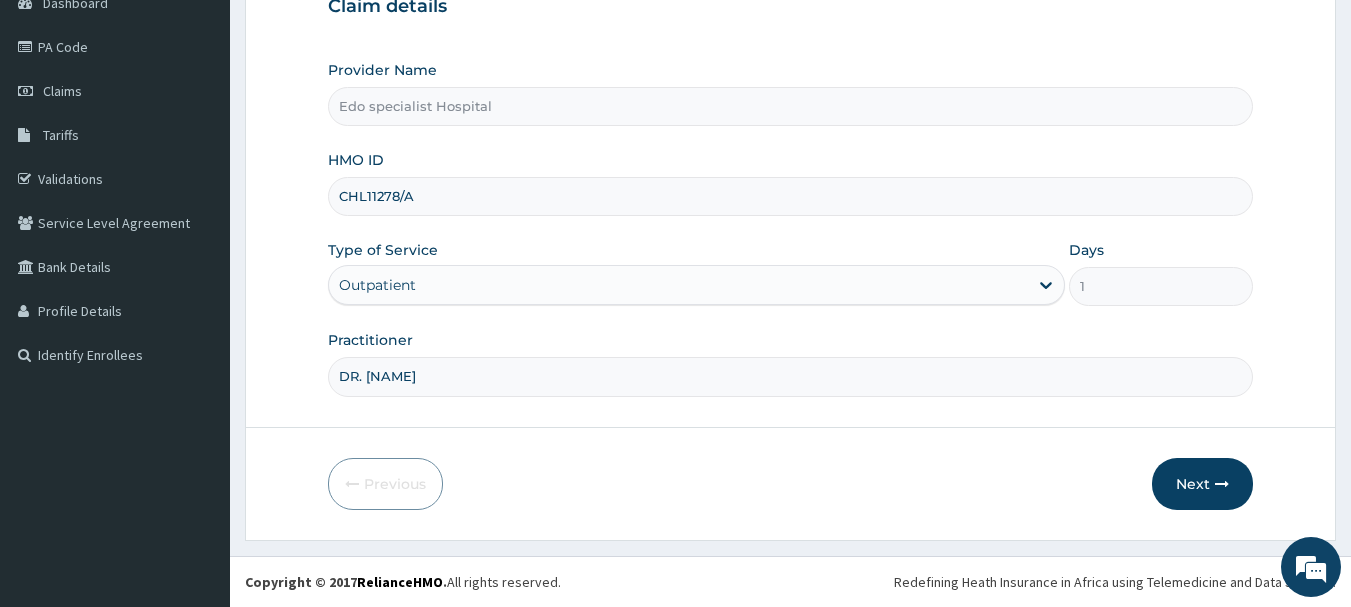 type on "DR. [NAME]" 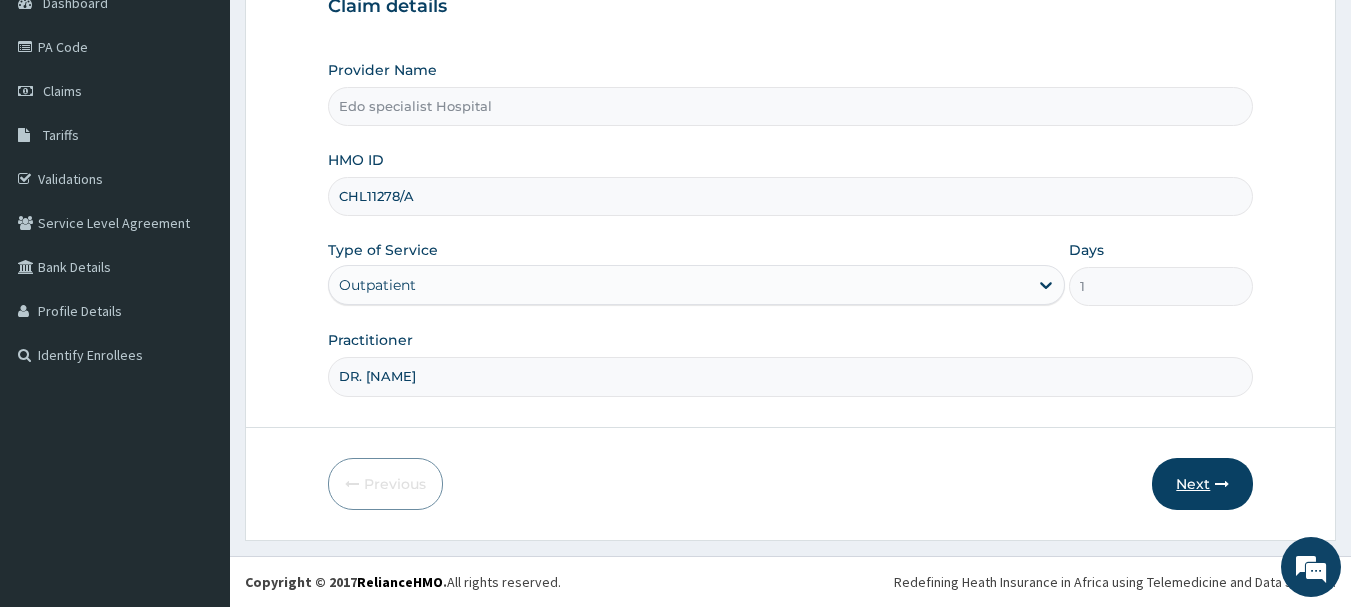 click on "Next" at bounding box center [1202, 484] 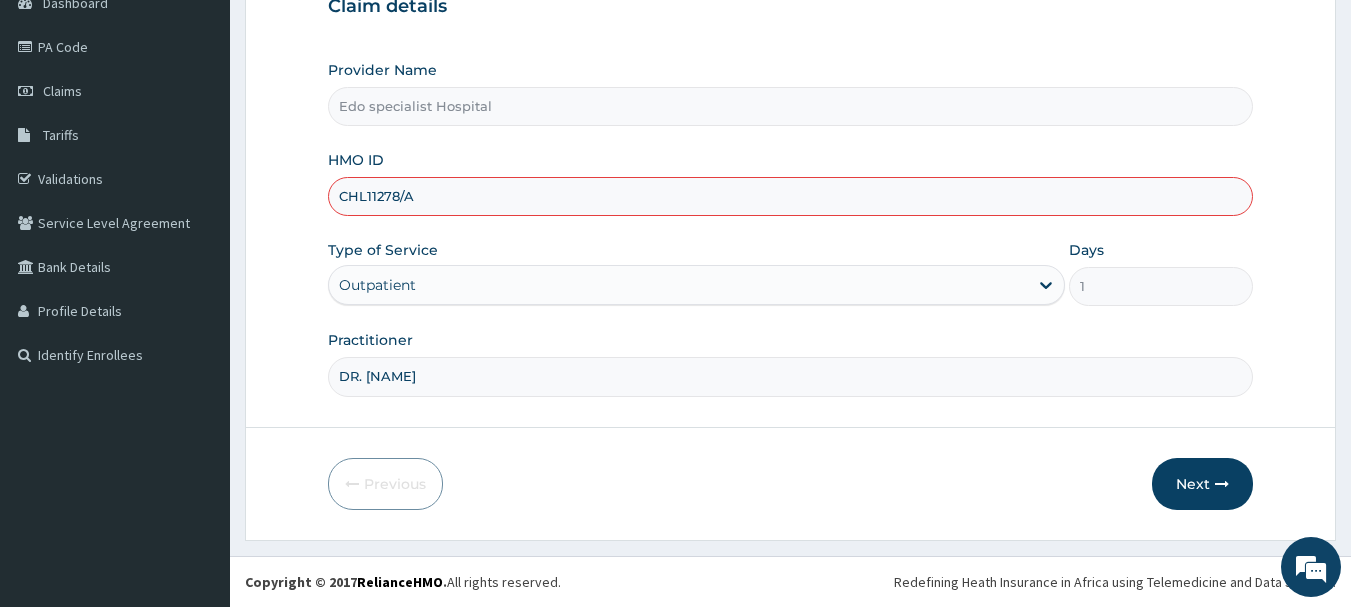 click on "CHL11278/A" at bounding box center (791, 196) 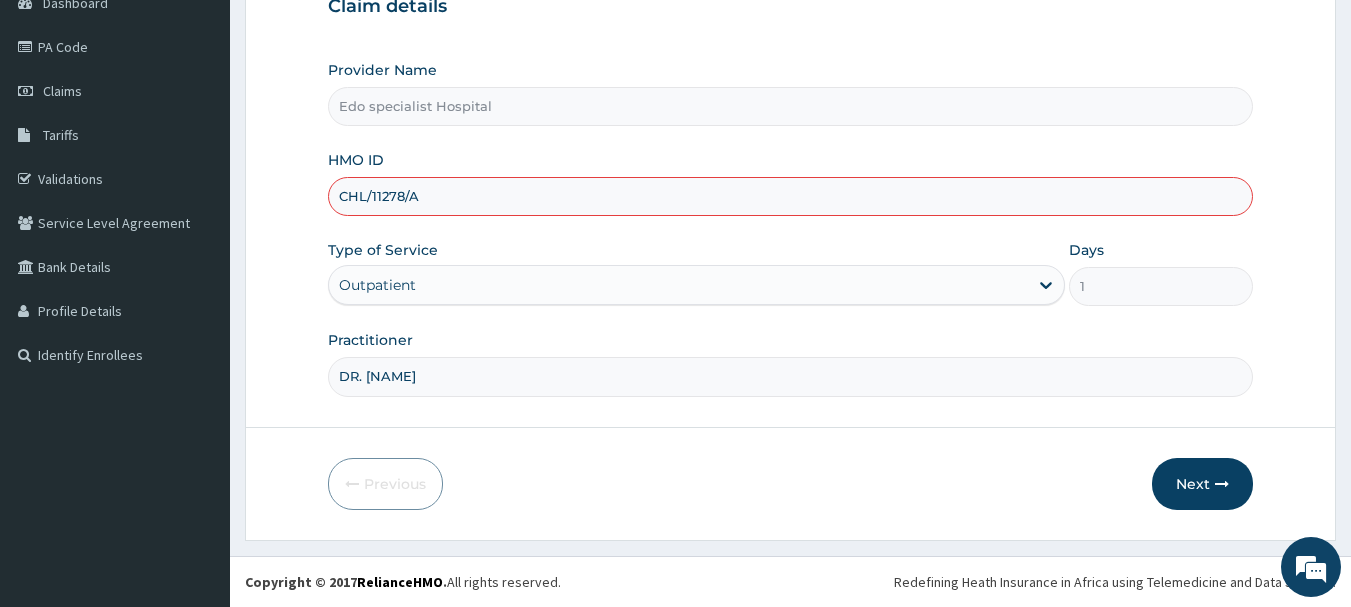 type on "CHL/11278/A" 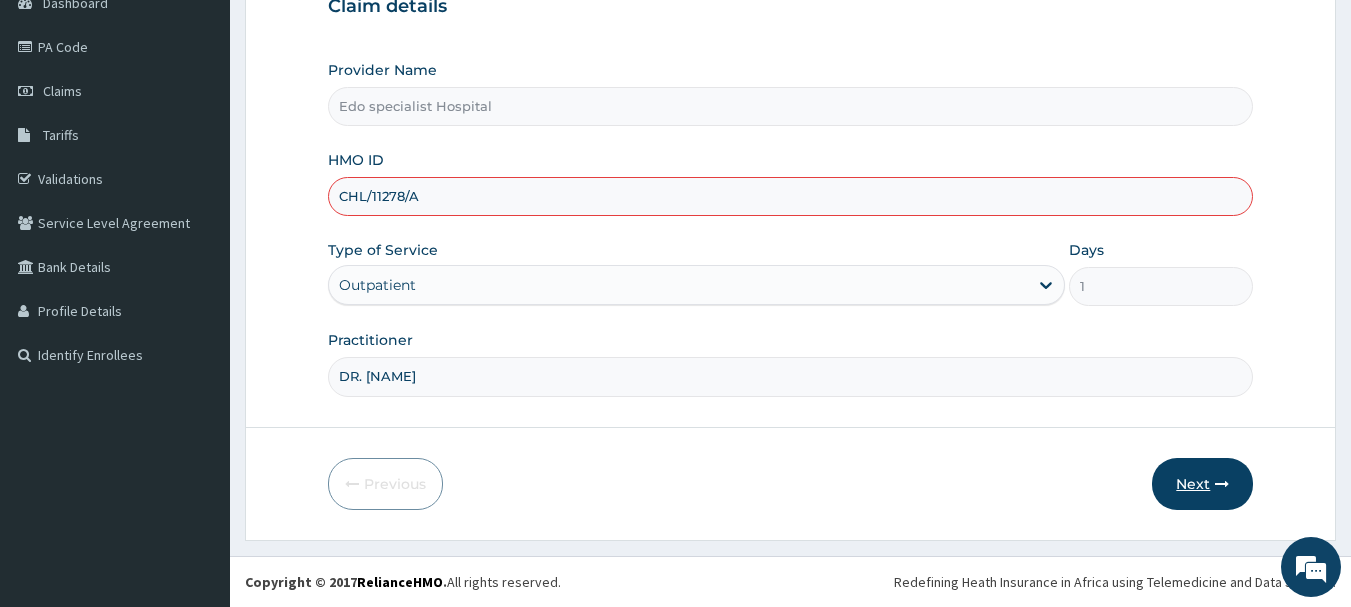 click on "Next" at bounding box center (1202, 484) 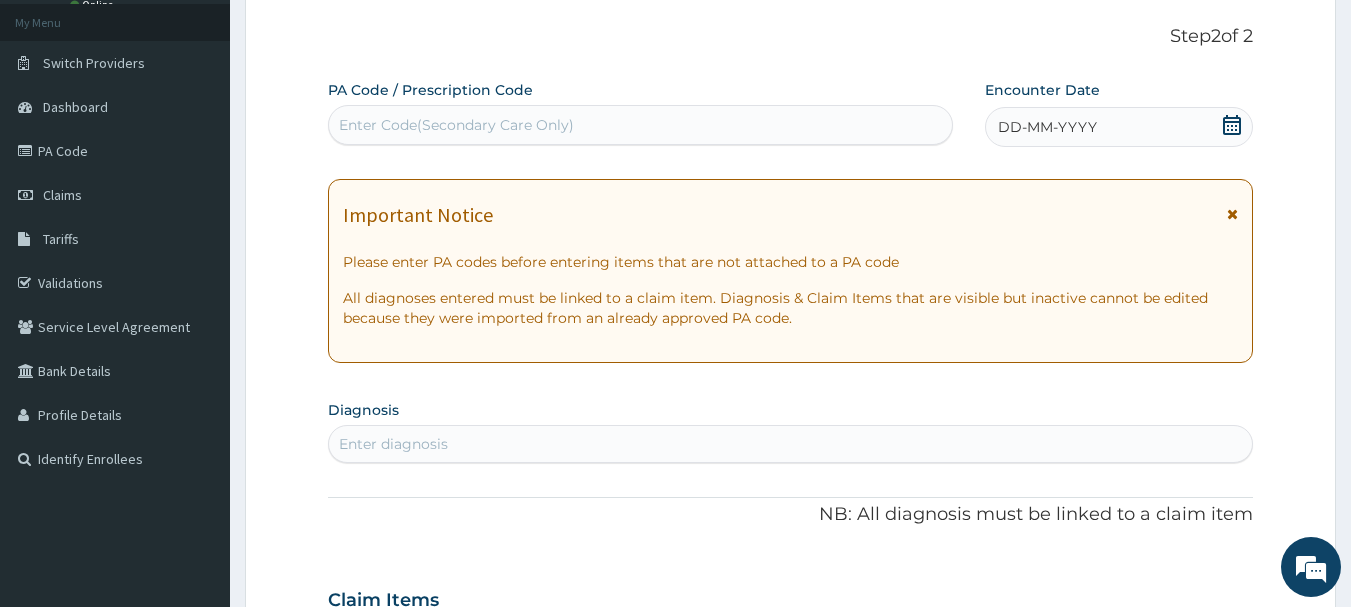 scroll, scrollTop: 0, scrollLeft: 0, axis: both 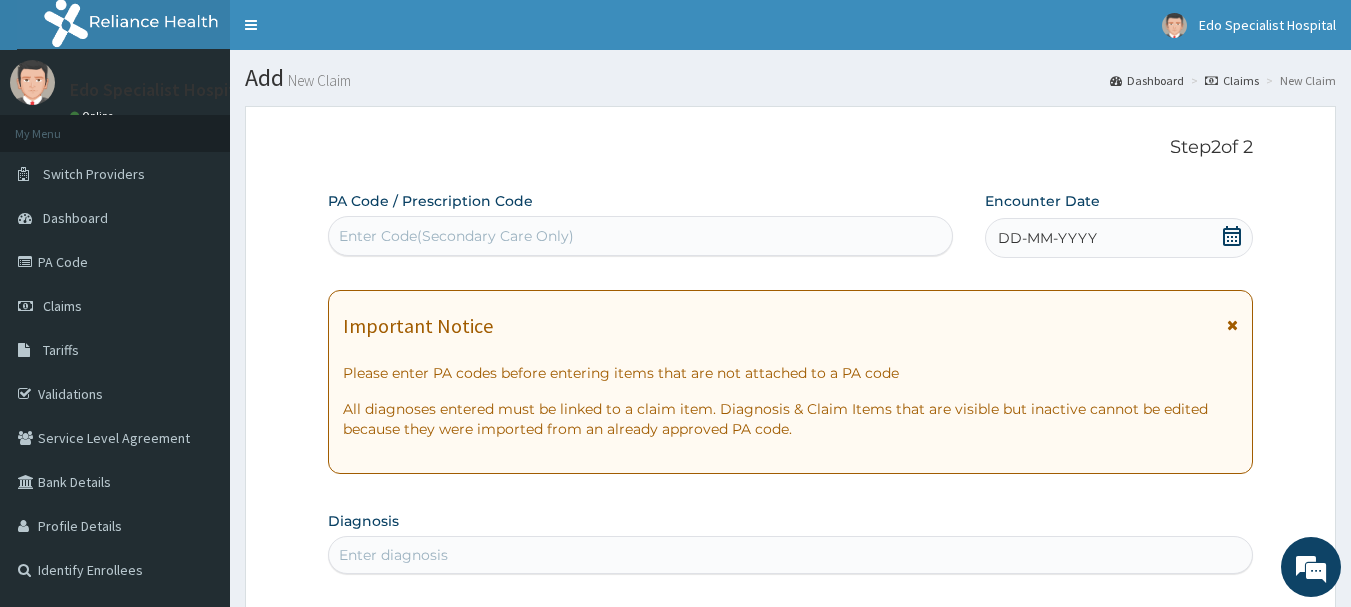 click on "DD-MM-YYYY" at bounding box center (1119, 238) 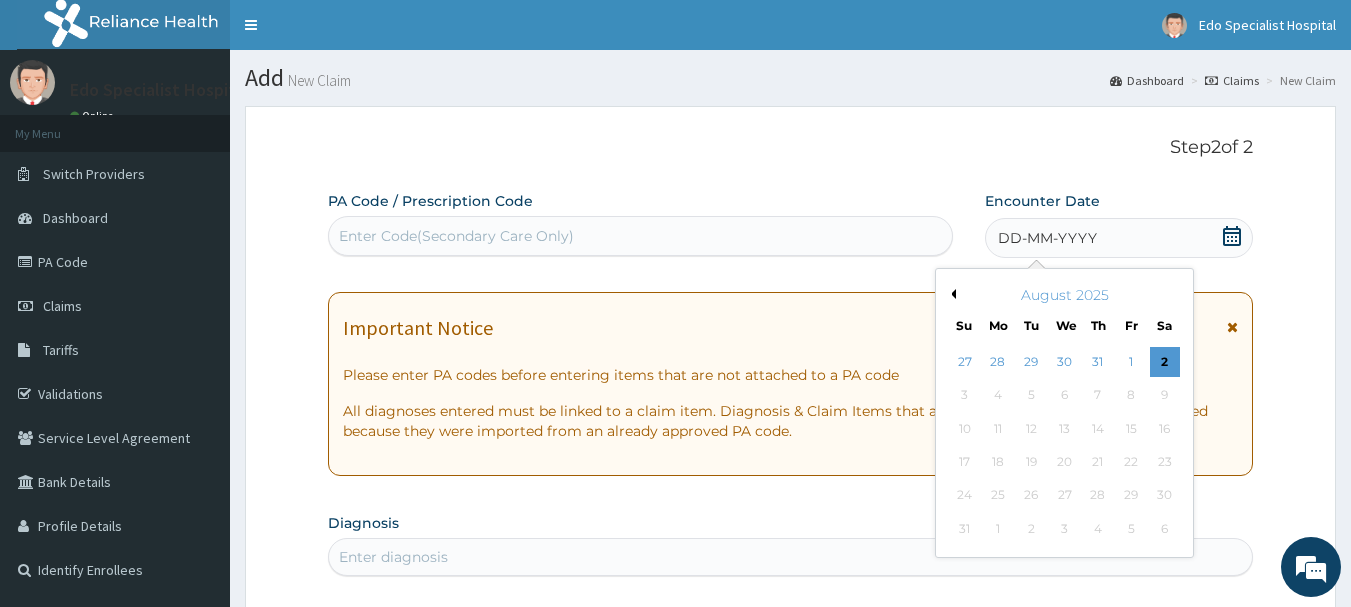 click on "August 2025" at bounding box center (1064, 295) 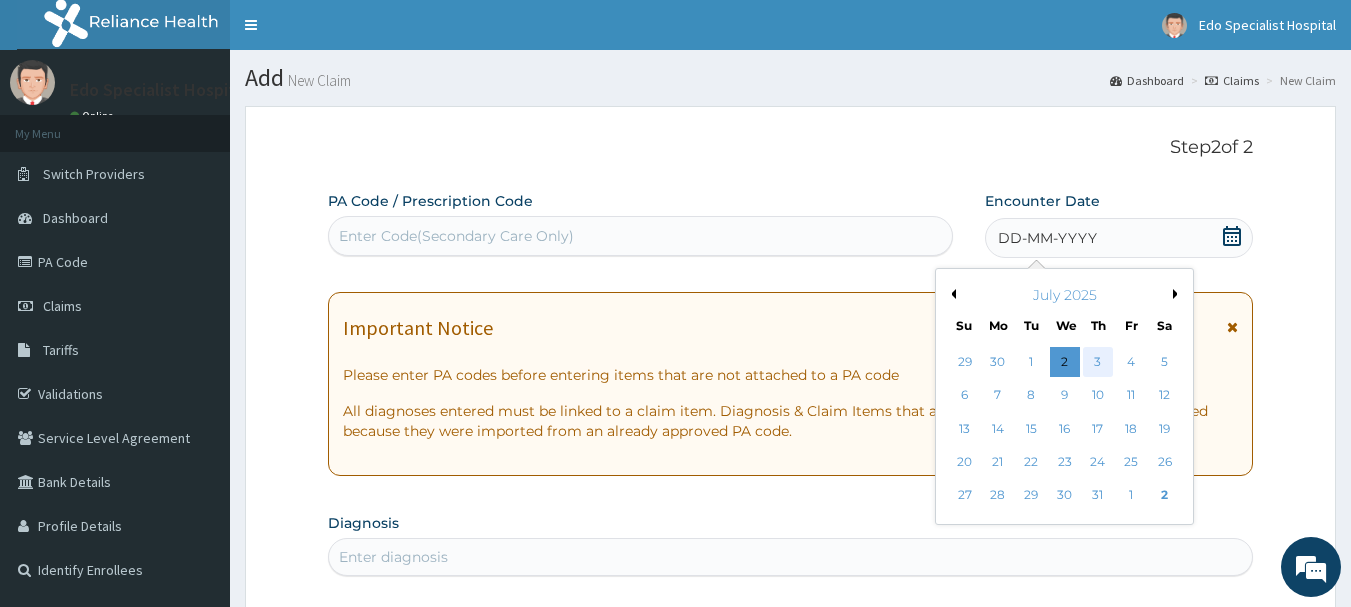 click on "3" at bounding box center (1098, 362) 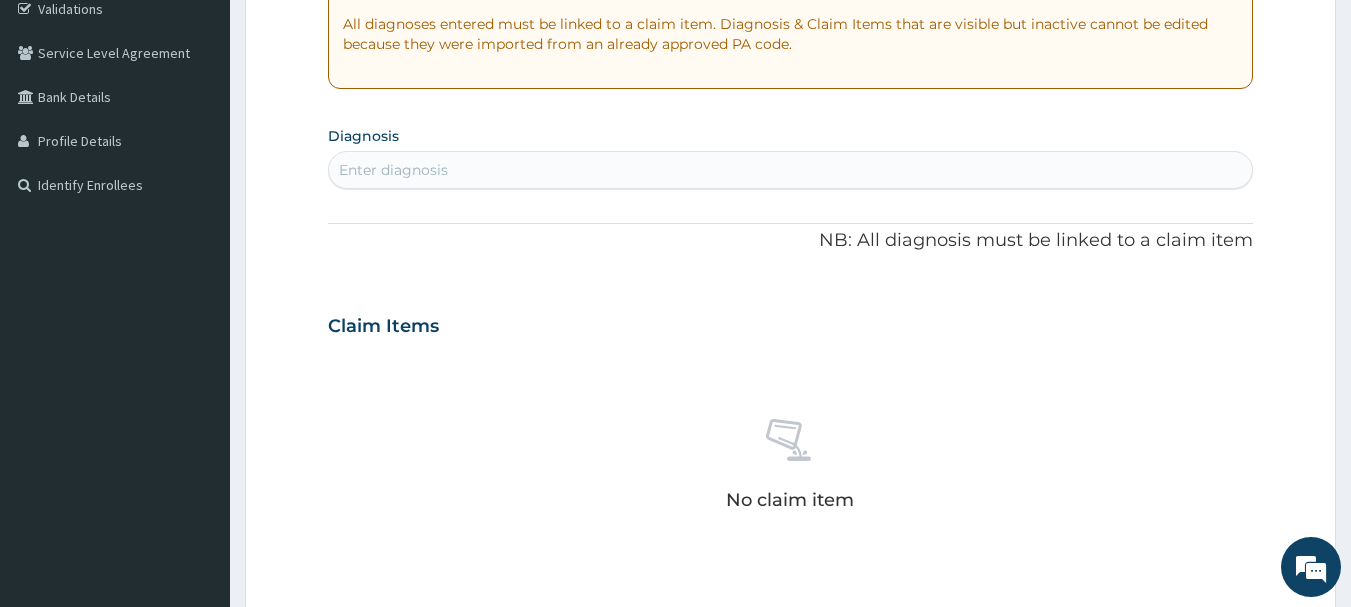 scroll, scrollTop: 400, scrollLeft: 0, axis: vertical 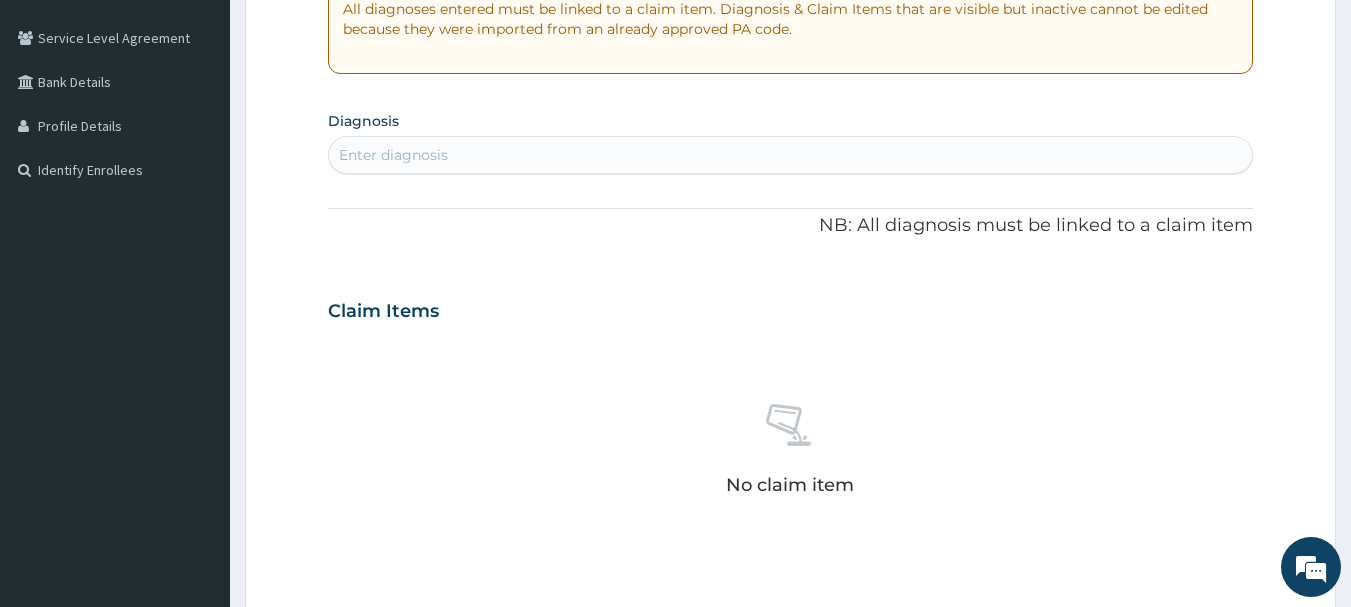 click on "Enter diagnosis" at bounding box center [393, 155] 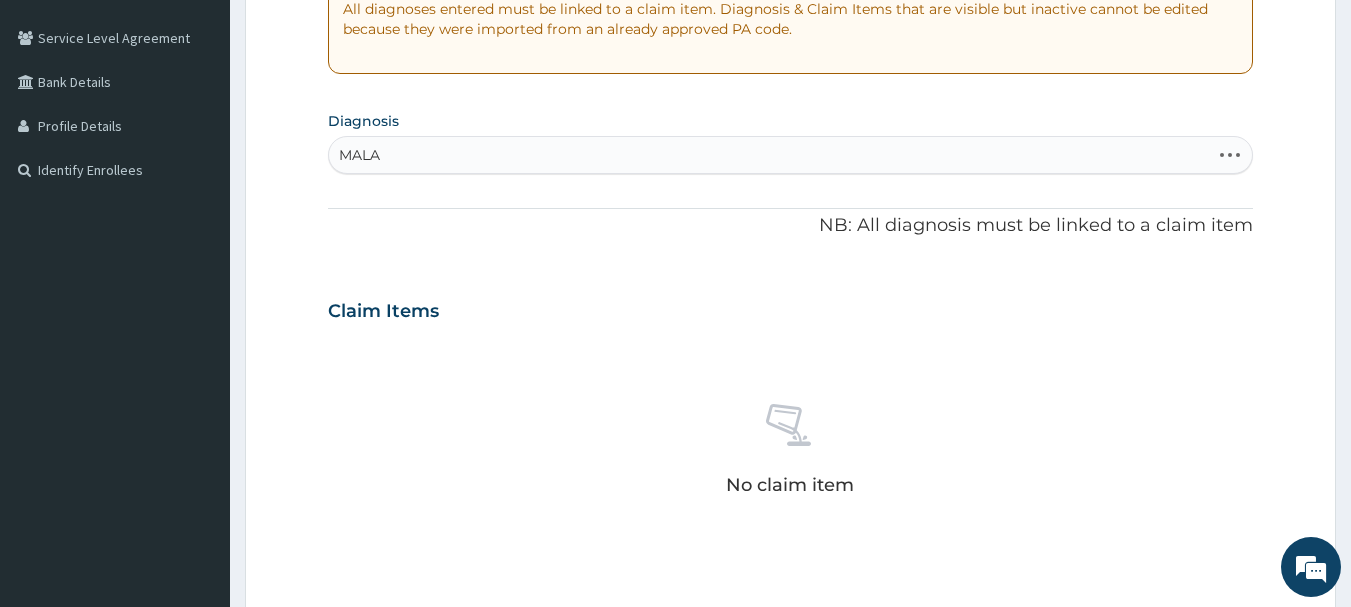 type on "MALAR" 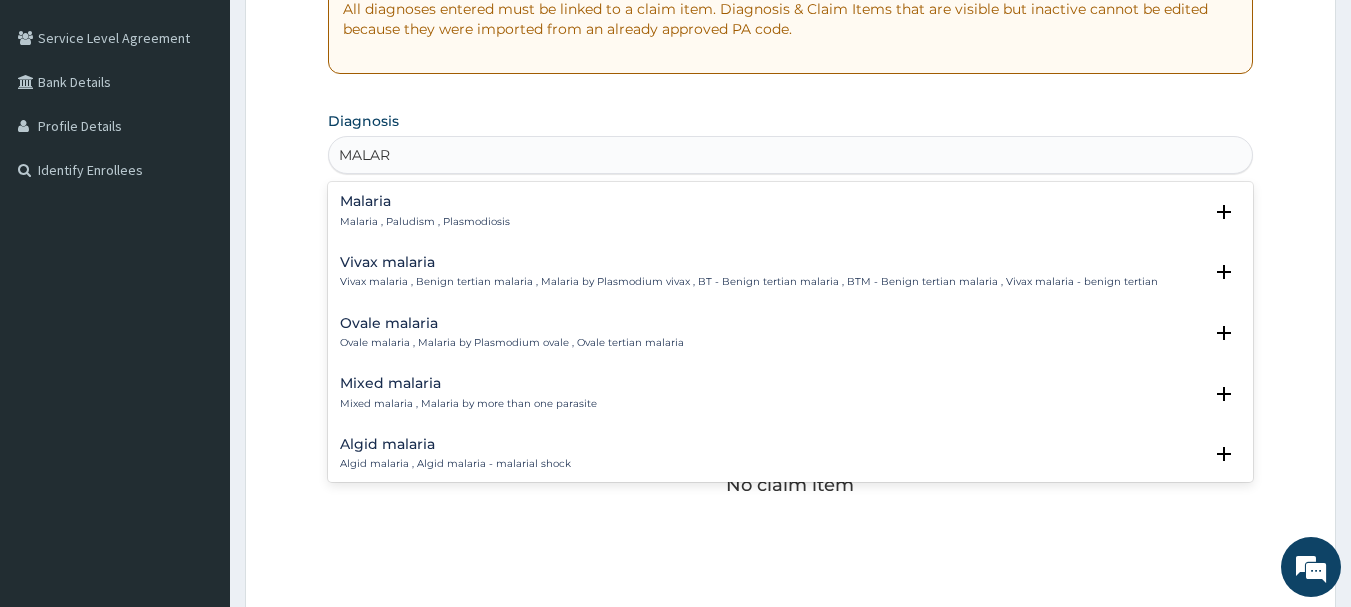 click on "Ovale malaria" at bounding box center [512, 323] 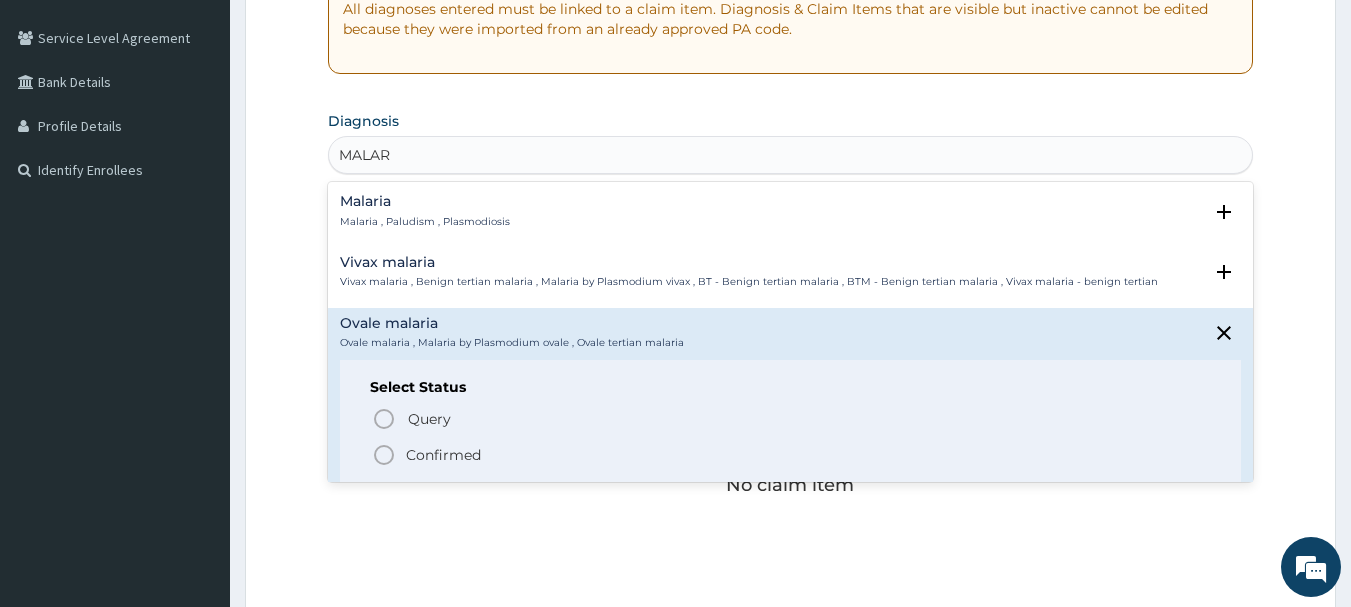 click 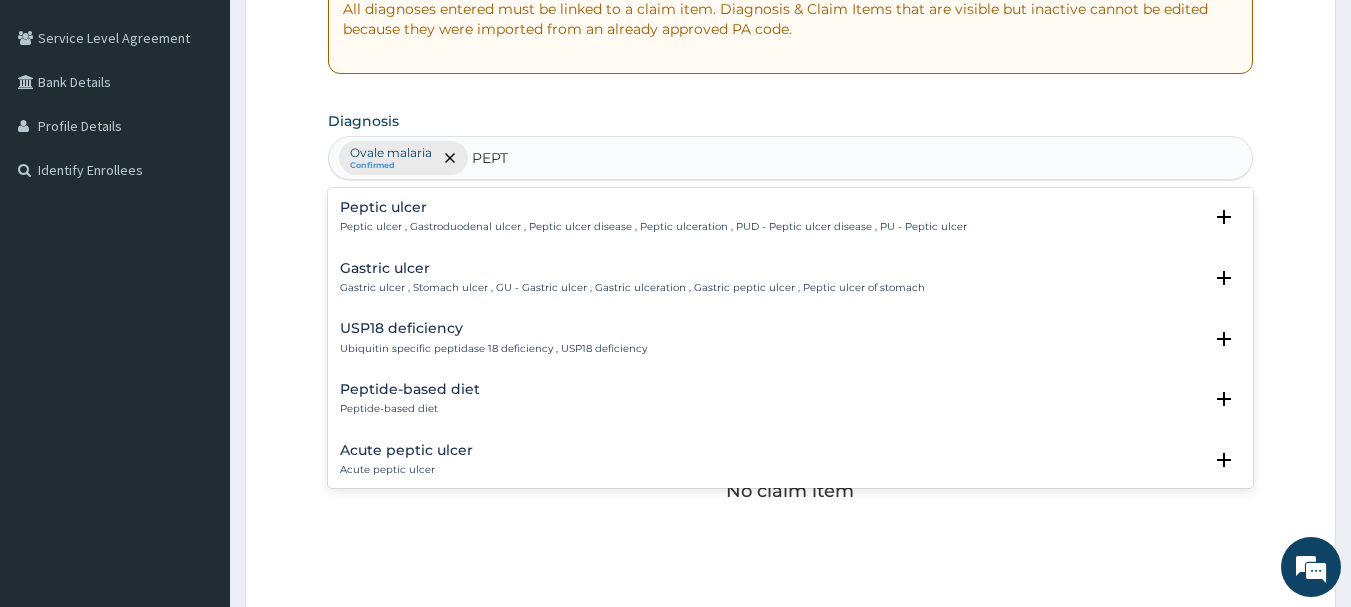 click on "Peptic ulcer" at bounding box center [653, 207] 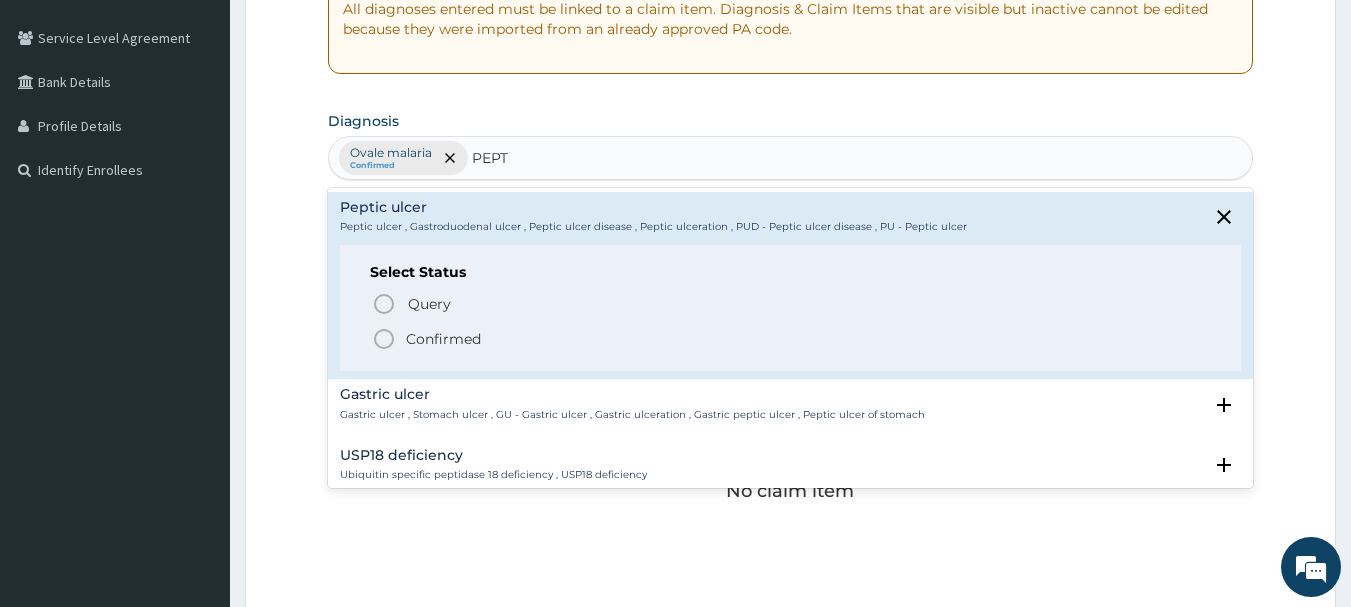 type on "PEPT" 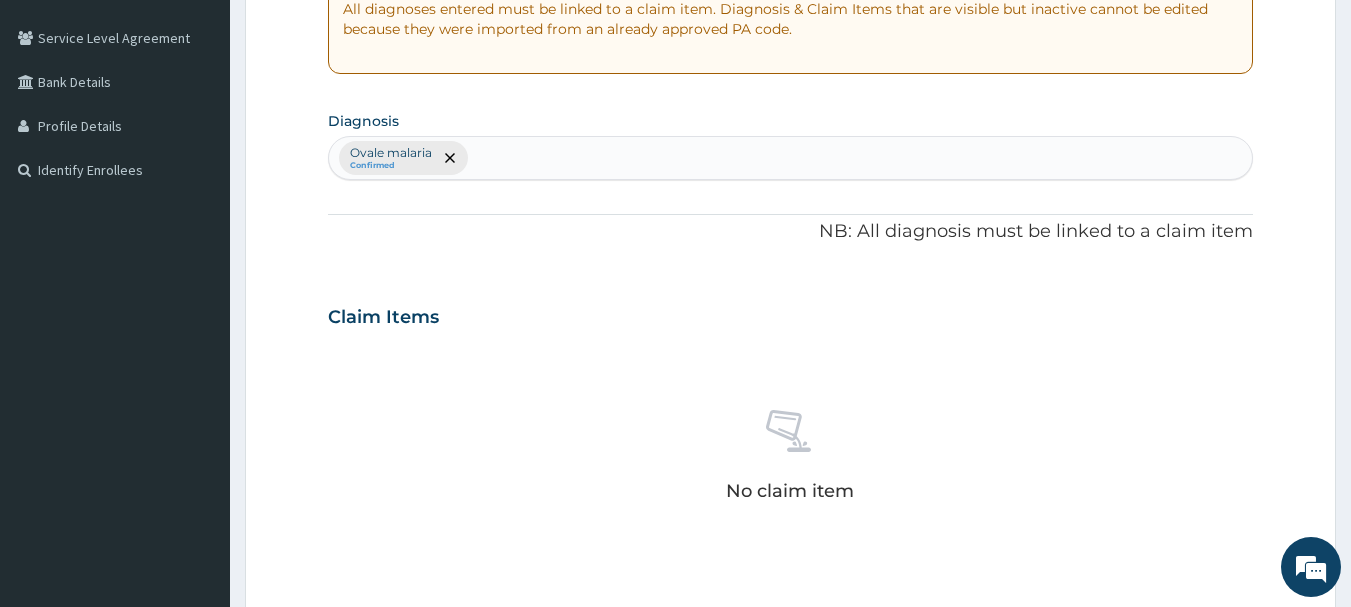 click on "Step  2  of 2 PA Code / Prescription Code Enter Code(Secondary Care Only) Encounter Date [DATE] Important Notice Please enter PA codes before entering items that are not attached to a PA code   All diagnoses entered must be linked to a claim item. Diagnosis & Claim Items that are visible but inactive cannot be edited because they were imported from an already approved PA code. Diagnosis Ovale malaria Confirmed NB: All diagnosis must be linked to a claim item Claim Items No claim item Types Select Type Item Select Item Pair Diagnosis Select Diagnosis Unit Price 0 Add Comment     Previous   Submit" at bounding box center (790, 340) 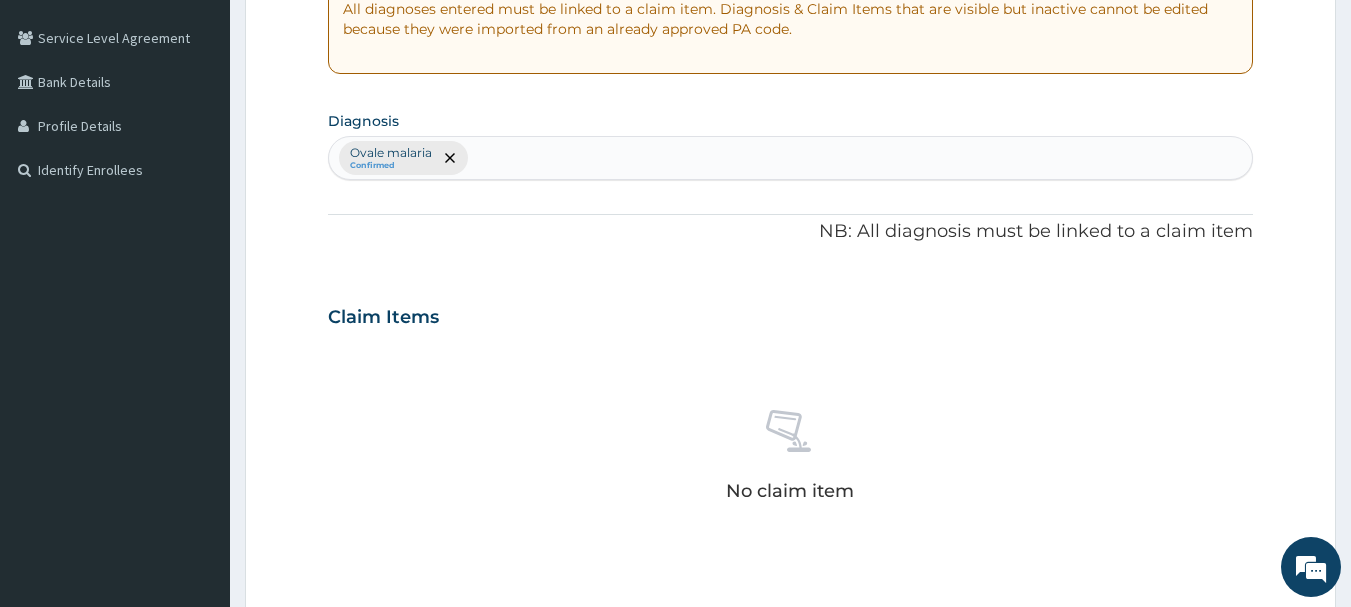 click on "Ovale malaria Confirmed" at bounding box center (791, 158) 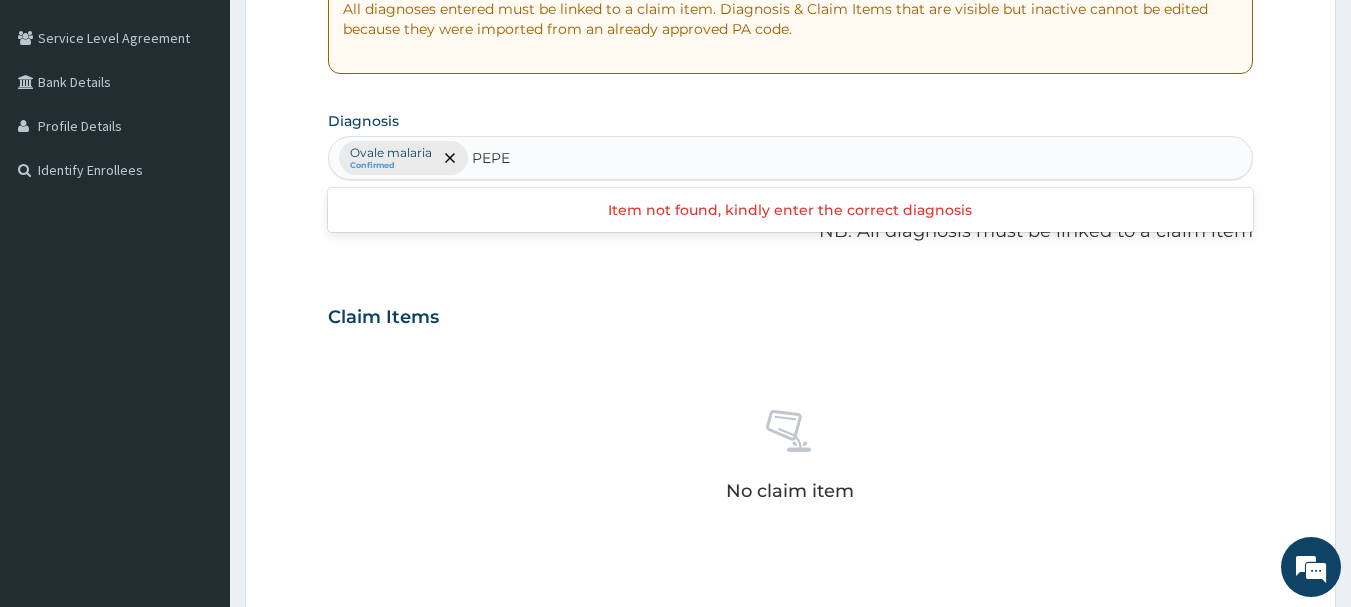 type on "PEP" 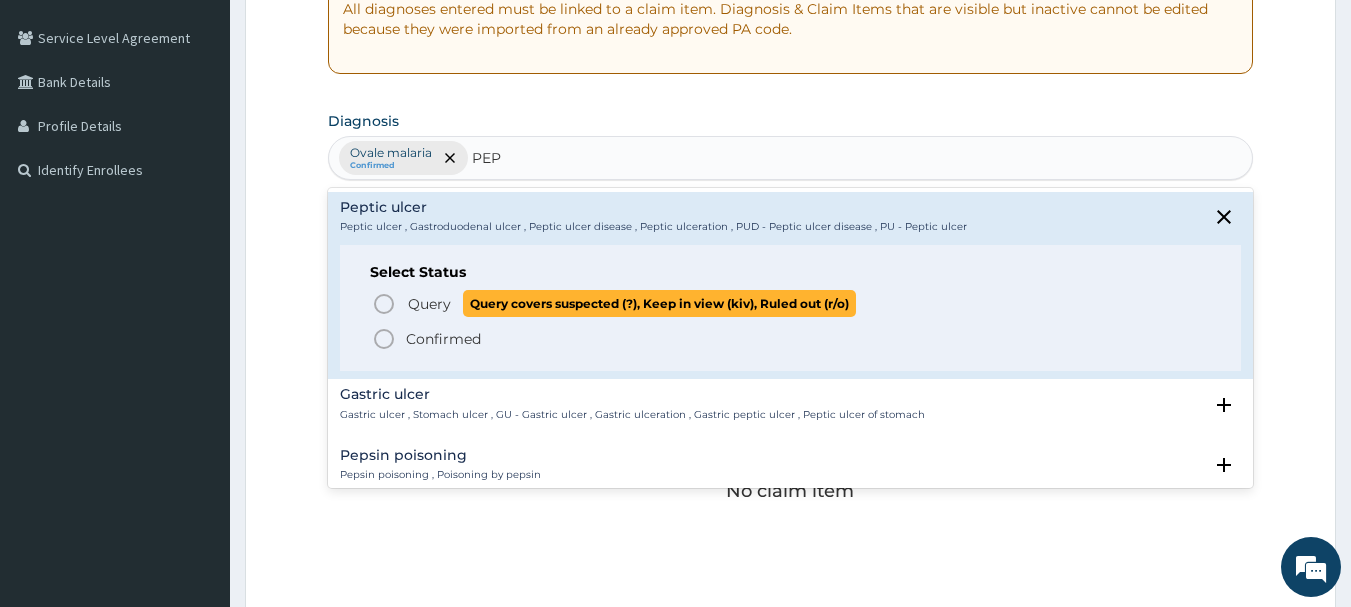 click 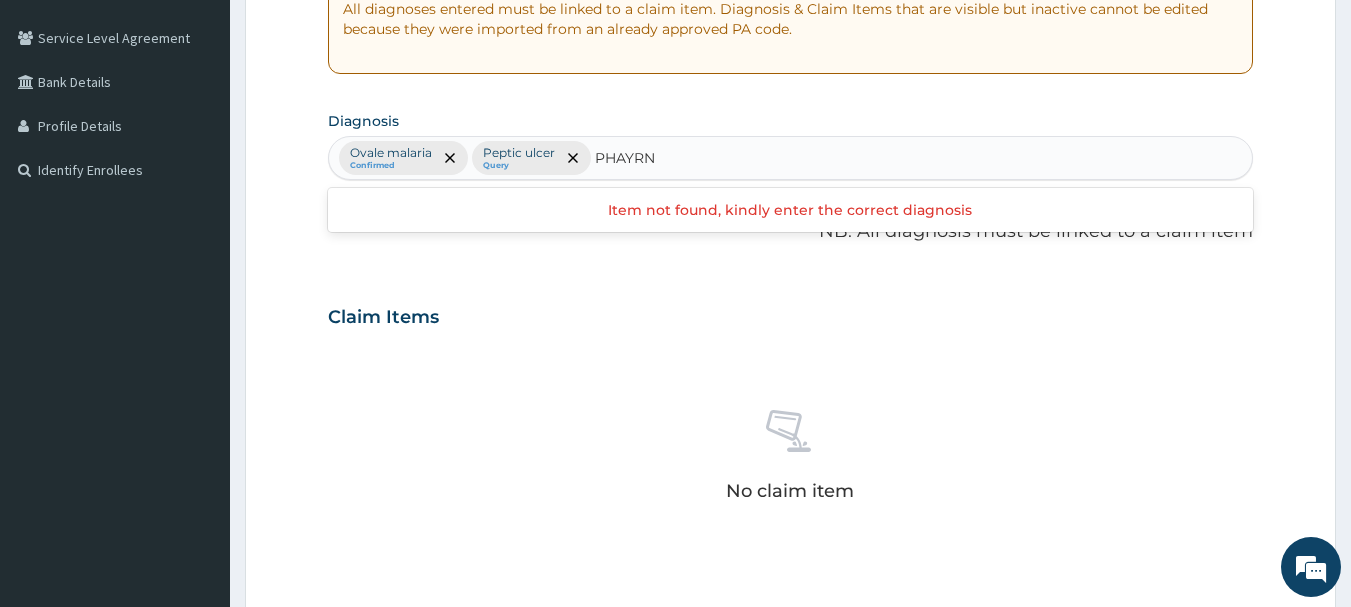 drag, startPoint x: 624, startPoint y: 163, endPoint x: 690, endPoint y: 162, distance: 66.007576 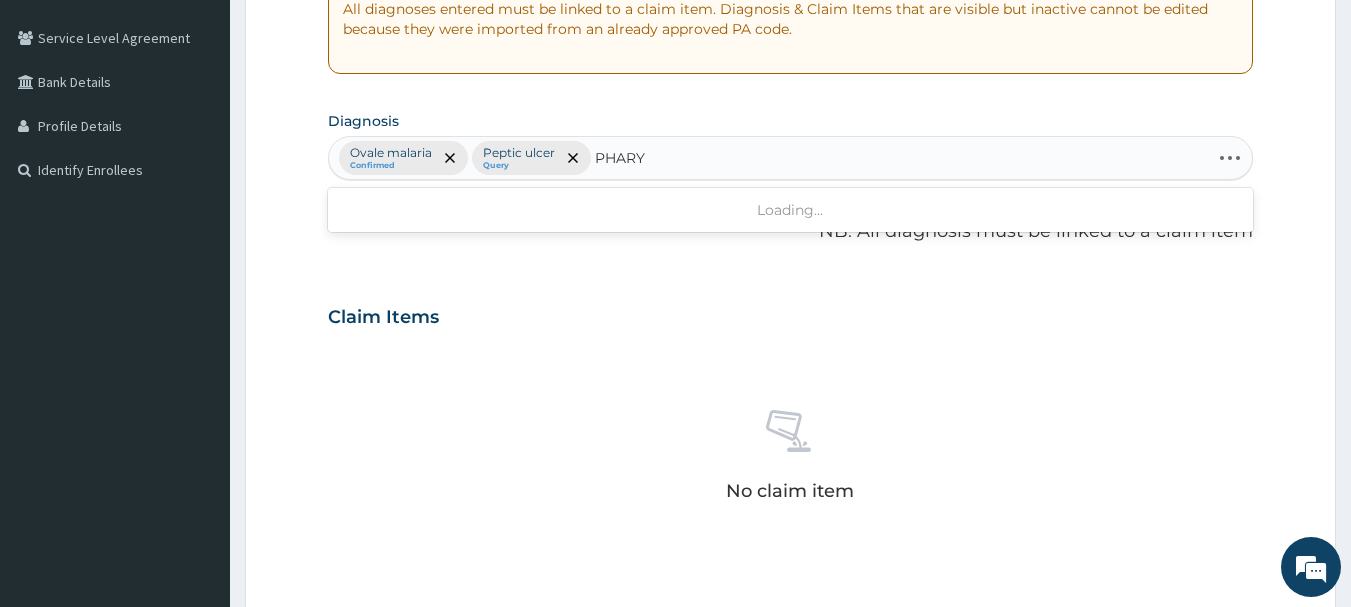 type on "PHARYN" 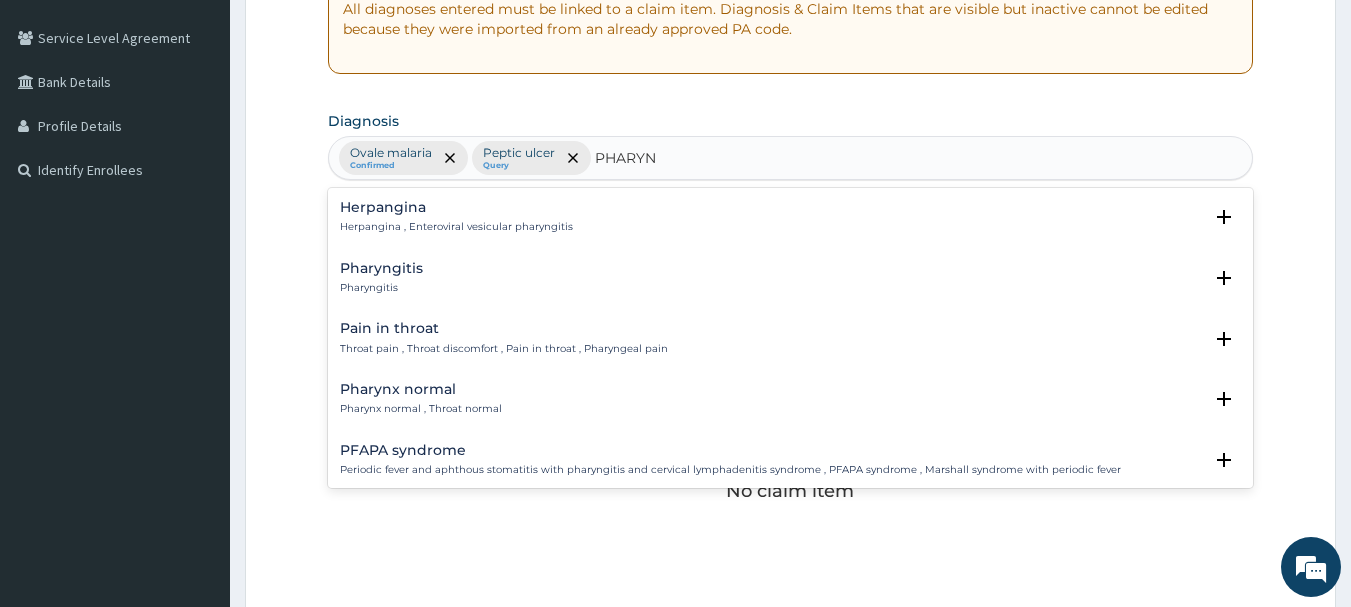 click on "Pharyngitis Pharyngitis" at bounding box center (791, 278) 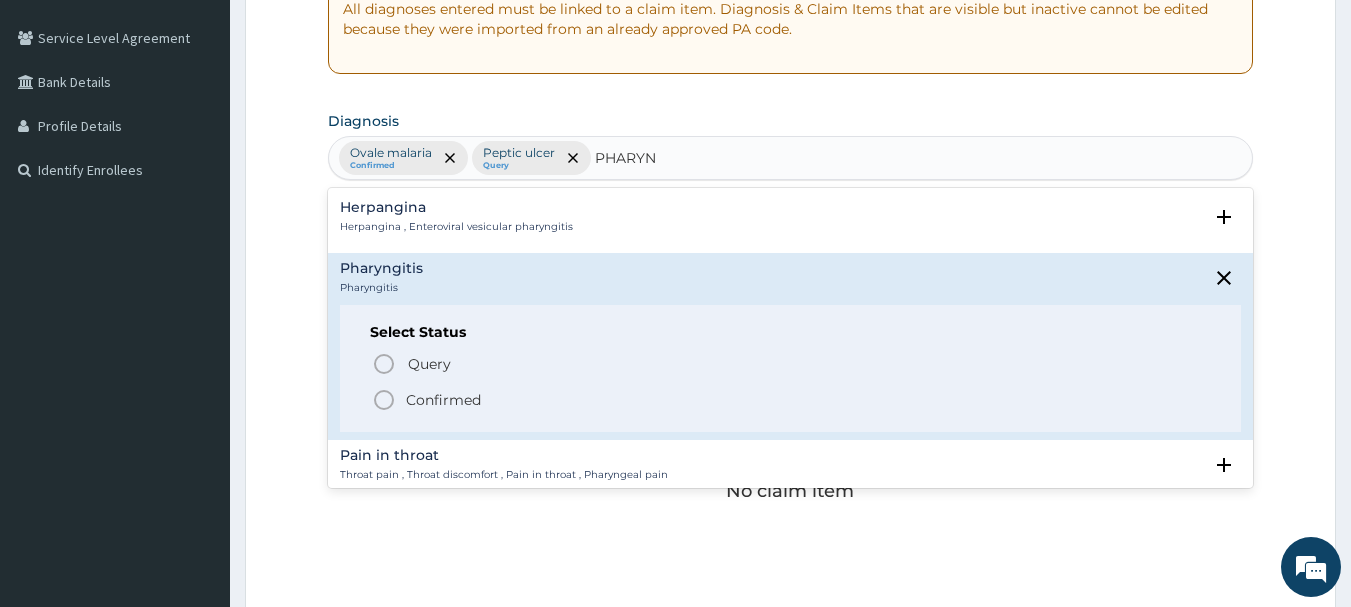 click 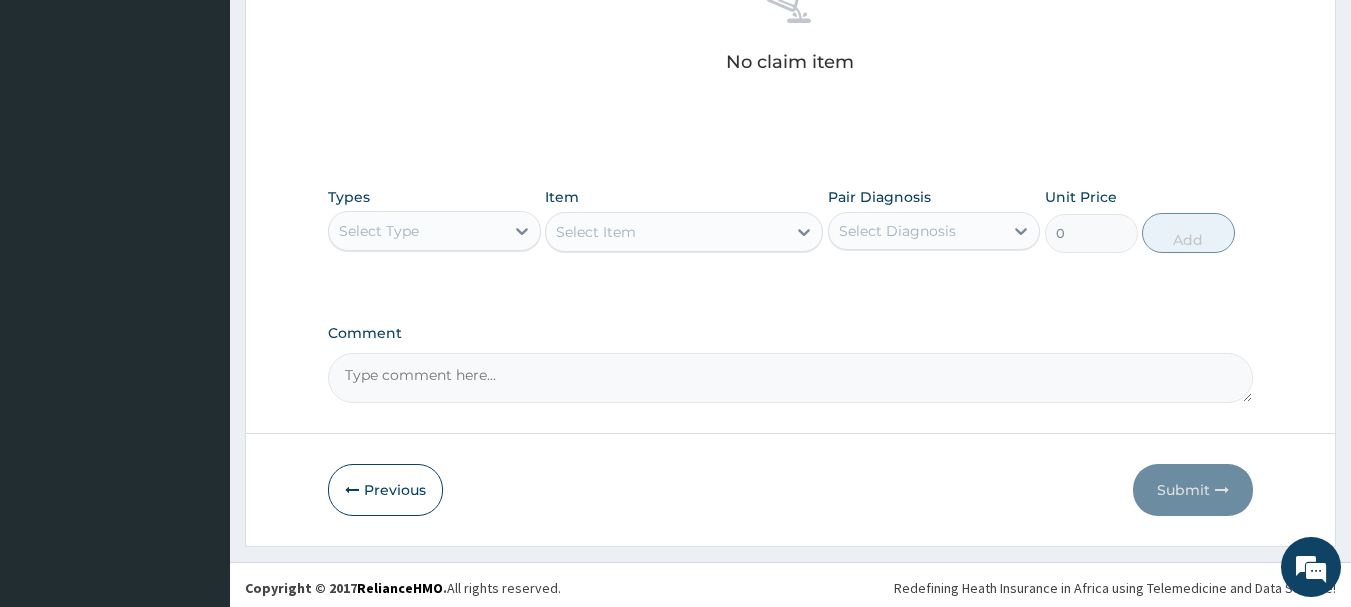 scroll, scrollTop: 835, scrollLeft: 0, axis: vertical 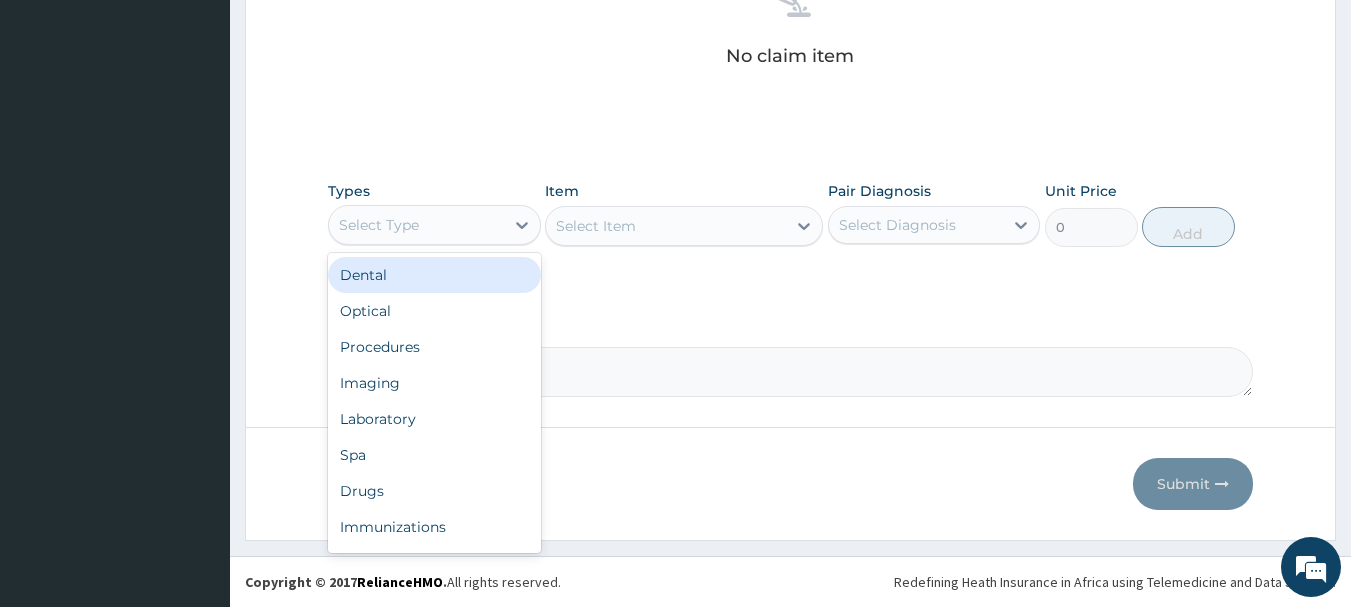 click on "Select Type" at bounding box center [416, 225] 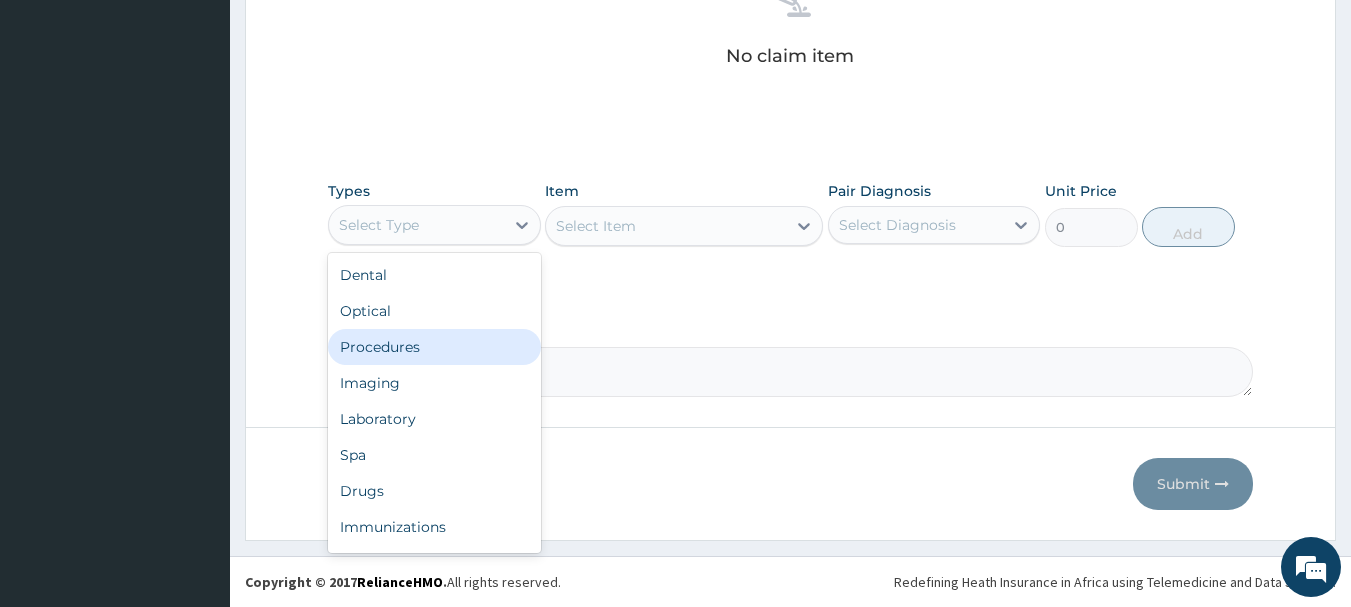 click on "Procedures" at bounding box center [434, 347] 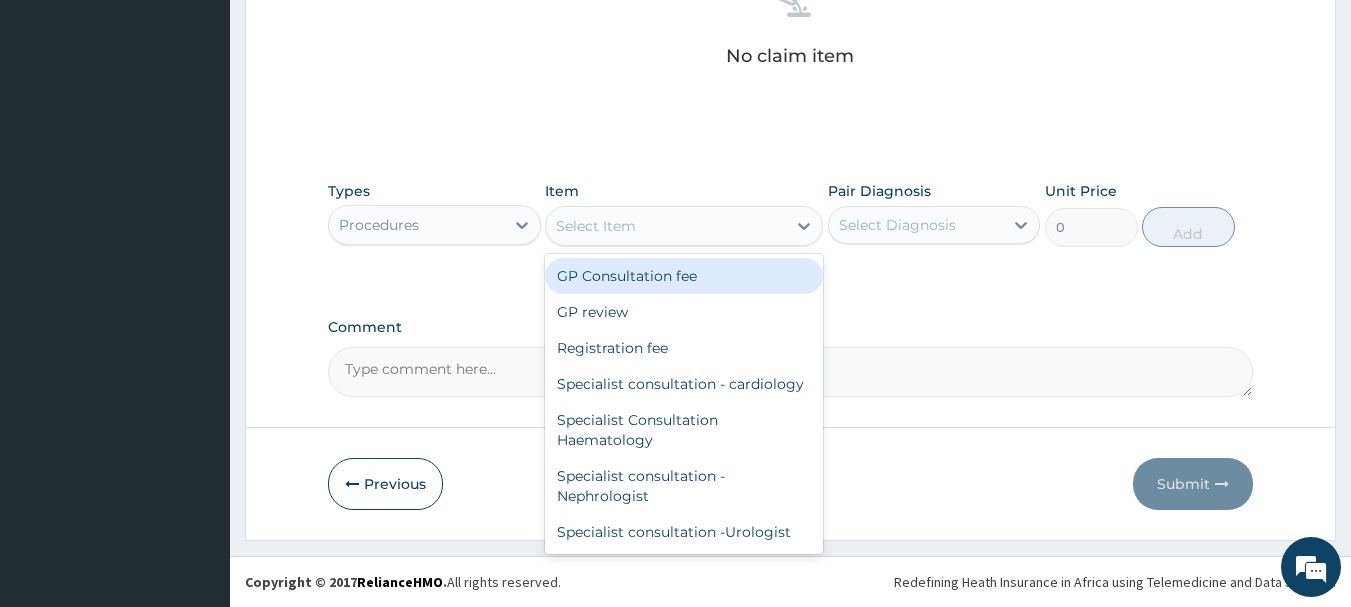 click on "Select Item" at bounding box center [684, 226] 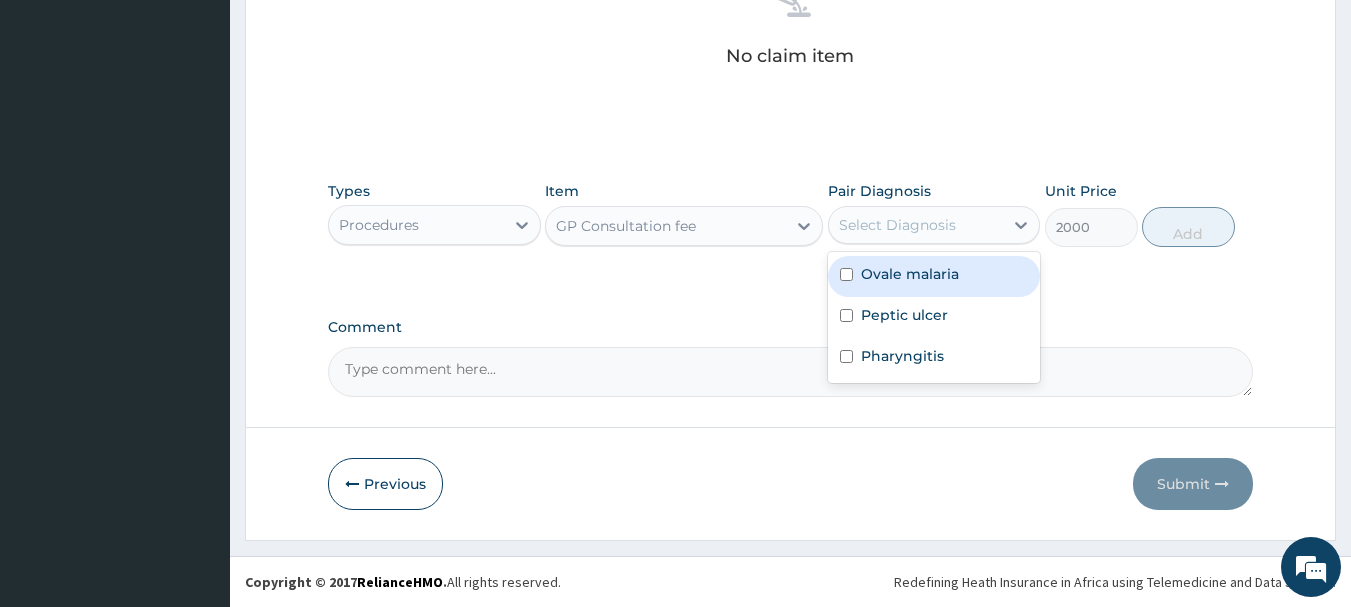 click on "Select Diagnosis" at bounding box center [916, 225] 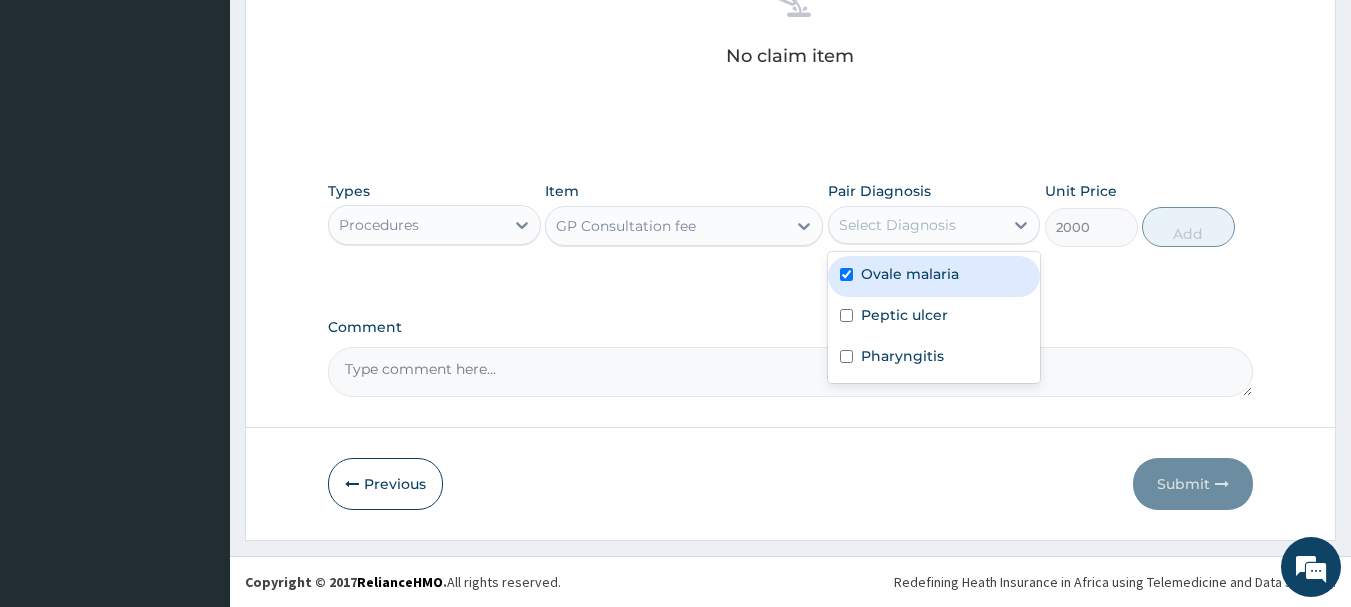 checkbox on "true" 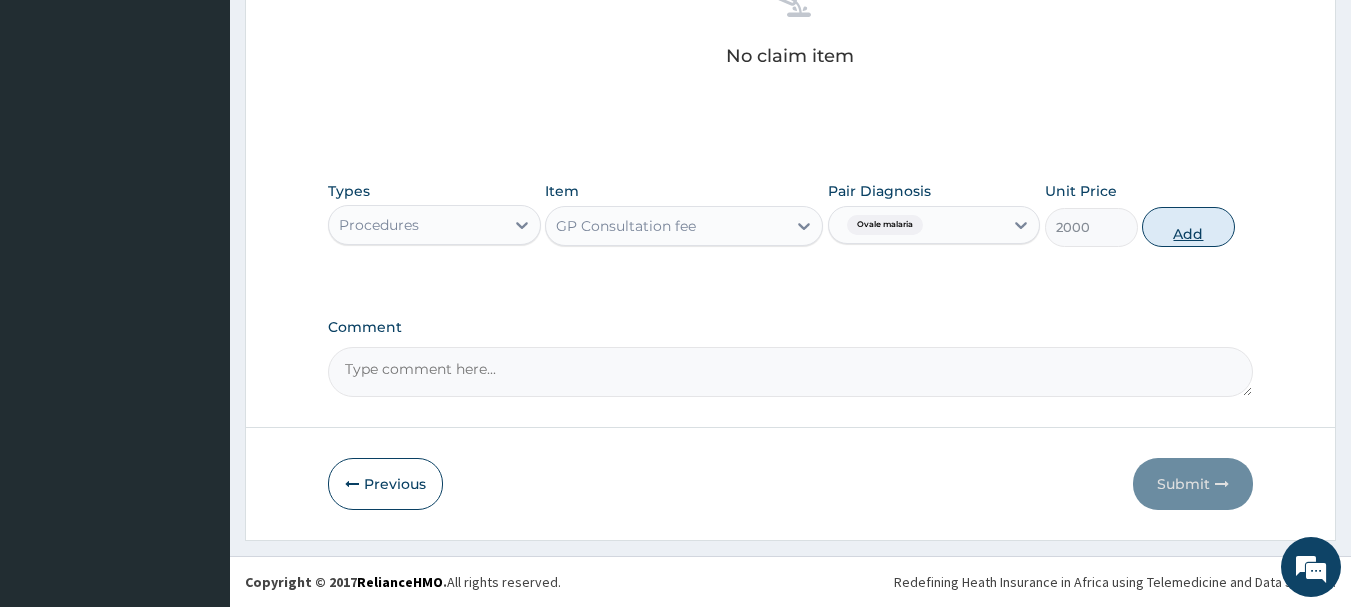 click on "Add" at bounding box center (1188, 227) 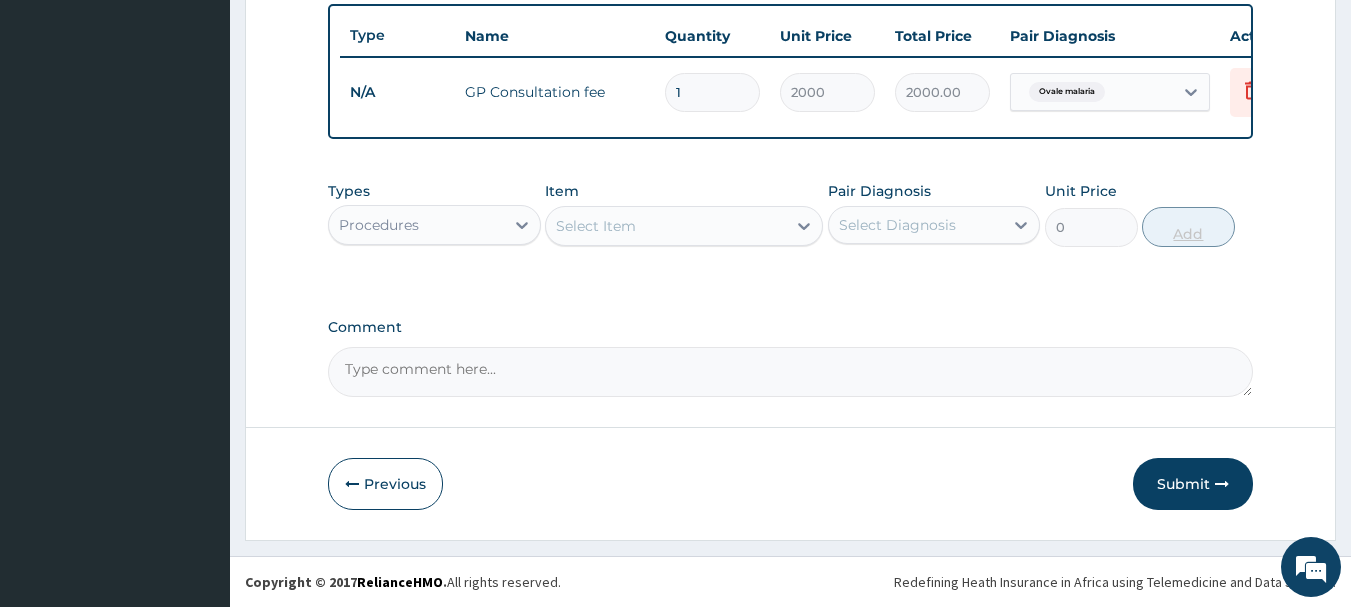 scroll, scrollTop: 755, scrollLeft: 0, axis: vertical 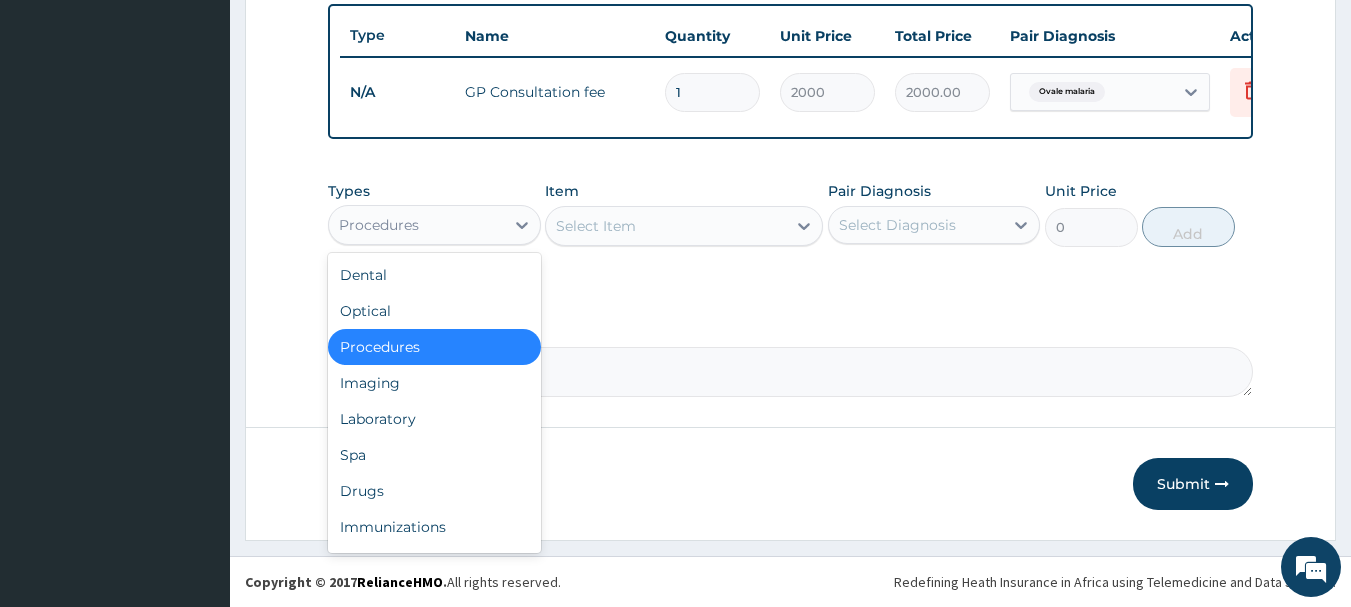 click on "Procedures" at bounding box center (416, 225) 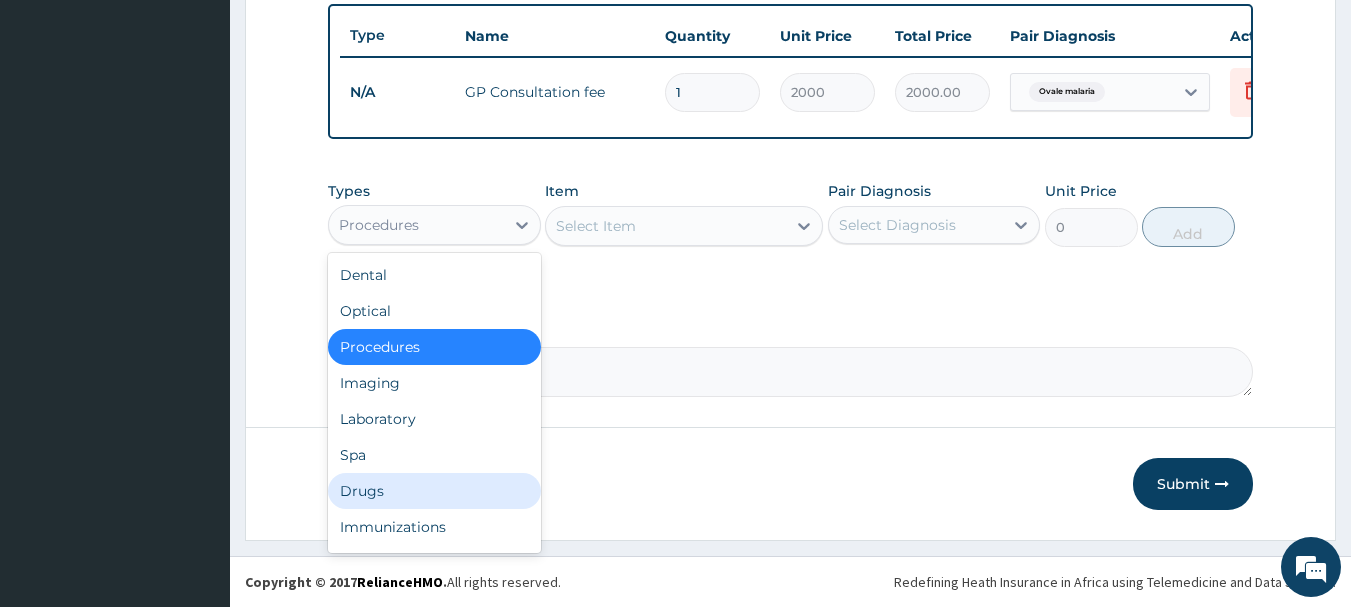 drag, startPoint x: 373, startPoint y: 491, endPoint x: 426, endPoint y: 414, distance: 93.47727 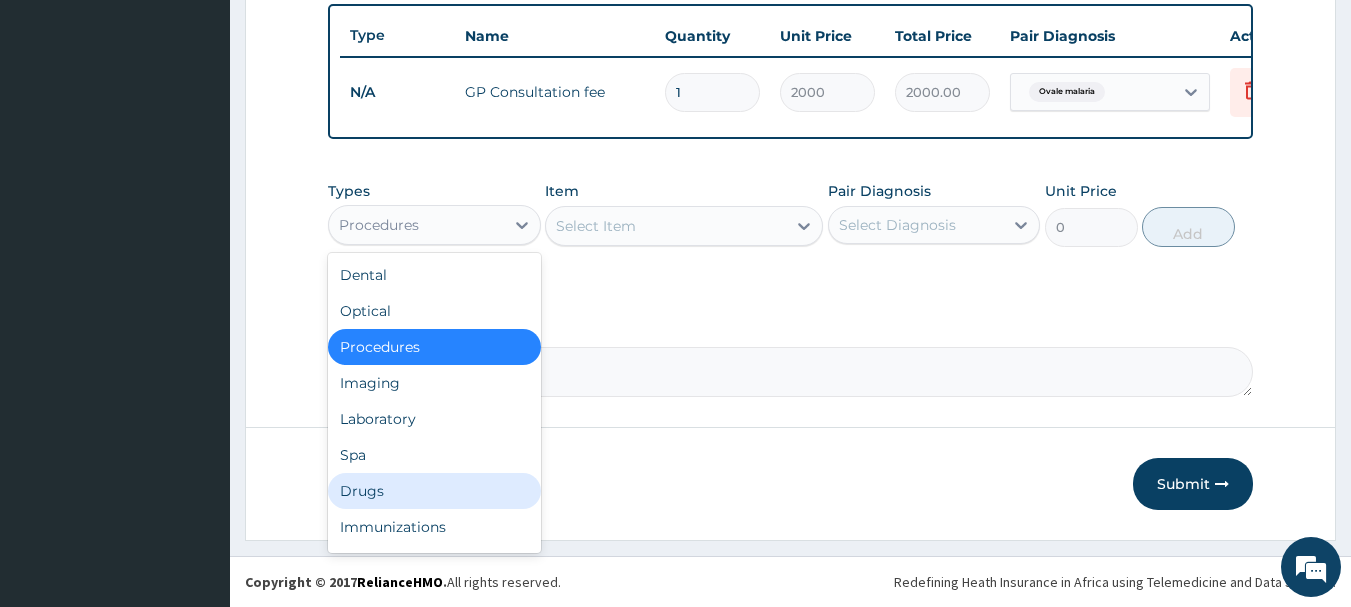 click on "Drugs" at bounding box center [434, 491] 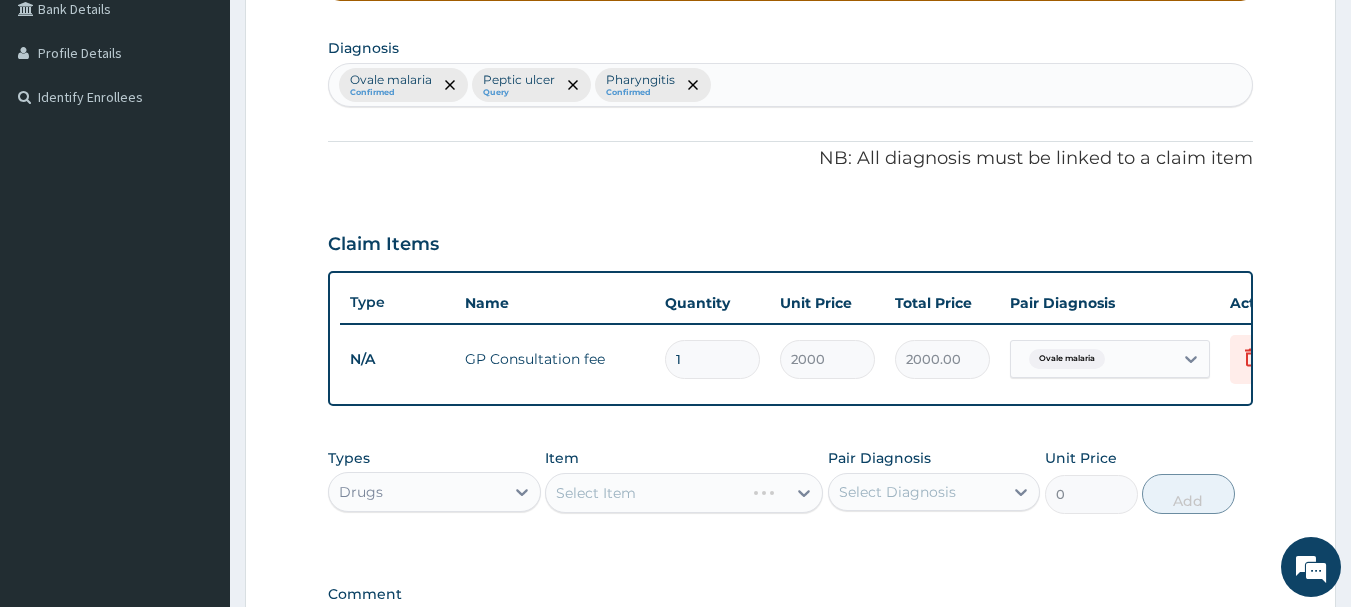scroll, scrollTop: 455, scrollLeft: 0, axis: vertical 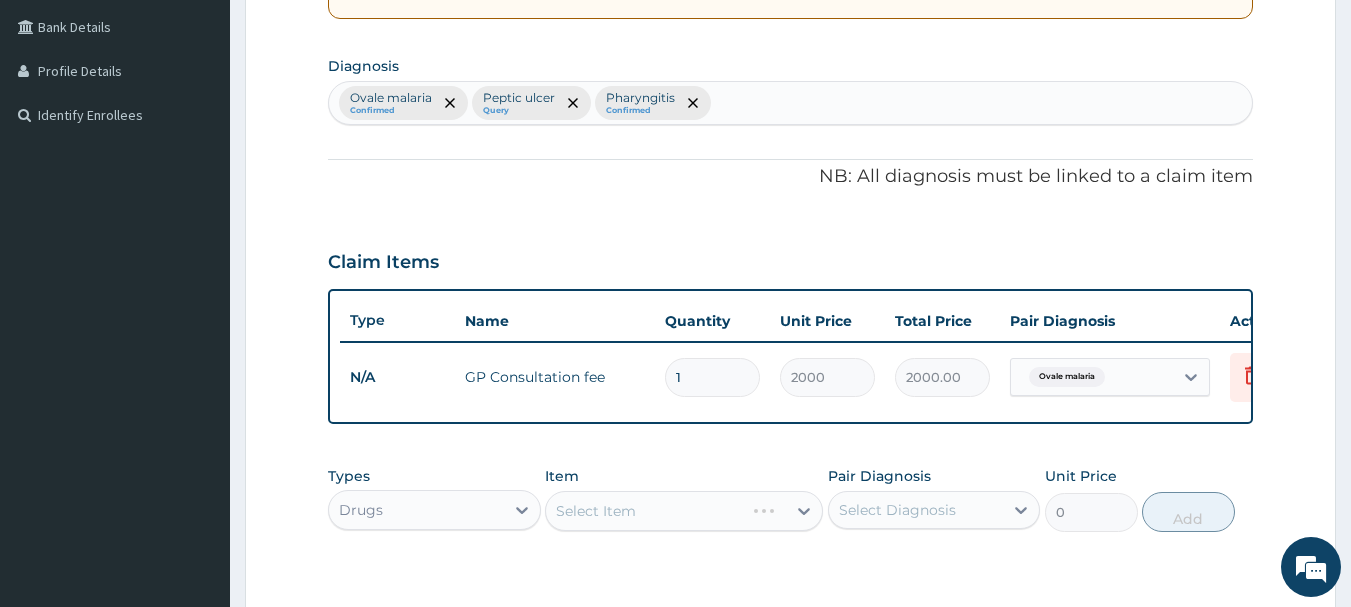 click on "Ovale malaria Confirmed Peptic ulcer Query Pharyngitis Confirmed" at bounding box center [791, 103] 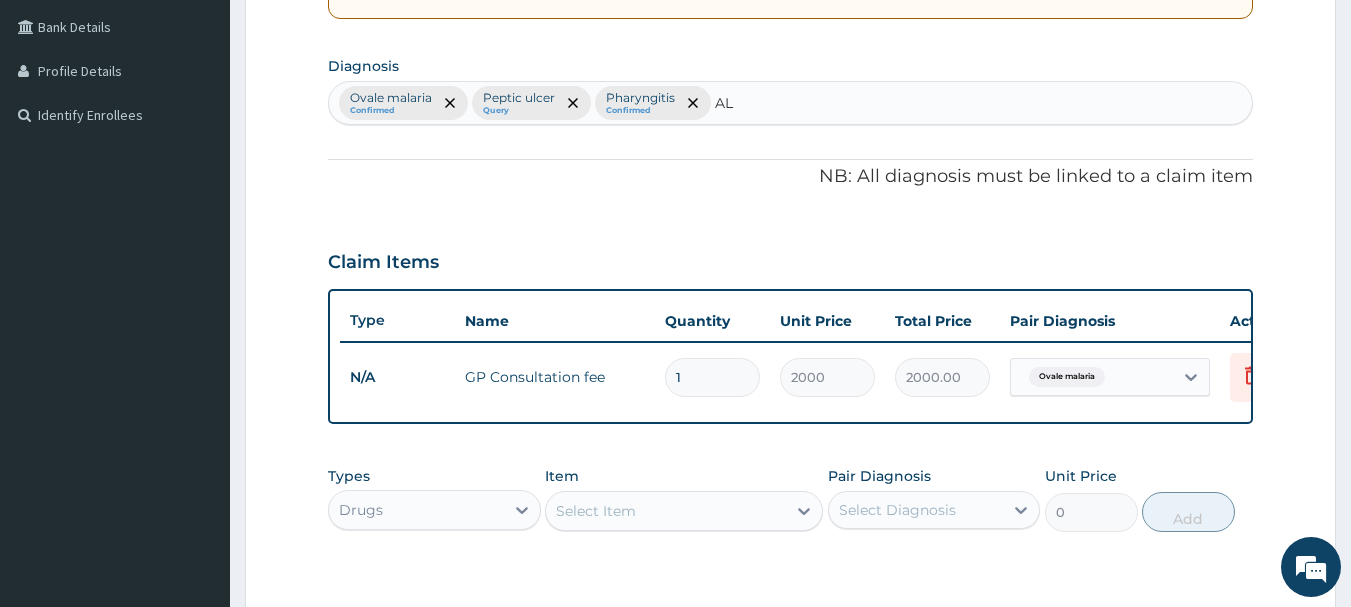 type on "A" 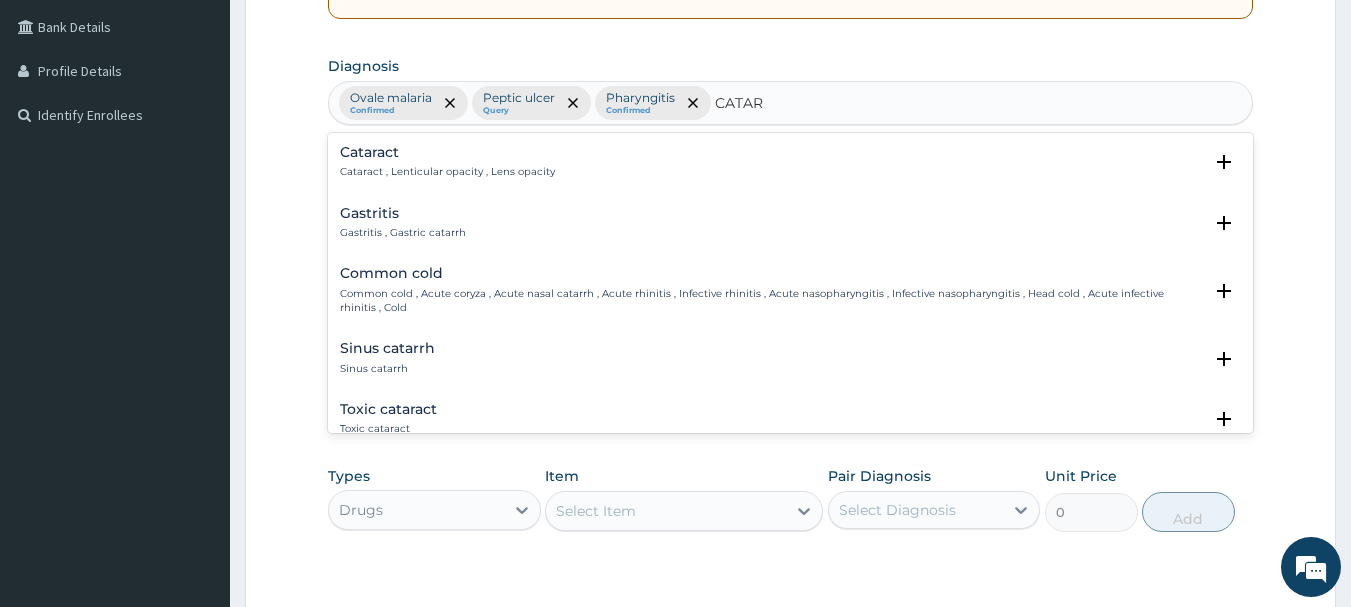 type on "CATARR" 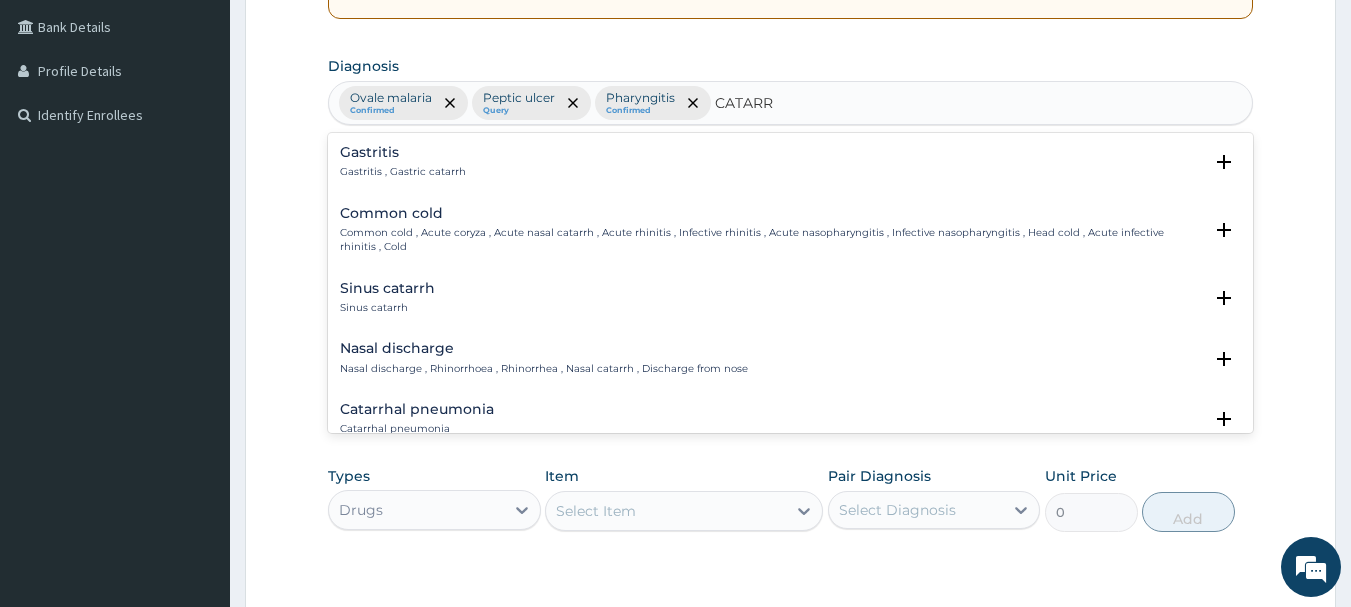 click on "Sinus catarrh Sinus catarrh Select Status Query Query covers suspected (?), Keep in view (kiv), Ruled out (r/o) Confirmed" at bounding box center [791, 303] 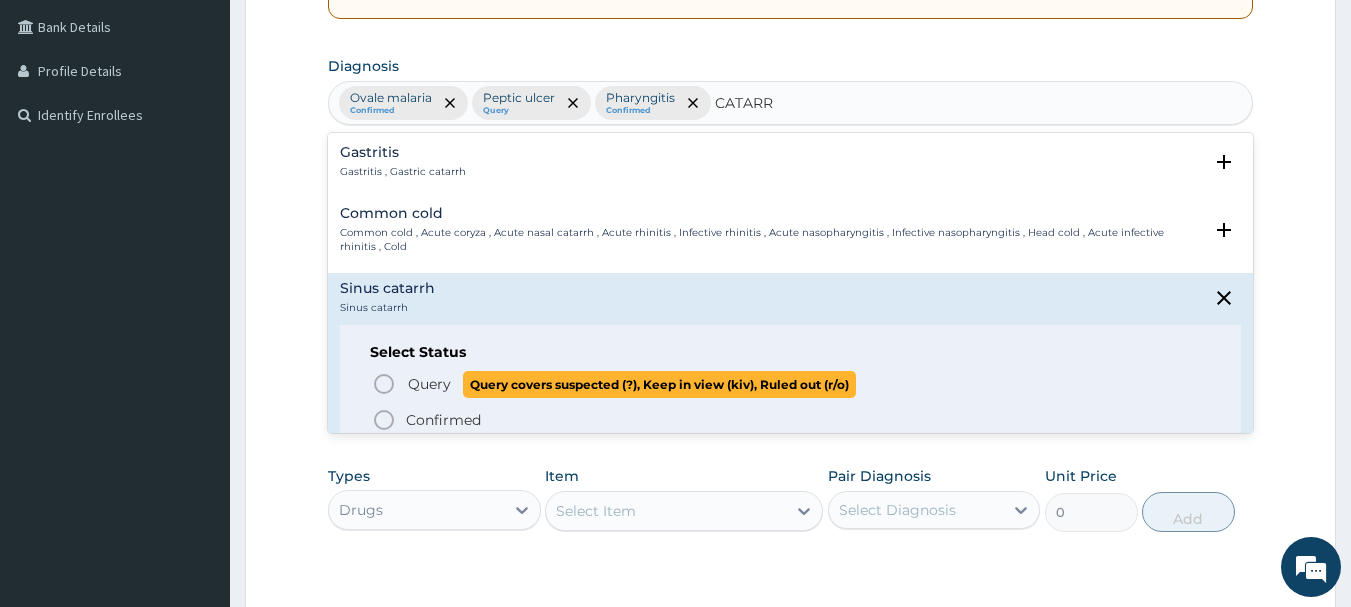 click 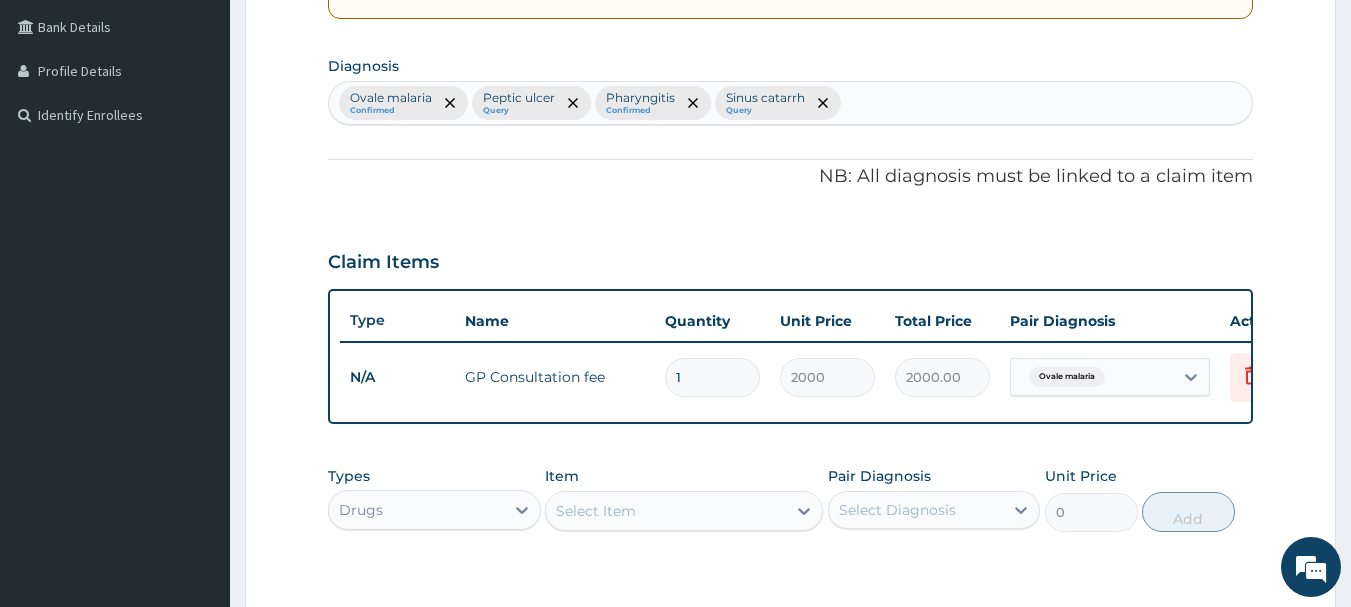 scroll, scrollTop: 655, scrollLeft: 0, axis: vertical 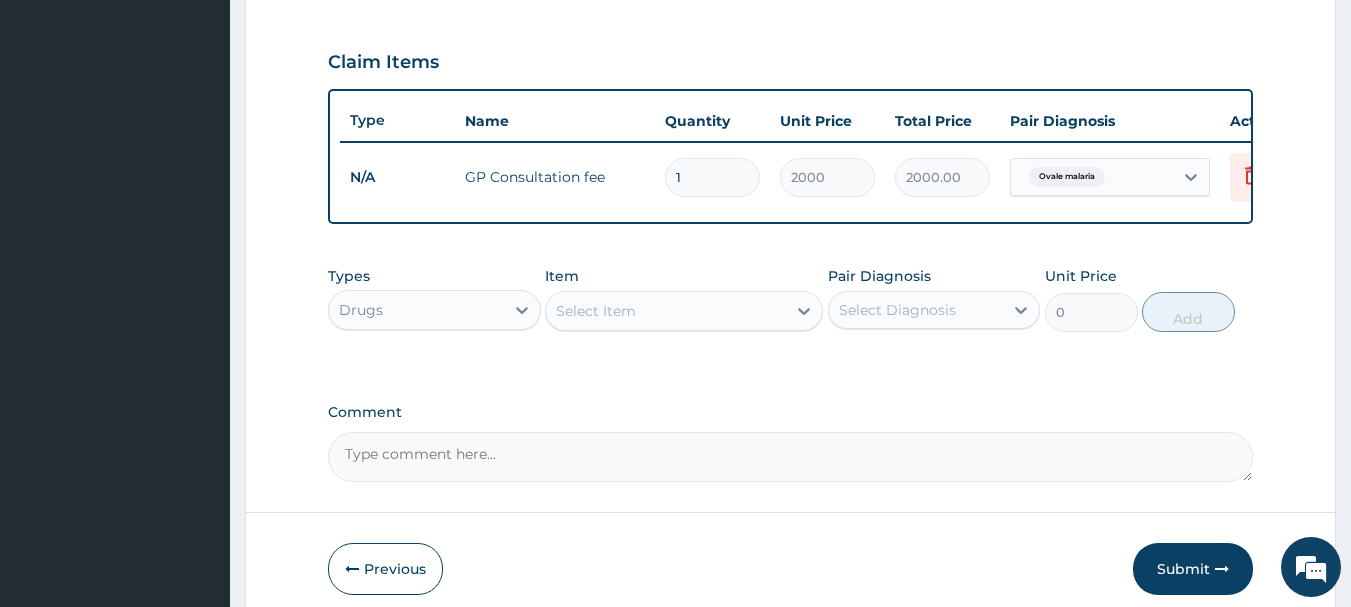 click on "Select Item" at bounding box center [596, 311] 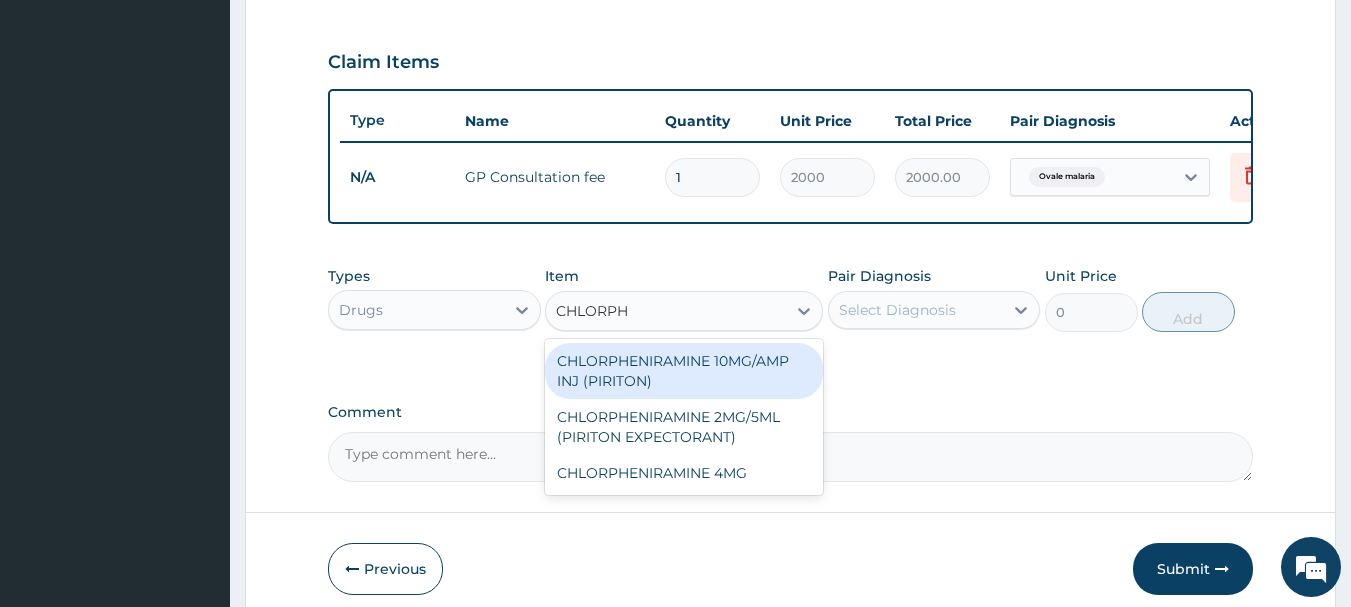 type on "CHLORPHE" 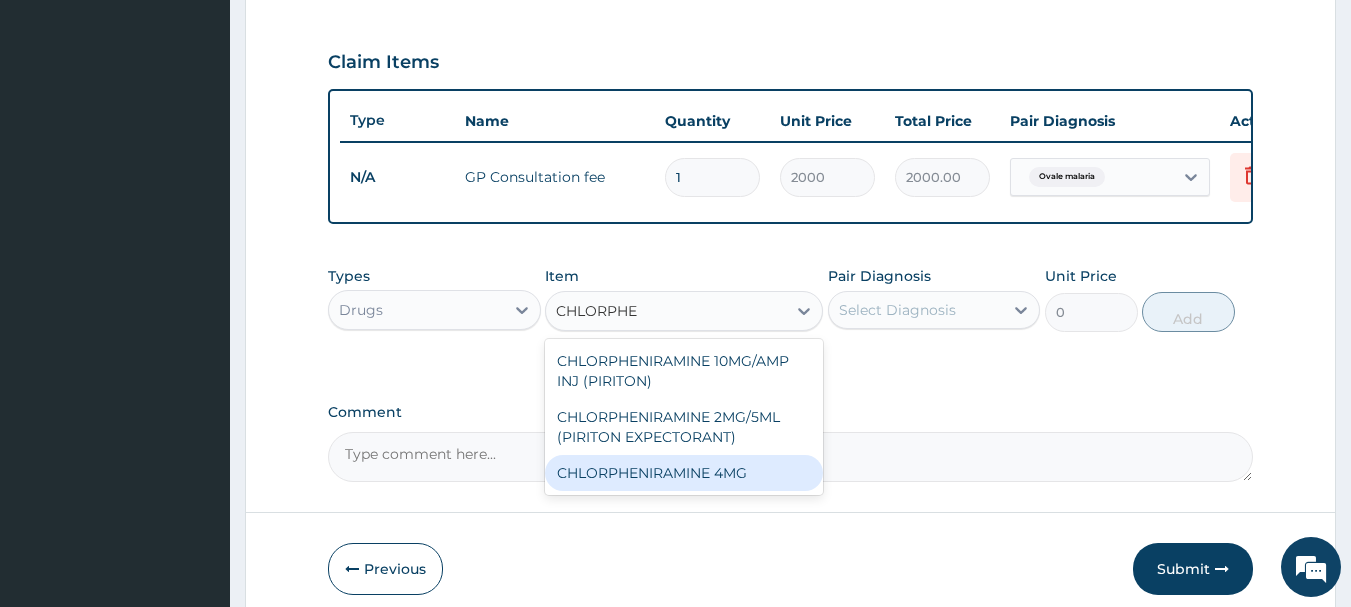 click on "CHLORPHENIRAMINE 4MG" at bounding box center (684, 473) 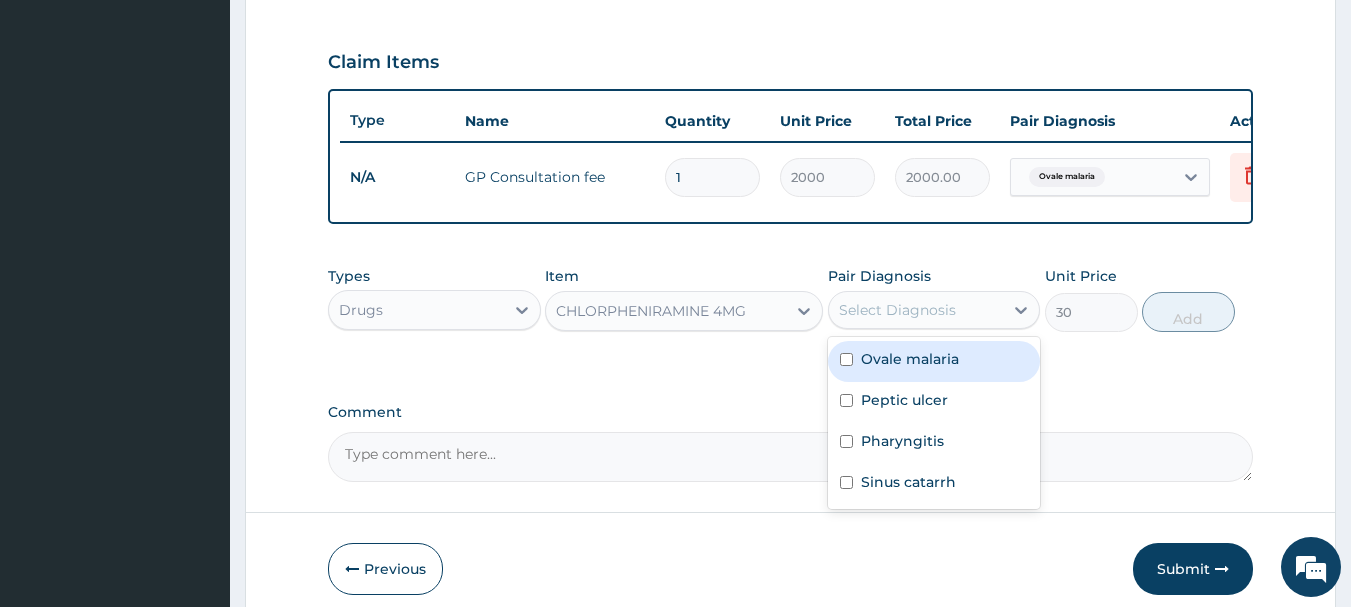 click on "Select Diagnosis" at bounding box center [897, 310] 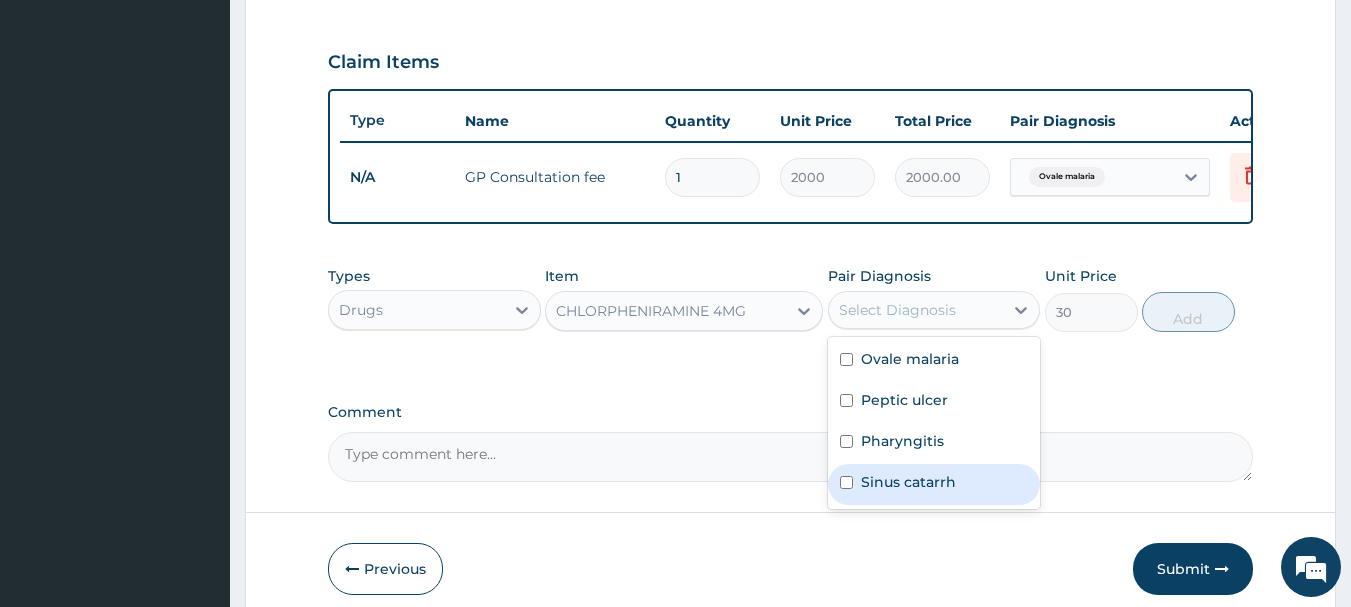 click on "Sinus catarrh" at bounding box center (908, 482) 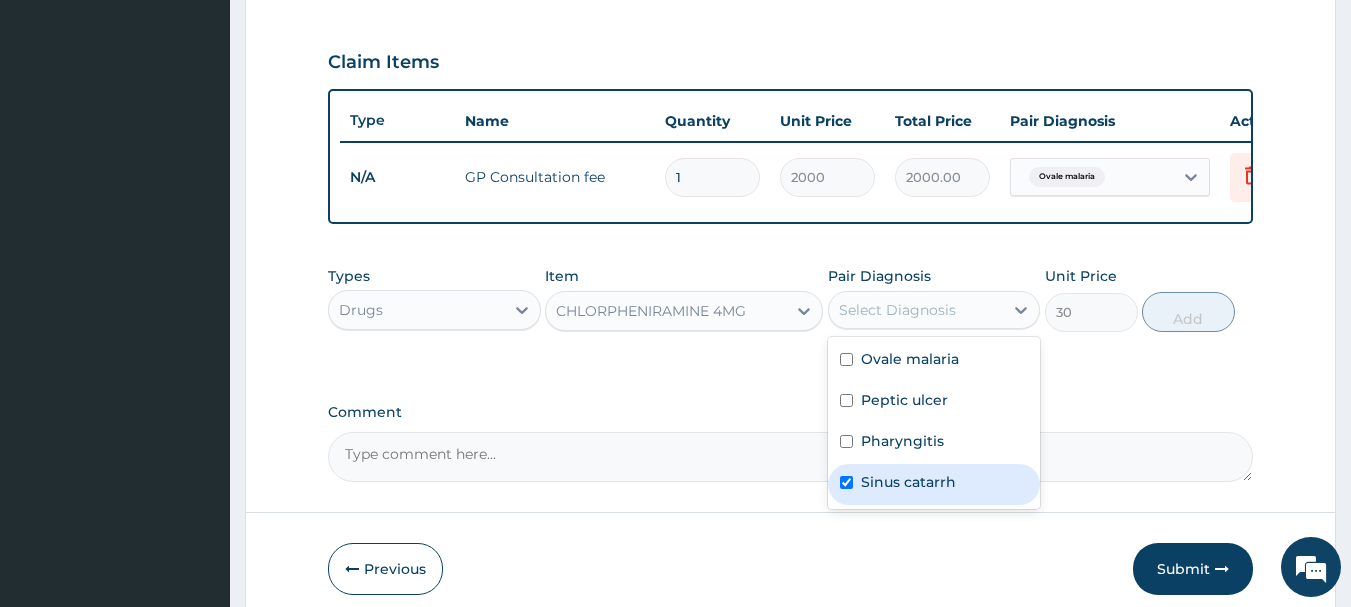 checkbox on "true" 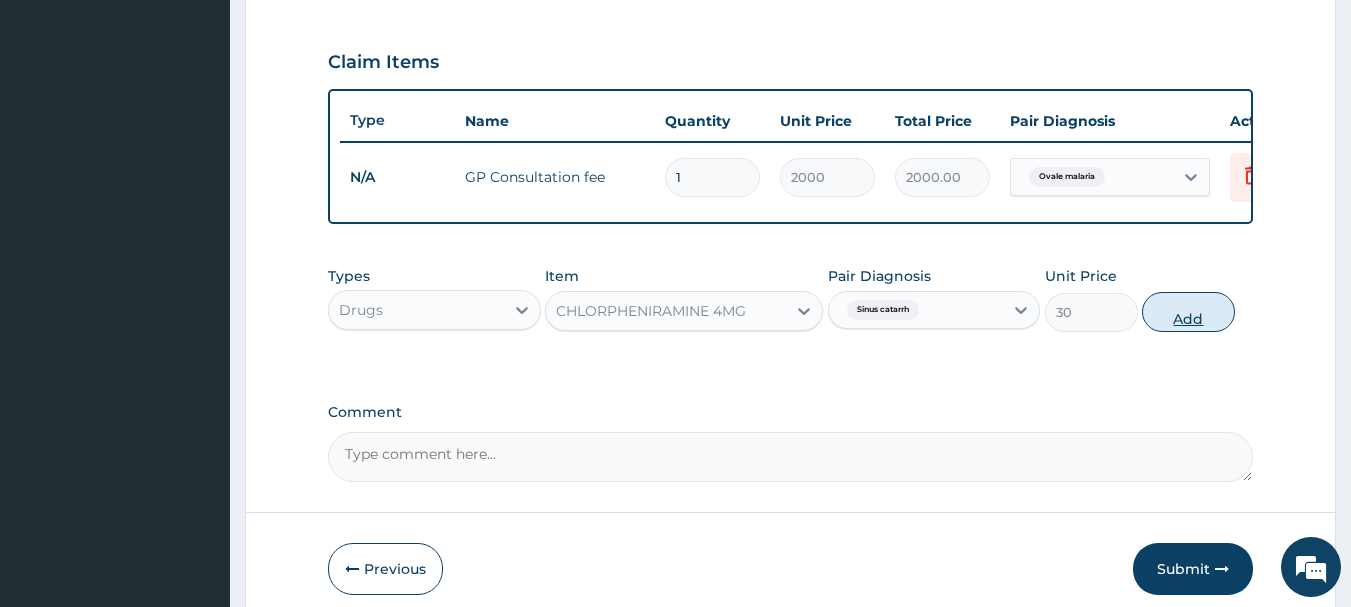 click on "Add" at bounding box center (1188, 312) 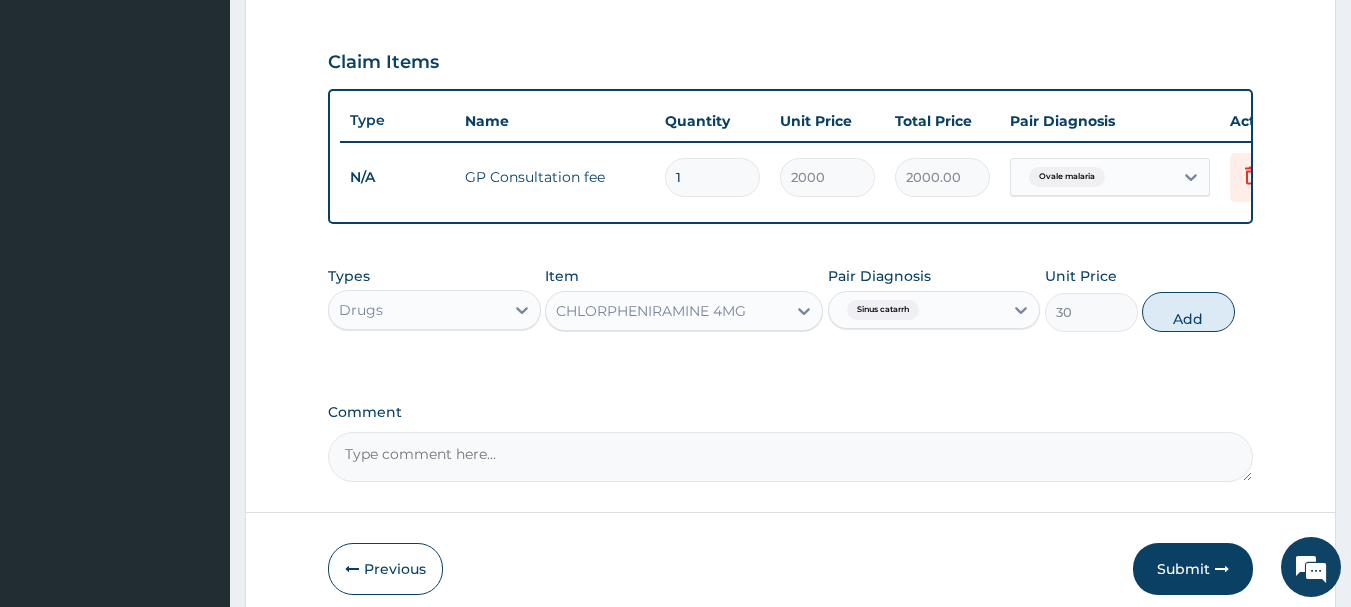 type on "0" 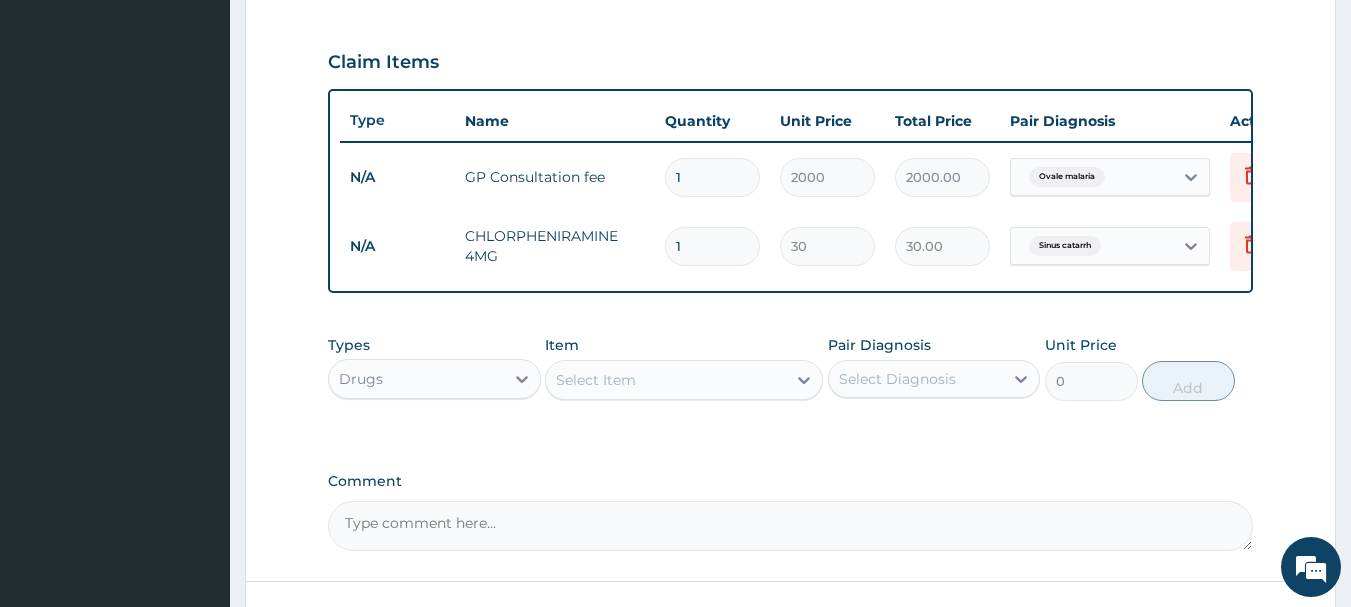 type on "10" 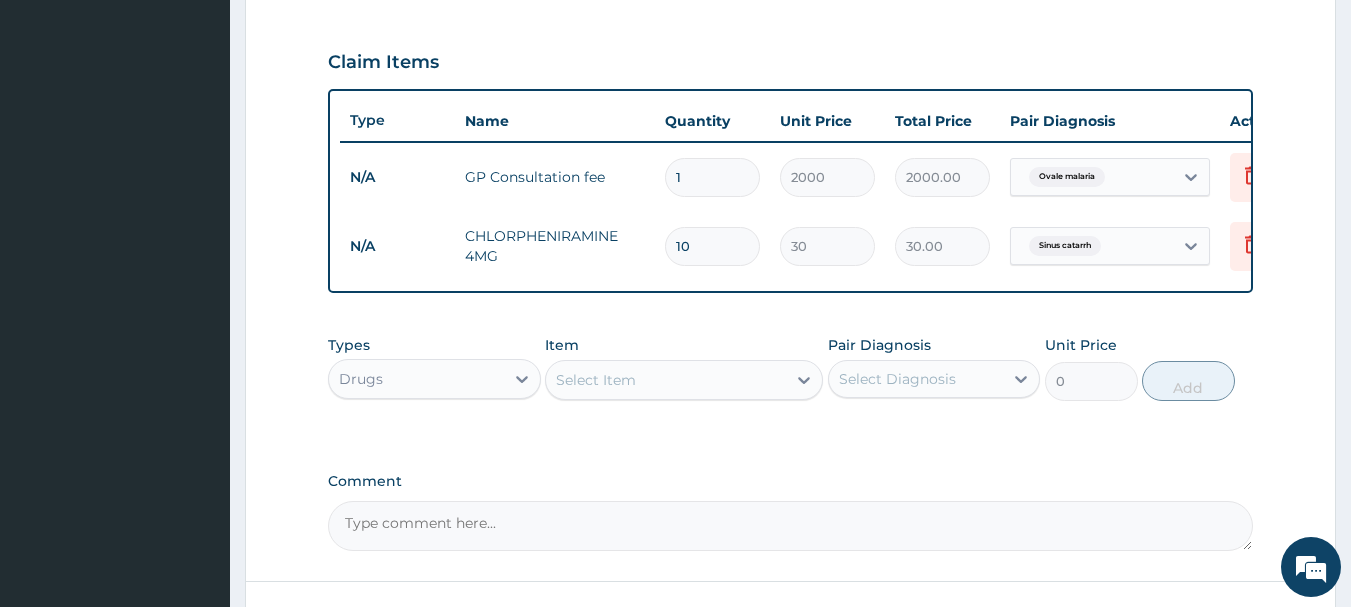 type on "300.00" 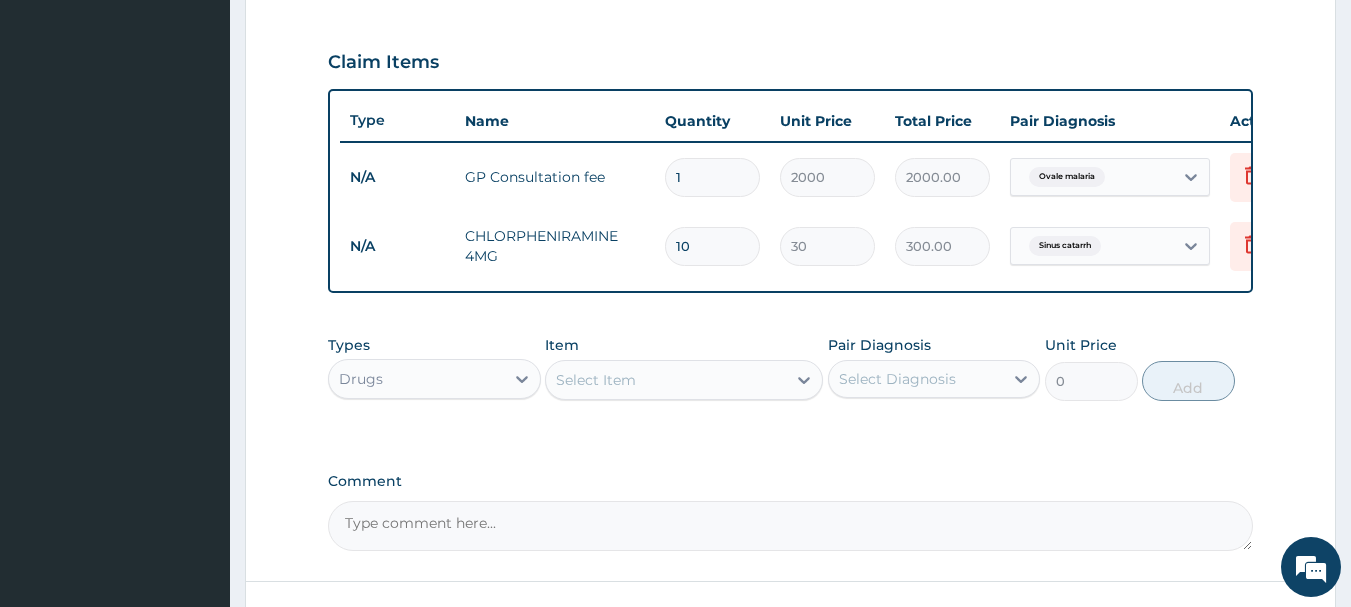 type on "10" 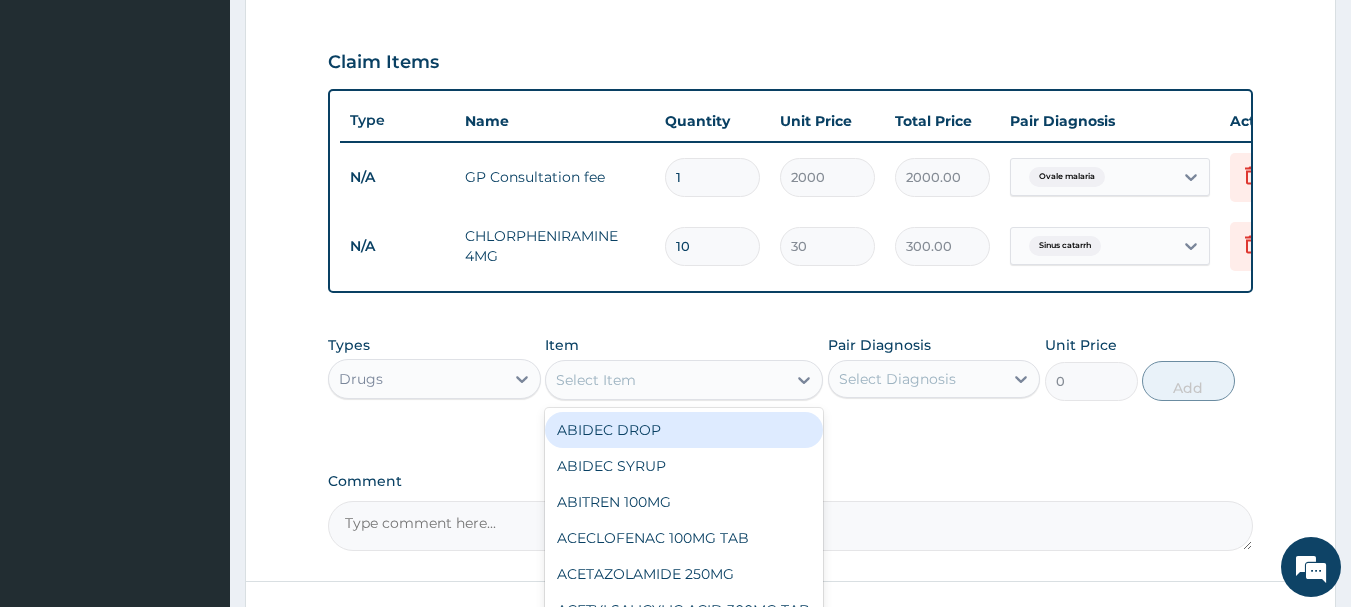 type on "8" 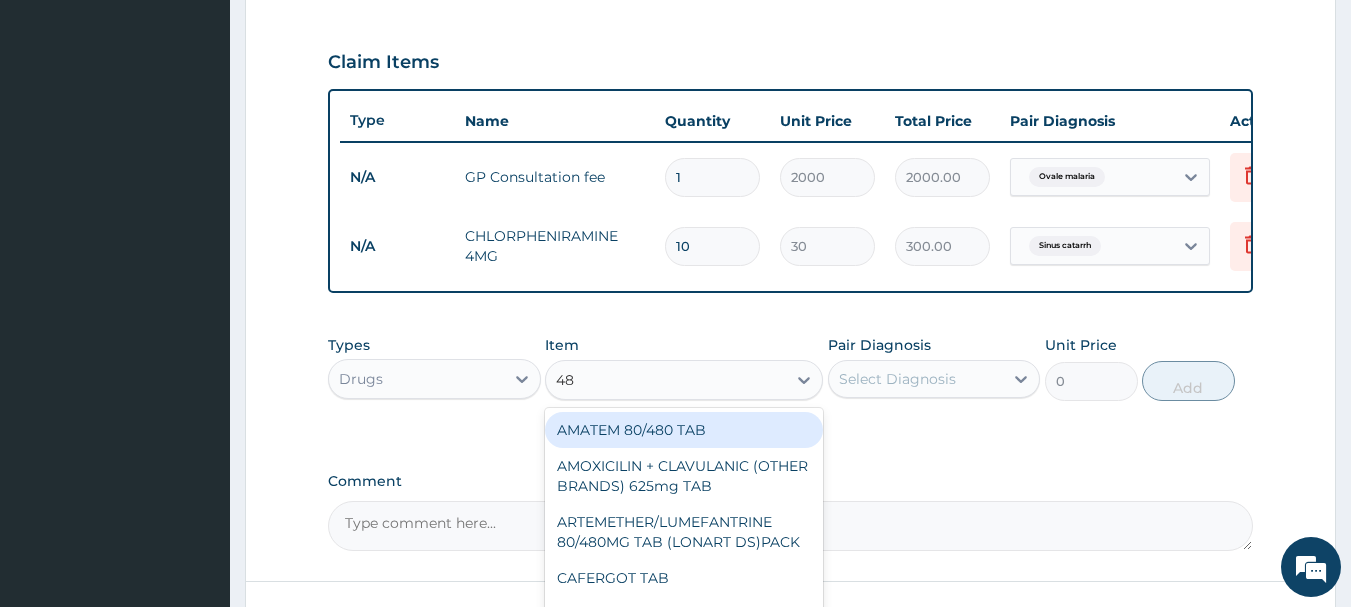 type on "480" 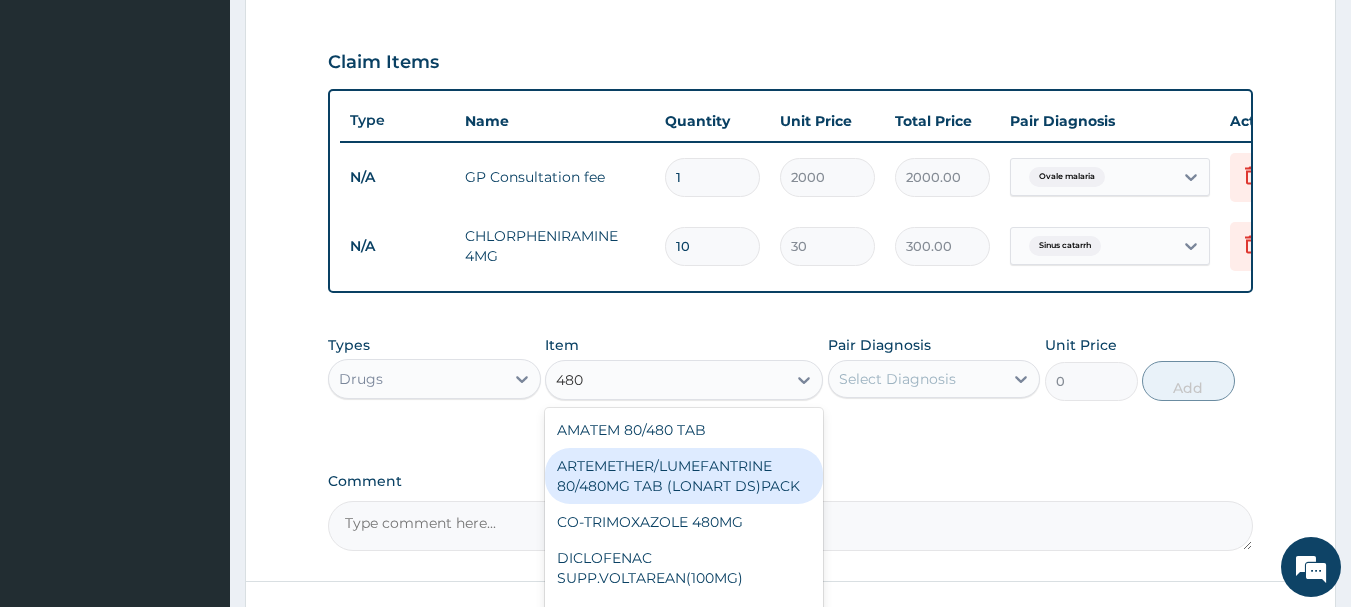 click on "ARTEMETHER/LUMEFANTRINE 80/480MG TAB  (LONART DS)PACK" at bounding box center [684, 476] 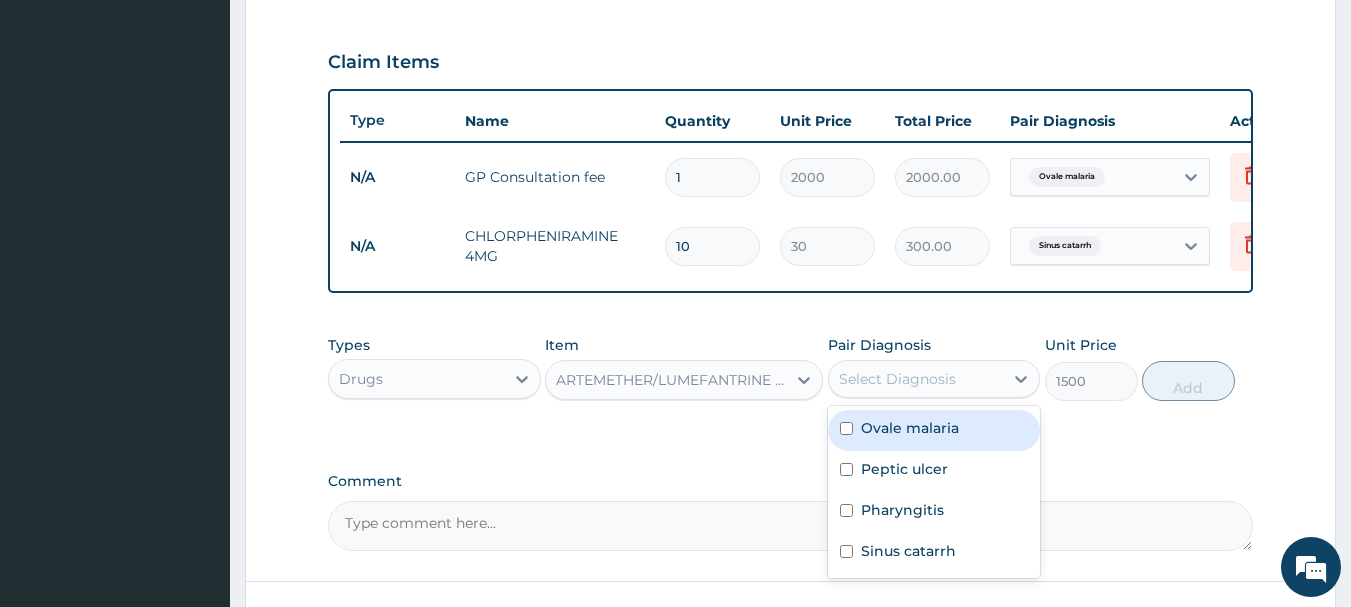 click on "Select Diagnosis" at bounding box center (916, 379) 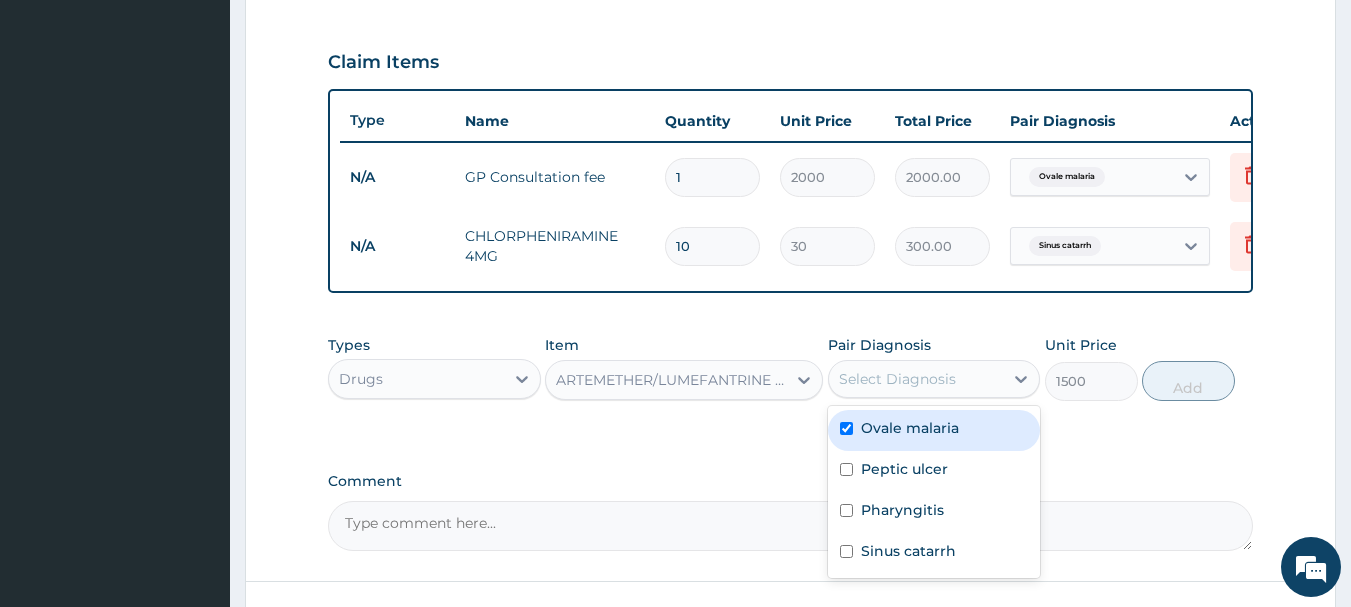 checkbox on "true" 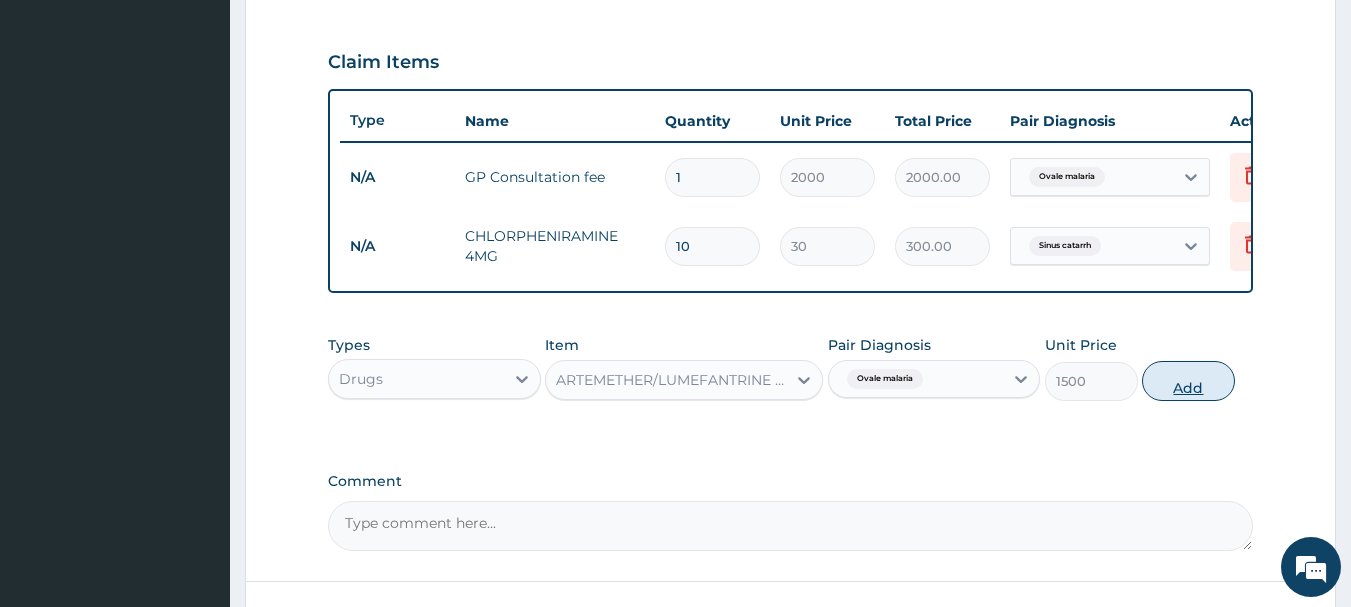click on "Add" at bounding box center (1188, 381) 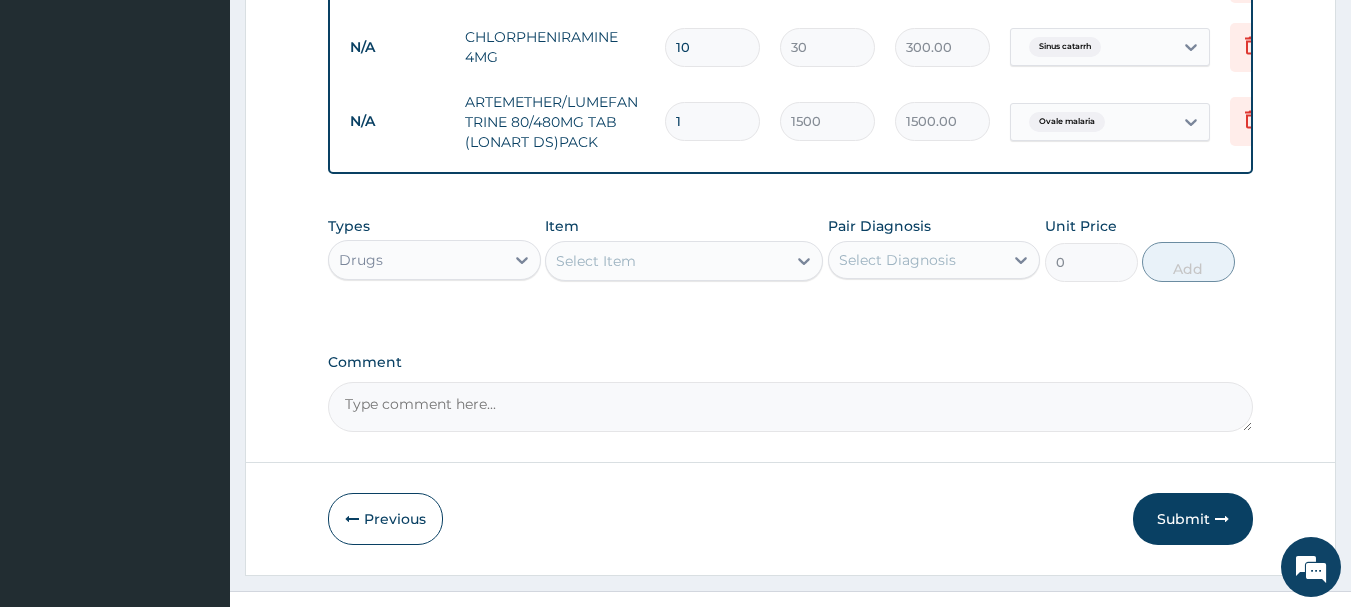 scroll, scrollTop: 855, scrollLeft: 0, axis: vertical 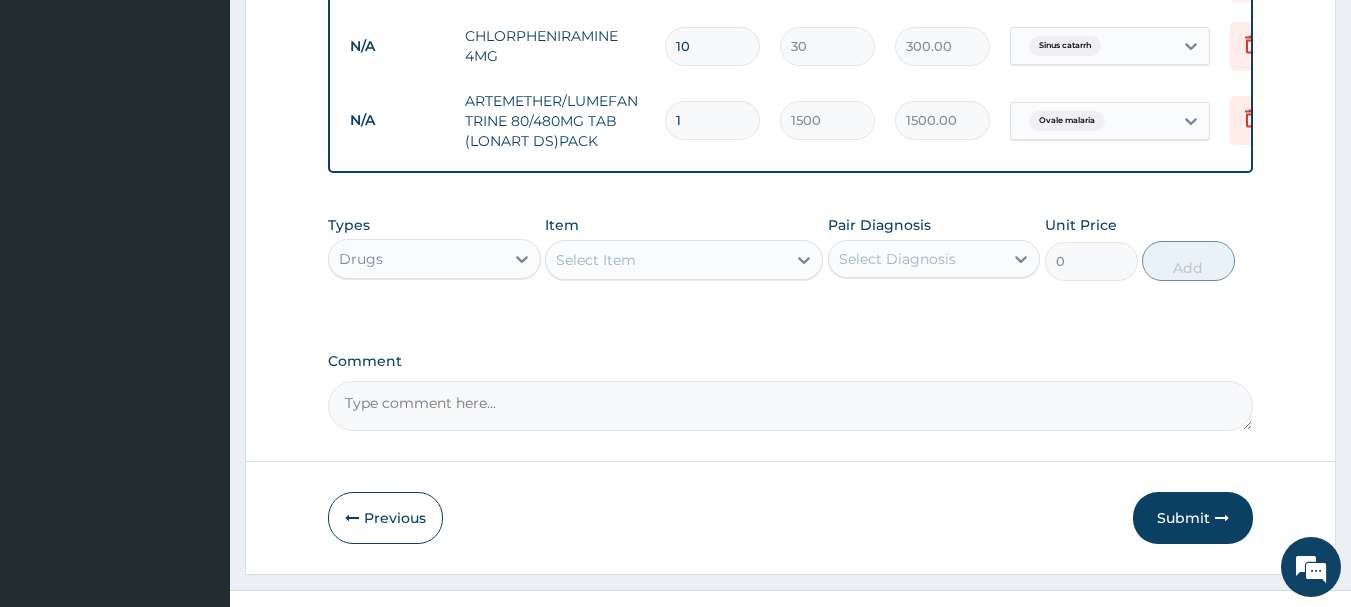 click on "Select Item" at bounding box center [596, 260] 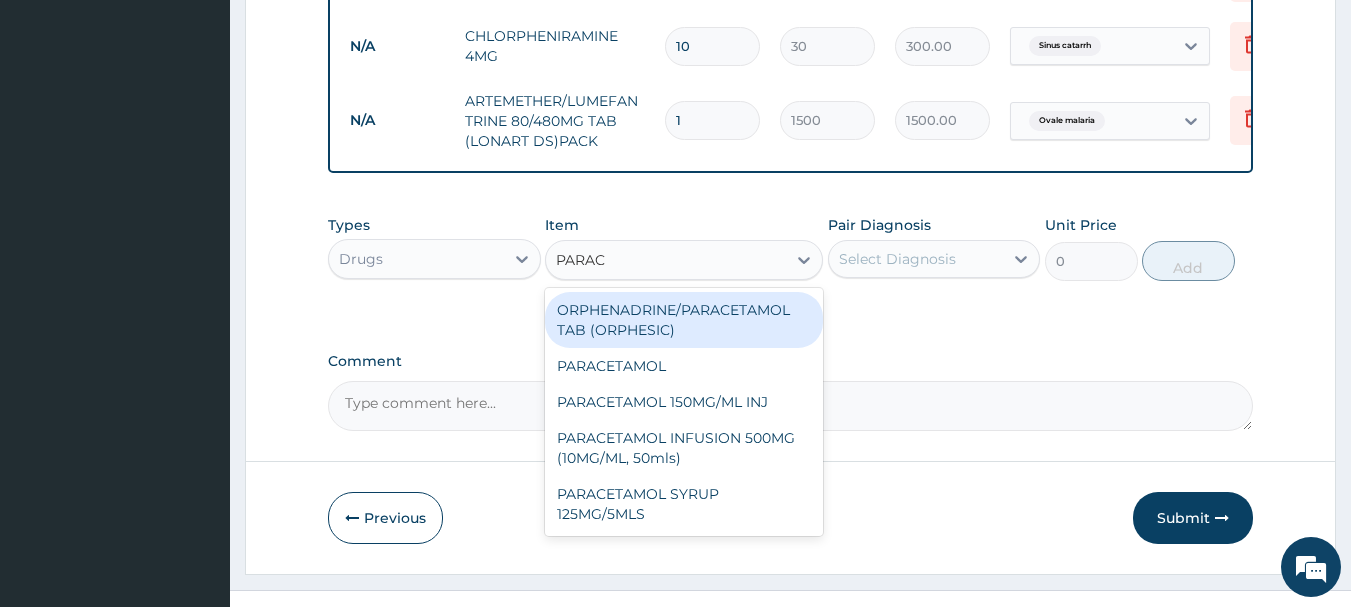 type on "PARACE" 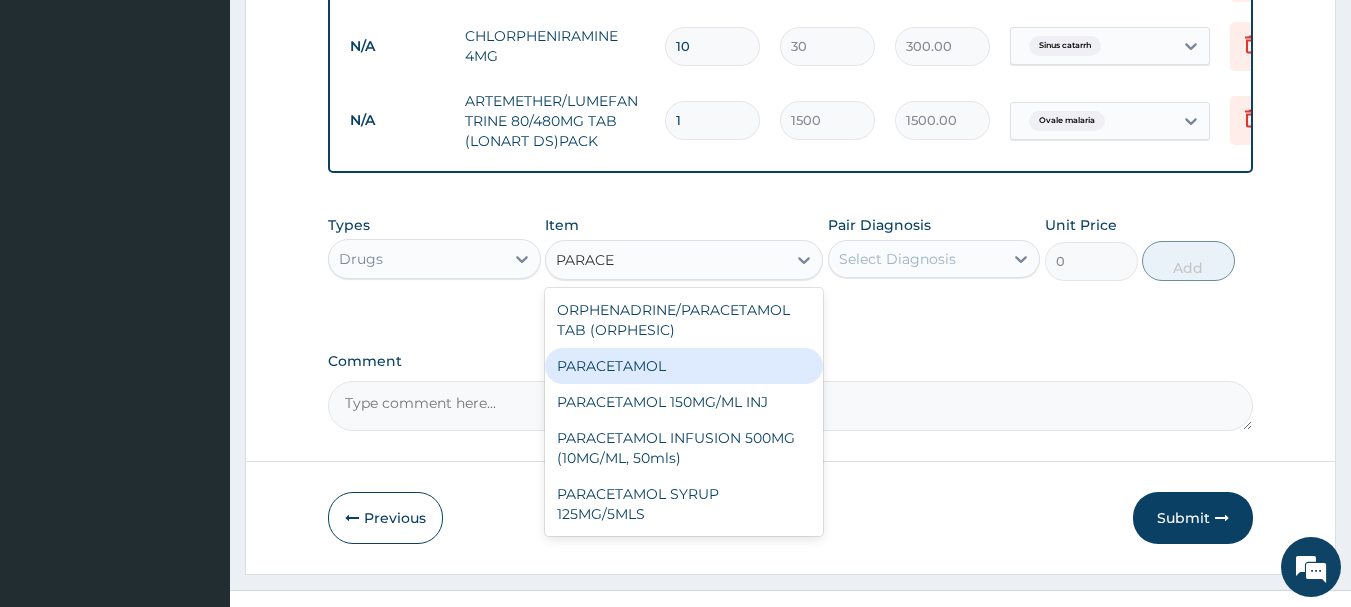 click on "PARACETAMOL" at bounding box center (684, 366) 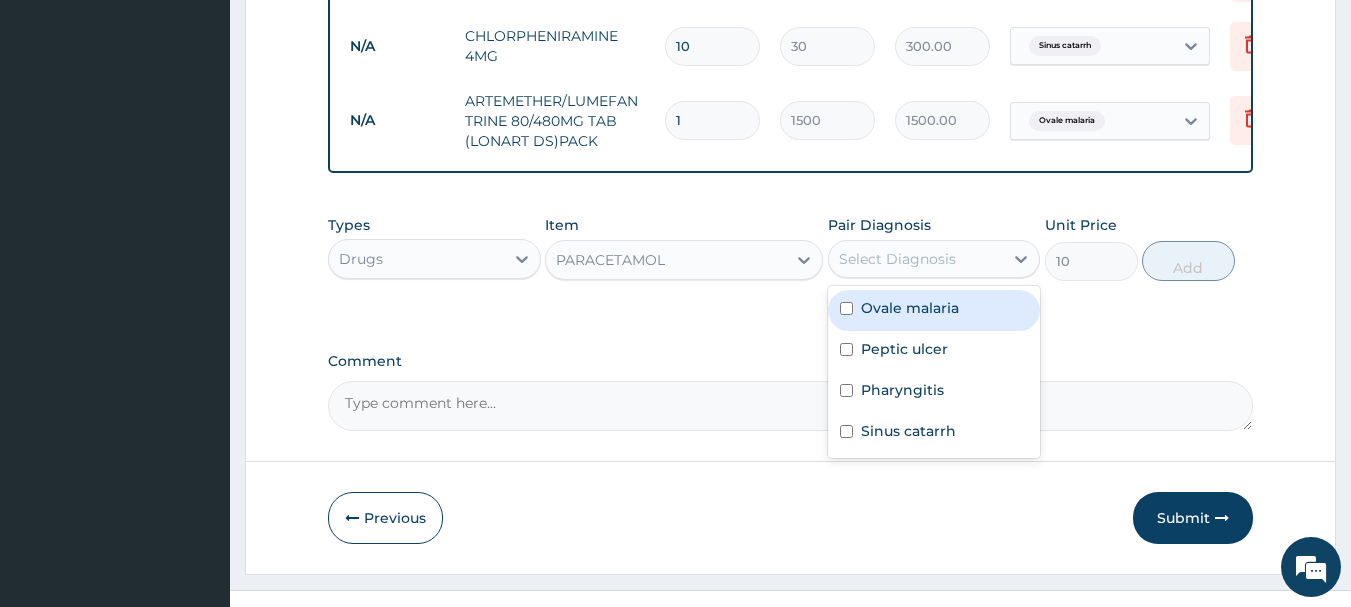 click on "Select Diagnosis" at bounding box center (916, 259) 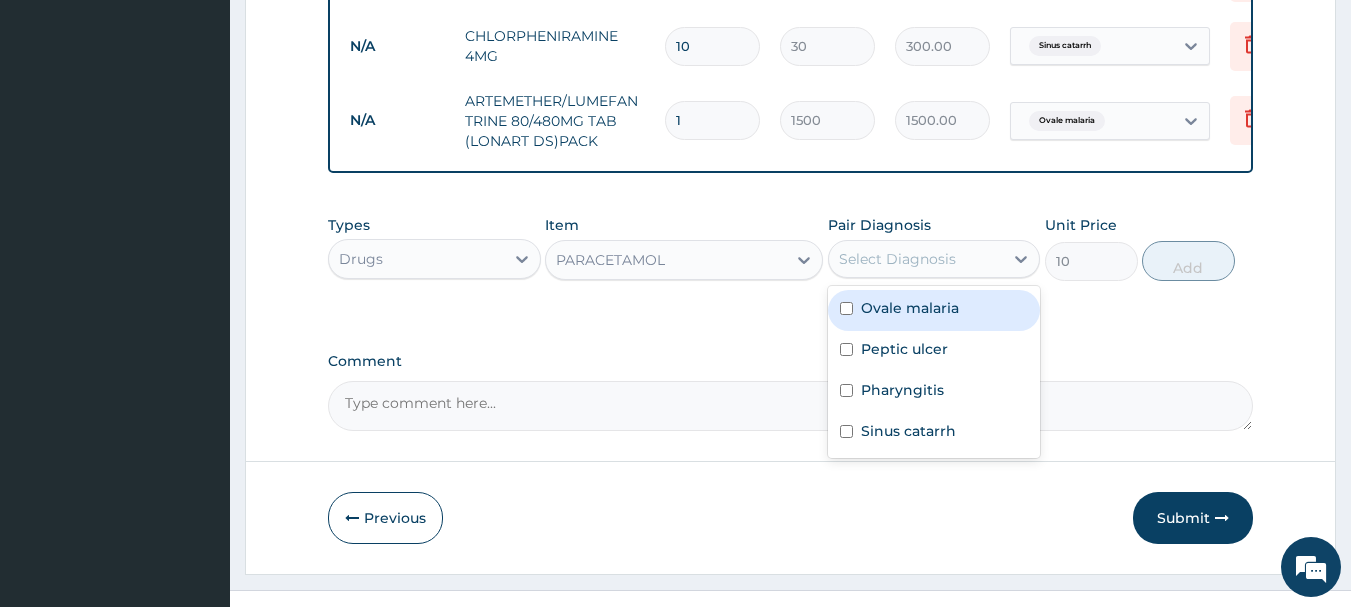 click on "Ovale malaria" at bounding box center [910, 308] 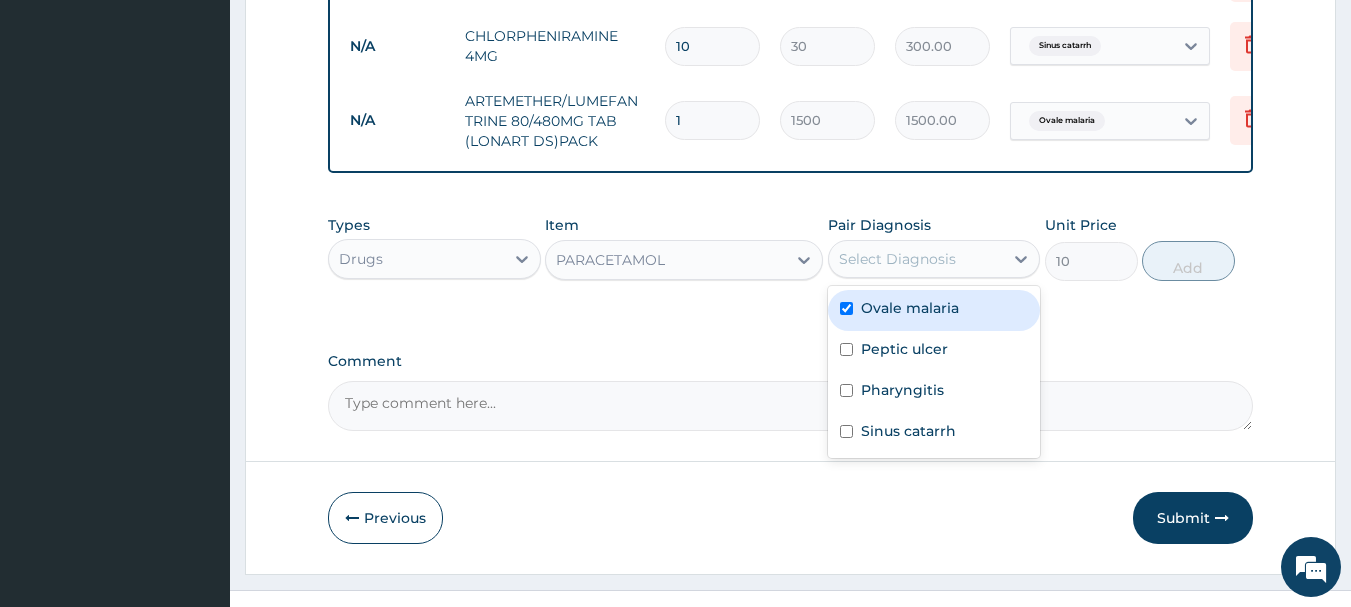 checkbox on "true" 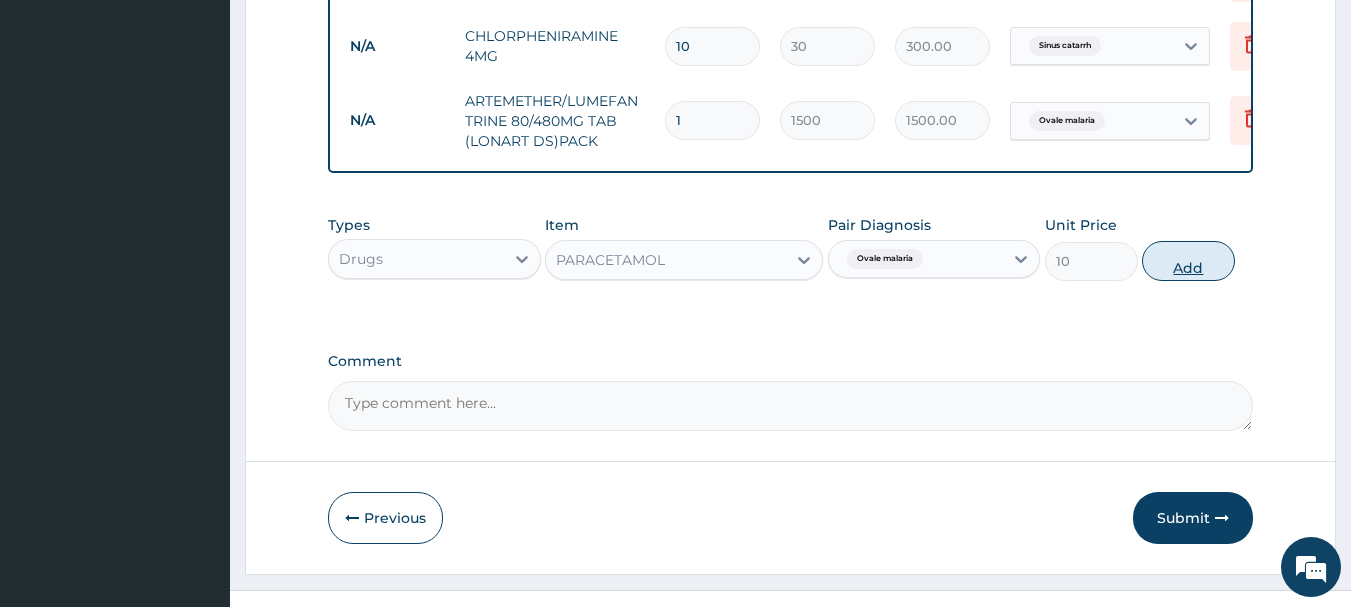 click on "Add" at bounding box center [1188, 261] 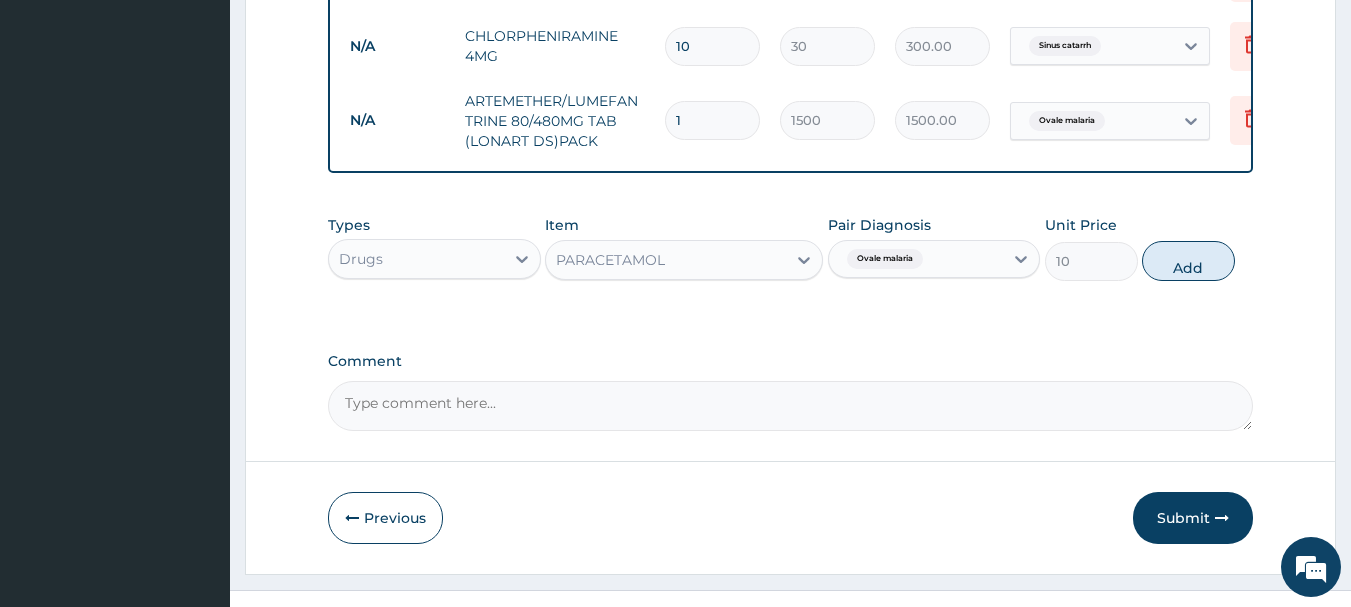 type on "0" 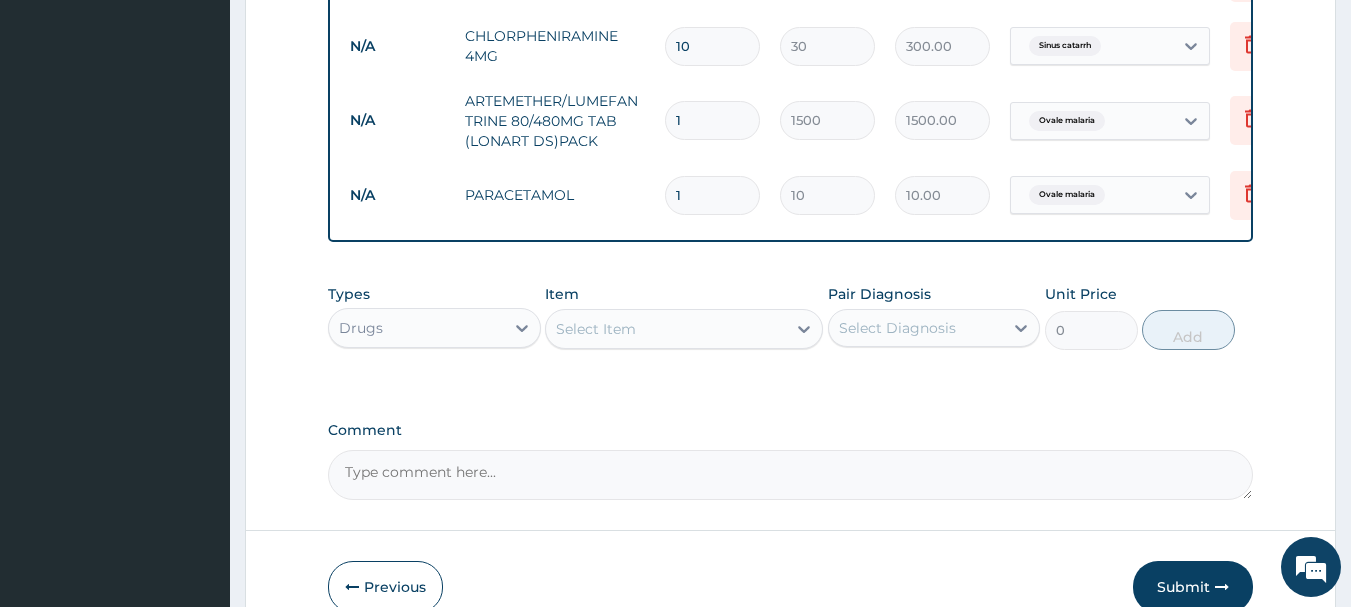 type on "18" 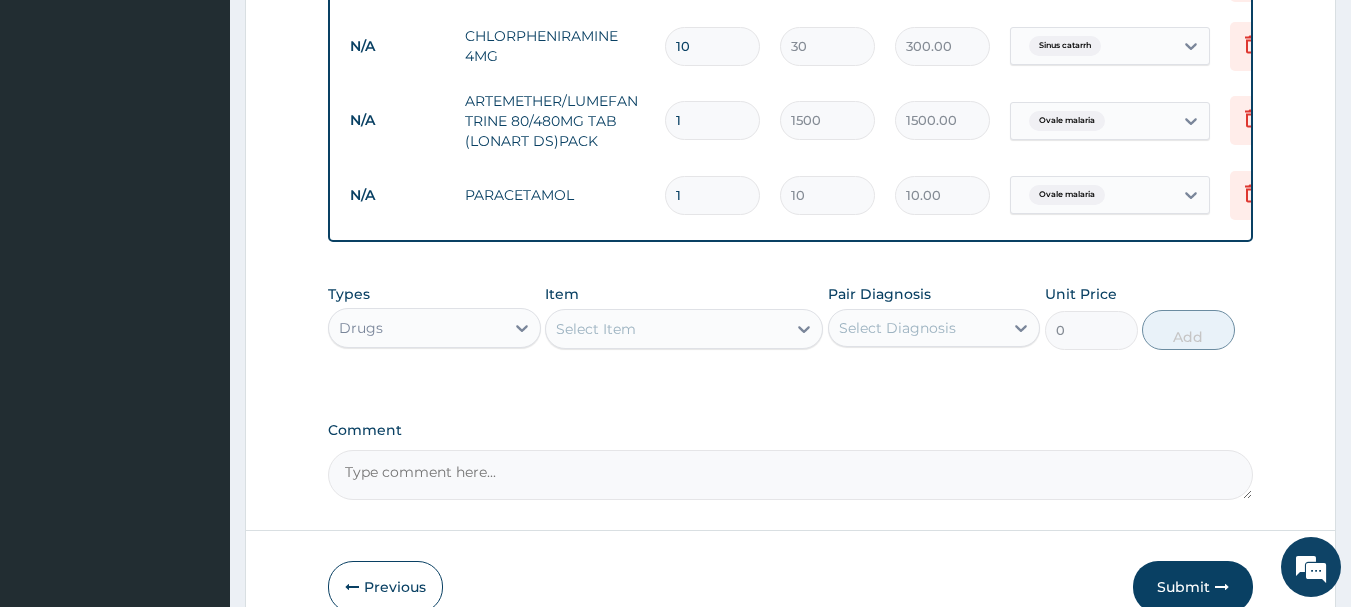 type on "180.00" 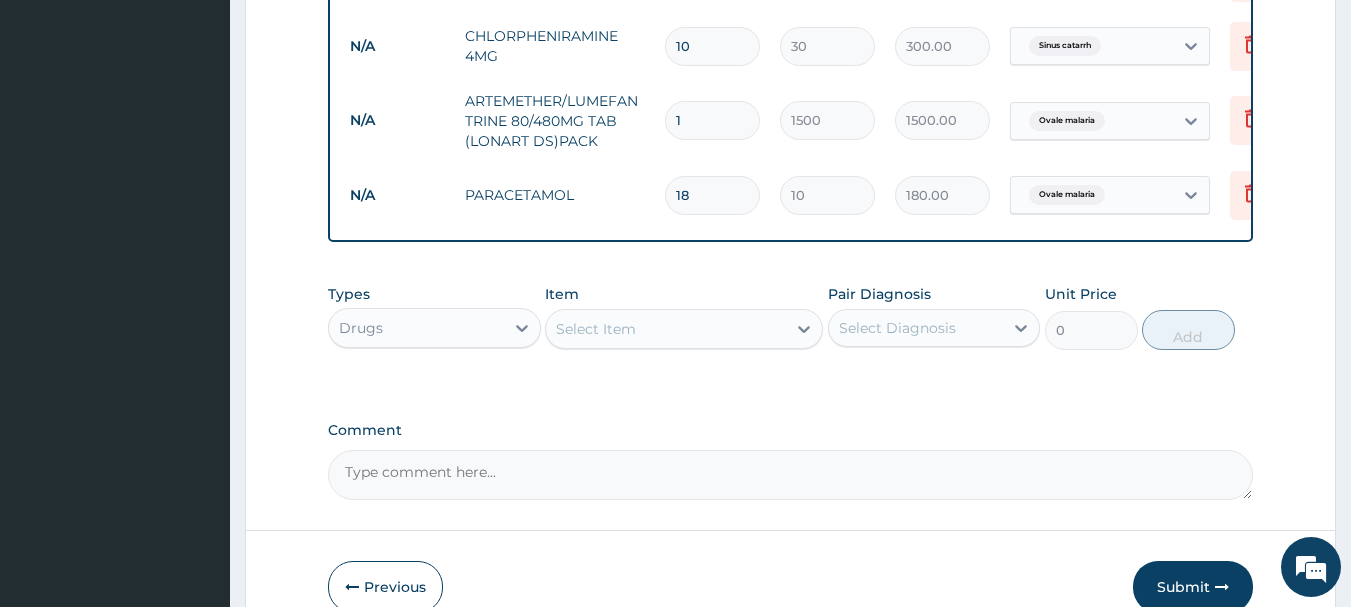 type on "18" 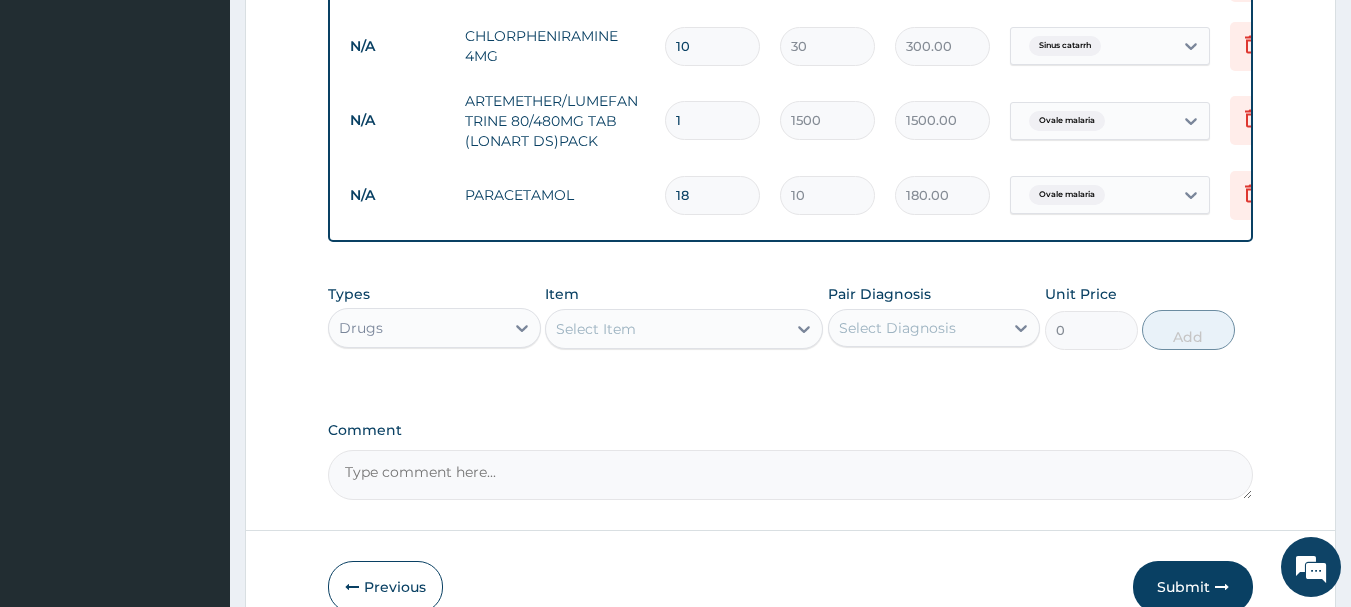 click on "Item Select Item" at bounding box center [684, 317] 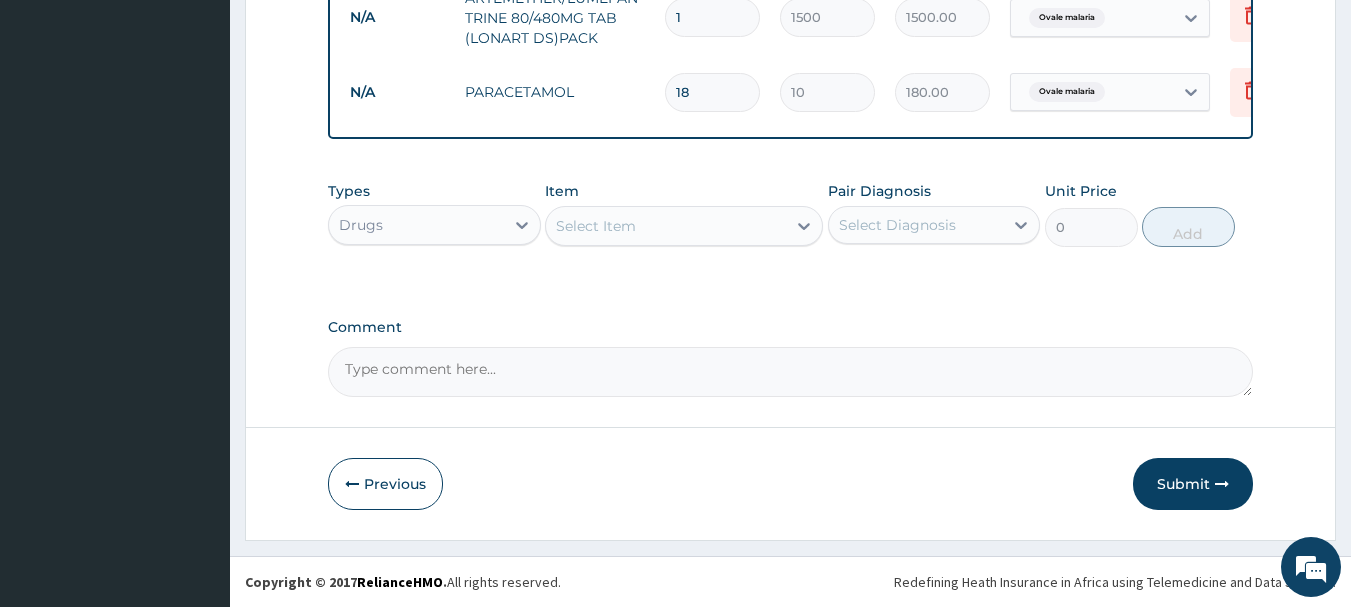 scroll, scrollTop: 973, scrollLeft: 0, axis: vertical 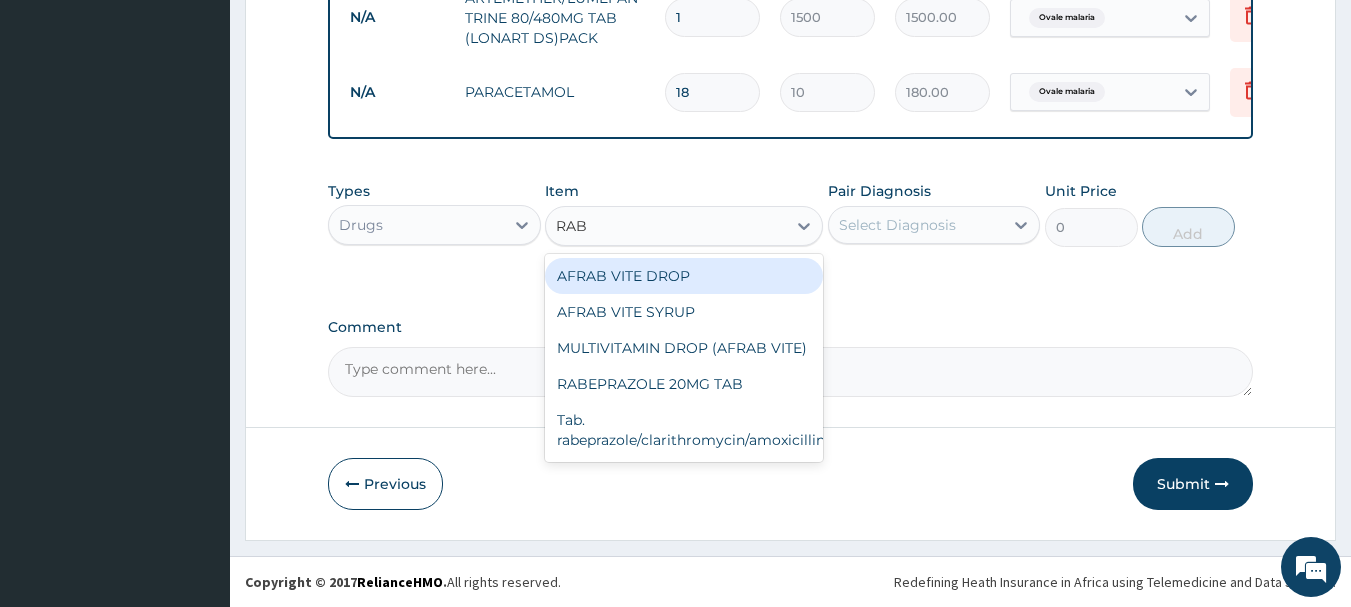 type on "RABE" 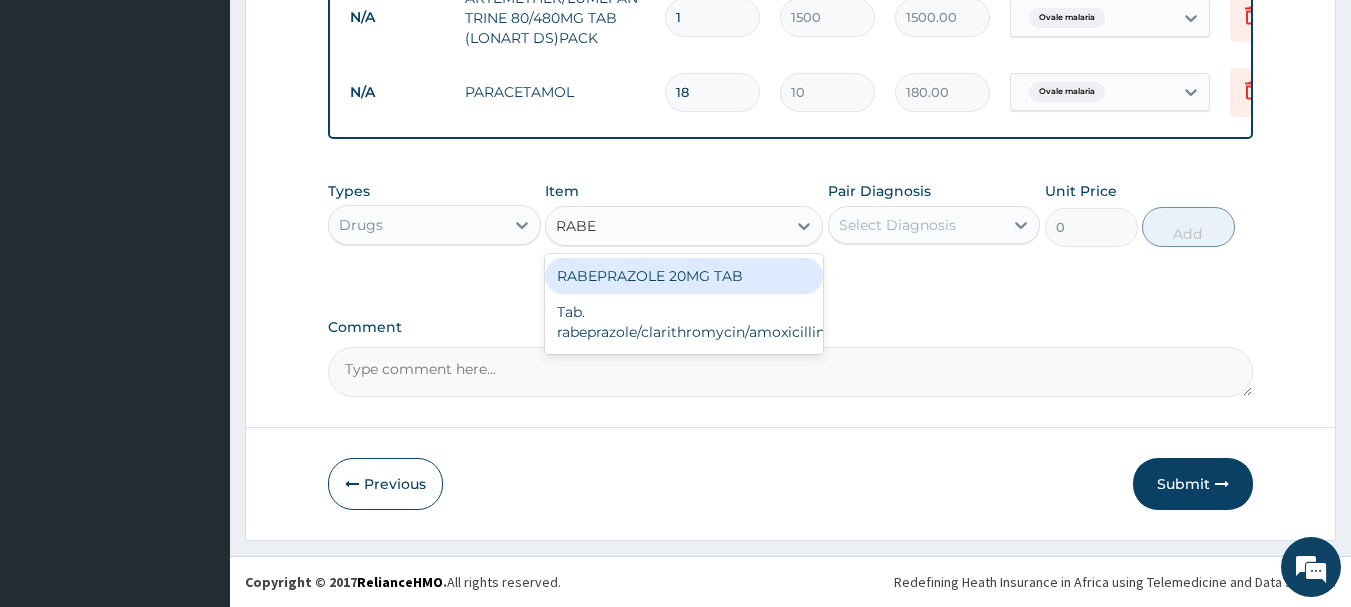 click on "RABEPRAZOLE 20MG TAB" at bounding box center [684, 276] 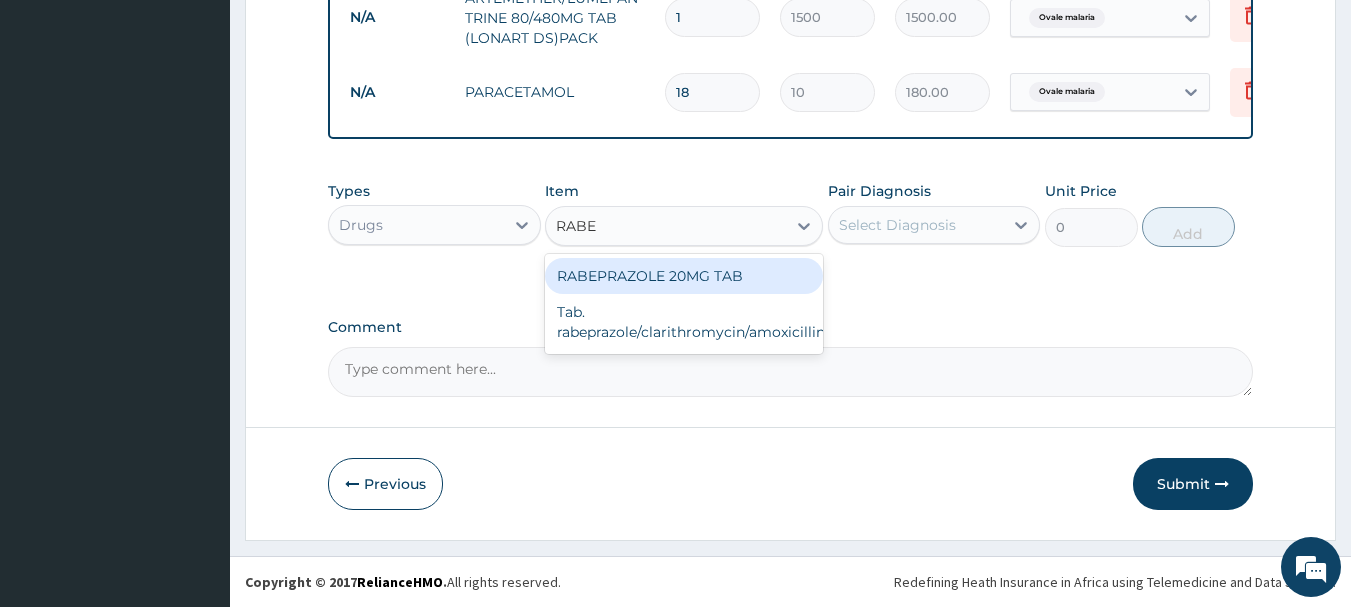 type 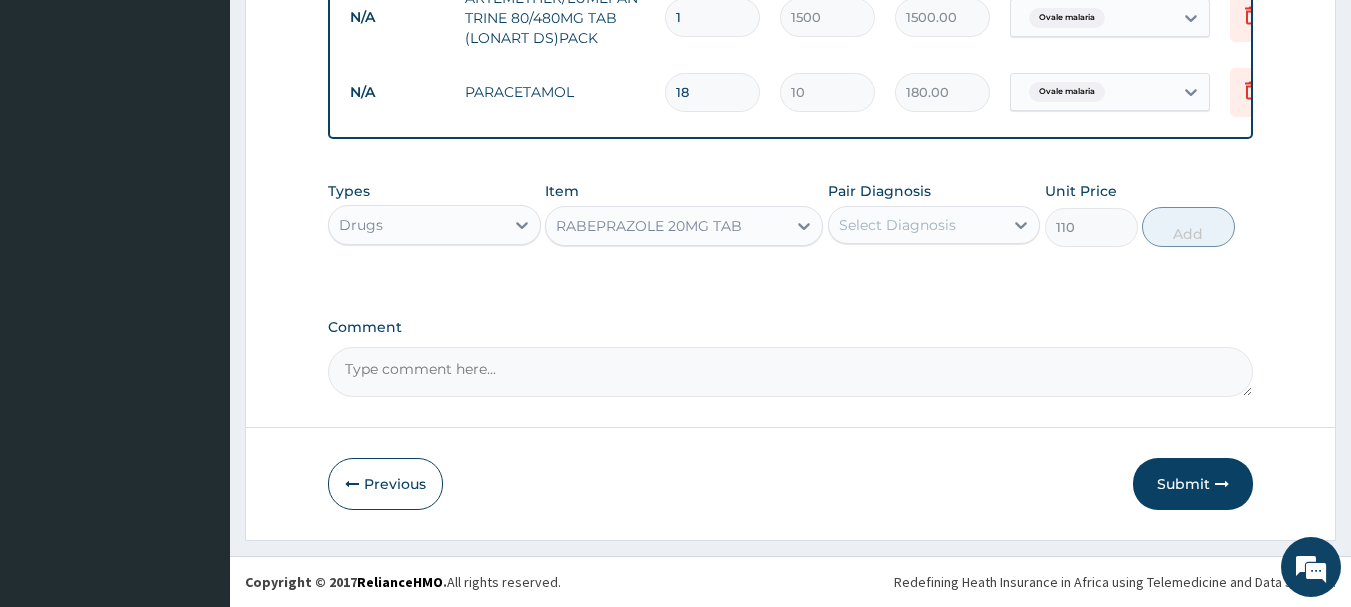 click on "Select Diagnosis" at bounding box center (897, 225) 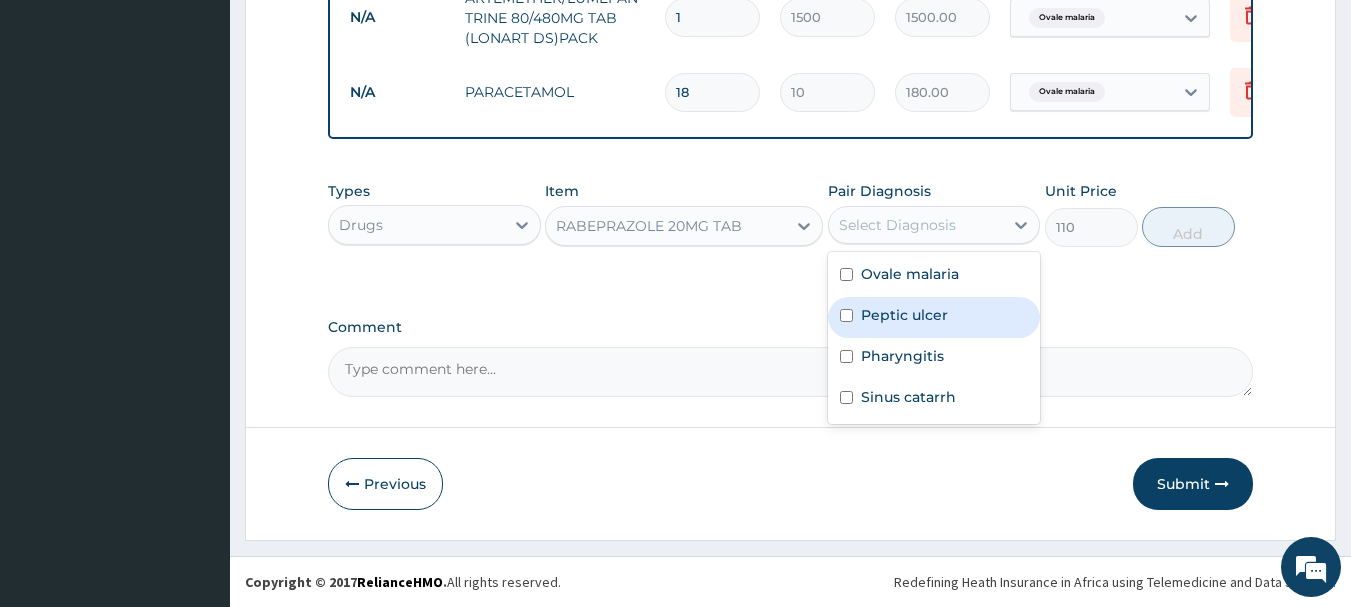 click on "Peptic ulcer" at bounding box center (934, 317) 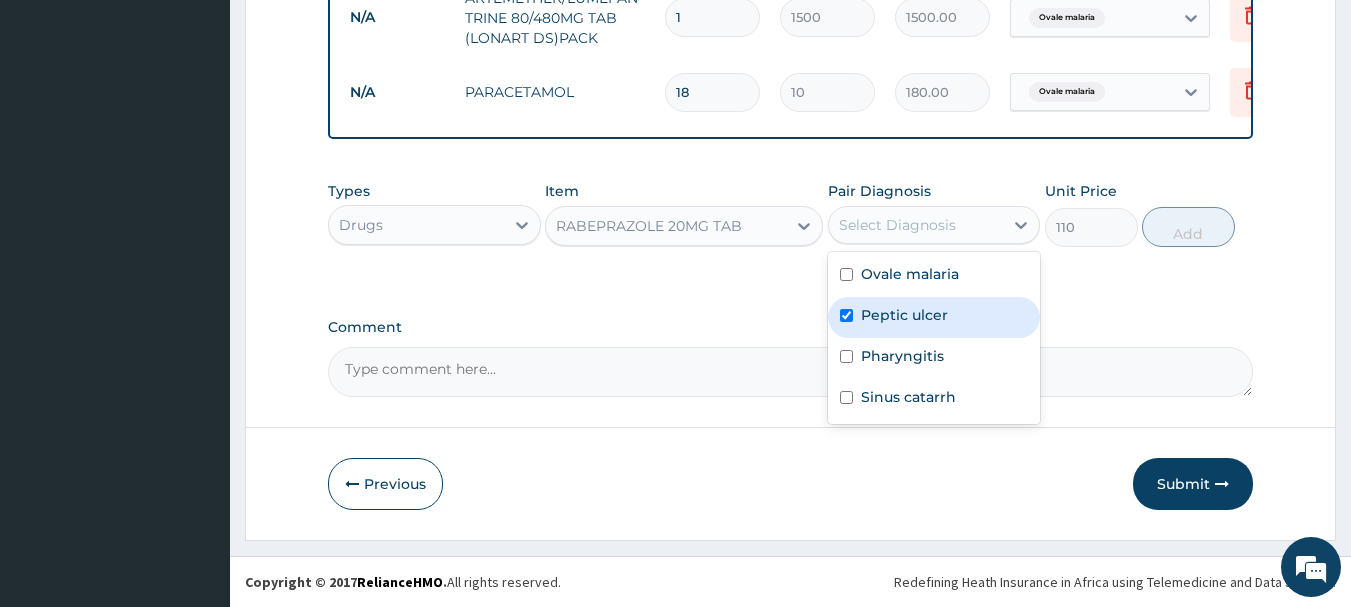 checkbox on "true" 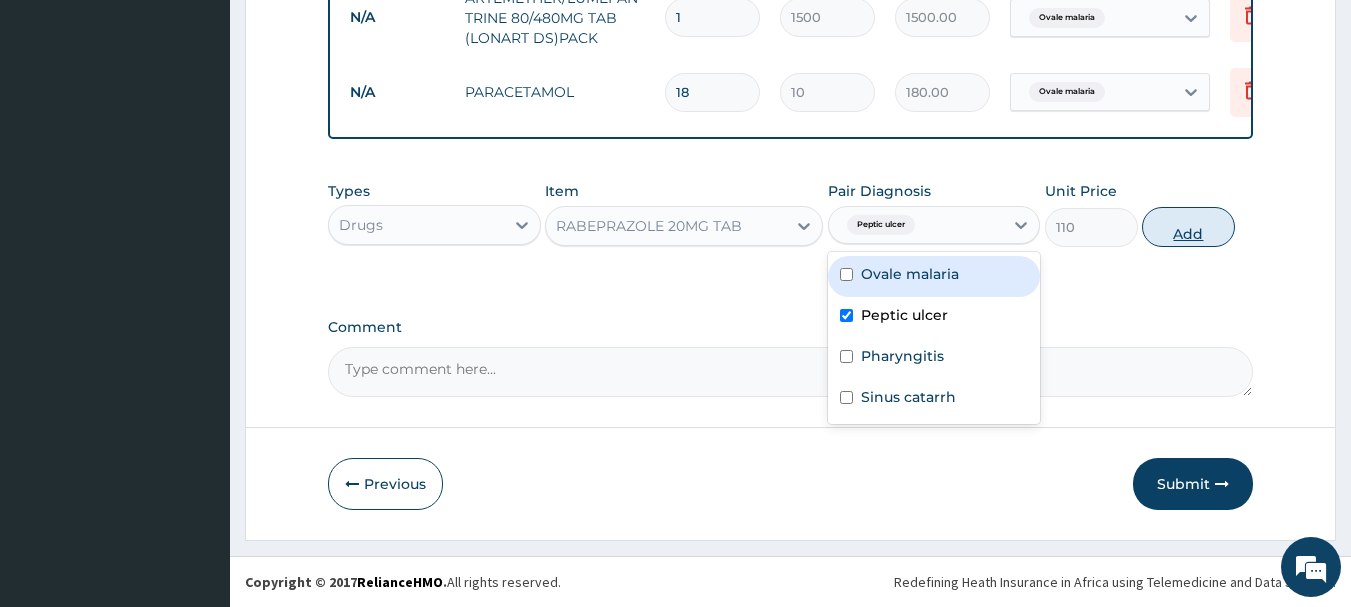 click on "Add" at bounding box center [1188, 227] 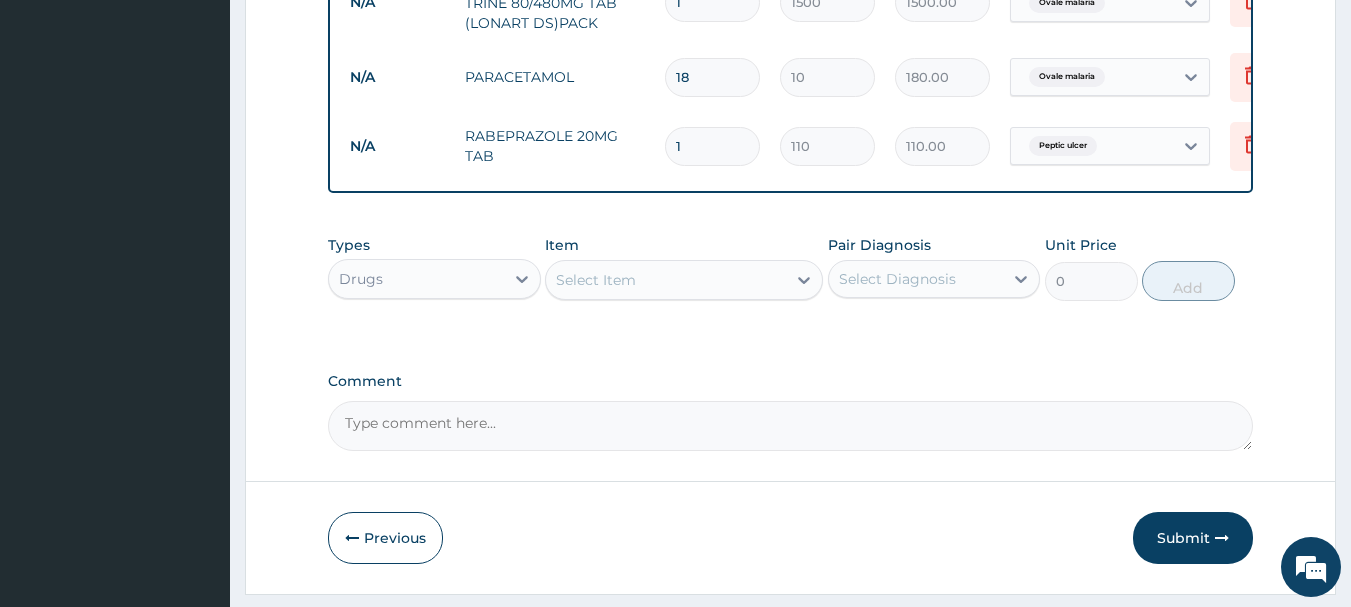 type 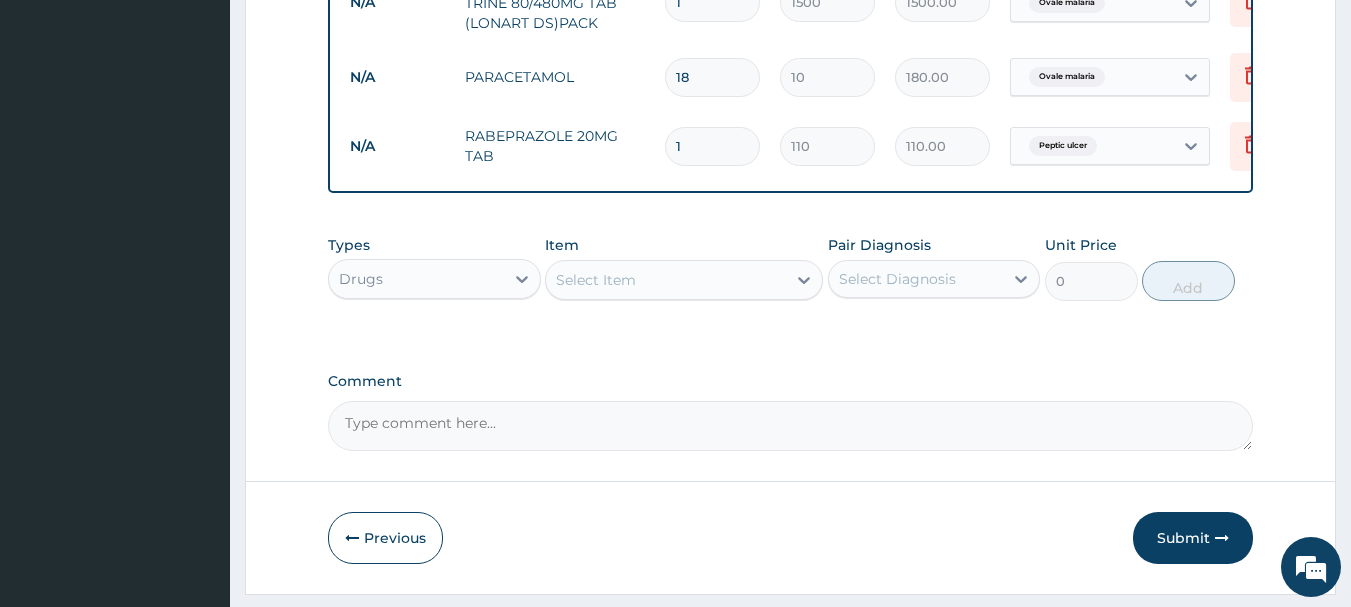 type on "0.00" 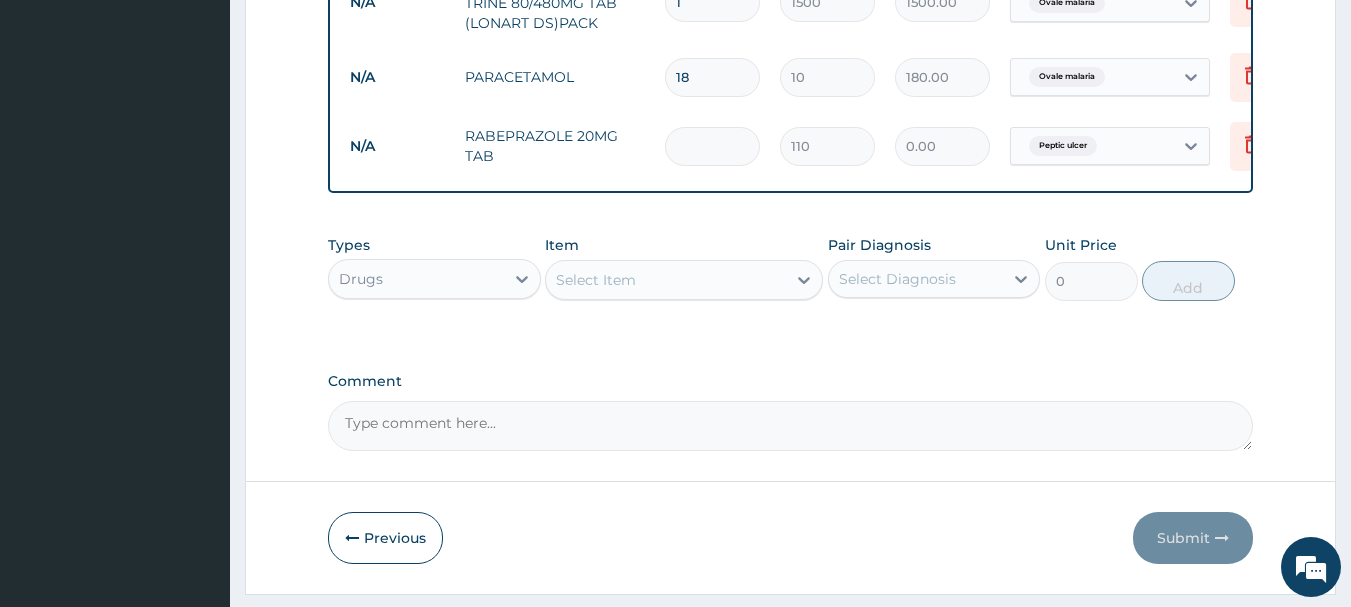 type on "2" 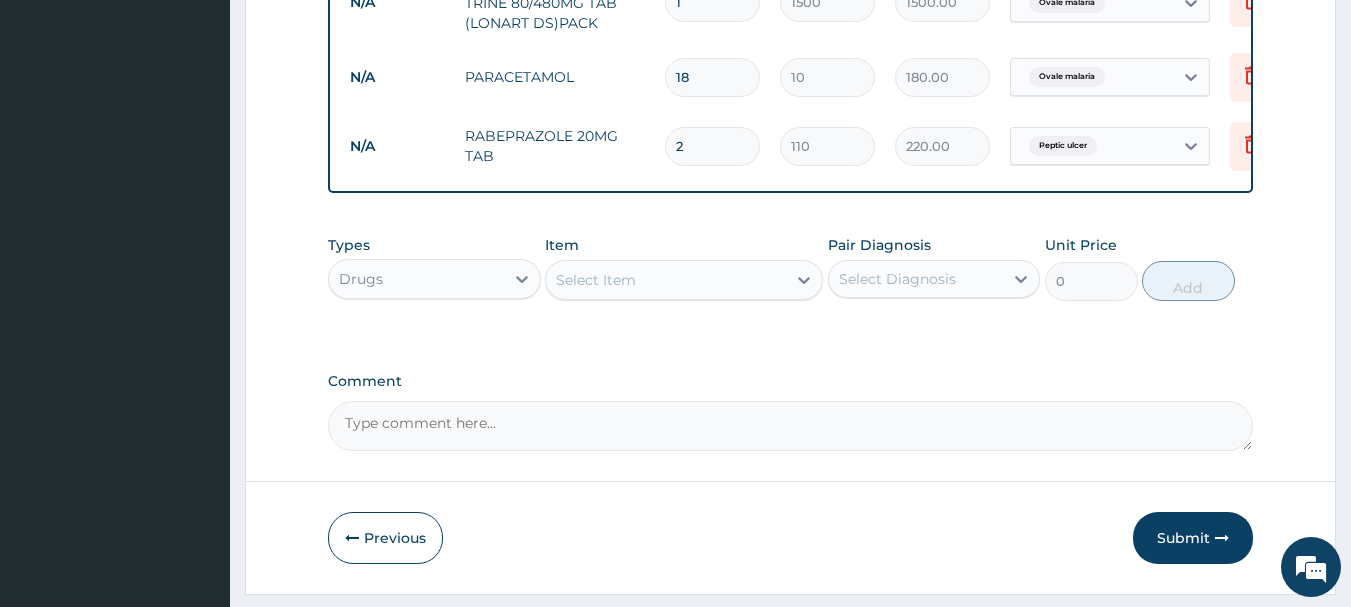 type on "28" 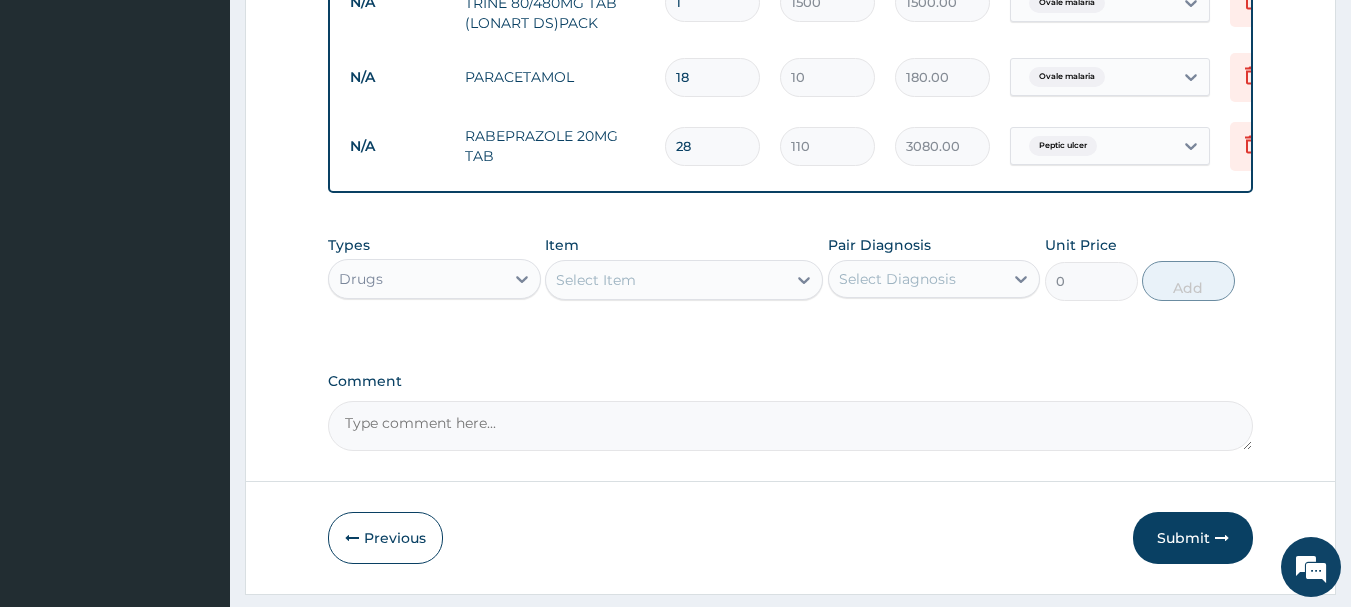 type on "28" 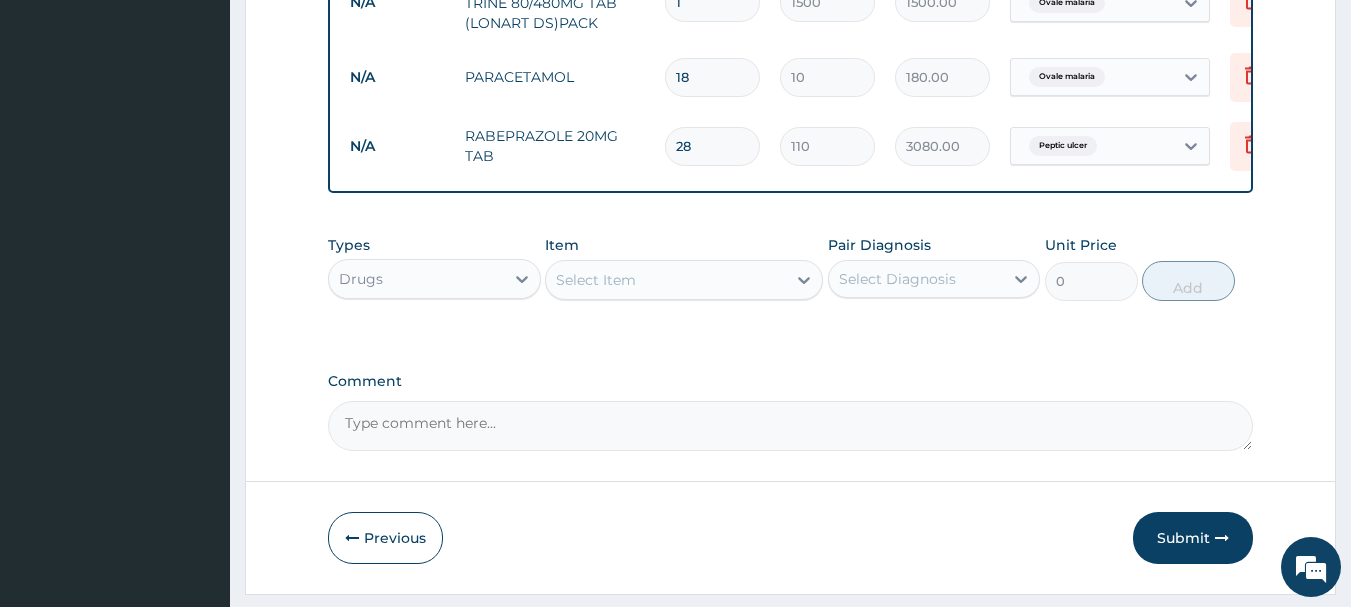 click on "Types Drugs Item Select Item Pair Diagnosis Select Diagnosis Unit Price 0 Add" at bounding box center [791, 268] 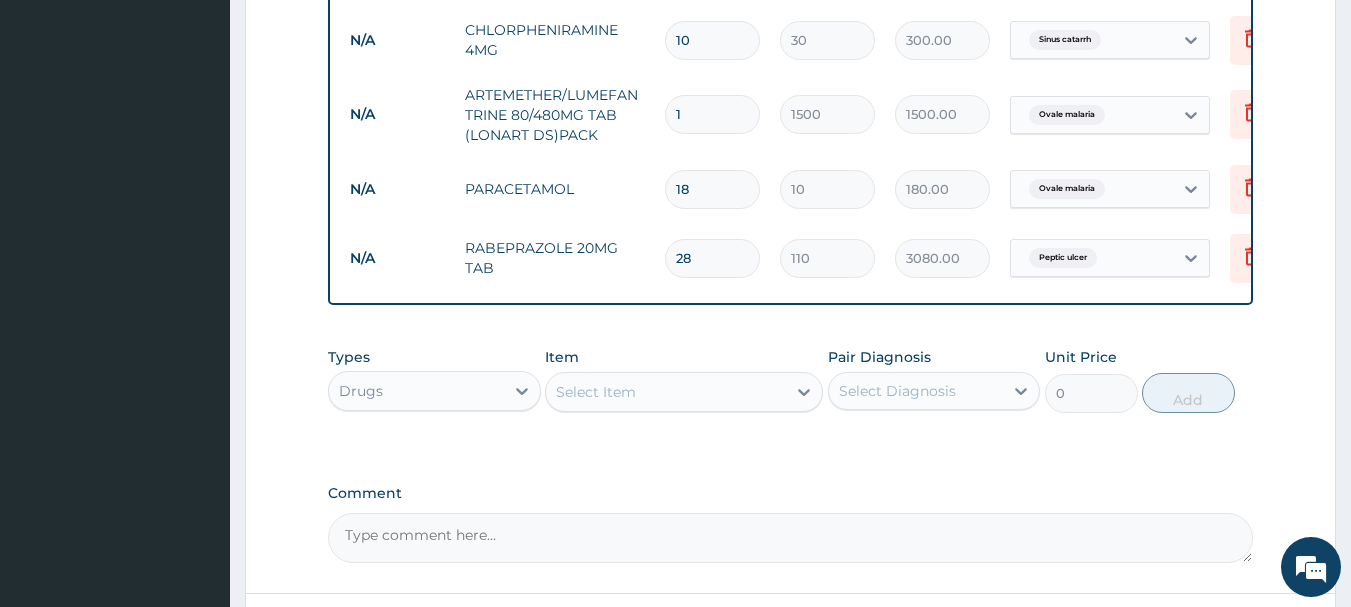 scroll, scrollTop: 942, scrollLeft: 0, axis: vertical 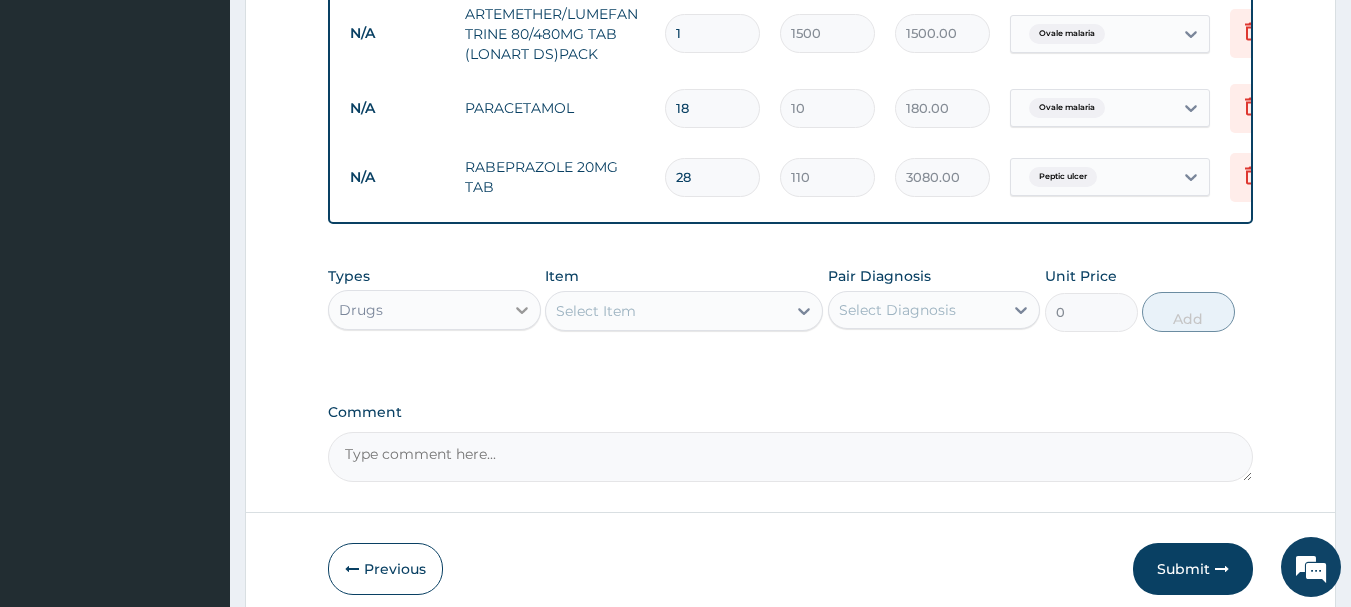click at bounding box center [522, 310] 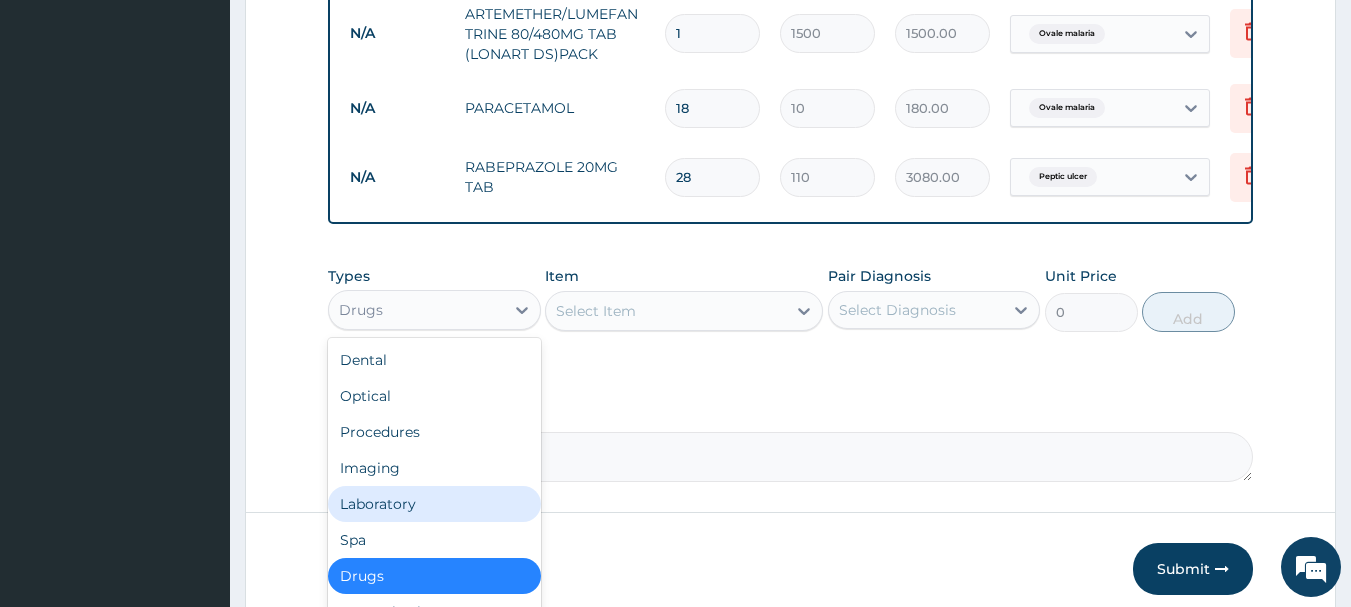 click on "Laboratory" at bounding box center [434, 504] 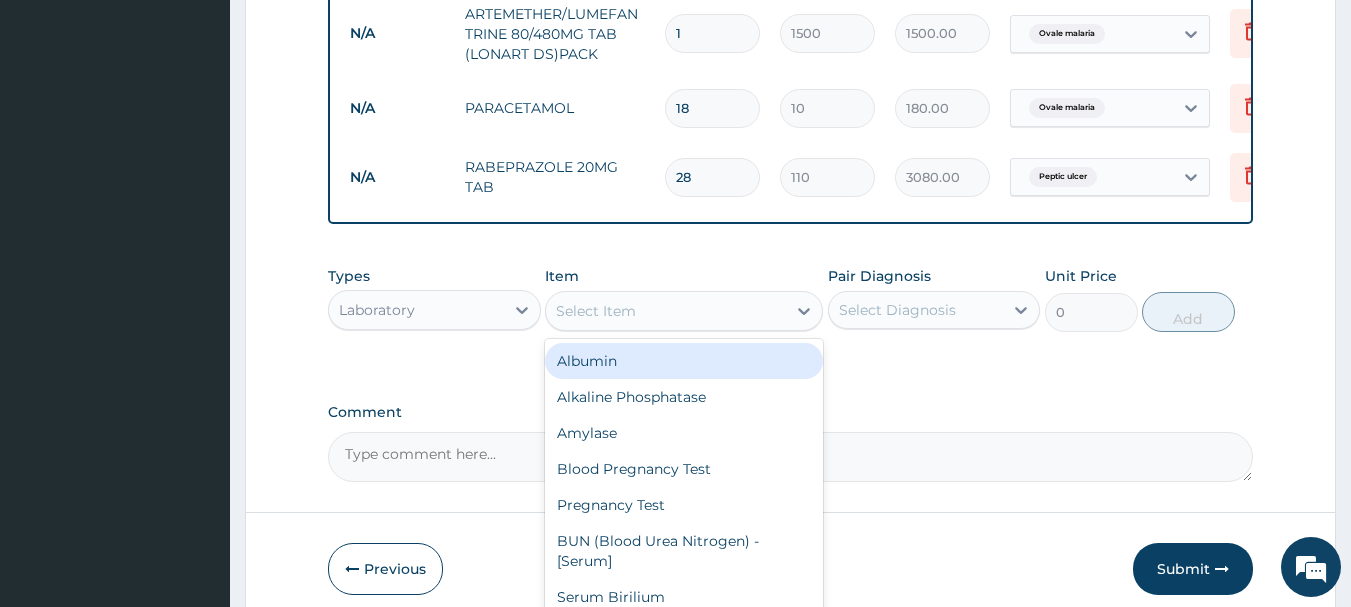 click on "Select Item" at bounding box center [666, 311] 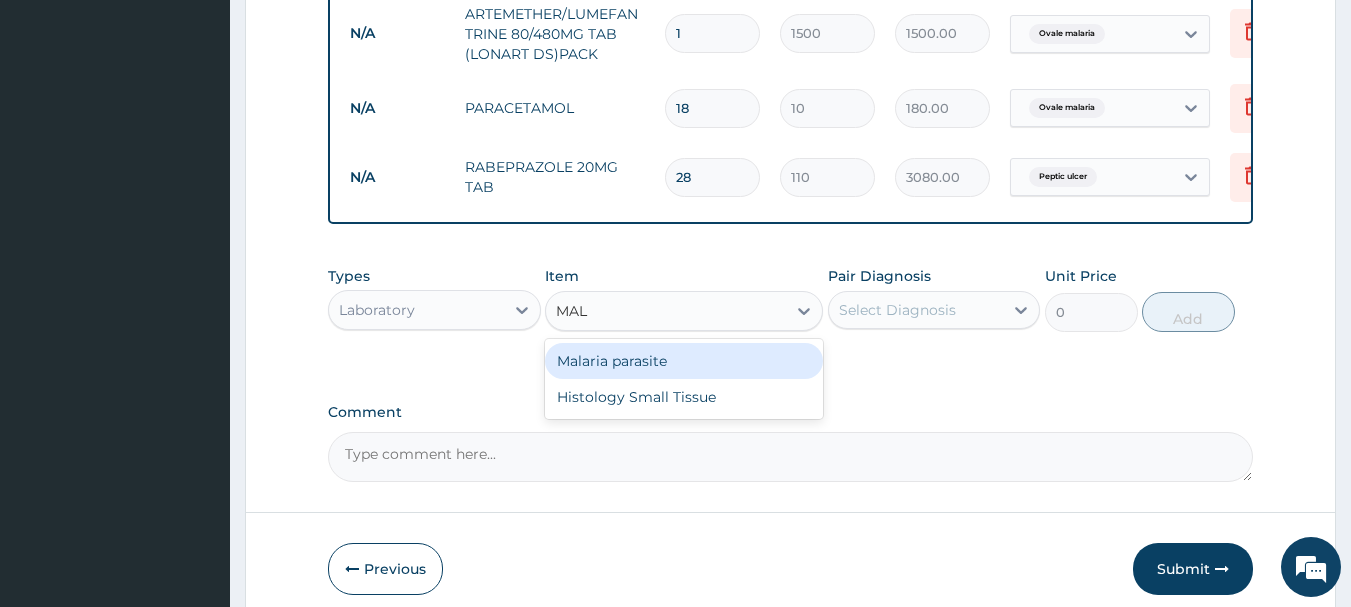 type on "MALA" 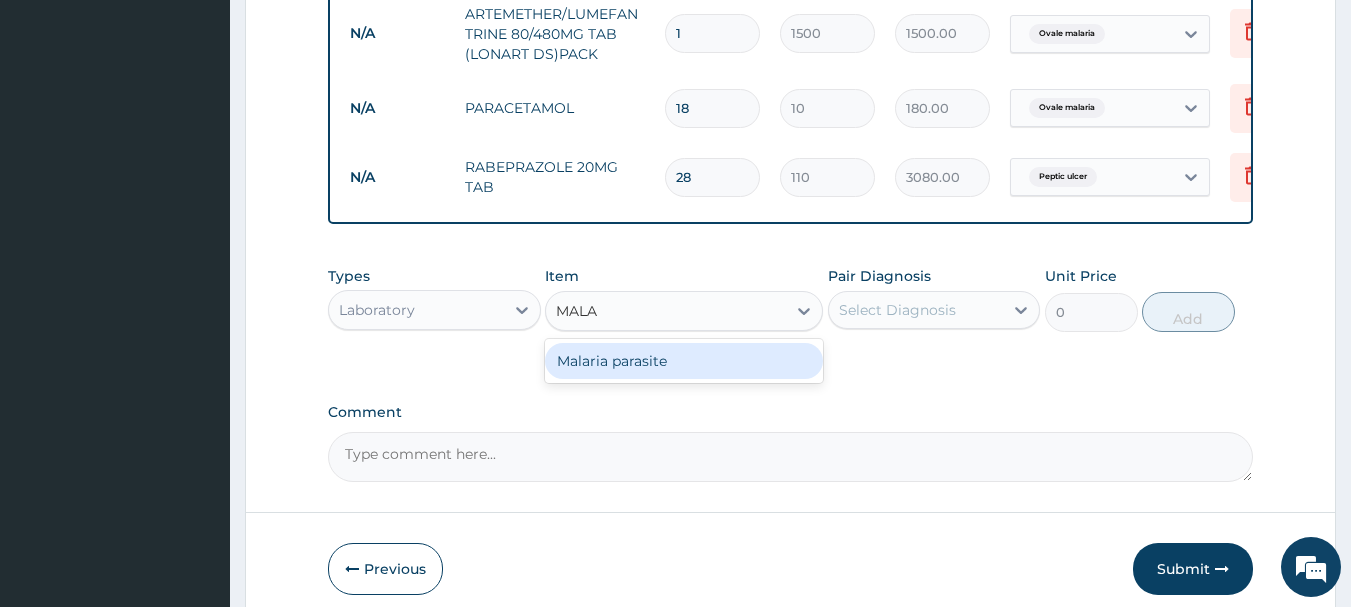 click on "Malaria parasite" at bounding box center [684, 361] 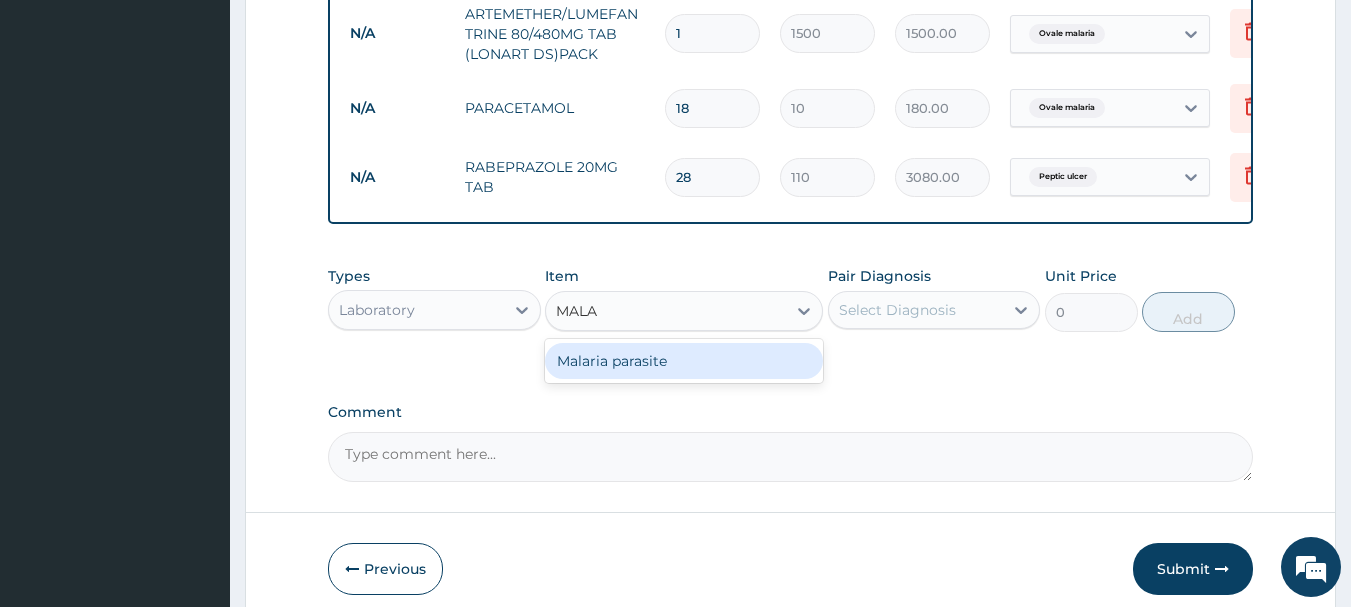 type 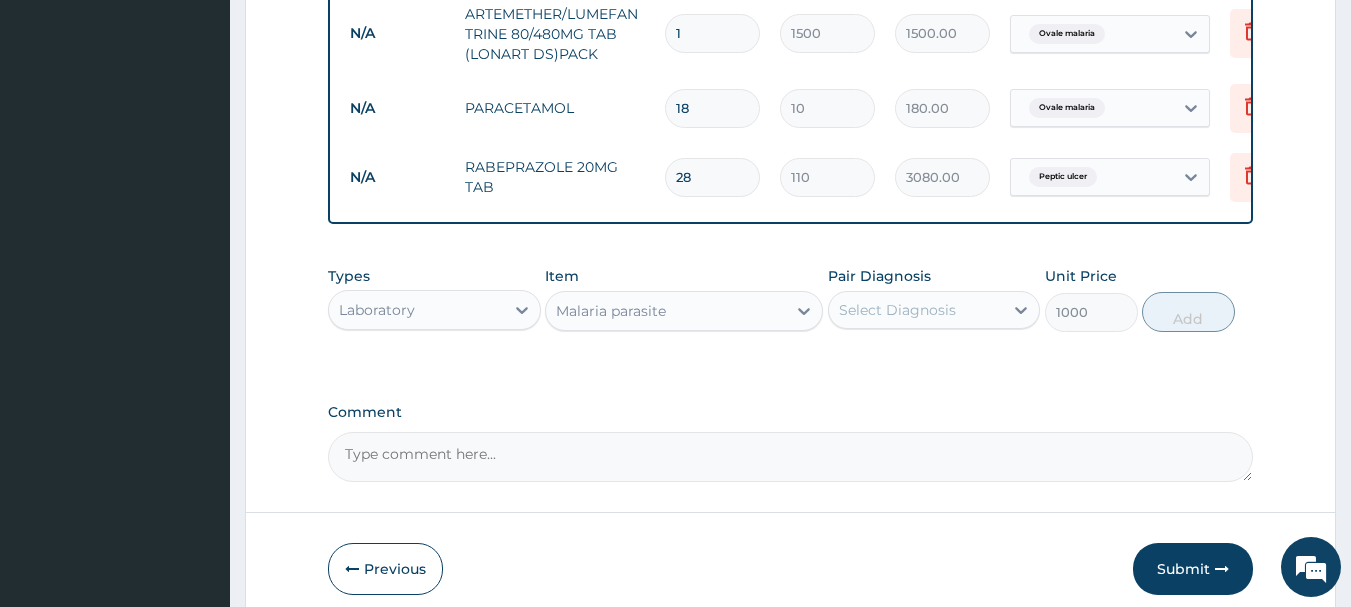 click on "Select Diagnosis" at bounding box center (916, 310) 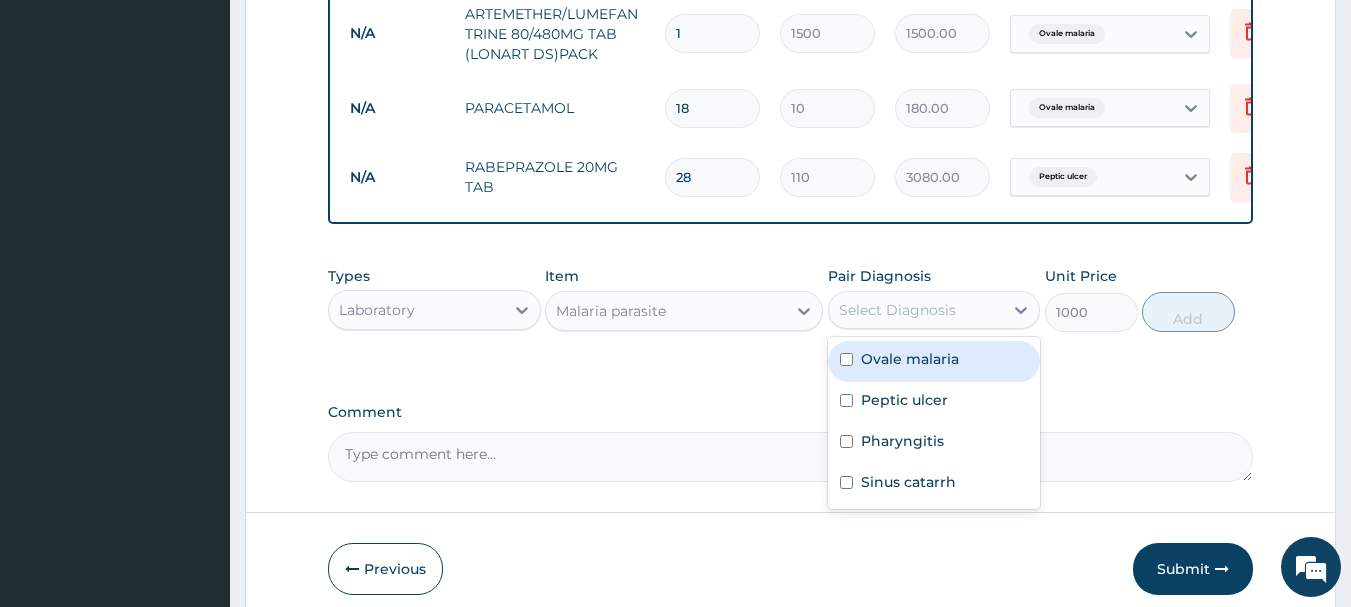 click on "Ovale malaria" at bounding box center [910, 359] 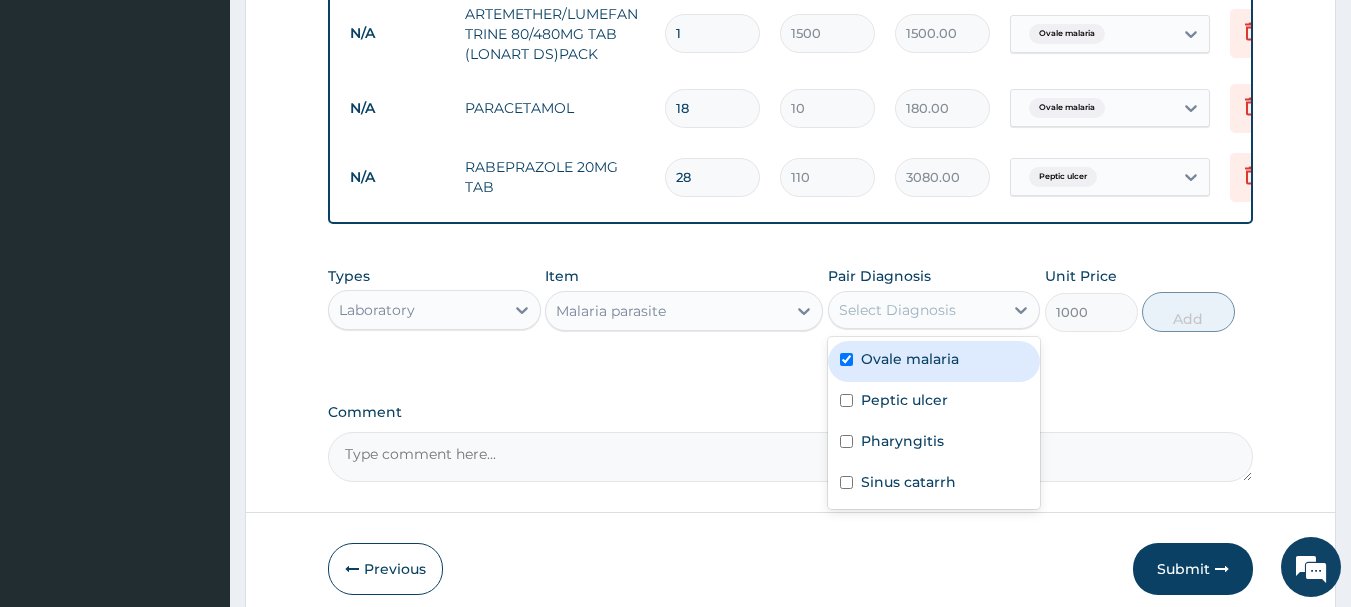 checkbox on "true" 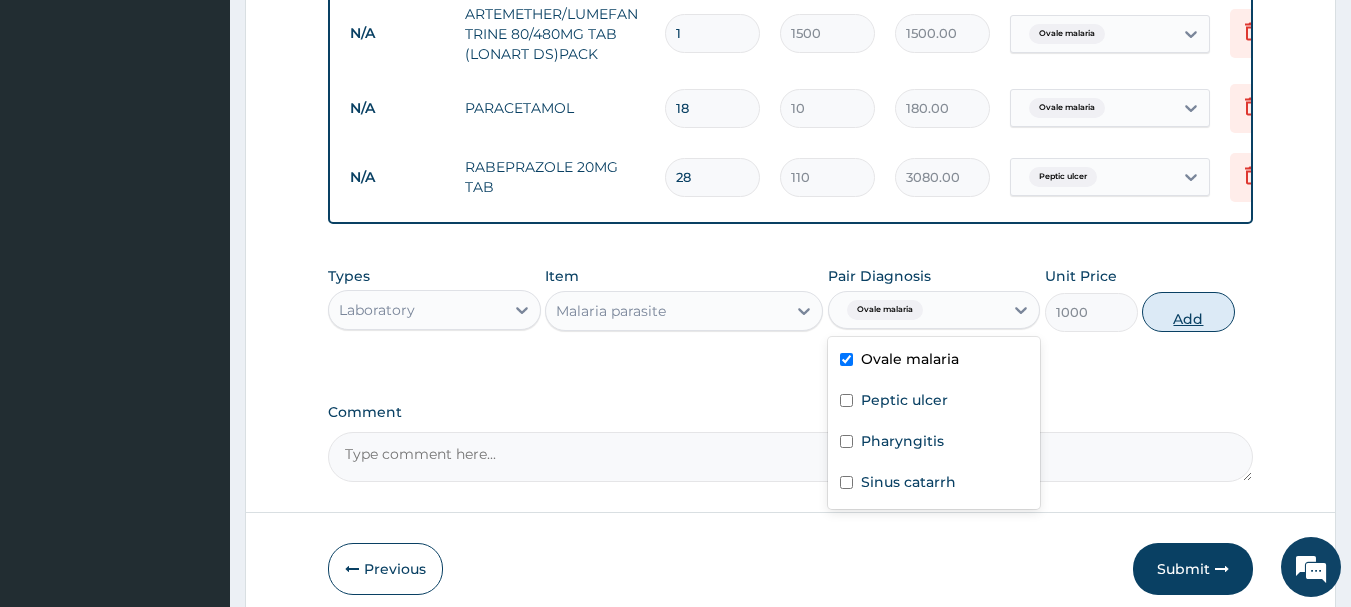 click on "Add" at bounding box center [1188, 312] 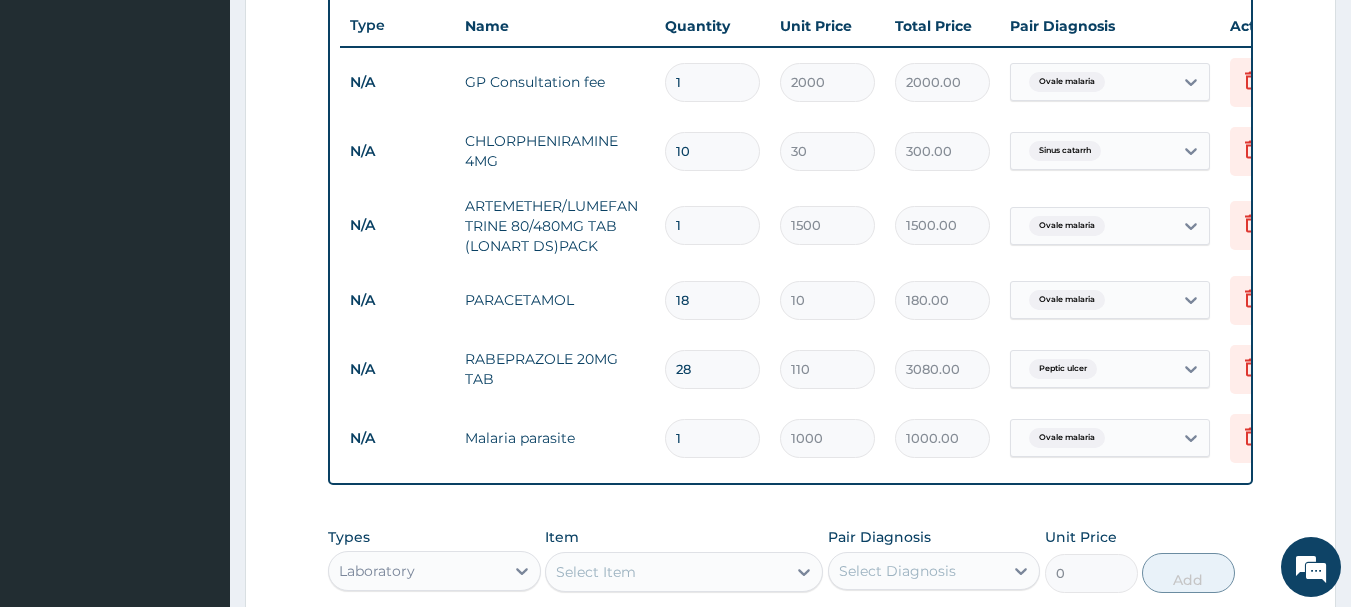 scroll, scrollTop: 542, scrollLeft: 0, axis: vertical 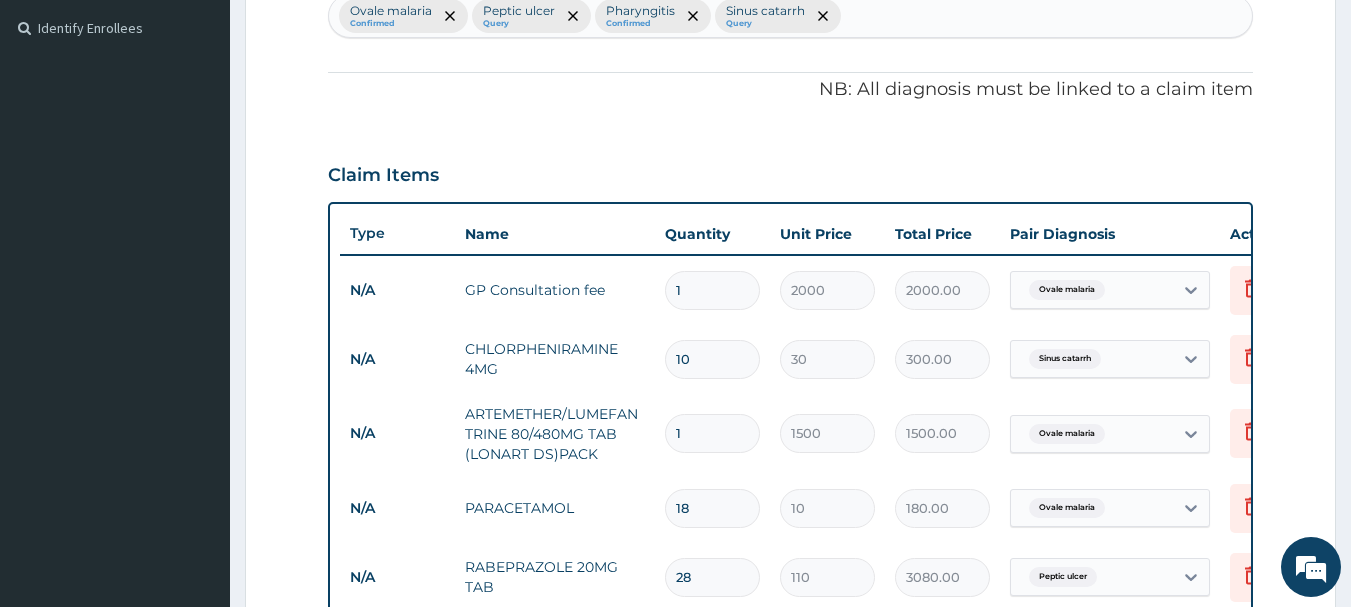 click on "Ovale malaria Confirmed Peptic ulcer Query Pharyngitis Confirmed Sinus catarrh Query" at bounding box center [791, 16] 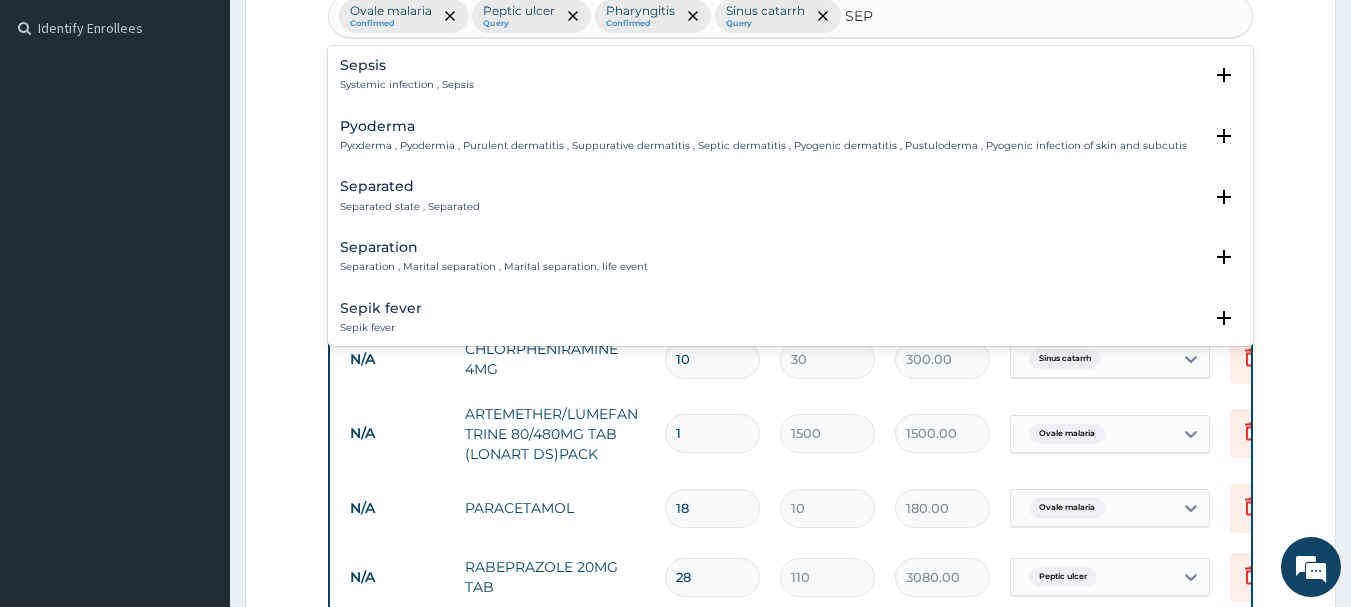 type on "SEPS" 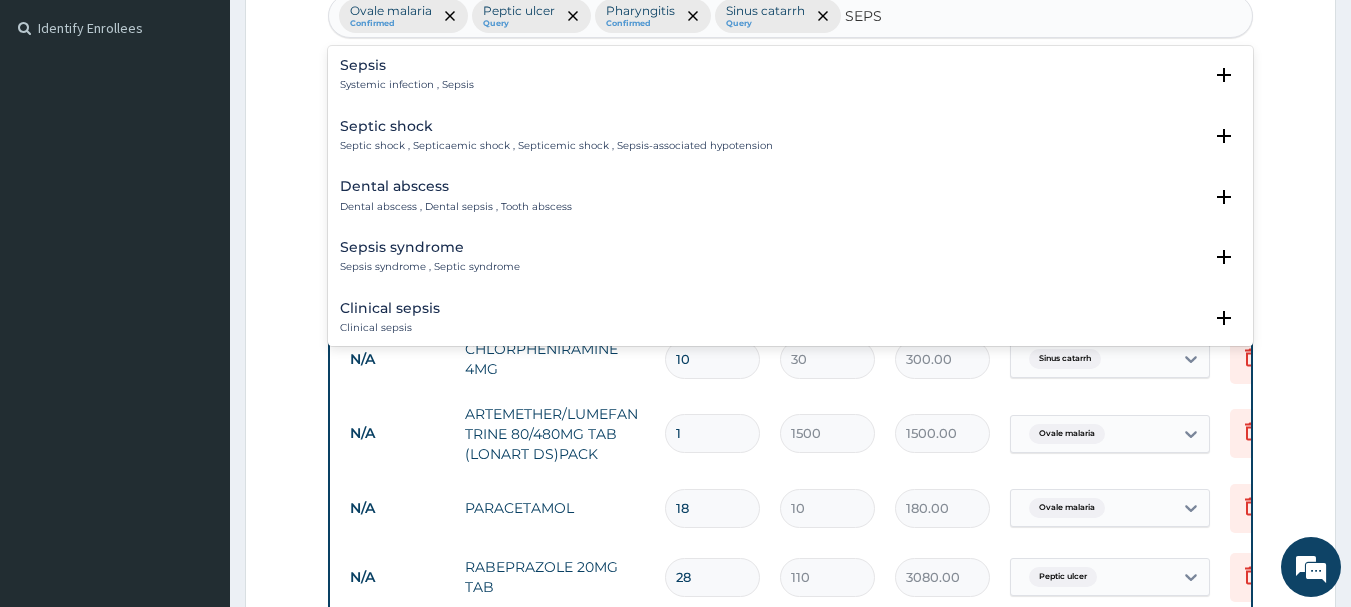 click on "Sepsis" at bounding box center [407, 65] 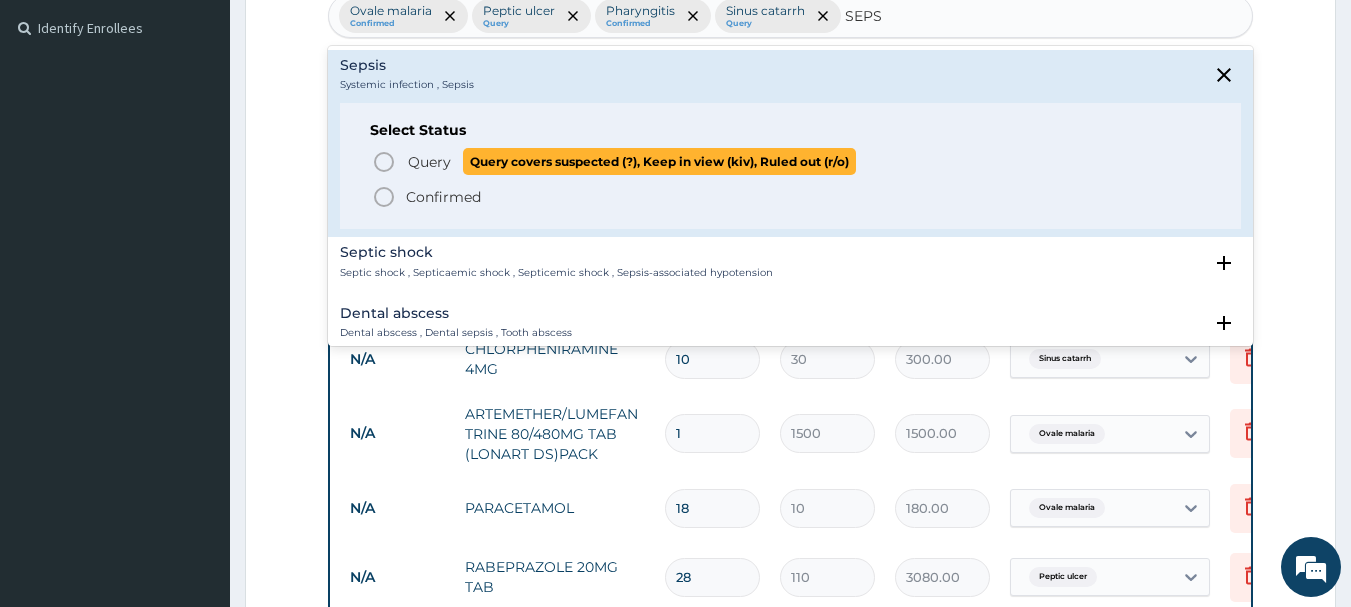 click on "Query Query covers suspected (?), Keep in view (kiv), Ruled out (r/o)" at bounding box center [792, 161] 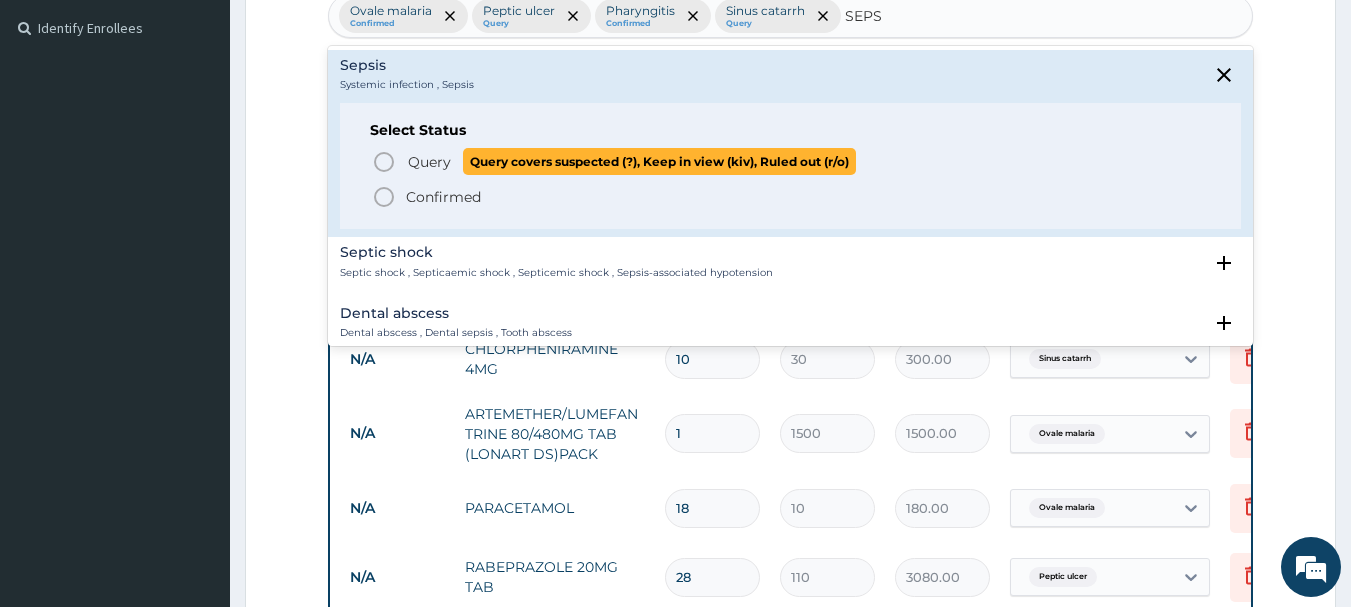 type 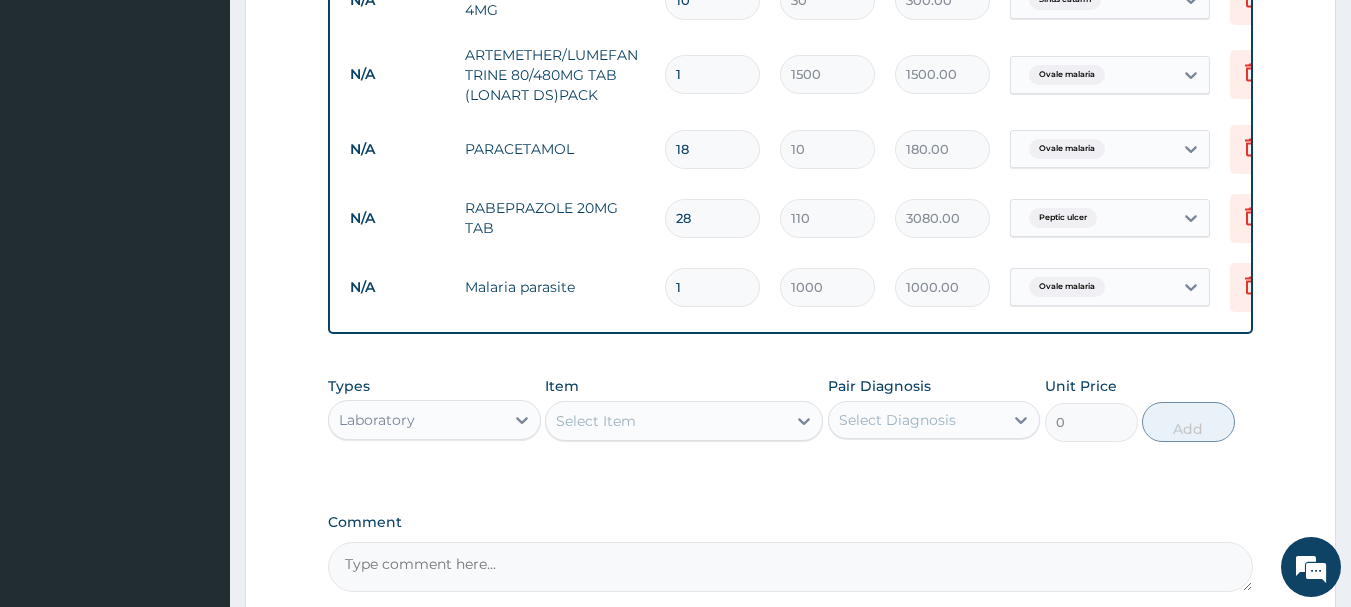 scroll, scrollTop: 942, scrollLeft: 0, axis: vertical 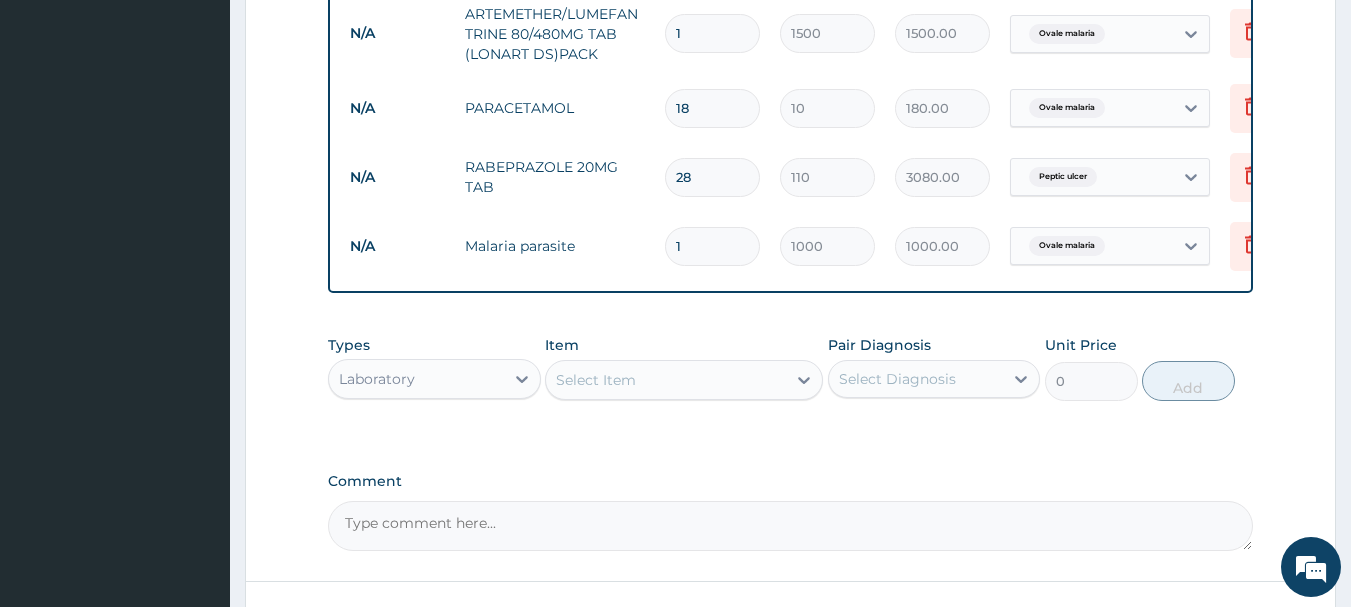 click on "Select Item" at bounding box center (596, 380) 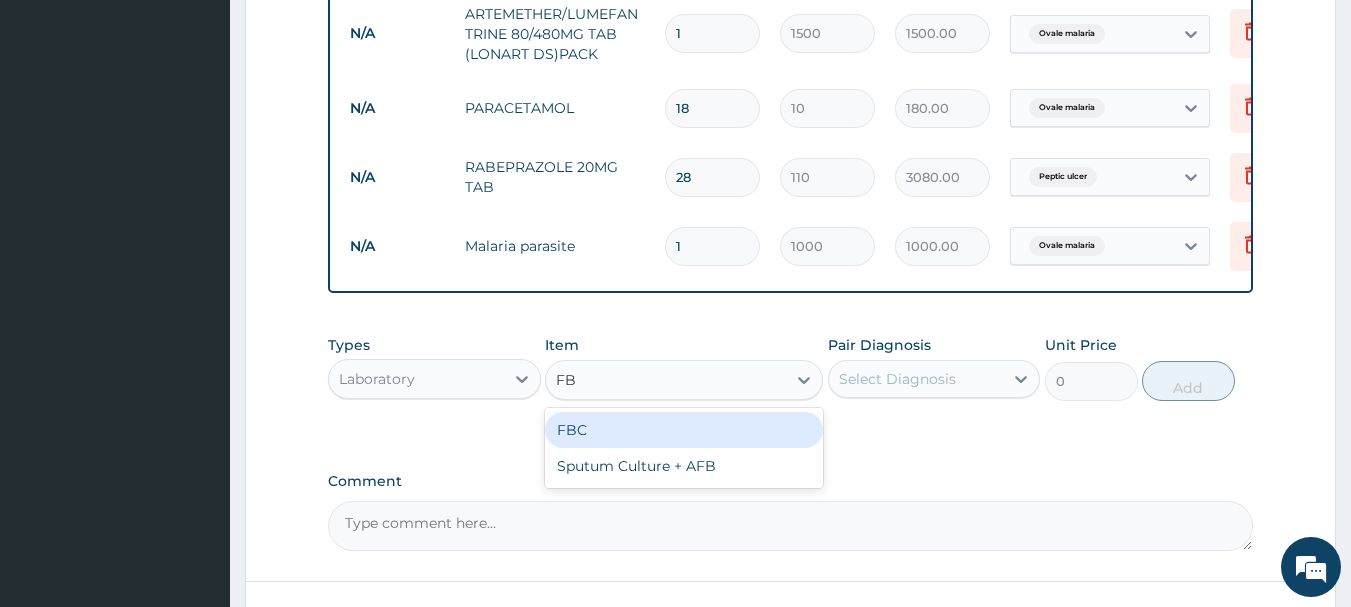type on "FBC" 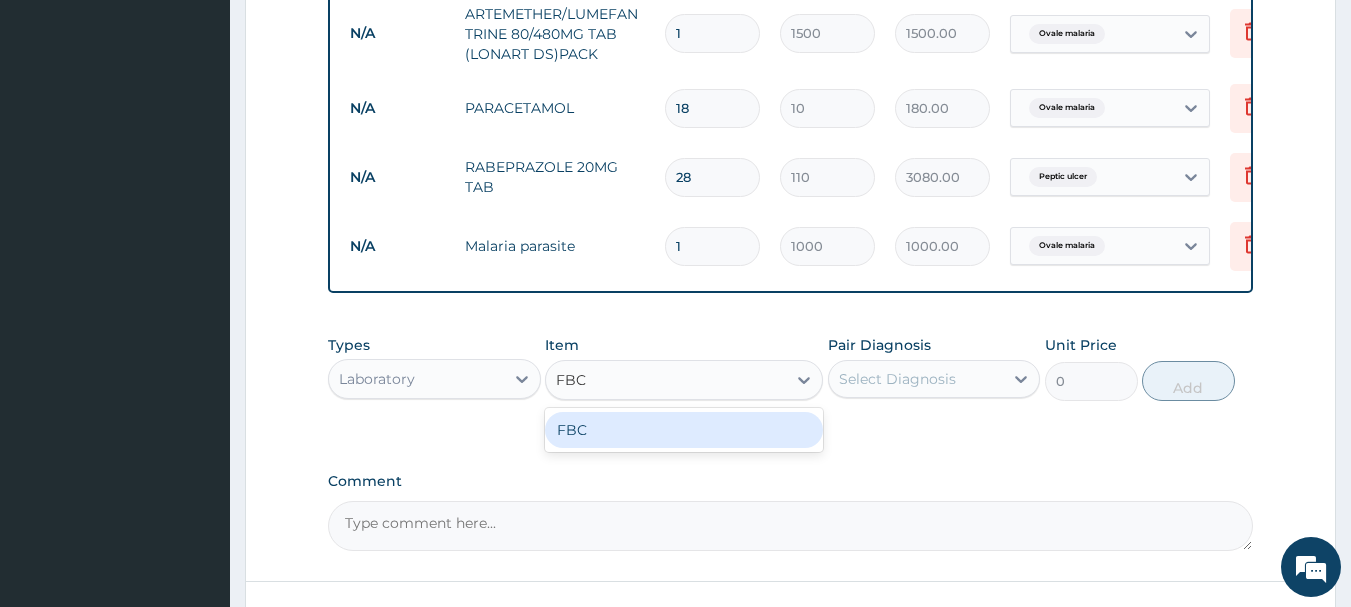 click on "FBC" at bounding box center [684, 430] 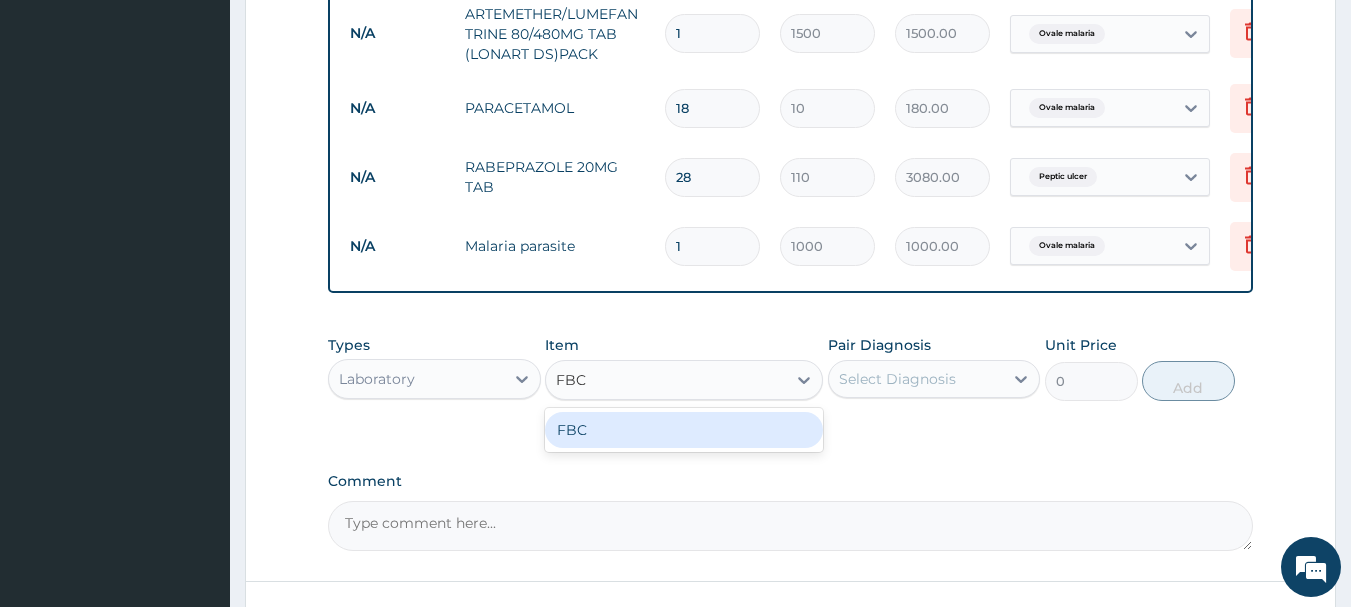 type 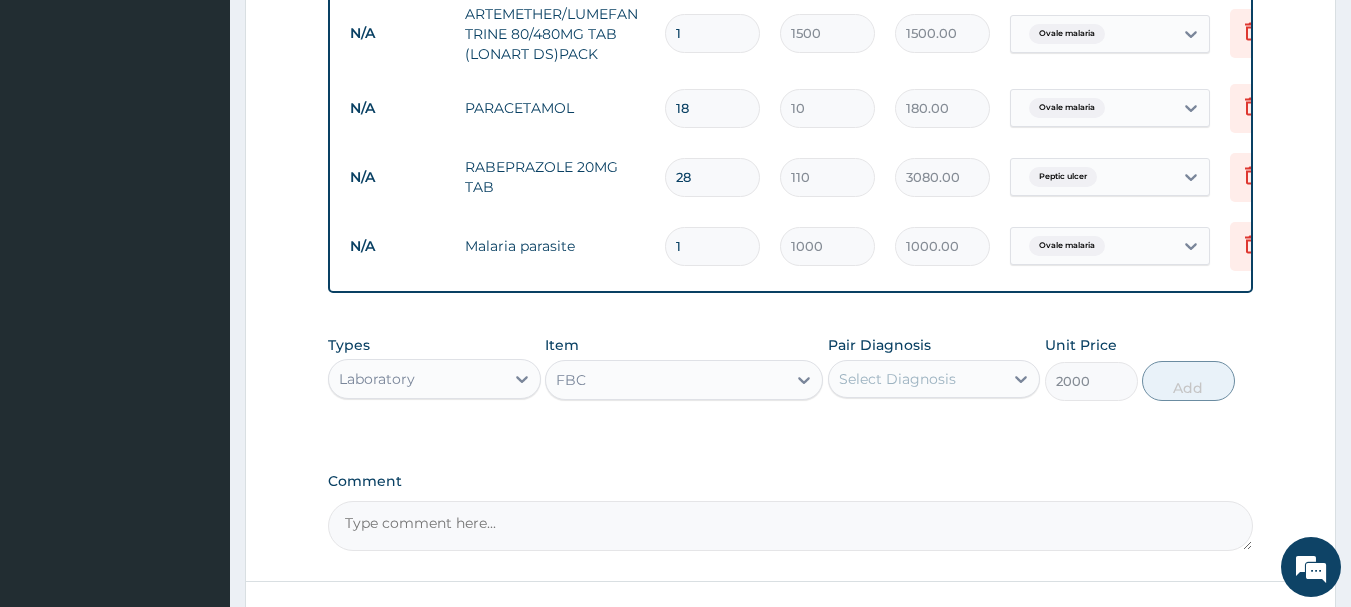click on "Select Diagnosis" at bounding box center [916, 379] 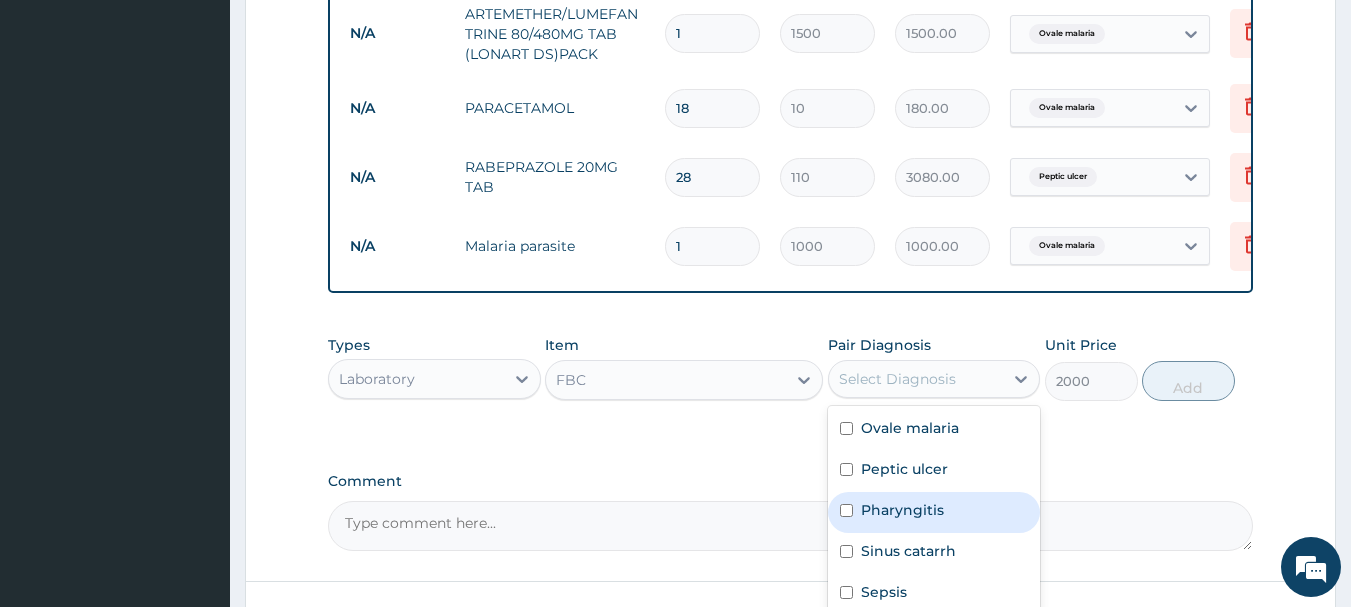 scroll, scrollTop: 1042, scrollLeft: 0, axis: vertical 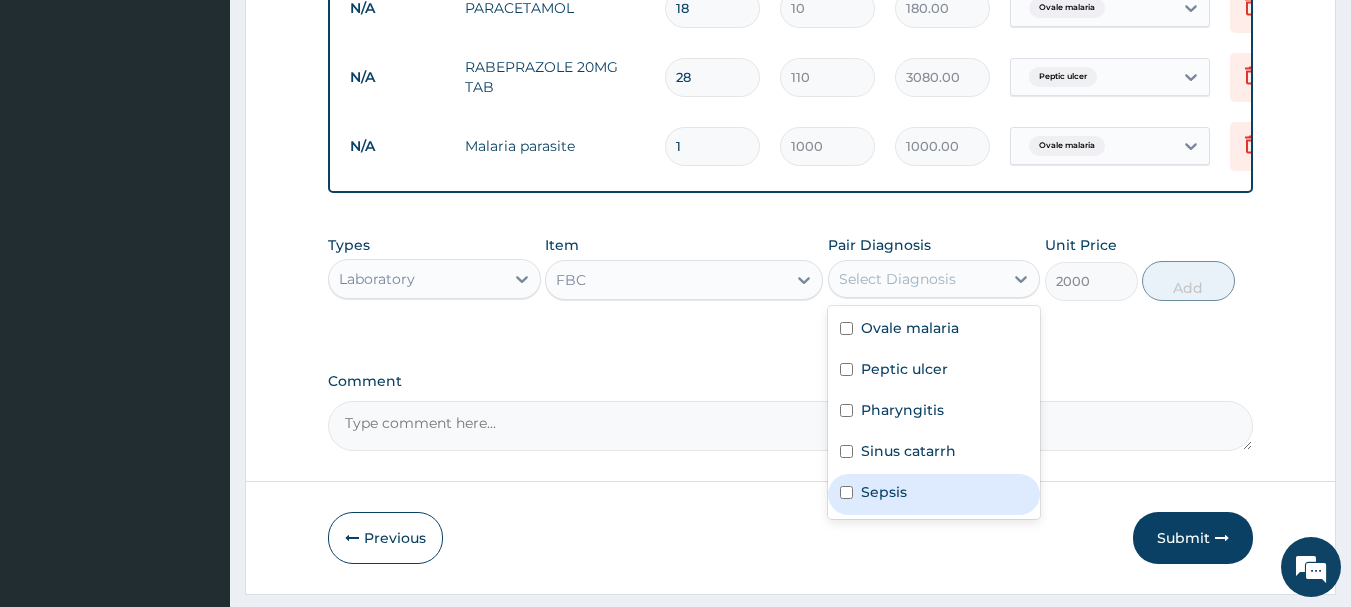 click on "Sepsis" at bounding box center [934, 494] 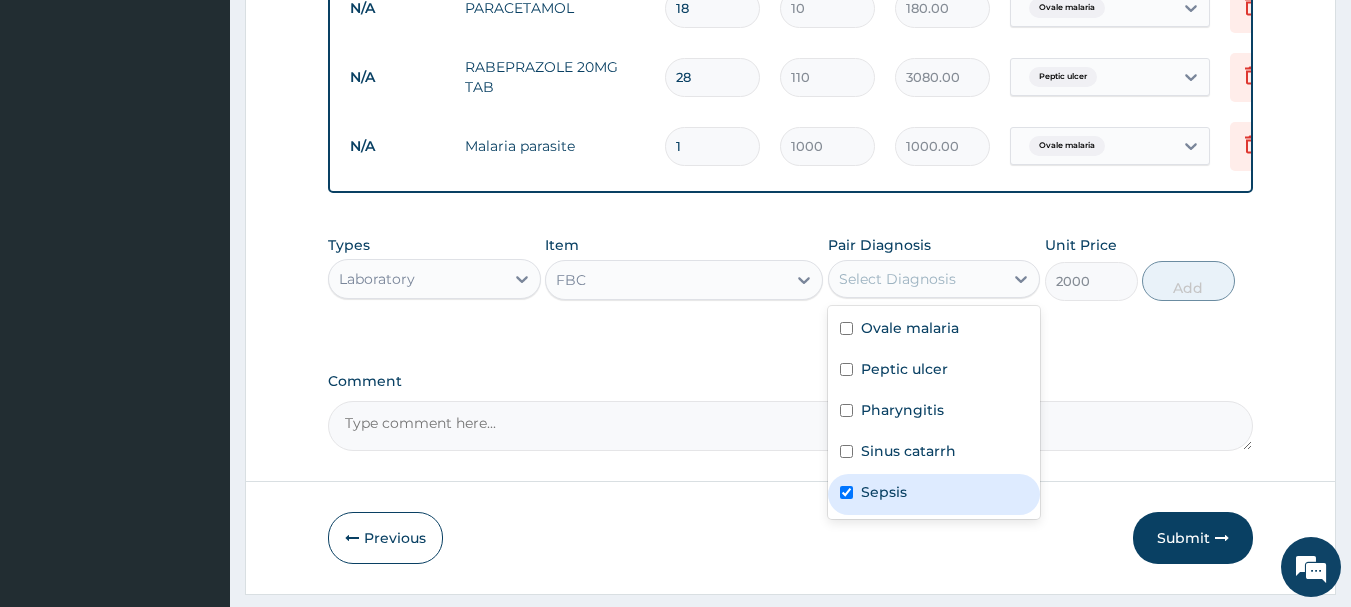 checkbox on "true" 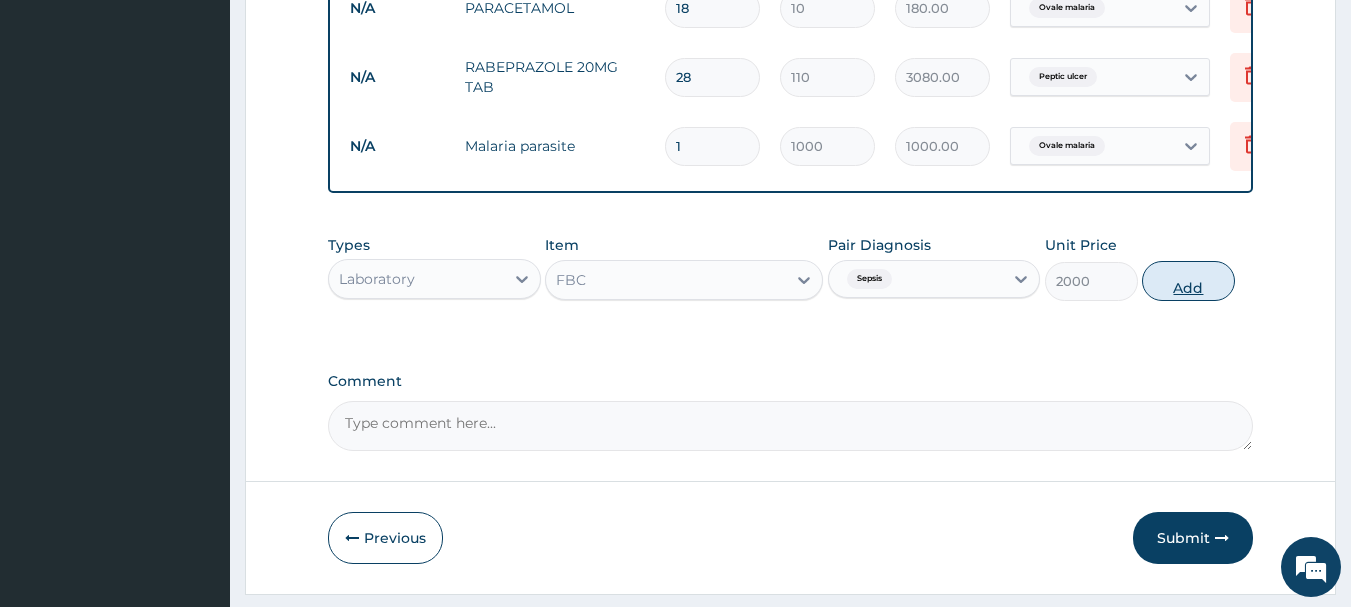 click on "Add" at bounding box center [1188, 281] 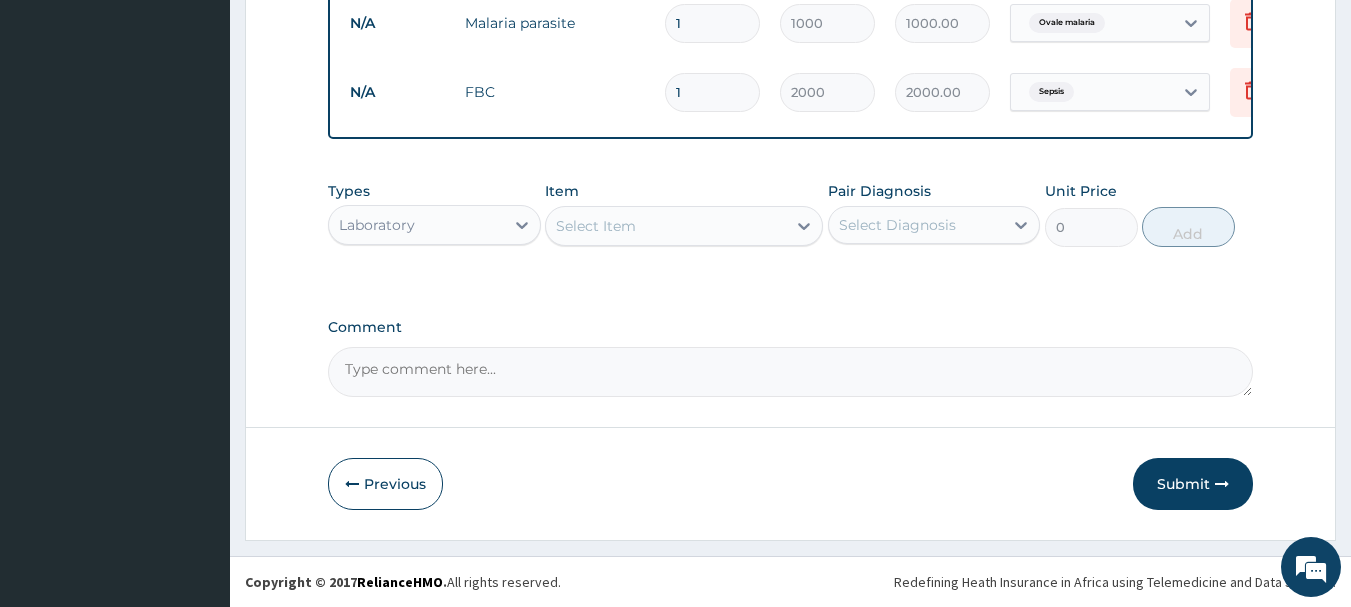 scroll, scrollTop: 1180, scrollLeft: 0, axis: vertical 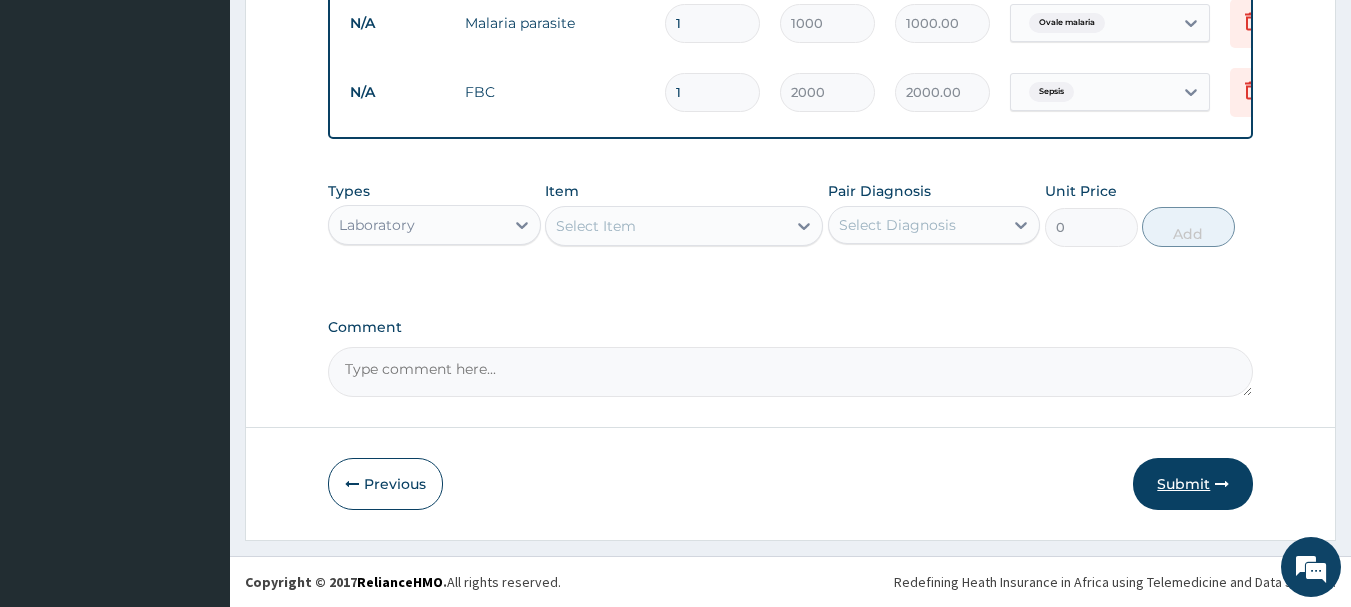 click on "Submit" at bounding box center (1193, 484) 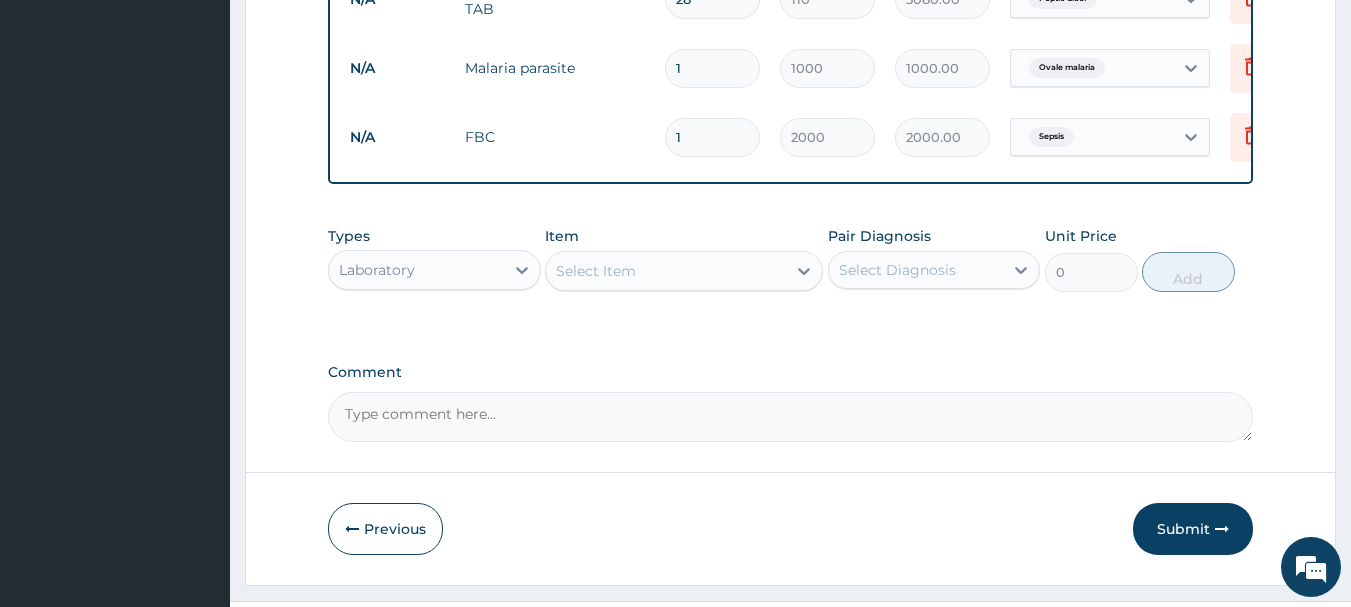 scroll, scrollTop: 1180, scrollLeft: 0, axis: vertical 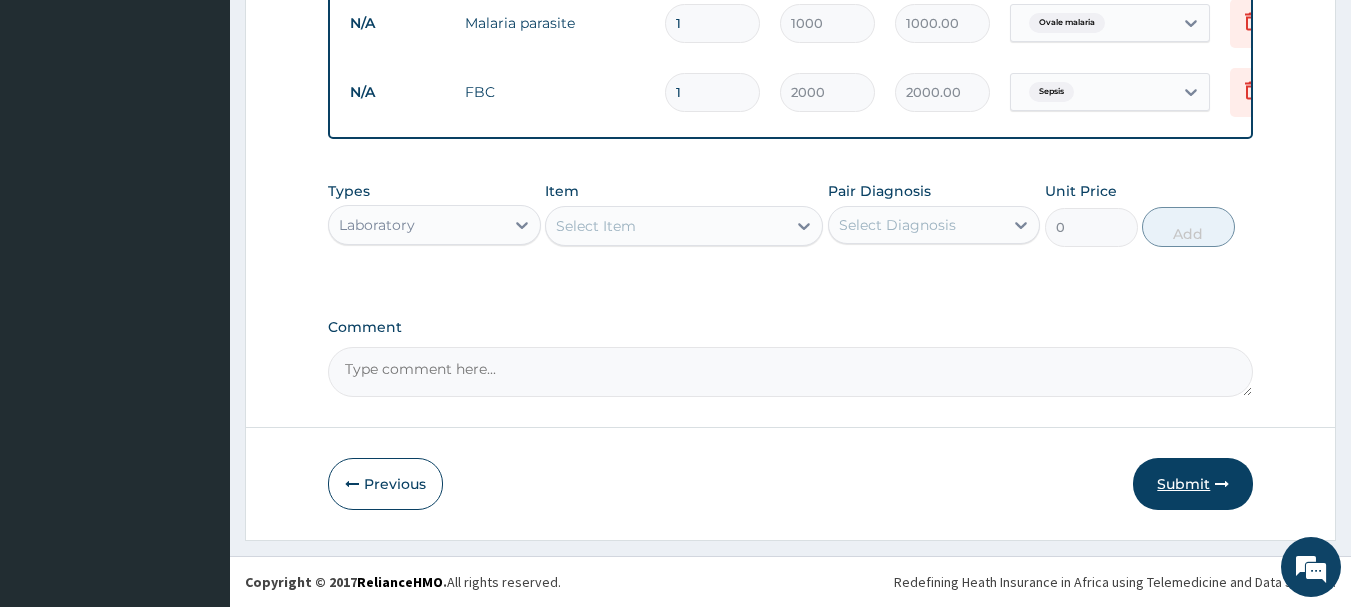 click on "Submit" at bounding box center (1193, 484) 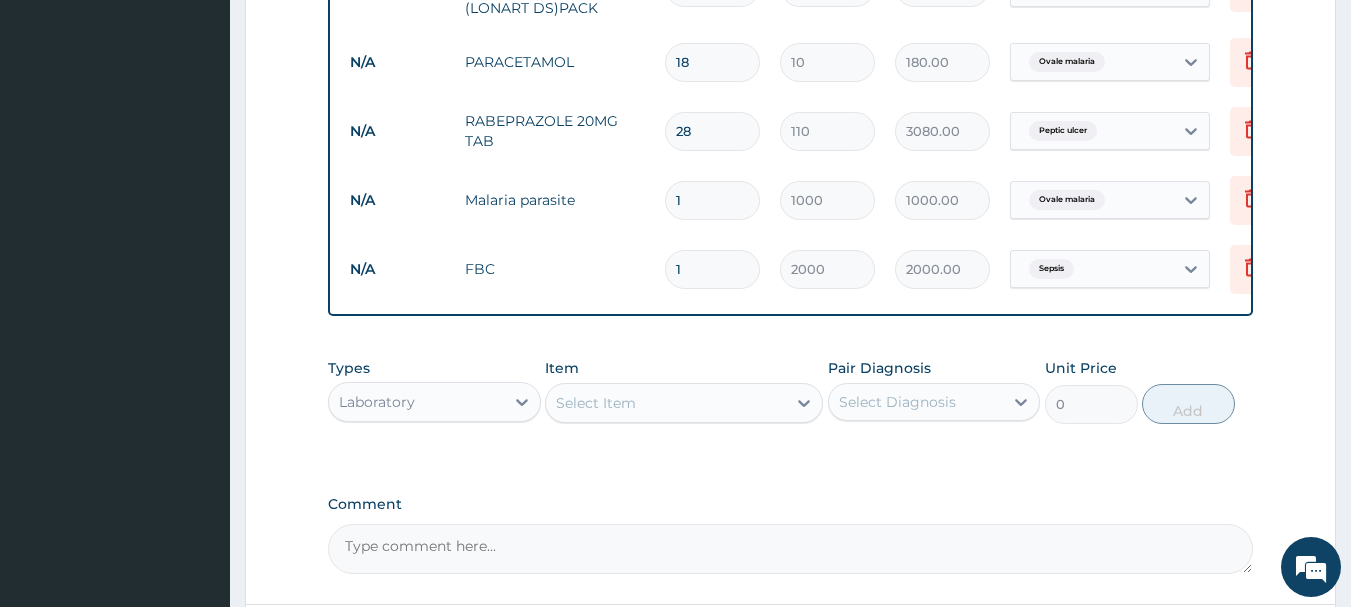 scroll, scrollTop: 1080, scrollLeft: 0, axis: vertical 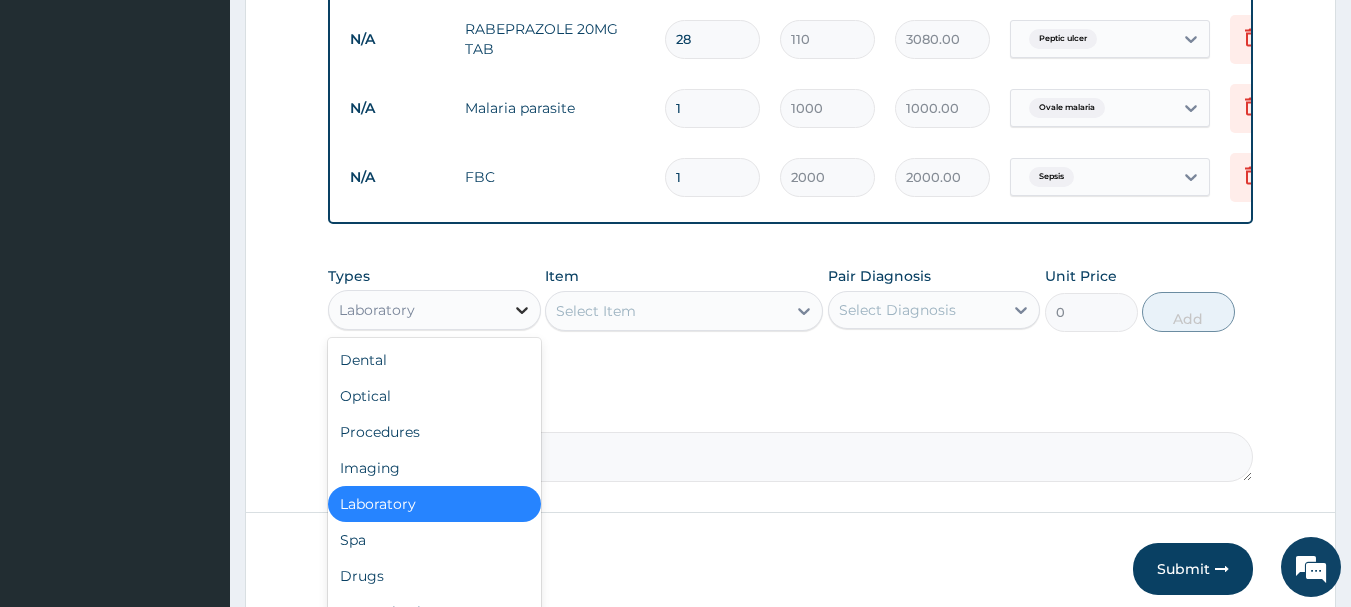 click at bounding box center [522, 310] 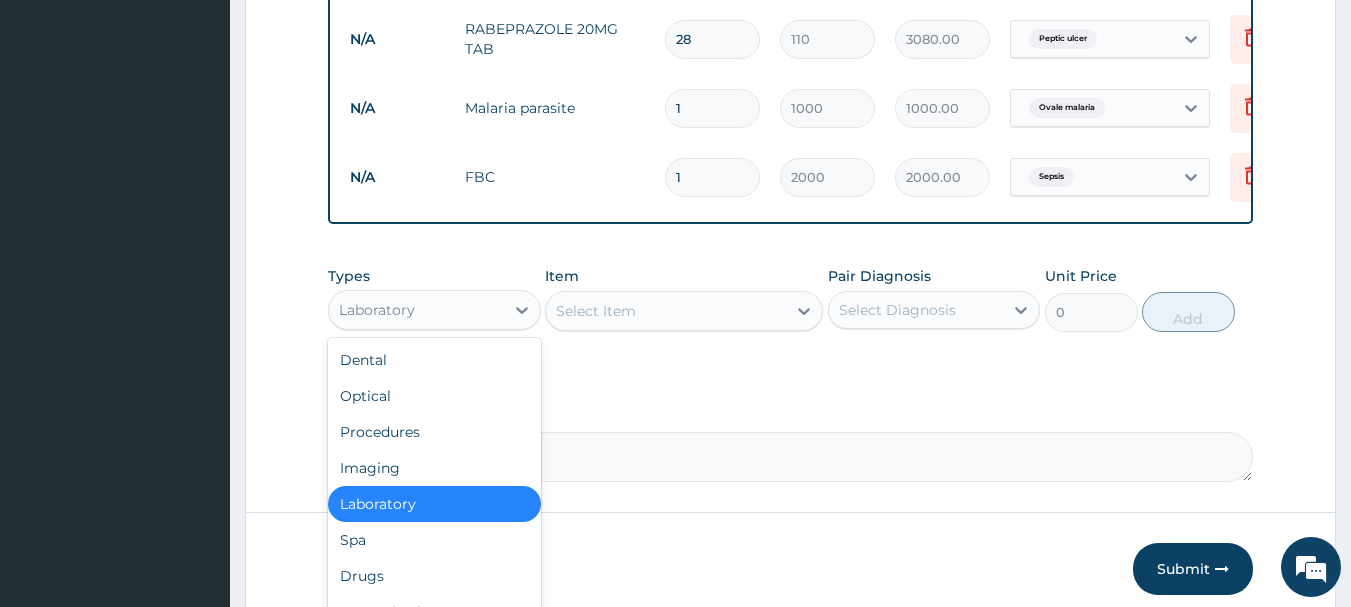 scroll, scrollTop: 68, scrollLeft: 0, axis: vertical 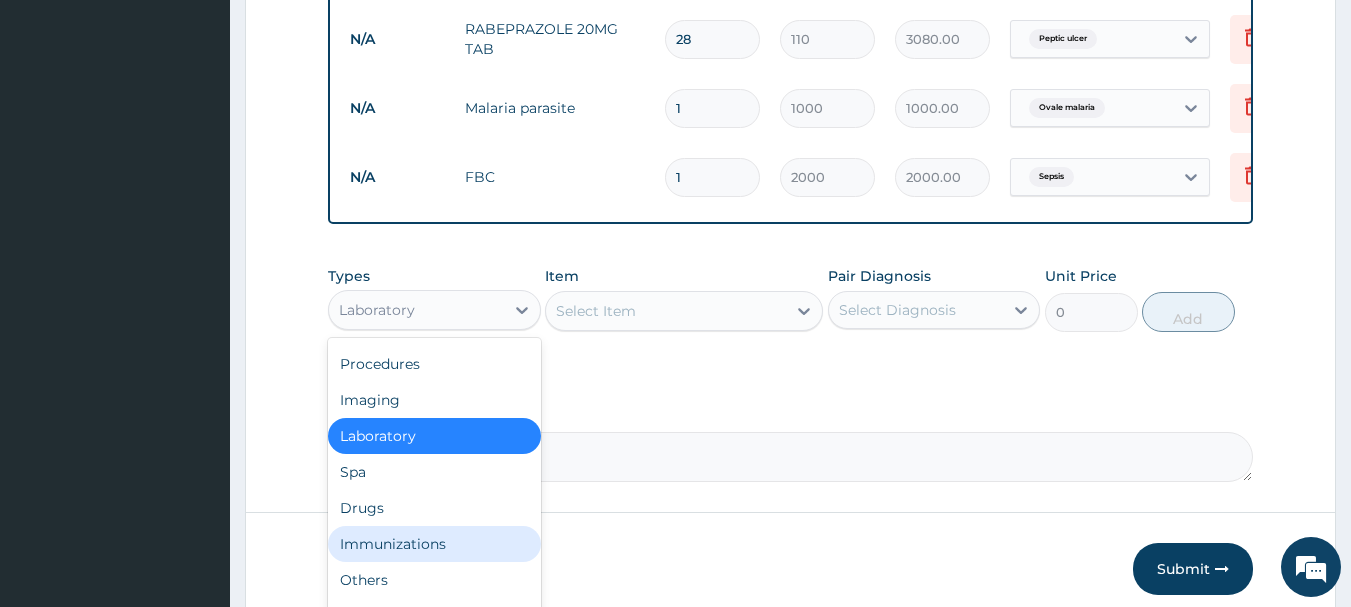 click on "Immunizations" at bounding box center (434, 544) 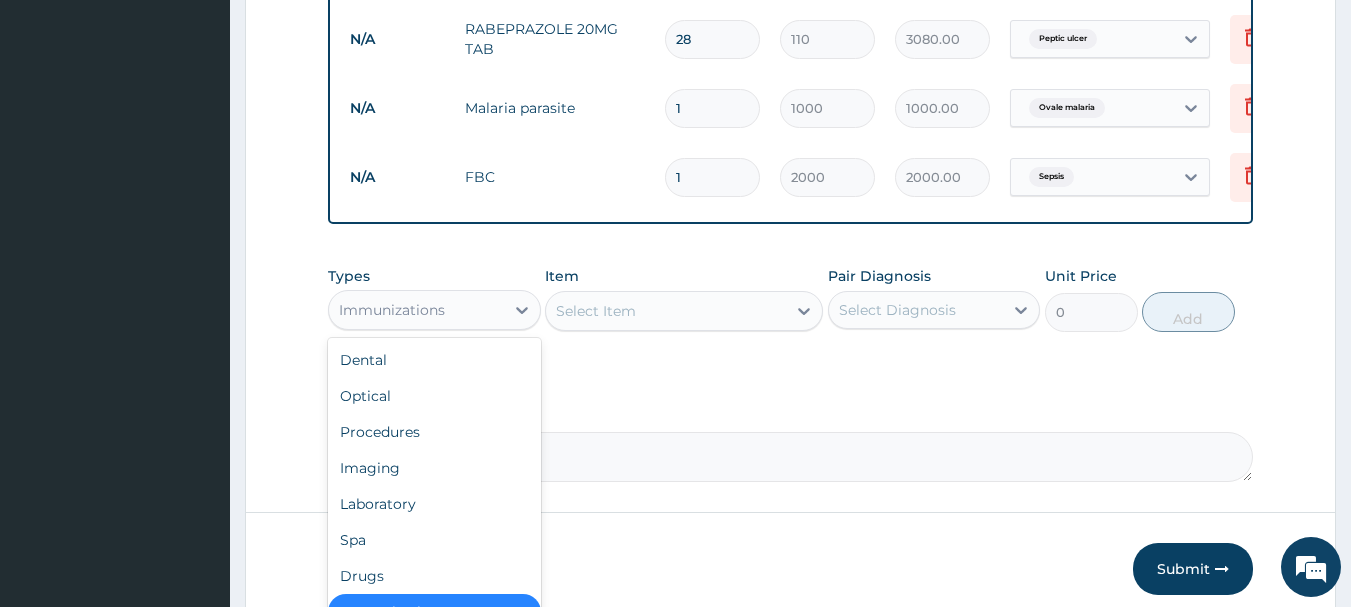 click on "Immunizations" at bounding box center (416, 310) 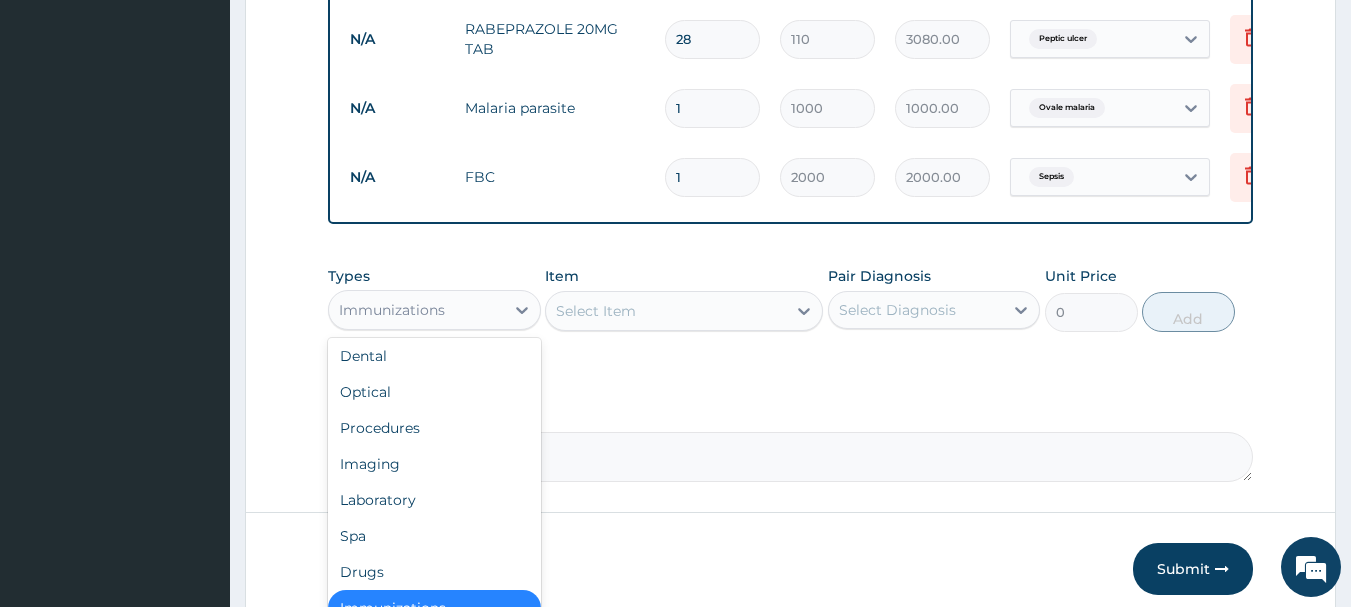 scroll, scrollTop: 68, scrollLeft: 0, axis: vertical 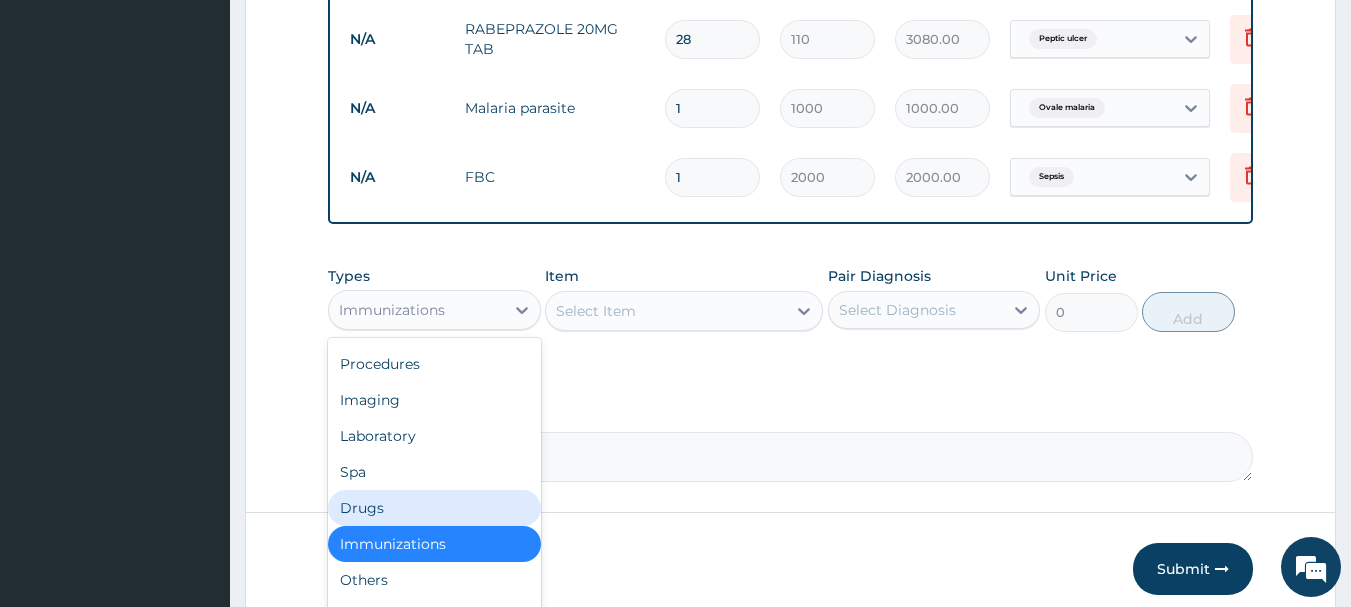click on "Drugs" at bounding box center [434, 508] 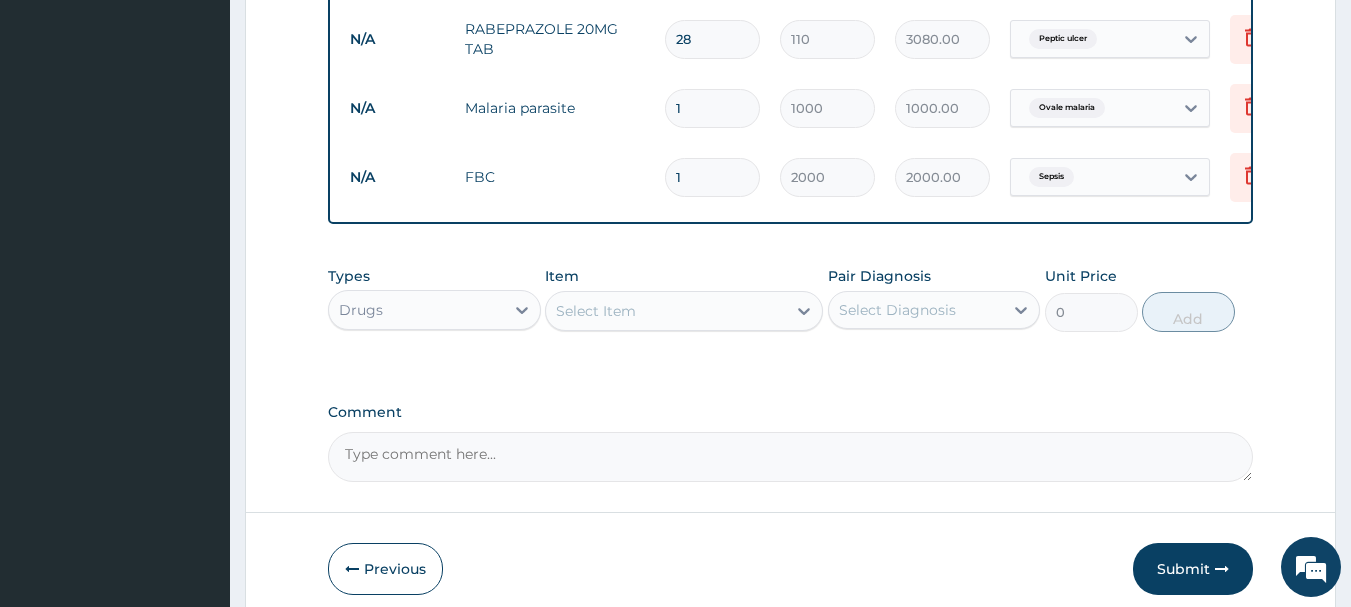 click on "Select Item" at bounding box center [666, 311] 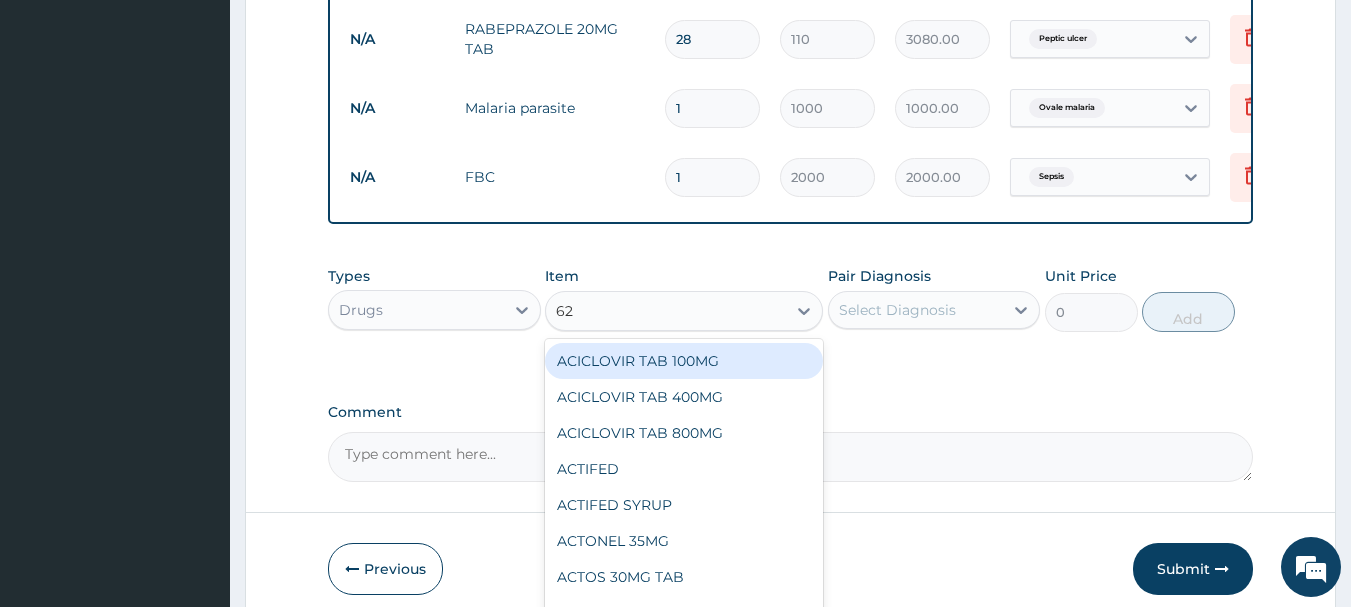type on "625" 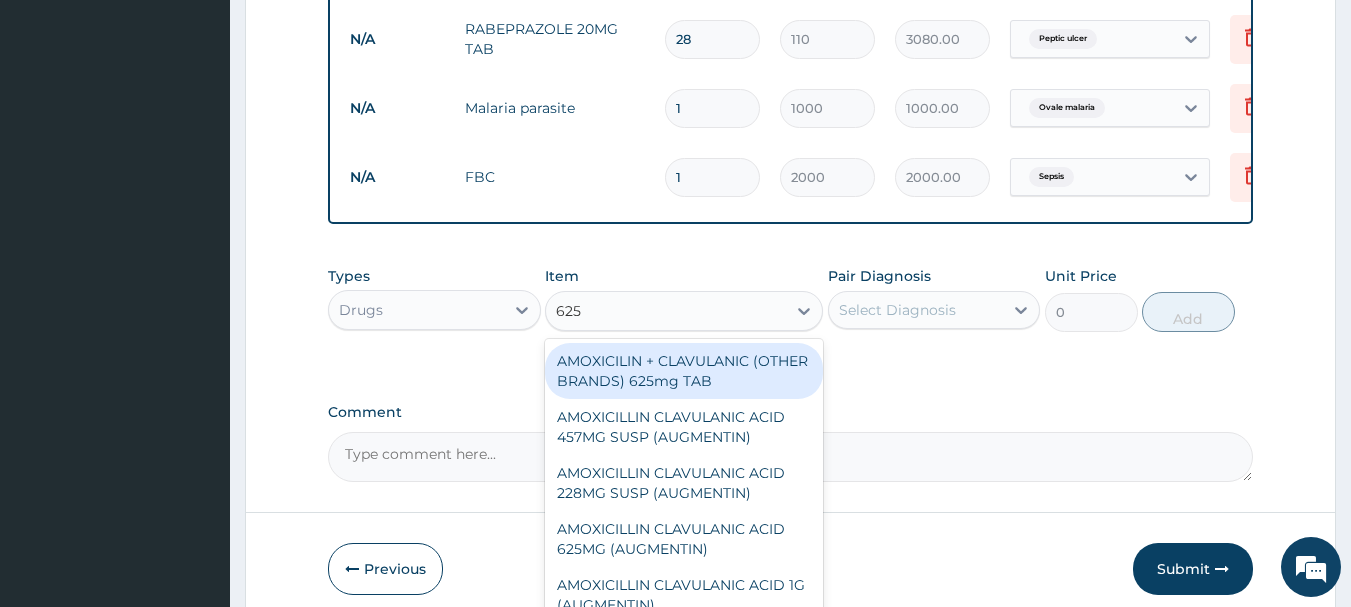 click on "AMOXICILIN + CLAVULANIC (OTHER BRANDS) 625mg TAB" at bounding box center (684, 371) 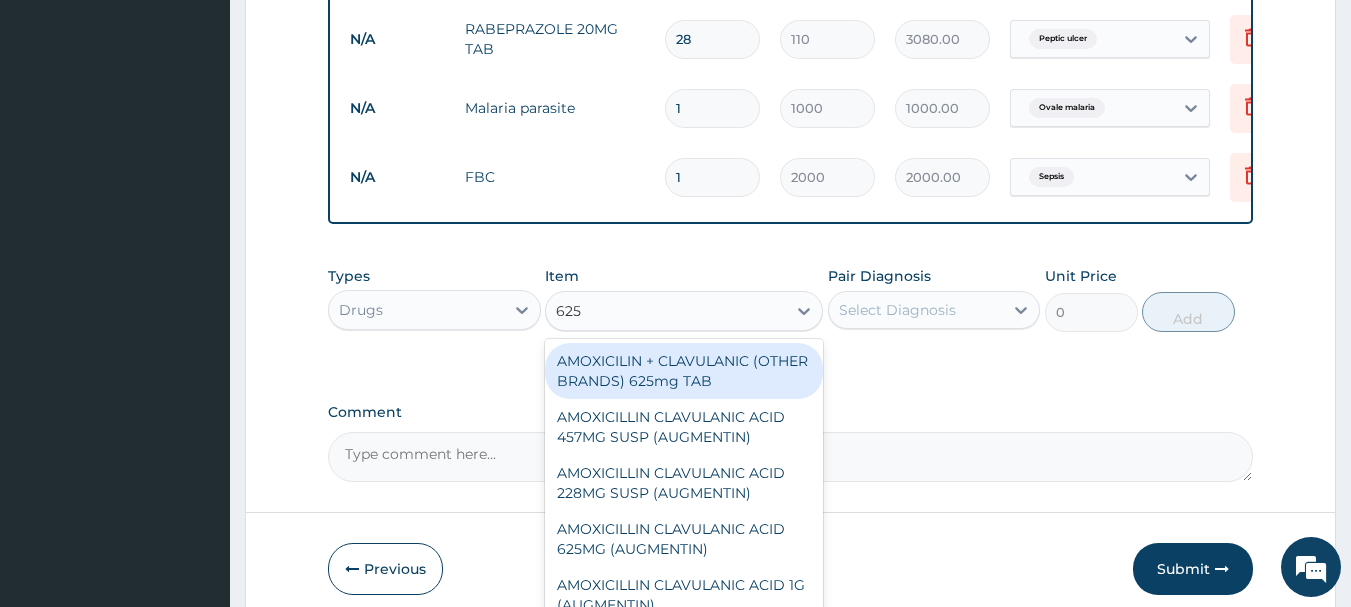 type 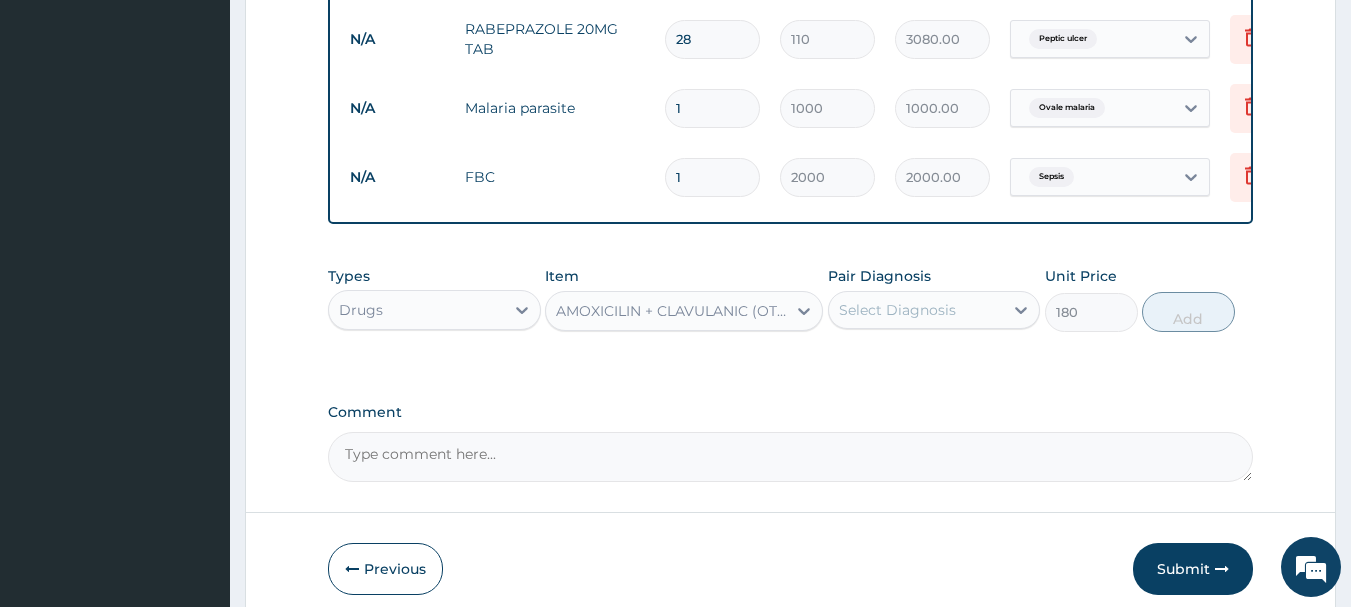 click on "Select Diagnosis" at bounding box center (897, 310) 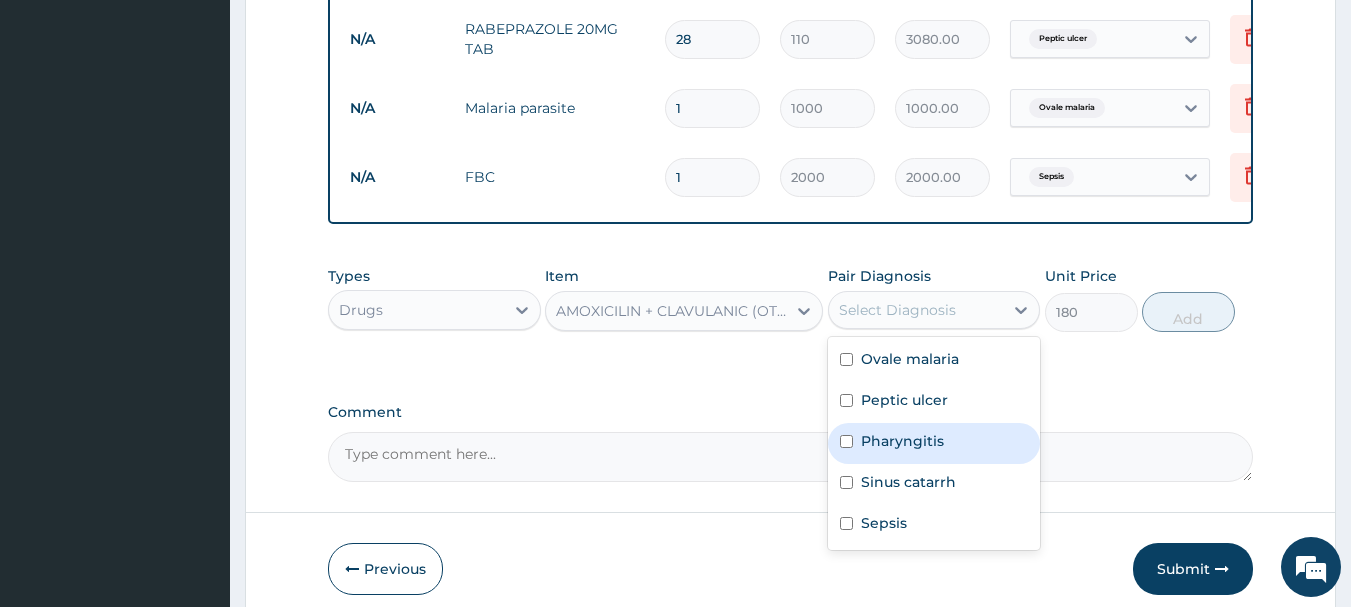 click on "Pharyngitis" at bounding box center (902, 441) 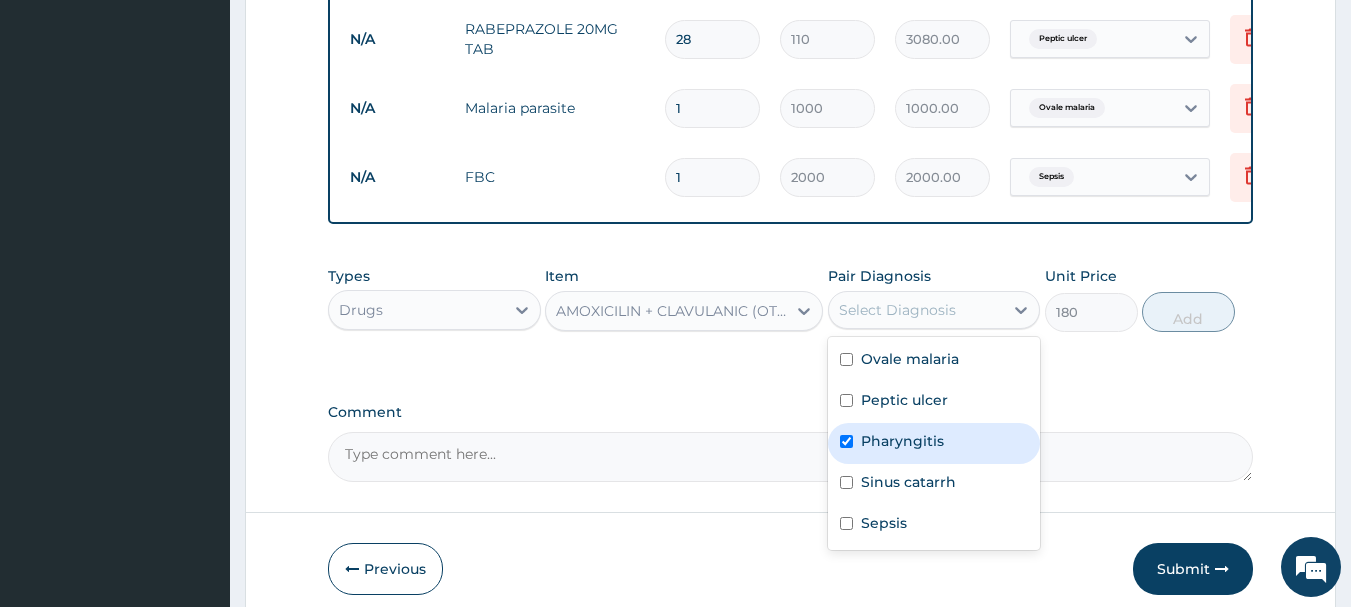 checkbox on "true" 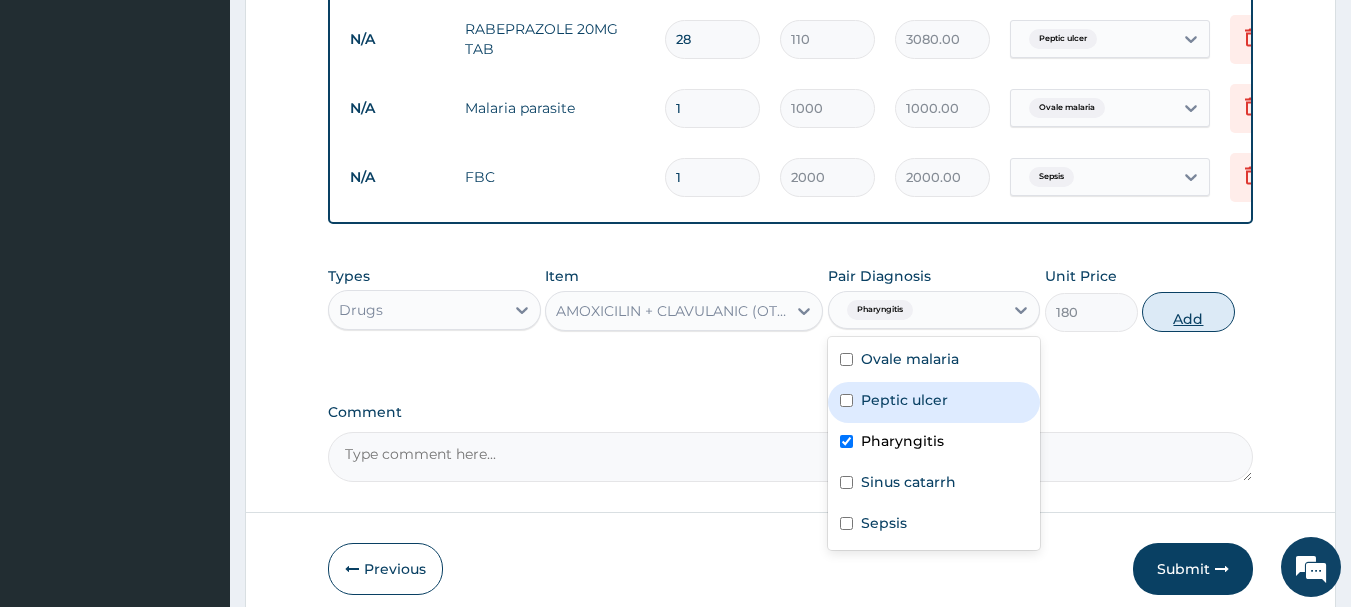 click on "Add" at bounding box center (1188, 312) 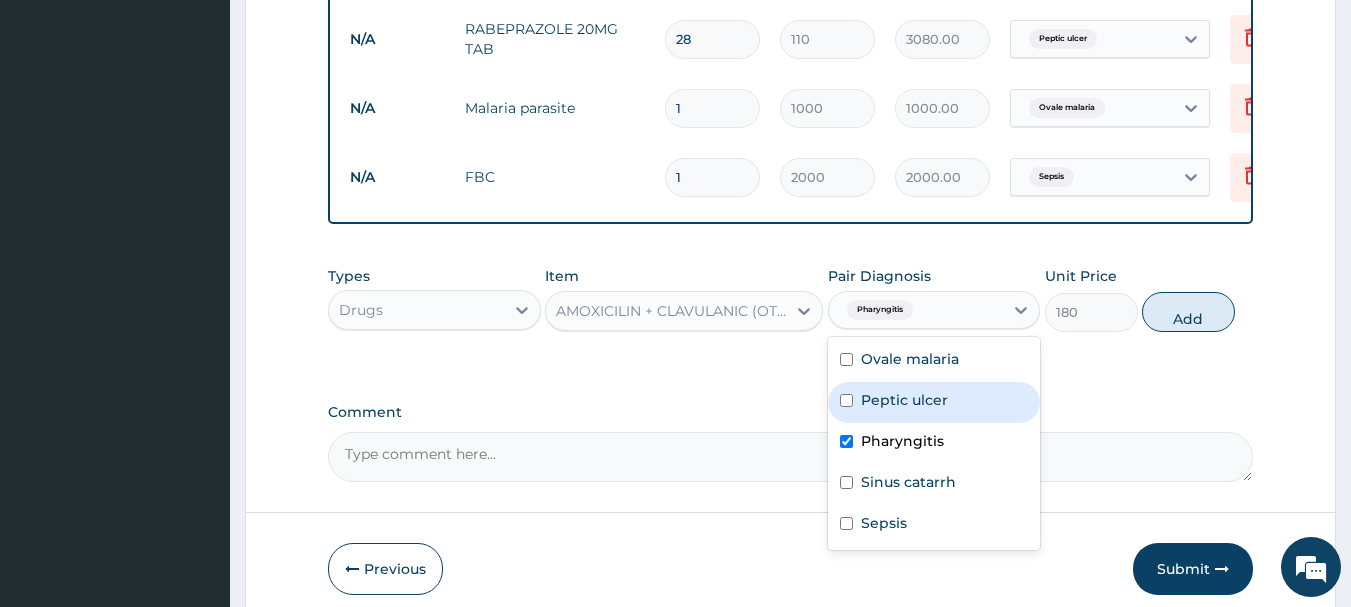 type on "0" 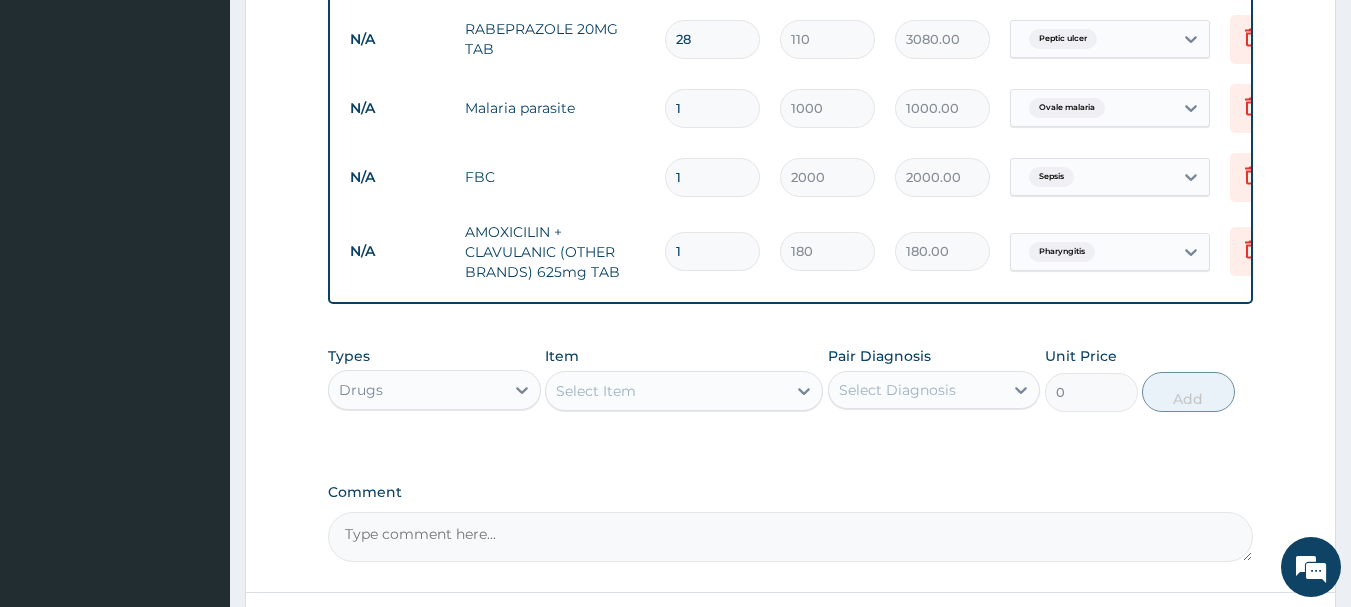 type on "14" 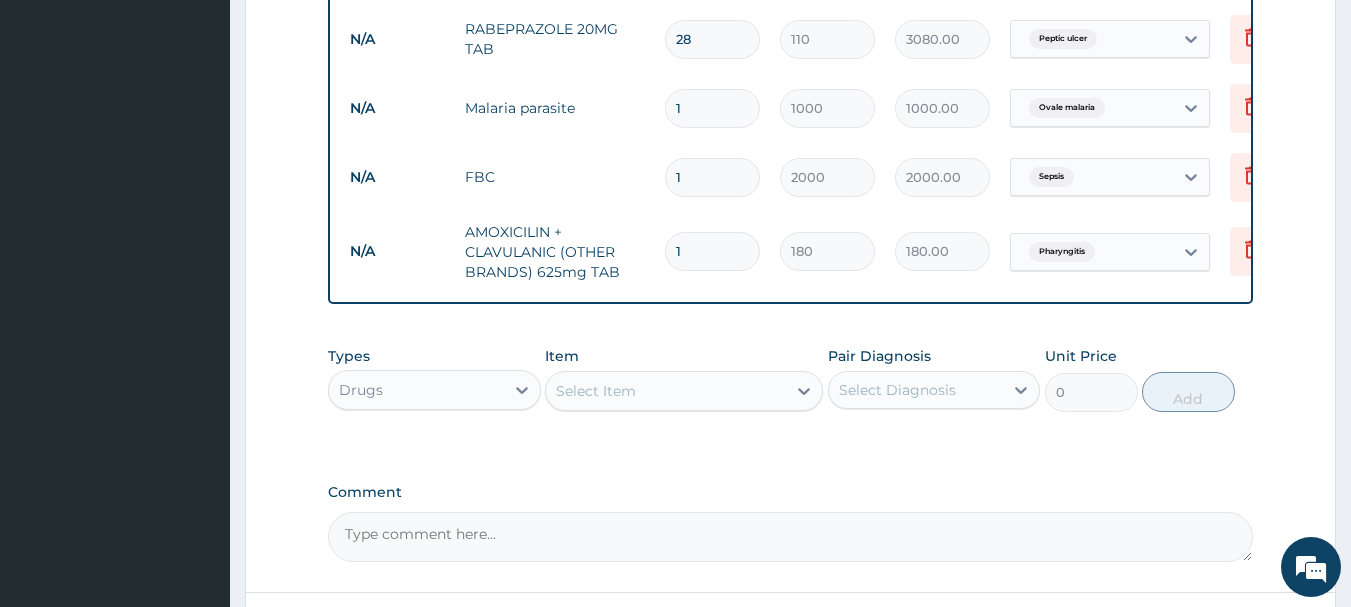 type on "2520.00" 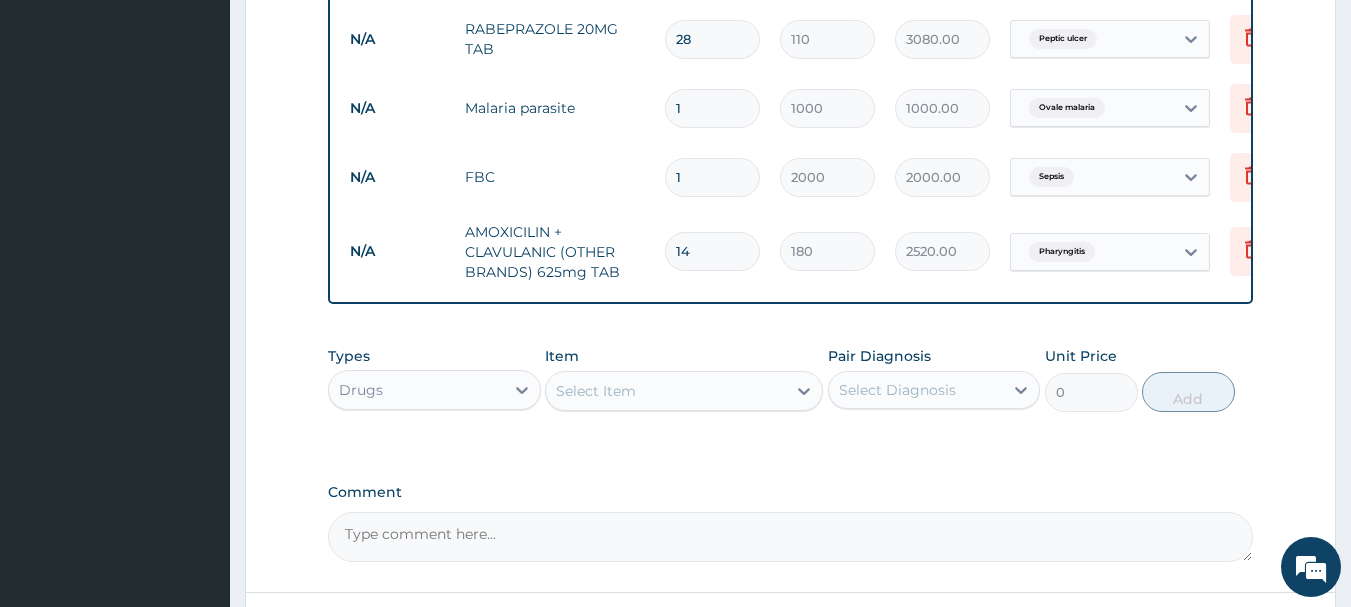 type on "14" 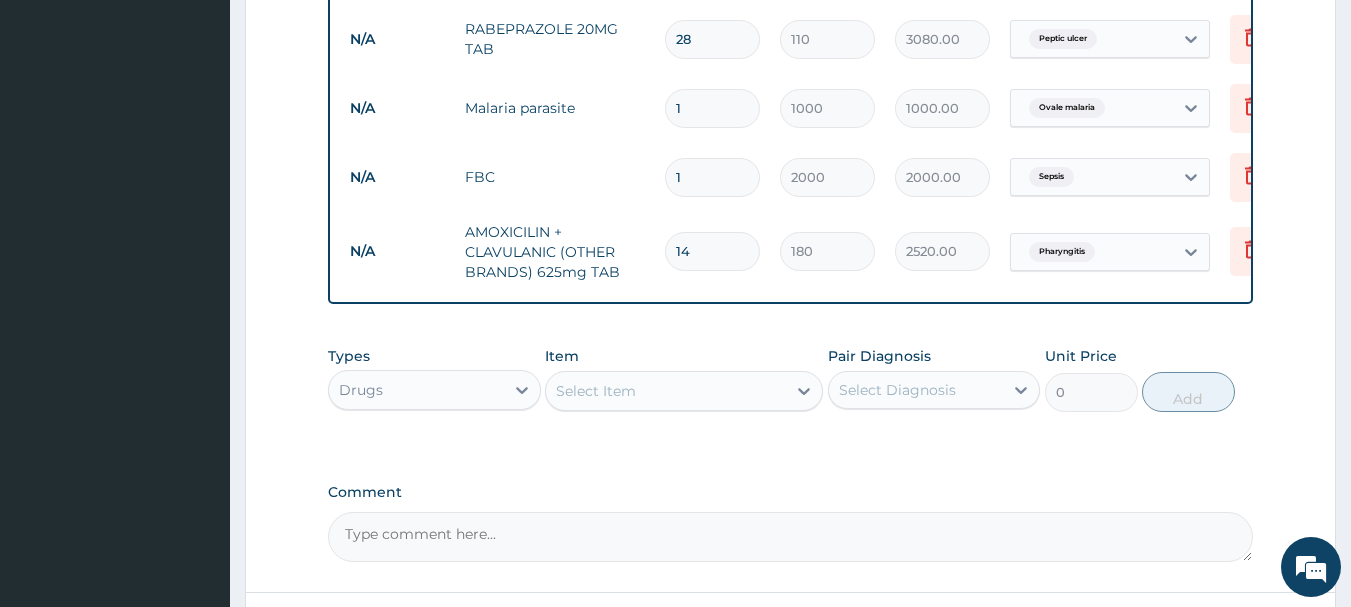 click on "Type Name Quantity Unit Price Total Price Pair Diagnosis Actions N/A GP Consultation fee 1 2000 2000.00 Ovale malaria Delete N/A CHLORPHENIRAMINE 4MG 10 30 300.00 Sinus catarrh Delete N/A ARTEMETHER/LUMEFANTRINE 80/480MG TAB  (LONART DS)PACK 1 1500 1500.00 Ovale malaria Delete N/A PARACETAMOL  18 10 180.00 Ovale malaria Delete N/A RABEPRAZOLE 20MG TAB 28 110 3080.00 Peptic ulcer Delete N/A Malaria parasite 1 1000 1000.00 Ovale malaria Delete N/A FBC 1 2000 2000.00 Sepsis Delete N/A AMOXICILIN + CLAVULANIC (OTHER BRANDS) 625mg TAB 14 180 2520.00 Pharyngitis Delete" at bounding box center [791, -16] 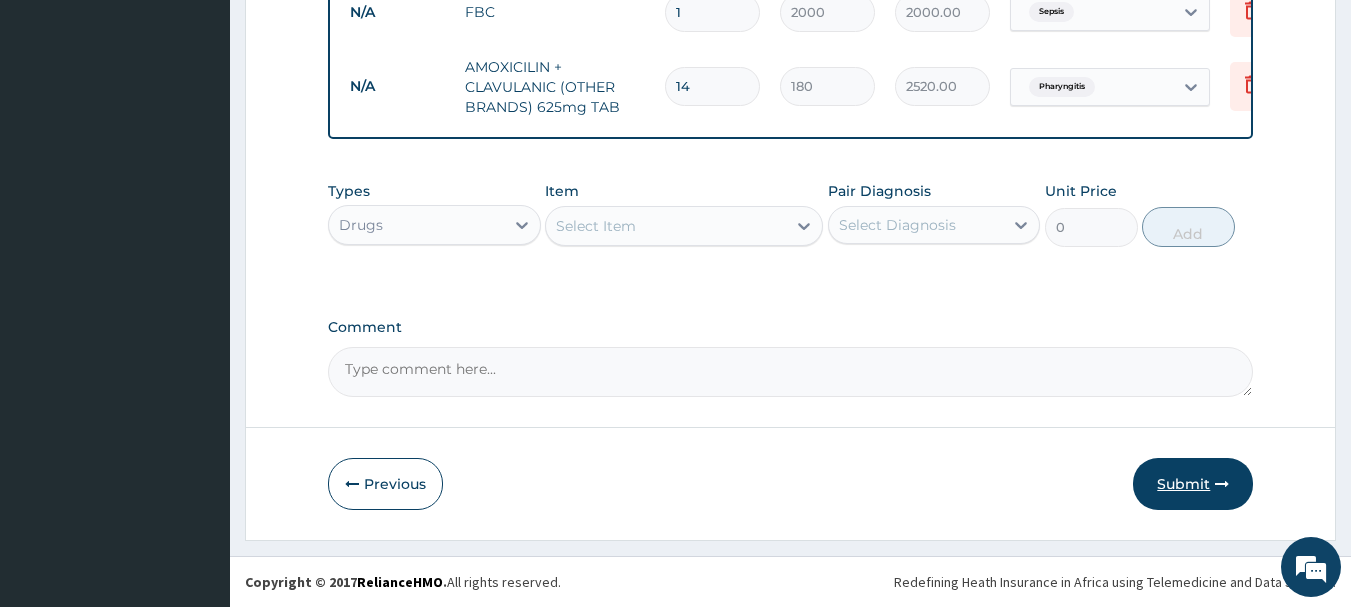 click on "Submit" at bounding box center [1193, 484] 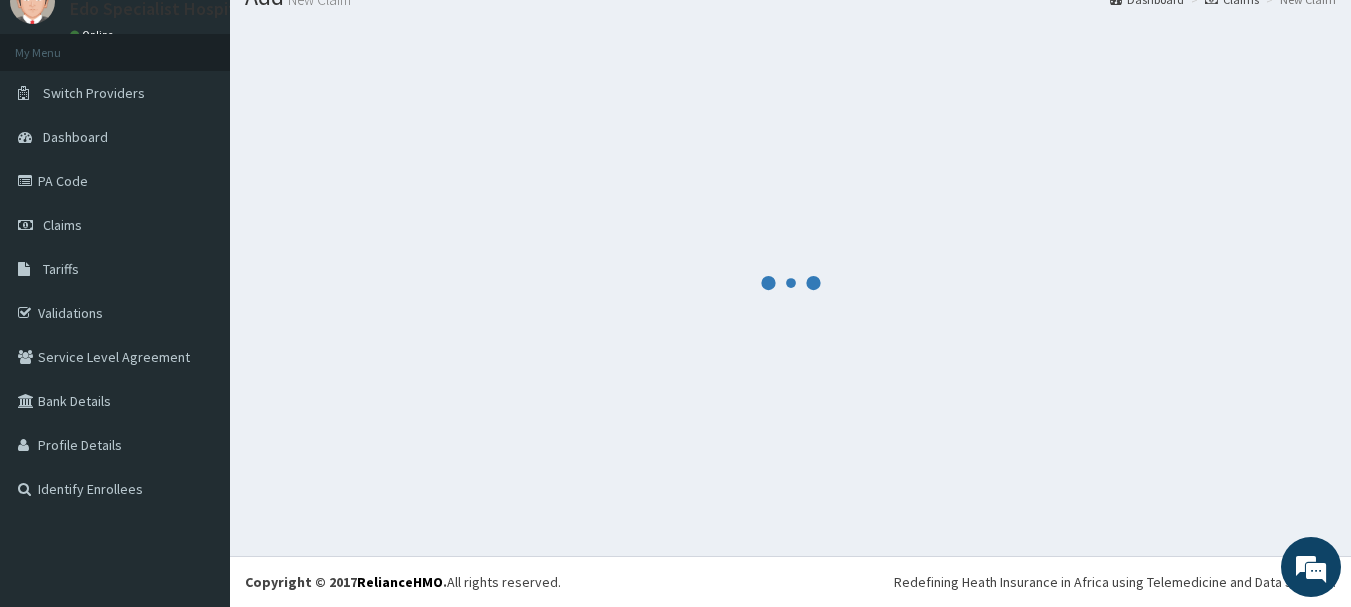scroll, scrollTop: 1260, scrollLeft: 0, axis: vertical 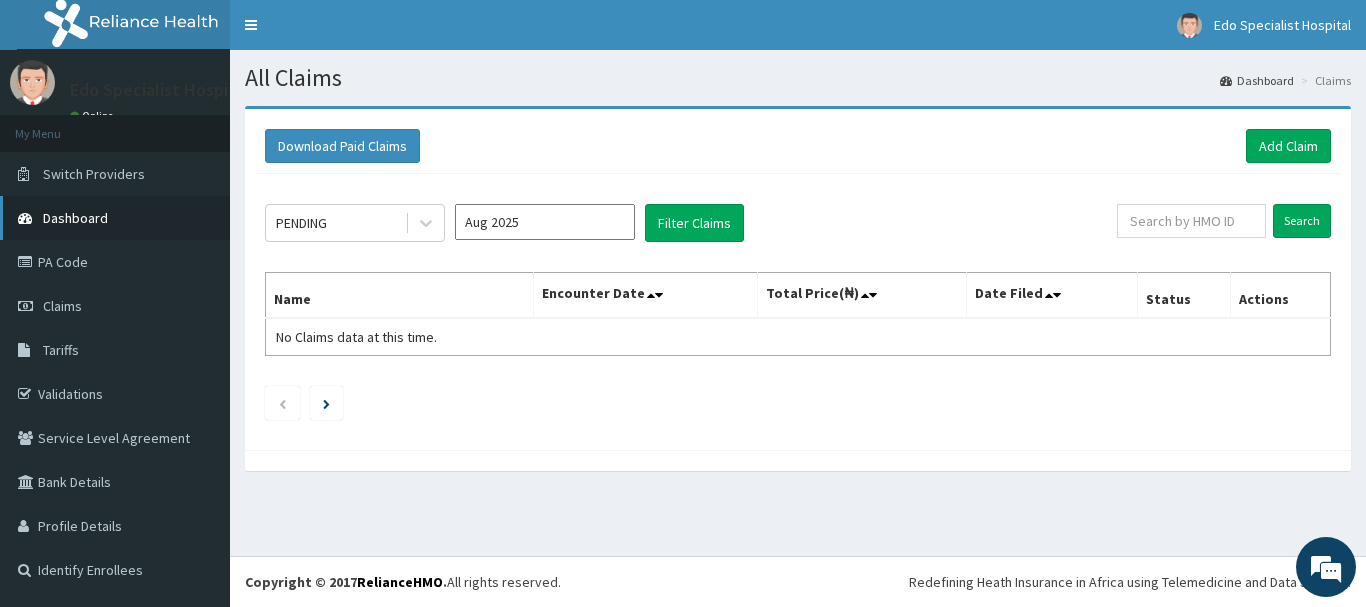 click on "Dashboard" at bounding box center (115, 218) 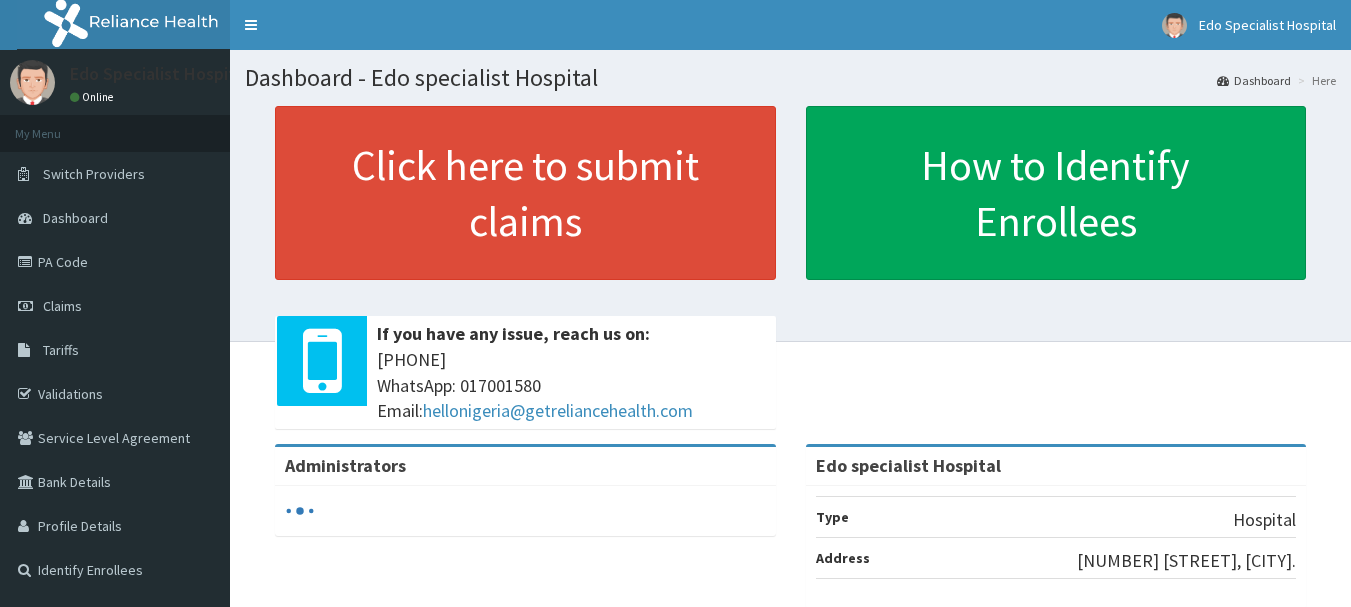 scroll, scrollTop: 0, scrollLeft: 0, axis: both 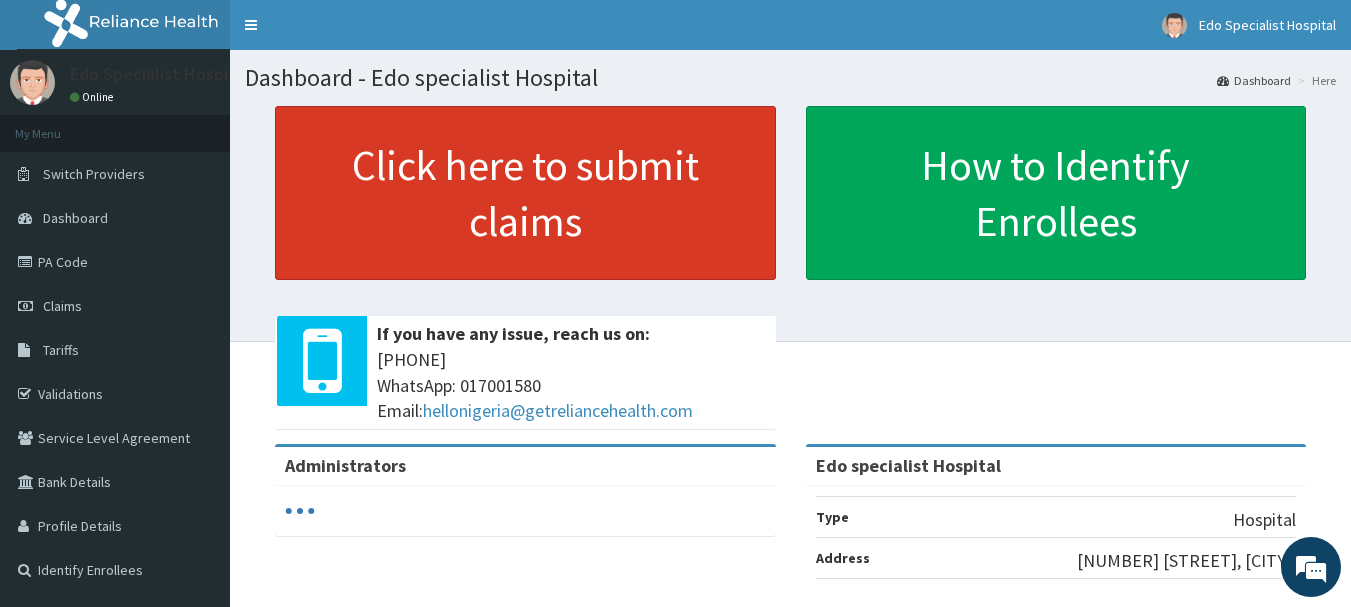 click on "Click here to submit claims" at bounding box center (525, 193) 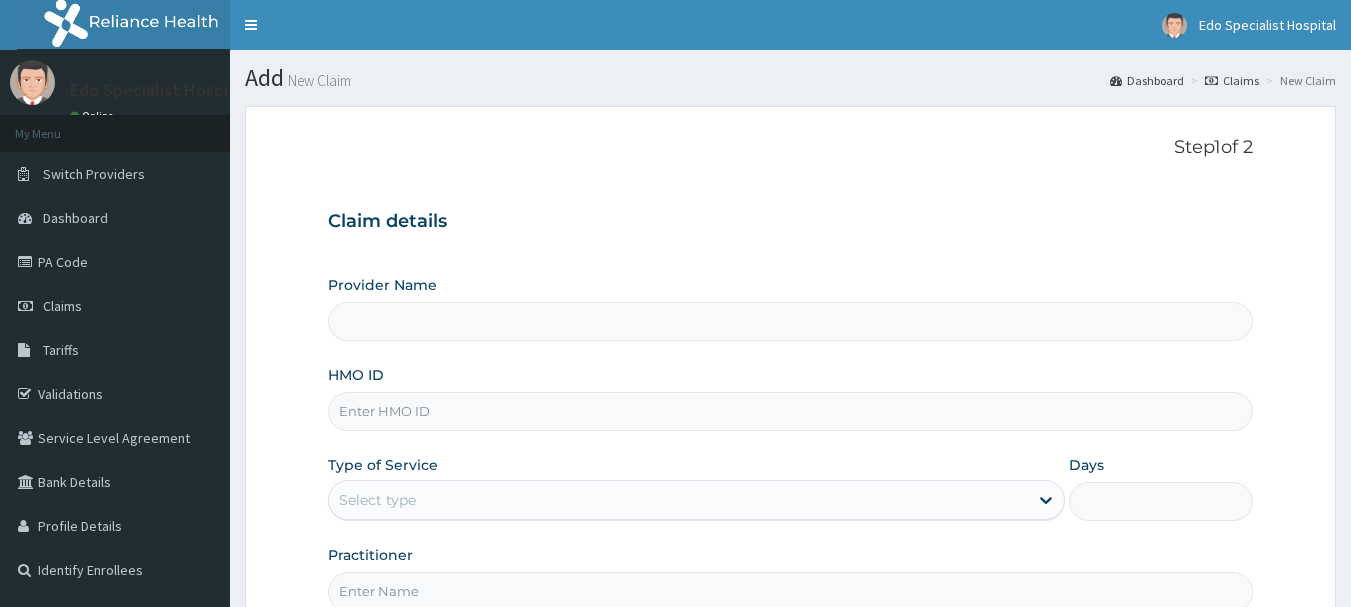 scroll, scrollTop: 0, scrollLeft: 0, axis: both 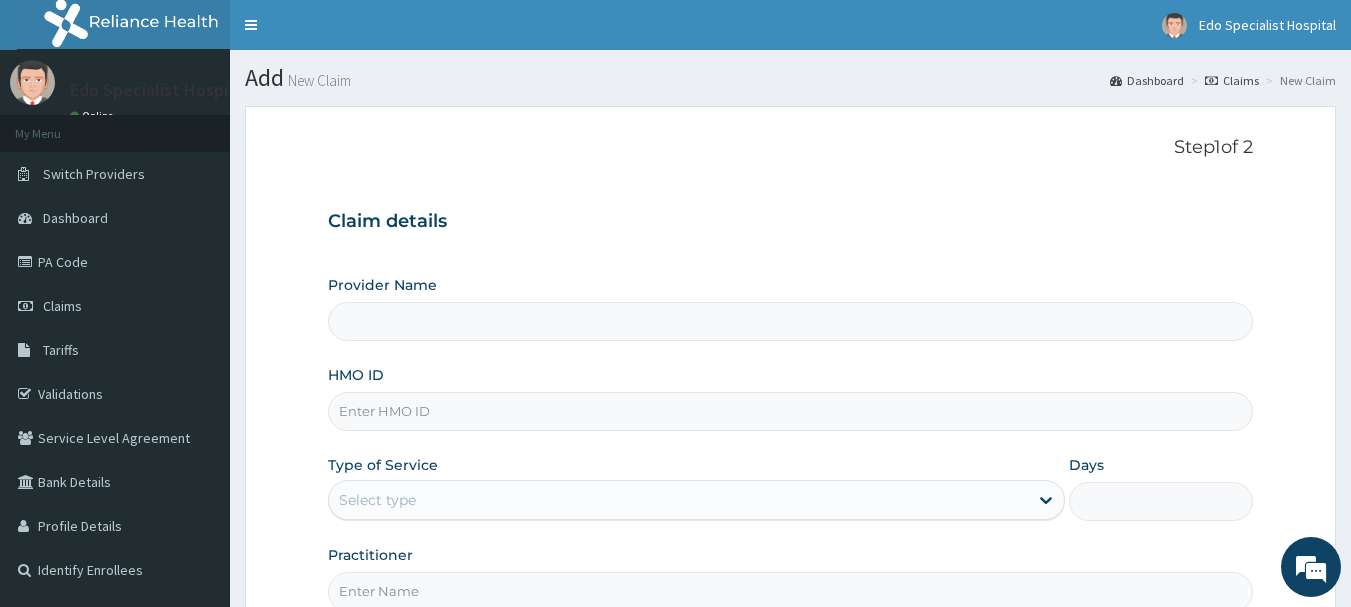 type on "Edo specialist Hospital" 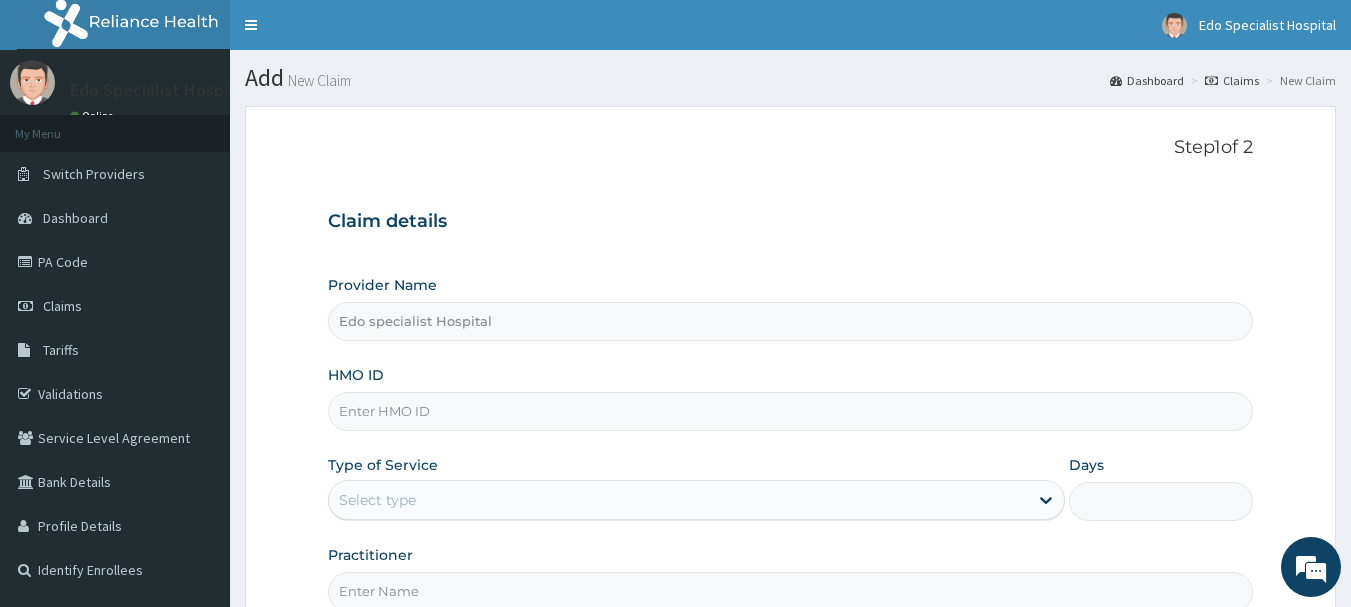 scroll, scrollTop: 200, scrollLeft: 0, axis: vertical 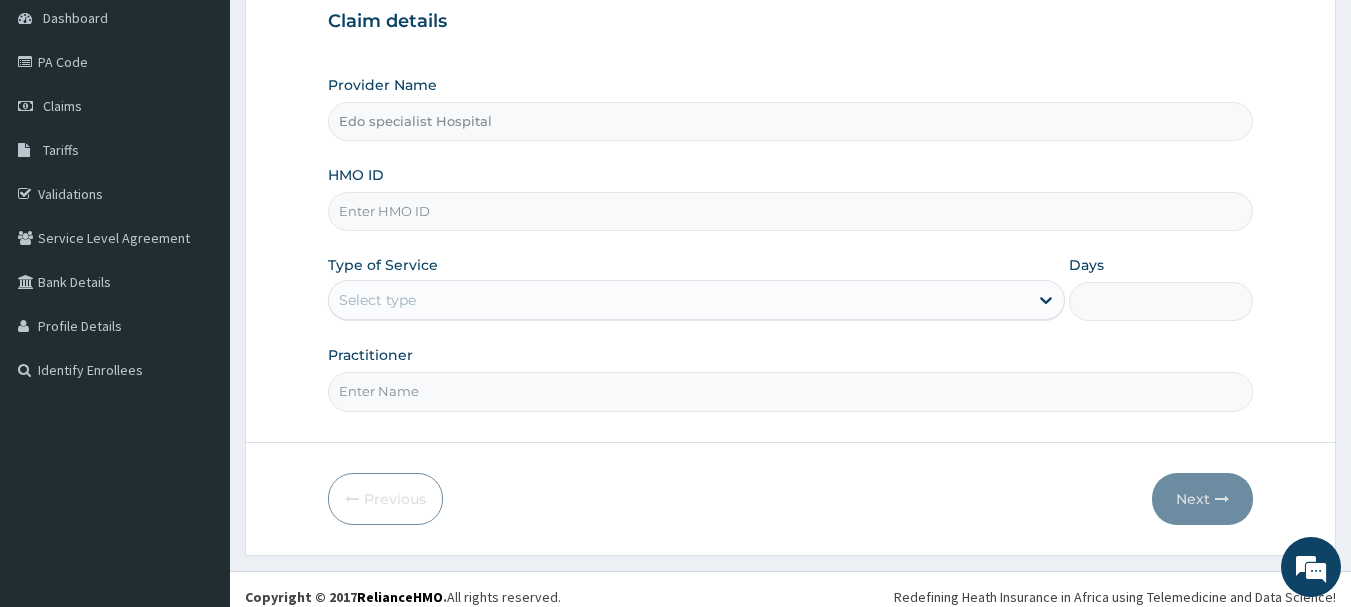 click on "HMO ID" at bounding box center [791, 211] 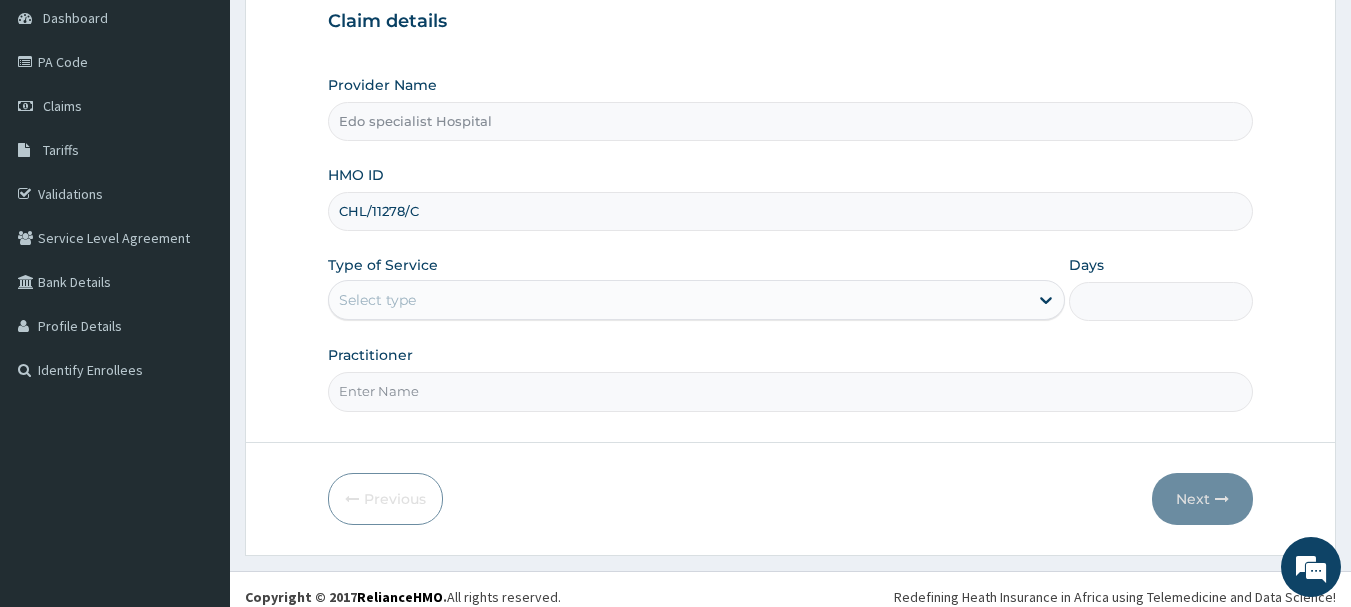 type on "CHL/11278/C" 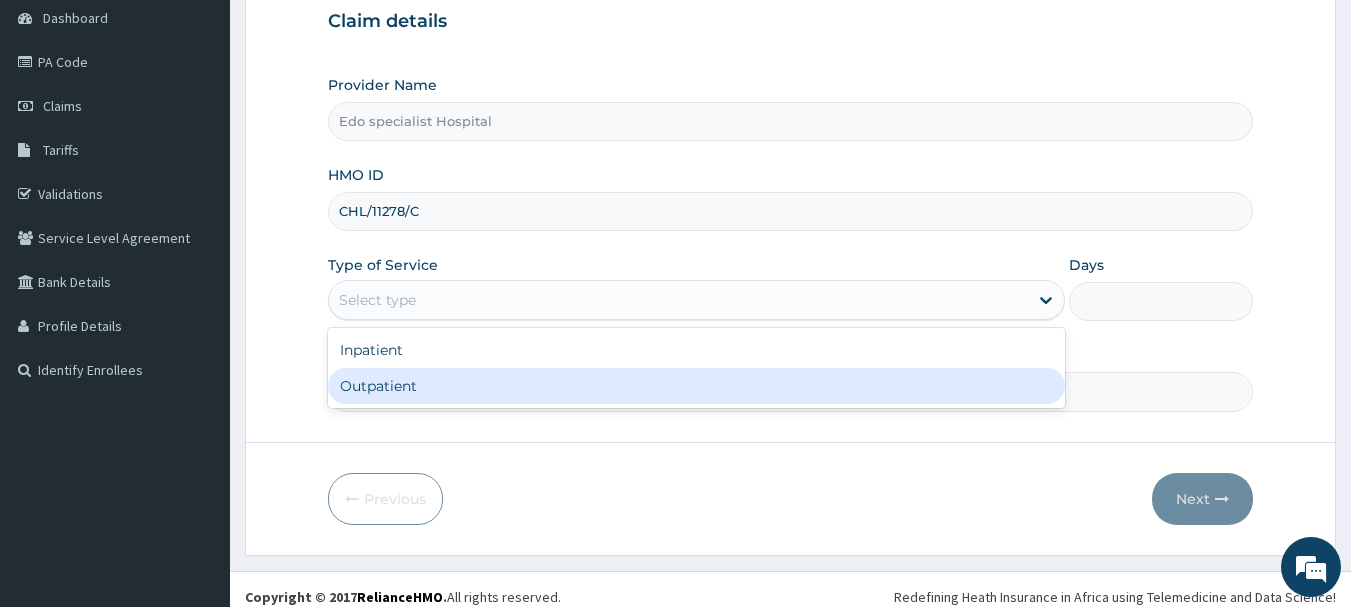 click on "Outpatient" at bounding box center [696, 386] 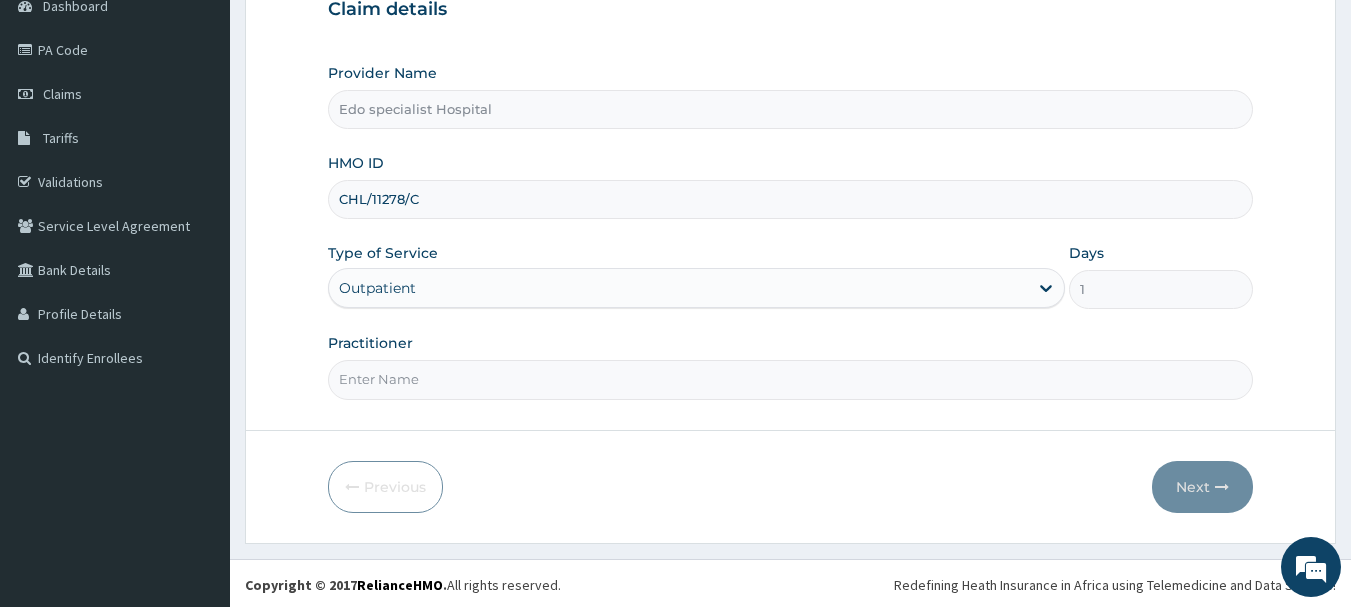 scroll, scrollTop: 215, scrollLeft: 0, axis: vertical 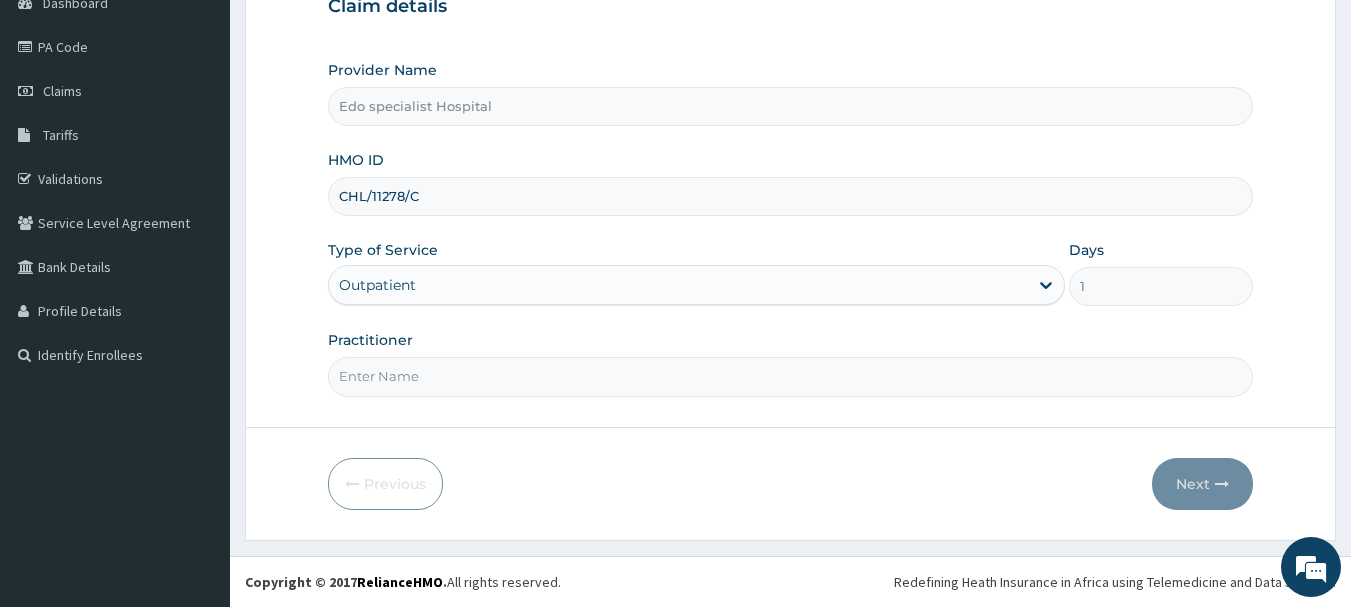 click on "Practitioner" at bounding box center [791, 376] 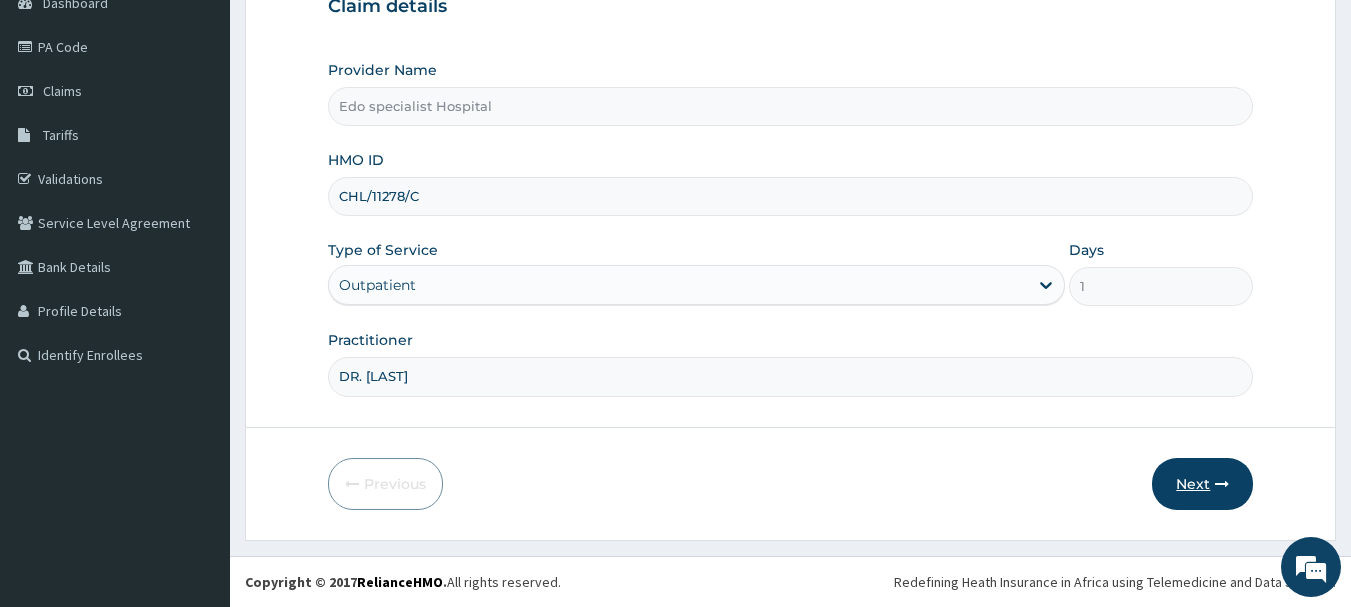 type on "DR. [LAST]" 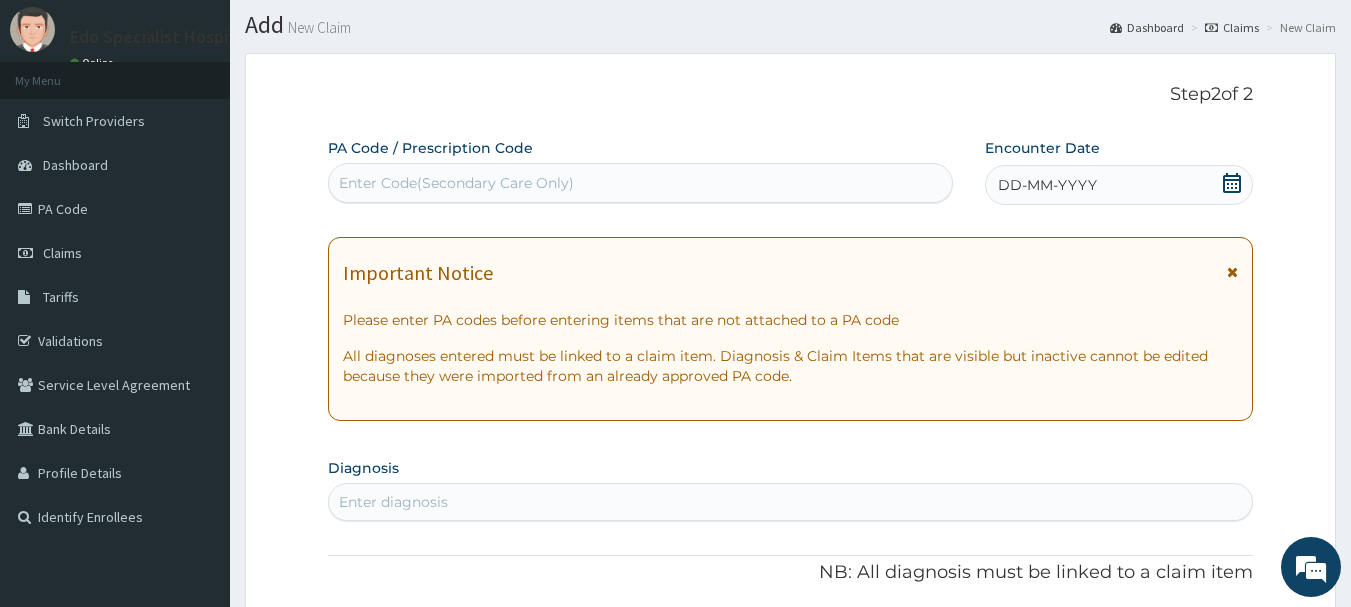 scroll, scrollTop: 15, scrollLeft: 0, axis: vertical 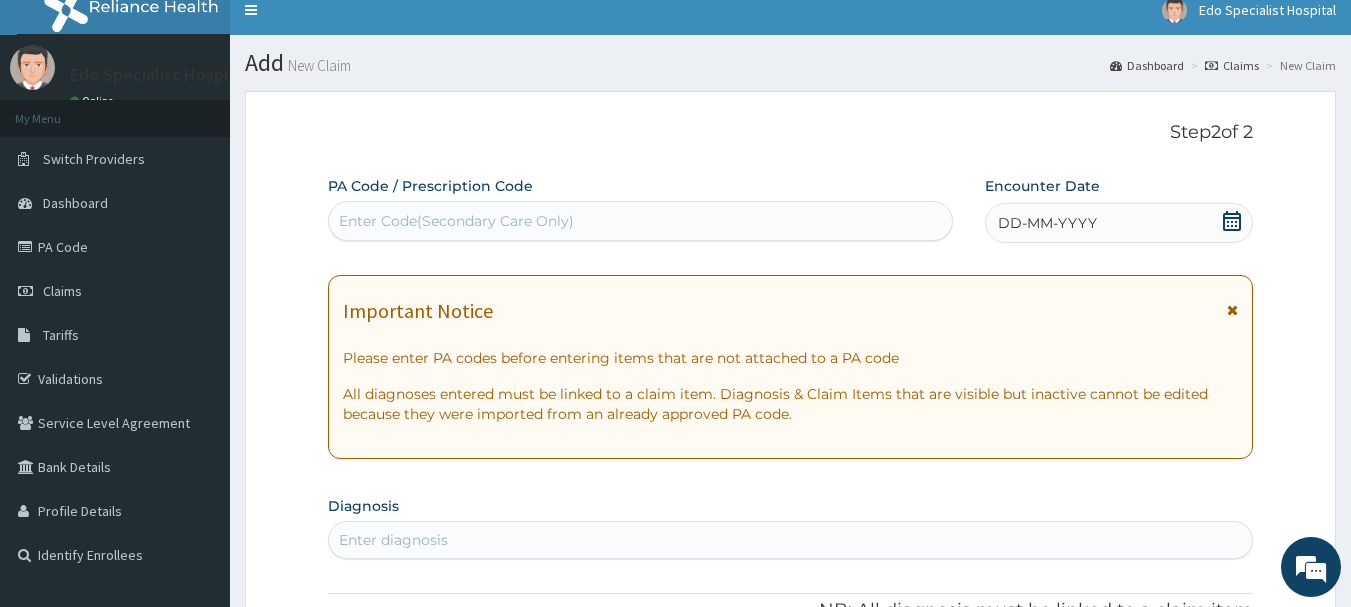 click 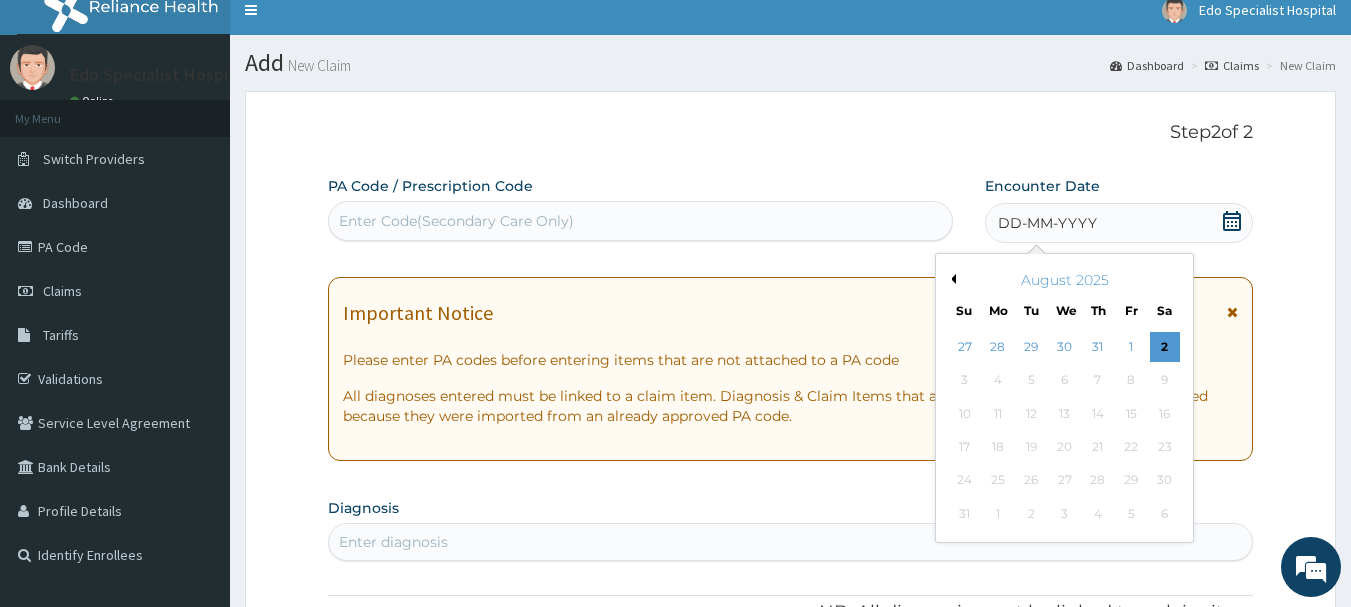 click on "Previous Month" at bounding box center (951, 279) 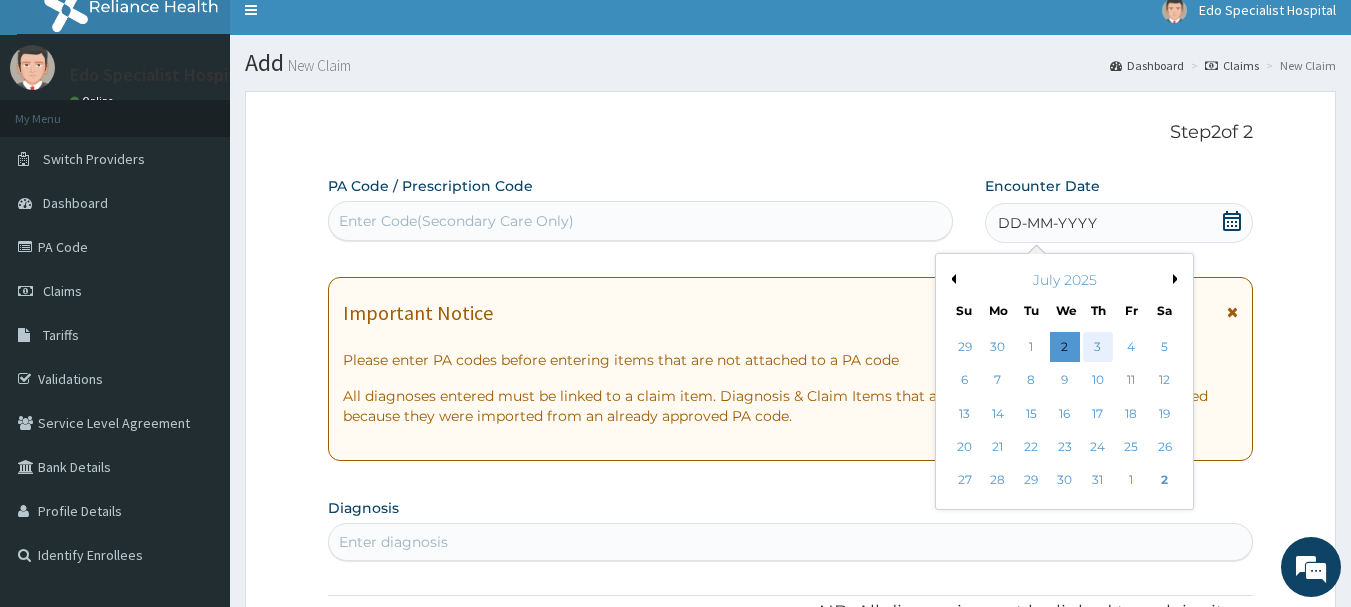 click on "3" at bounding box center (1098, 347) 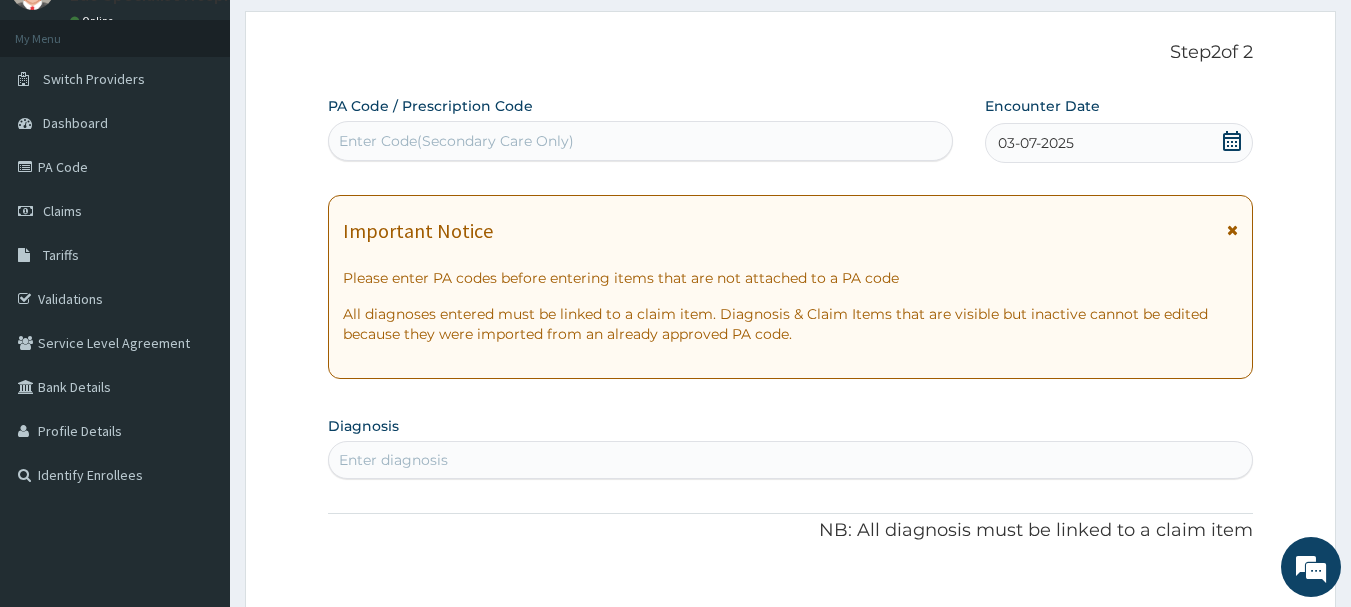 scroll, scrollTop: 215, scrollLeft: 0, axis: vertical 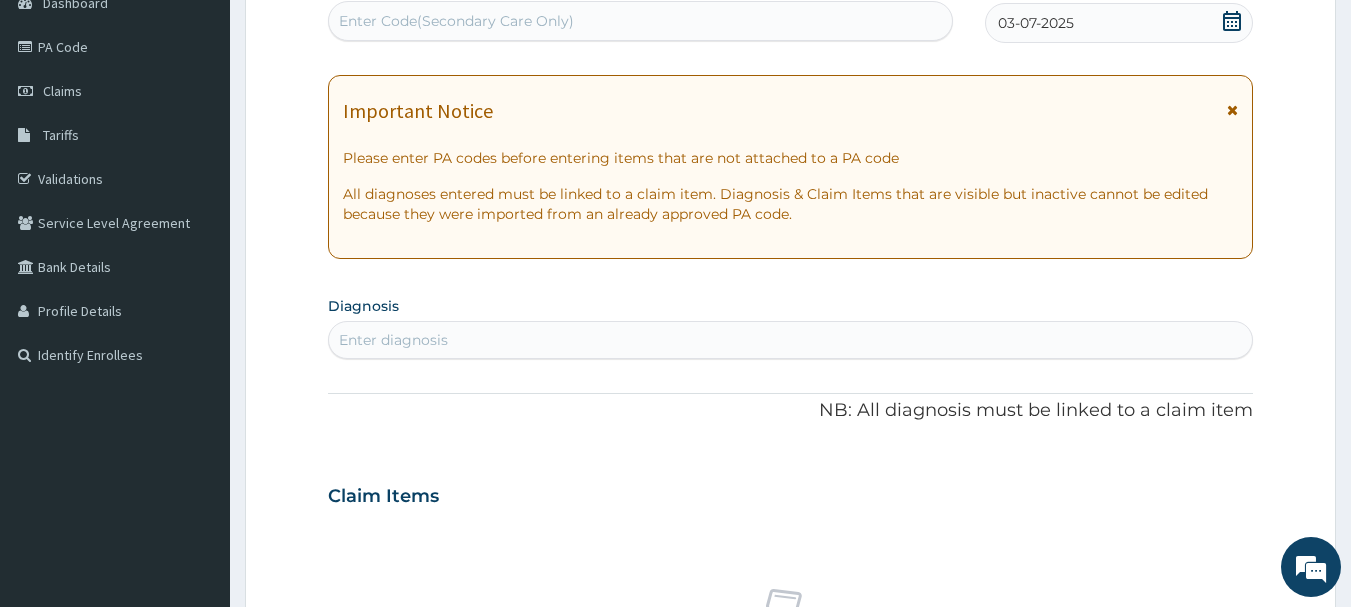 click on "Enter diagnosis" at bounding box center [393, 340] 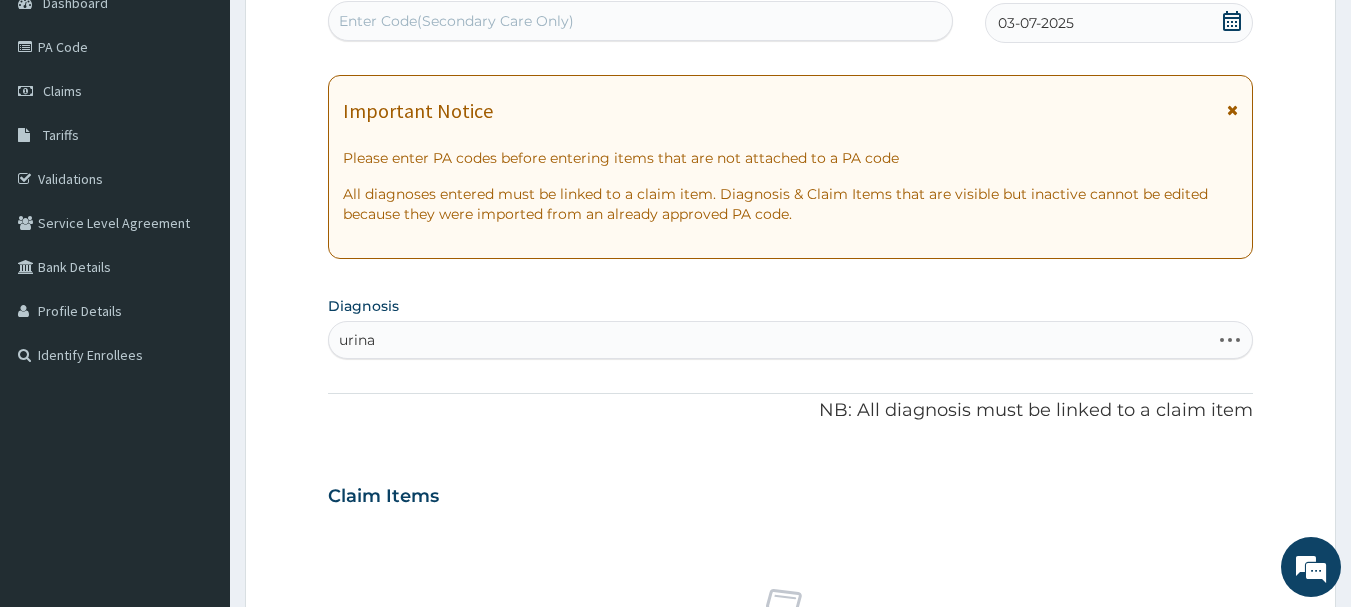 type on "urin" 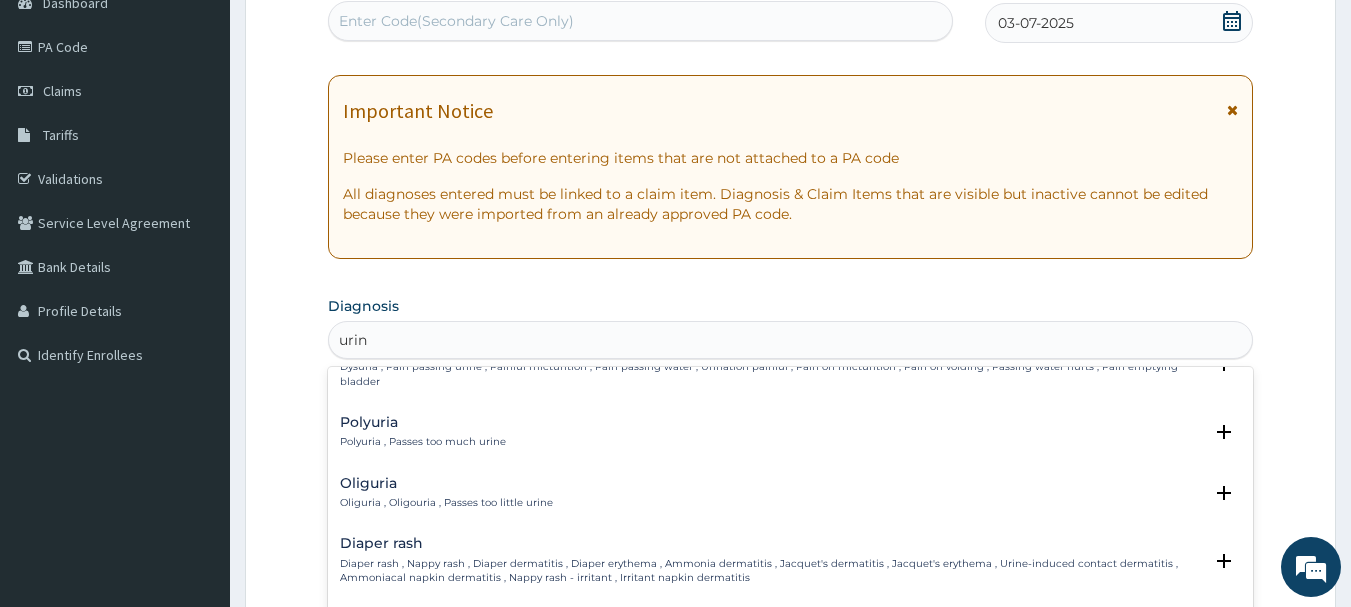 scroll, scrollTop: 0, scrollLeft: 0, axis: both 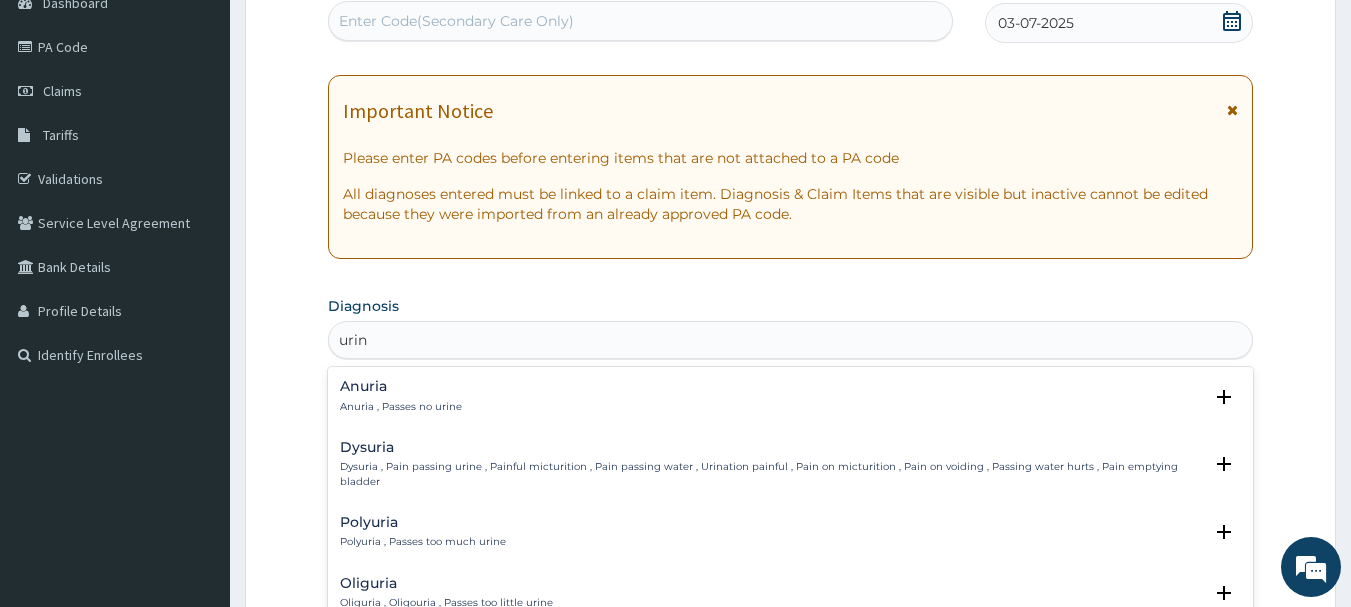 click on "Dysuria" at bounding box center [771, 447] 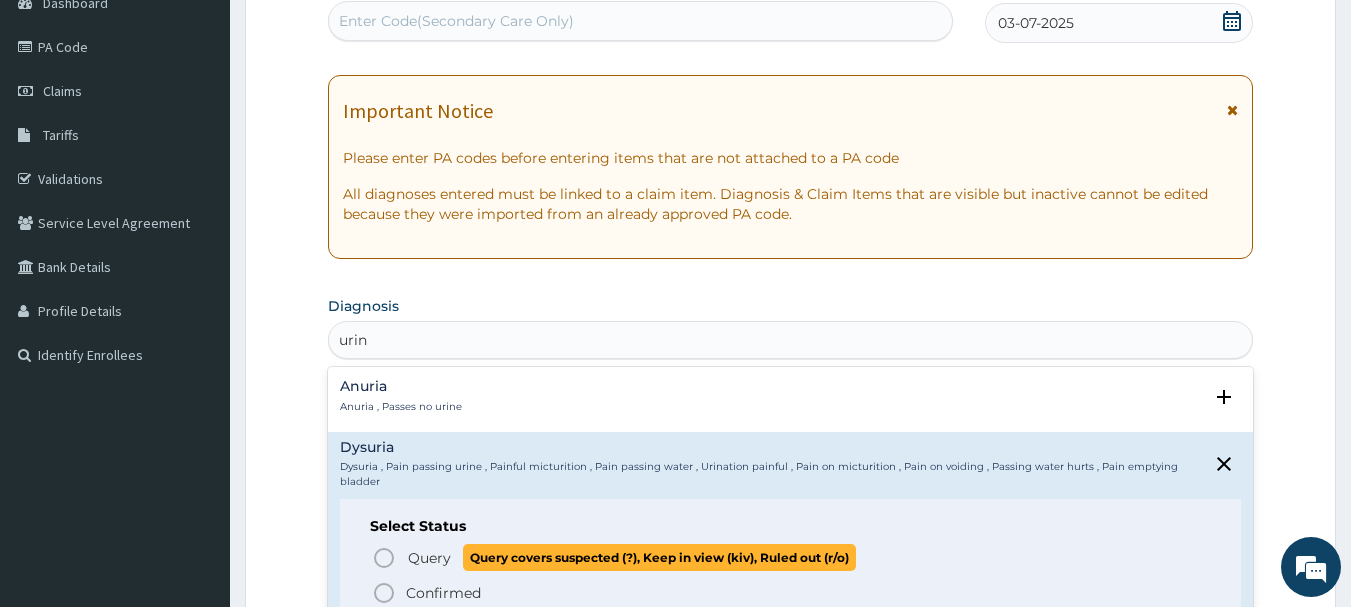 click 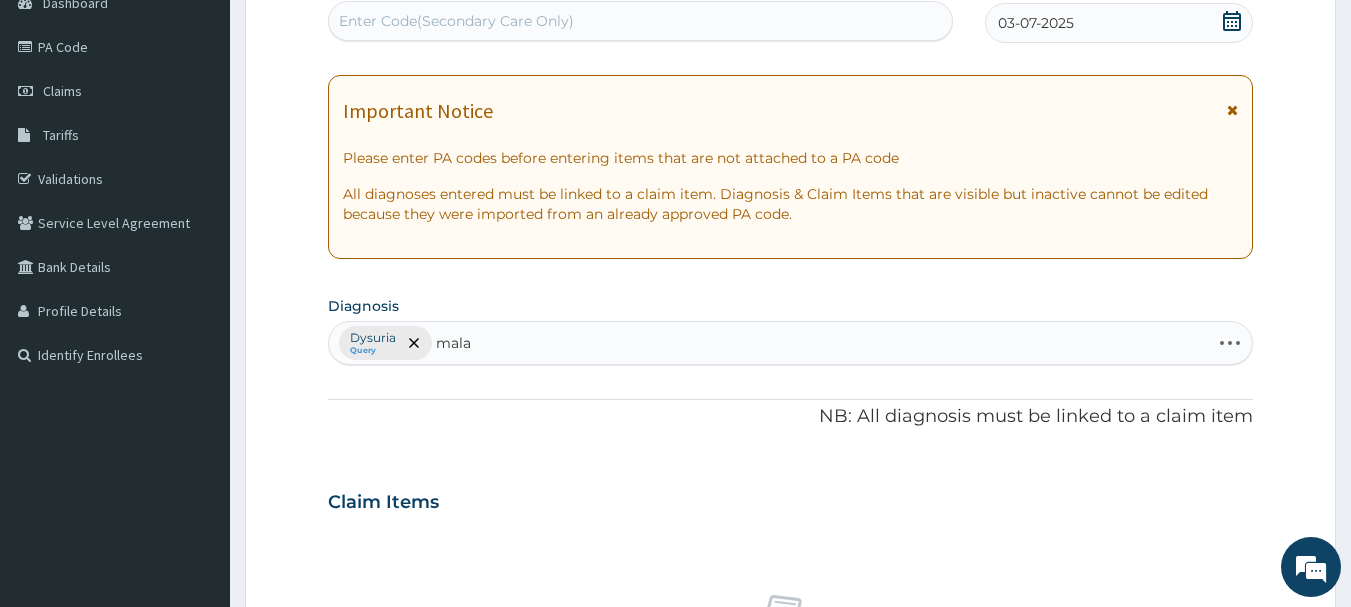 type on "malar" 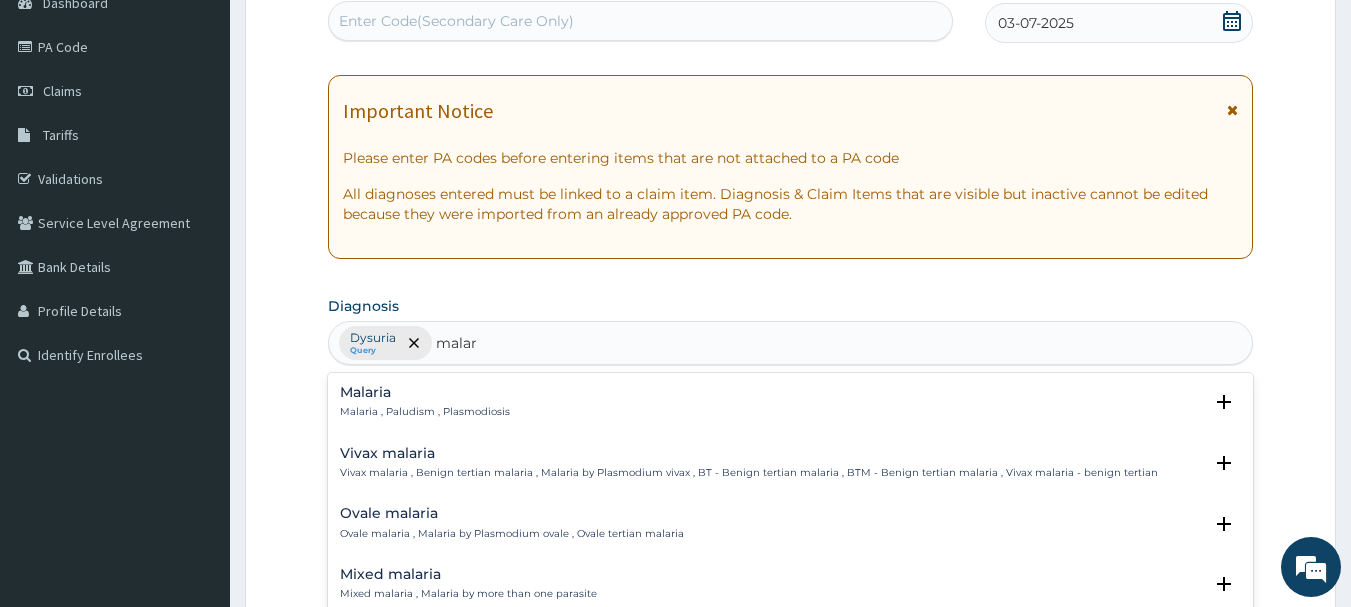 click on "Ovale malaria" at bounding box center (512, 513) 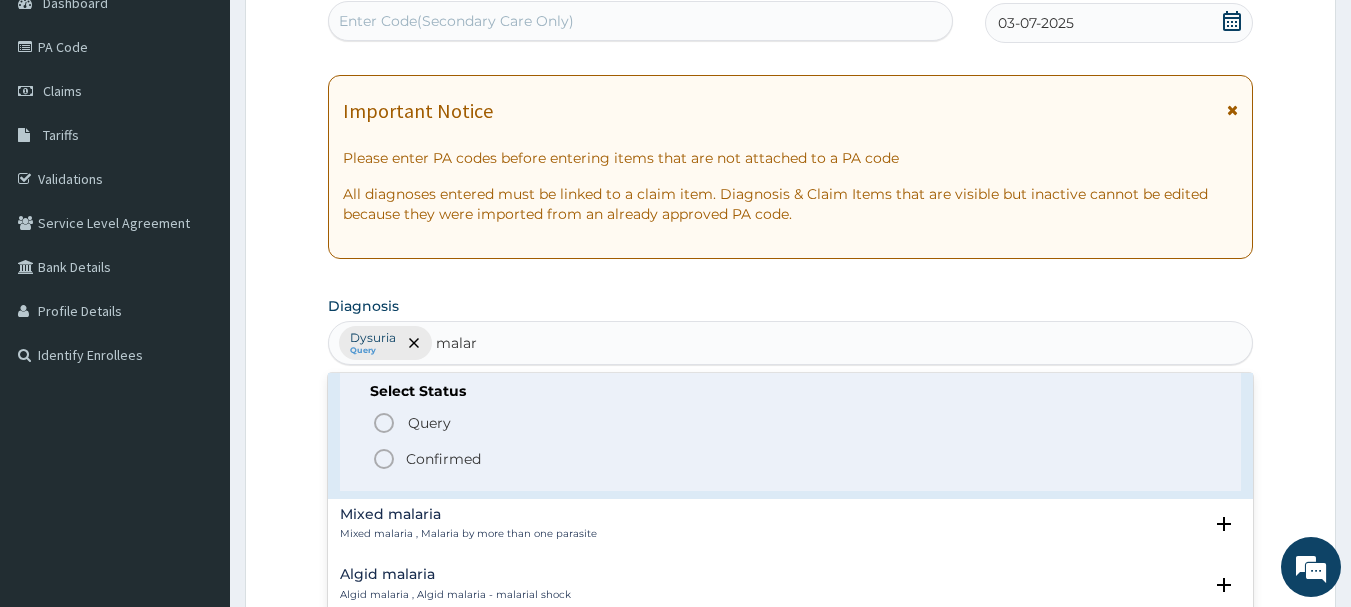 scroll, scrollTop: 200, scrollLeft: 0, axis: vertical 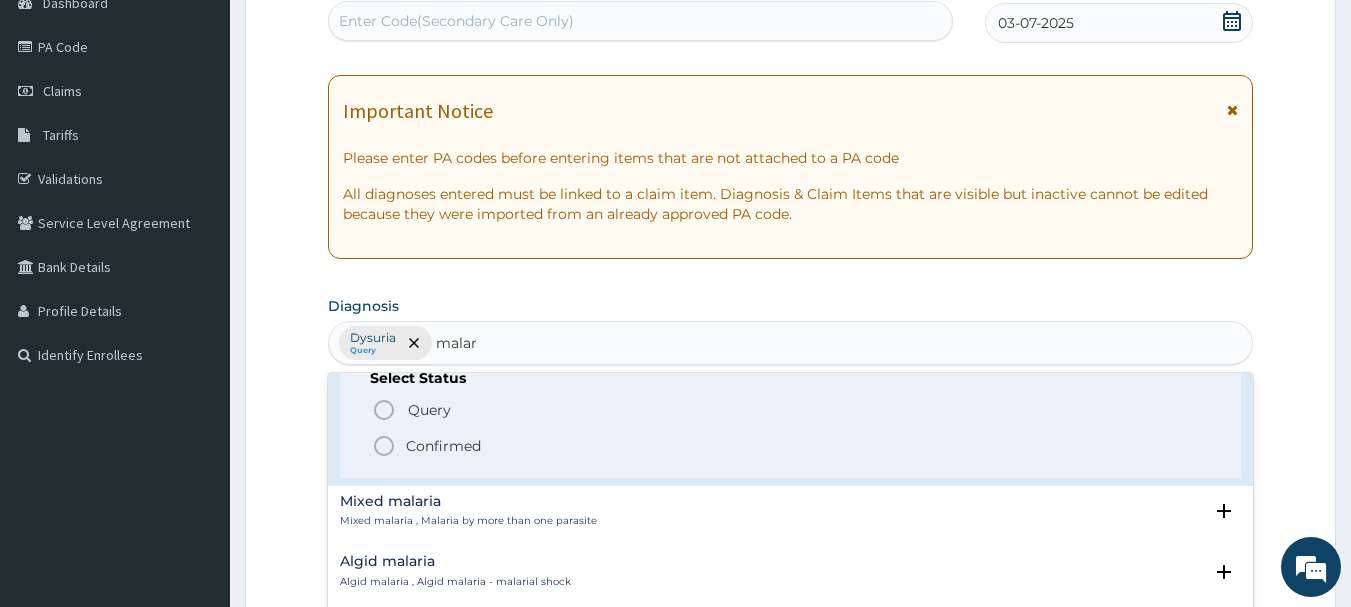 click 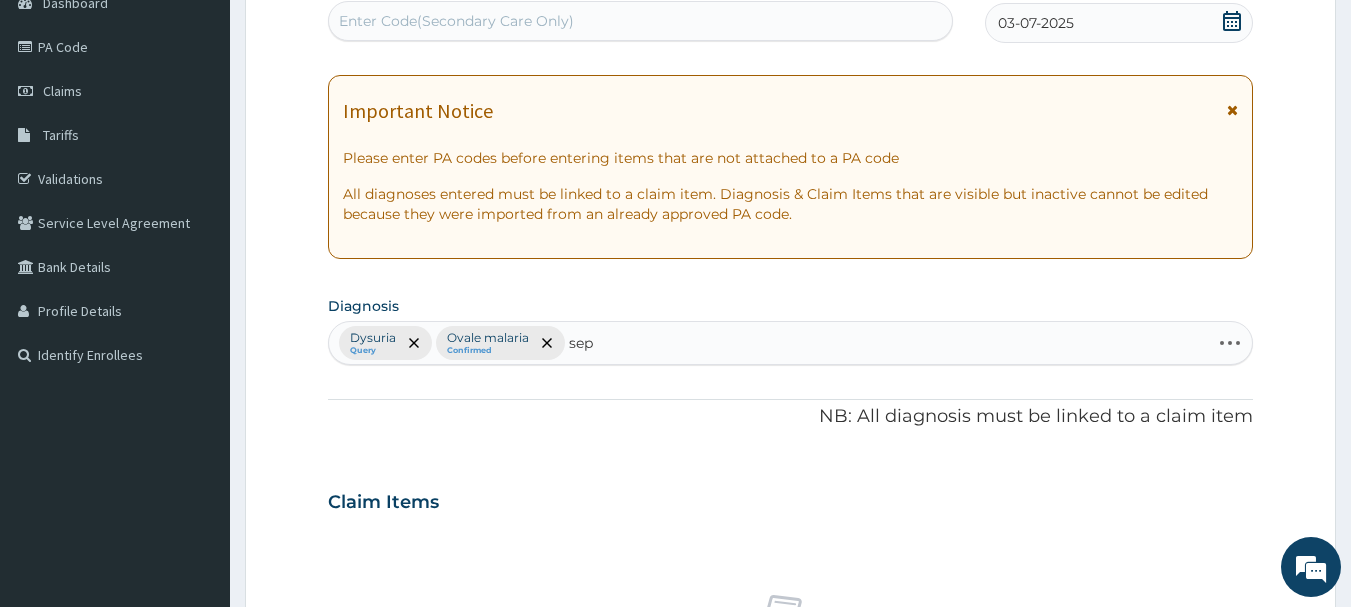 type on "seps" 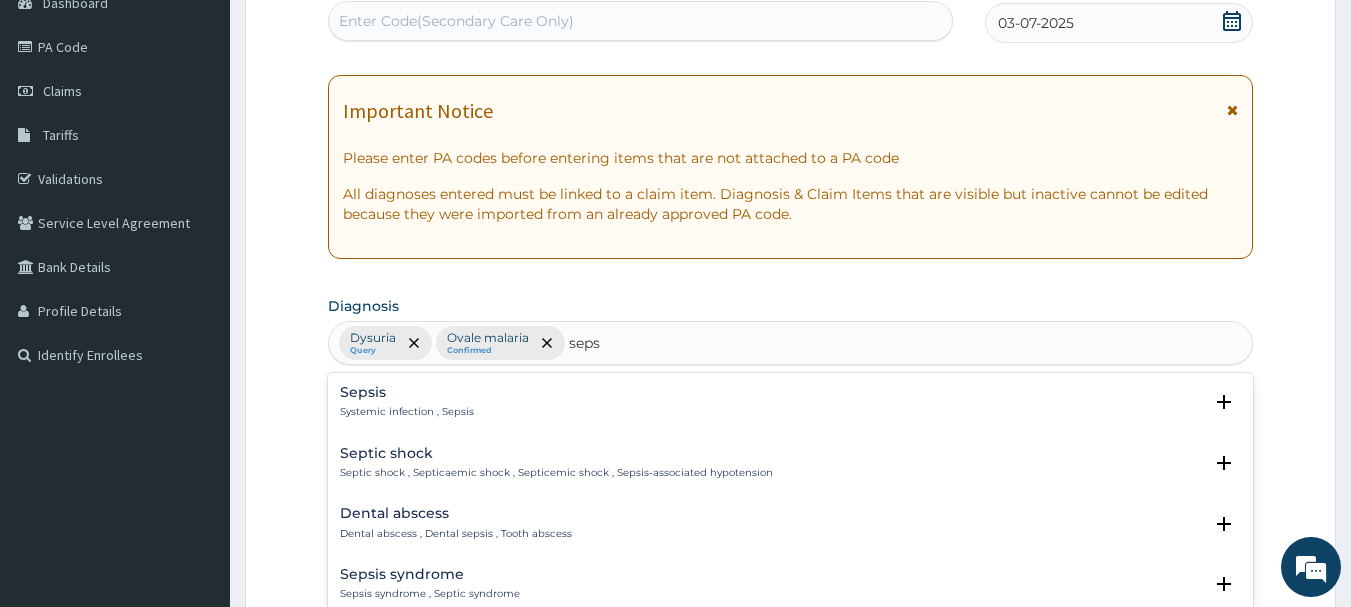 click on "Sepsis" at bounding box center (407, 392) 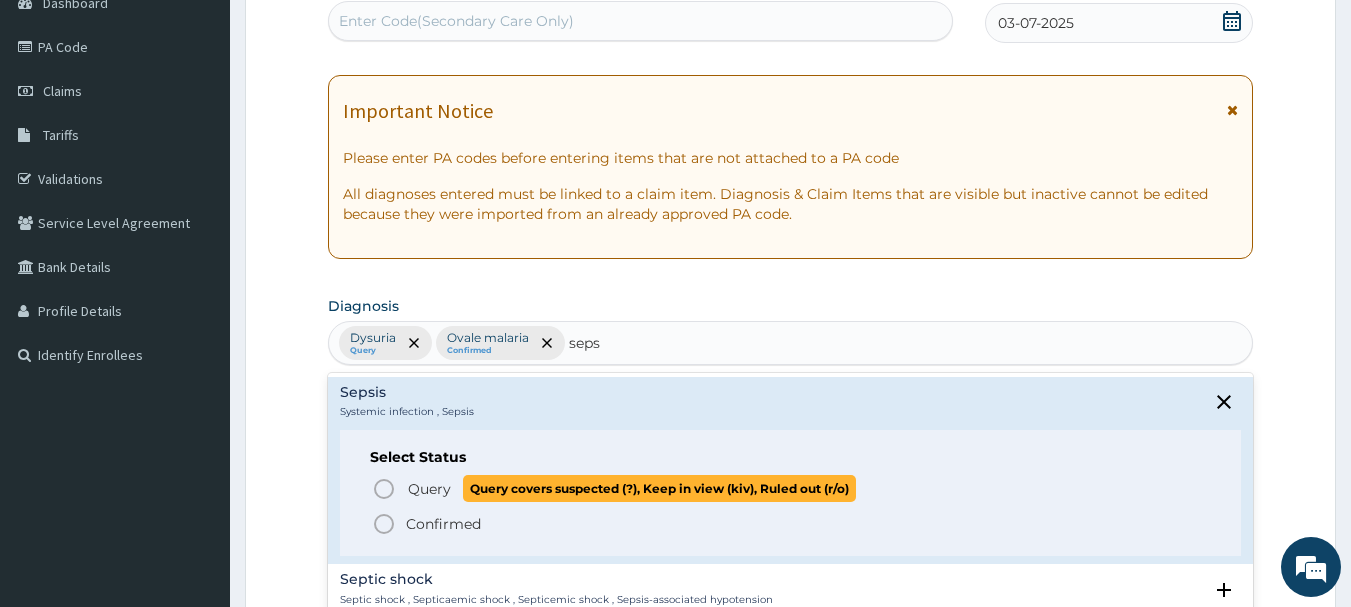 click 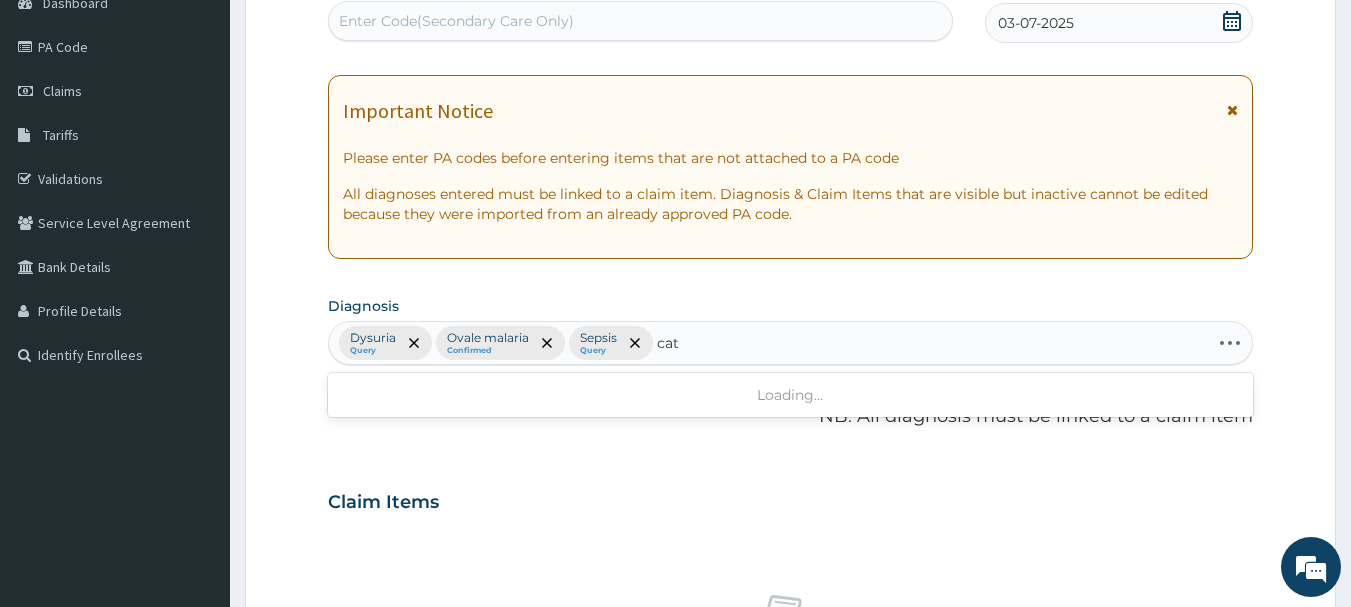 type on "cata" 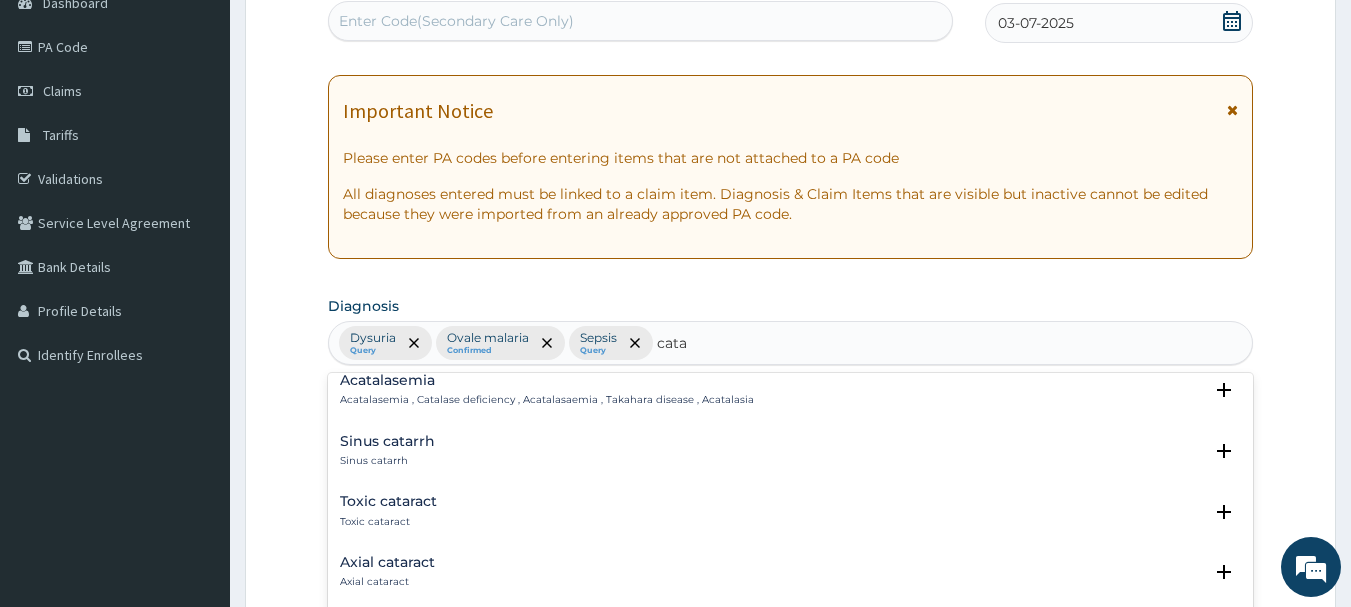 scroll, scrollTop: 500, scrollLeft: 0, axis: vertical 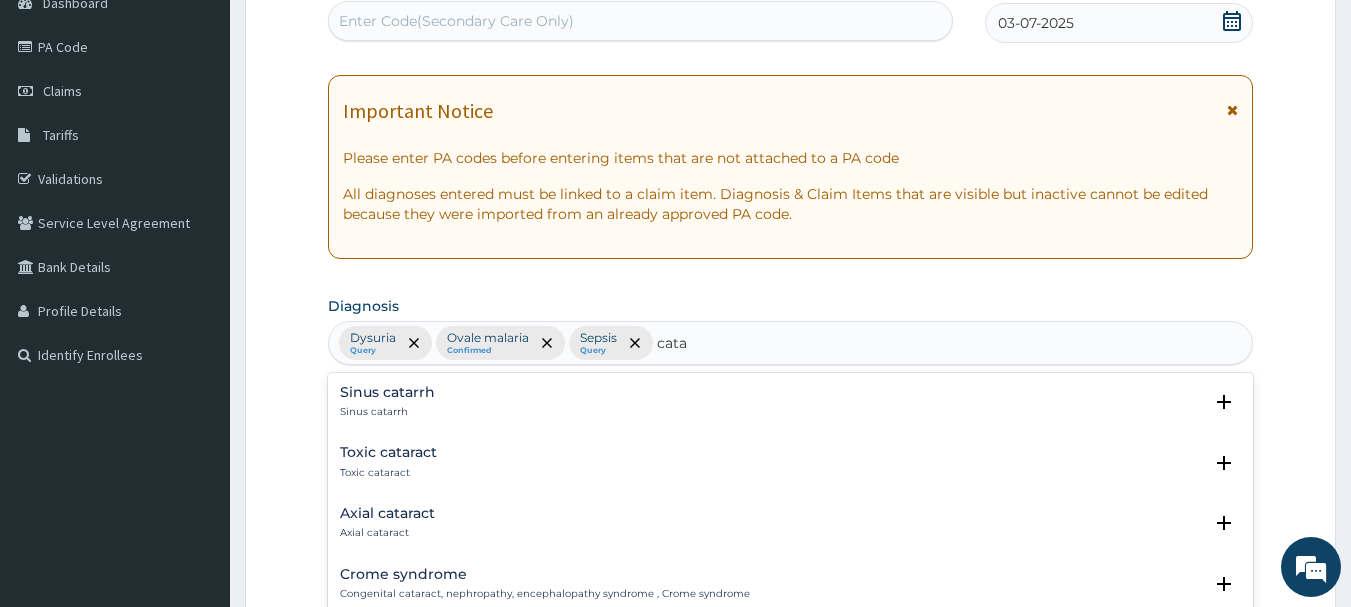 click on "Sinus catarrh" at bounding box center (387, 412) 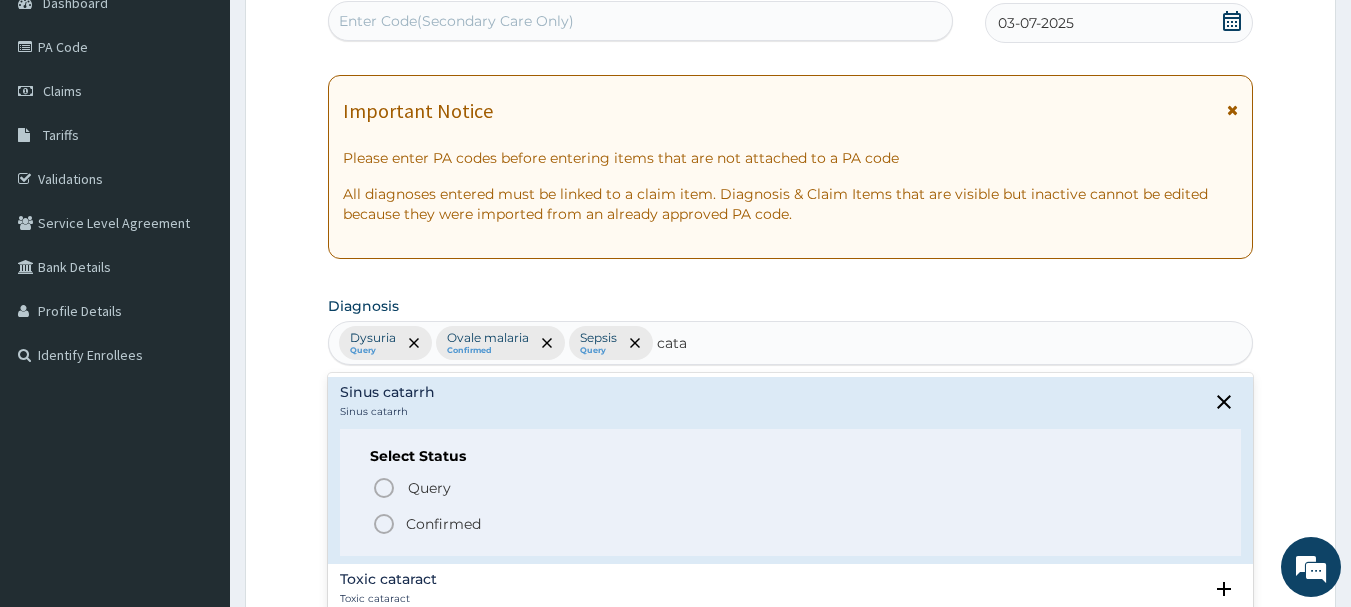click 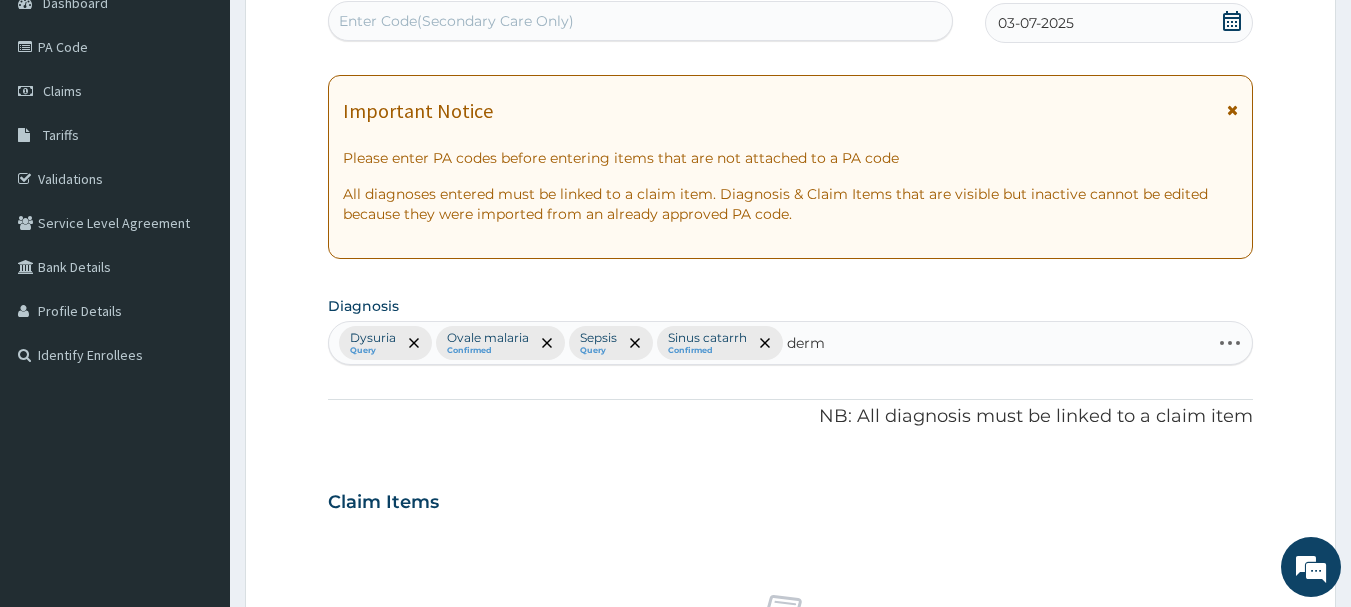 type on "derma" 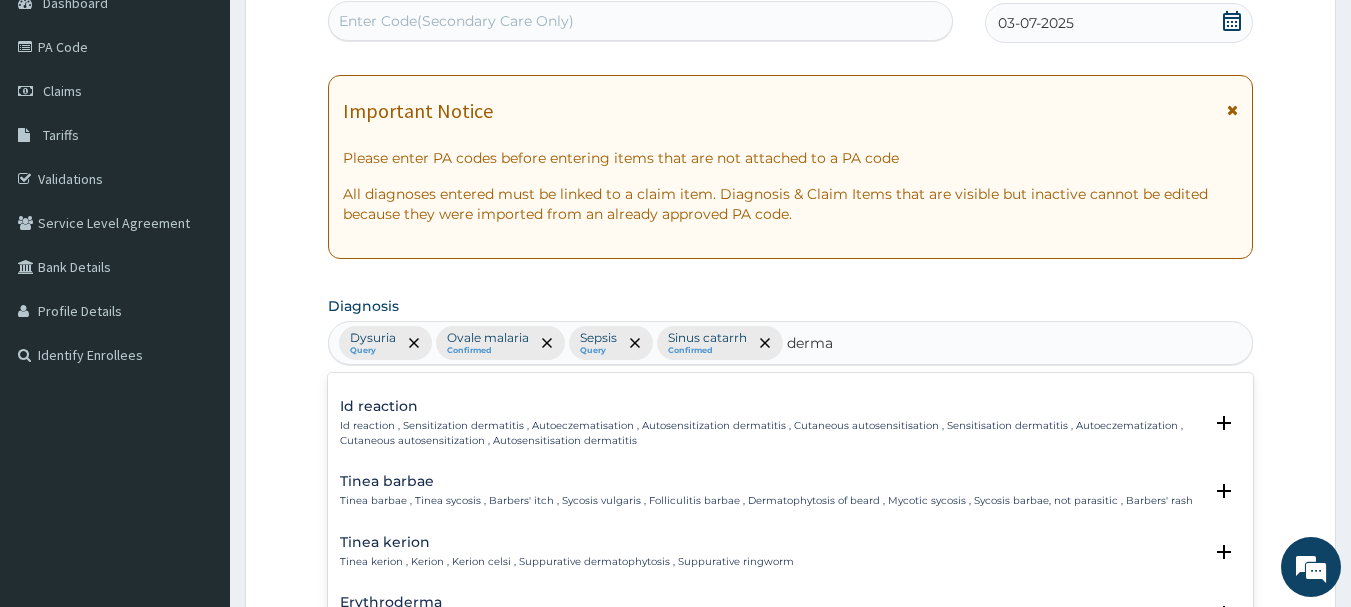 scroll, scrollTop: 400, scrollLeft: 0, axis: vertical 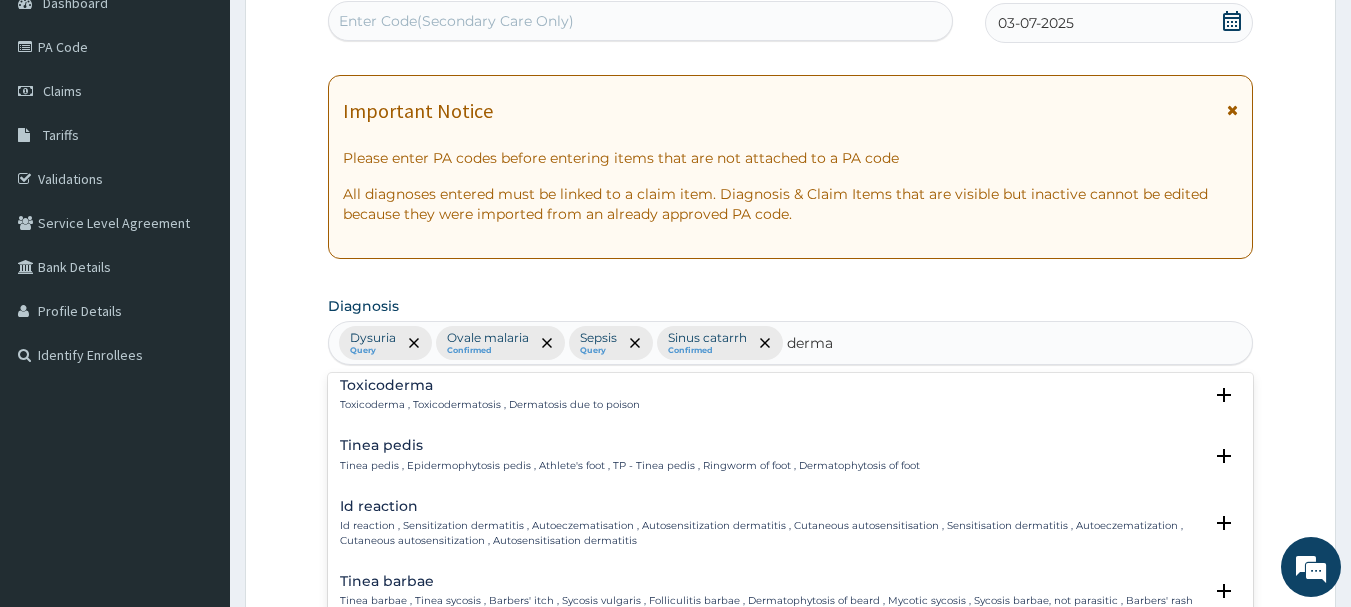click on "Tinea pedis" at bounding box center [630, 445] 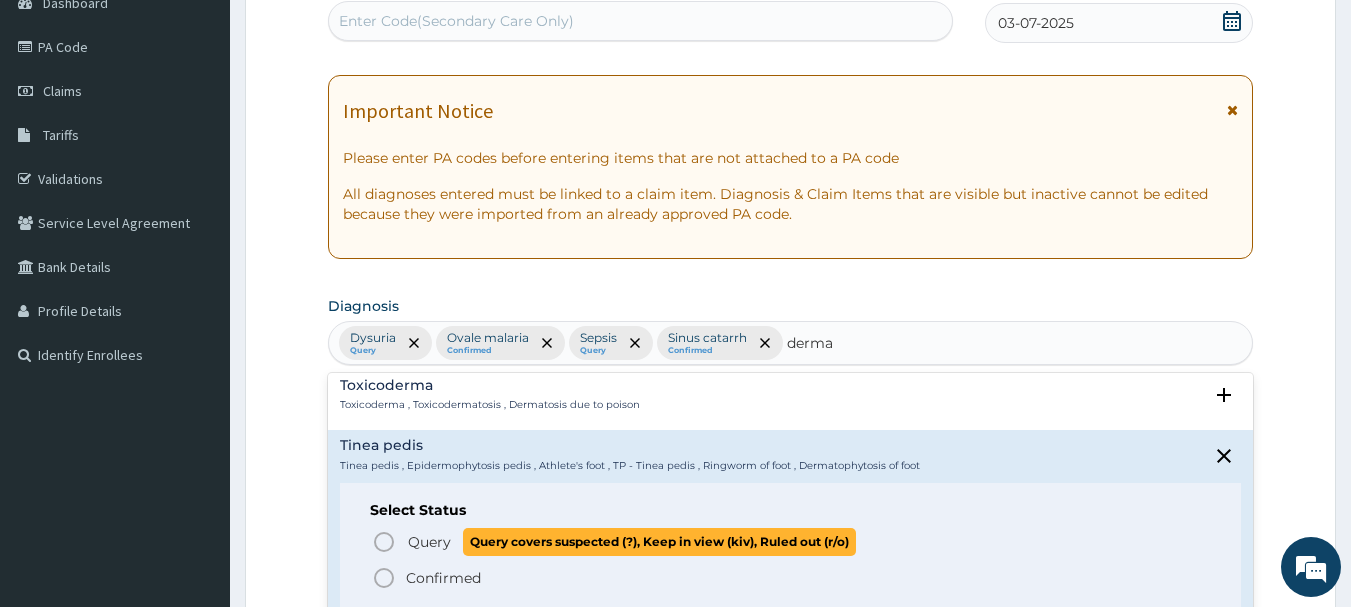 click 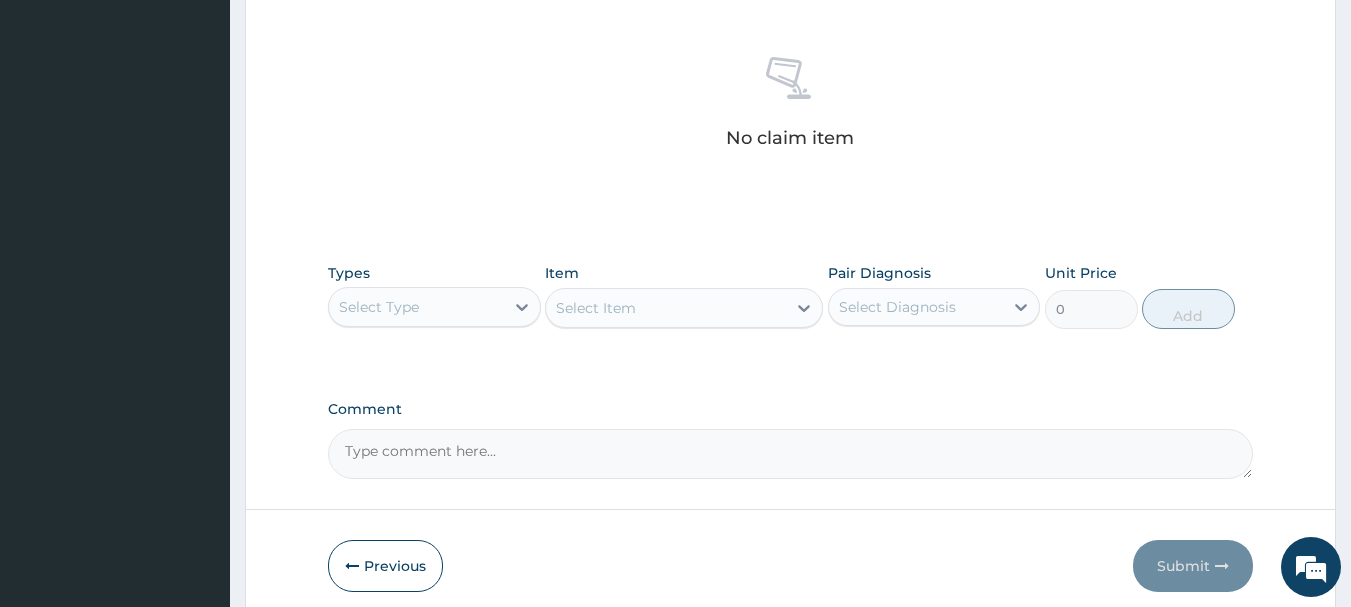 scroll, scrollTop: 815, scrollLeft: 0, axis: vertical 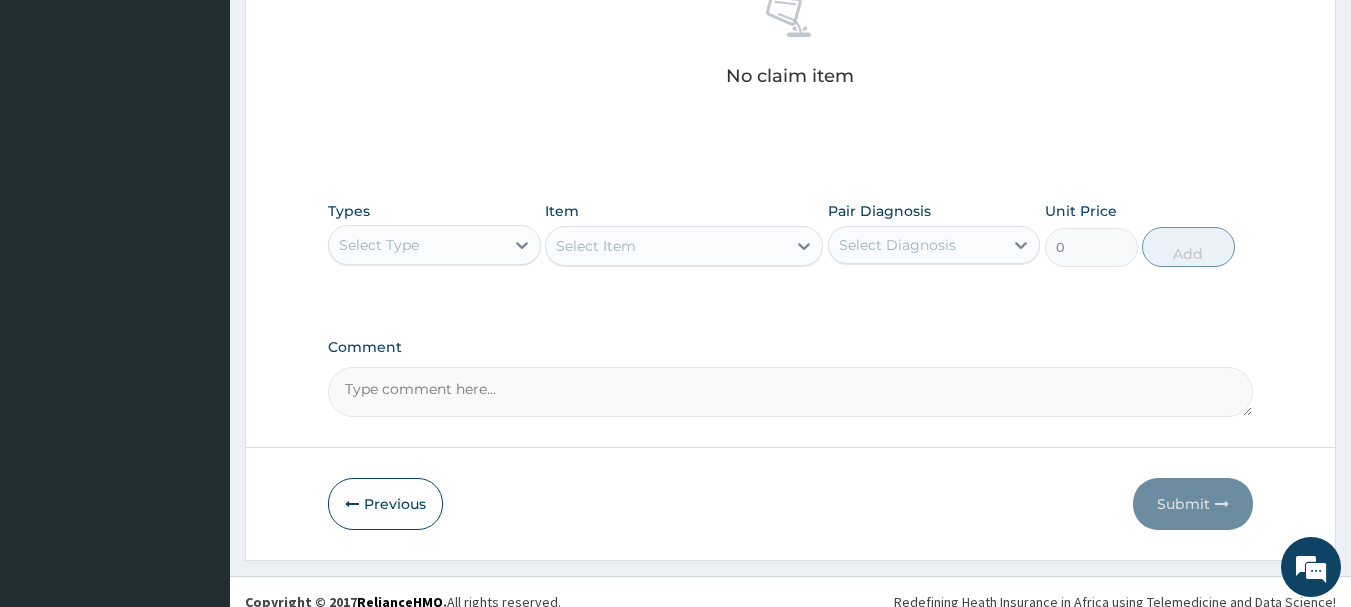 click on "Select Type" at bounding box center (379, 245) 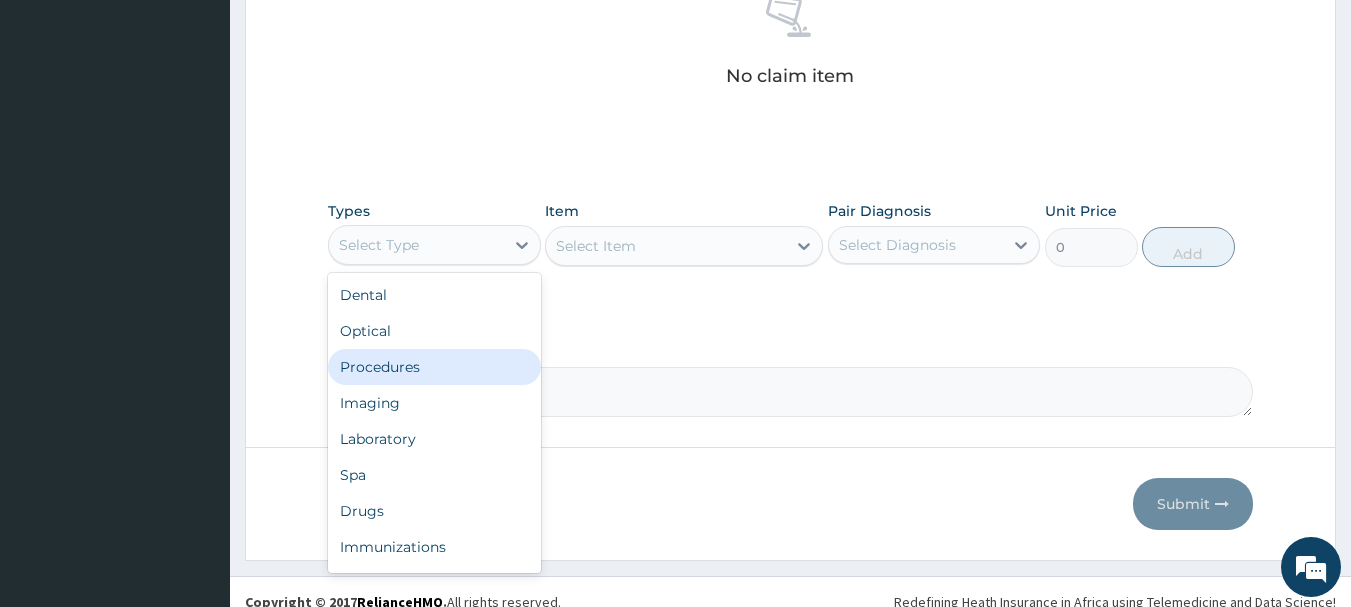 click on "Procedures" at bounding box center [434, 367] 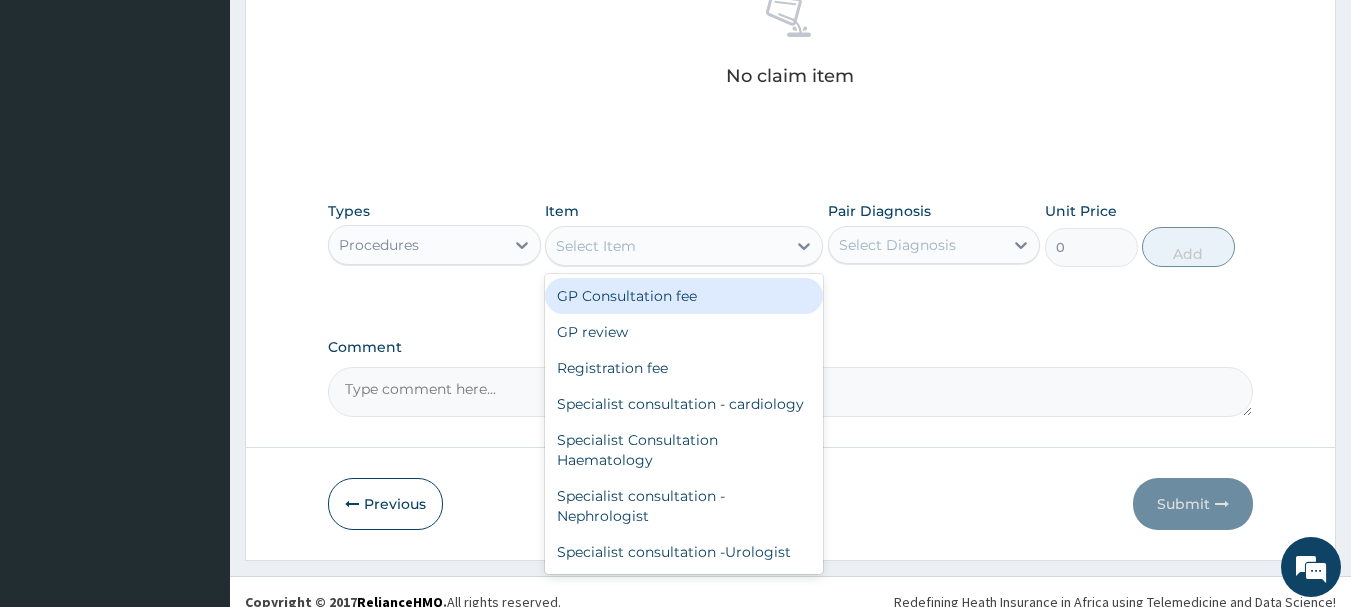 click on "Select Item" at bounding box center (666, 246) 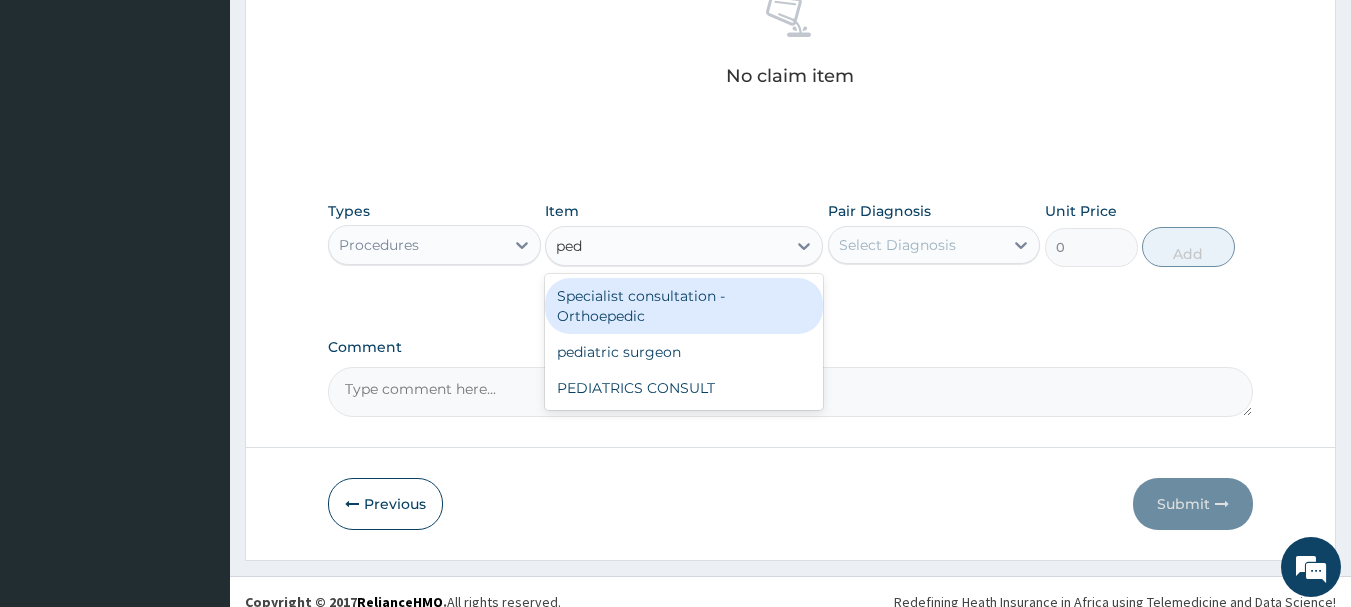 type on "pedi" 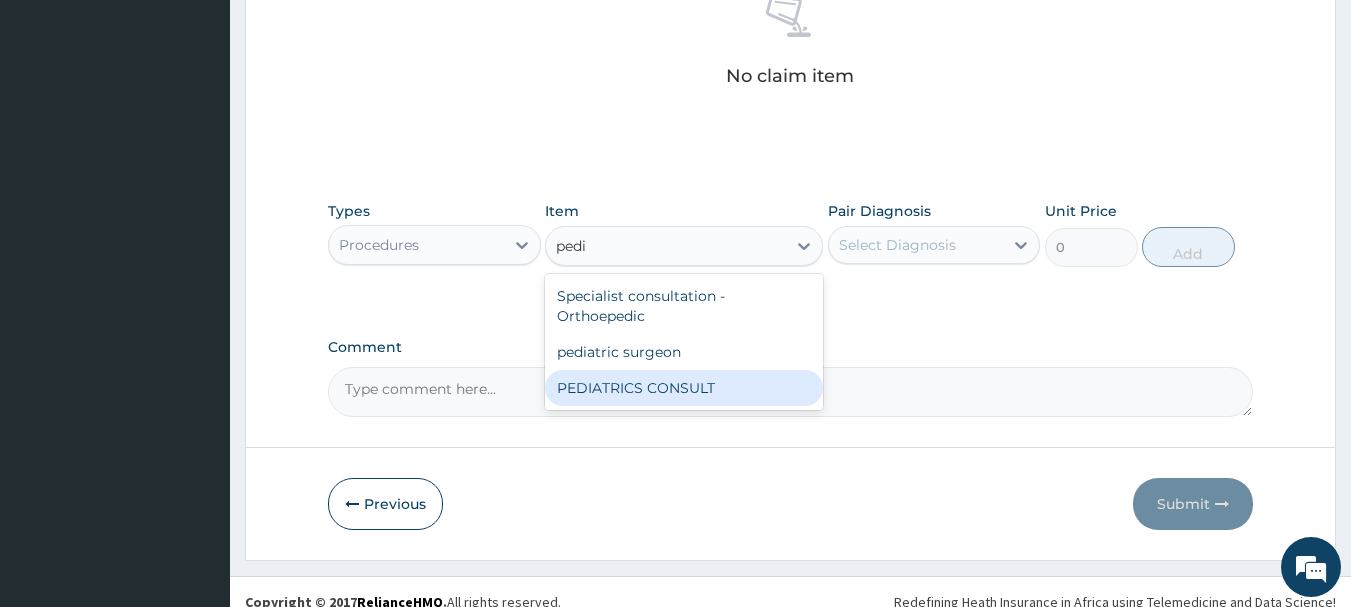 click on "PEDIATRICS CONSULT" at bounding box center [684, 388] 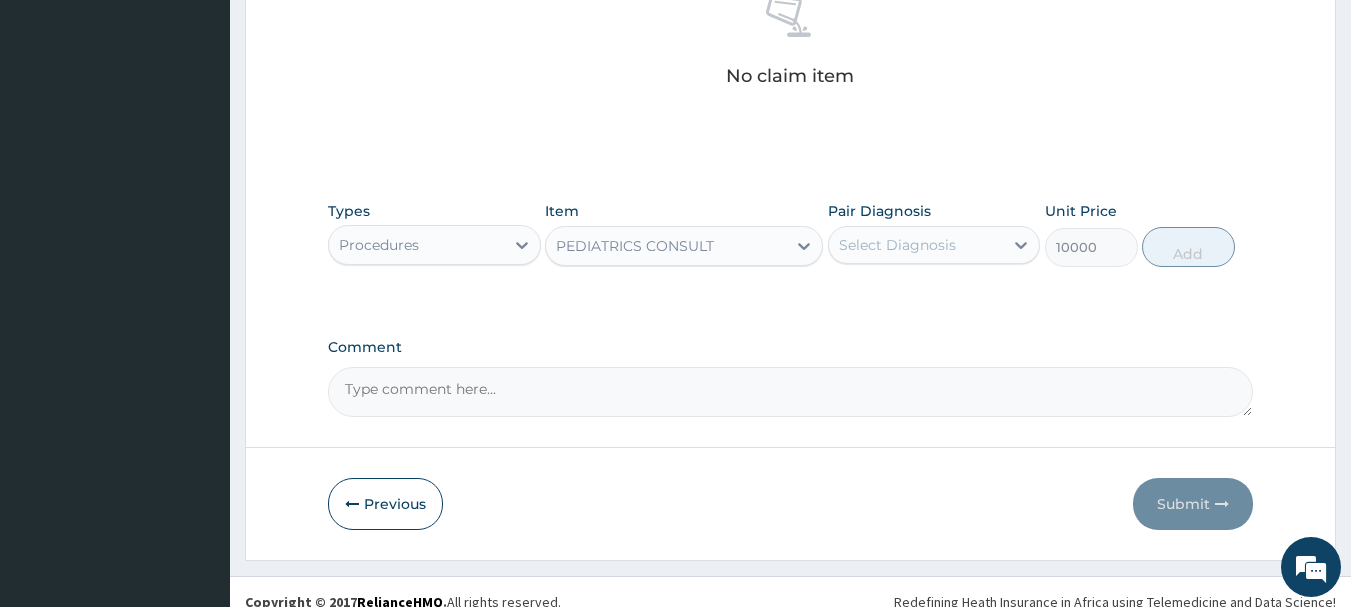 click on "Pair Diagnosis Select Diagnosis" at bounding box center [934, 234] 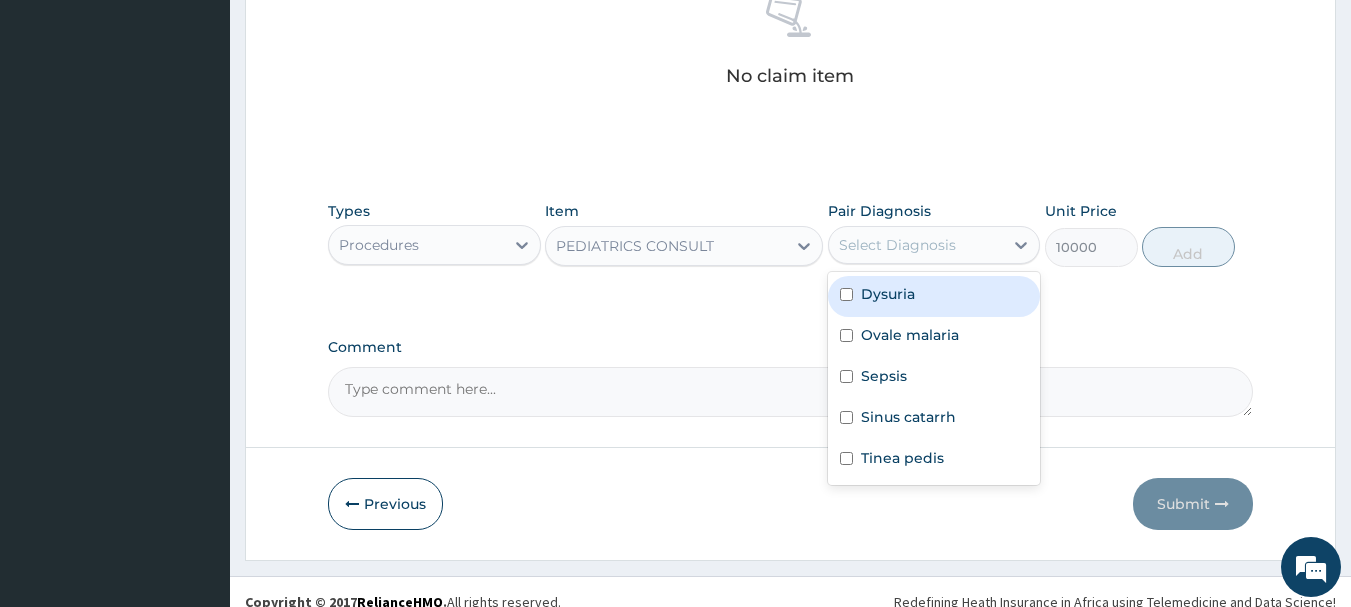 click on "Dysuria" at bounding box center (934, 296) 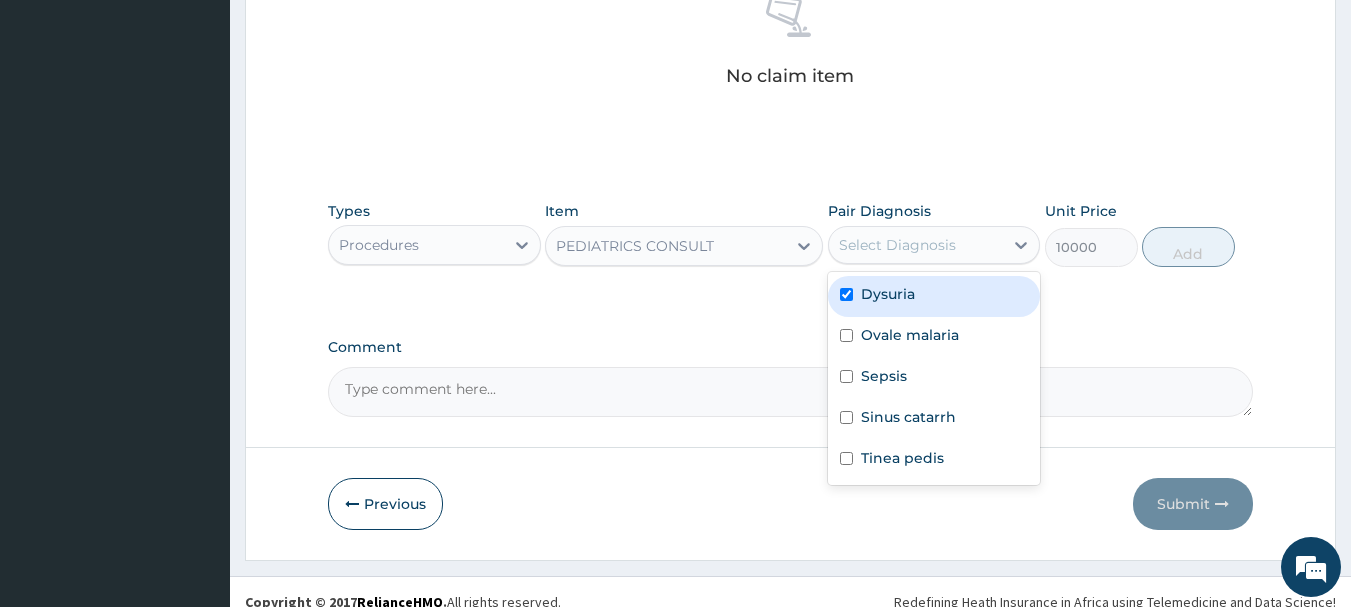 checkbox on "true" 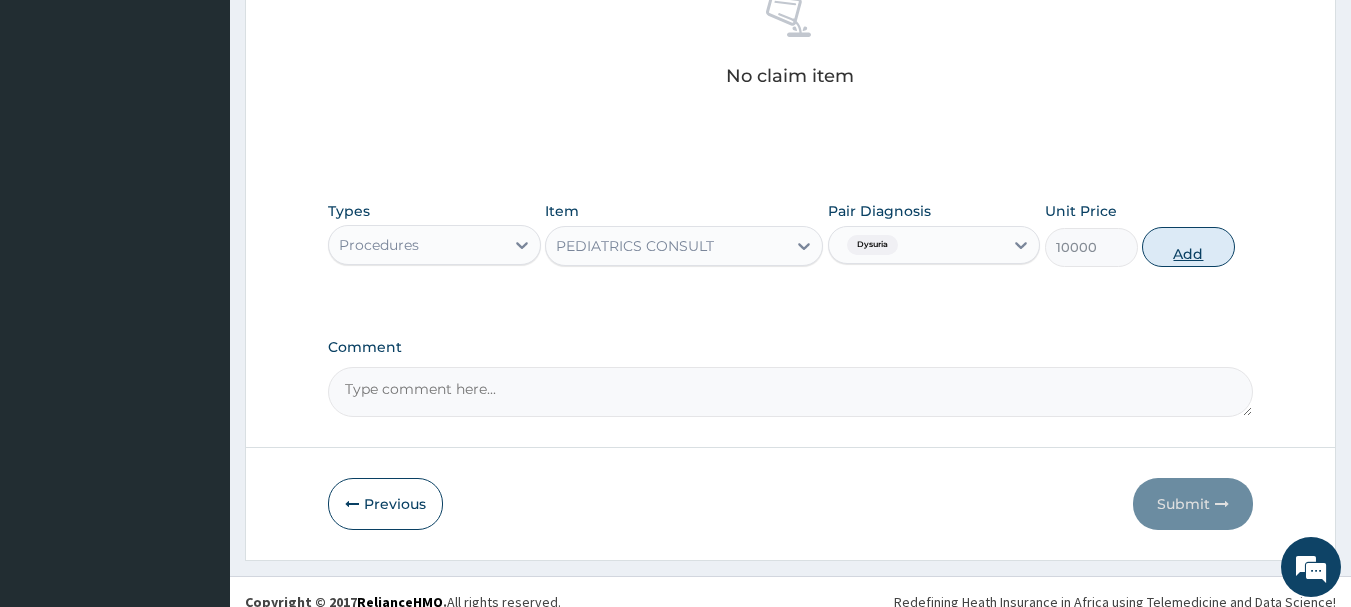 click on "Add" at bounding box center (1188, 247) 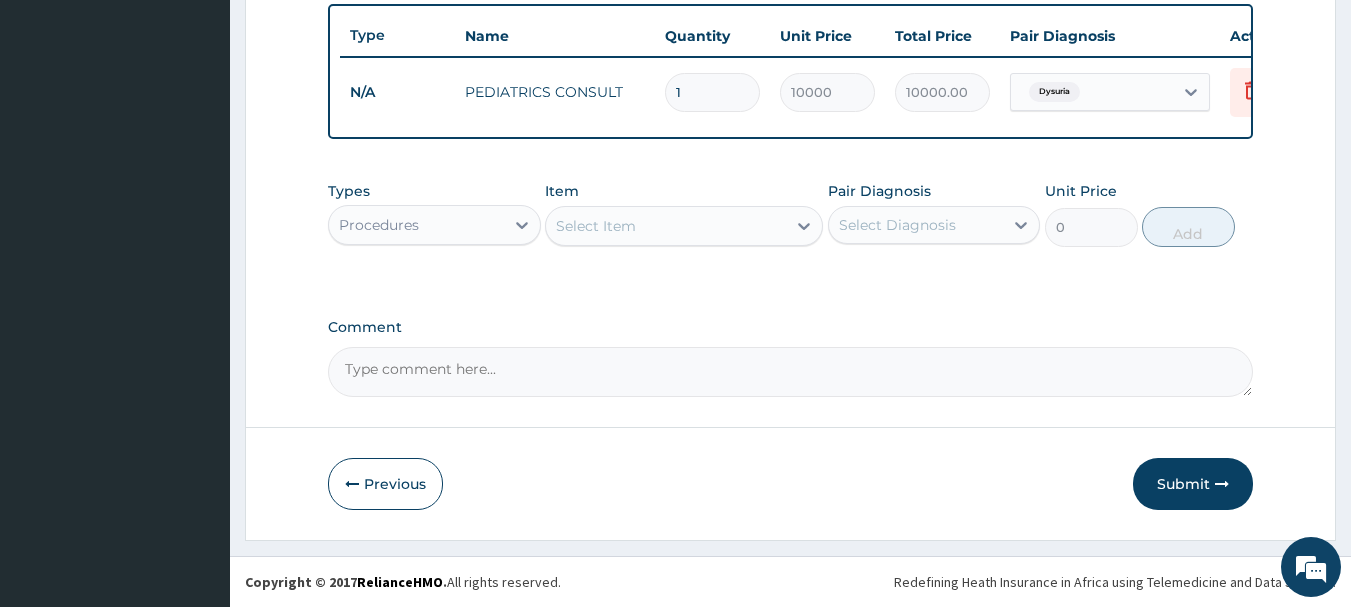 scroll, scrollTop: 755, scrollLeft: 0, axis: vertical 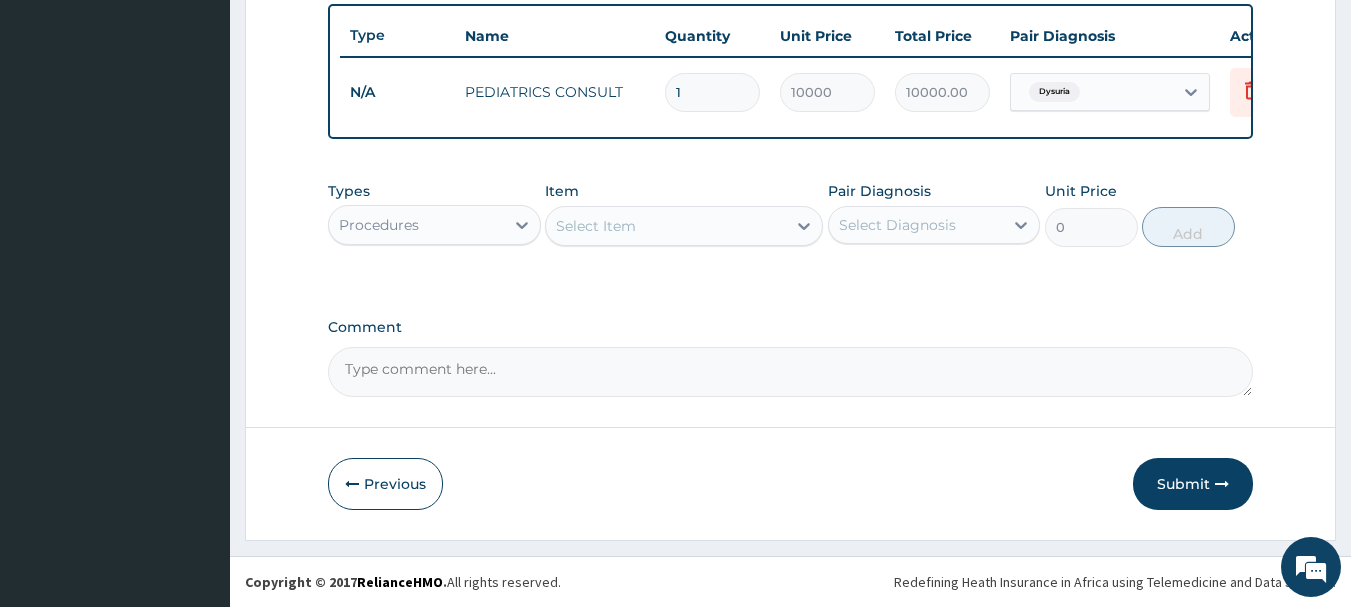 click on "Types Procedures Item Select Item Pair Diagnosis Select Diagnosis Unit Price 0 Add" at bounding box center (791, 214) 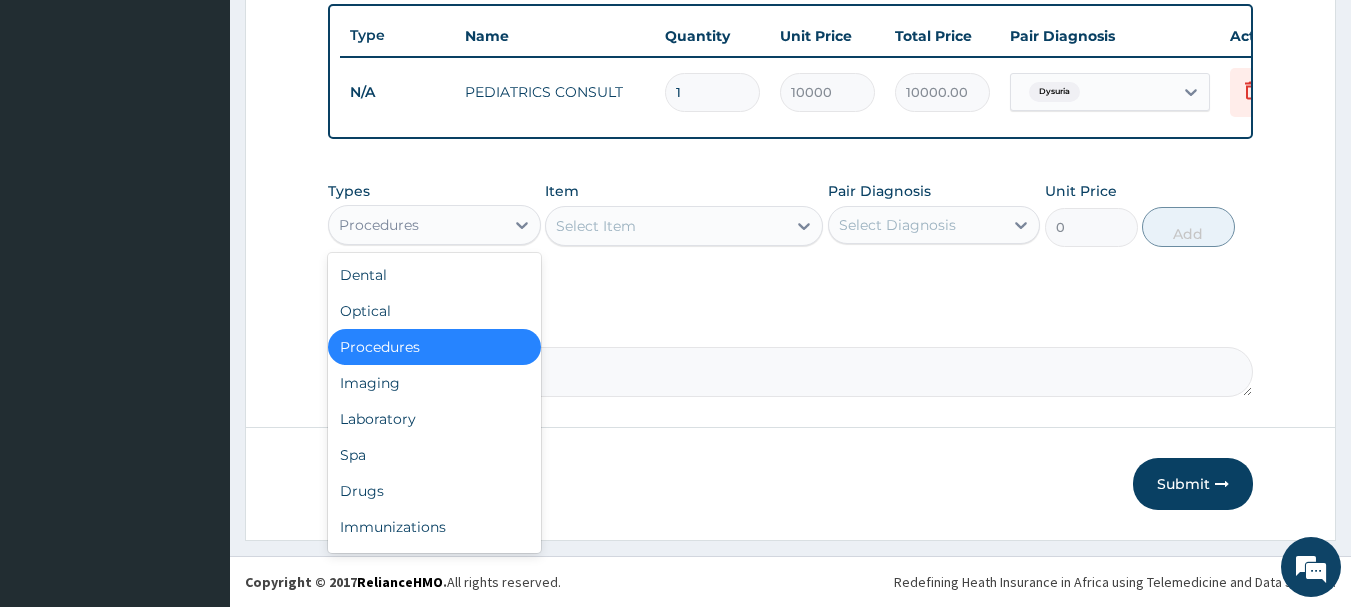 click on "Procedures" at bounding box center (416, 225) 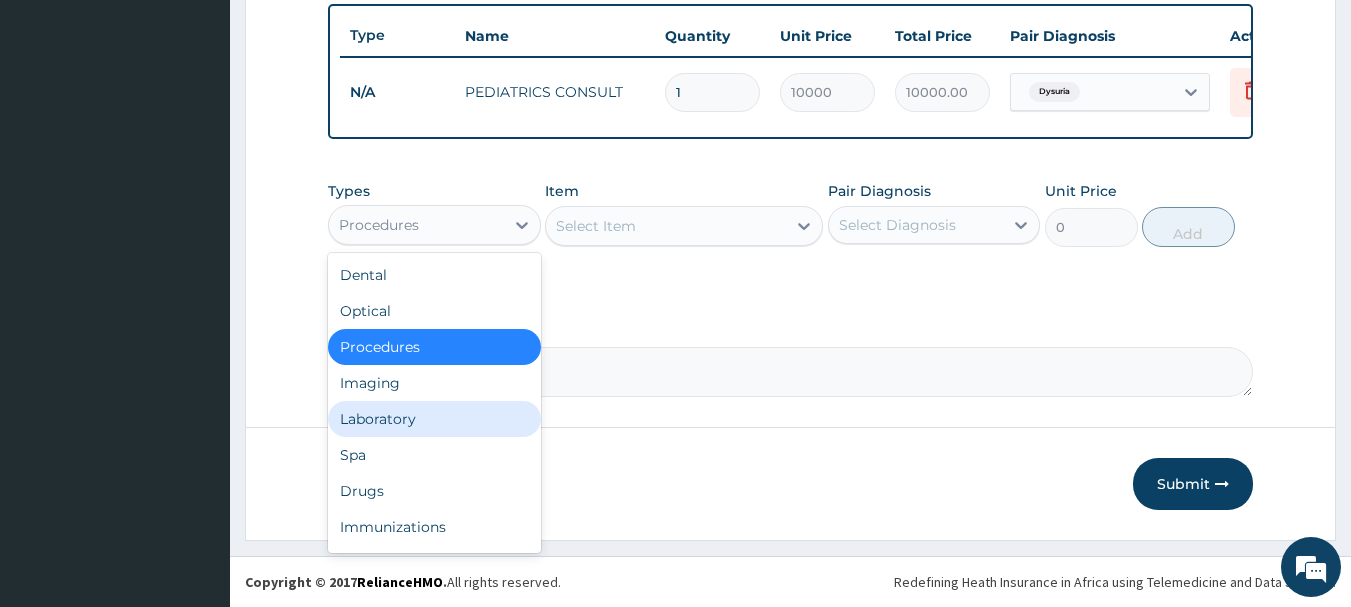 click on "Laboratory" at bounding box center (434, 419) 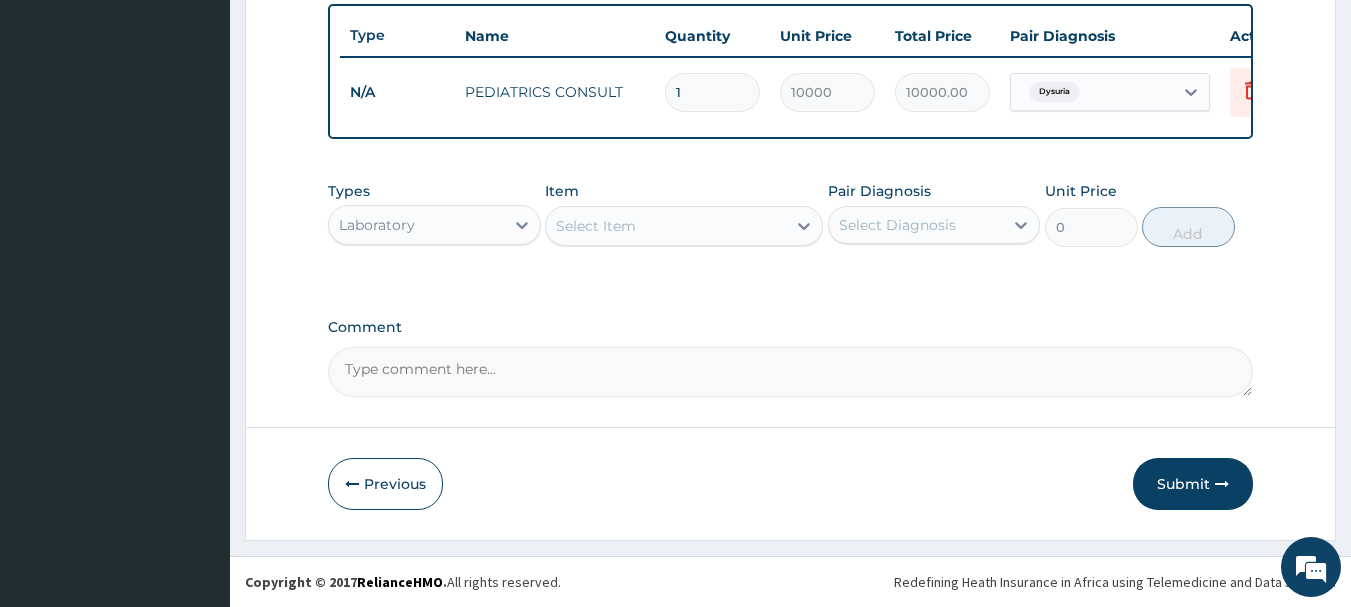 click on "Select Item" at bounding box center [596, 226] 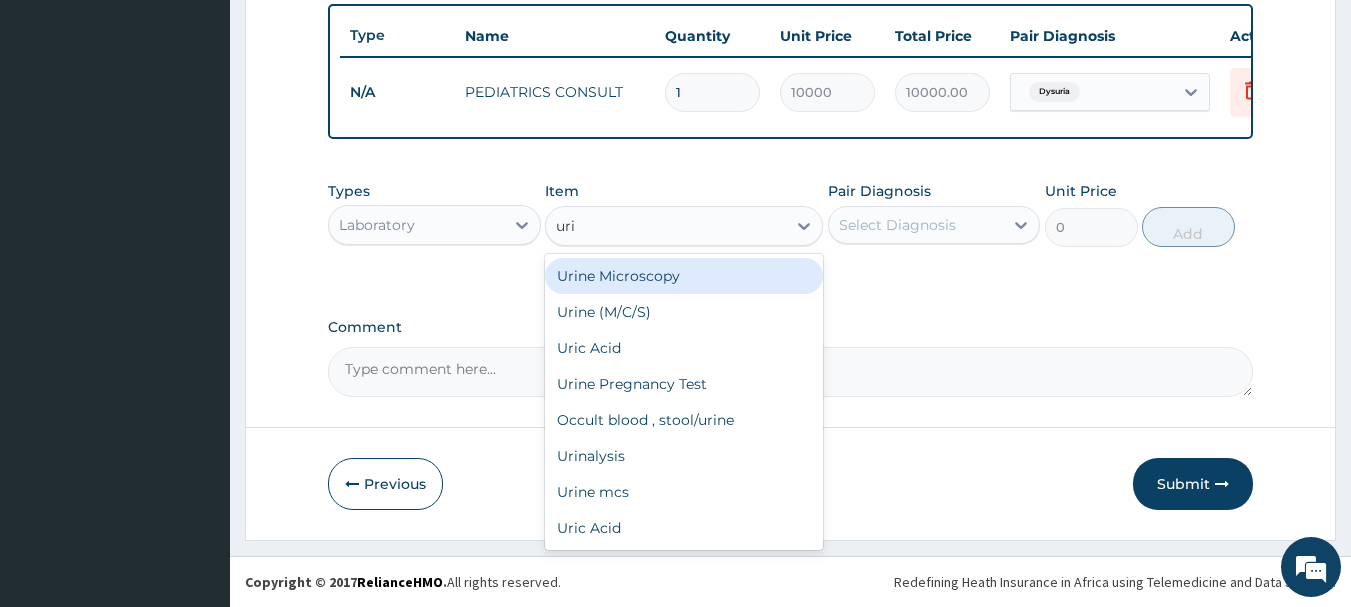 type on "urin" 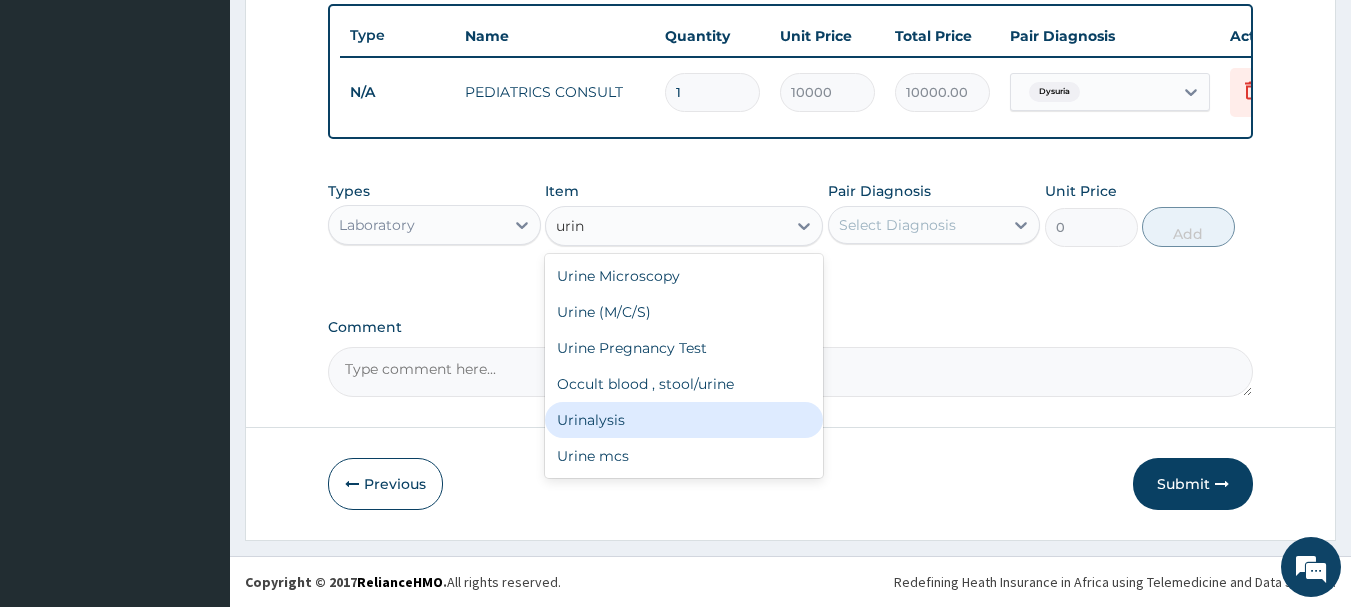 click on "Urinalysis" at bounding box center [684, 420] 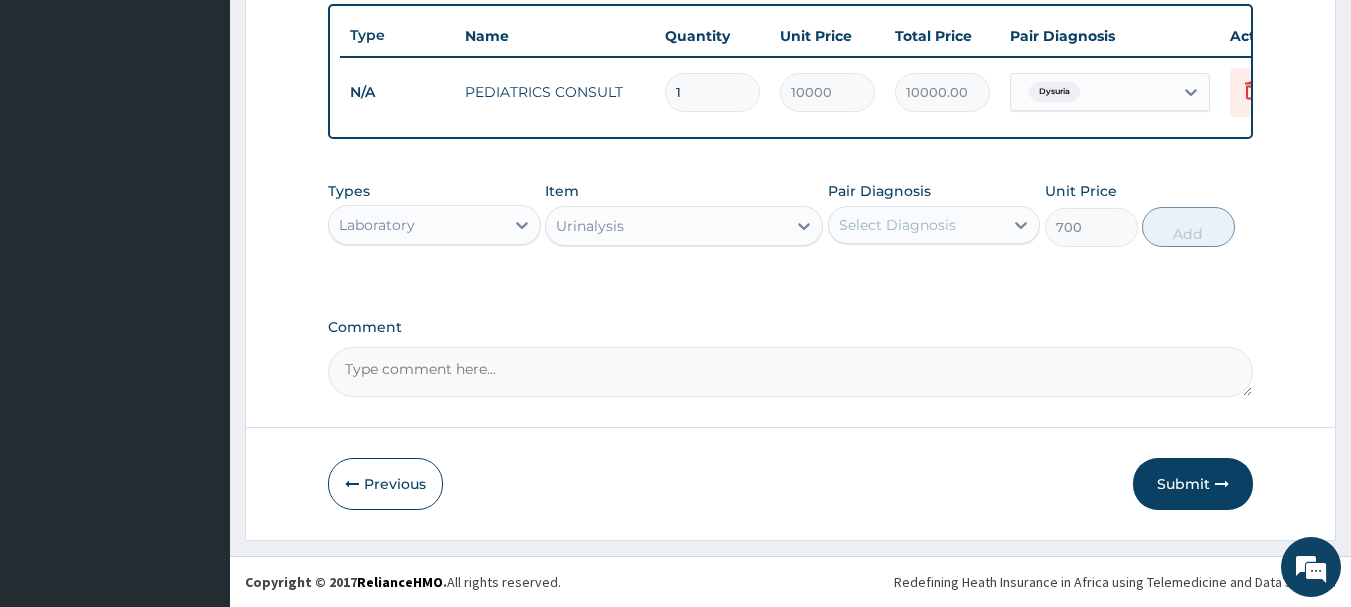 click on "Select Diagnosis" at bounding box center [897, 225] 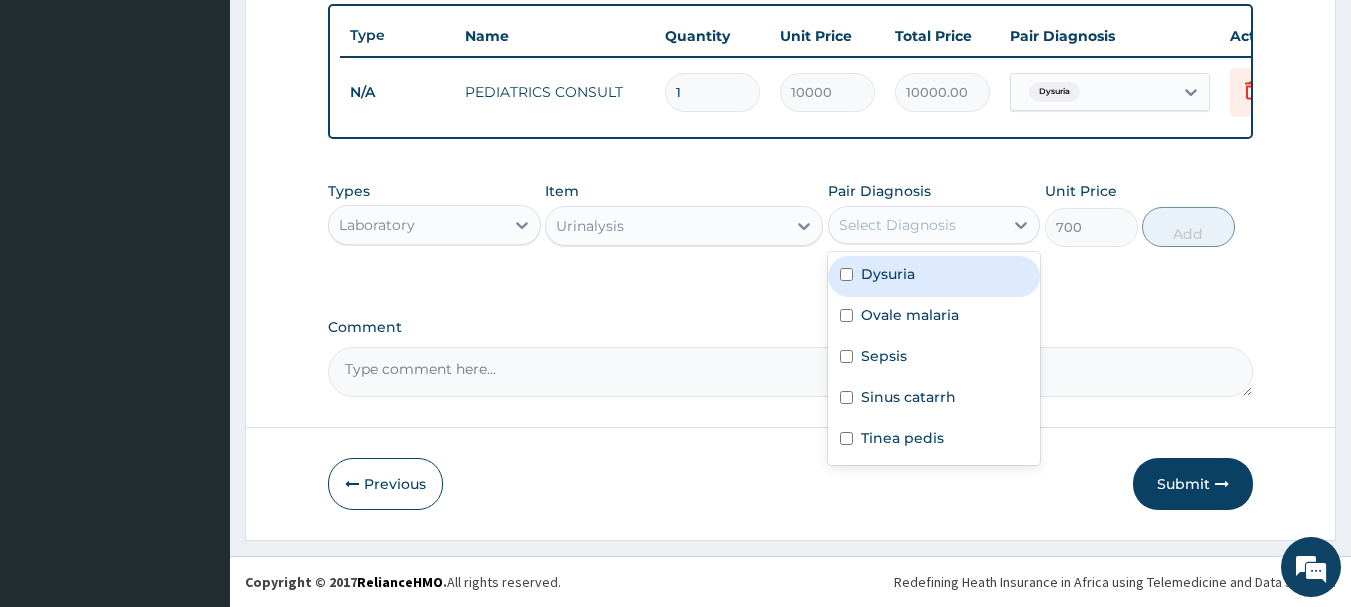 click on "Dysuria" at bounding box center [888, 274] 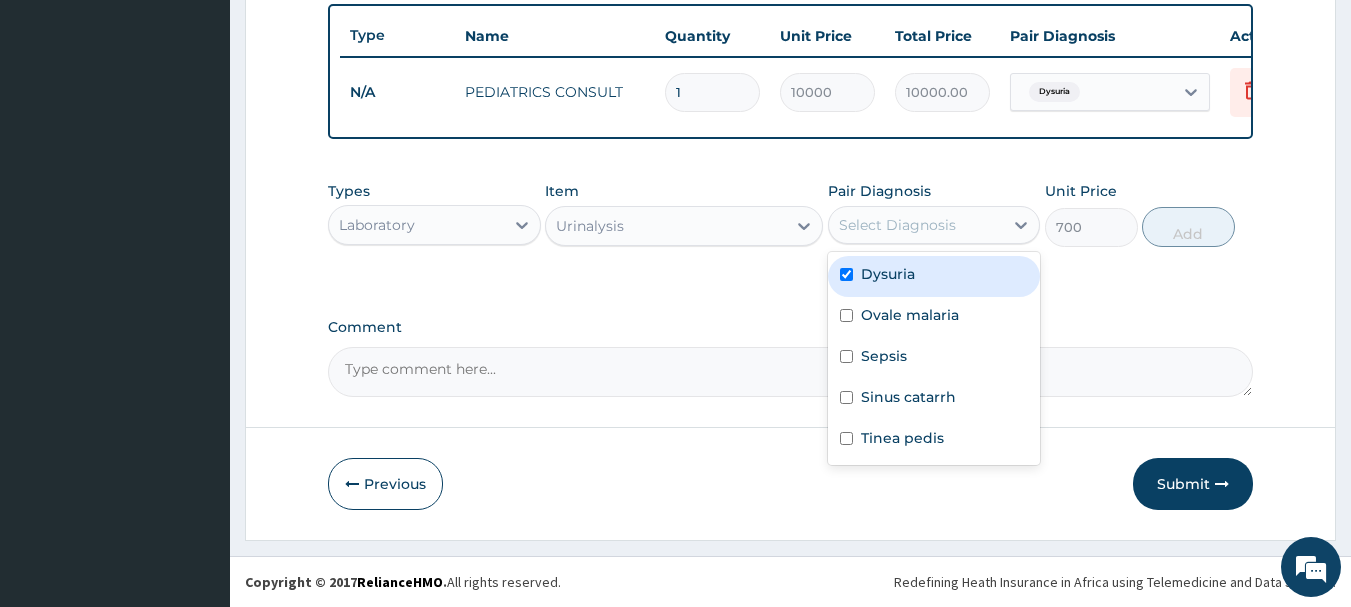 checkbox on "true" 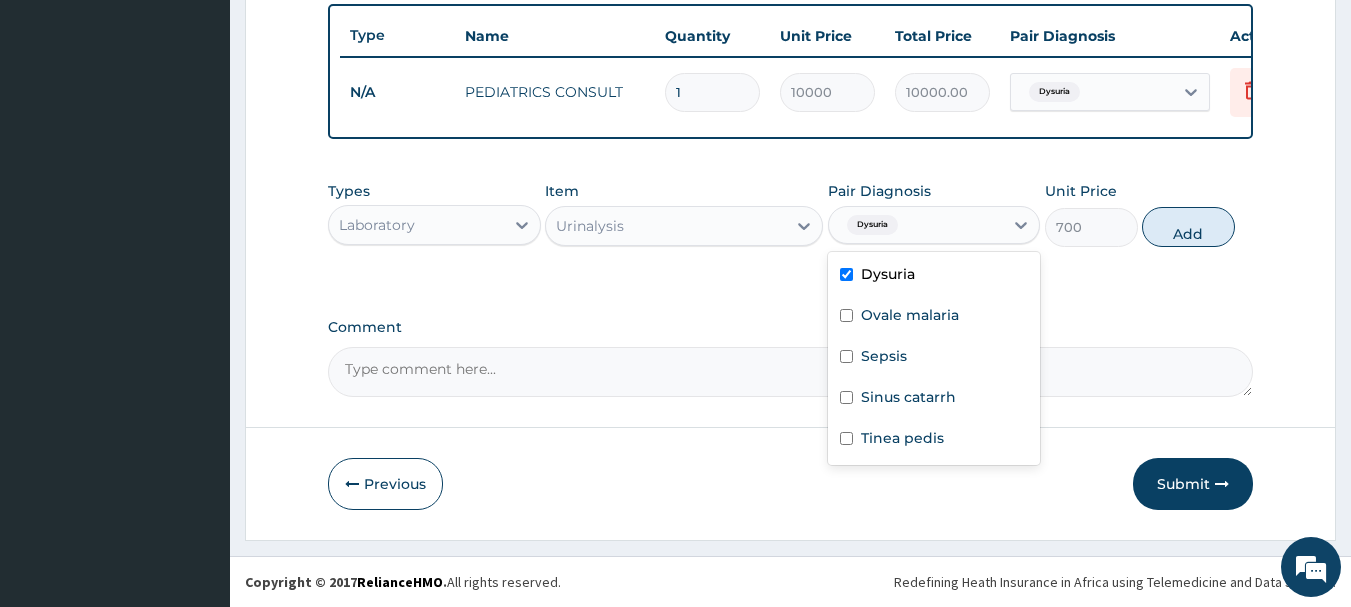 click on "Add" at bounding box center [1188, 227] 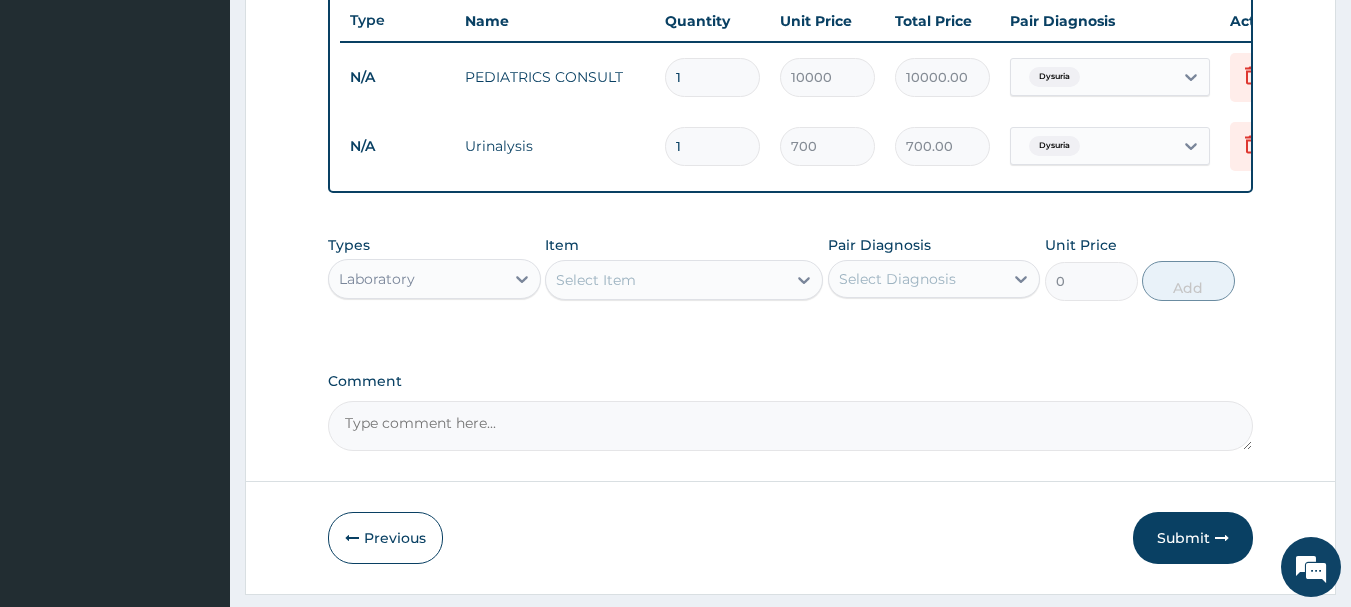 click on "Select Item" at bounding box center [666, 280] 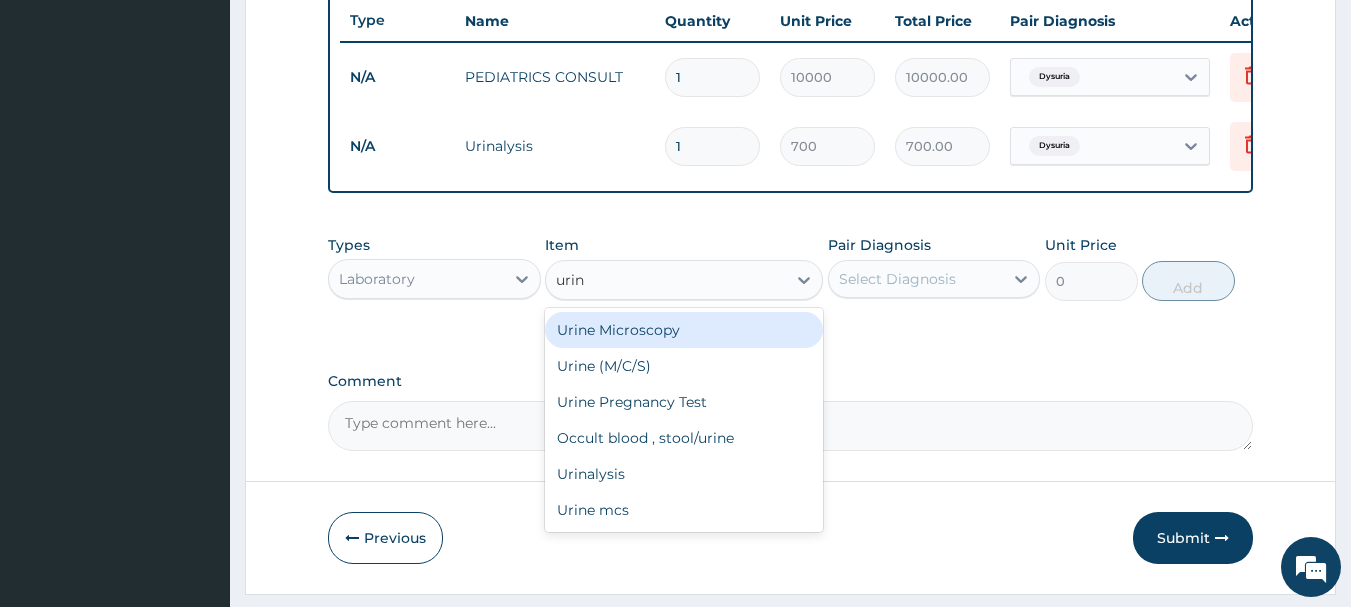 type on "urine" 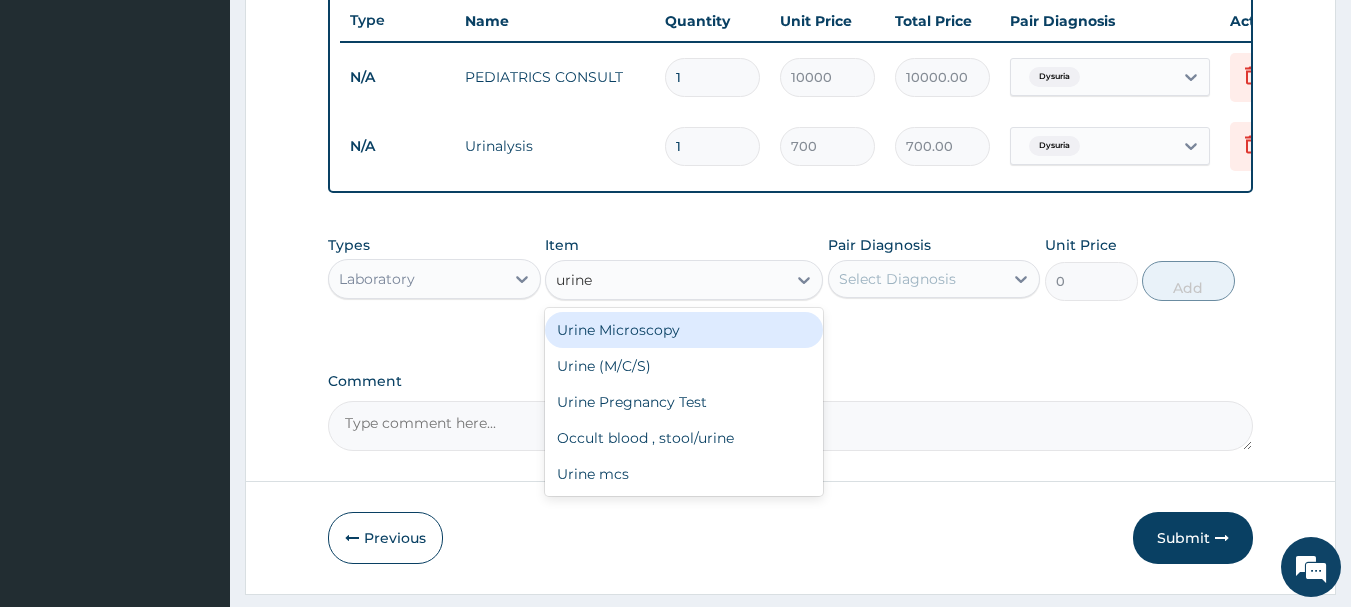 click on "Urine Microscopy" at bounding box center [684, 330] 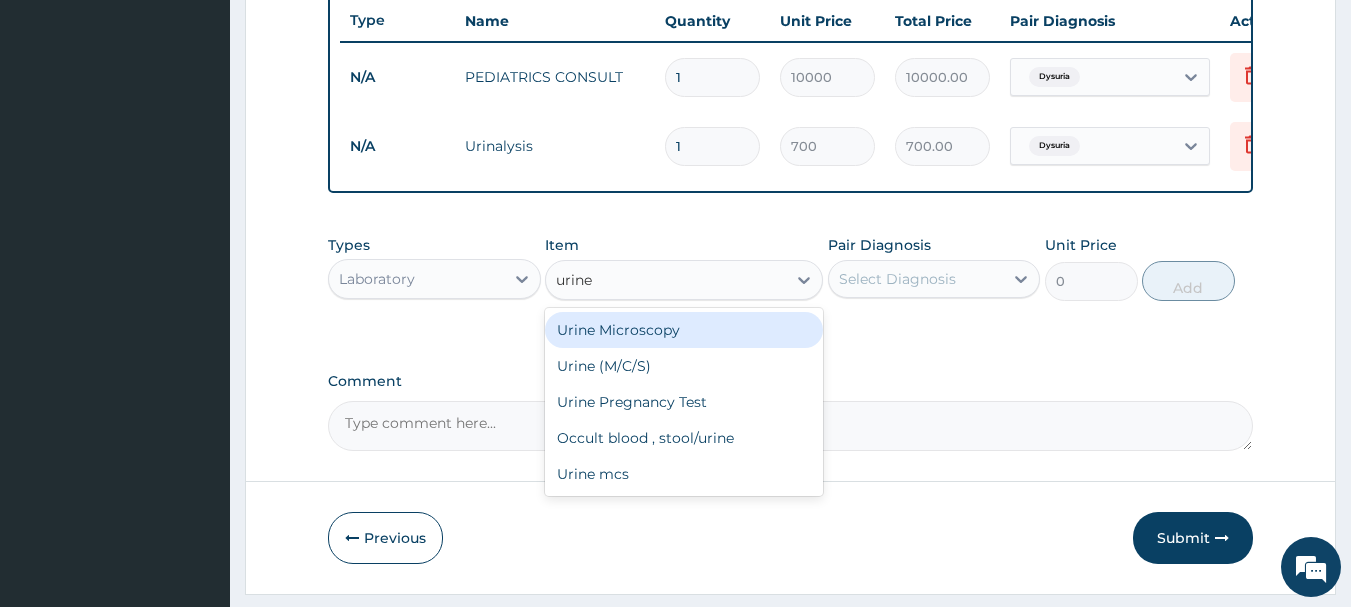 type 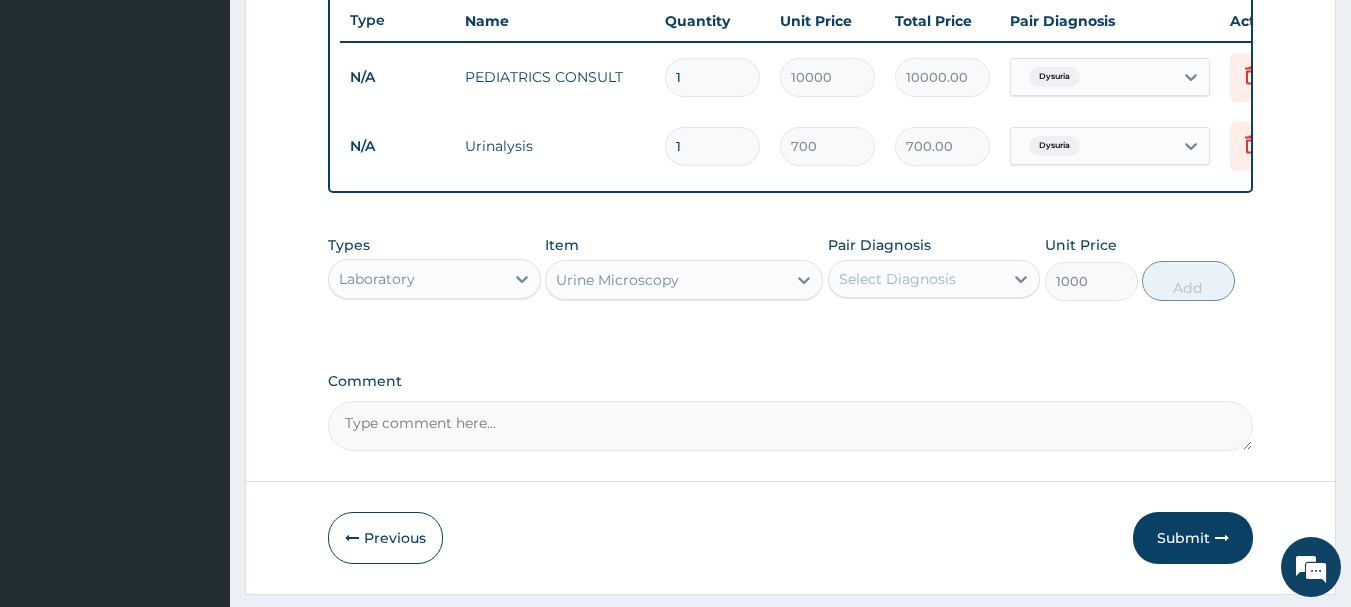 click on "Select Diagnosis" at bounding box center [897, 279] 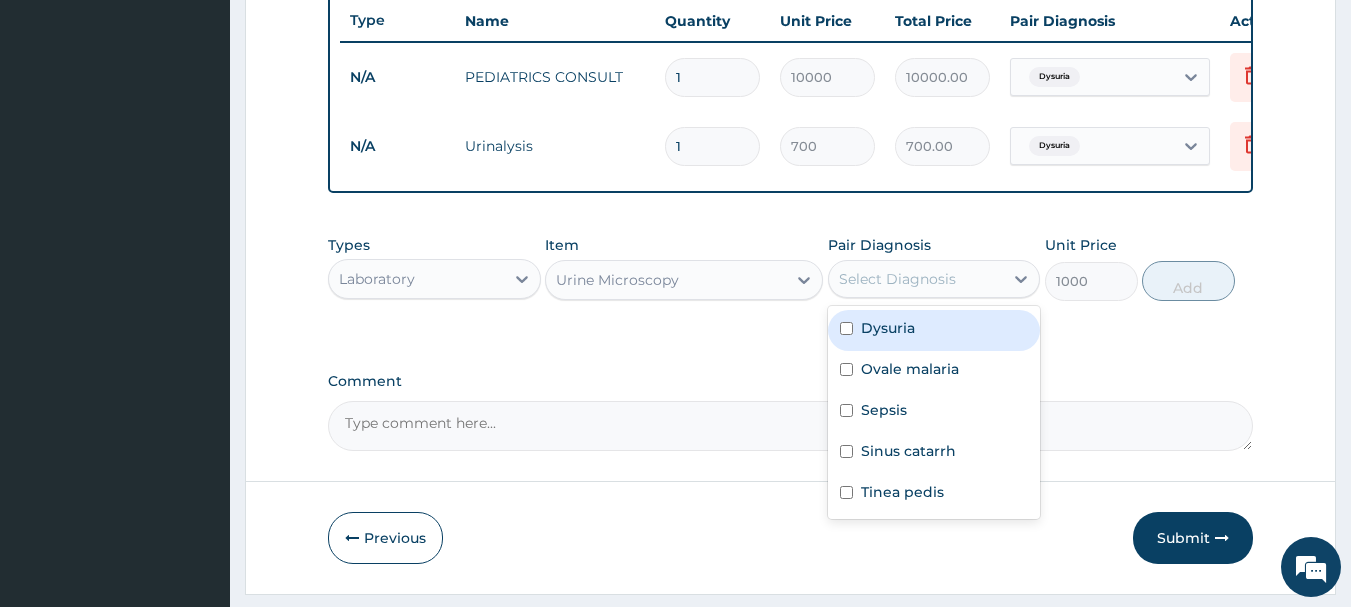 click on "Dysuria" at bounding box center (888, 328) 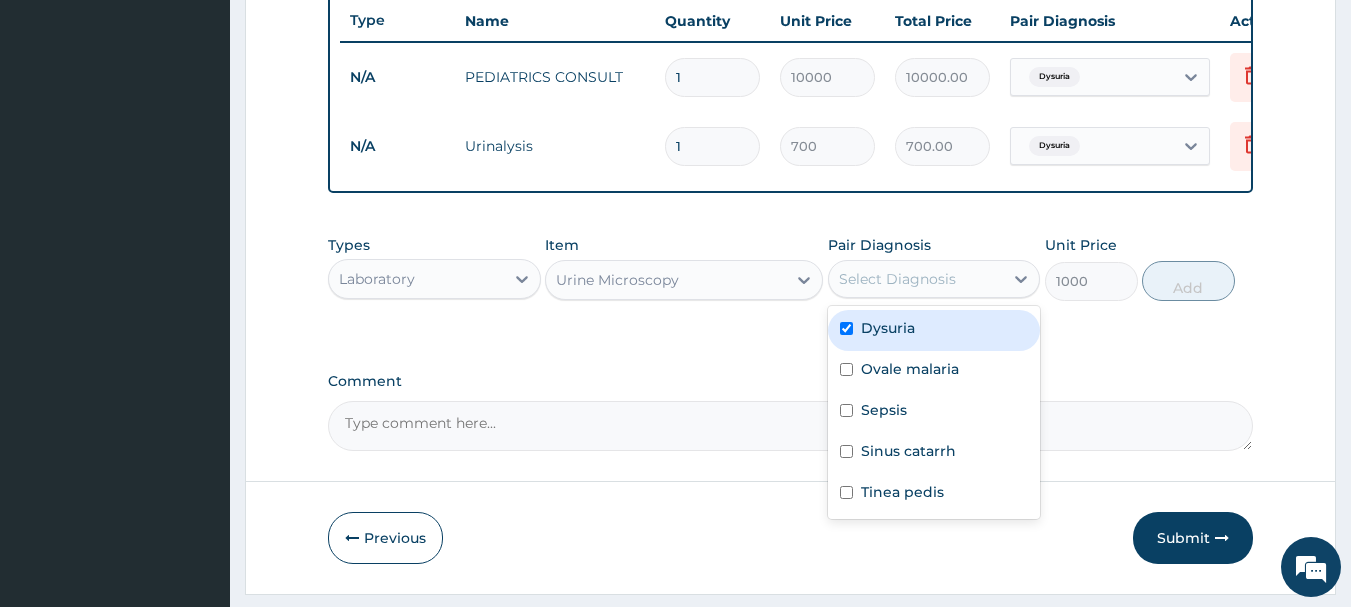 checkbox on "true" 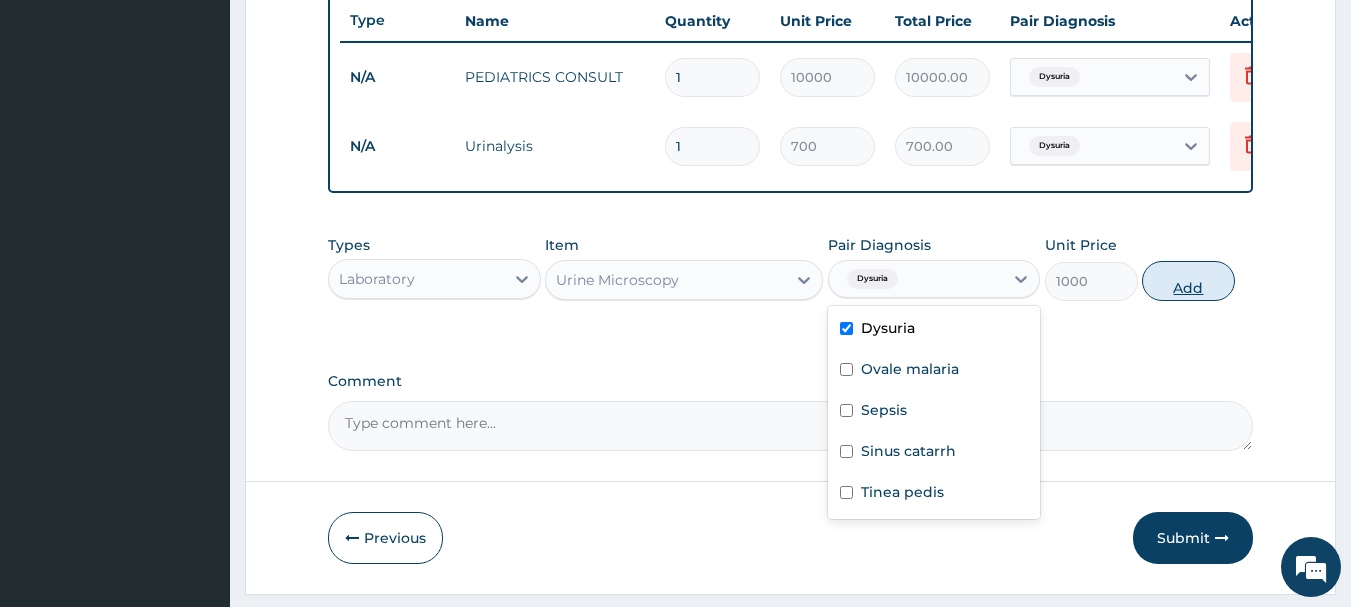 click on "Add" at bounding box center (1188, 281) 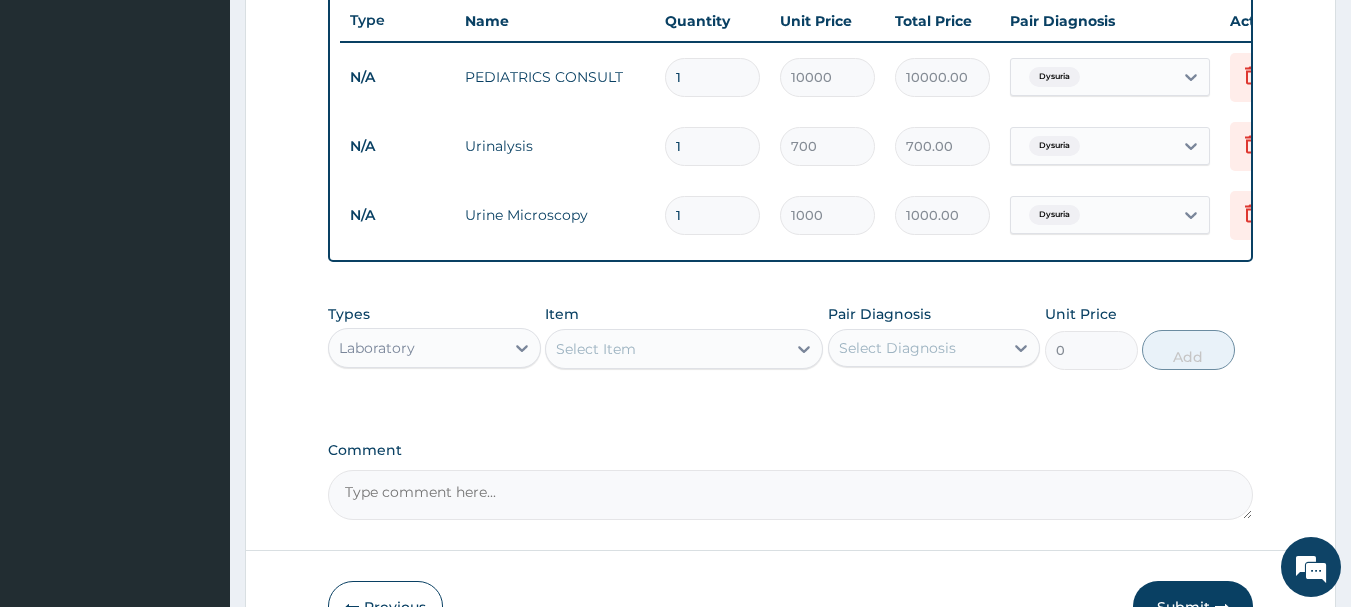 click on "Select Item" at bounding box center (666, 349) 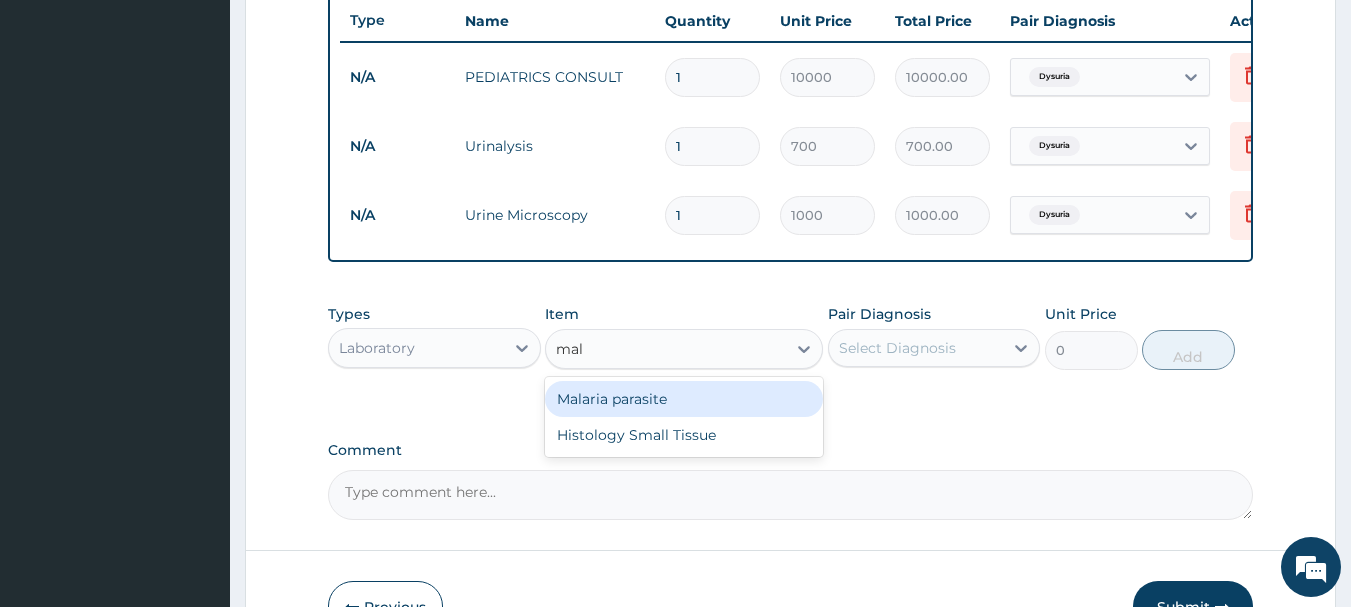 type on "mala" 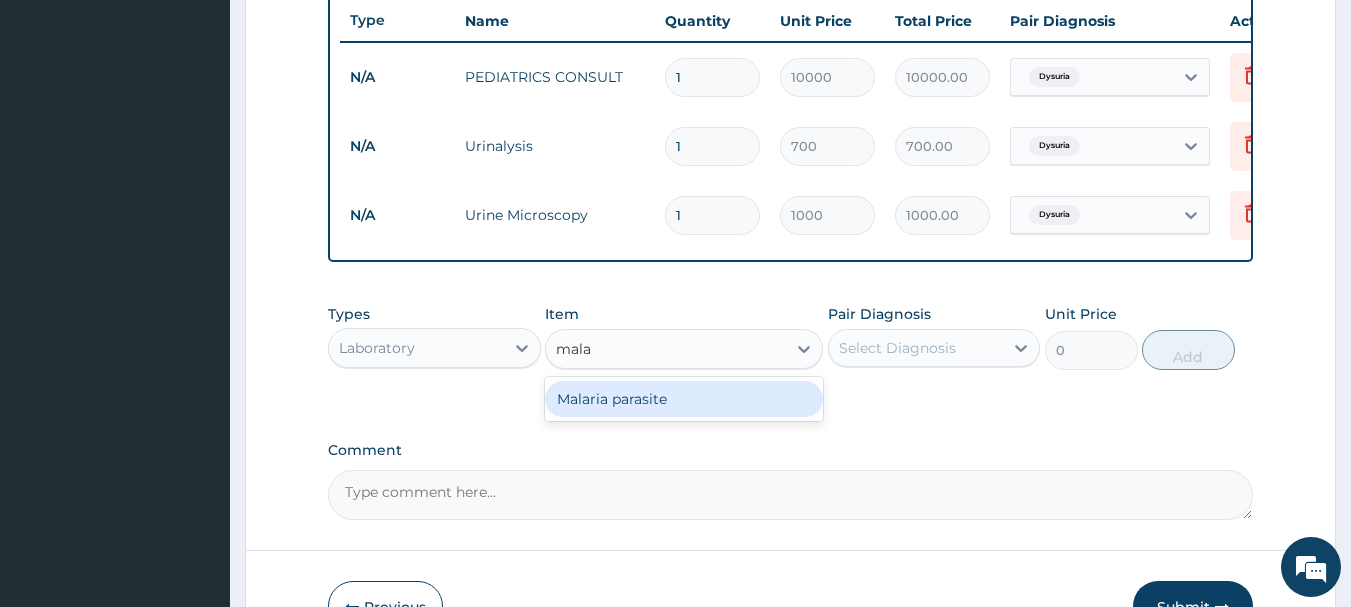 click on "Malaria parasite" at bounding box center [684, 399] 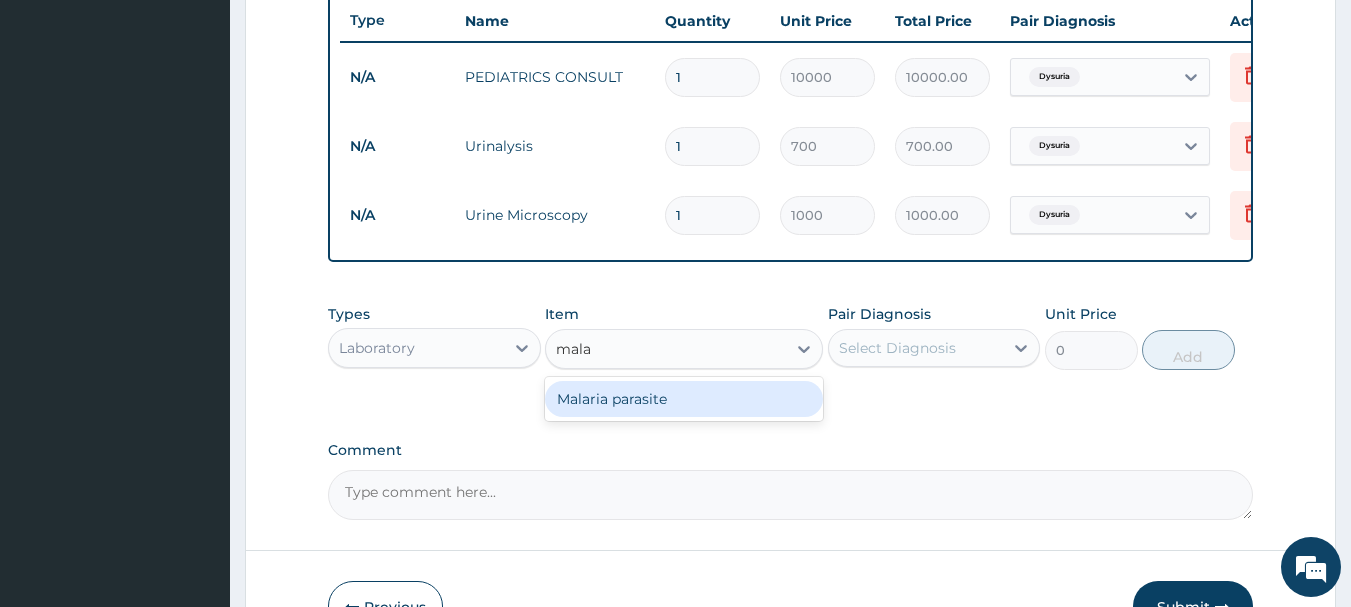 type 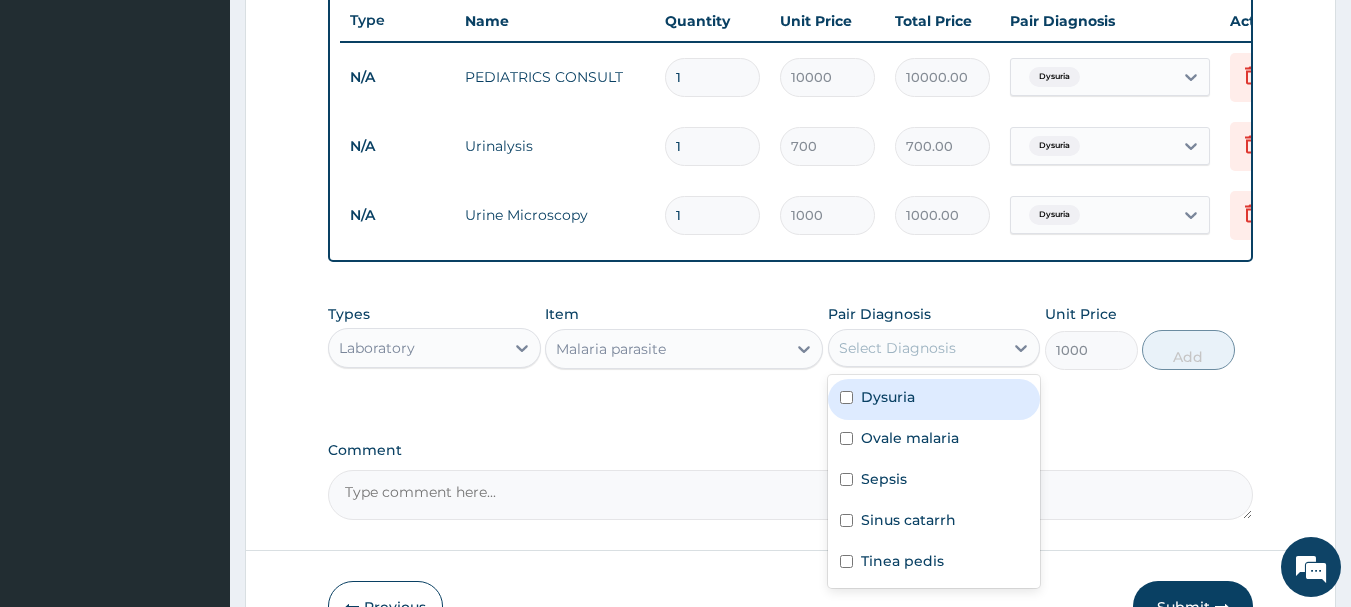 click on "Select Diagnosis" at bounding box center [897, 348] 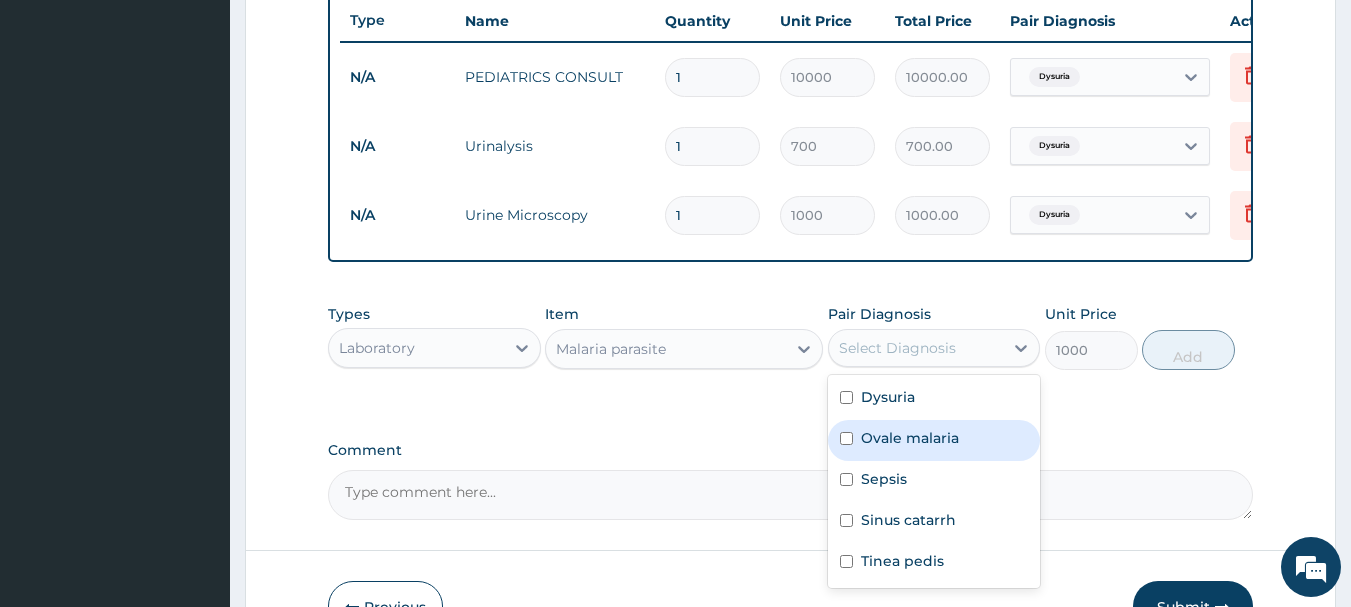 click on "Ovale malaria" at bounding box center [910, 438] 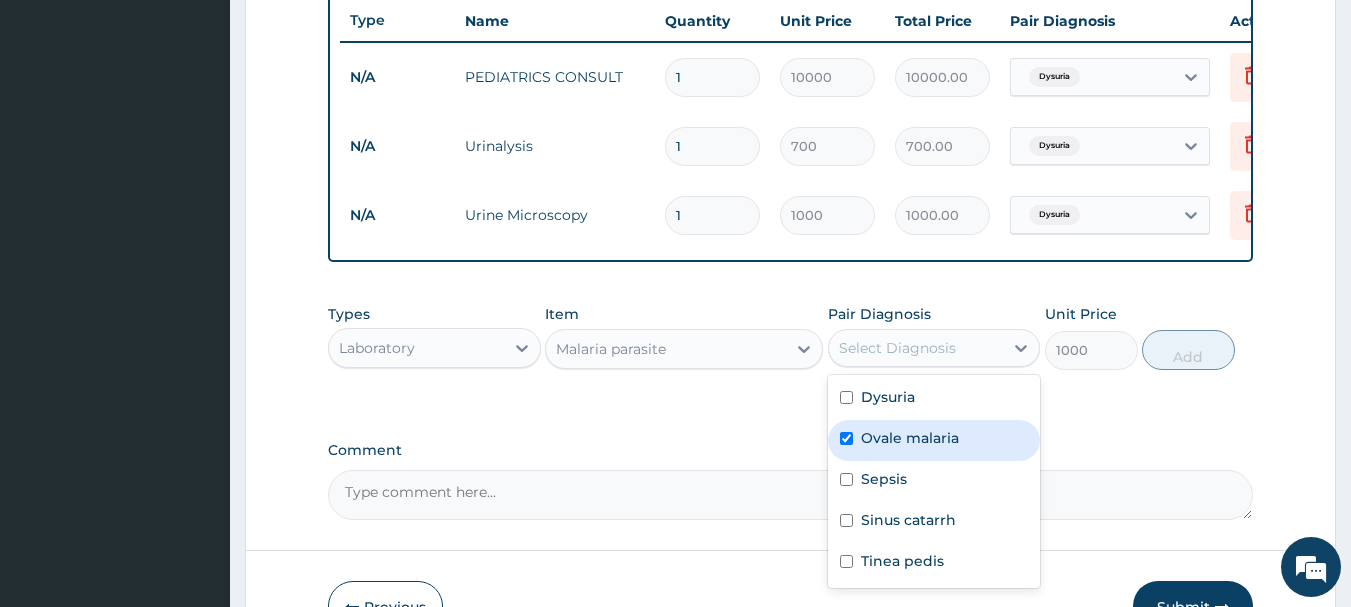 checkbox on "true" 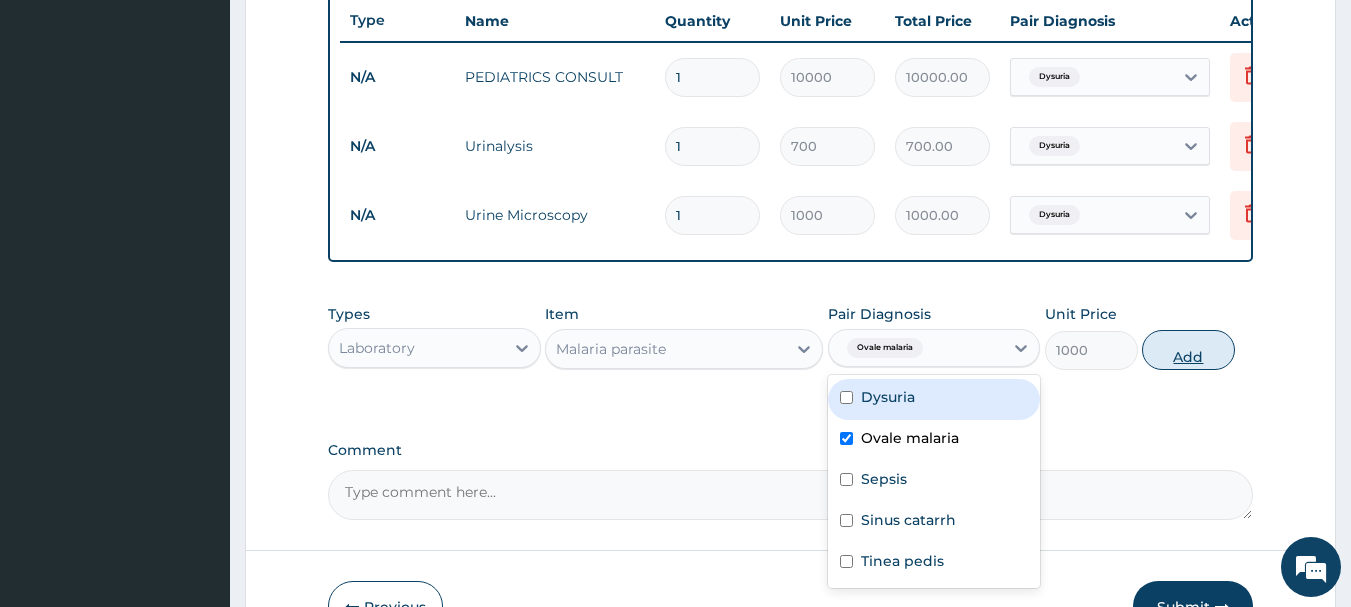 click on "Add" at bounding box center [1188, 350] 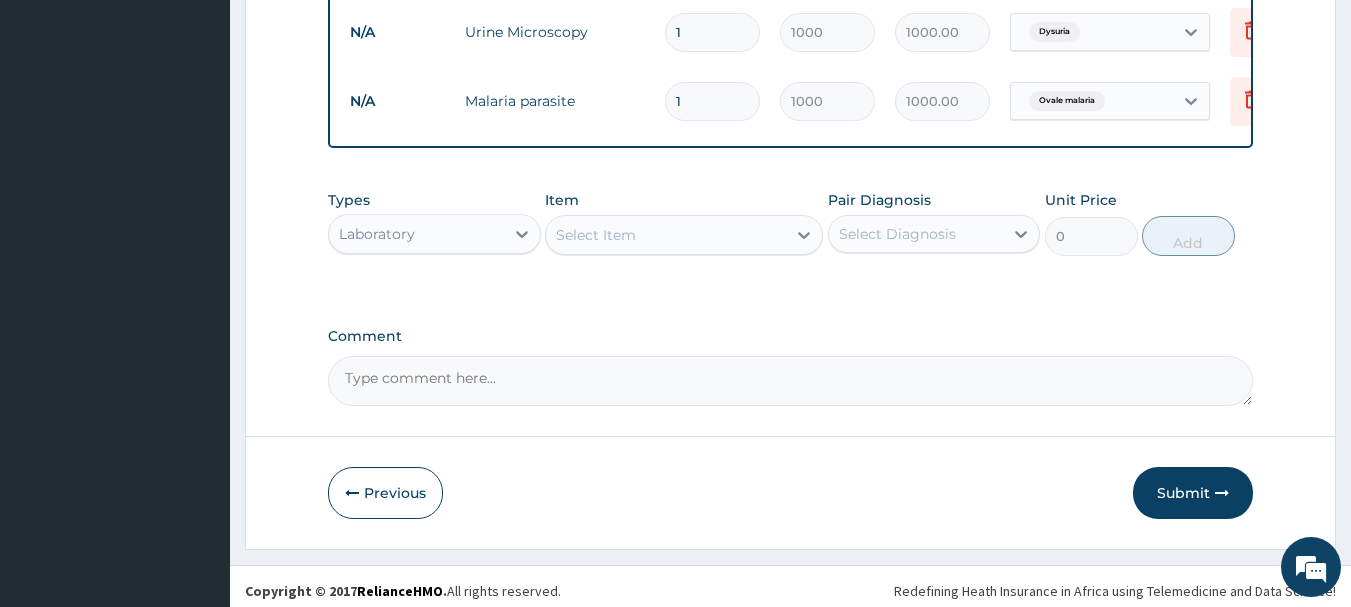 scroll, scrollTop: 955, scrollLeft: 0, axis: vertical 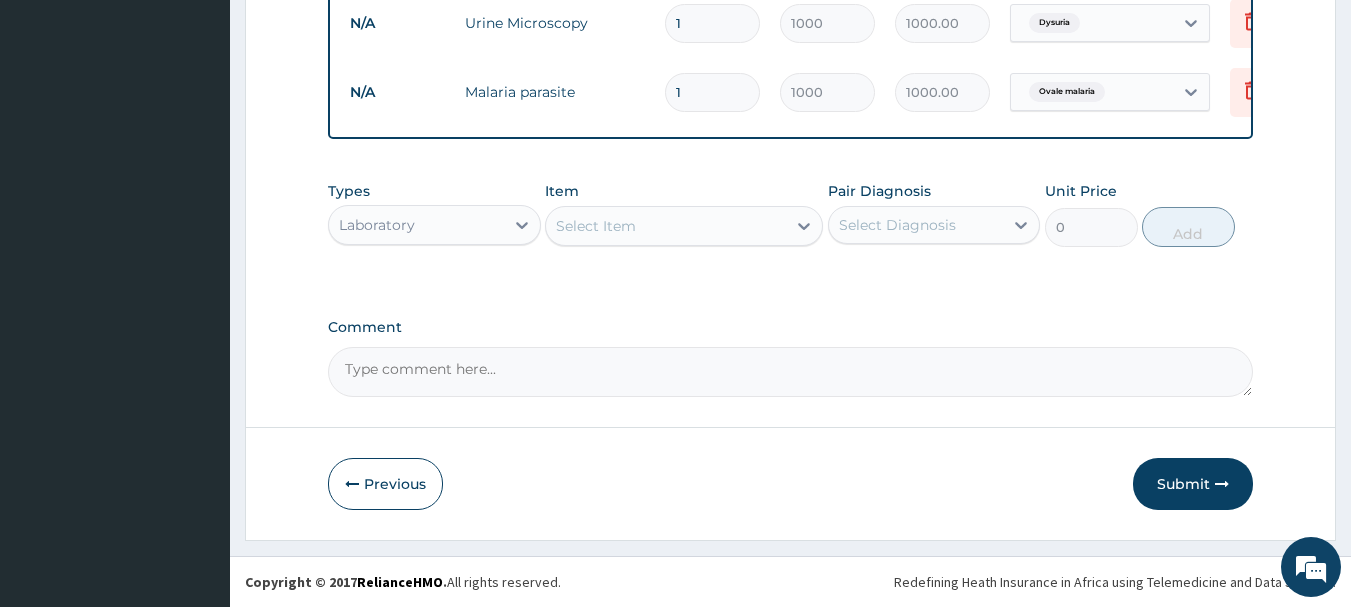 click on "Select Item" at bounding box center (596, 226) 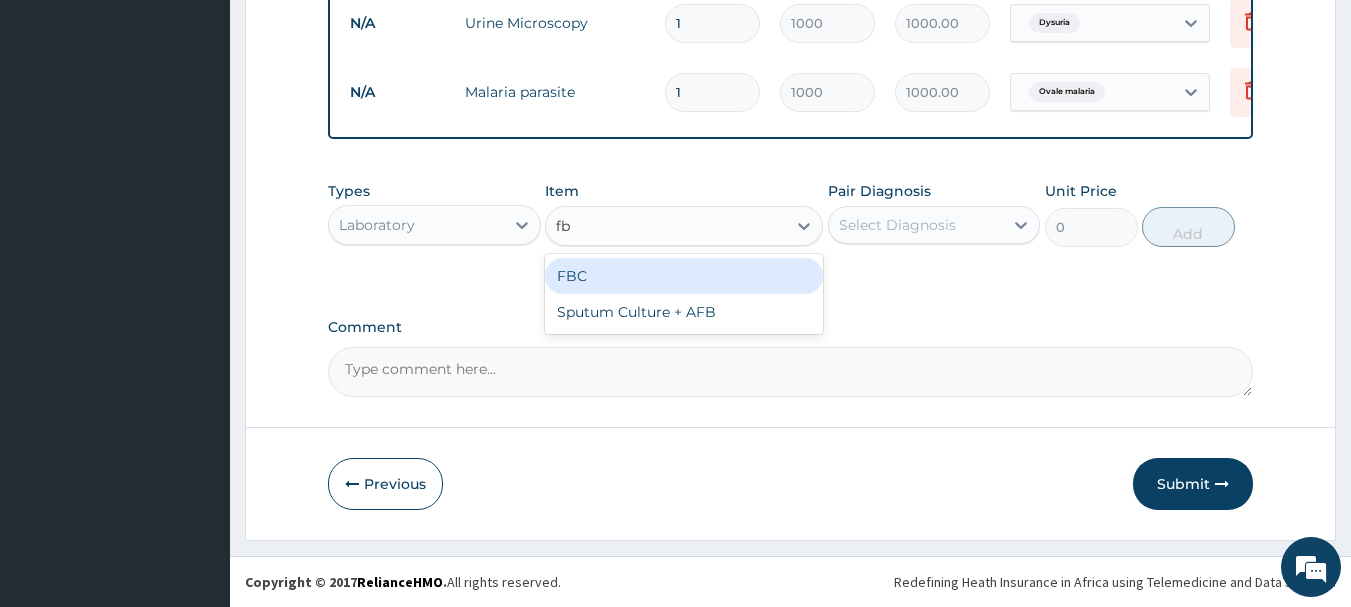 type on "fbc" 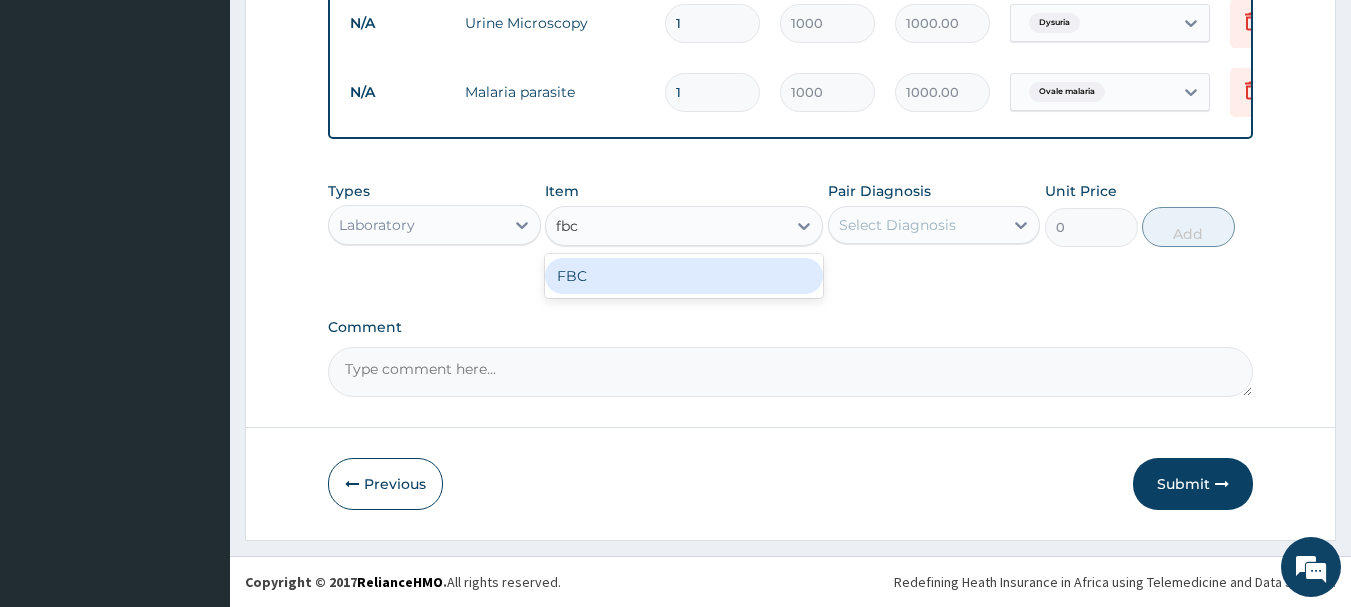 click on "FBC" at bounding box center (684, 276) 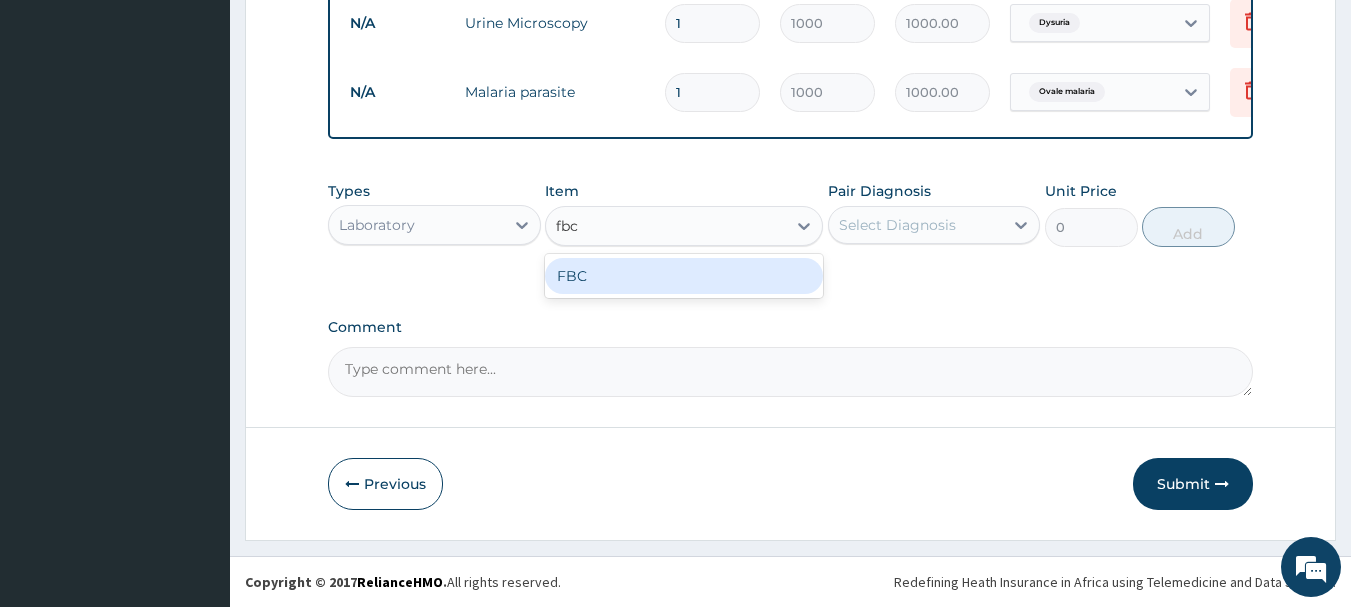 type 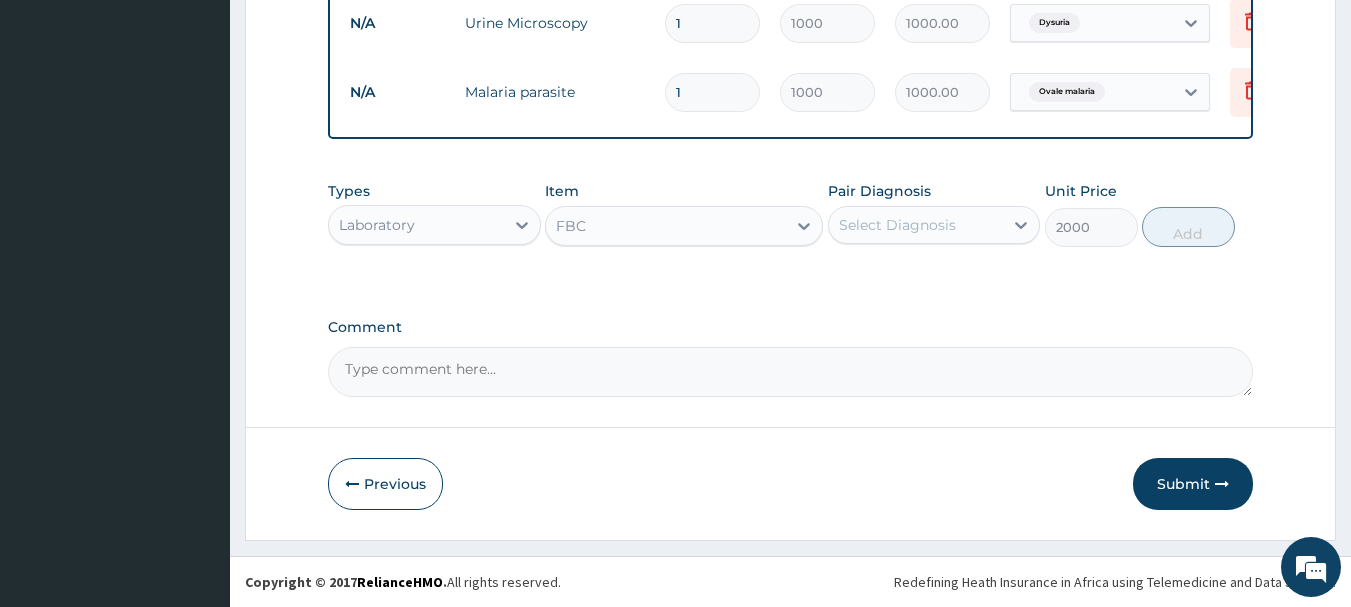 click on "Select Diagnosis" at bounding box center [916, 225] 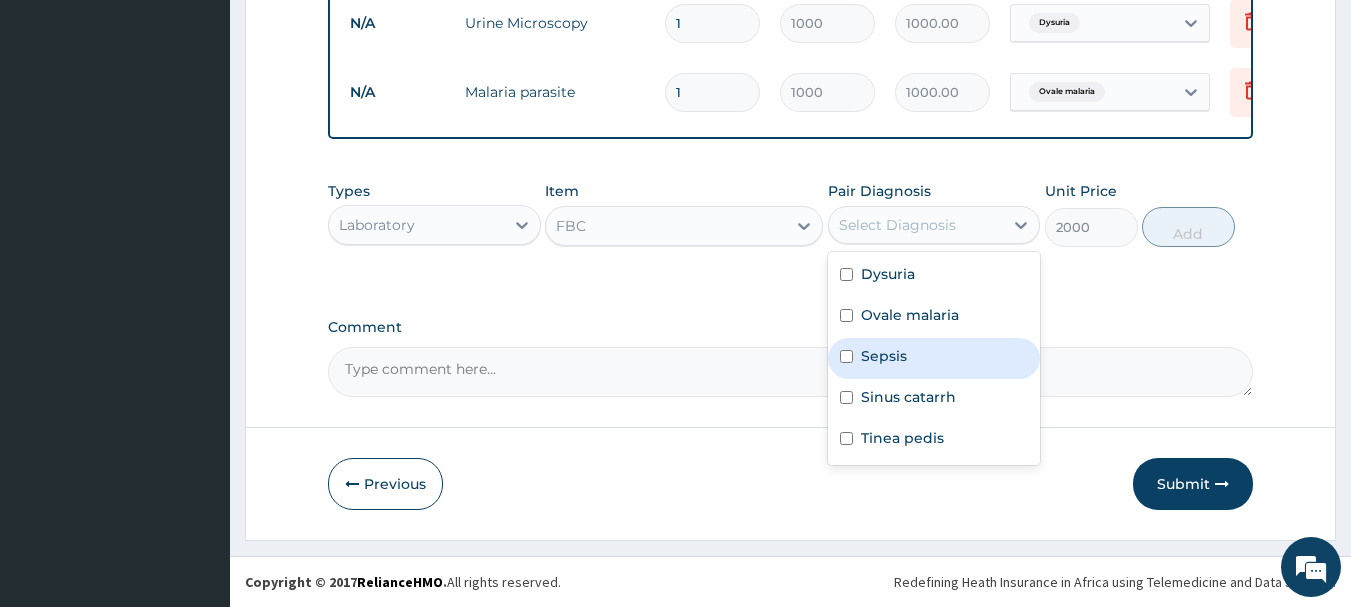 click on "Sepsis" at bounding box center (884, 356) 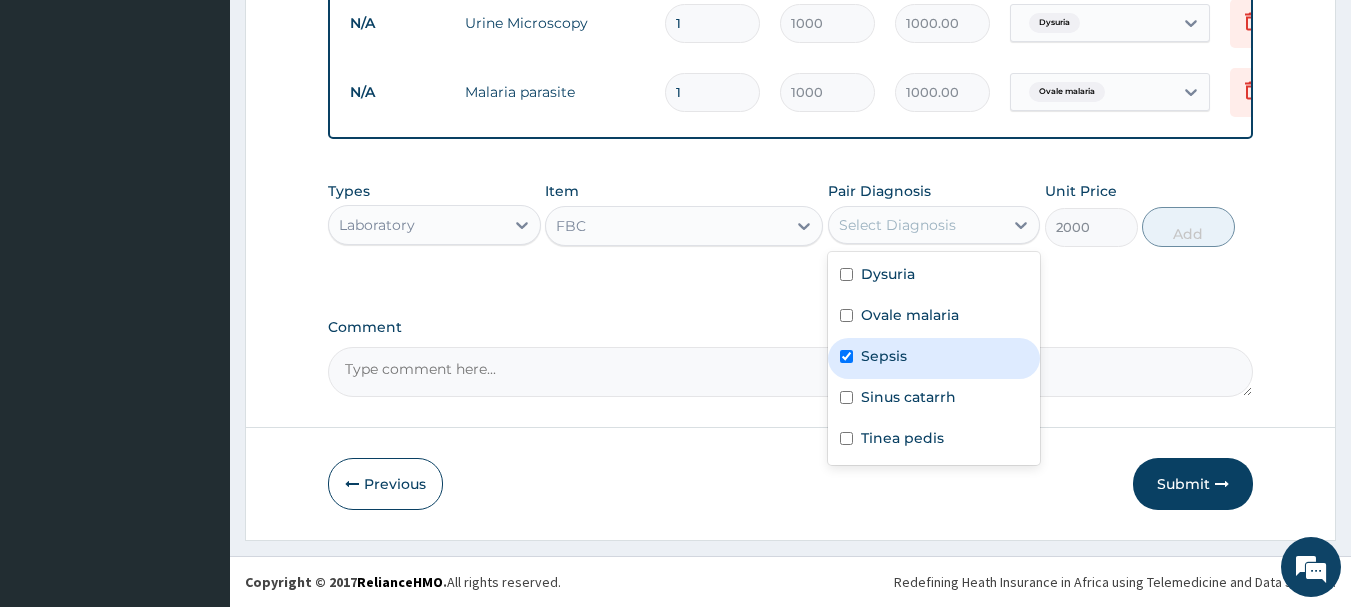 checkbox on "true" 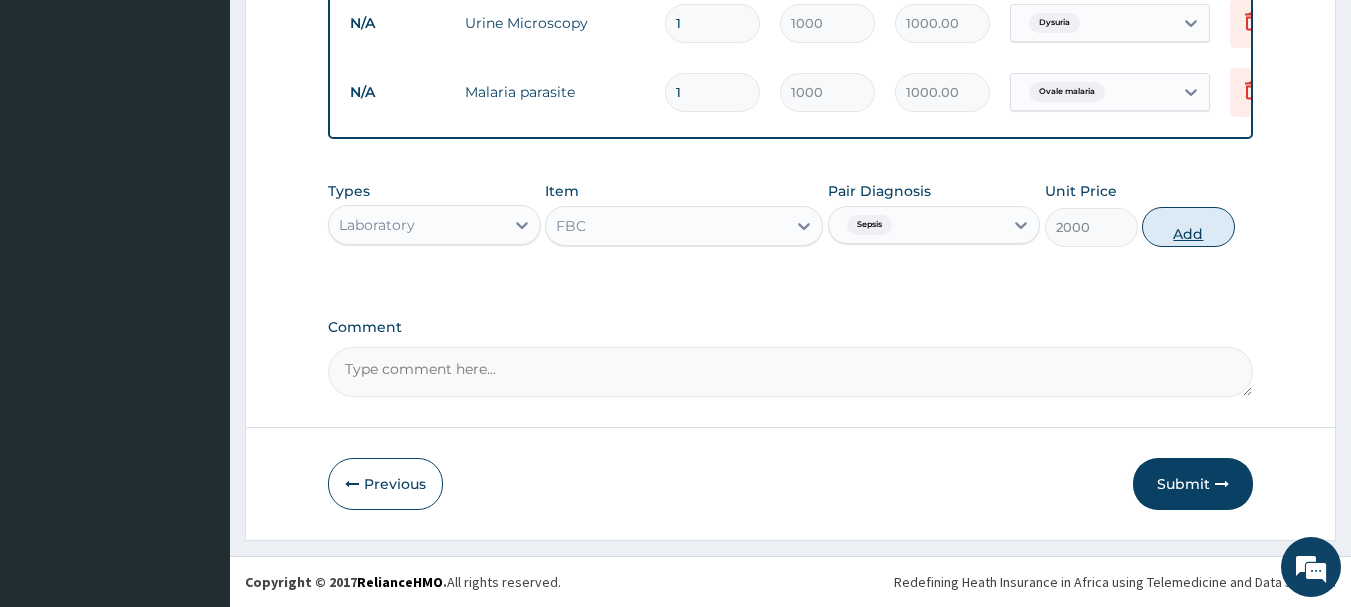 click on "Add" at bounding box center [1188, 227] 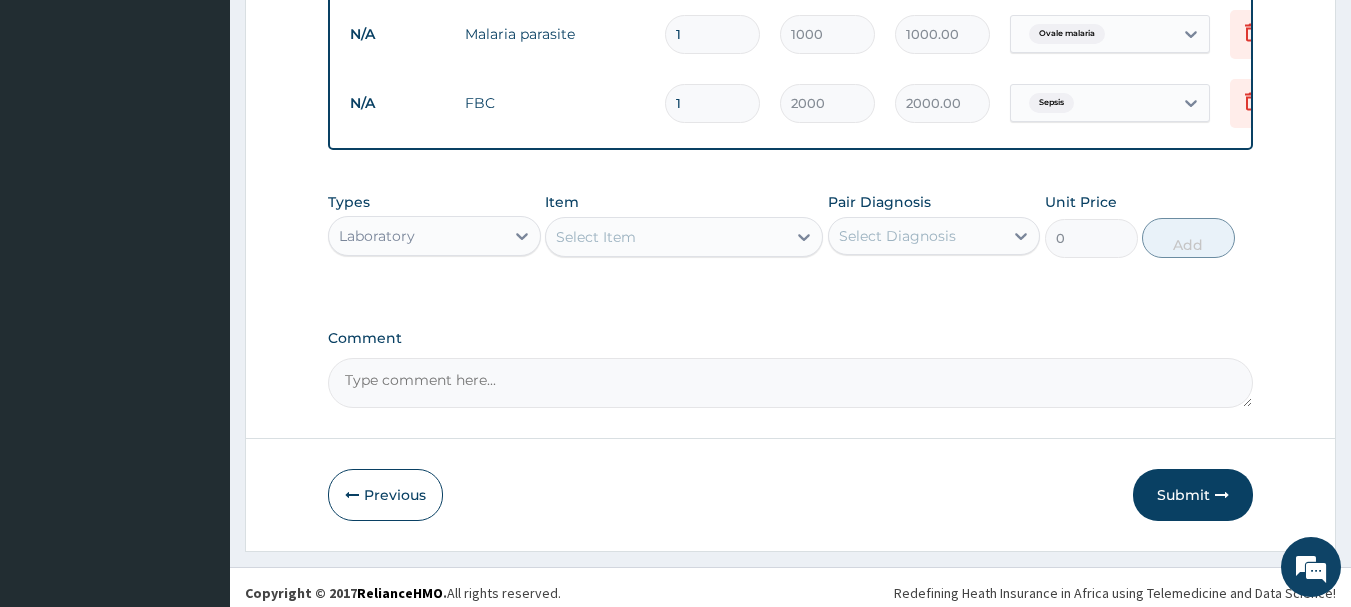 scroll, scrollTop: 1031, scrollLeft: 0, axis: vertical 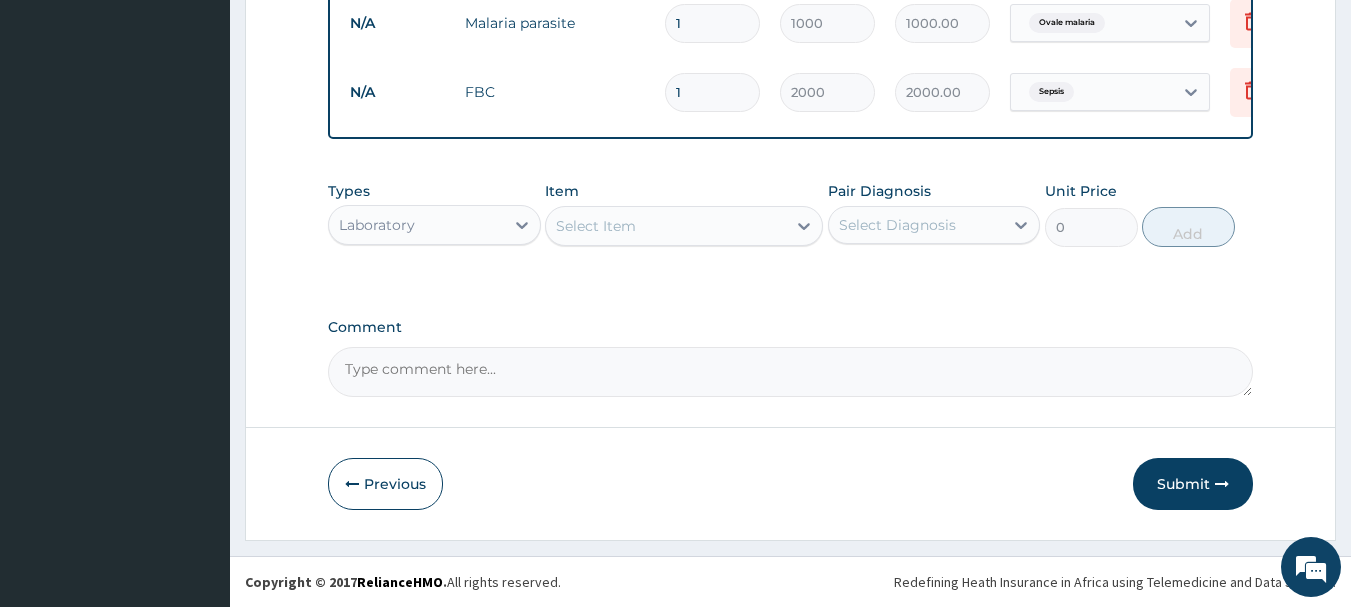 click on "Laboratory" at bounding box center (416, 225) 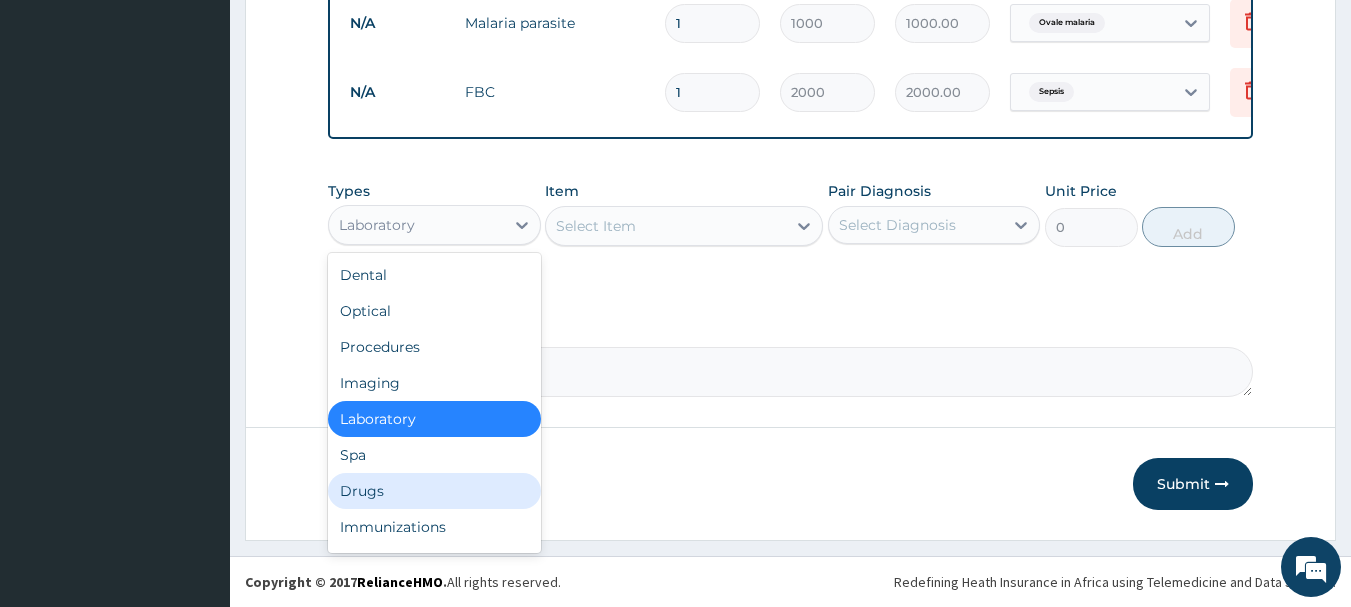 click on "Drugs" at bounding box center (434, 491) 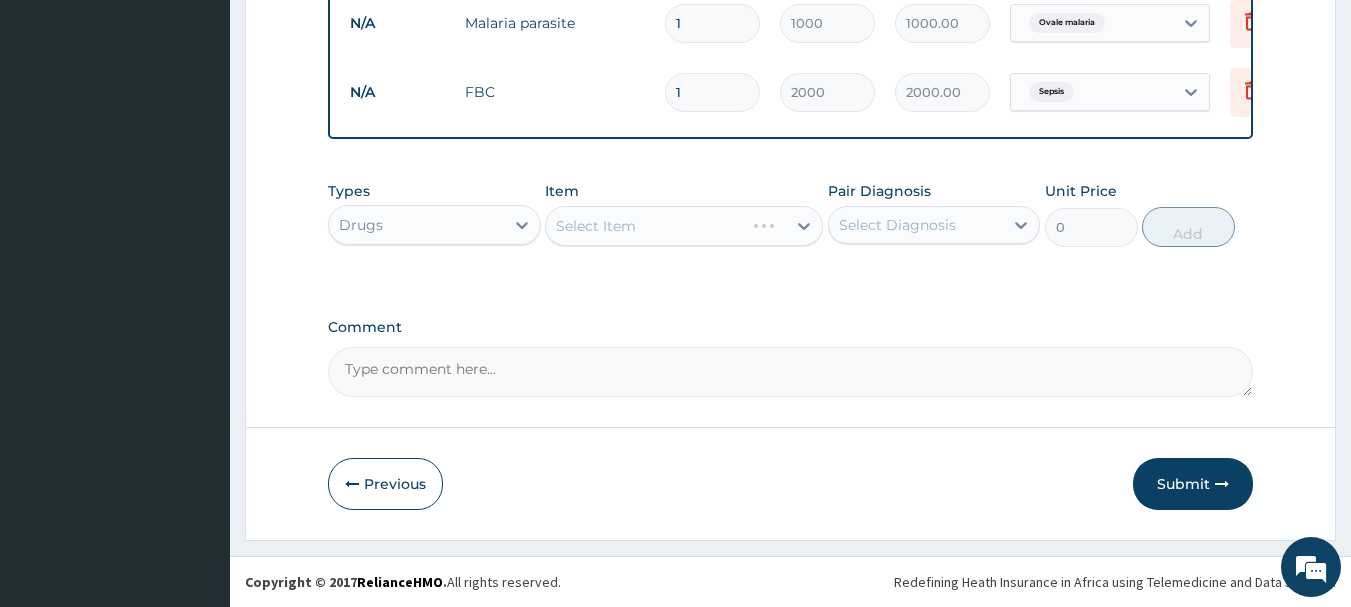 click on "Select Item" at bounding box center (684, 226) 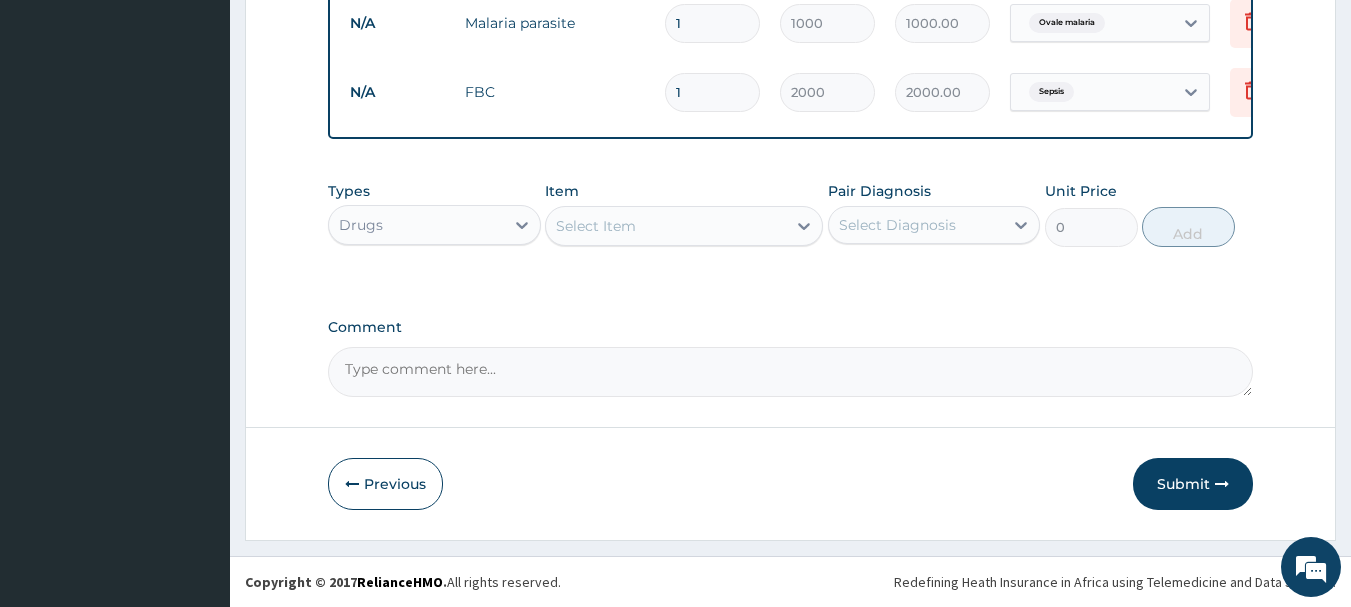 click on "Select Item" at bounding box center [596, 226] 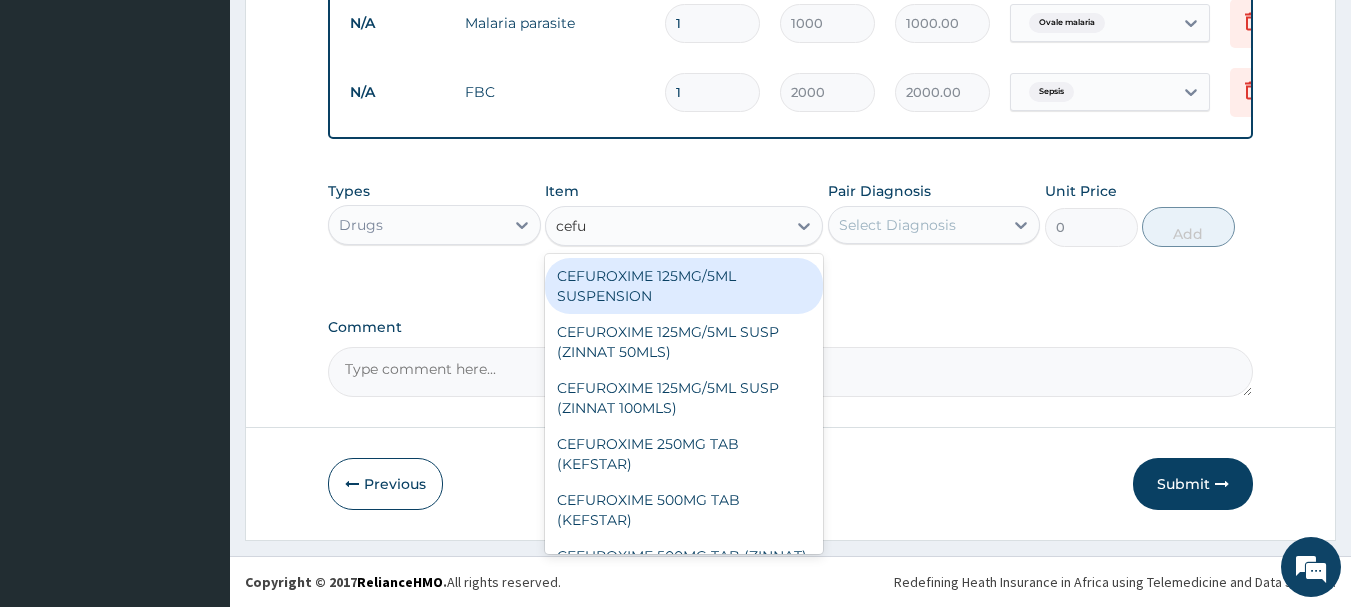 type on "cefur" 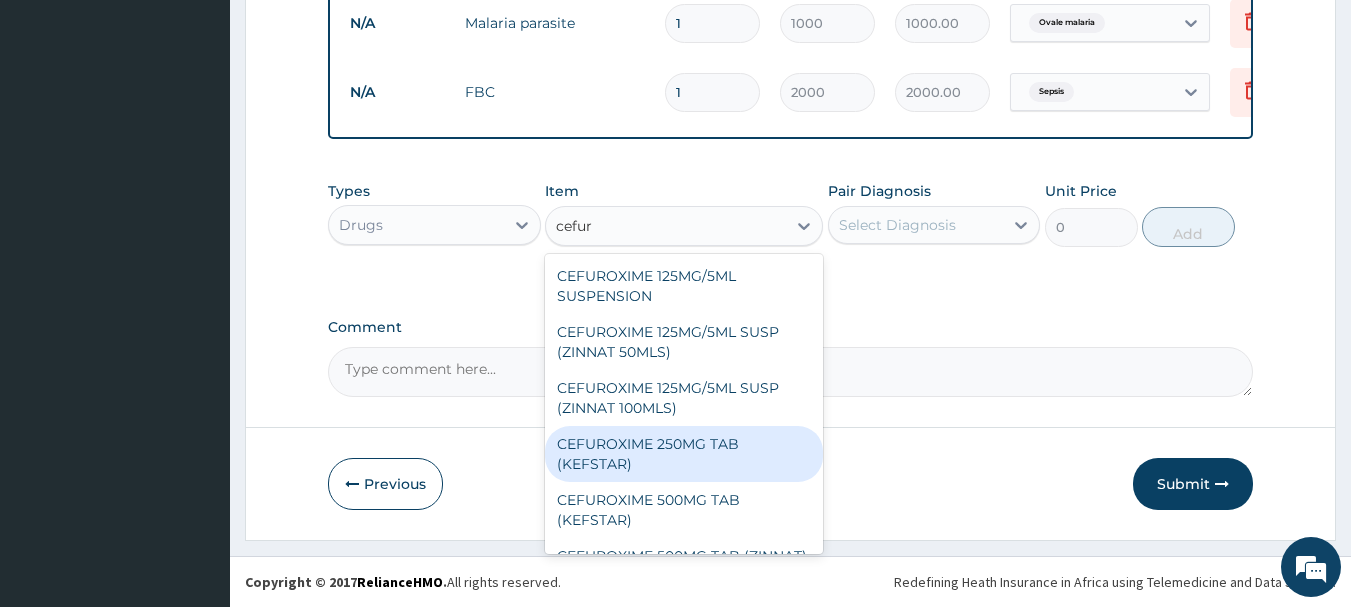 click on "CEFUROXIME 250MG TAB  (KEFSTAR)" at bounding box center (684, 454) 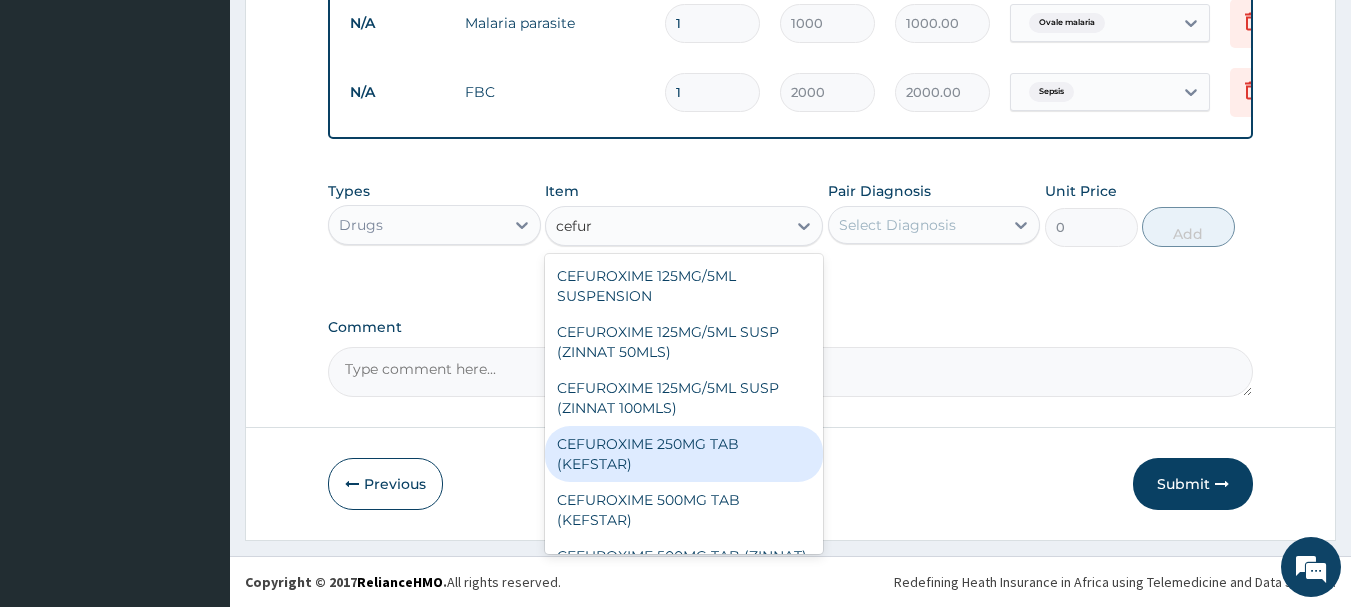 type 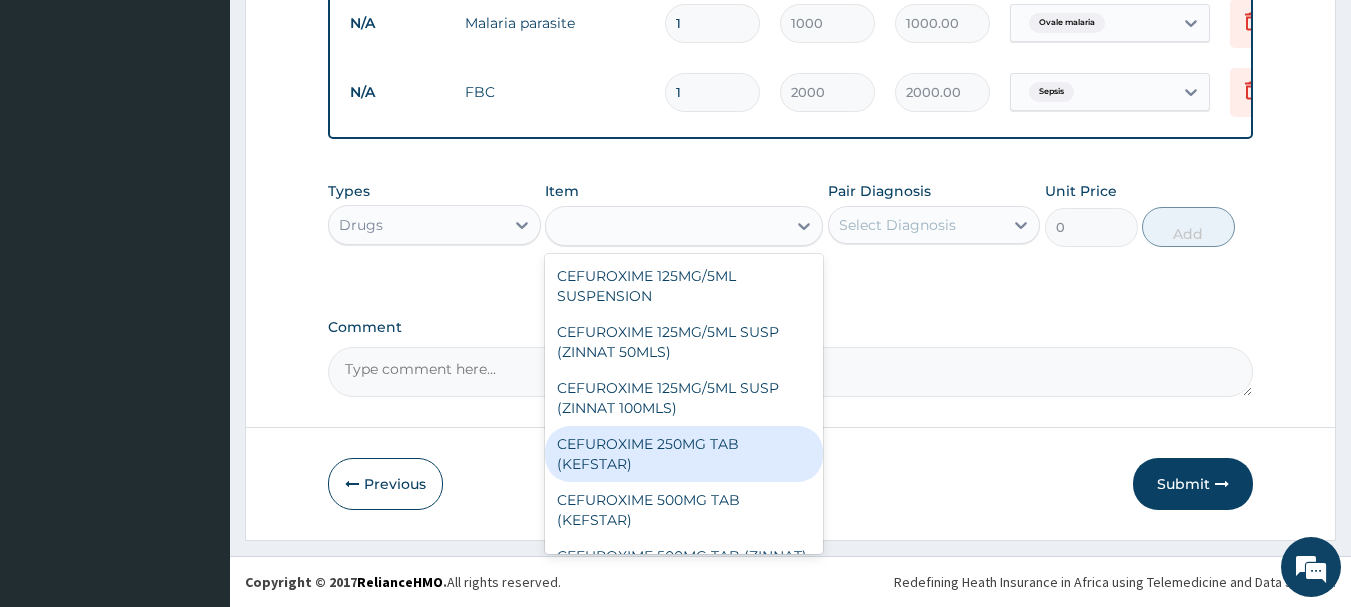 type on "260" 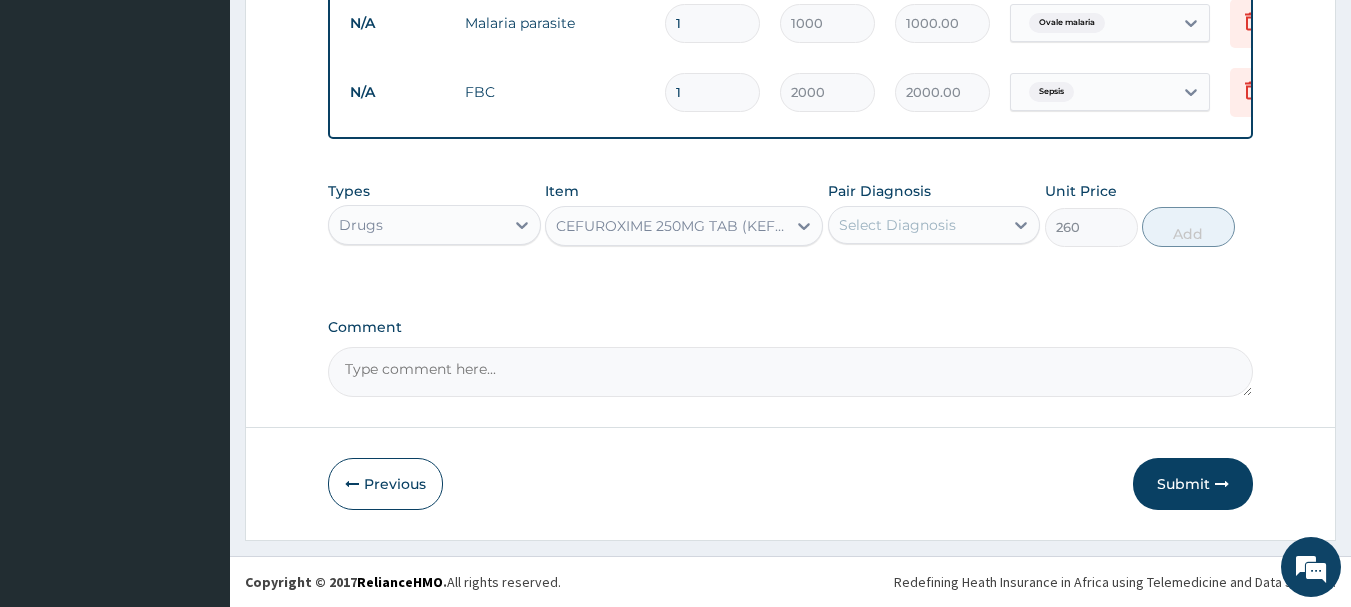 click on "CEFUROXIME 250MG TAB  (KEFSTAR)" at bounding box center [672, 226] 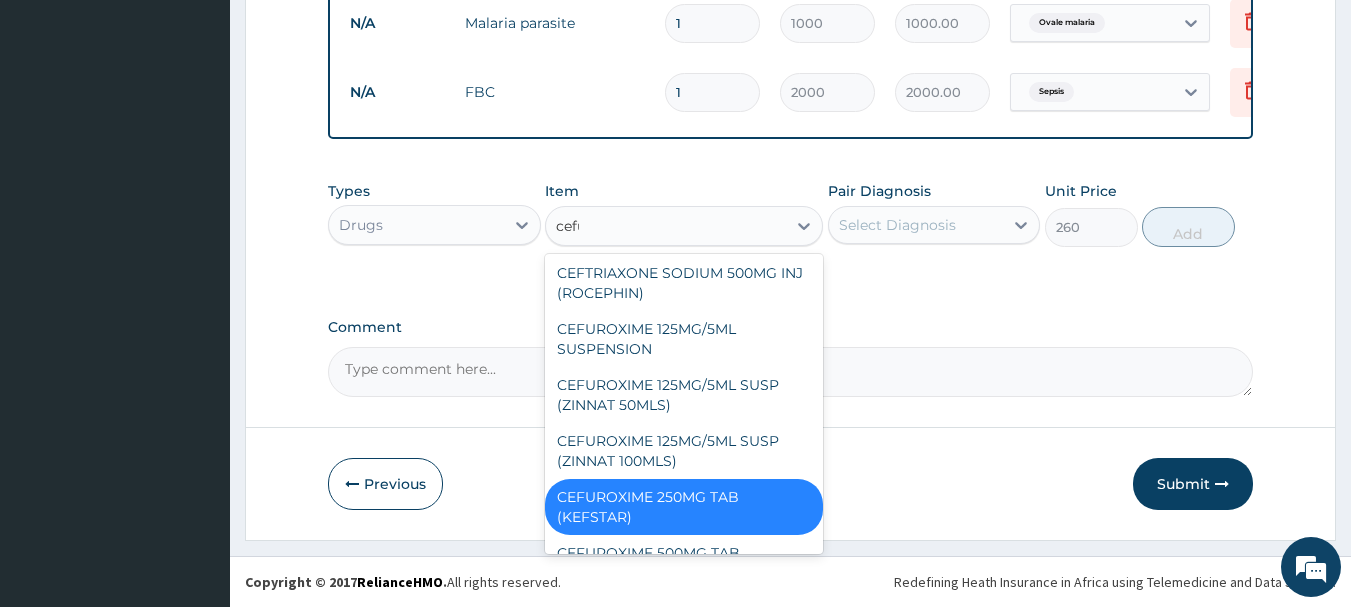 scroll, scrollTop: 0, scrollLeft: 0, axis: both 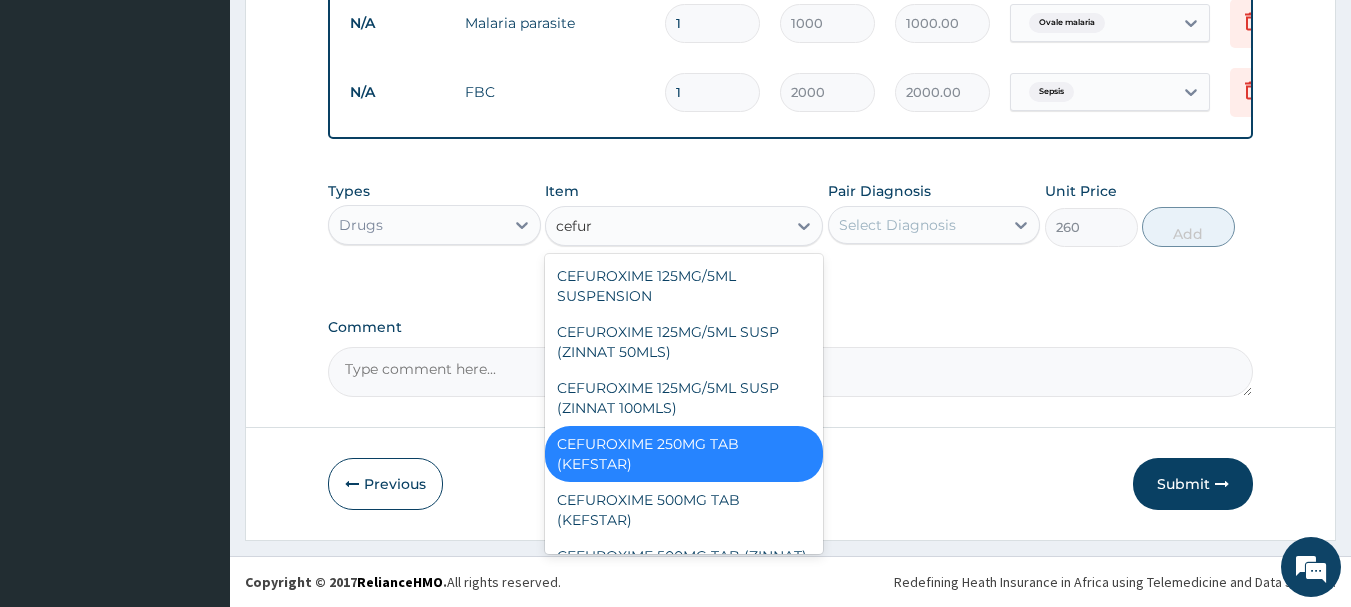 type on "cefuro" 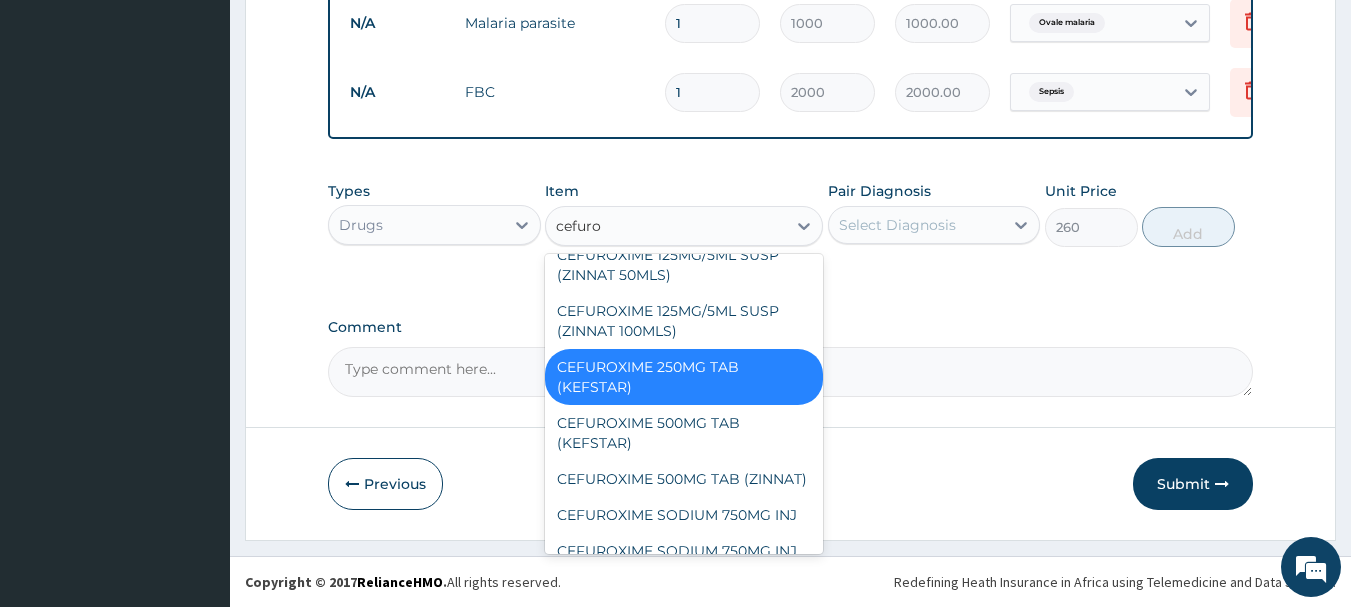 scroll, scrollTop: 56, scrollLeft: 0, axis: vertical 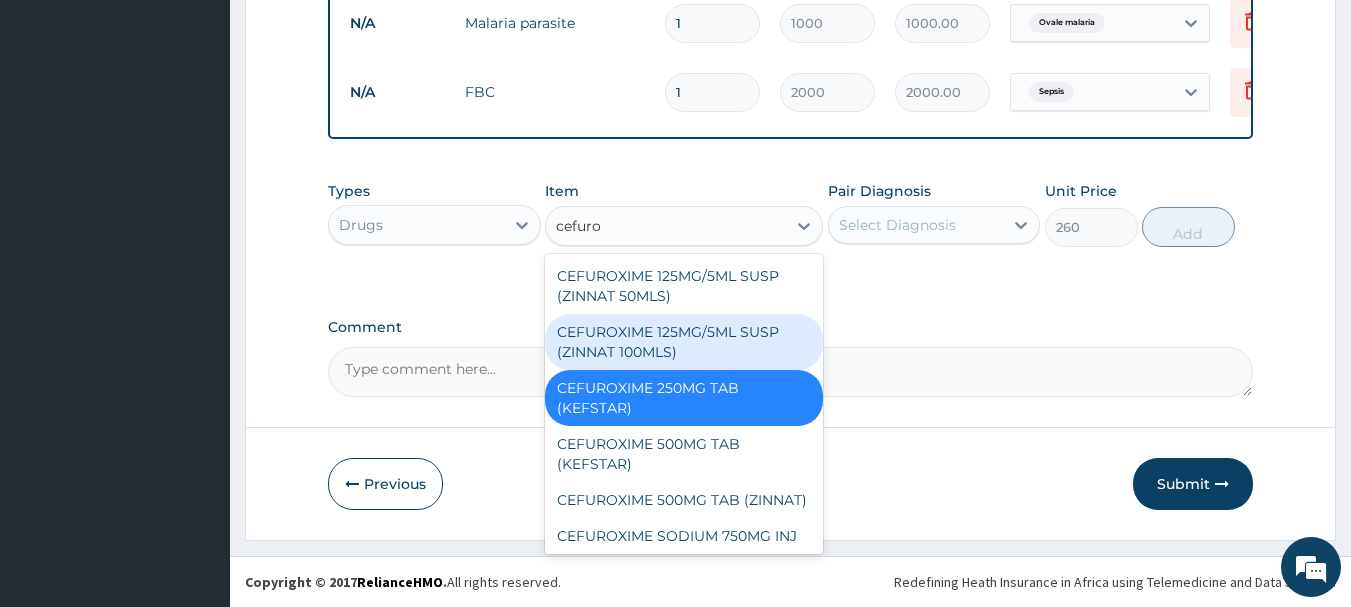 click on "CEFUROXIME 125MG/5ML SUSP  (ZINNAT 100MLS)" at bounding box center [684, 342] 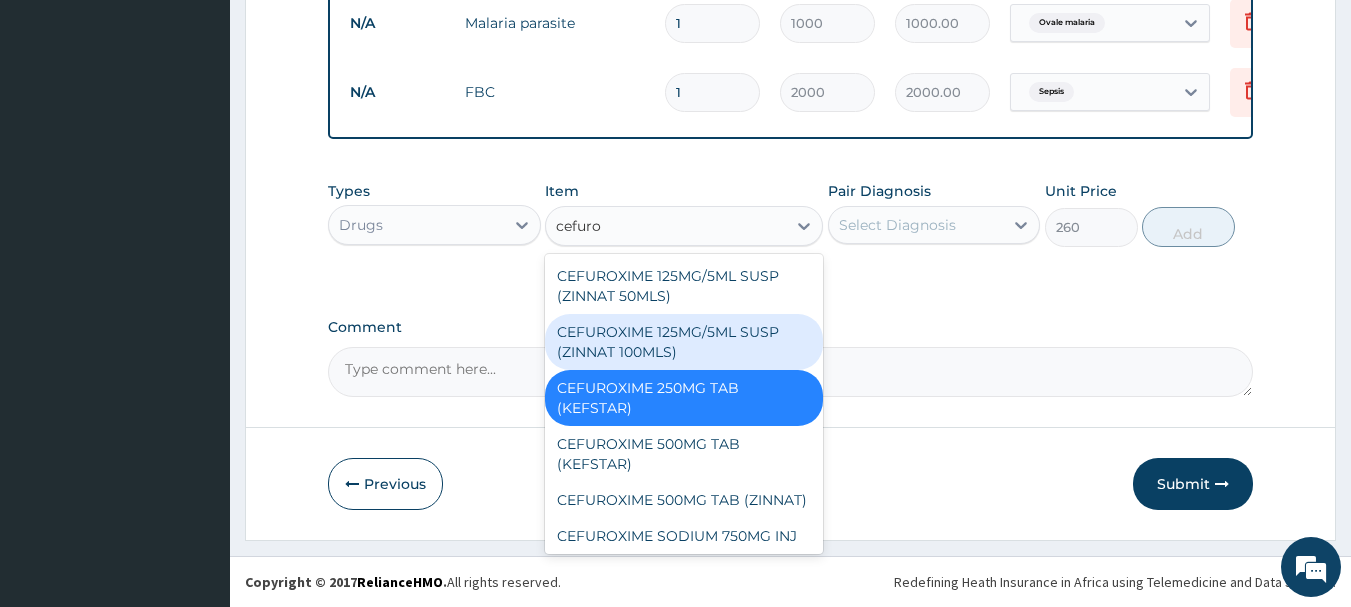 type 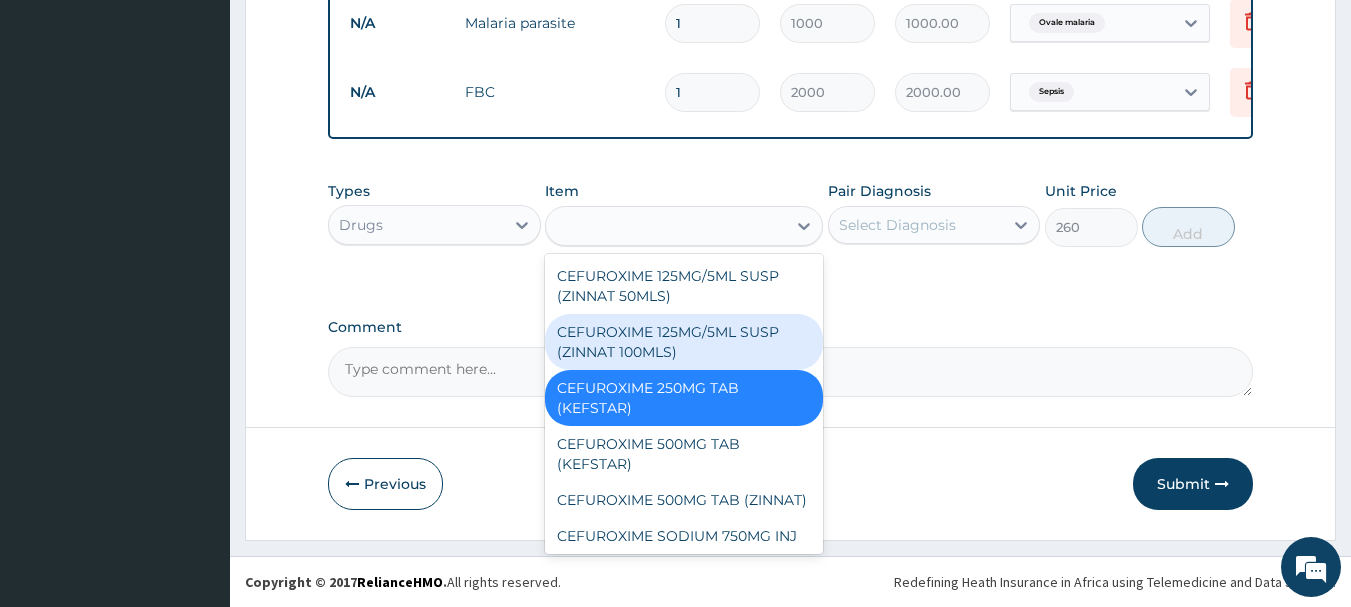 type on "4500" 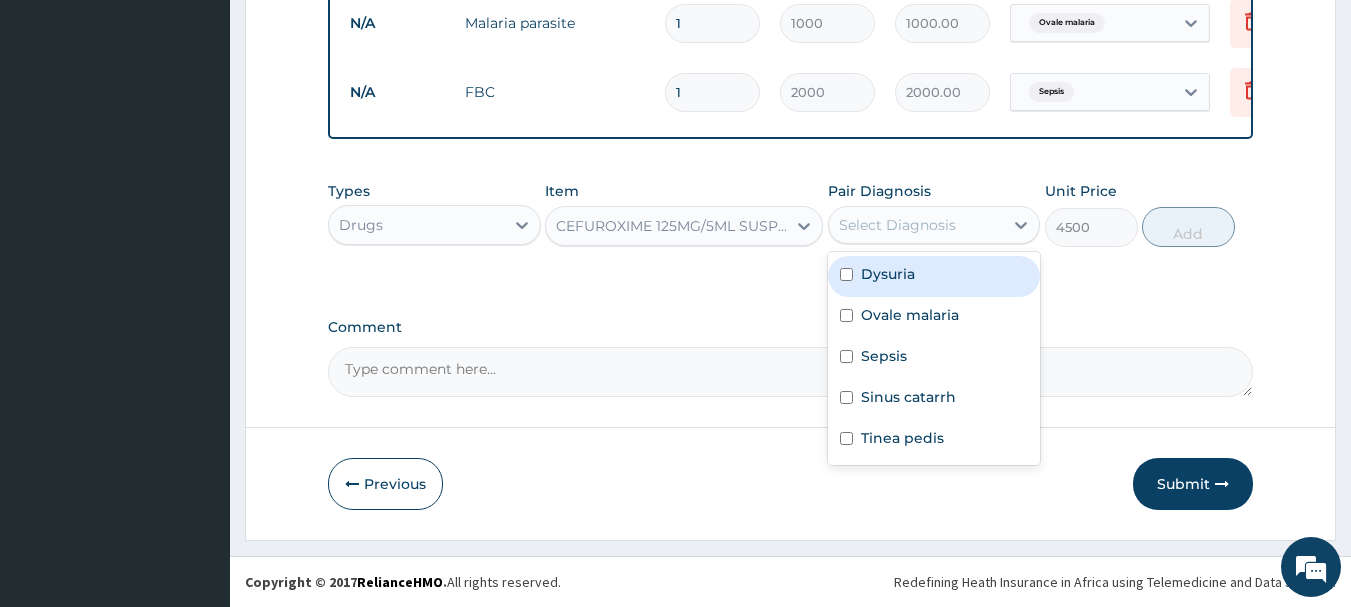 click on "Select Diagnosis" at bounding box center (897, 225) 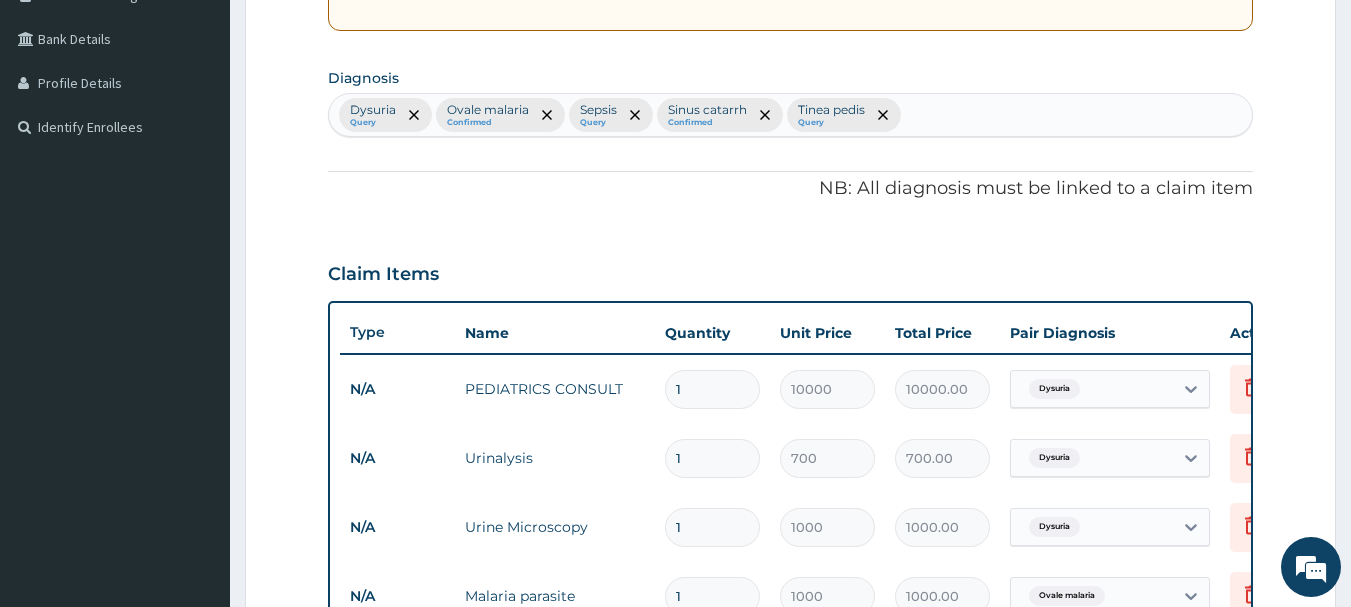 scroll, scrollTop: 431, scrollLeft: 0, axis: vertical 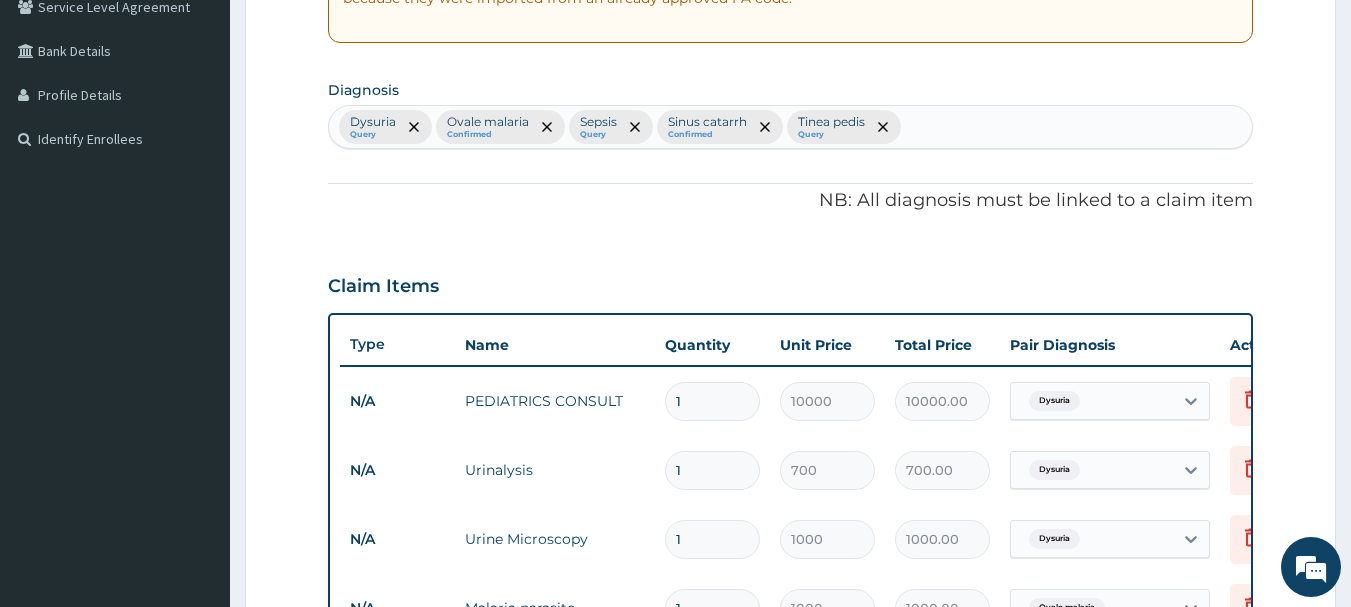 click on "Dysuria Query Ovale malaria Confirmed Sepsis Query Sinus catarrh Confirmed Tinea pedis Query" at bounding box center [791, 127] 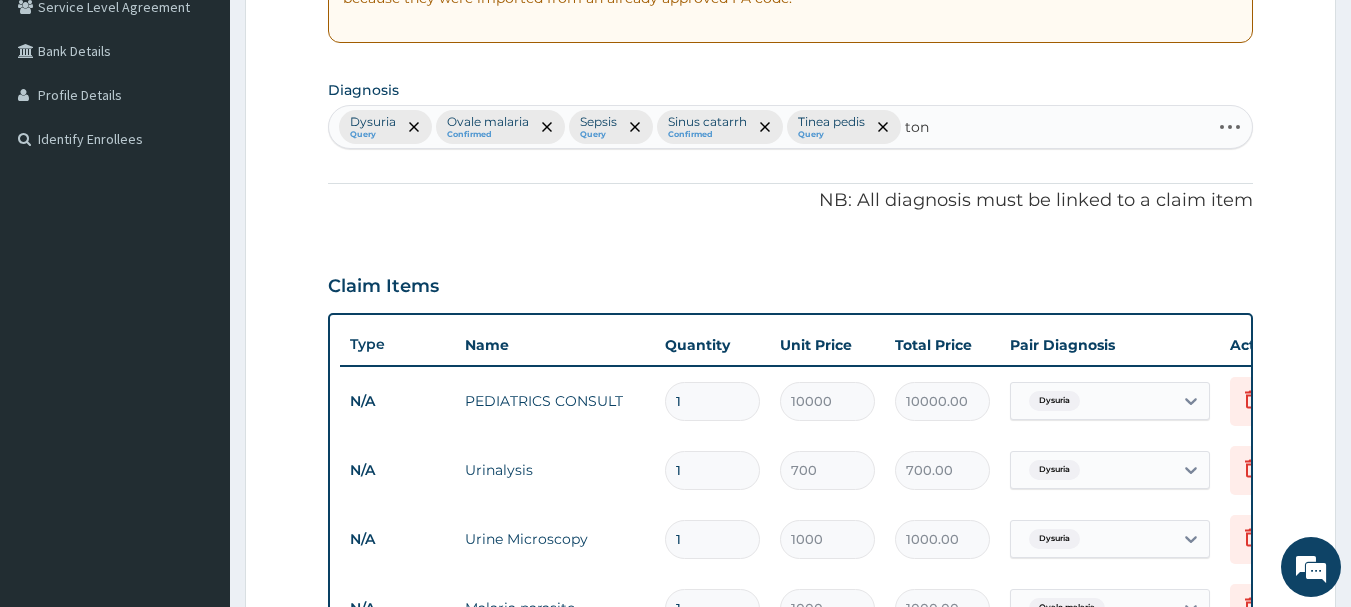 type on "tons" 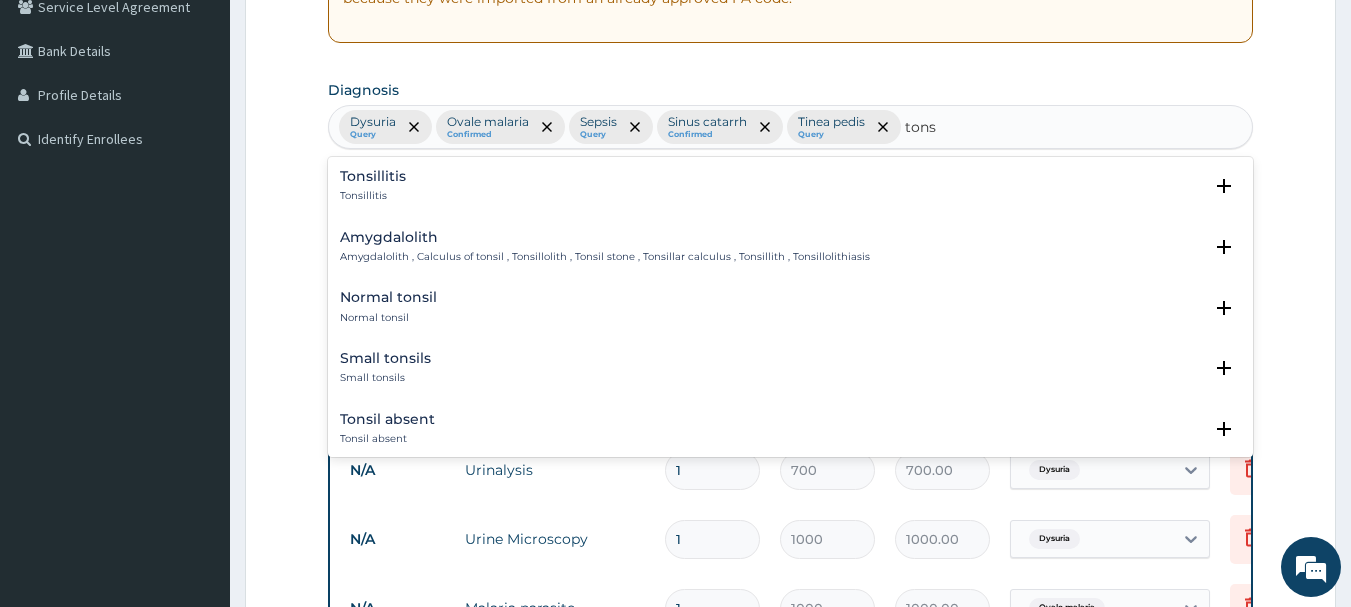 click on "Tonsillitis" at bounding box center [373, 196] 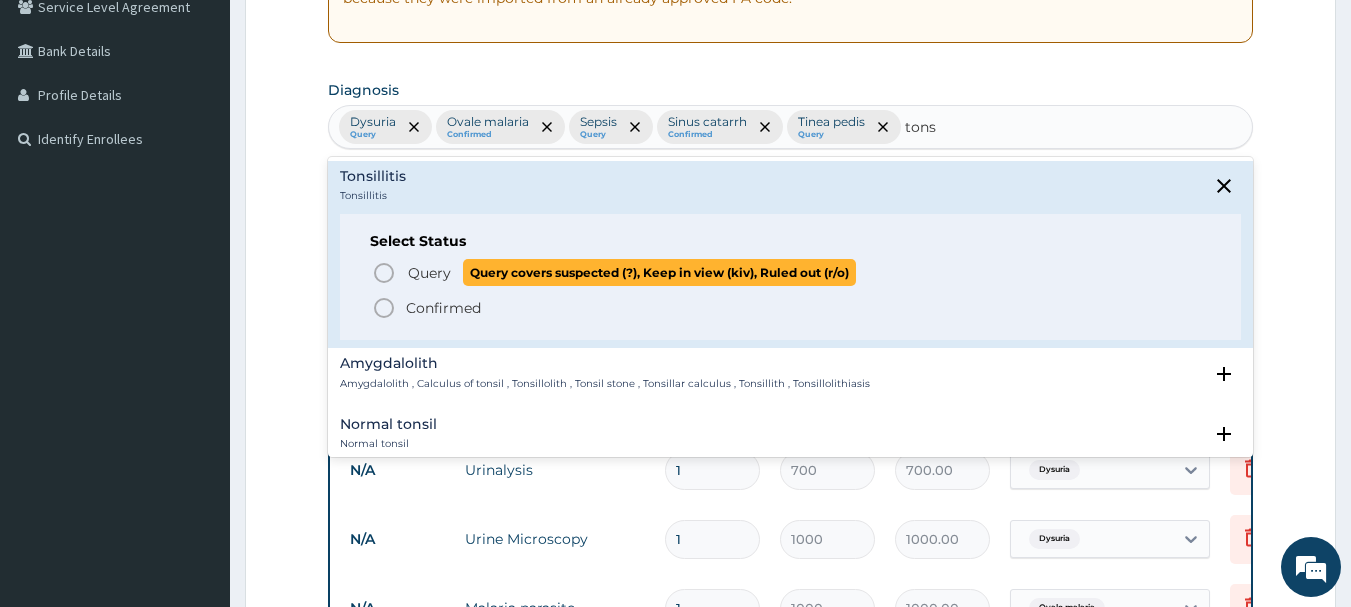 click 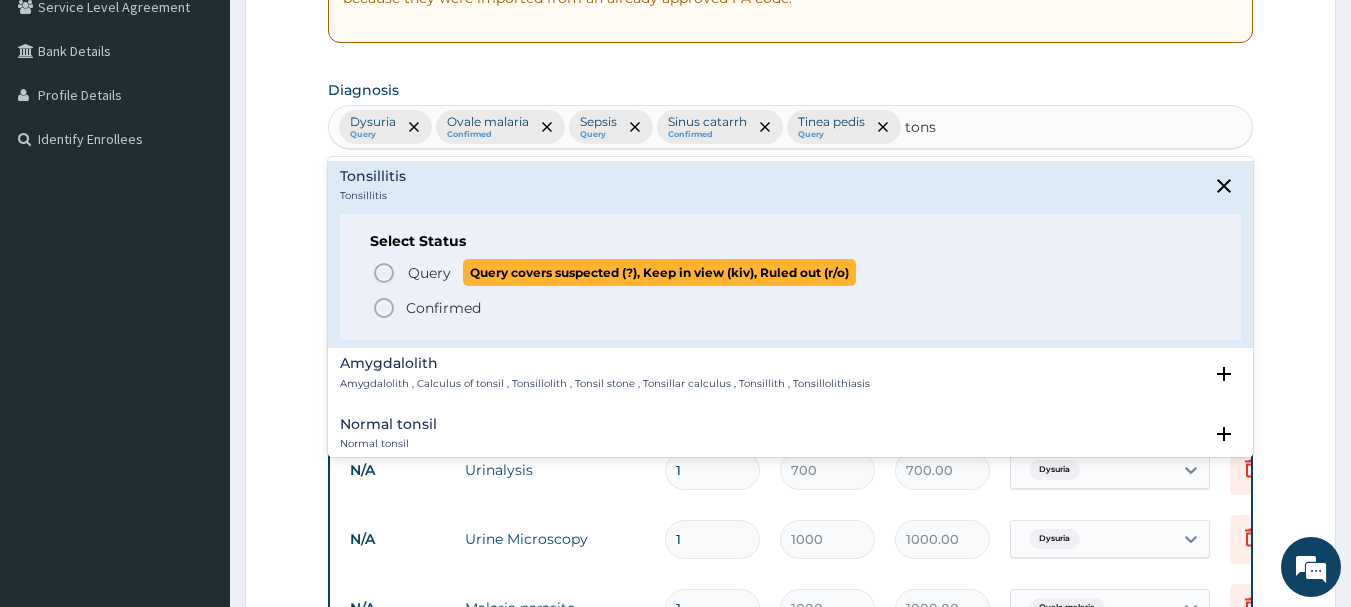 type 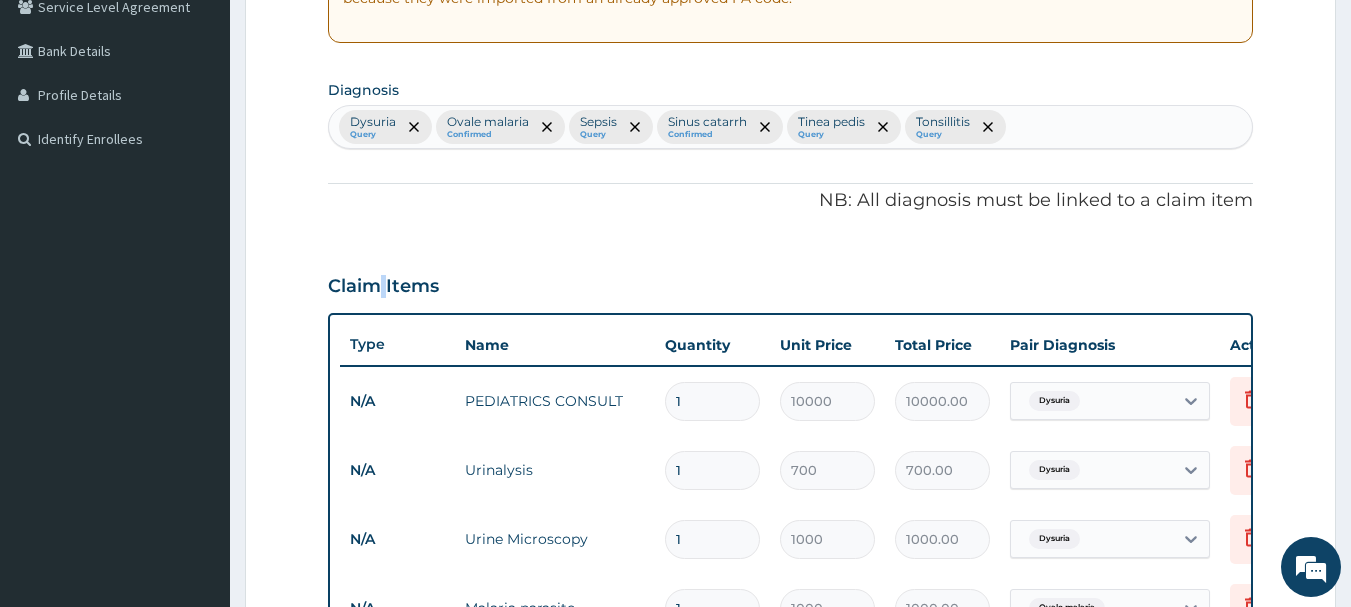 drag, startPoint x: 382, startPoint y: 269, endPoint x: 383, endPoint y: 298, distance: 29.017237 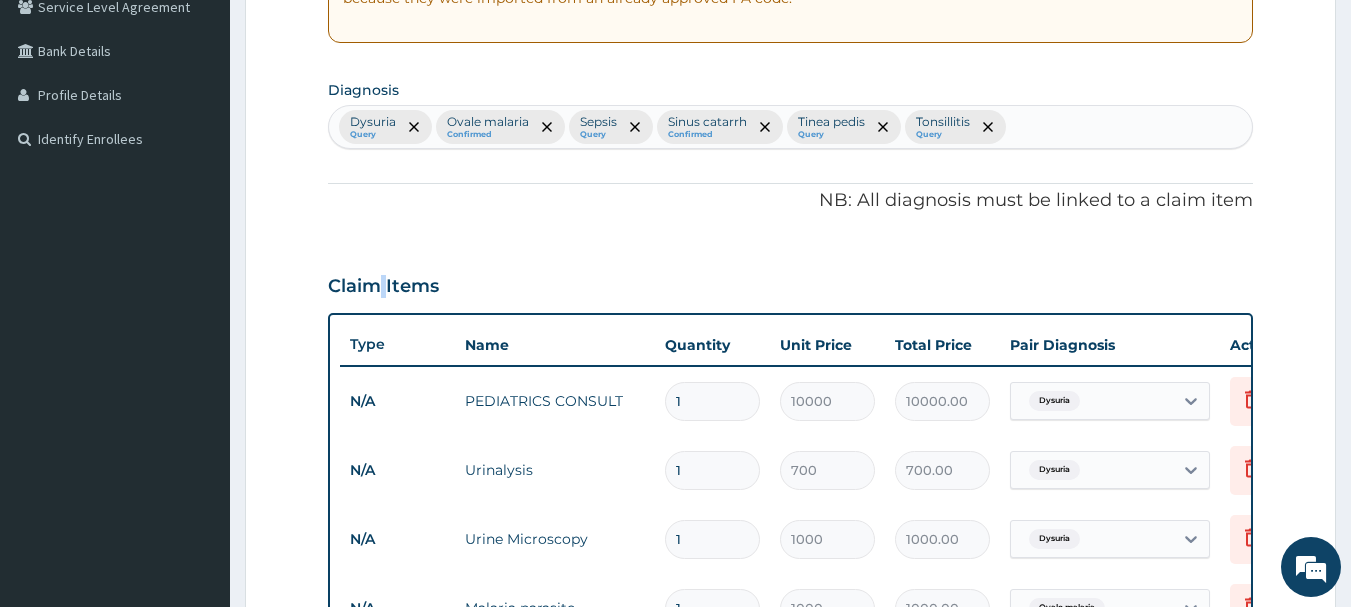 click on "Claim Items" at bounding box center (791, 282) 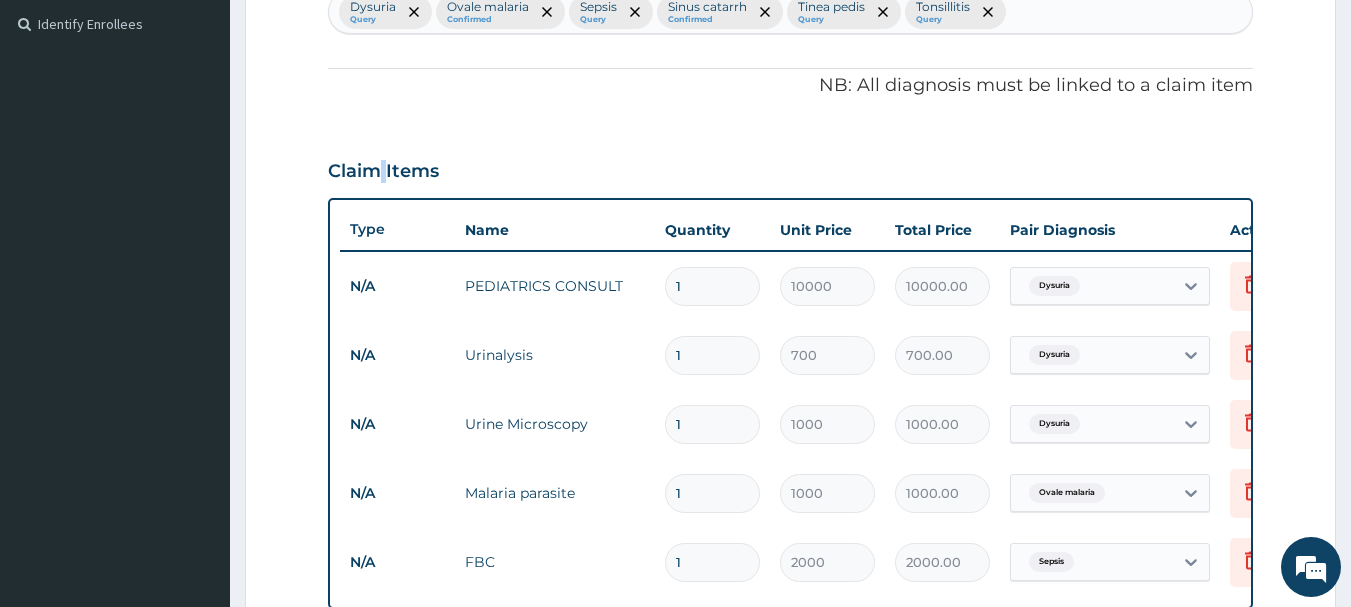 scroll, scrollTop: 831, scrollLeft: 0, axis: vertical 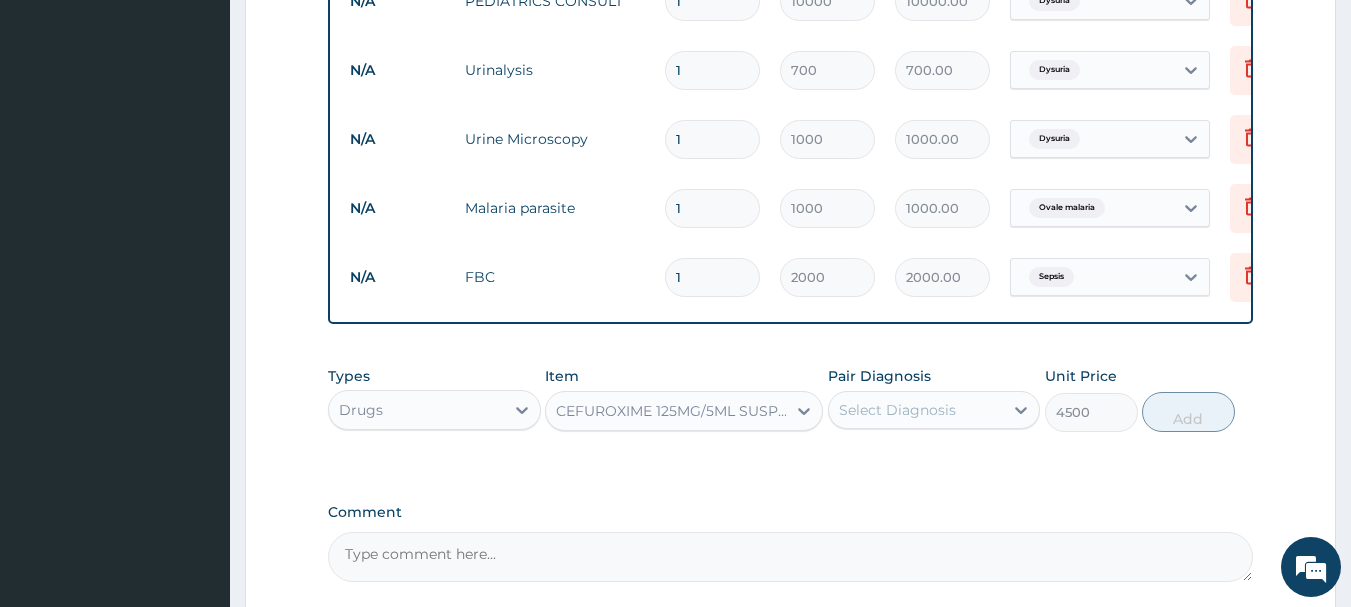click on "Select Diagnosis" at bounding box center (897, 410) 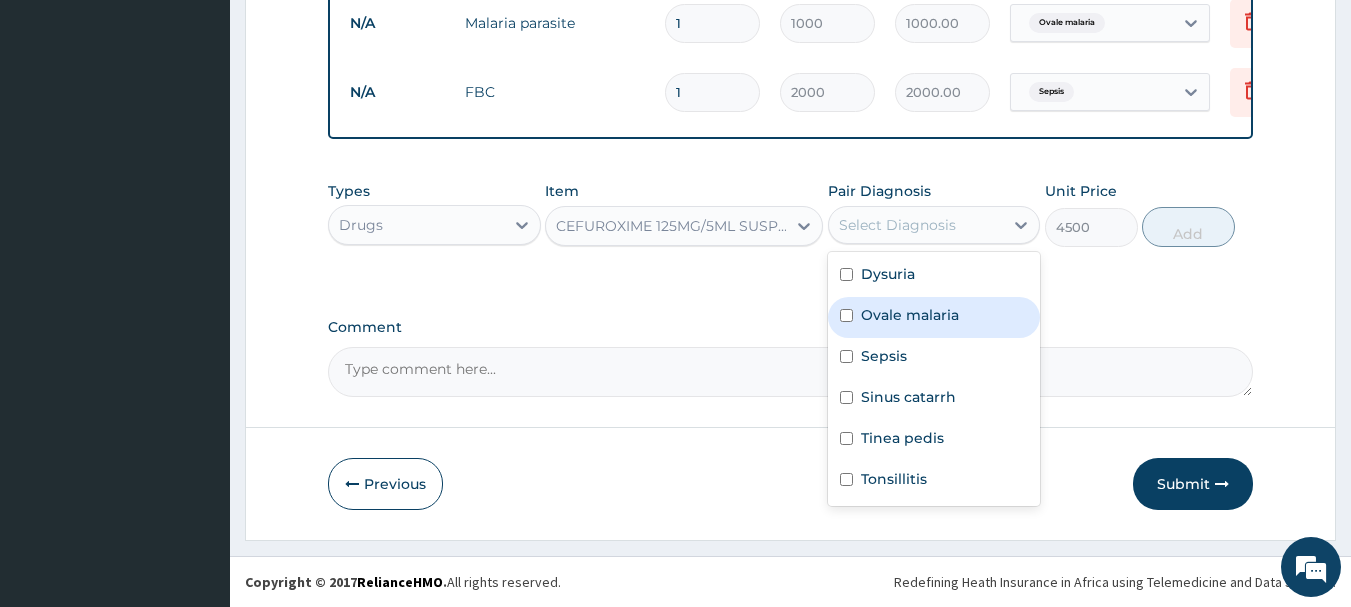 scroll, scrollTop: 1031, scrollLeft: 0, axis: vertical 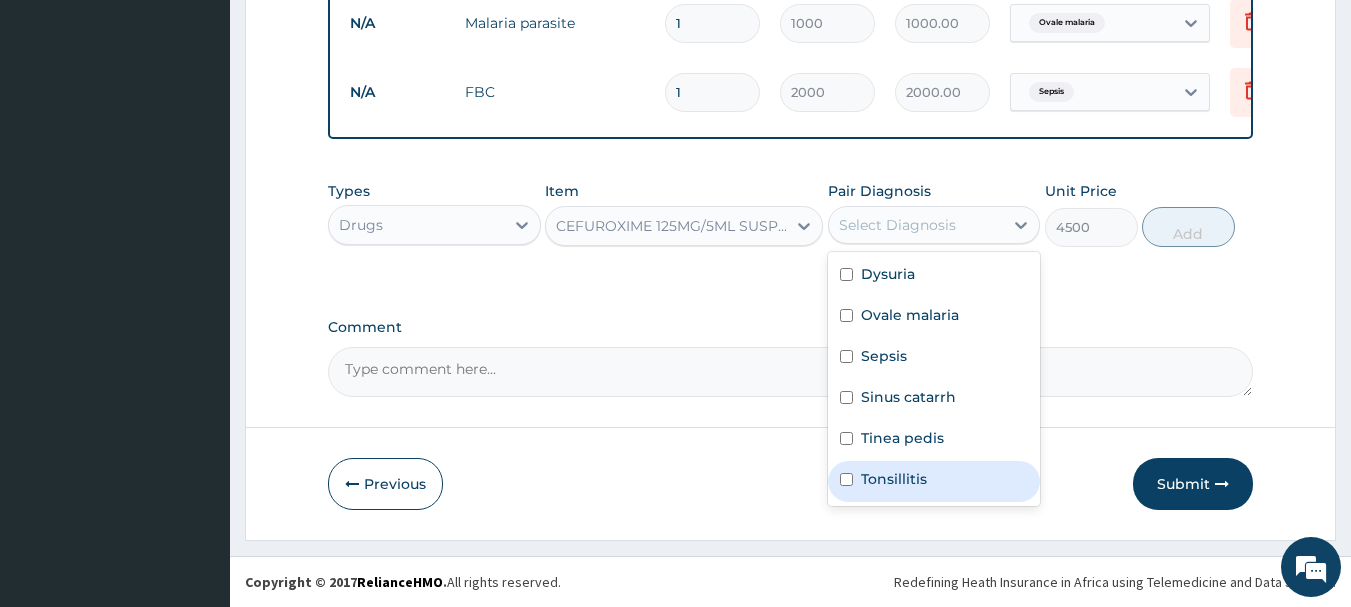 click at bounding box center (846, 479) 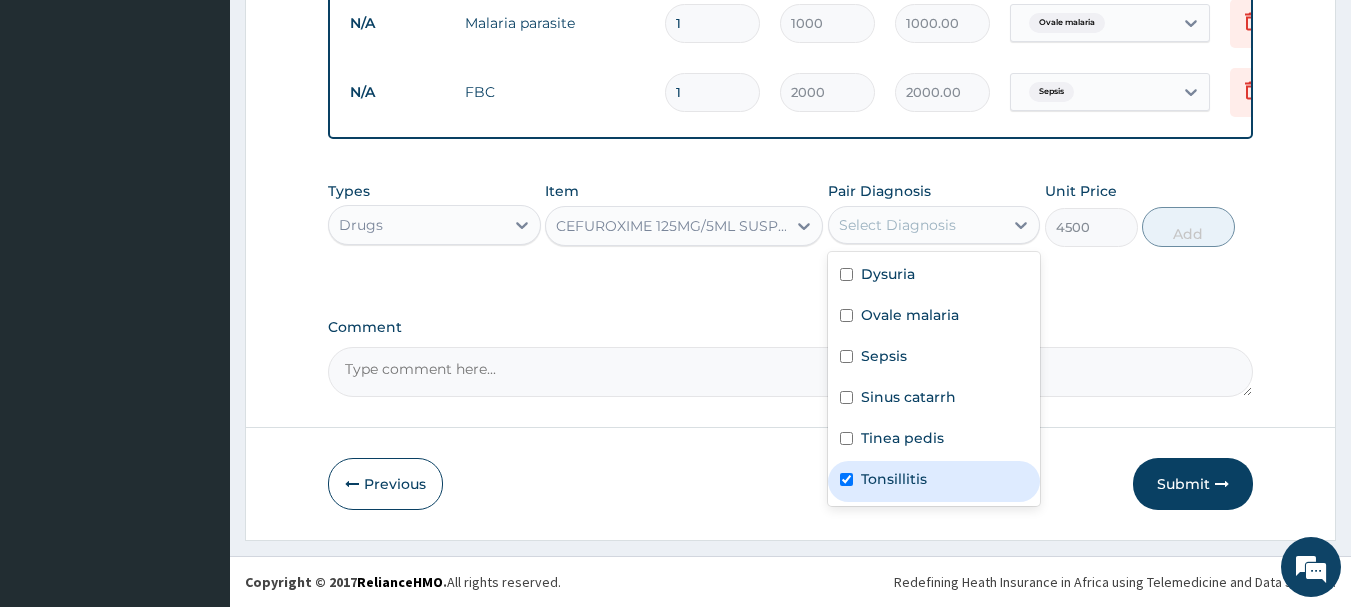 checkbox on "true" 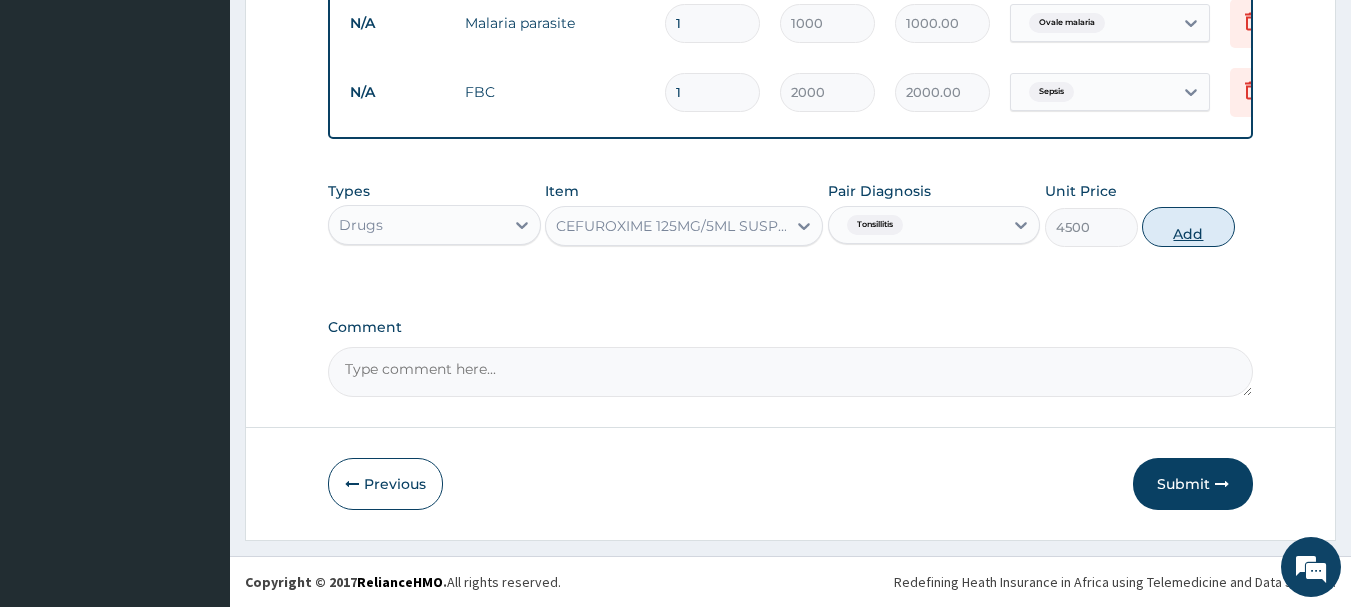 click on "Add" at bounding box center (1188, 227) 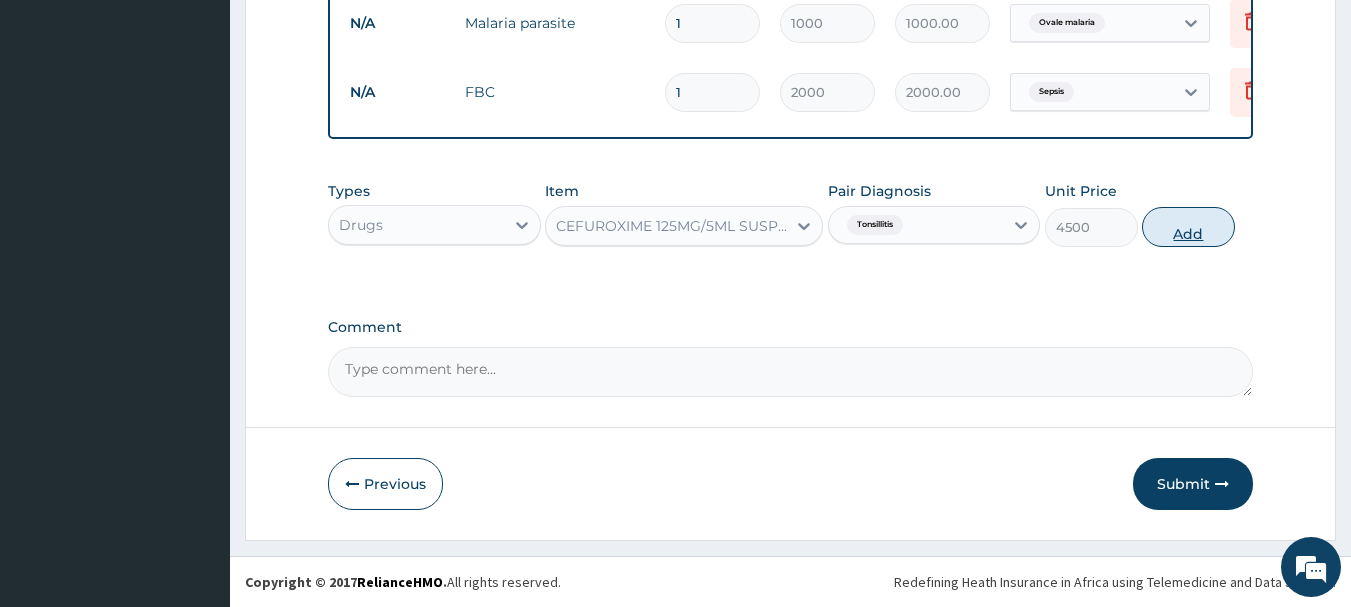 type on "0" 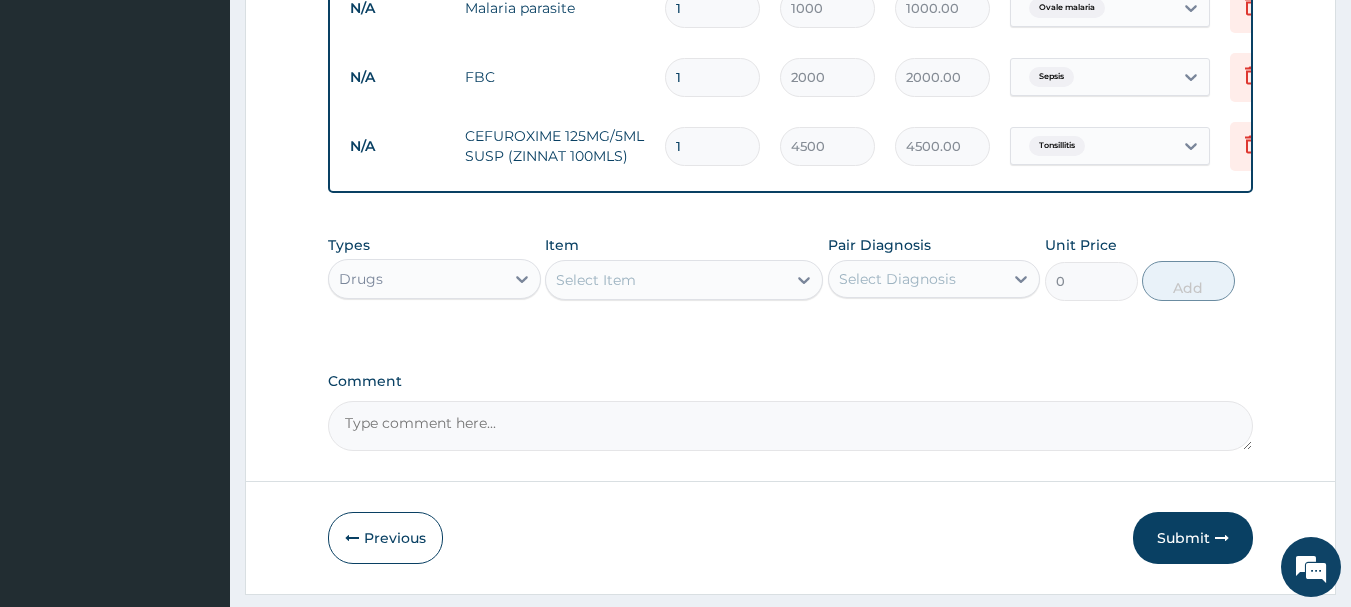 click on "Comment" at bounding box center (791, 381) 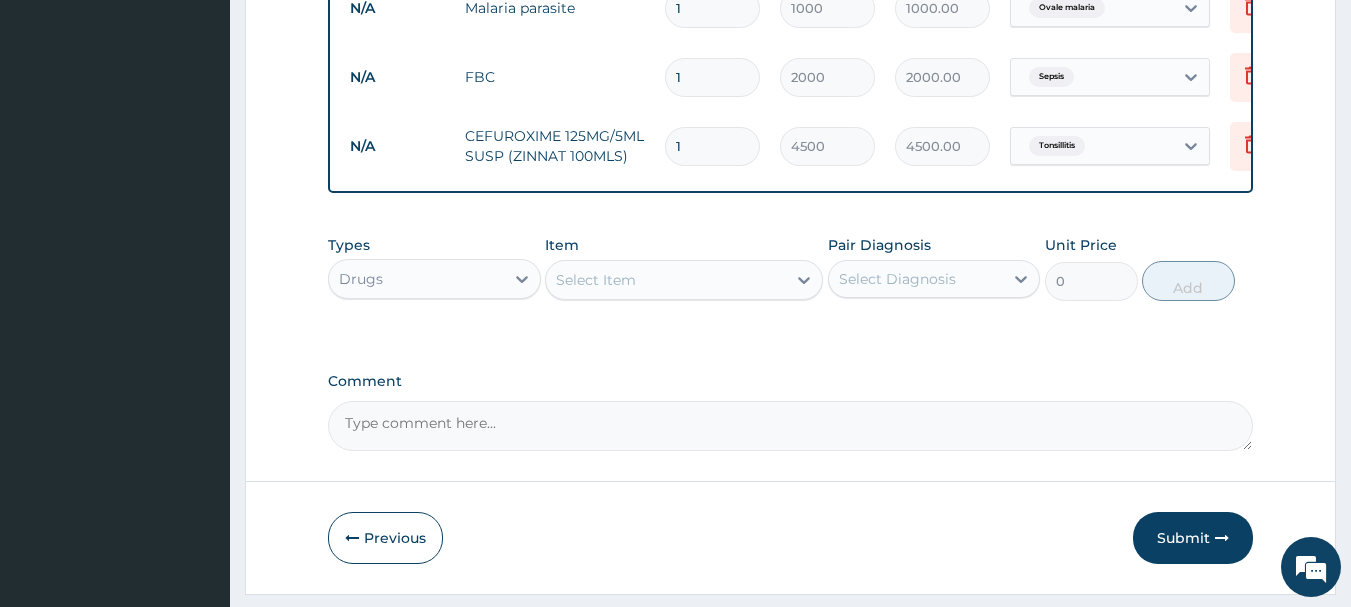 click on "Comment" at bounding box center (791, 426) 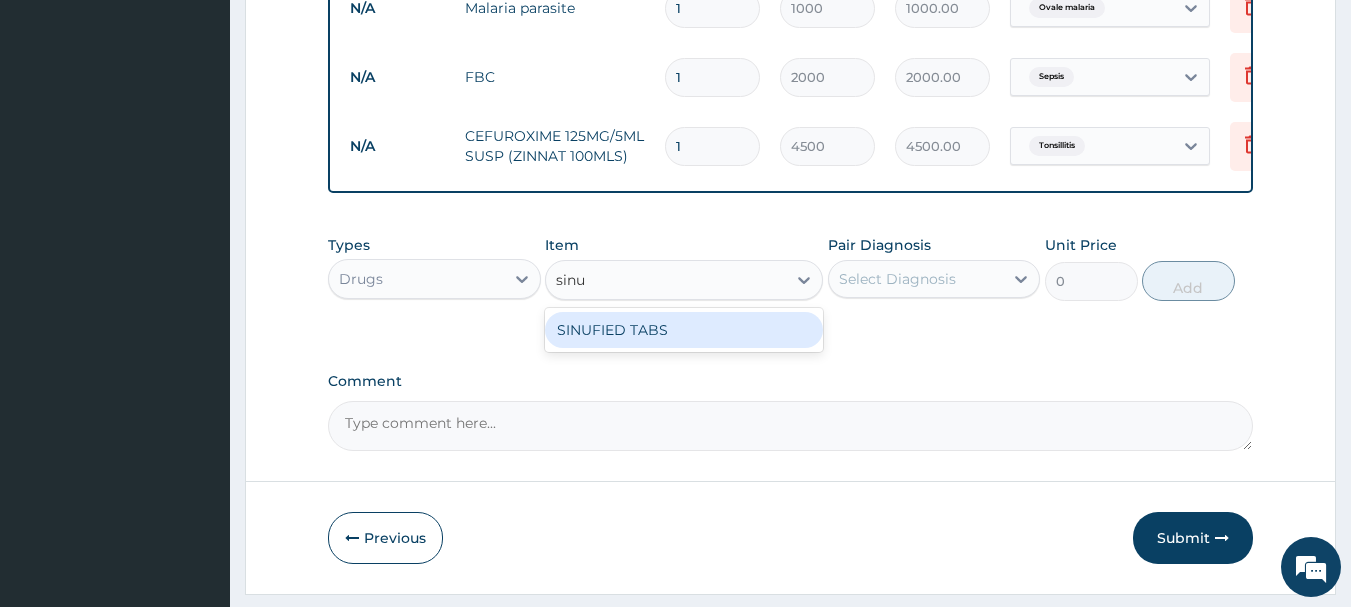 type on "sinuf" 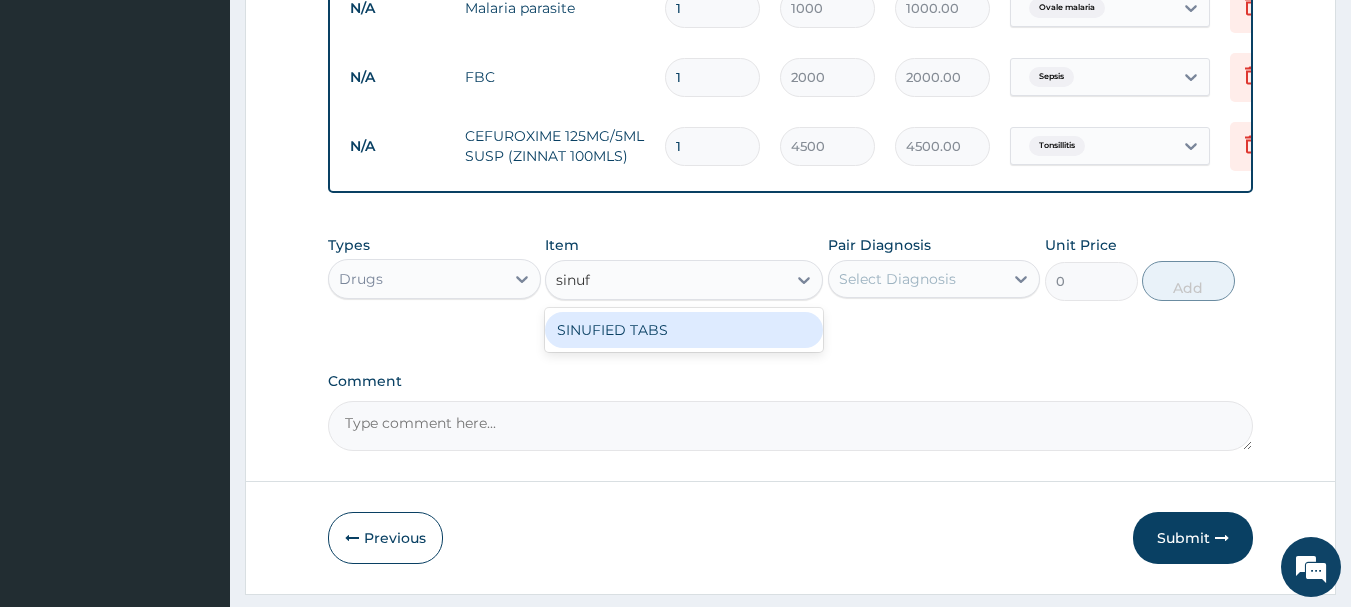 click on "SINUFIED TABS" at bounding box center (684, 330) 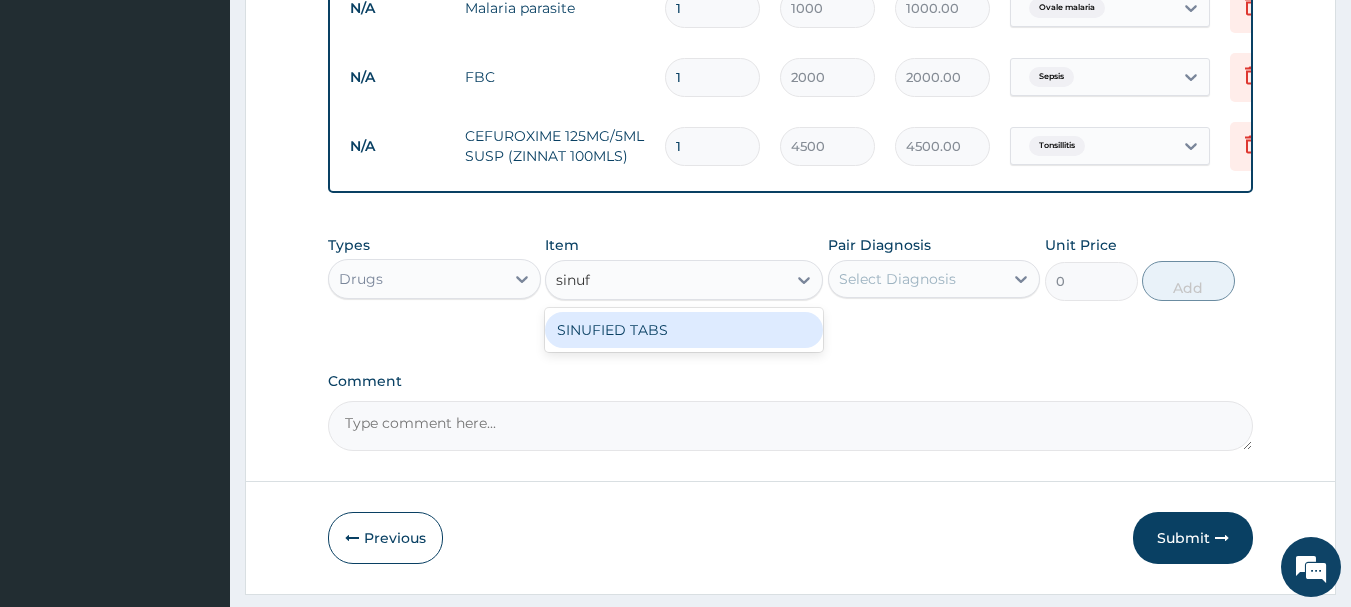 type 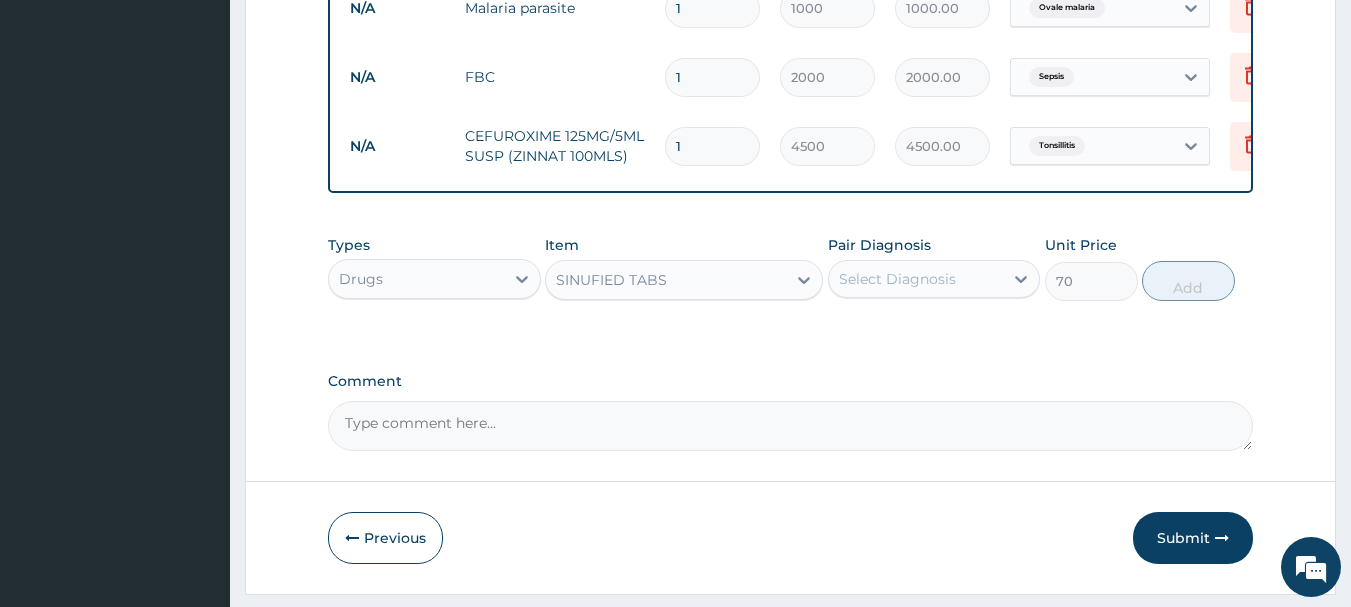 click on "Select Diagnosis" at bounding box center (897, 279) 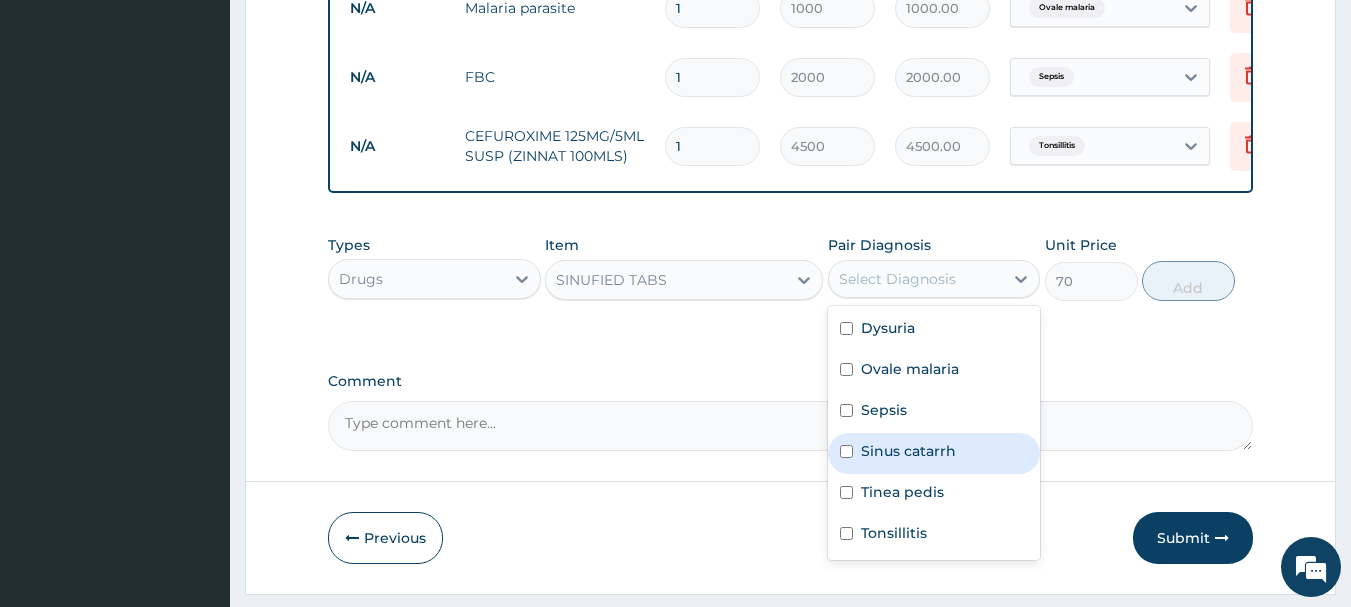 click on "Sinus catarrh" at bounding box center [908, 451] 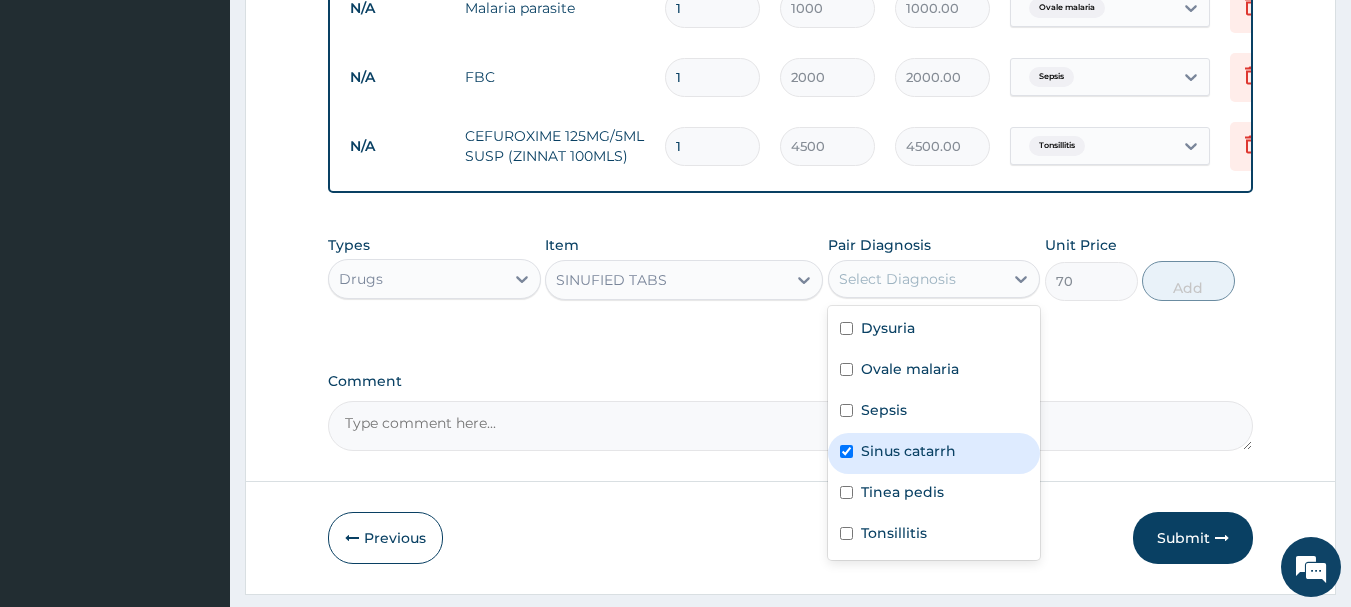 checkbox on "true" 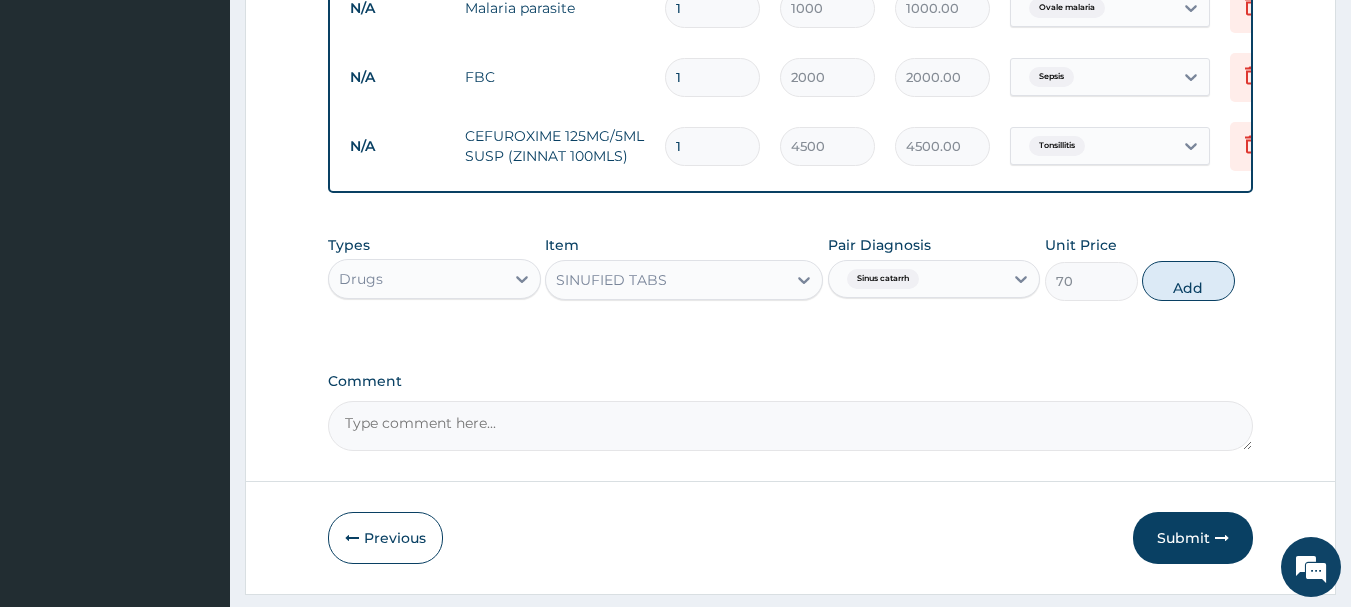 drag, startPoint x: 1180, startPoint y: 302, endPoint x: 1021, endPoint y: 293, distance: 159.25452 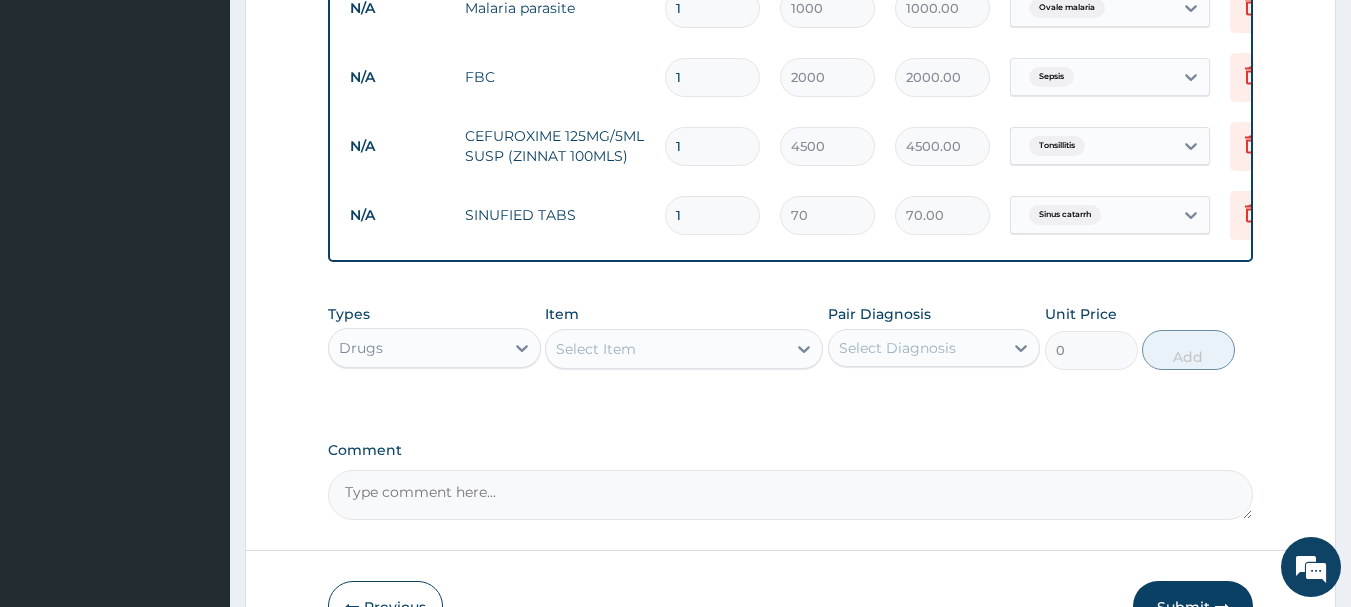 drag, startPoint x: 703, startPoint y: 209, endPoint x: 567, endPoint y: 286, distance: 156.285 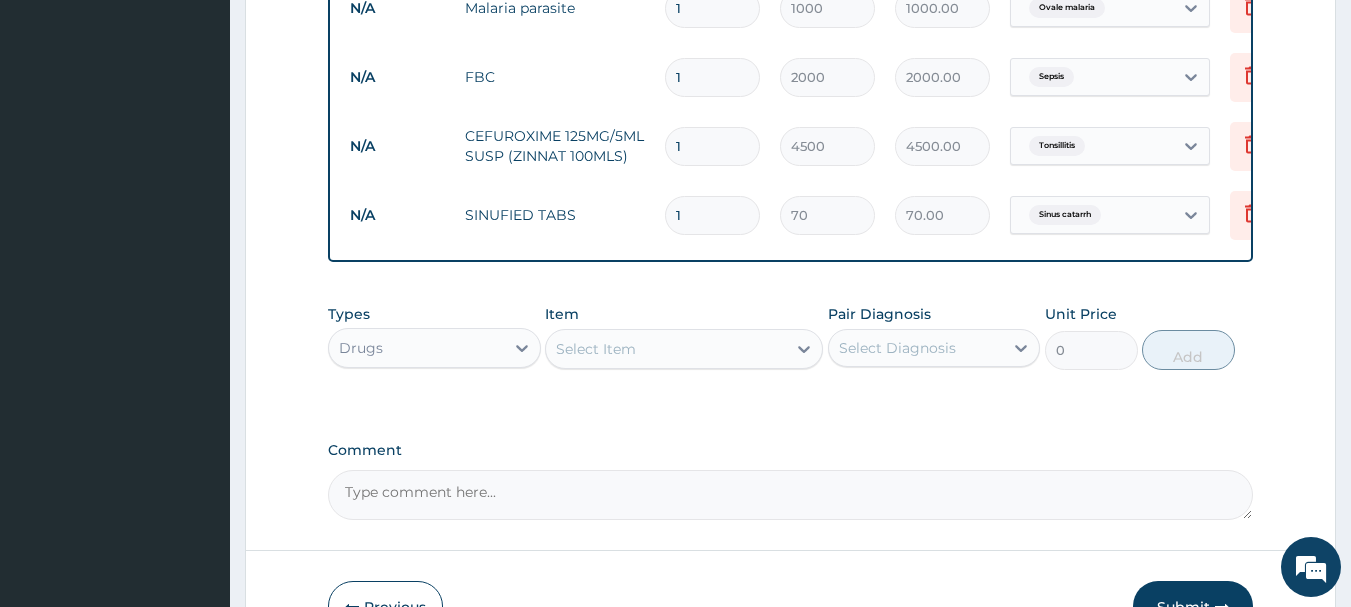 click on "Type Name Quantity Unit Price Total Price Pair Diagnosis Actions N/A PEDIATRICS CONSULT 1 10000 10000.00 Dysuria Delete N/A Urinalysis 1 700 700.00 Dysuria Delete N/A Urine Microscopy 1 1000 1000.00 Dysuria Delete N/A Malaria parasite 1 1000 1000.00 Ovale malaria Delete N/A FBC 1 2000 2000.00 Sepsis Delete N/A CEFUROXIME 125MG/5ML SUSP  (ZINNAT 100MLS) 1 4500 4500.00 Tonsillitis Delete N/A SINUFIED TABS 1 70 70.00 Sinus catarrh Delete" at bounding box center (791, -13) 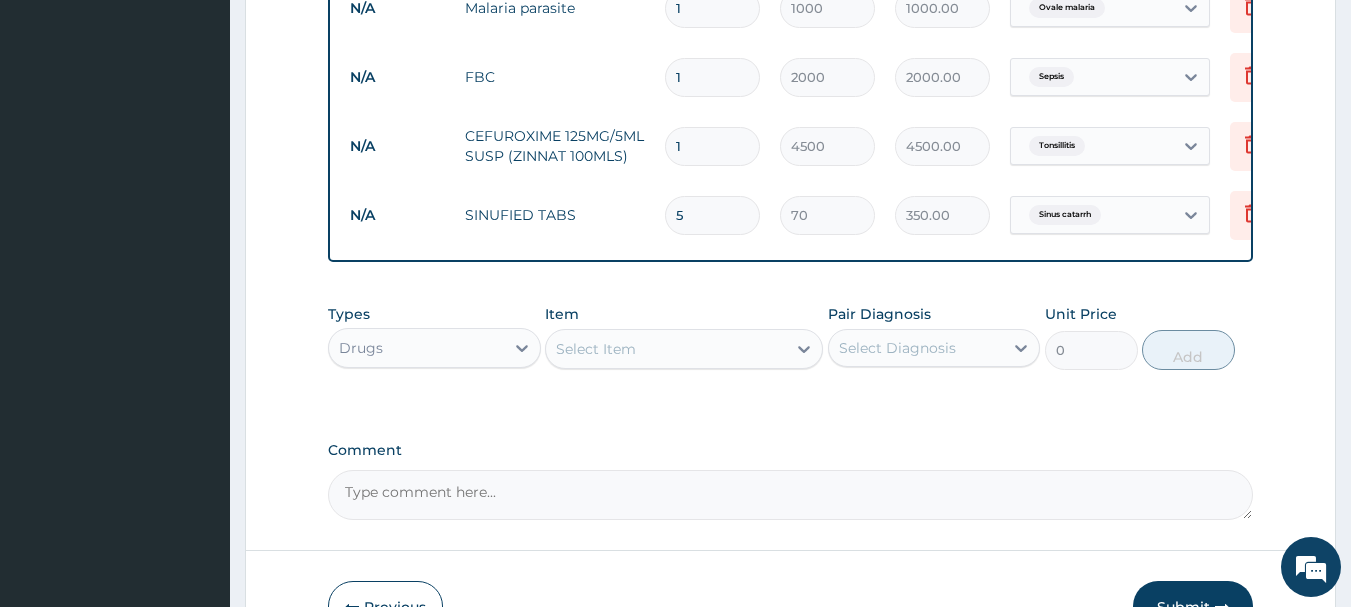type on "5" 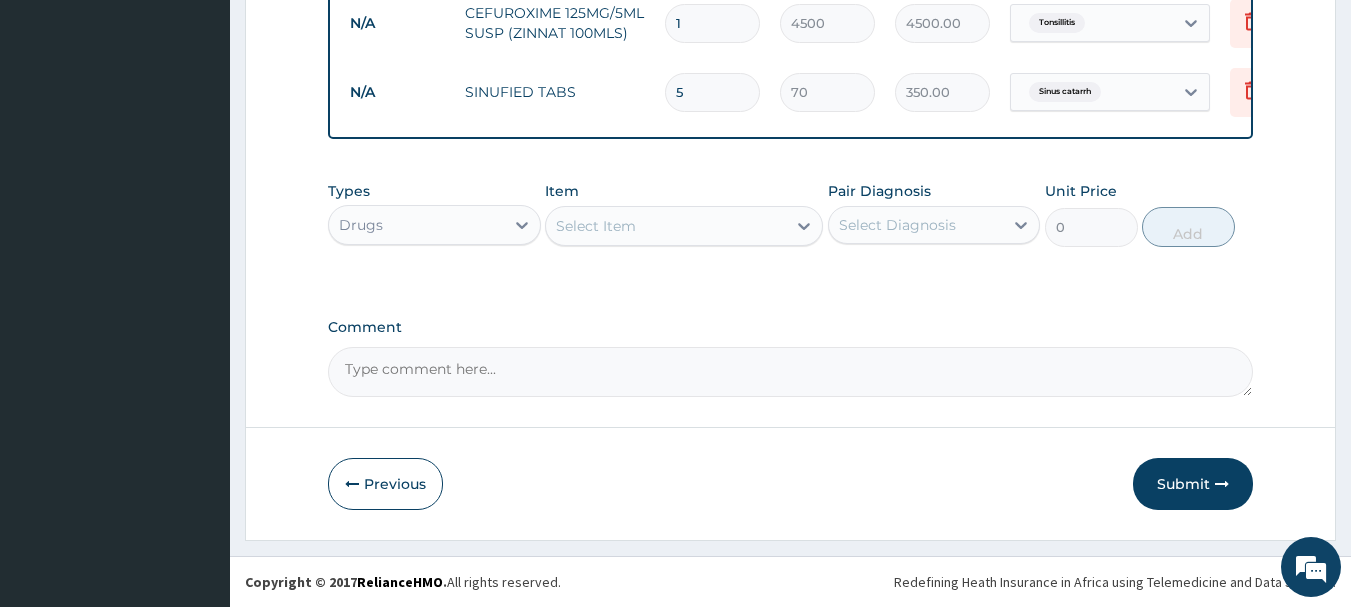 scroll, scrollTop: 1169, scrollLeft: 0, axis: vertical 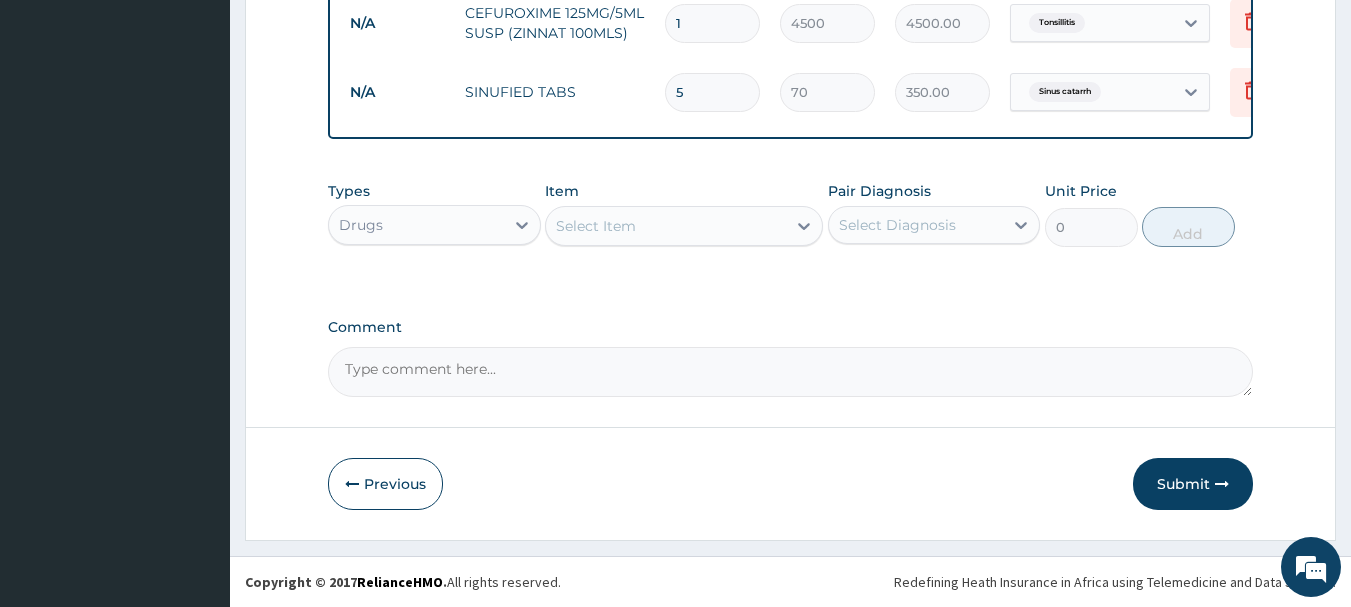 click on "Select Item" at bounding box center [596, 226] 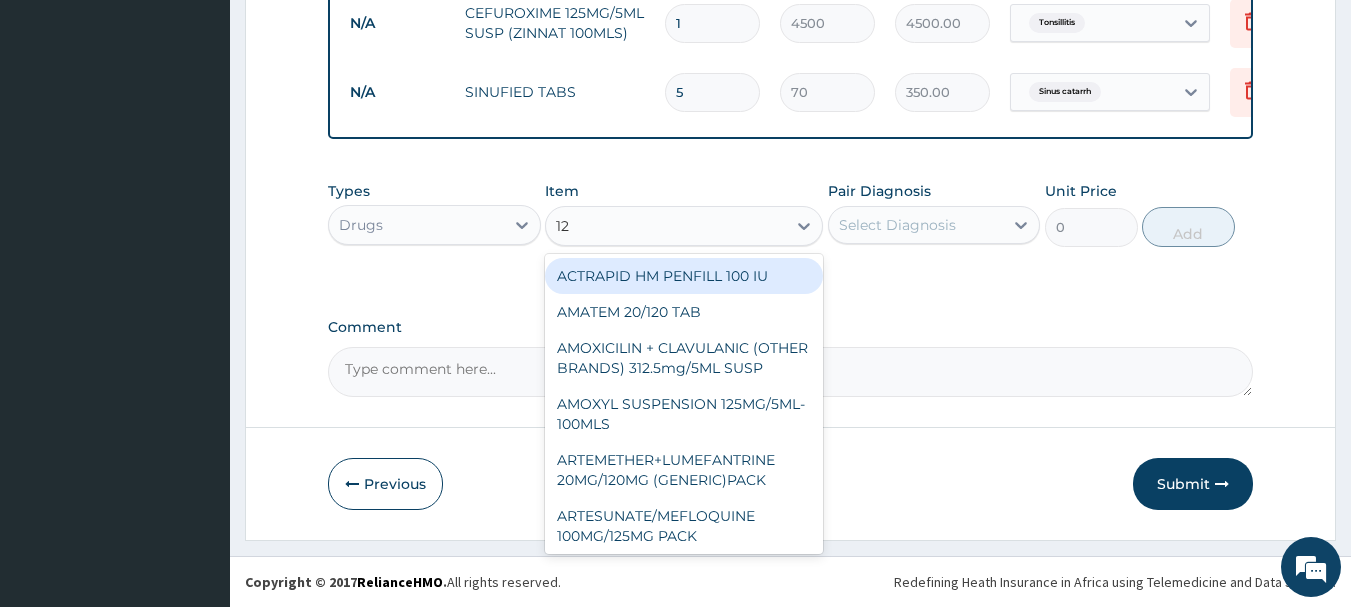type on "120" 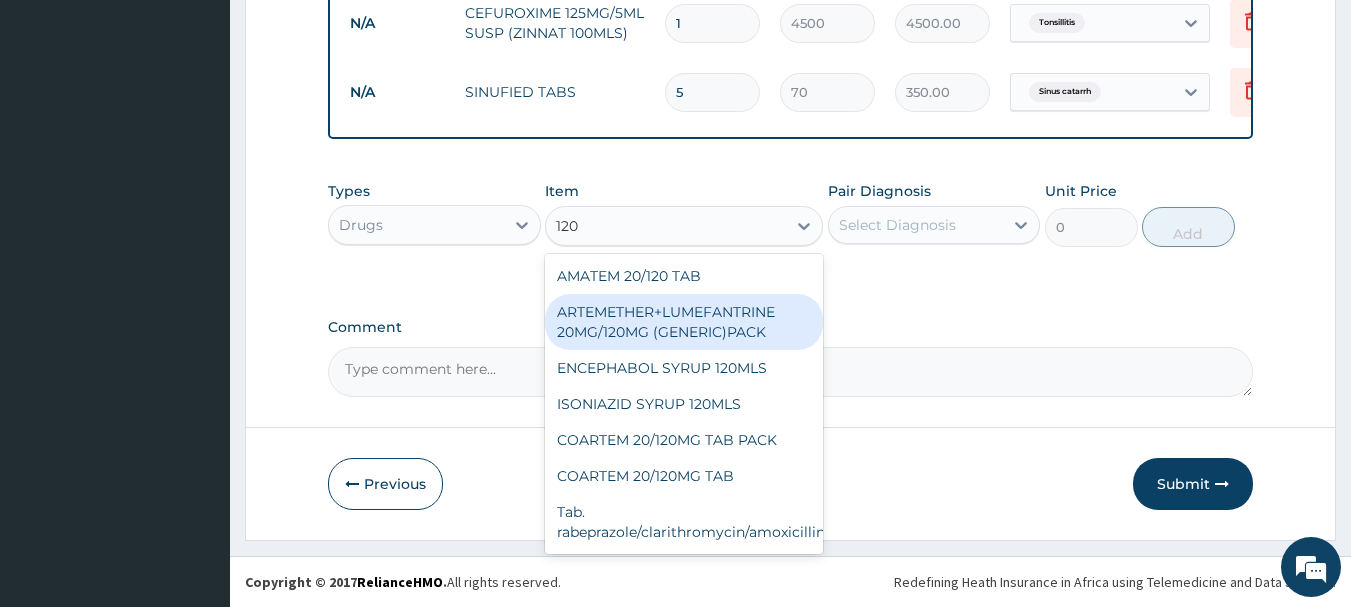 click on "ARTEMETHER+LUMEFANTRINE 20MG/120MG (GENERIC)PACK" at bounding box center [684, 322] 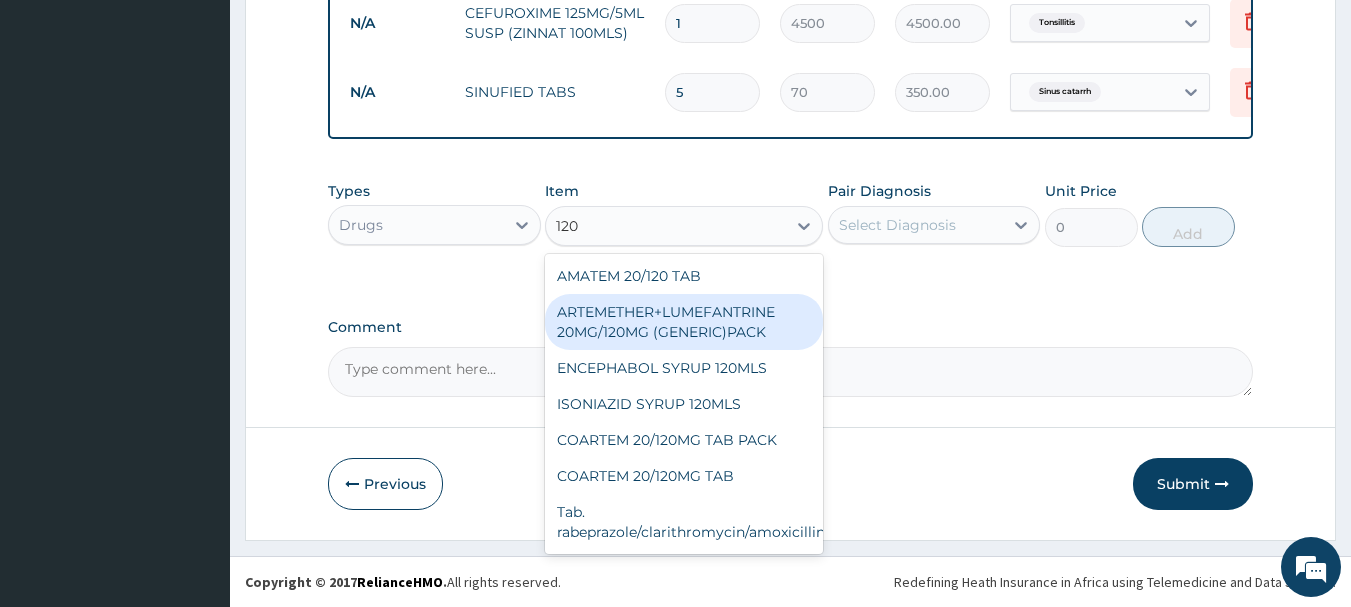 type 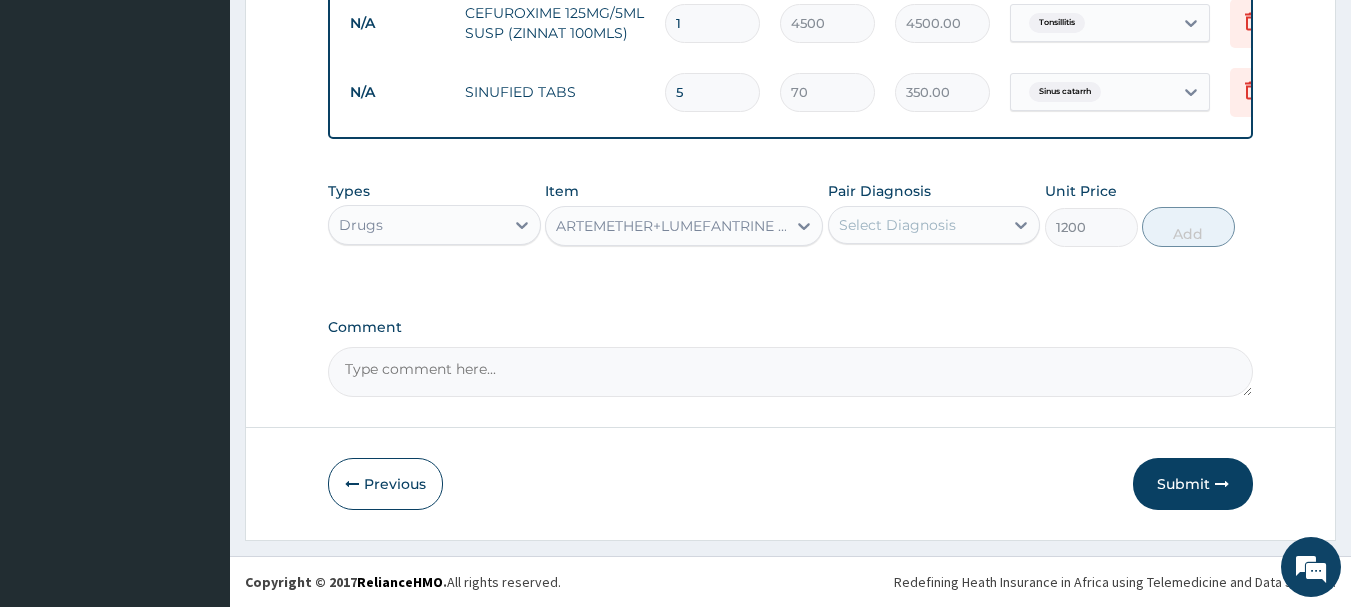 click on "Select Diagnosis" at bounding box center (916, 225) 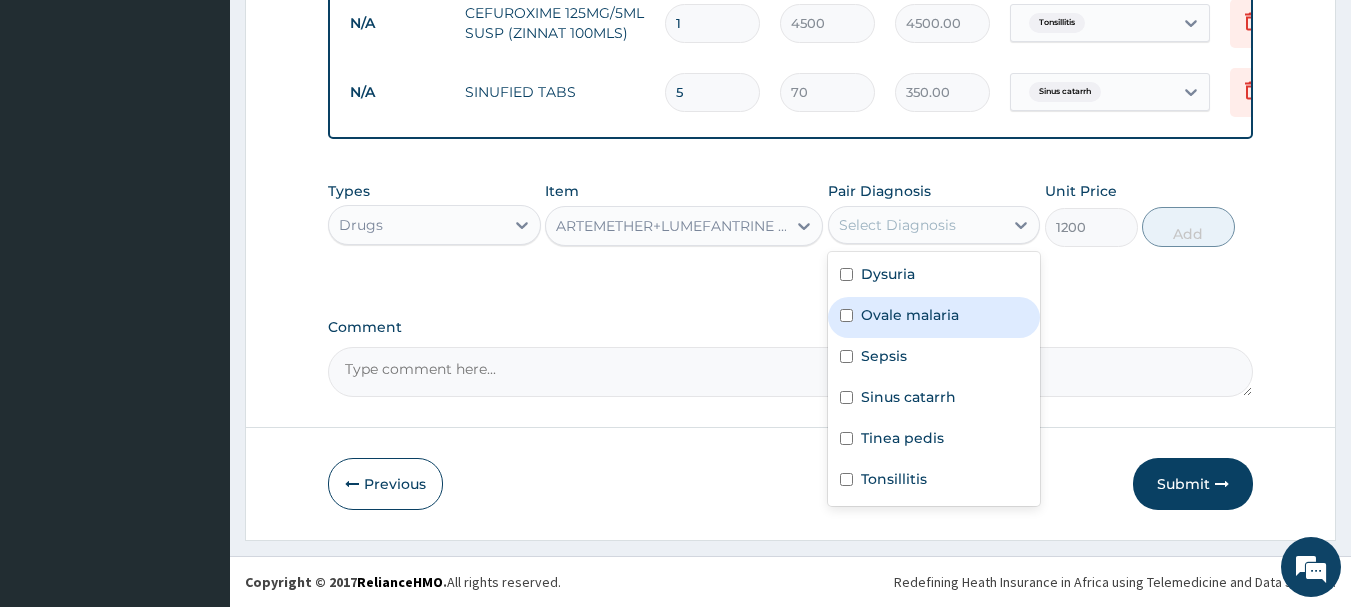 click on "Ovale malaria" at bounding box center (910, 315) 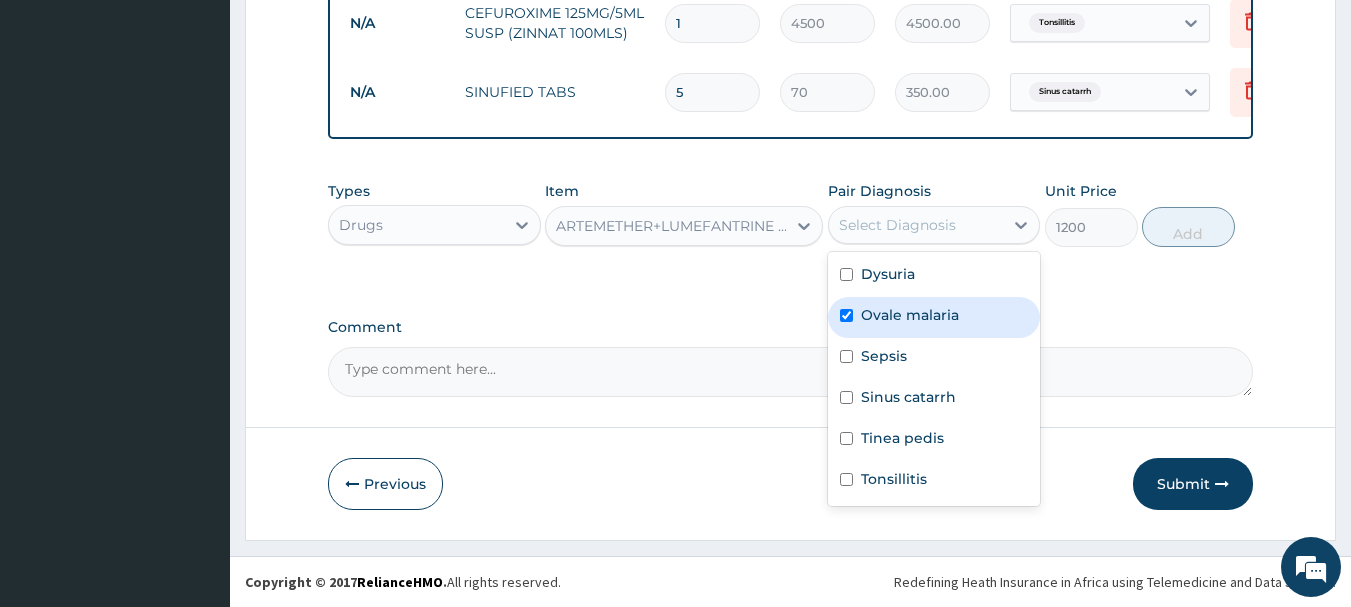checkbox on "true" 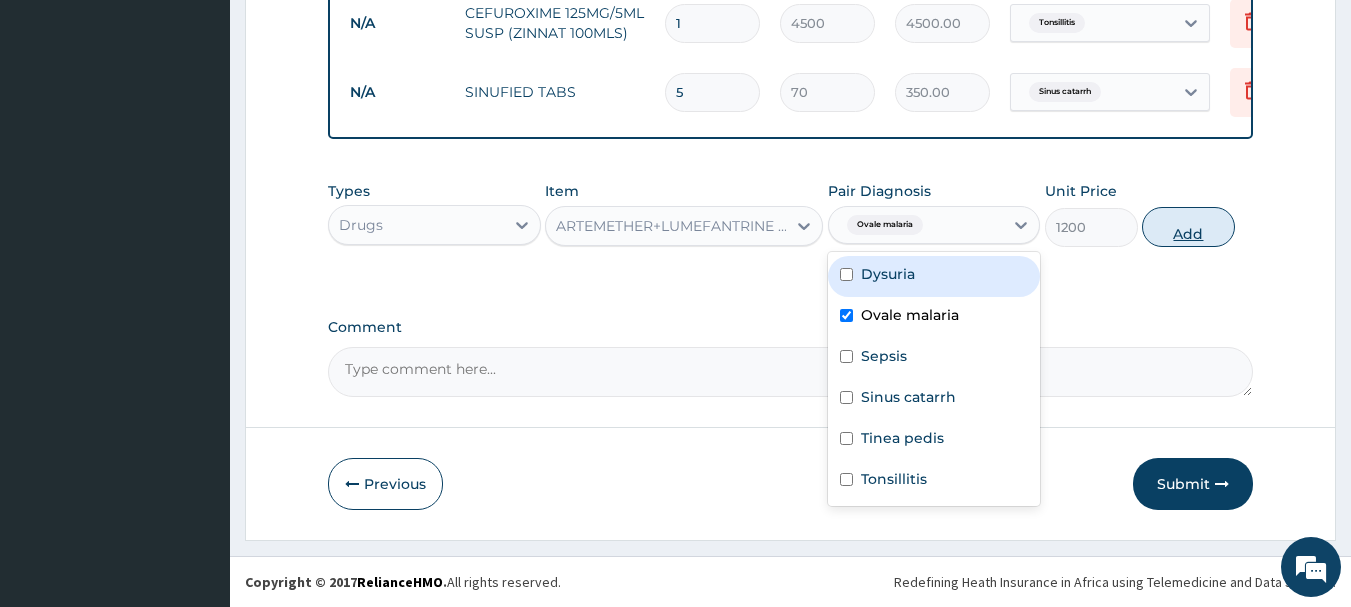 click on "Add" at bounding box center (1188, 227) 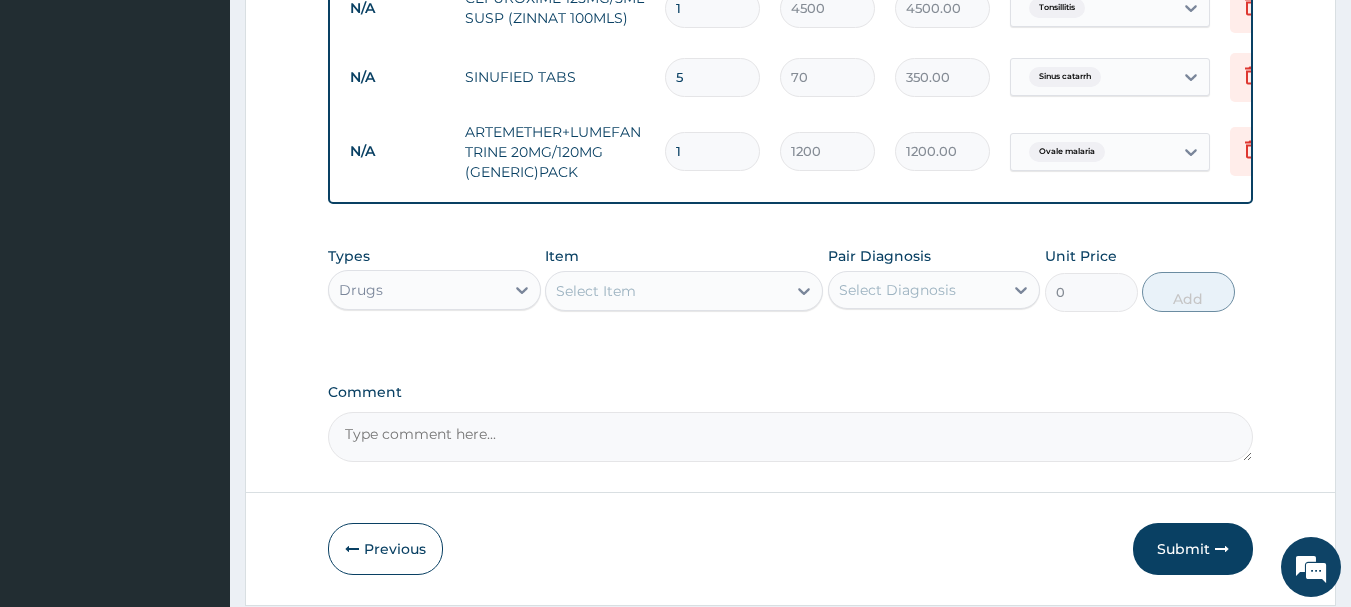 scroll, scrollTop: 1249, scrollLeft: 0, axis: vertical 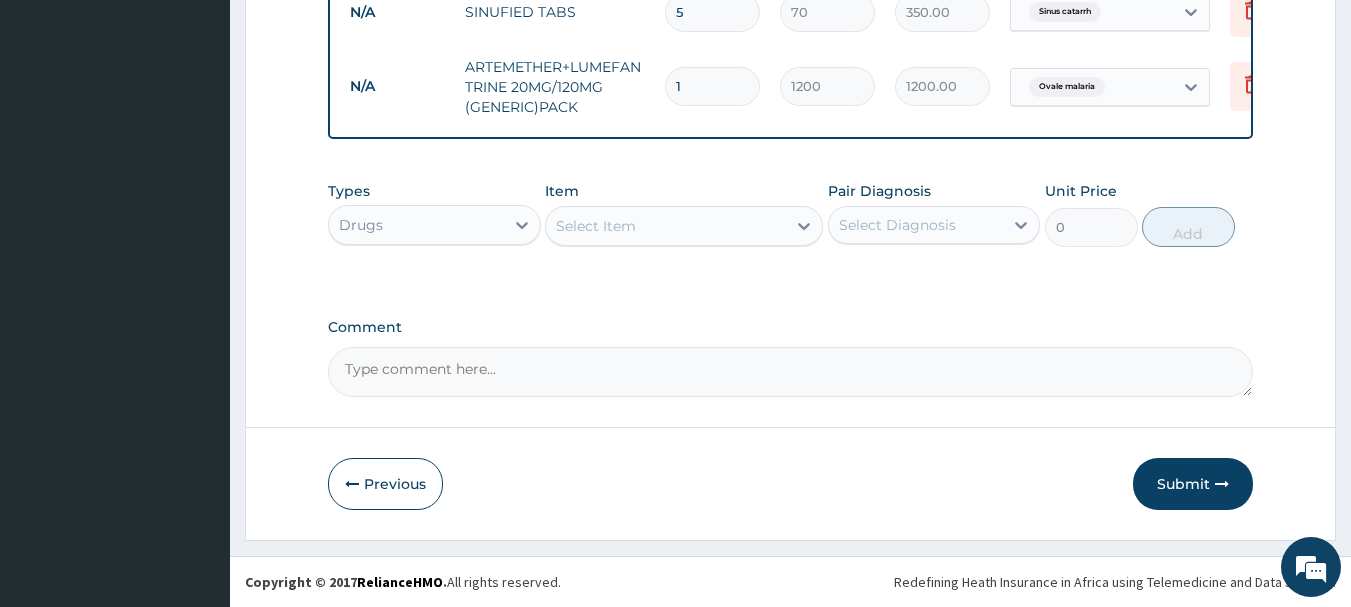 click on "Select Item" at bounding box center [596, 226] 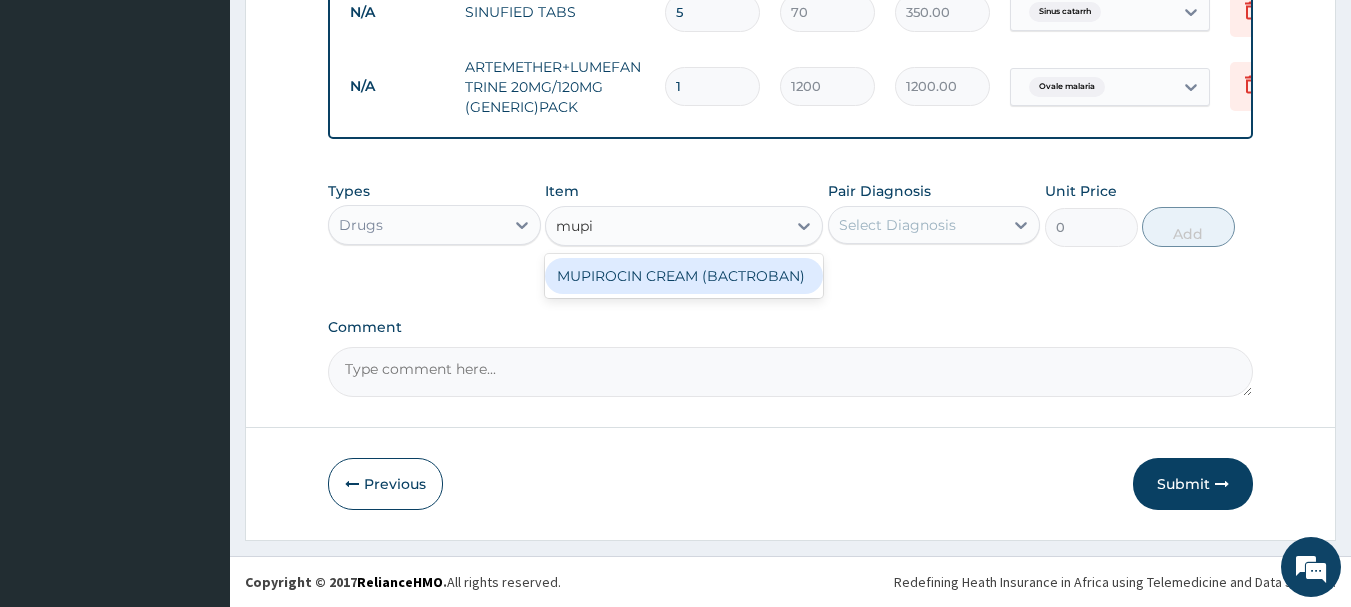 type on "mupir" 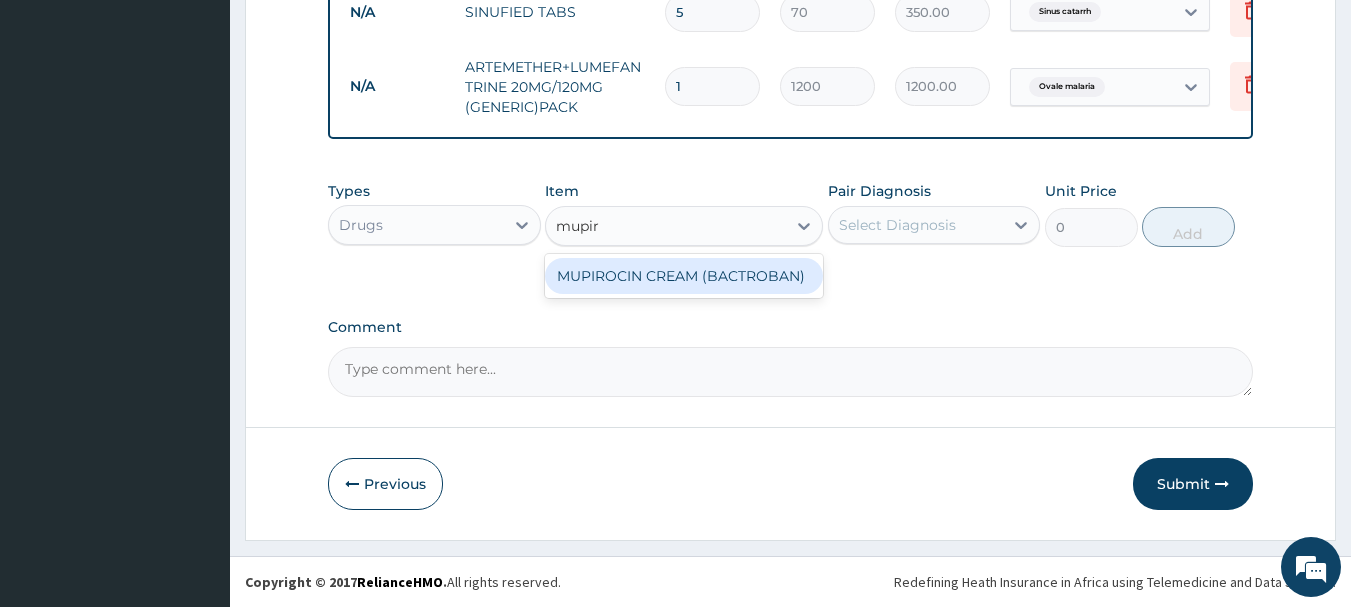click on "MUPIROCIN CREAM (BACTROBAN)" at bounding box center [684, 276] 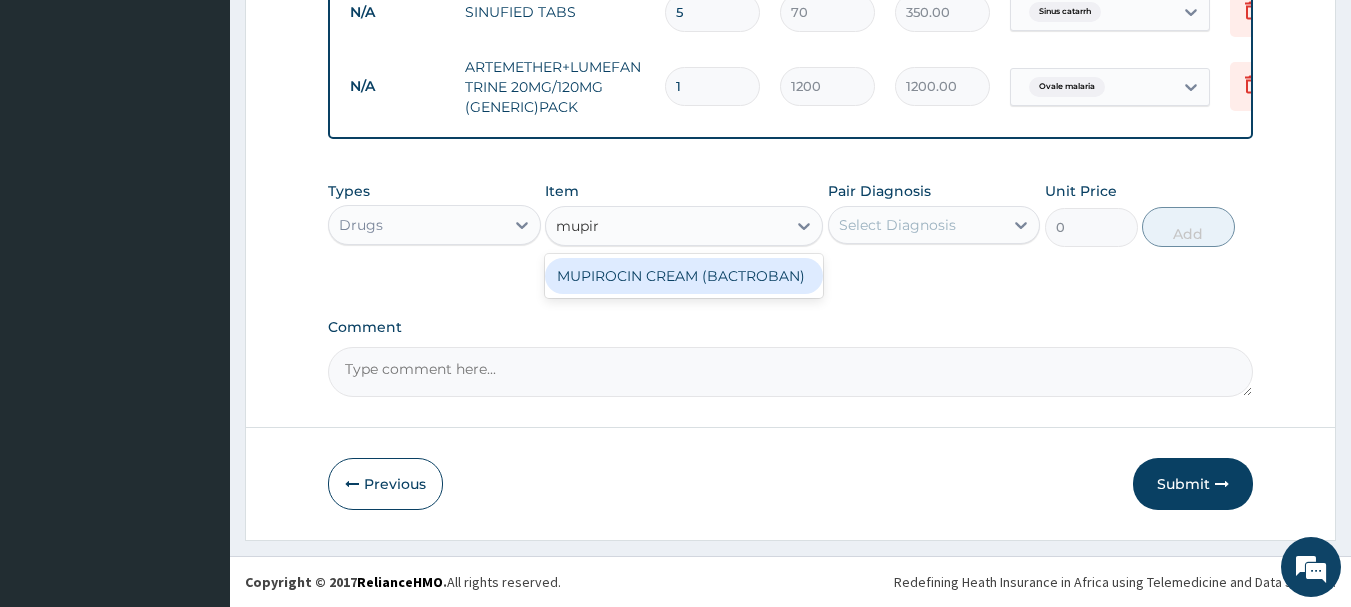 type 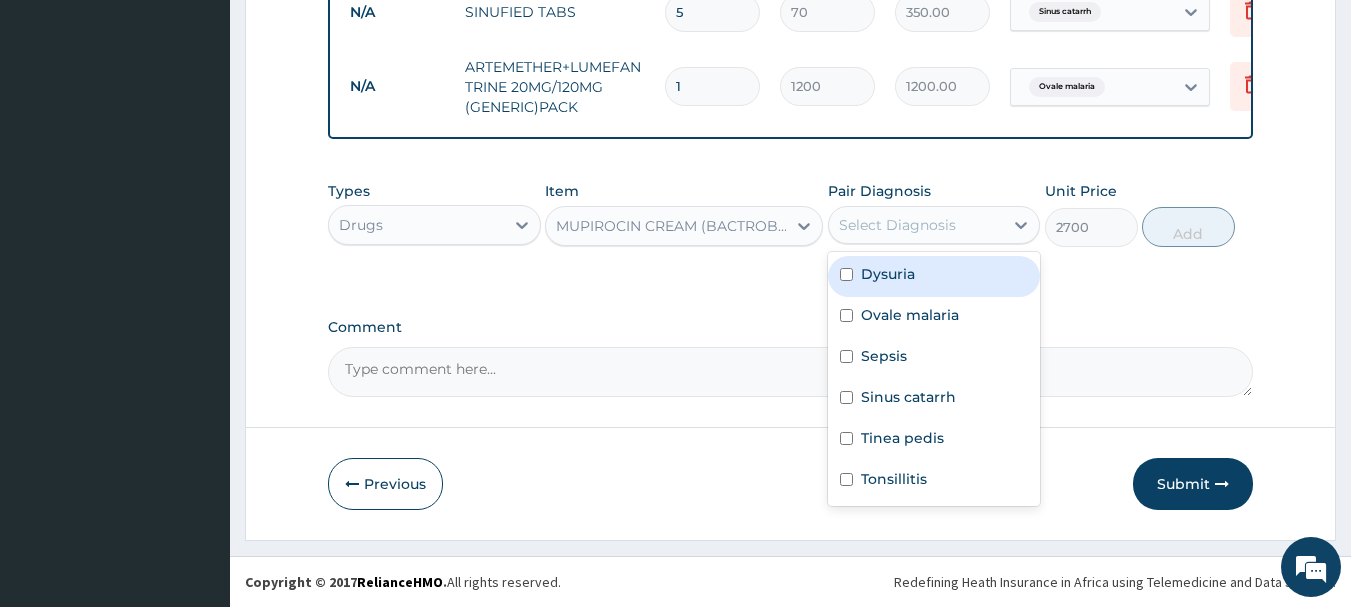 click on "Select Diagnosis" at bounding box center (916, 225) 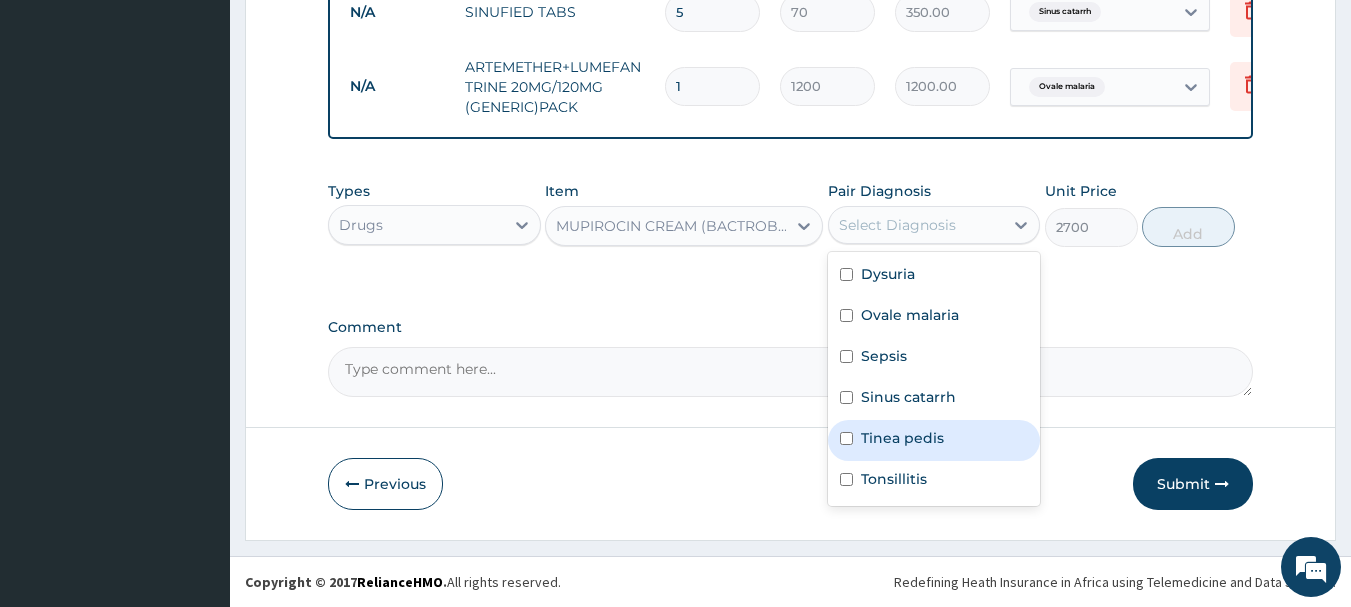 click on "Tinea pedis" at bounding box center [902, 438] 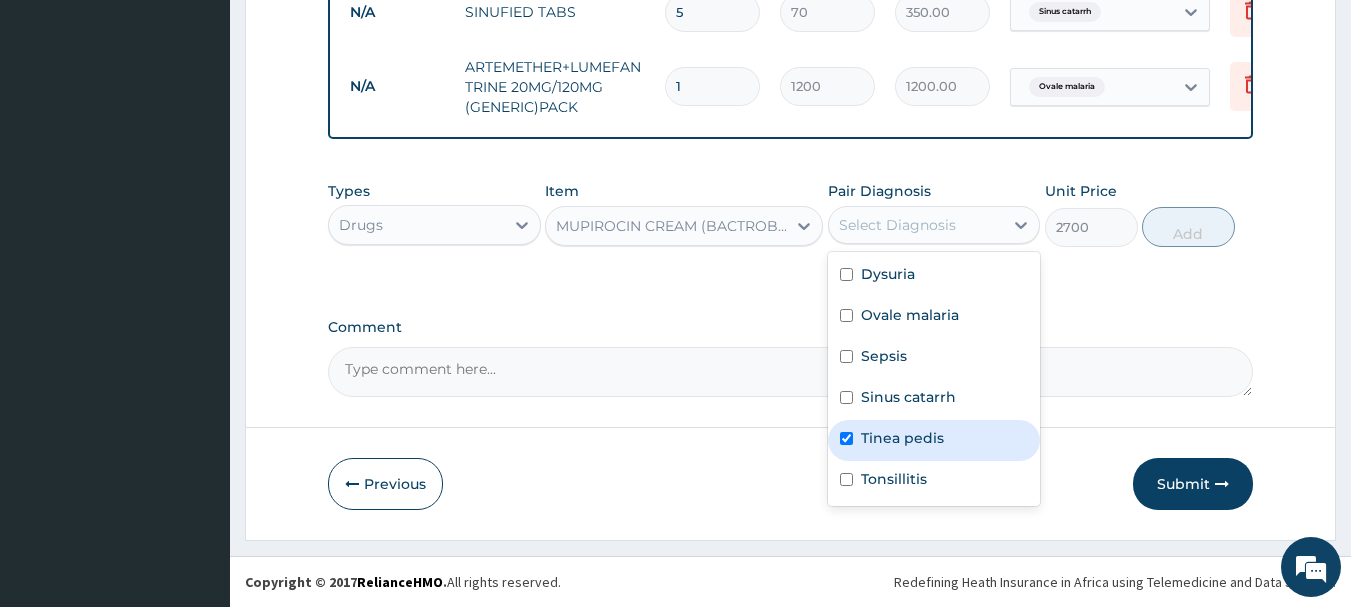checkbox on "true" 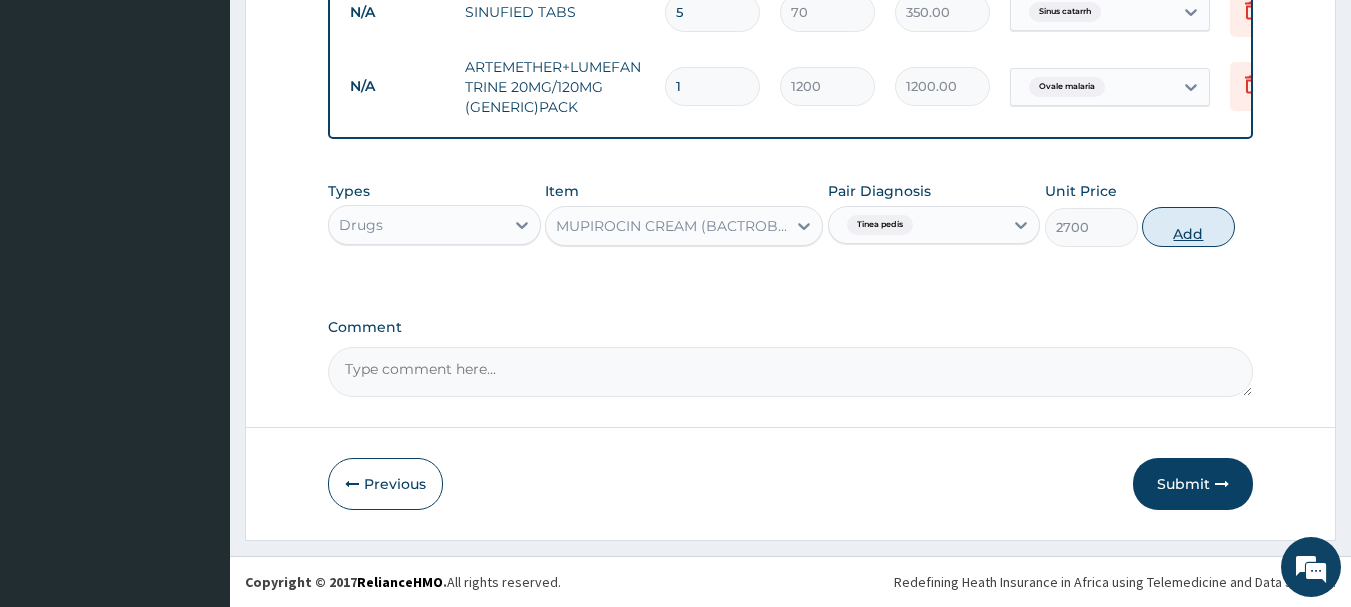 click on "Add" at bounding box center [1188, 227] 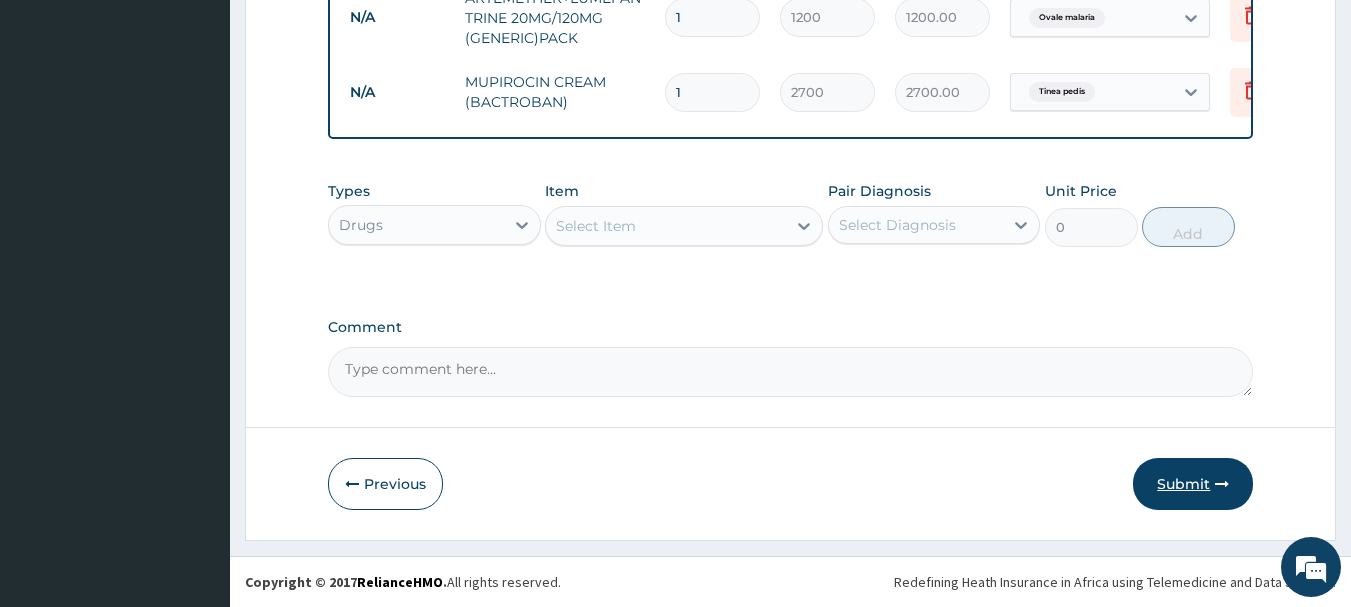 click on "Submit" at bounding box center (1193, 484) 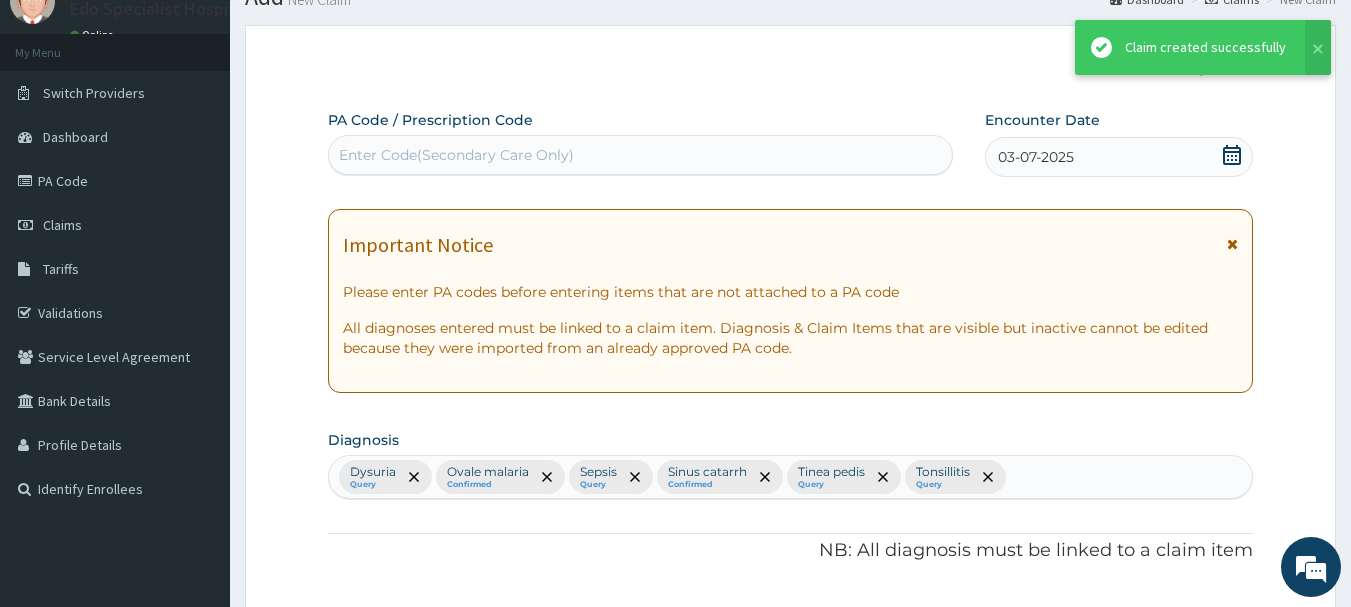 scroll, scrollTop: 1318, scrollLeft: 0, axis: vertical 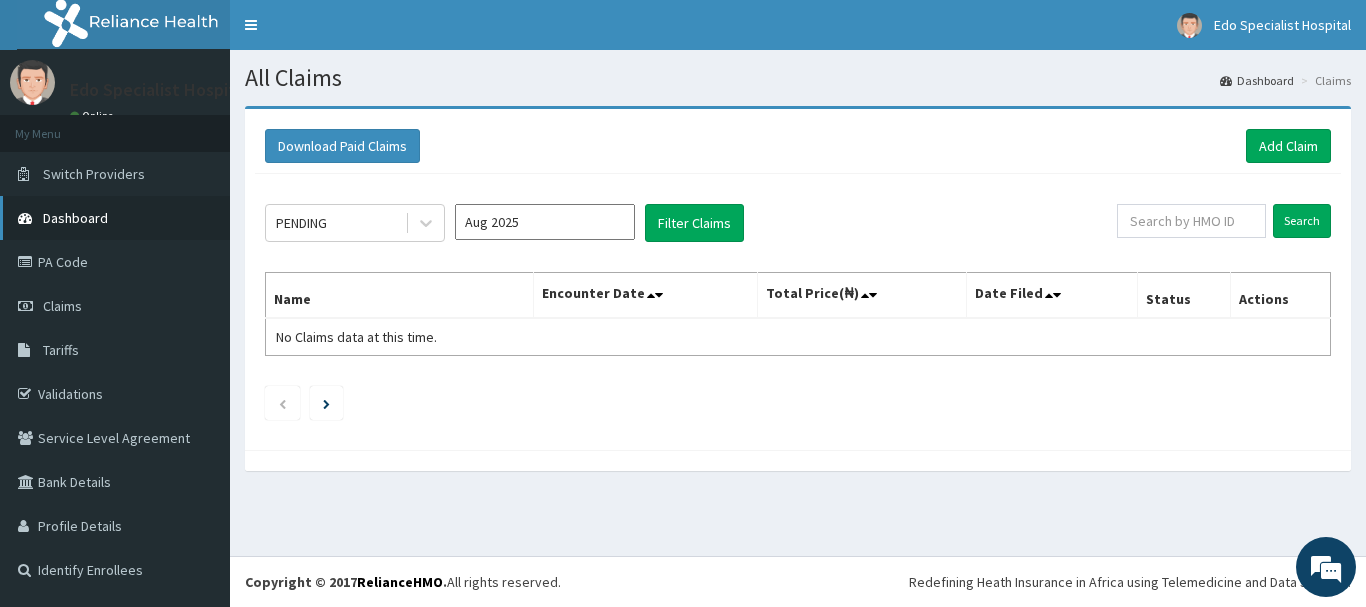 click on "Dashboard" at bounding box center (75, 218) 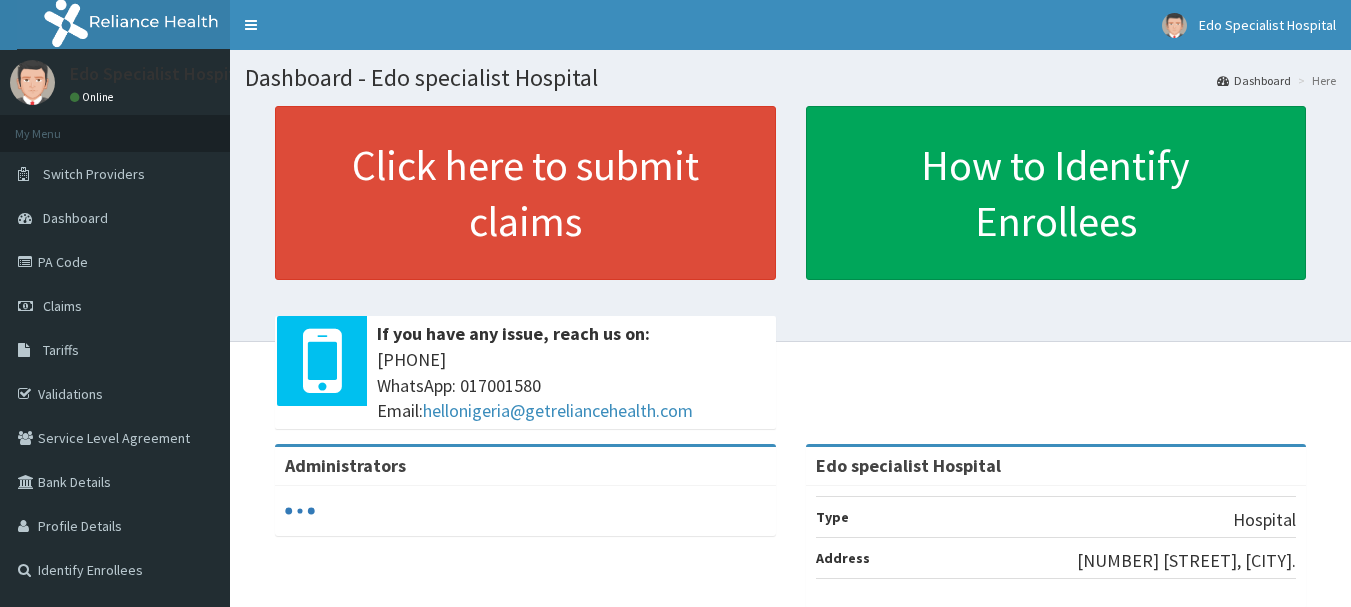 scroll, scrollTop: 0, scrollLeft: 0, axis: both 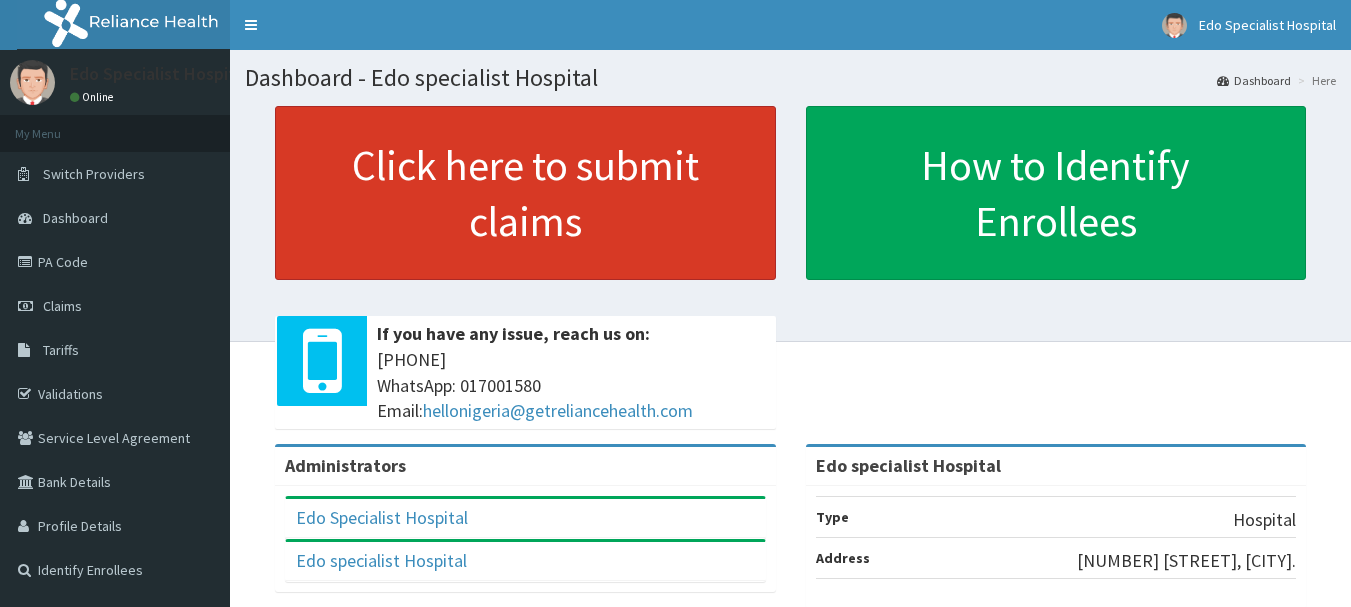 click on "Click here to submit claims" at bounding box center [525, 193] 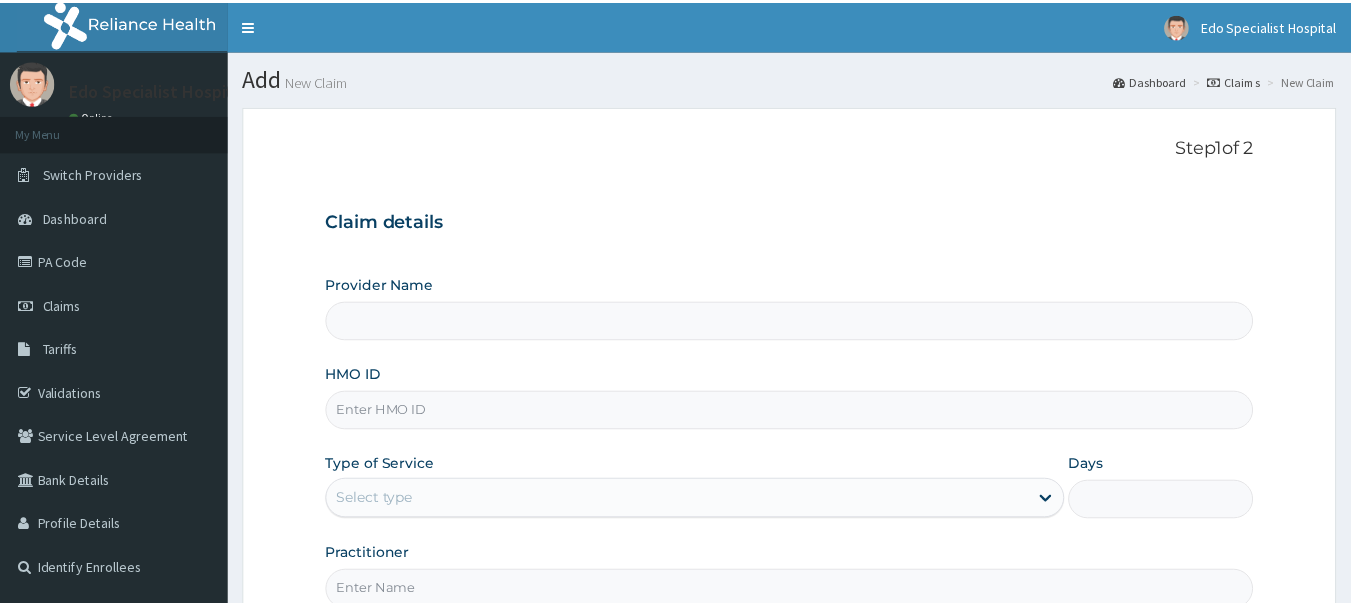 scroll, scrollTop: 0, scrollLeft: 0, axis: both 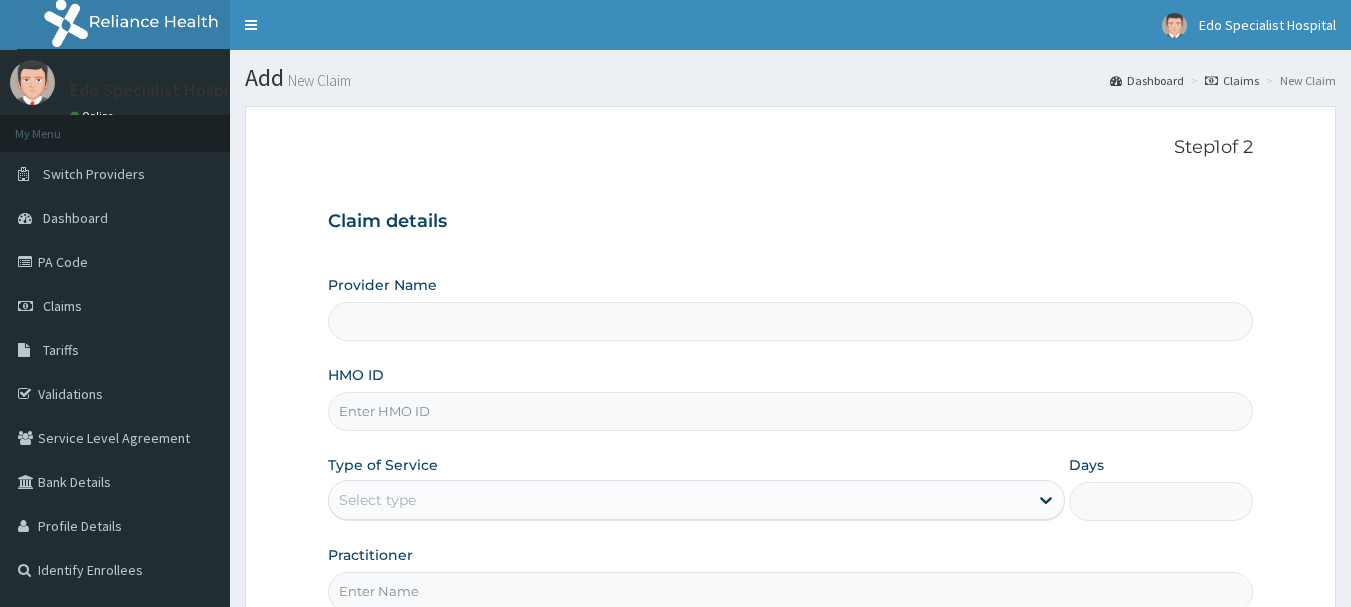 type on "Edo specialist Hospital" 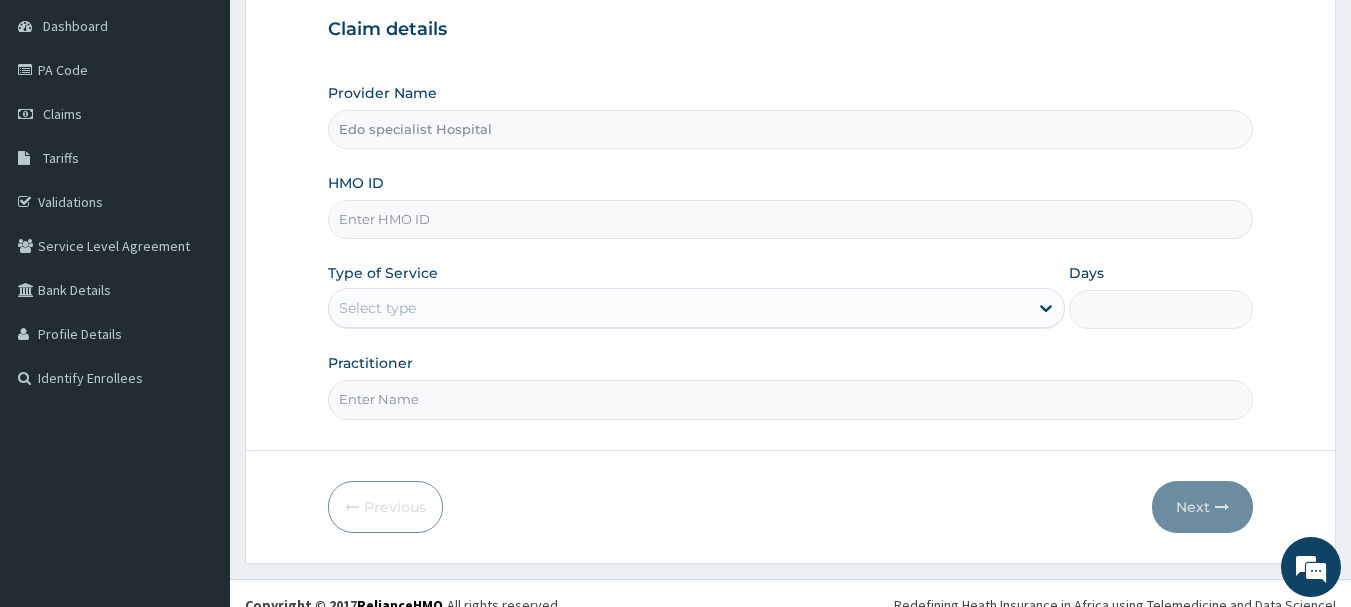 scroll, scrollTop: 200, scrollLeft: 0, axis: vertical 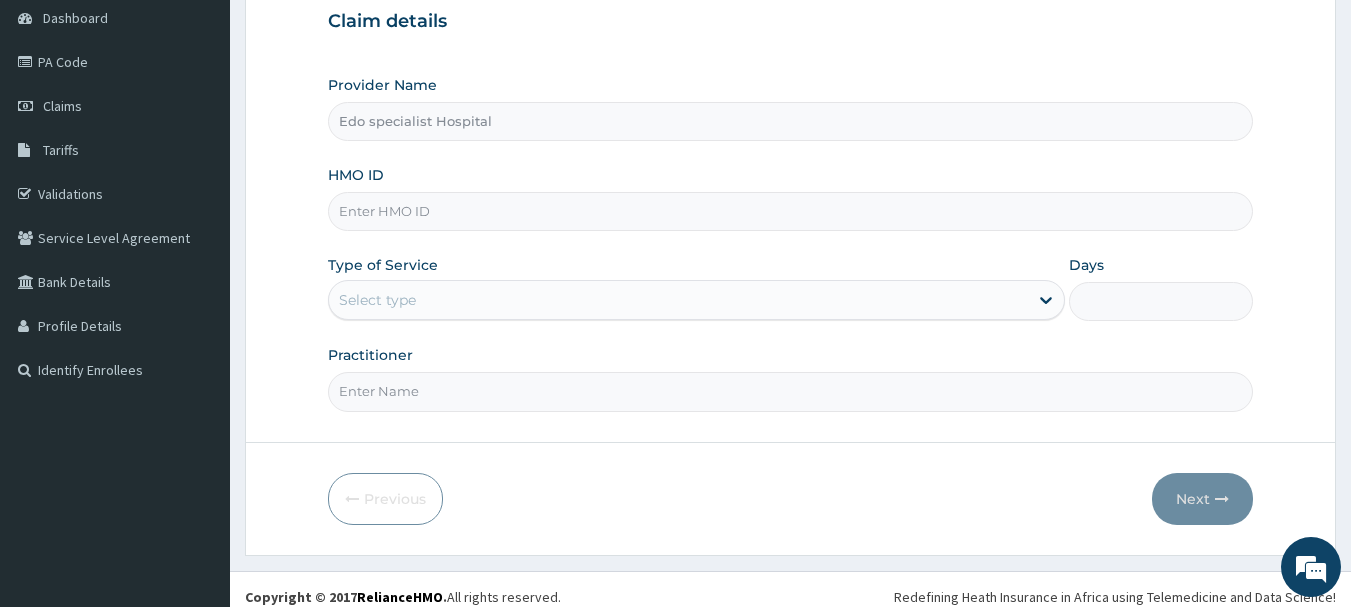 click on "HMO ID" at bounding box center (791, 211) 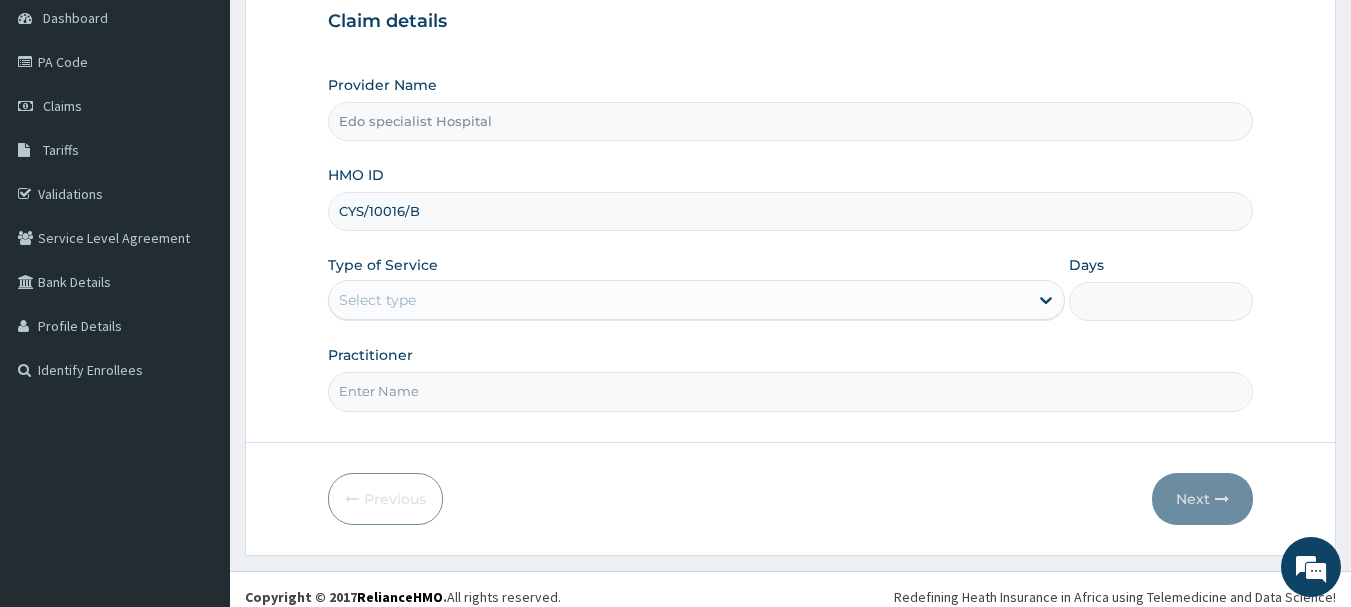 type on "CYS/10016/B" 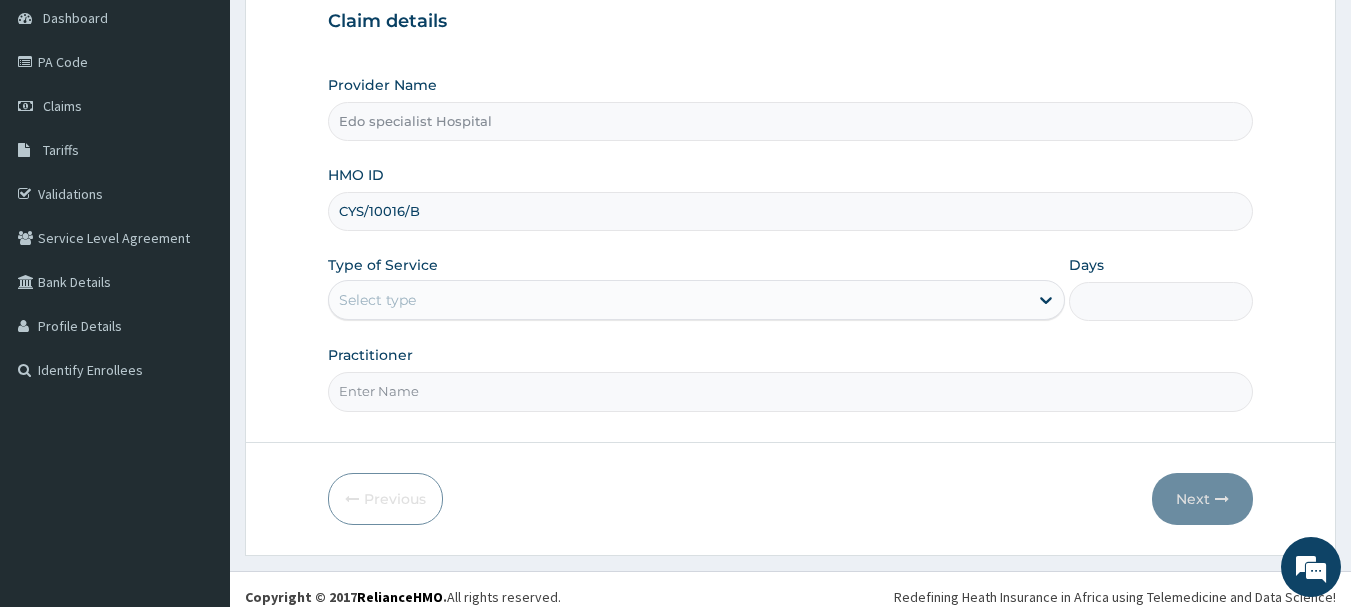 scroll, scrollTop: 0, scrollLeft: 0, axis: both 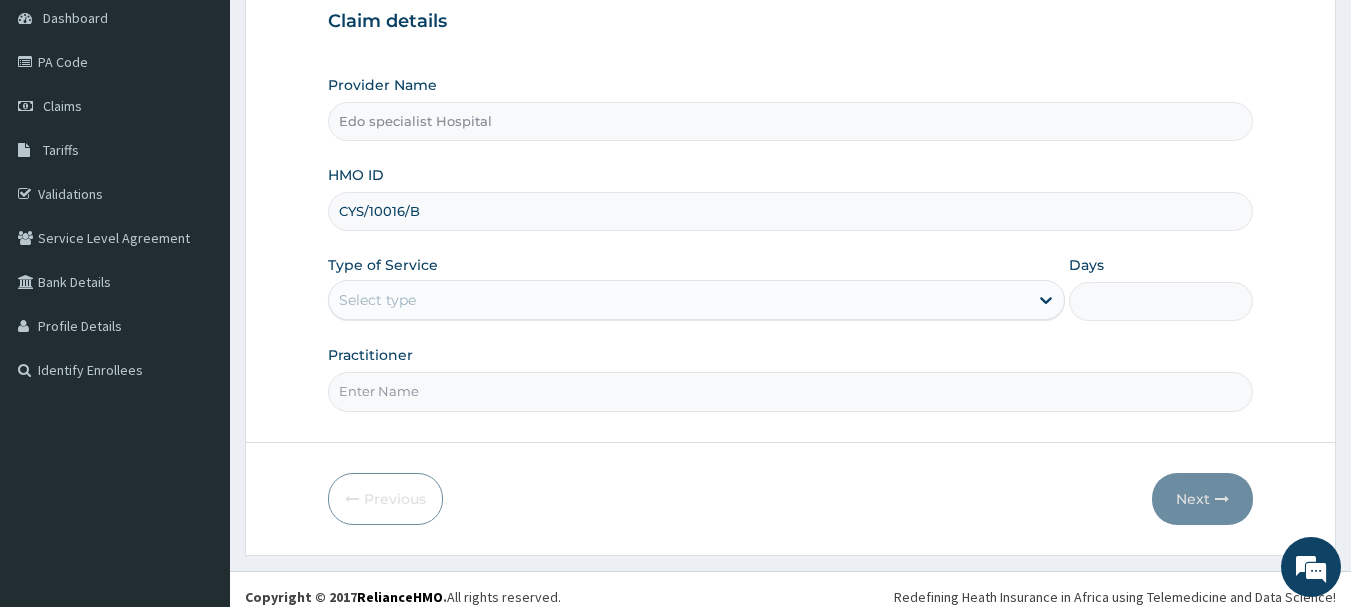 click on "Select type" at bounding box center (678, 300) 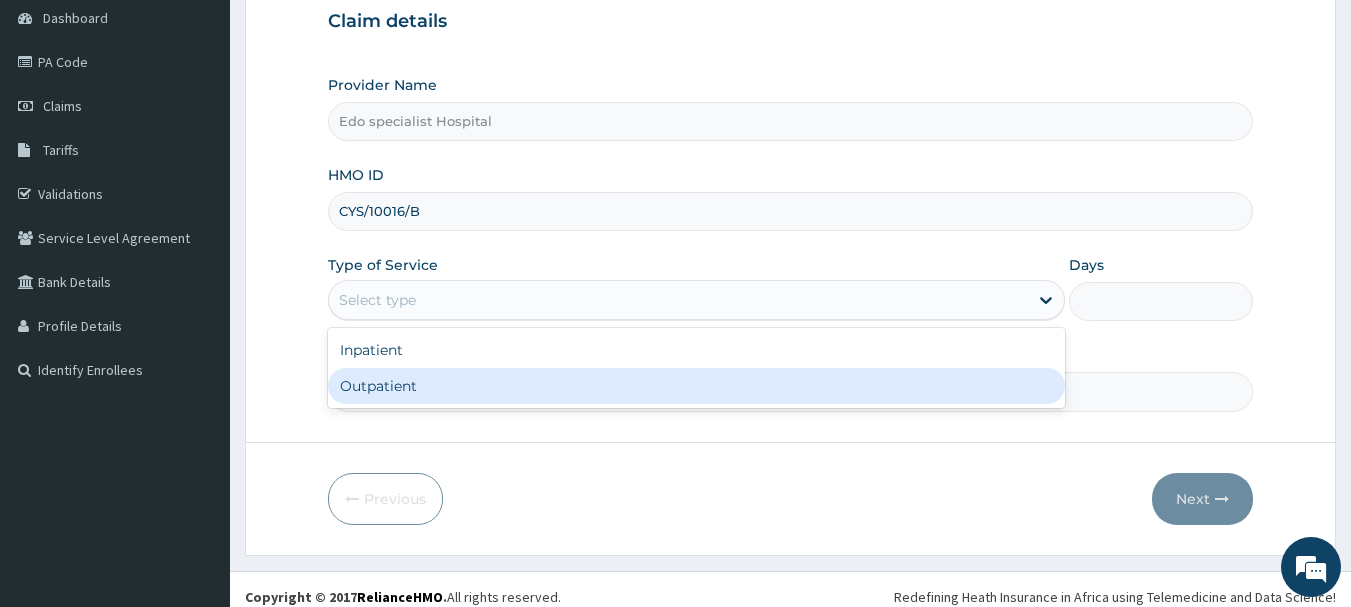 click on "Outpatient" at bounding box center (696, 386) 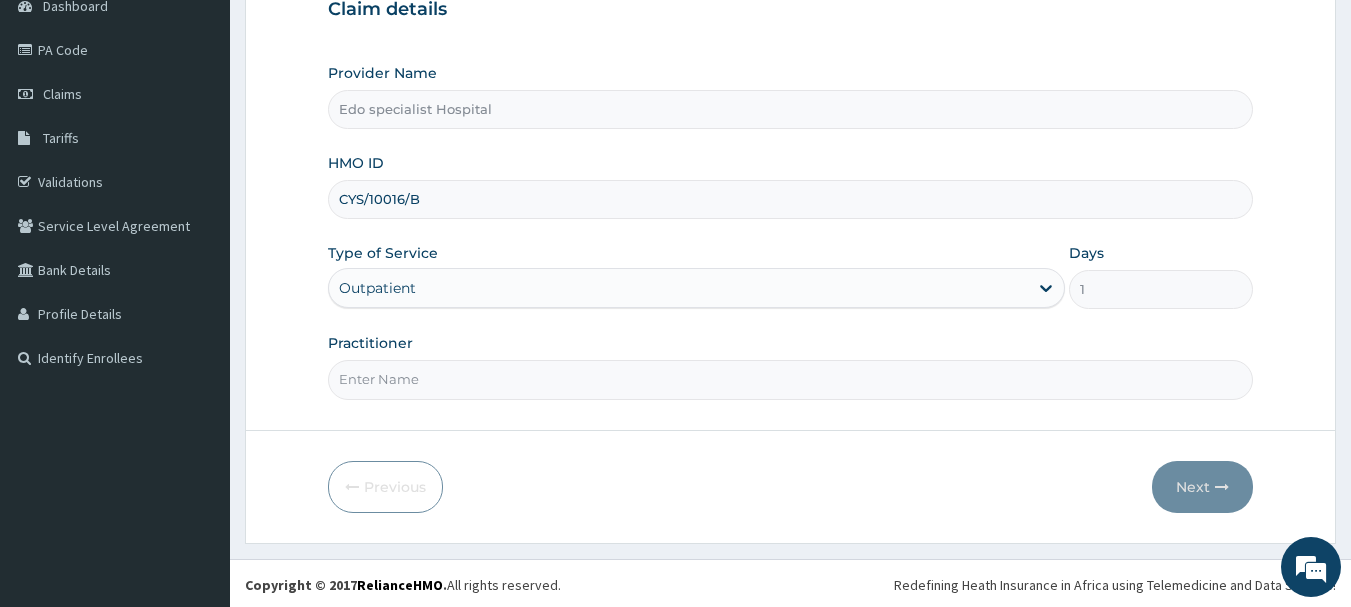 scroll, scrollTop: 215, scrollLeft: 0, axis: vertical 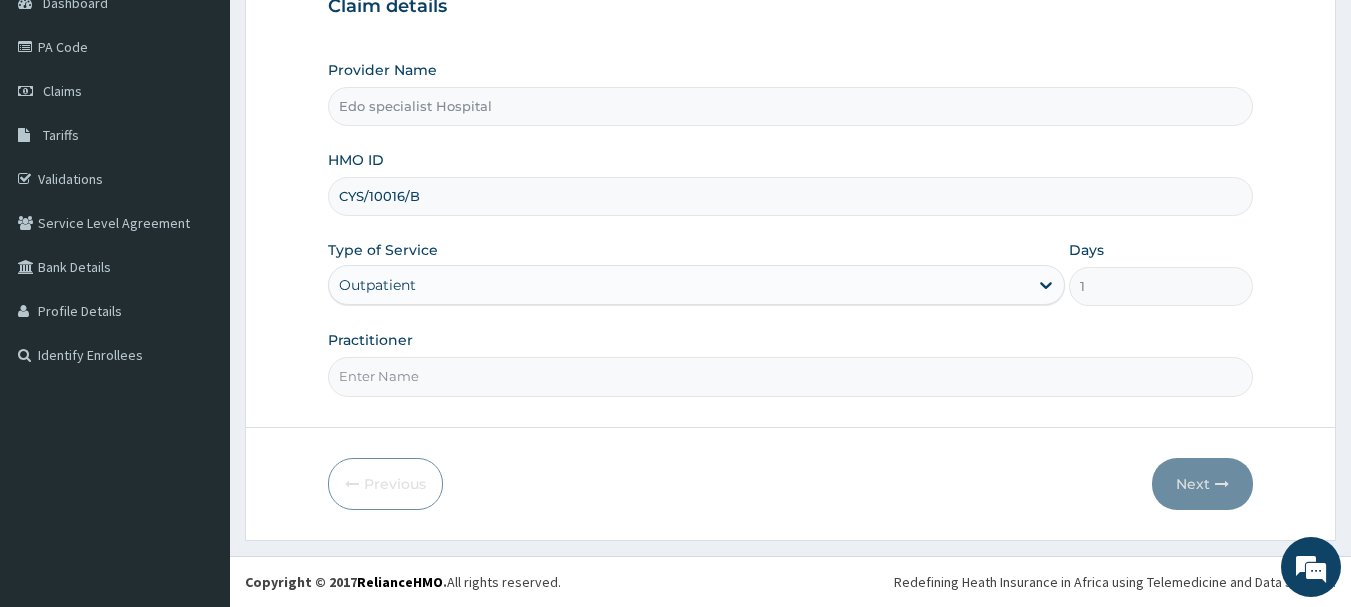 click on "Practitioner" at bounding box center [791, 376] 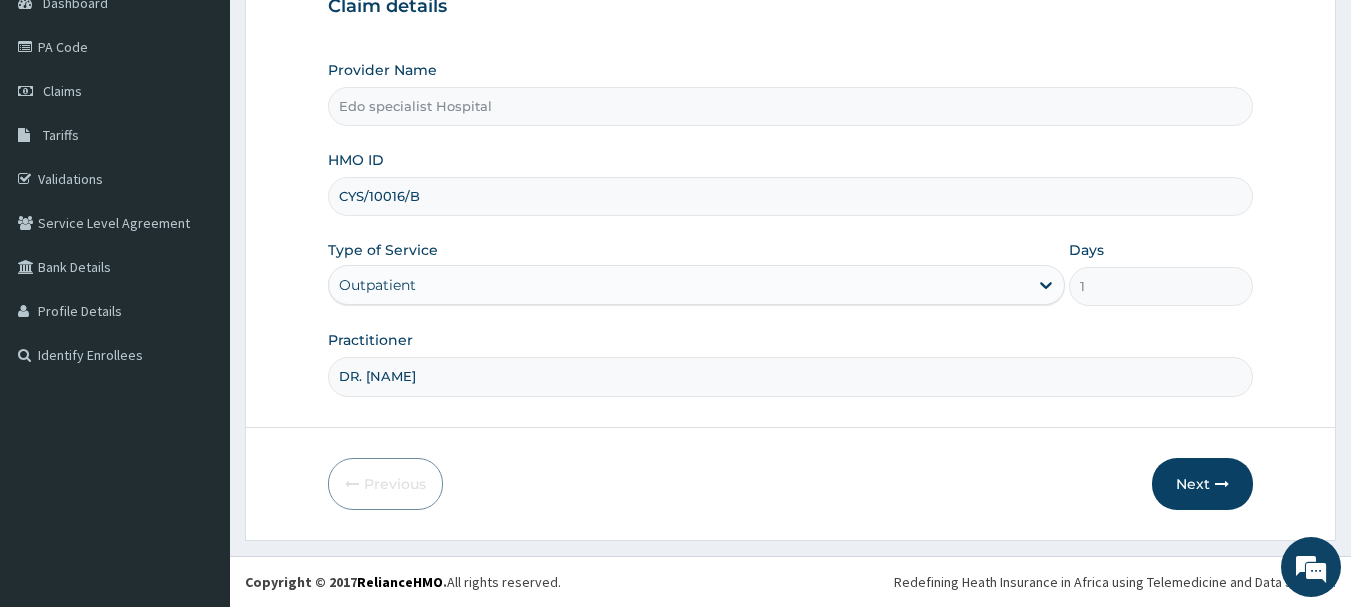 type on "DR. [NAME]" 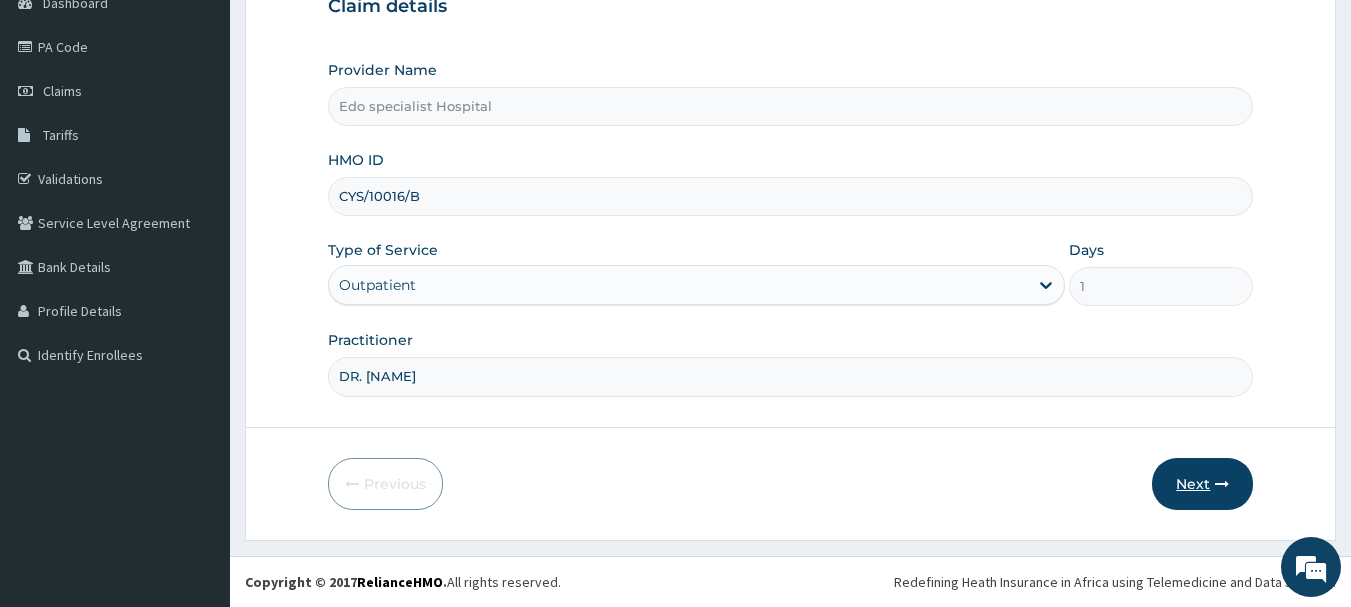 click on "Next" at bounding box center (1202, 484) 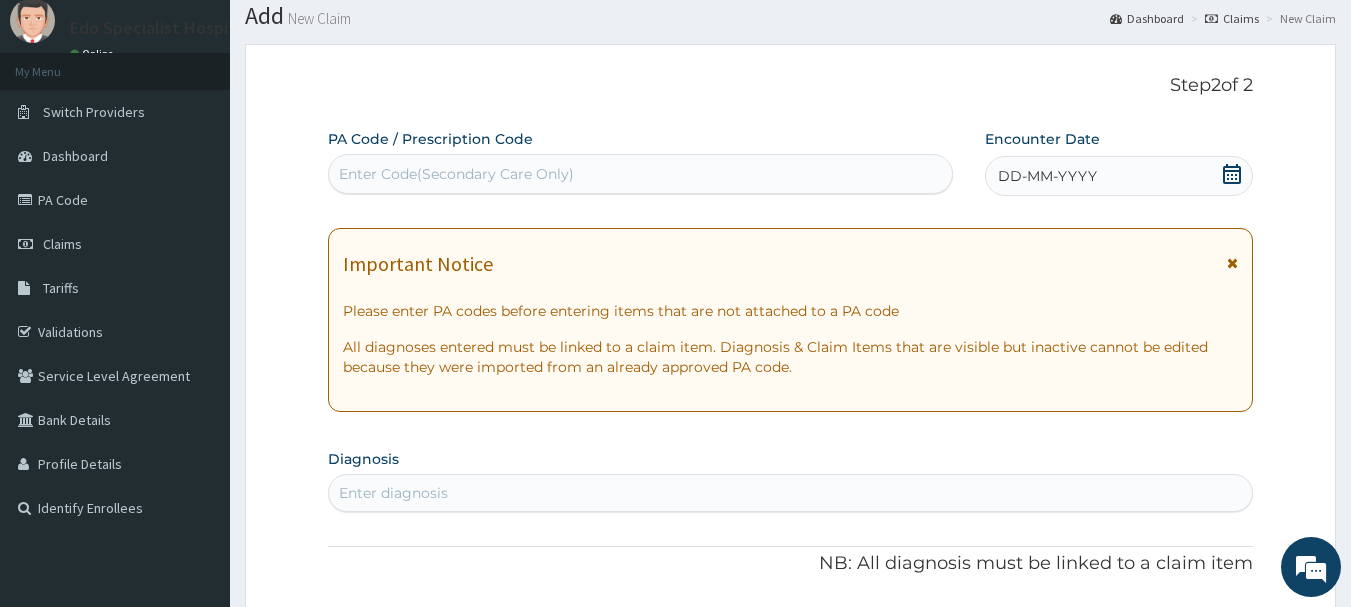 scroll, scrollTop: 15, scrollLeft: 0, axis: vertical 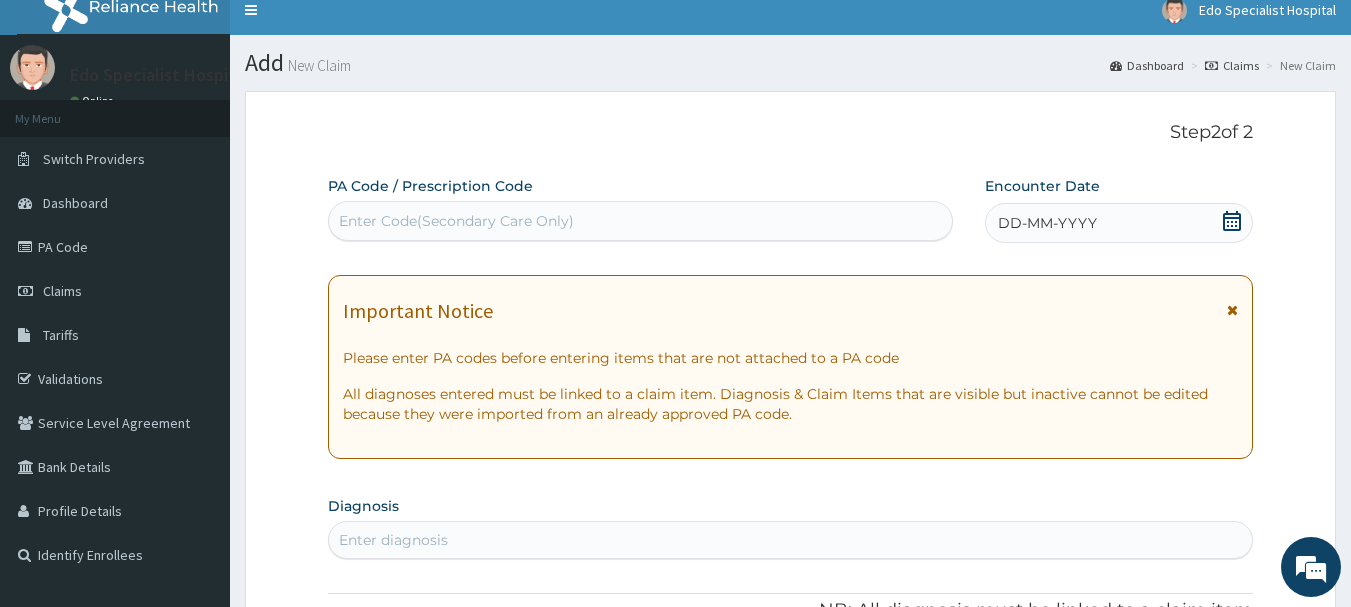 click 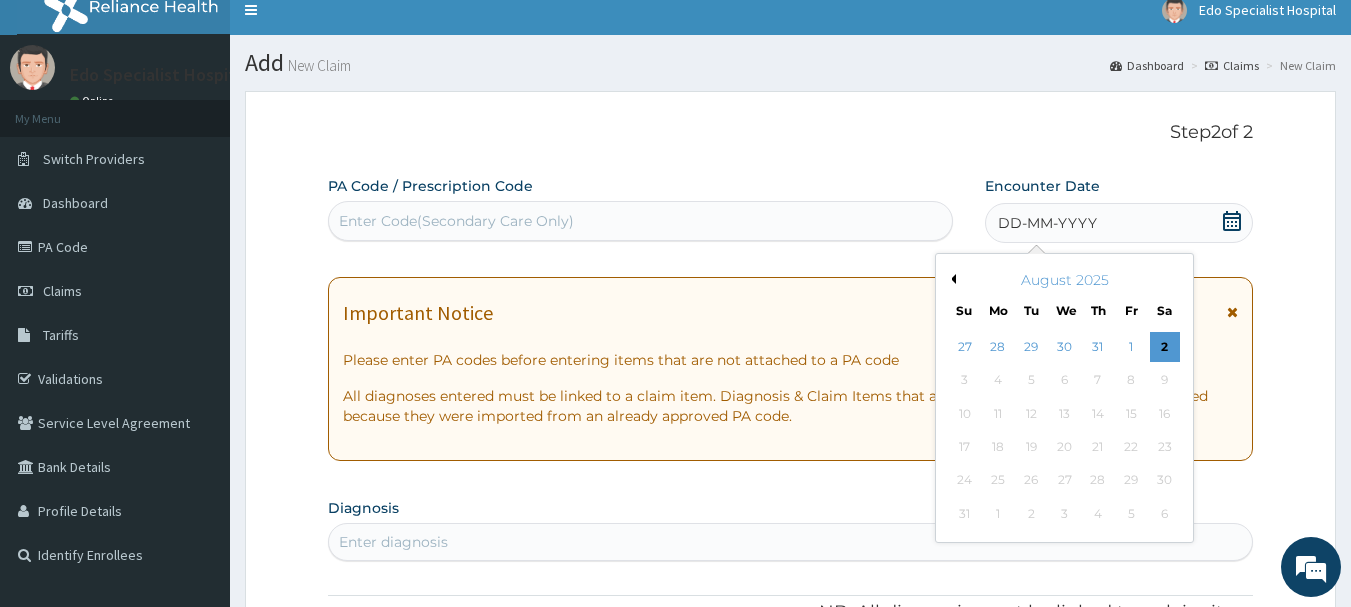 click on "Previous Month" at bounding box center [951, 279] 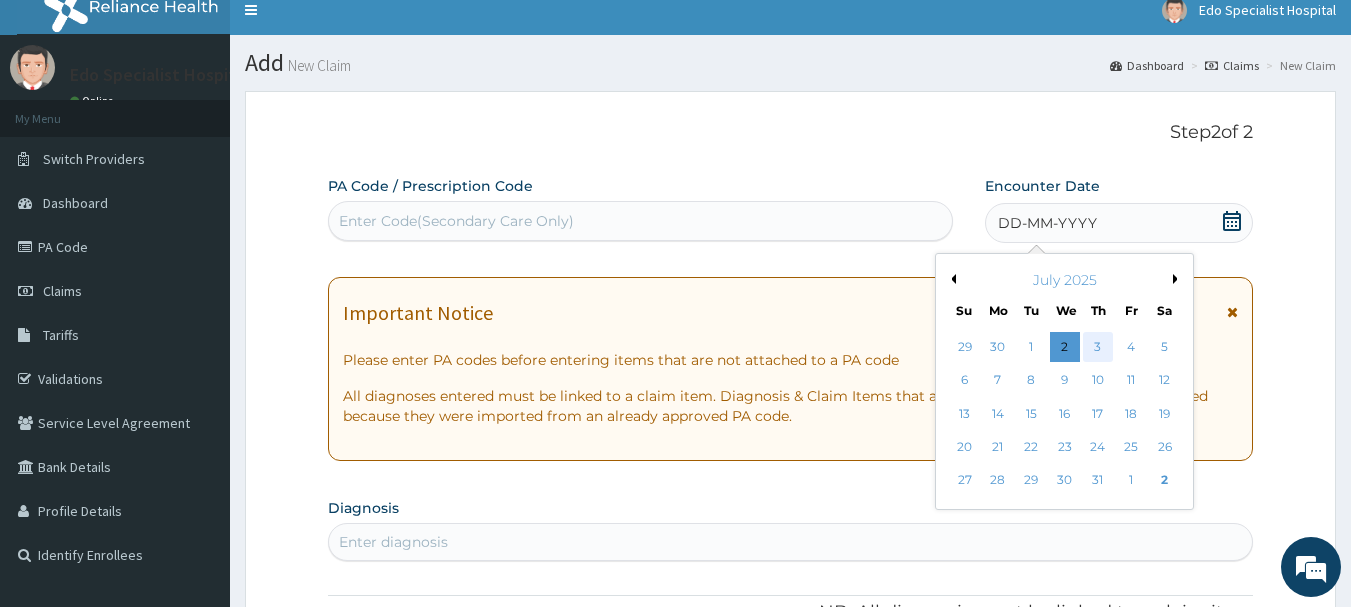 click on "3" at bounding box center [1098, 347] 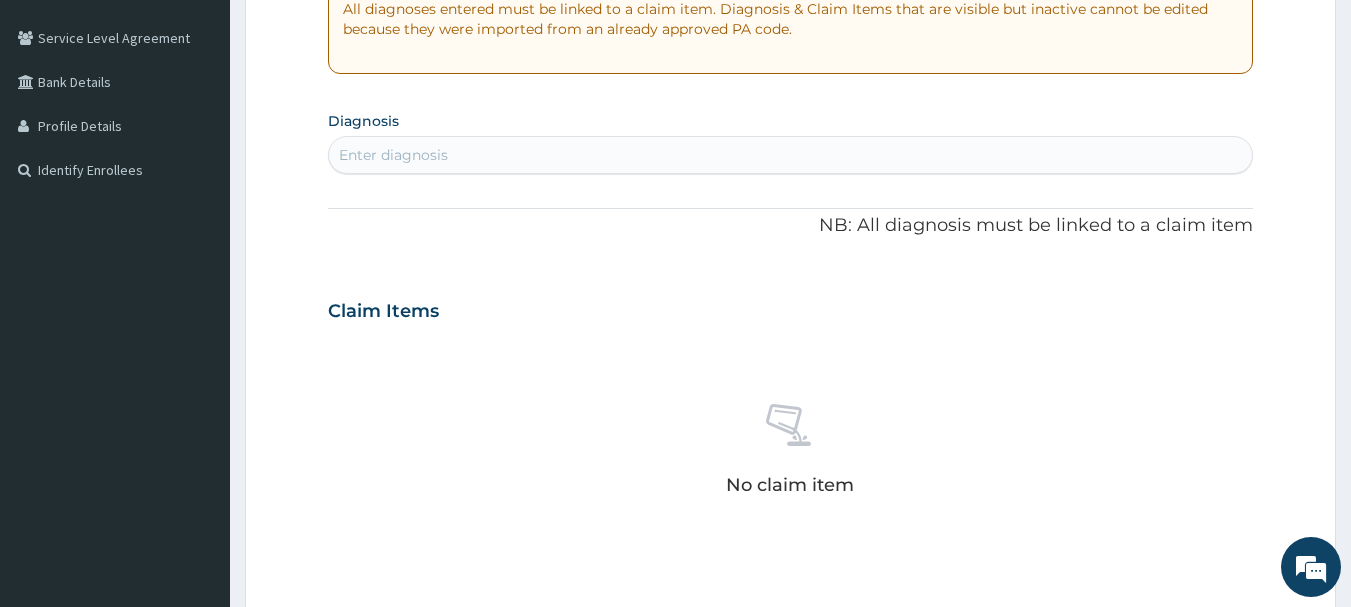 scroll, scrollTop: 515, scrollLeft: 0, axis: vertical 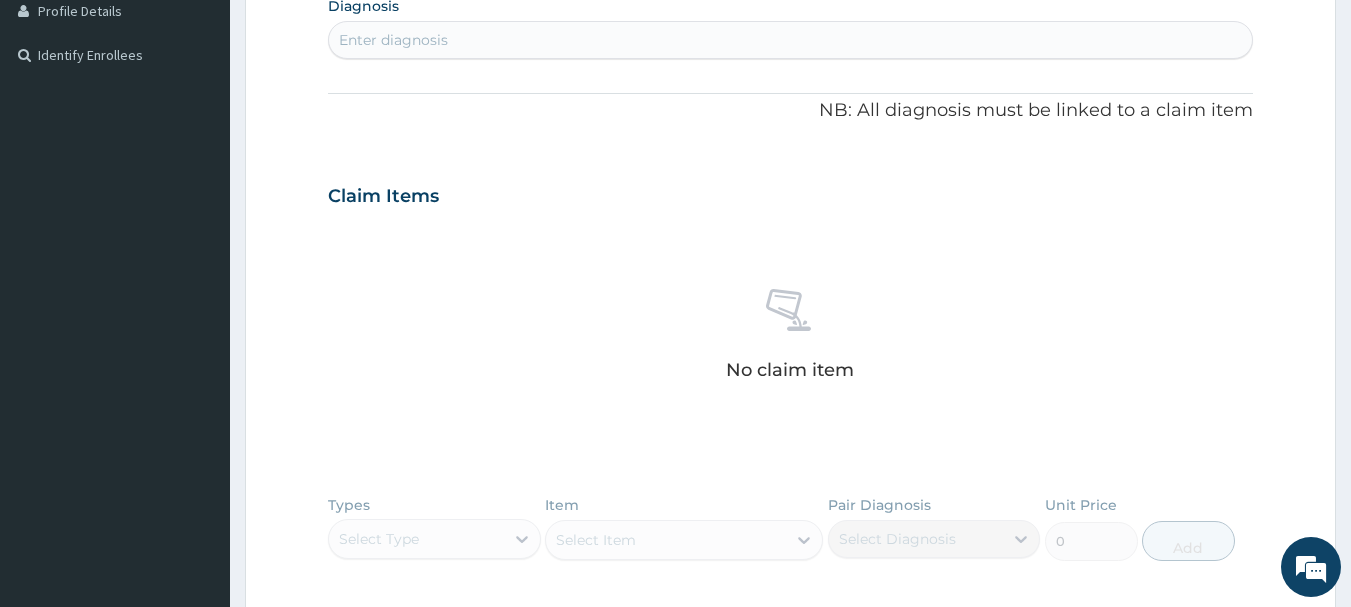 click on "Enter diagnosis" at bounding box center (393, 40) 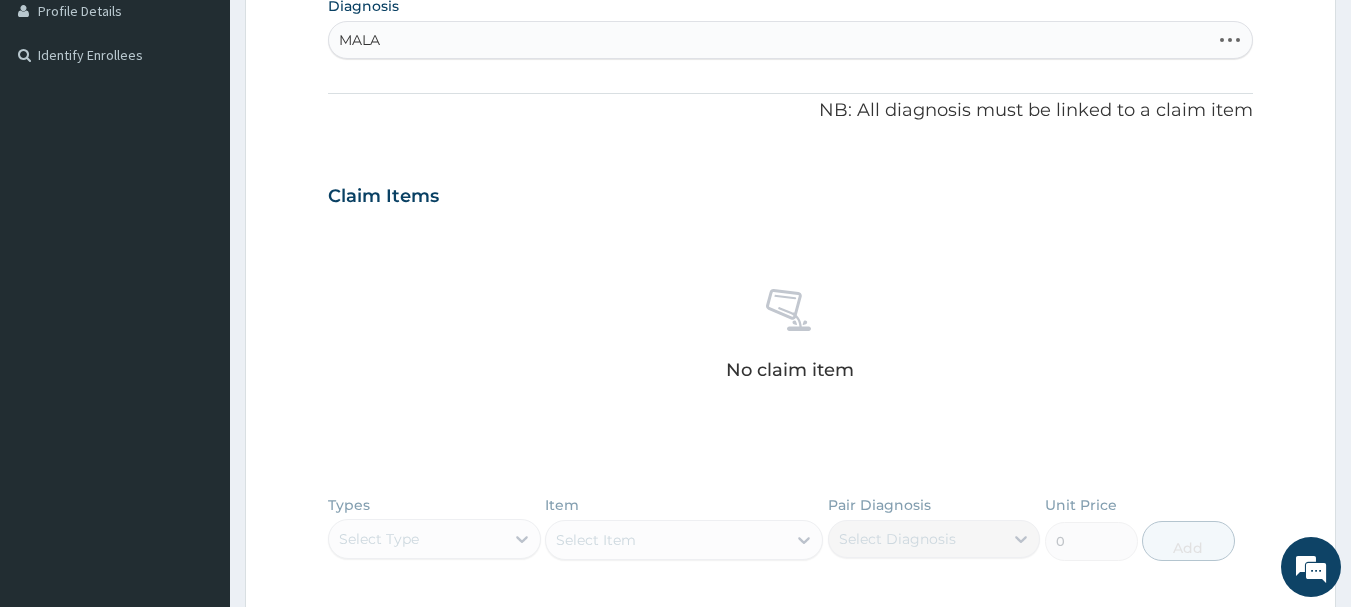 type on "MALAR" 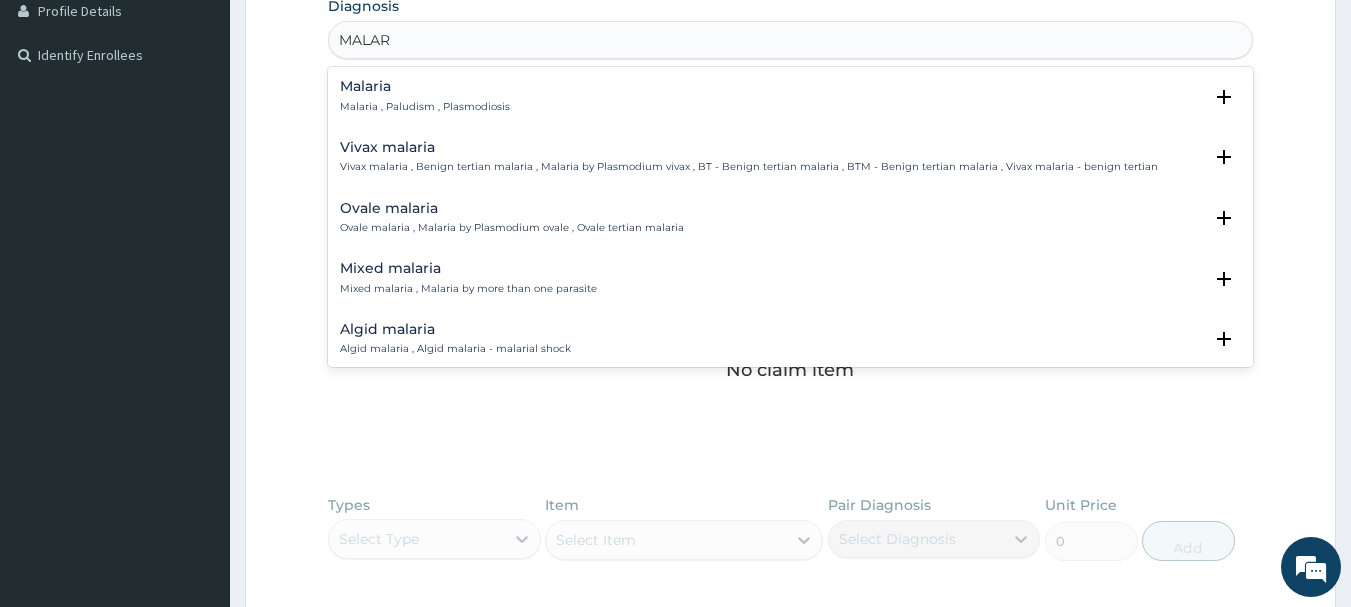 click on "Ovale malaria" at bounding box center [512, 208] 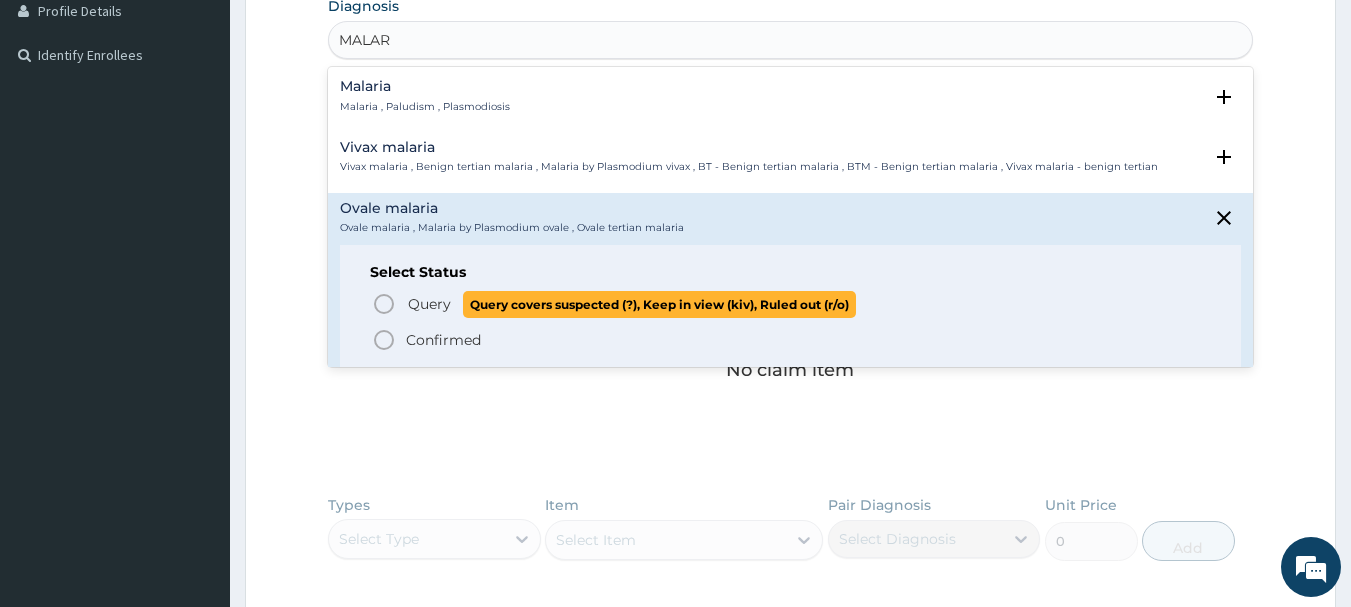 drag, startPoint x: 387, startPoint y: 330, endPoint x: 382, endPoint y: 308, distance: 22.561028 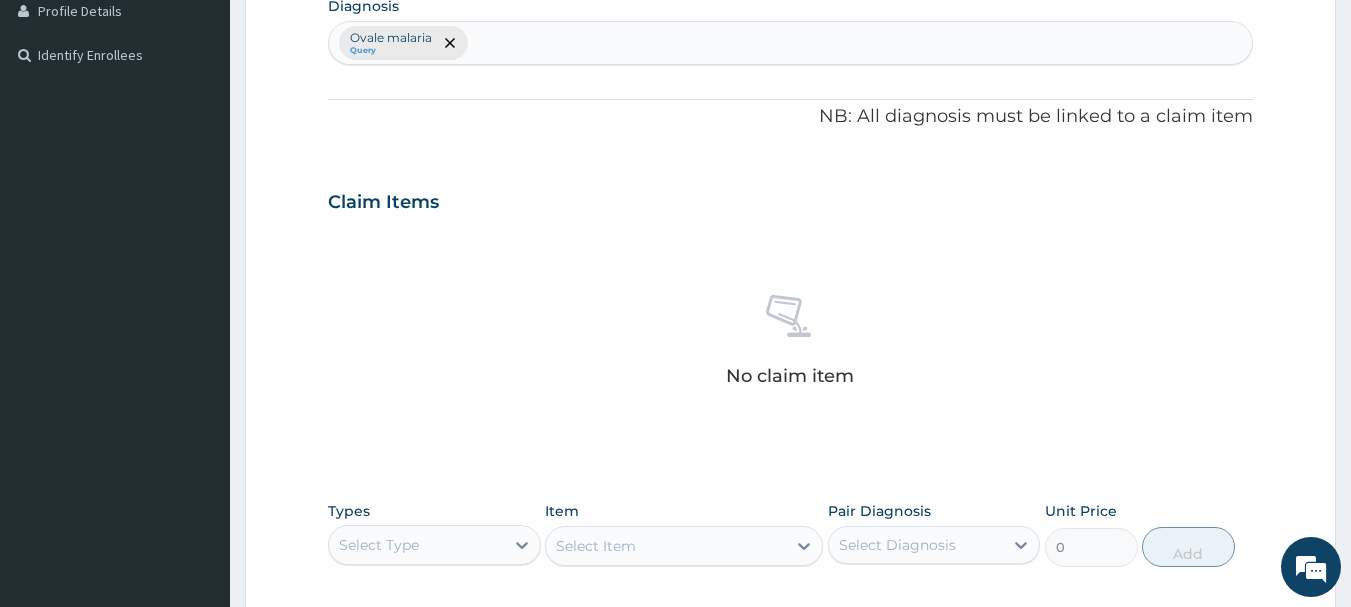 click on "Ovale malaria Query" at bounding box center (791, 43) 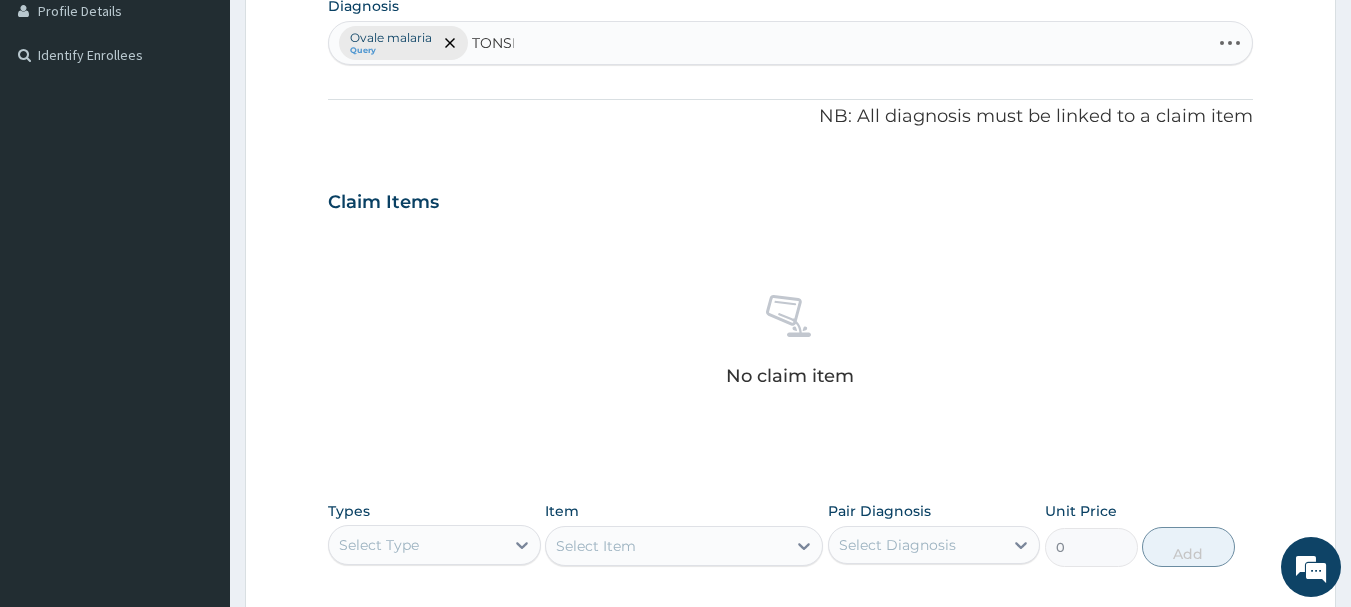 type on "TONSIL" 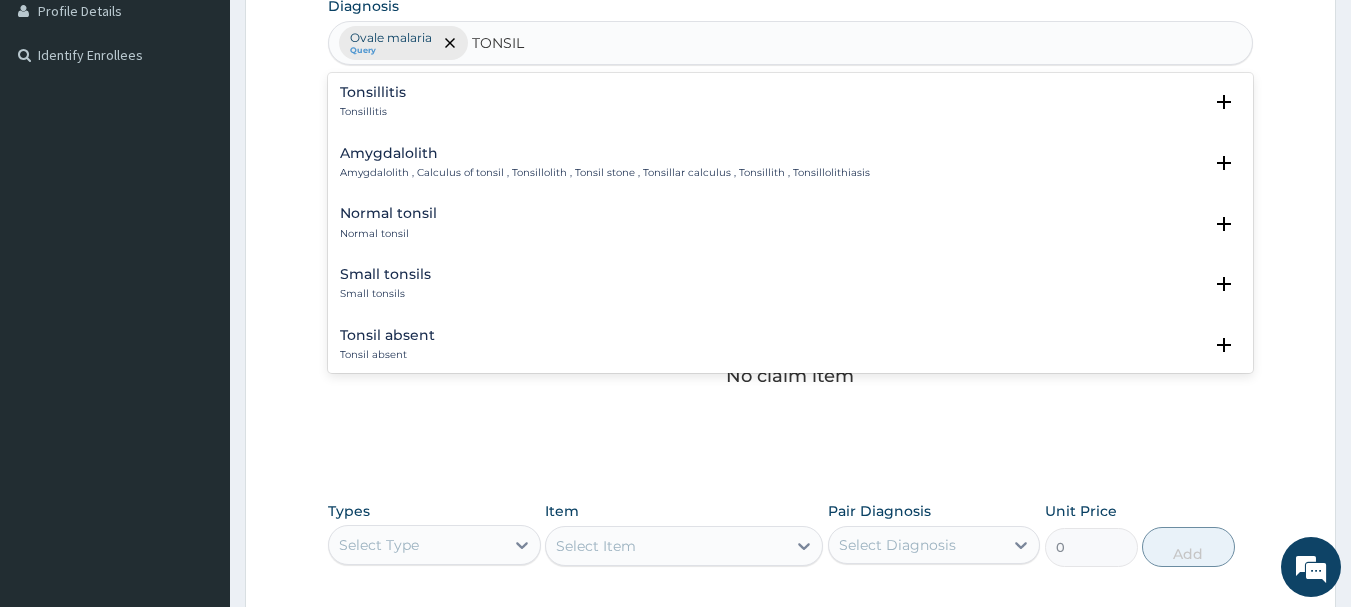 click on "Tonsillitis Tonsillitis" at bounding box center (373, 102) 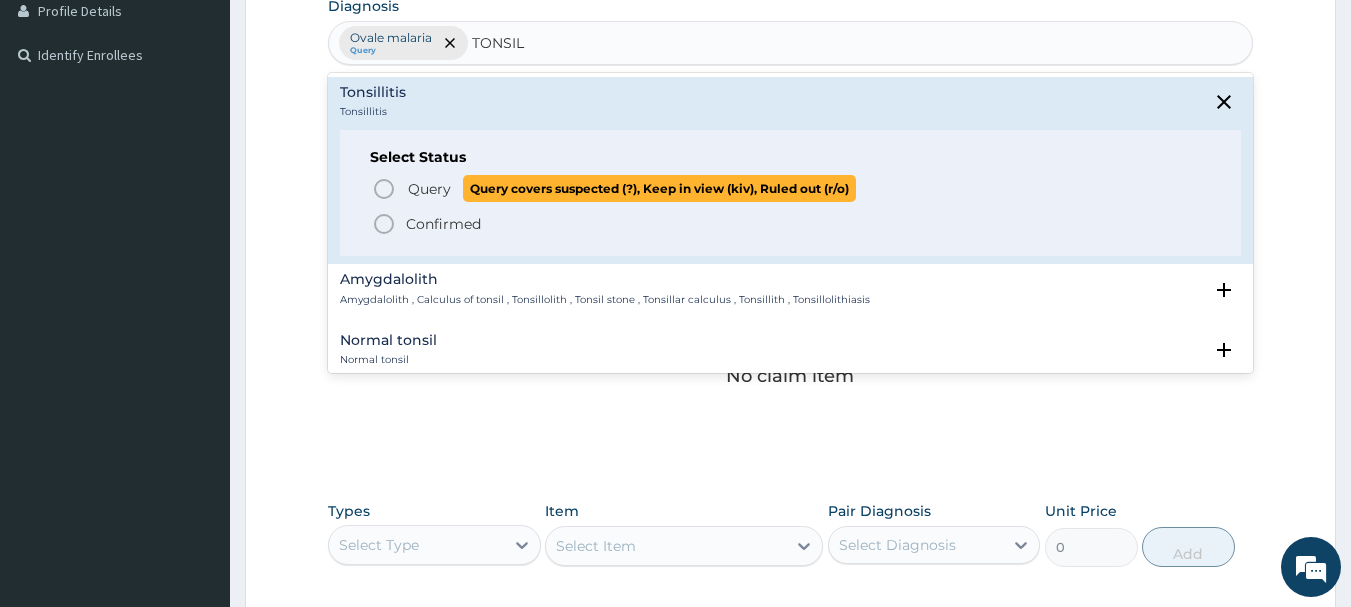 click 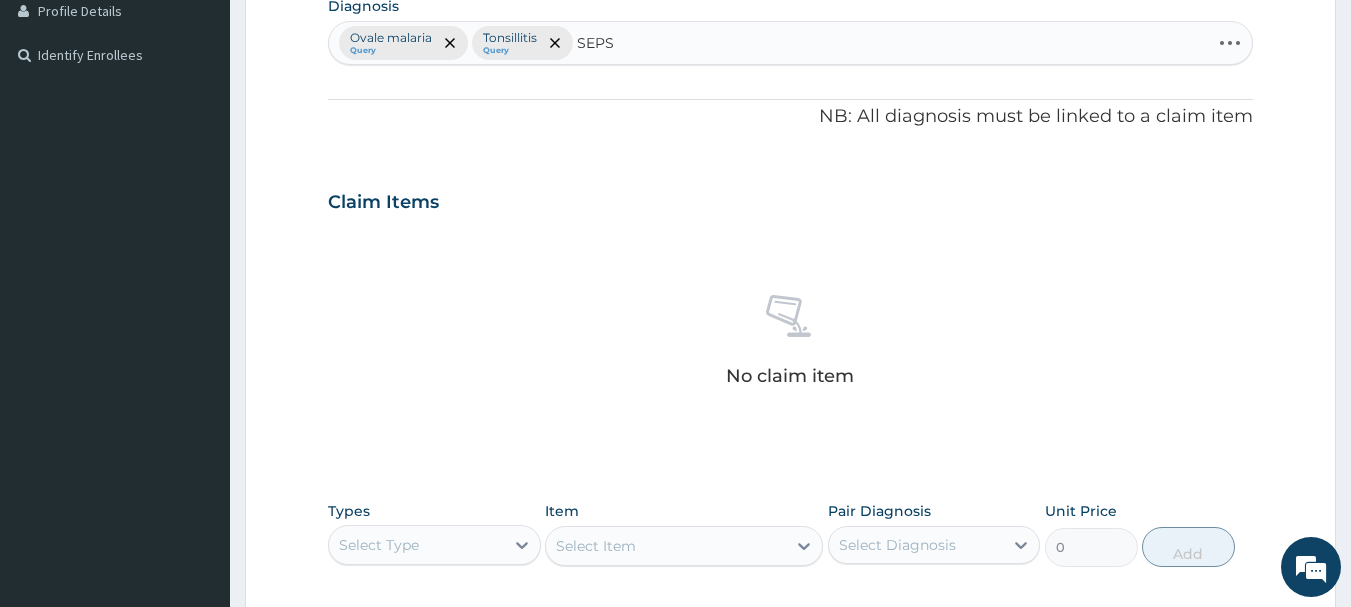 type on "SEPSI" 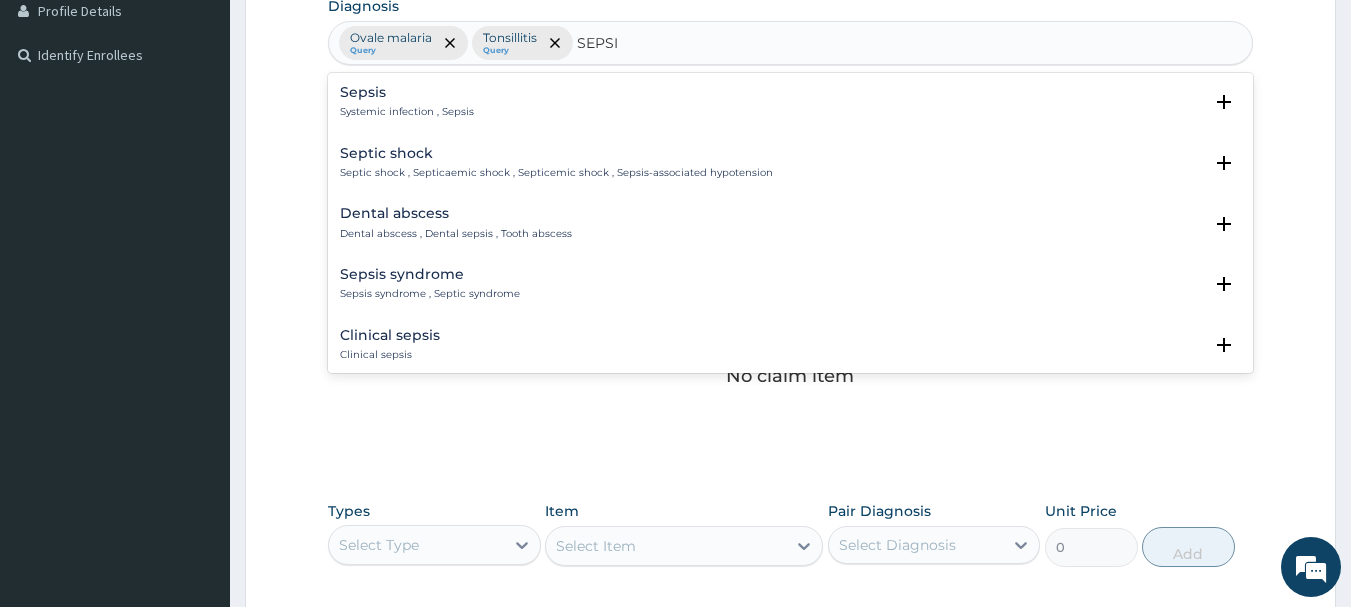 click on "Systemic infection , Sepsis" at bounding box center [407, 112] 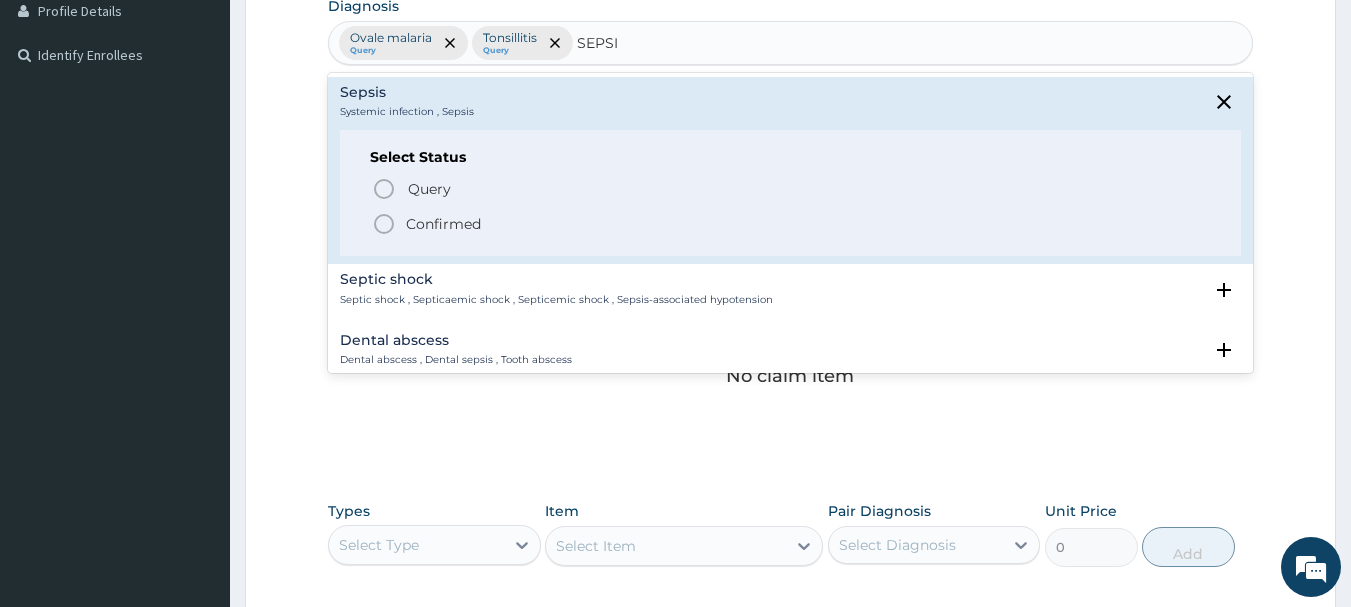 click 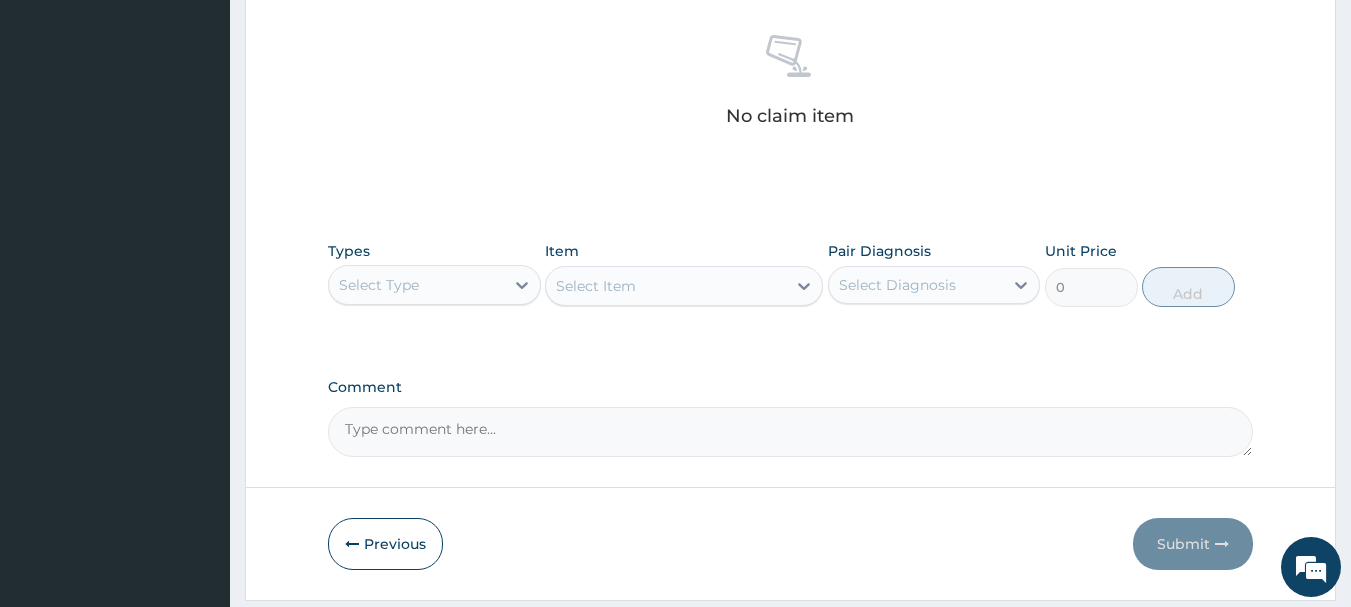 scroll, scrollTop: 835, scrollLeft: 0, axis: vertical 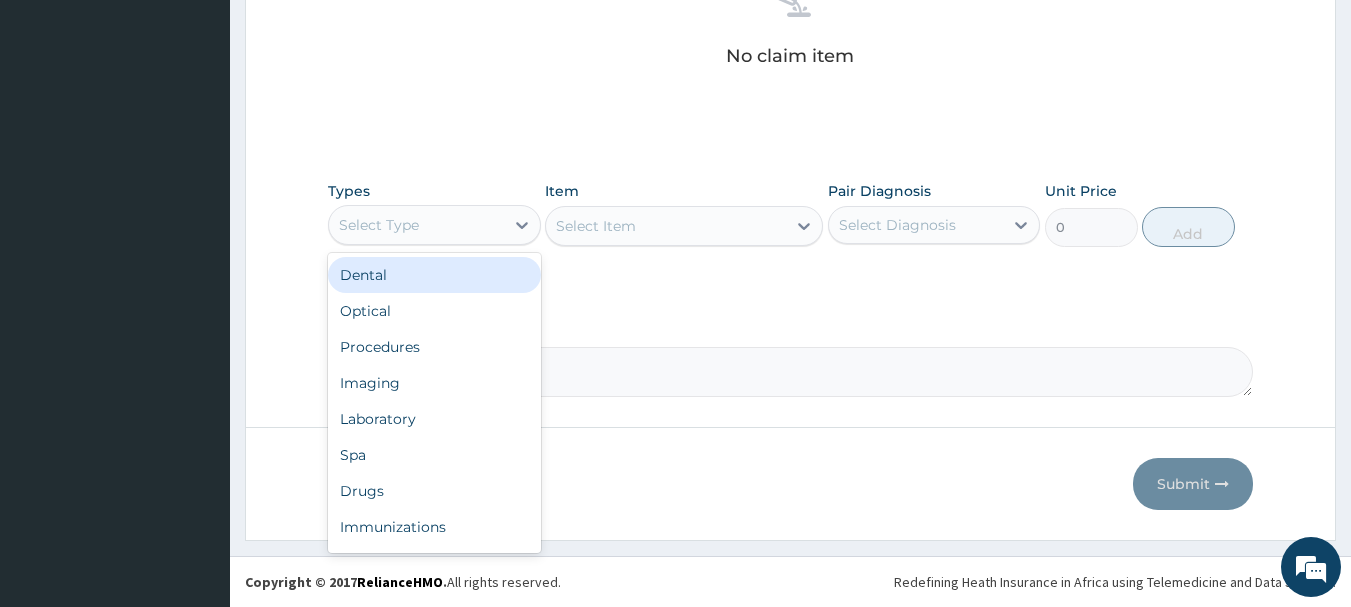 click on "Select Type" at bounding box center (379, 225) 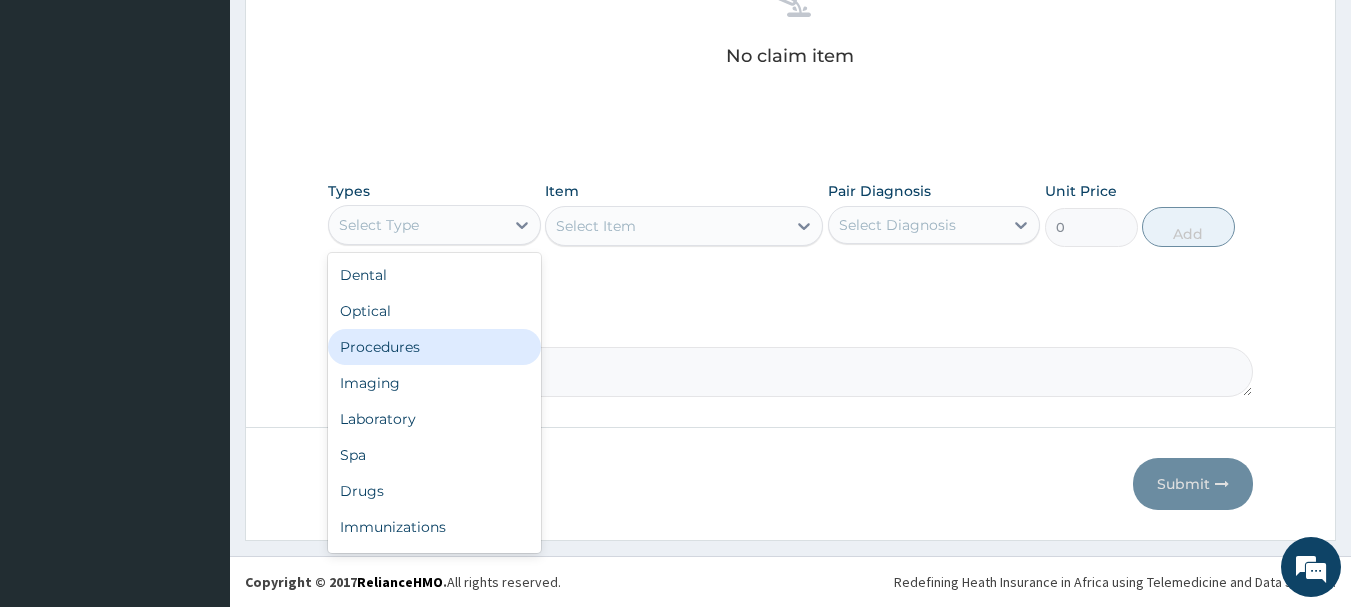 click on "Procedures" at bounding box center [434, 347] 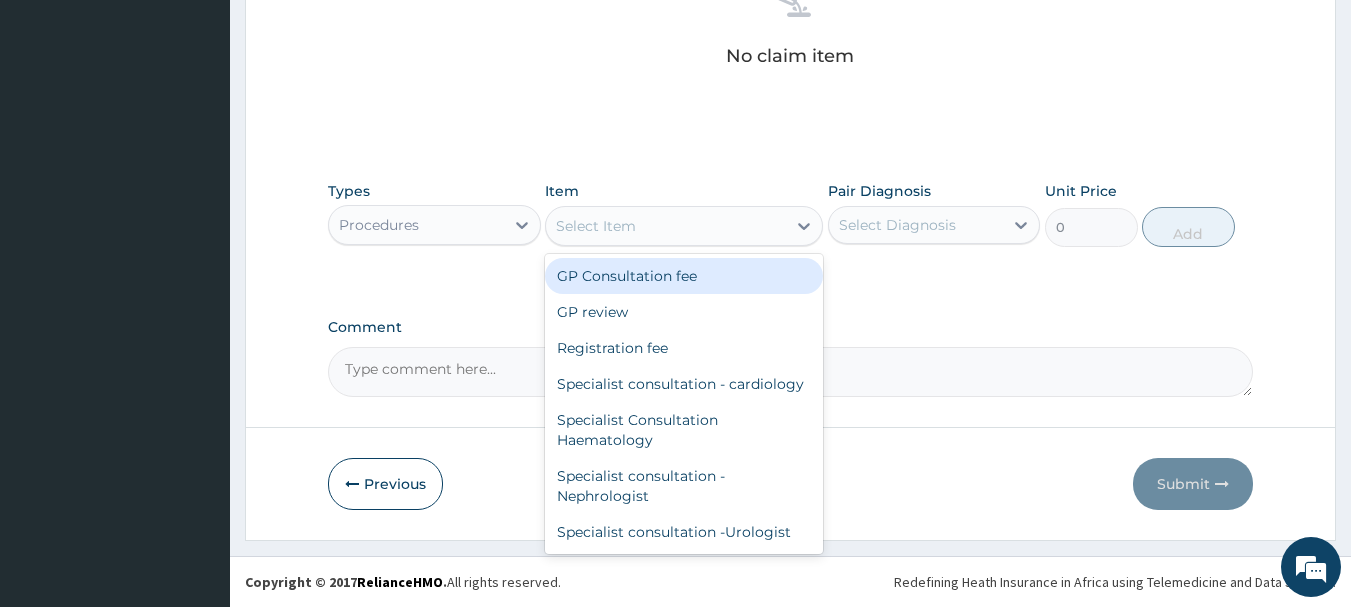 click on "Select Item" at bounding box center (666, 226) 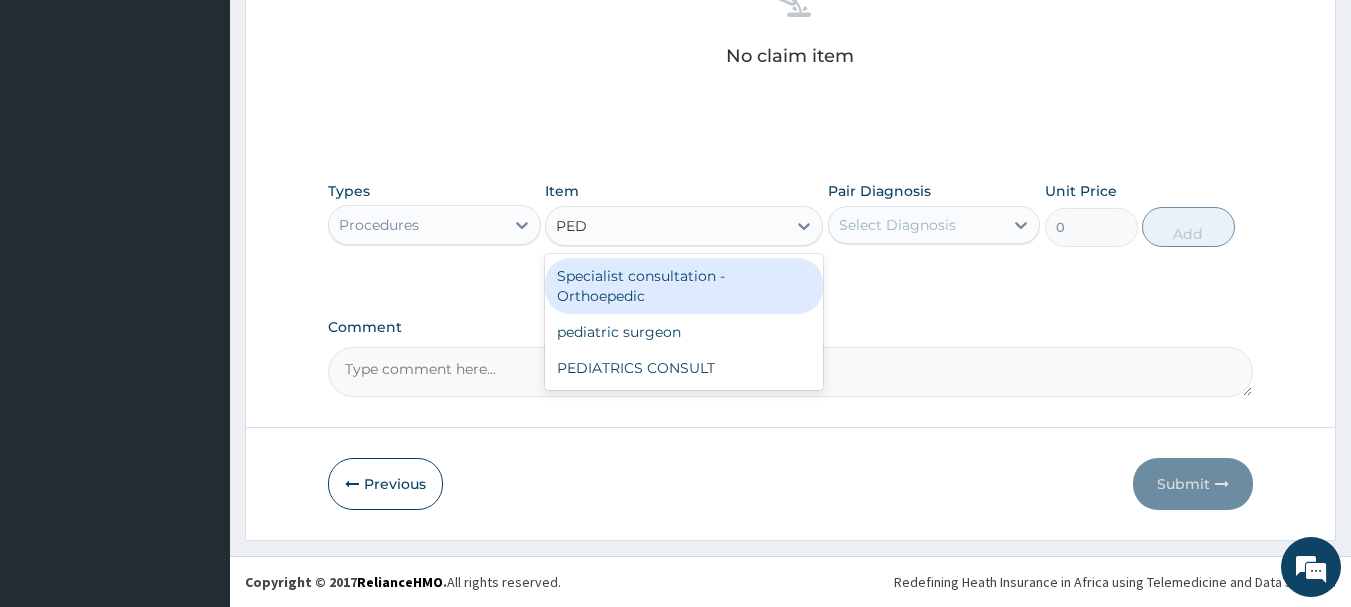 type on "PEDI" 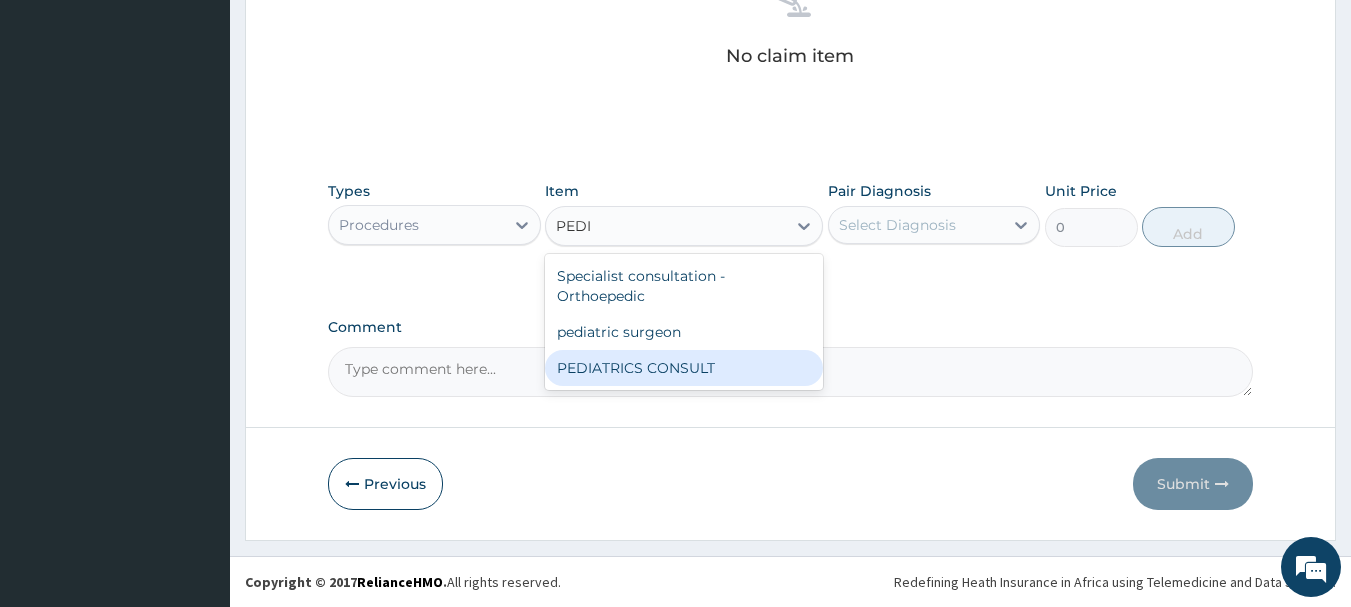 click on "PEDIATRICS CONSULT" at bounding box center [684, 368] 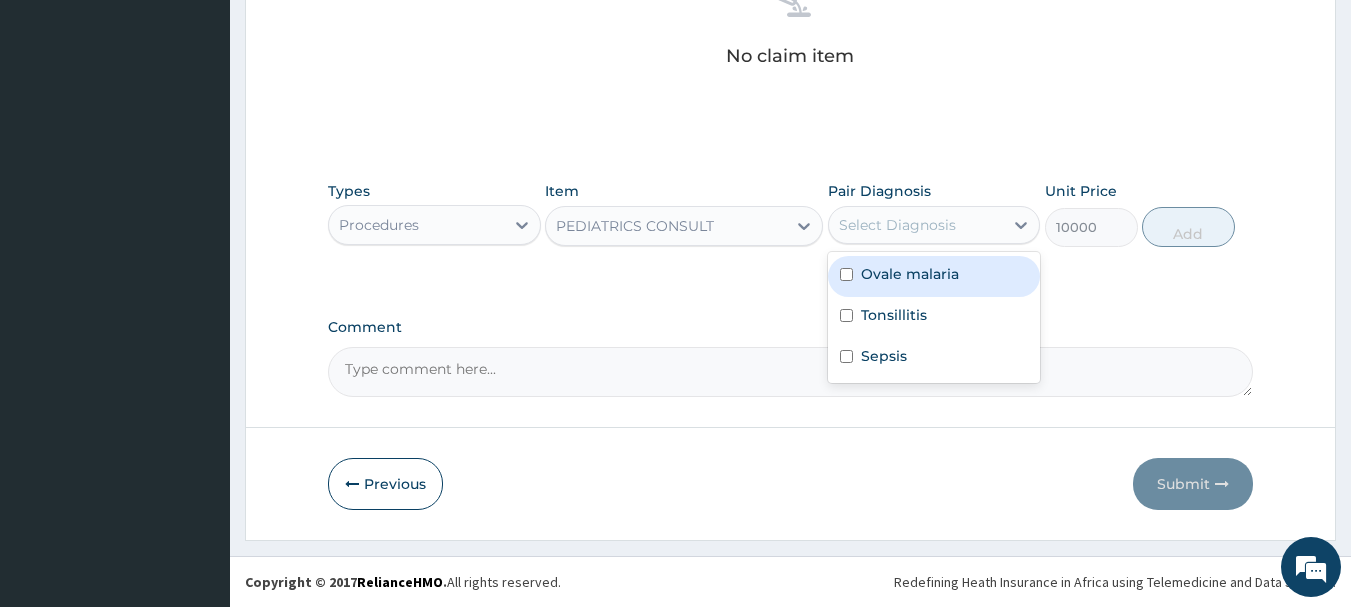 click on "Select Diagnosis" at bounding box center [897, 225] 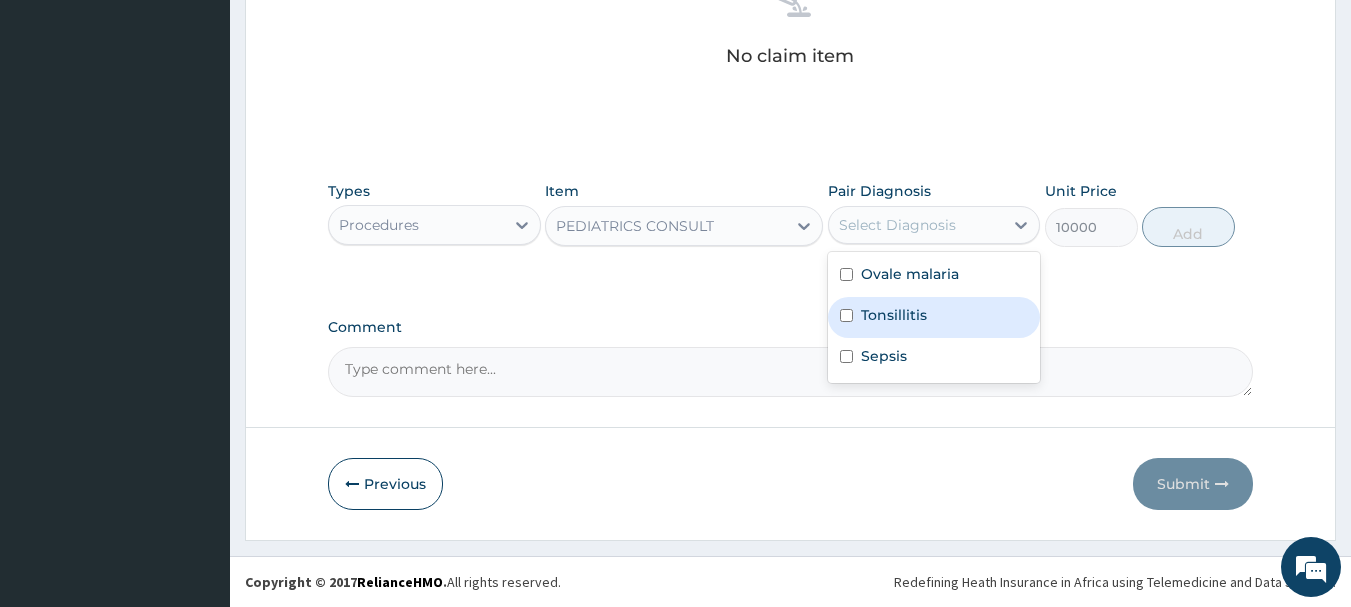 click on "Tonsillitis" at bounding box center (894, 315) 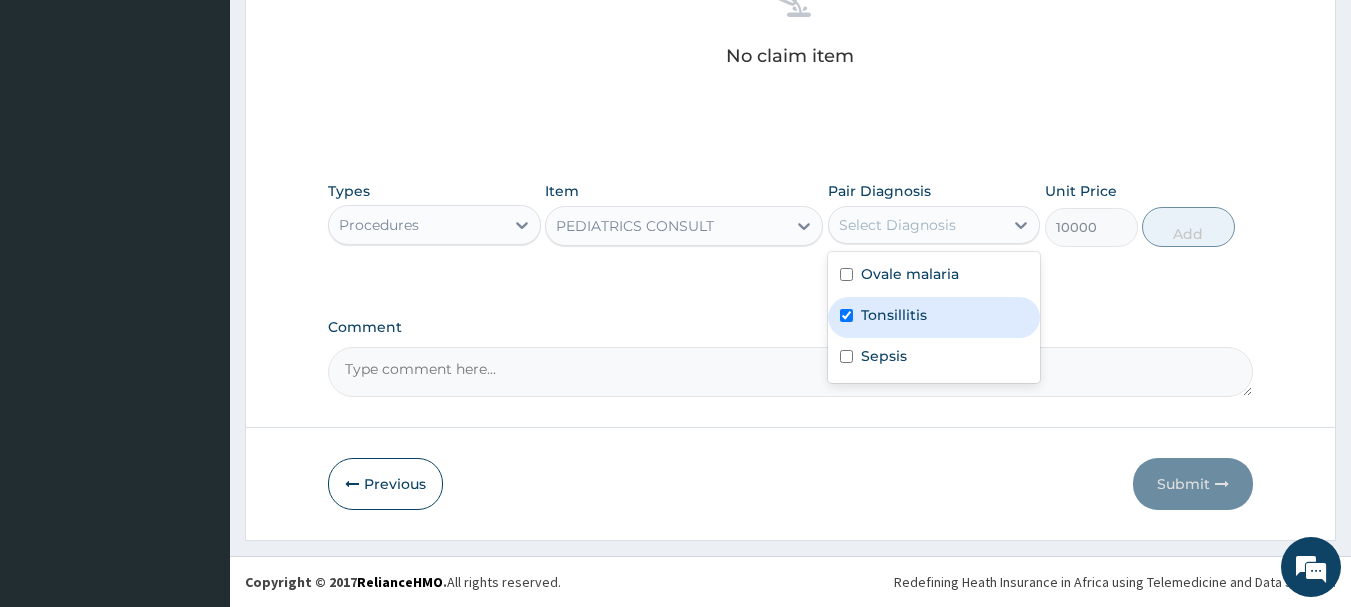checkbox on "true" 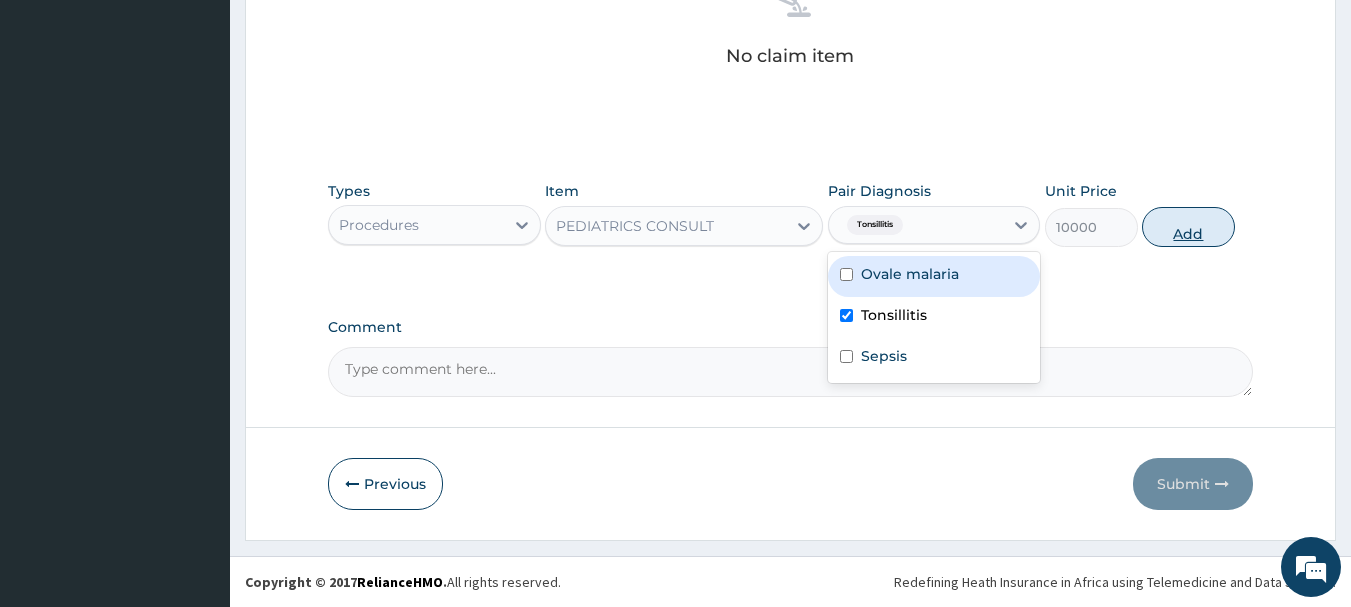 click on "Add" at bounding box center [1188, 227] 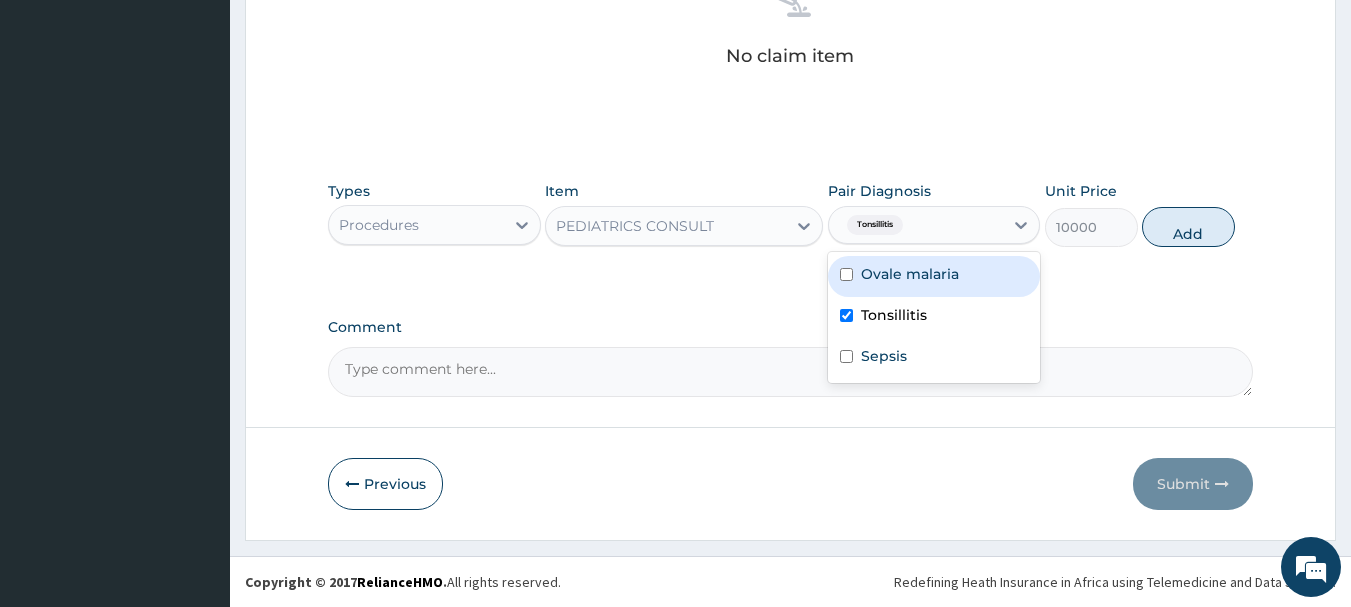 type on "0" 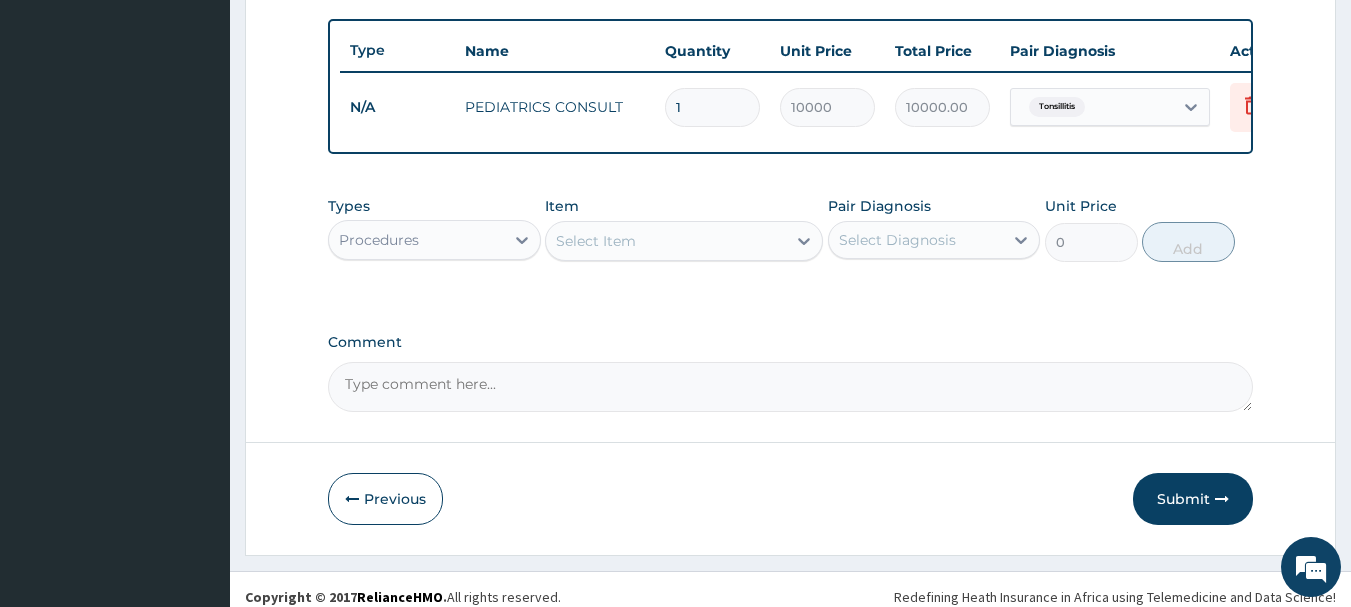scroll, scrollTop: 755, scrollLeft: 0, axis: vertical 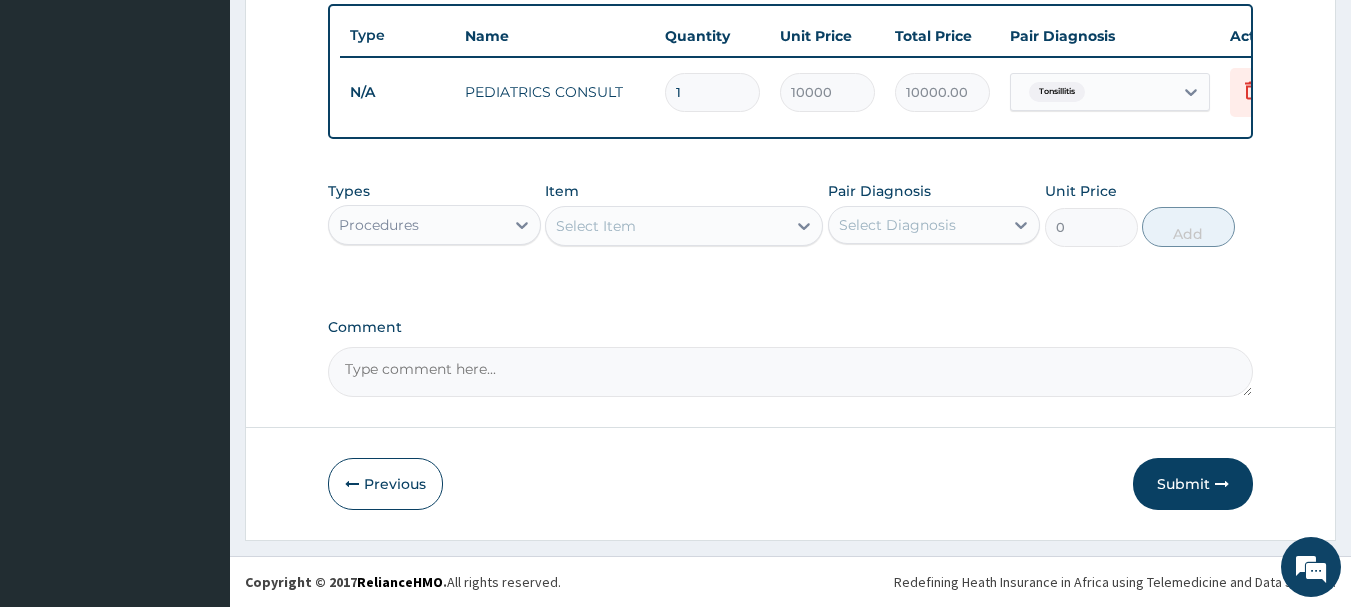 click on "PA Code / Prescription Code Enter Code(Secondary Care Only) Encounter Date [DATE] Important Notice Please enter PA codes before entering items that are not attached to a PA code   All diagnoses entered must be linked to a claim item. Diagnosis & Claim Items that are visible but inactive cannot be edited because they were imported from an already approved PA code. Diagnosis Ovale malaria Query Tonsillitis Query Sepsis Confirmed NB: All diagnosis must be linked to a claim item Claim Items Type Name Quantity Unit Price Total Price Pair Diagnosis Actions N/A PEDIATRICS CONSULT 1 10000 10000.00 Tonsillitis Delete Types Procedures Item Select Item Pair Diagnosis Select Diagnosis Unit Price 0 Add Comment" at bounding box center (791, -76) 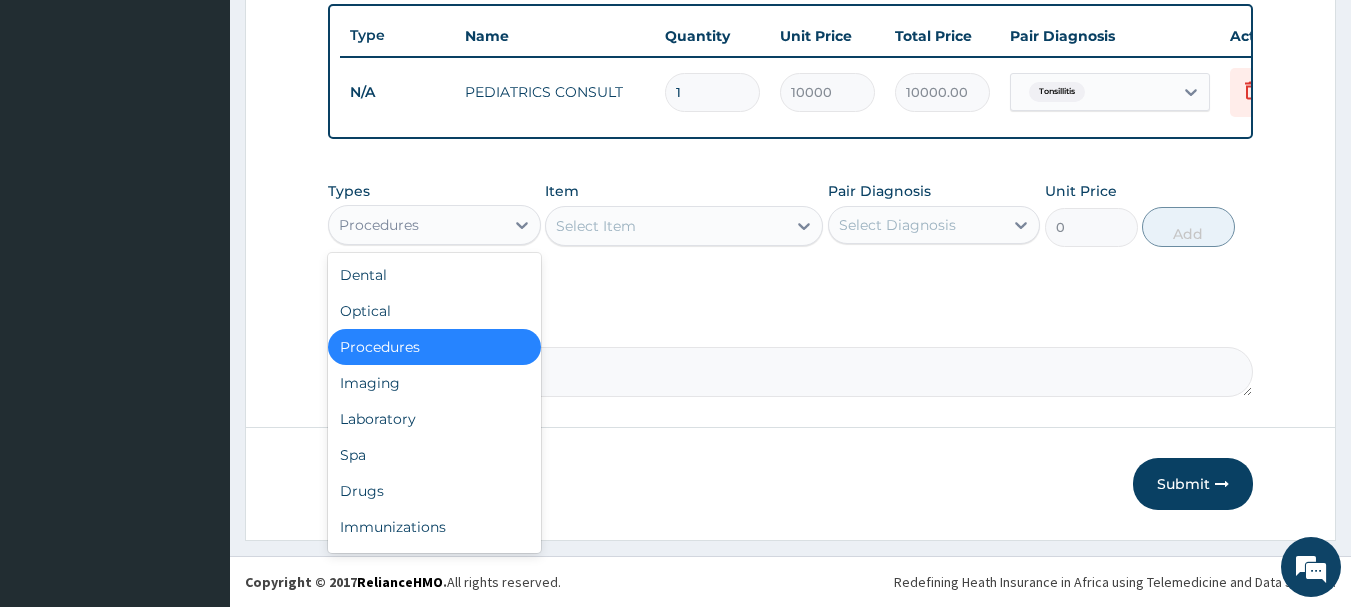 click on "Procedures" at bounding box center [416, 225] 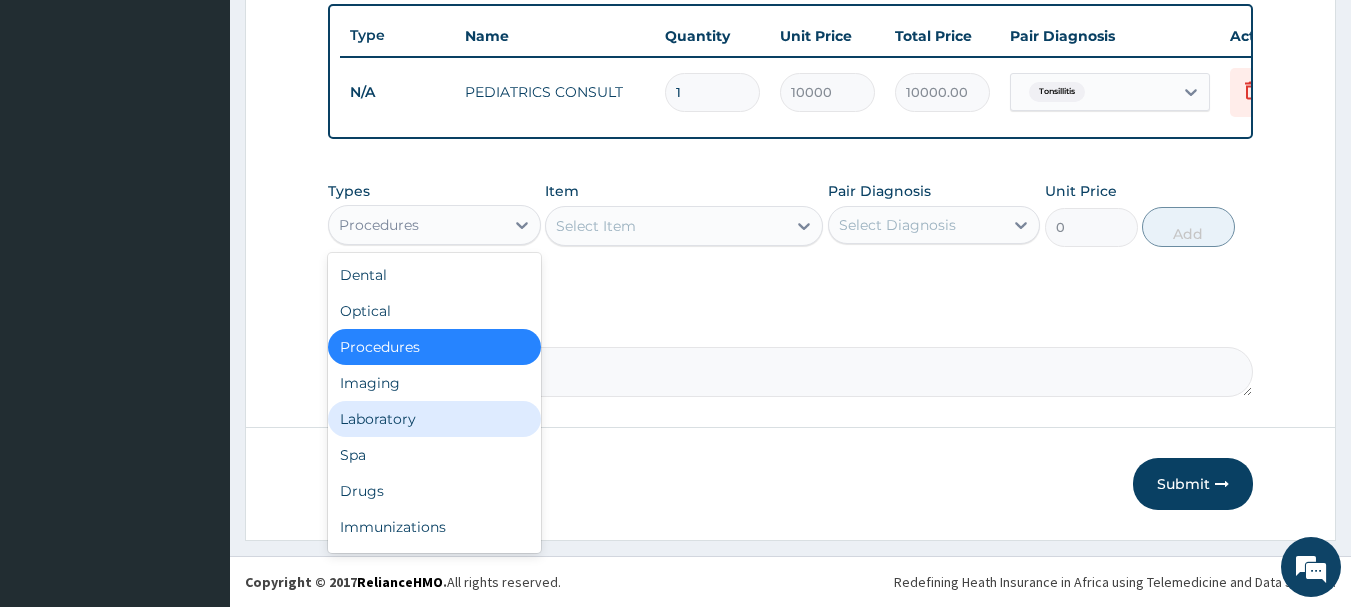 click on "Laboratory" at bounding box center [434, 419] 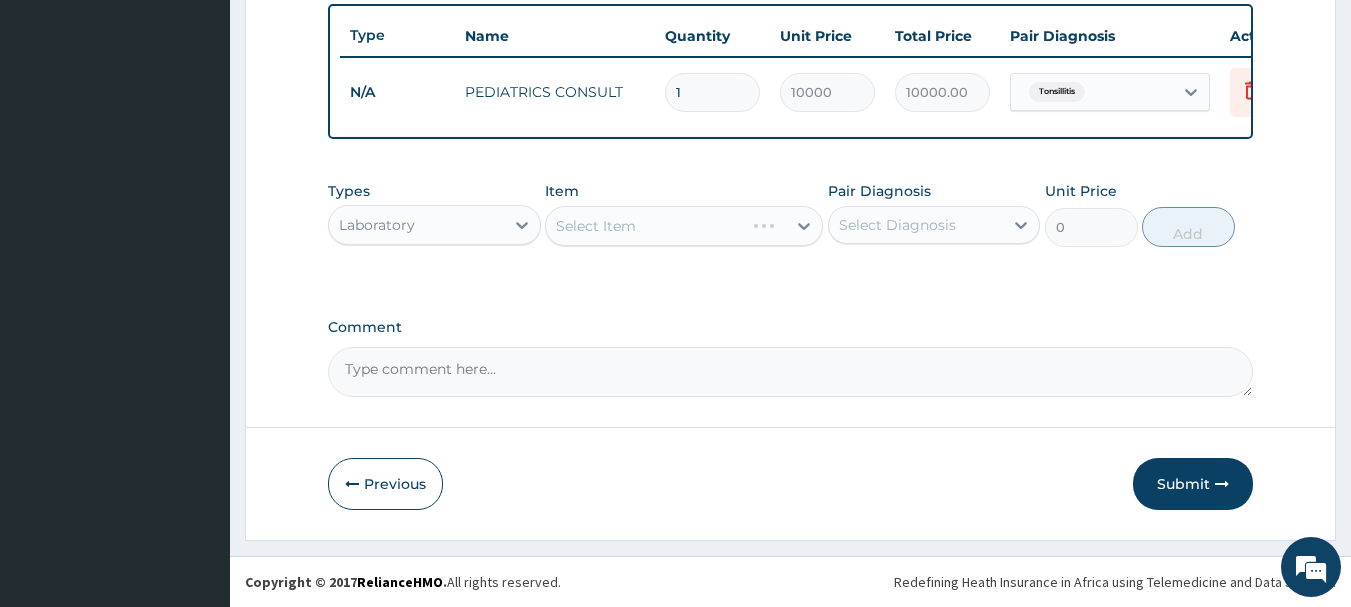 click on "Select Item" at bounding box center [684, 226] 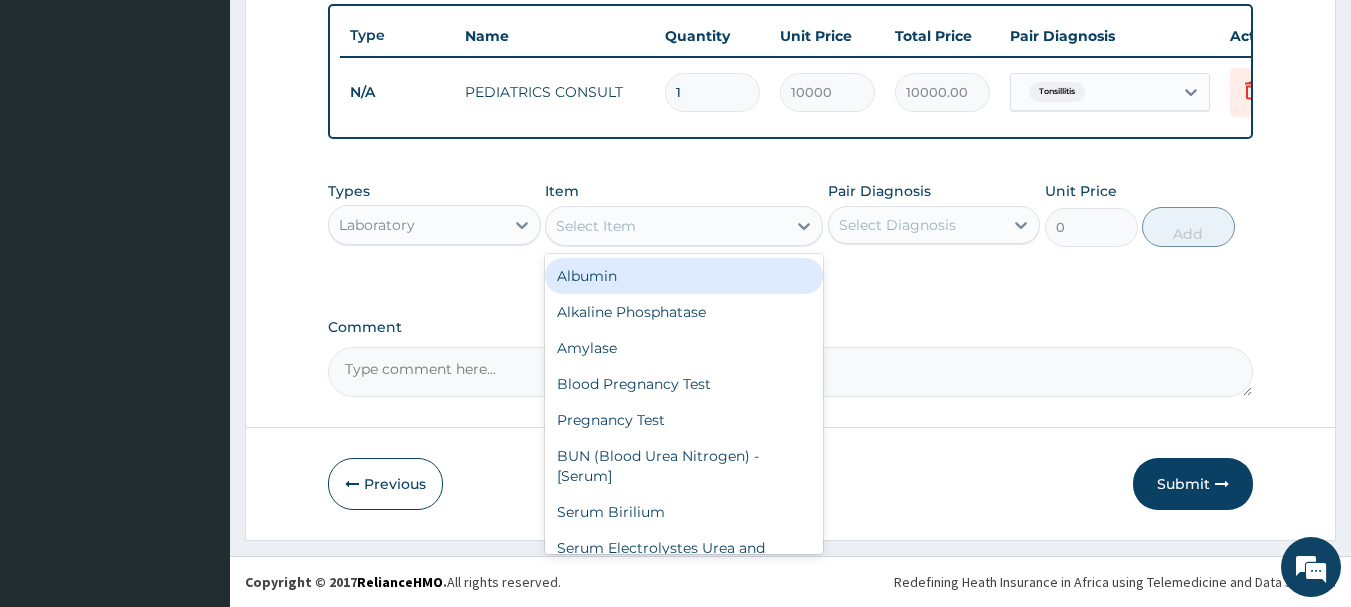 click on "Select Item" at bounding box center [596, 226] 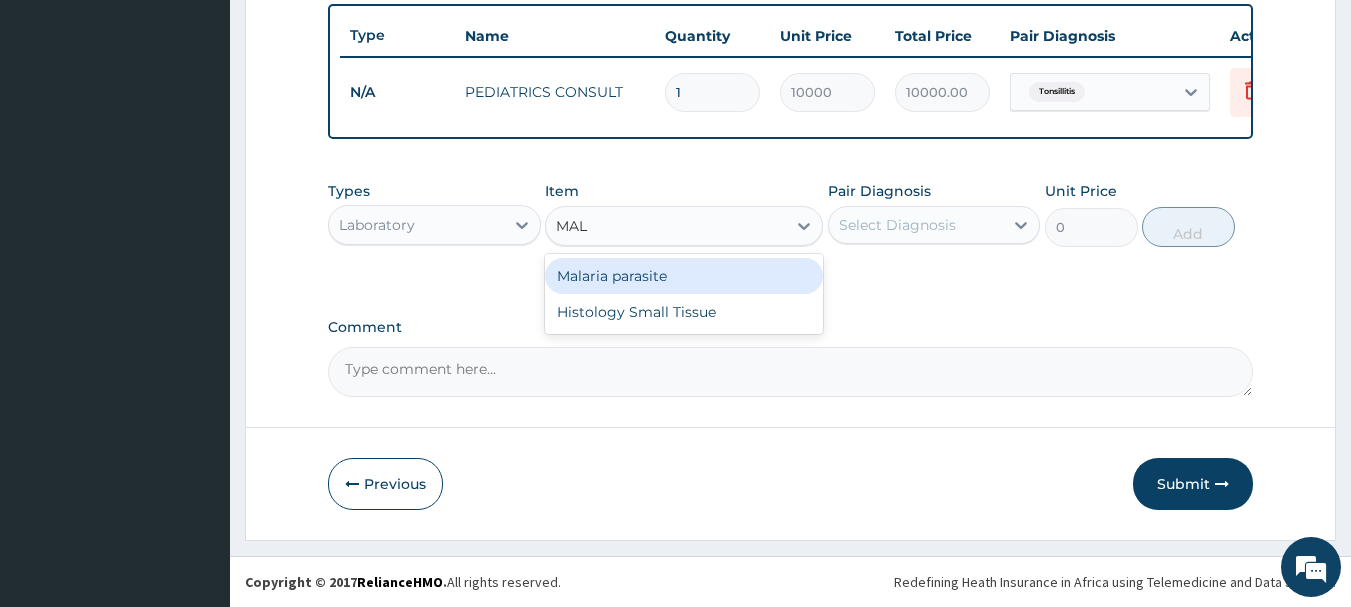 type on "MALA" 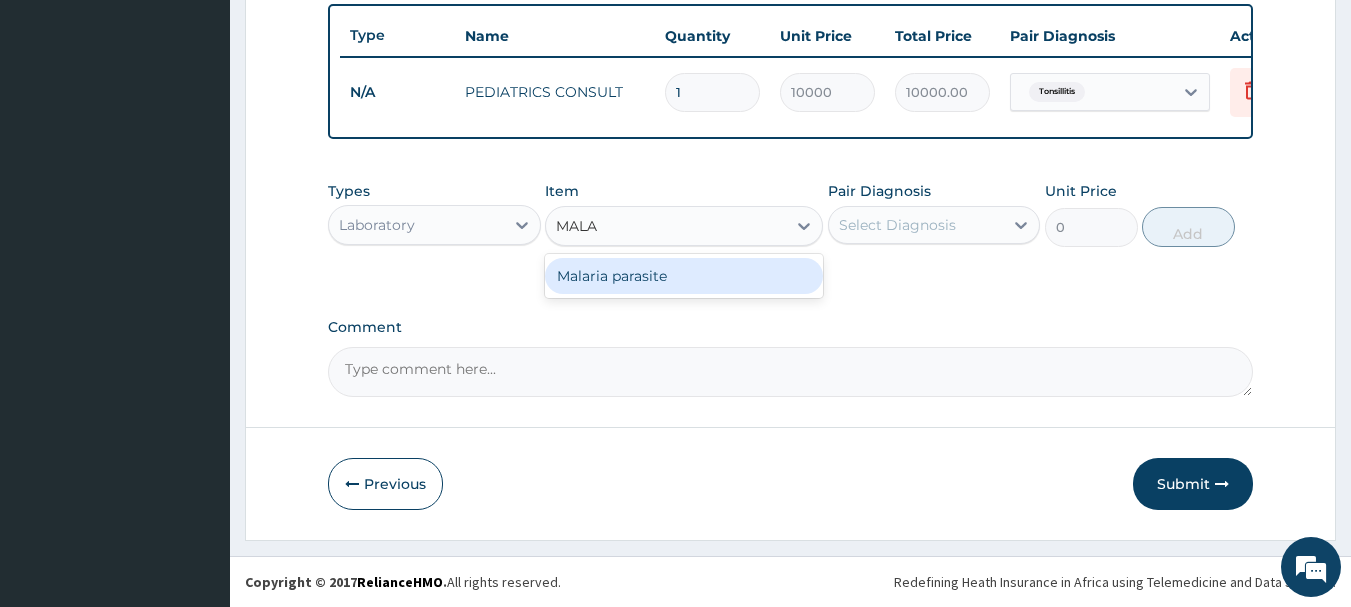 click on "Malaria parasite" at bounding box center (684, 276) 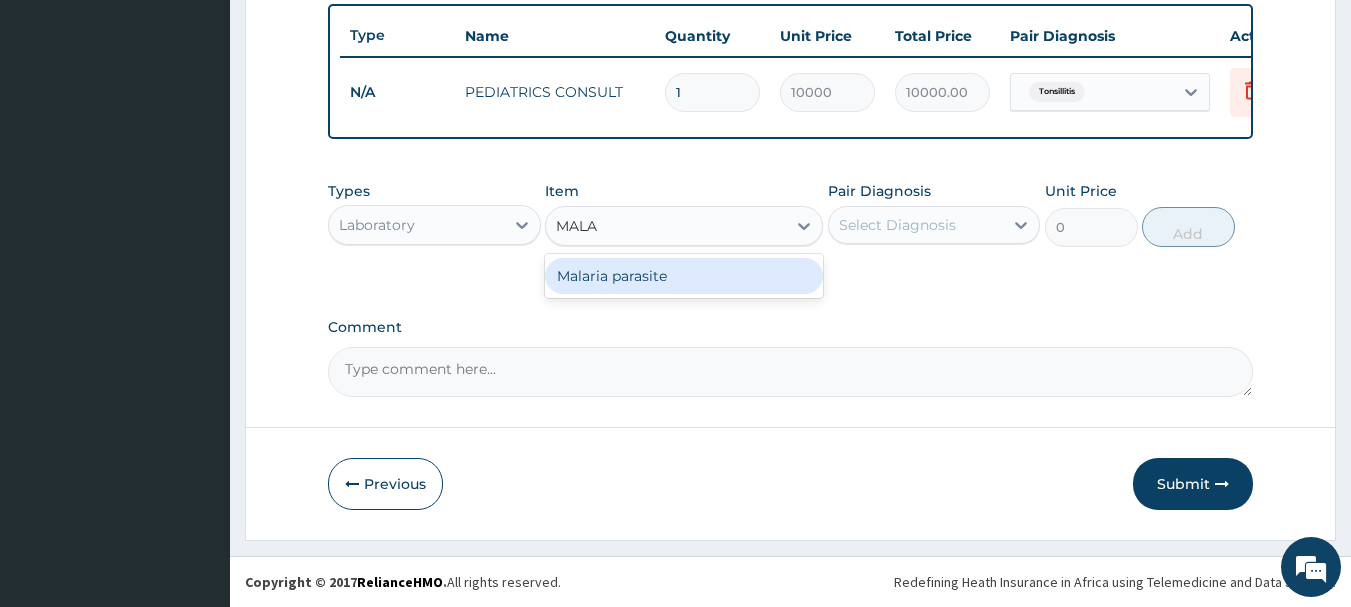 type 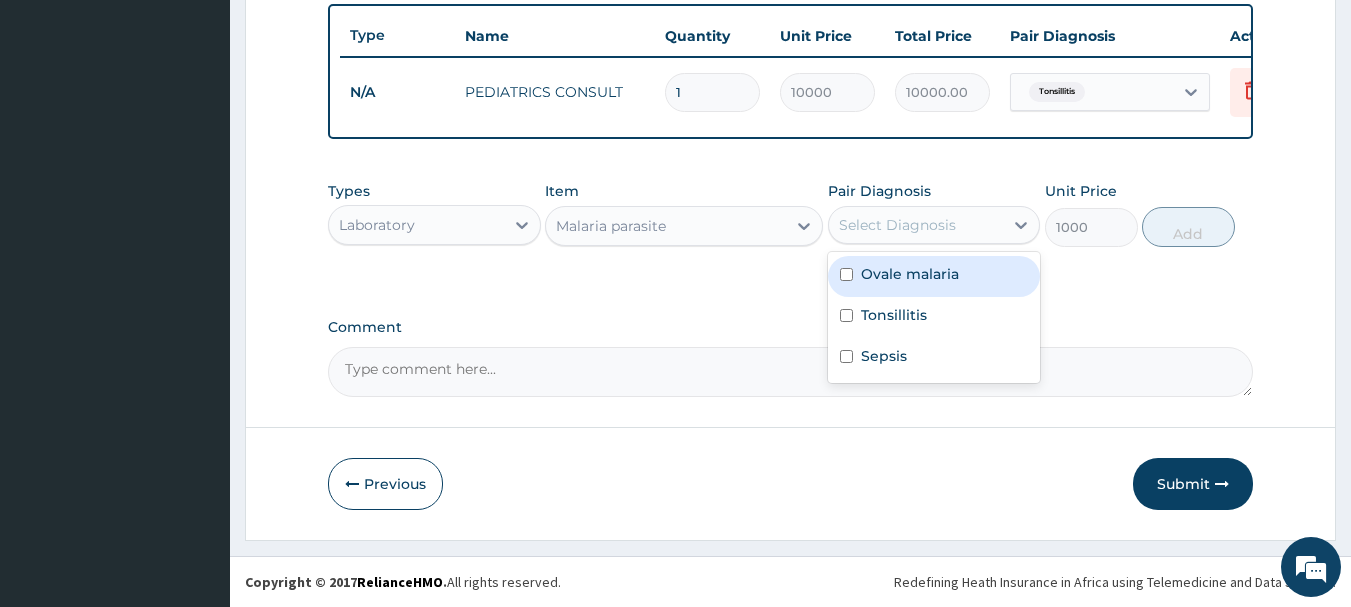 click on "Select Diagnosis" at bounding box center (897, 225) 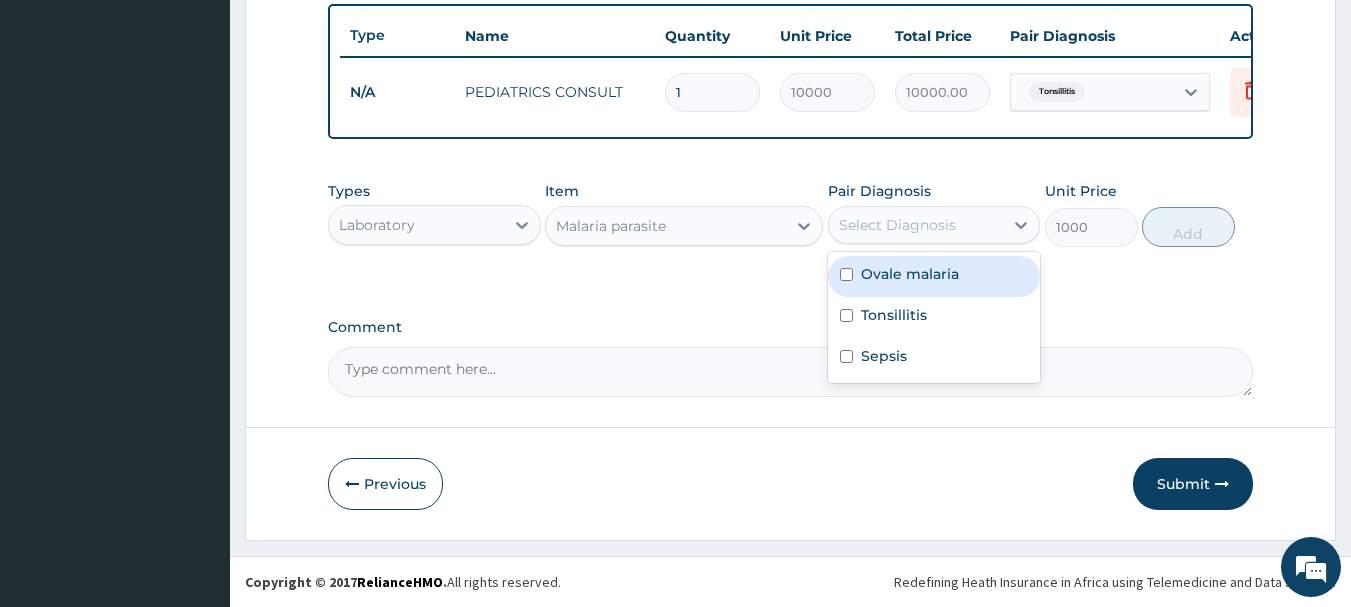 click on "Ovale malaria" at bounding box center [934, 276] 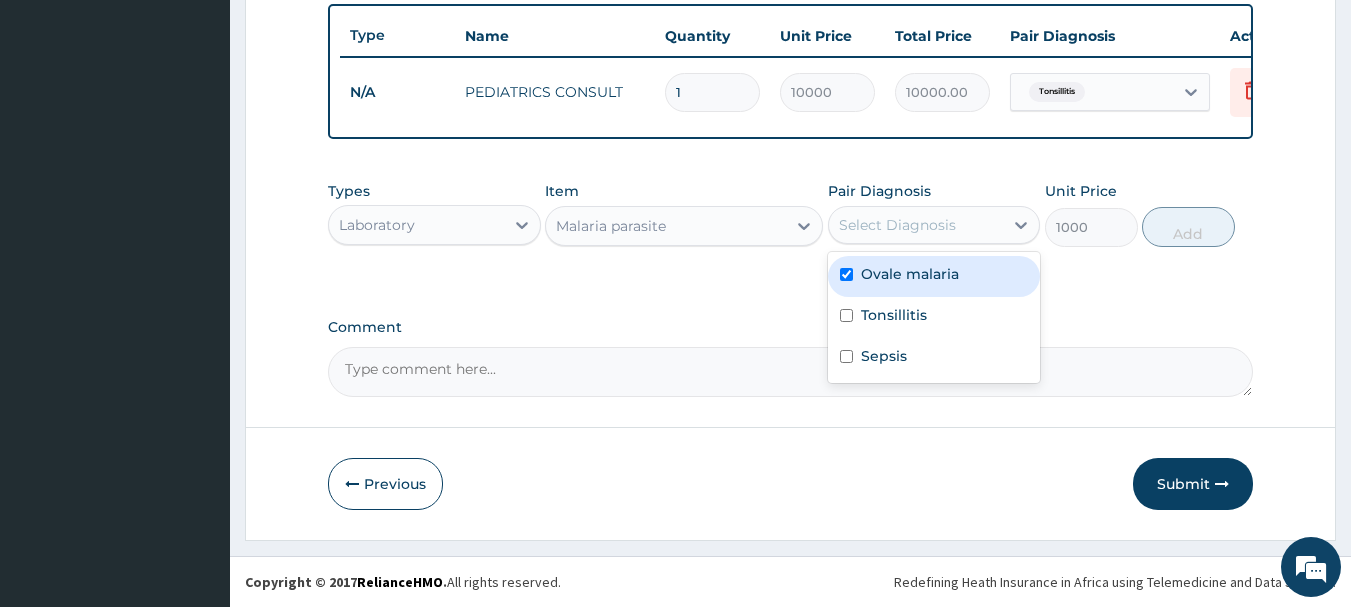 checkbox on "true" 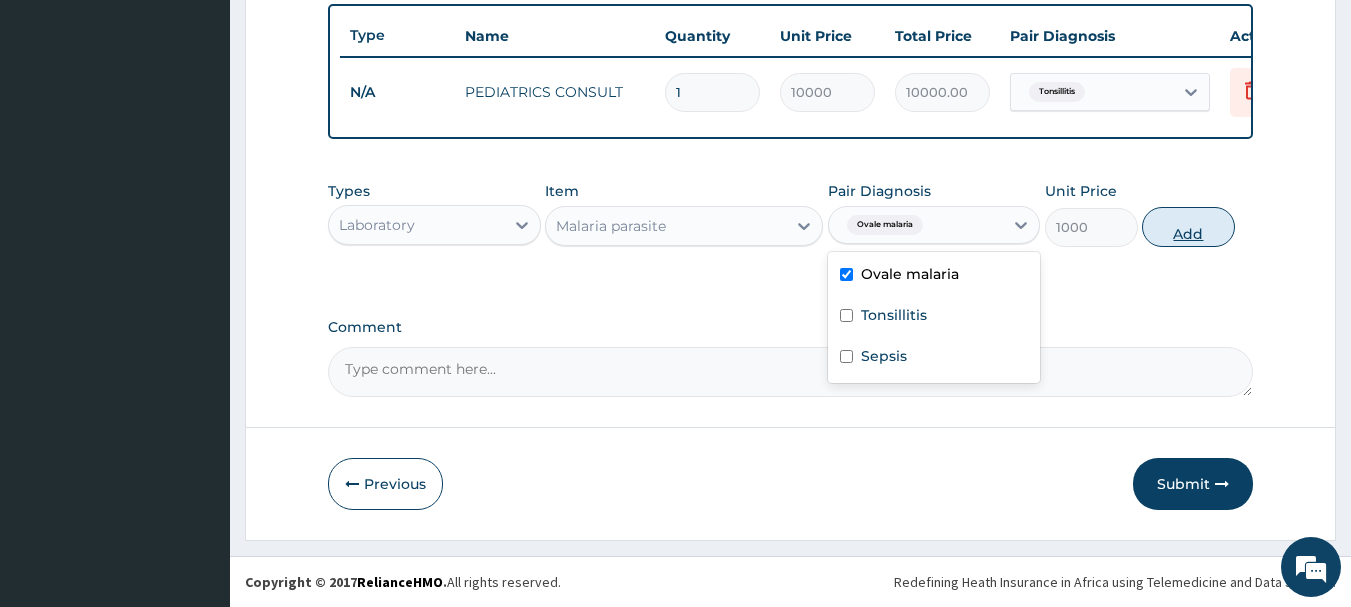 click on "Add" at bounding box center [1188, 227] 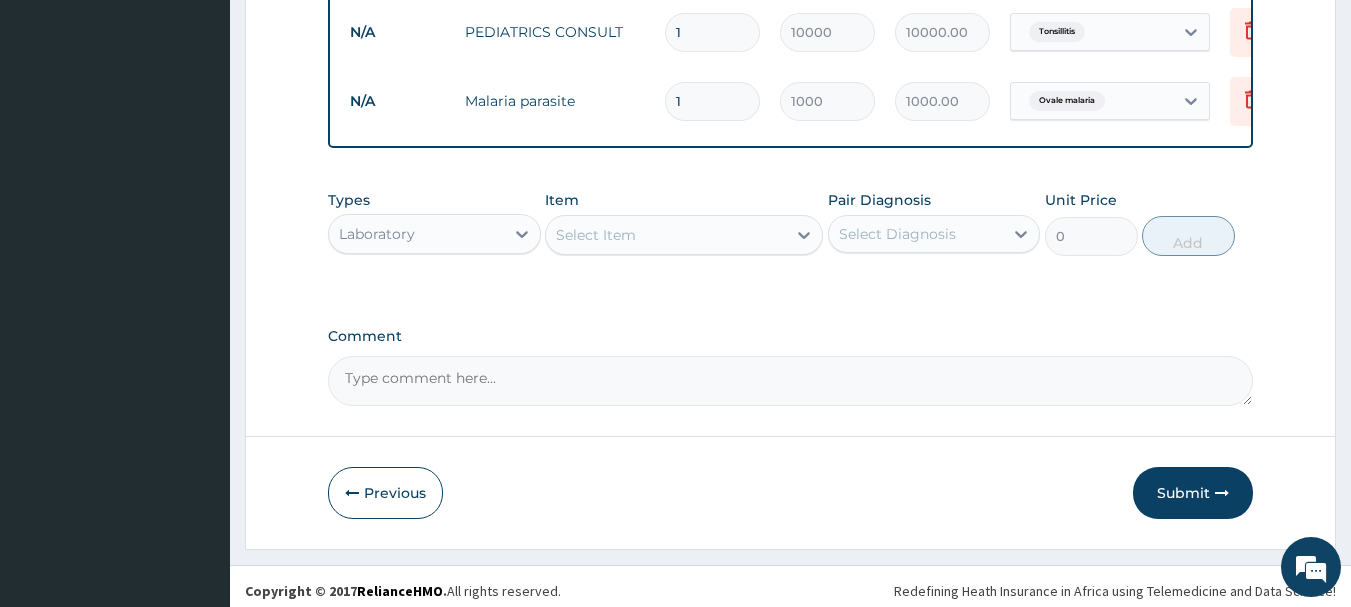 scroll, scrollTop: 824, scrollLeft: 0, axis: vertical 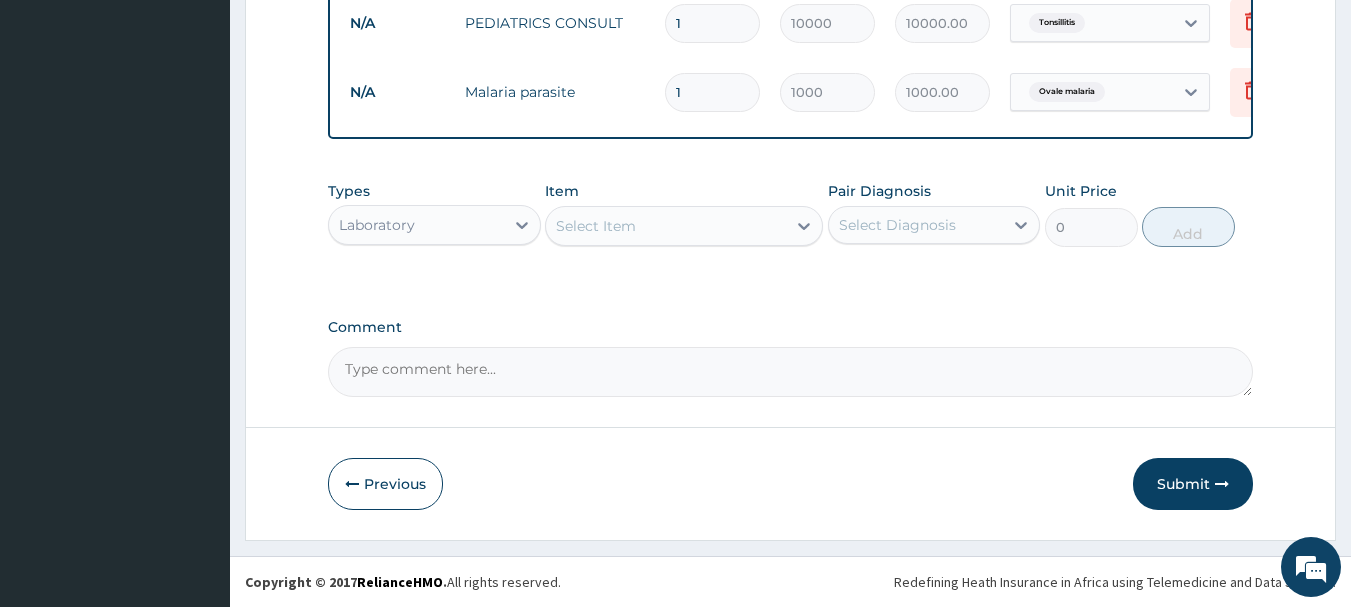 click on "Types Laboratory Item Select Item Pair Diagnosis Select Diagnosis Unit Price 0 Add" at bounding box center (791, 229) 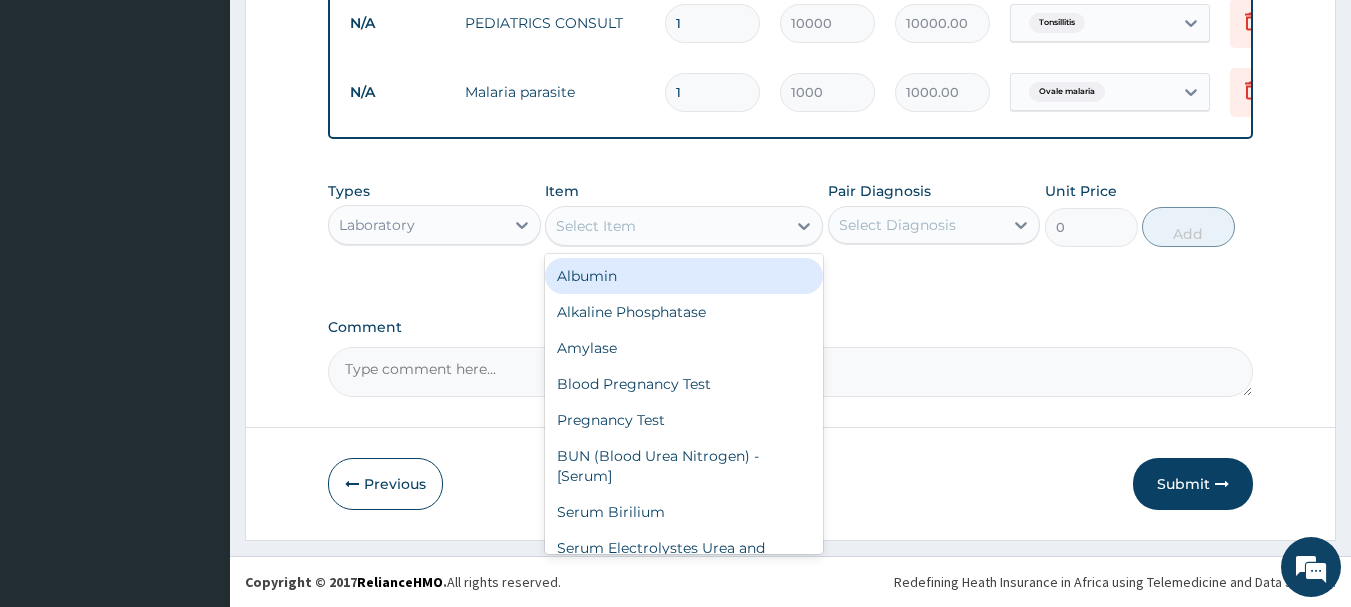 type on "P" 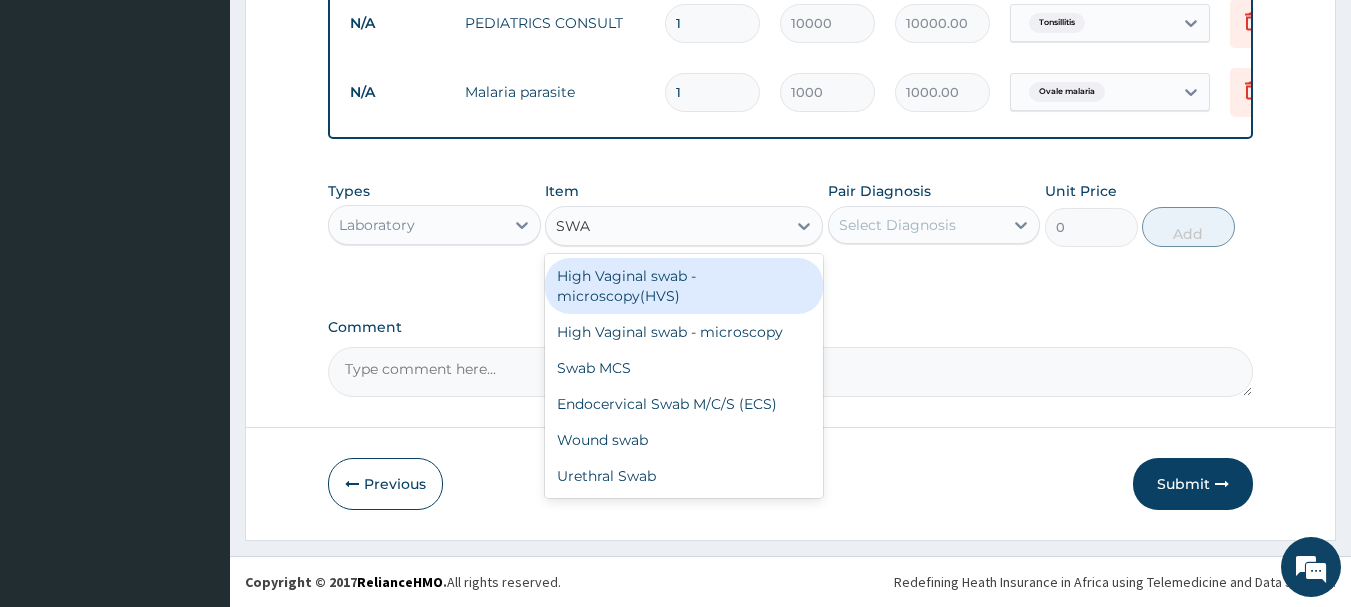 type on "SWAB" 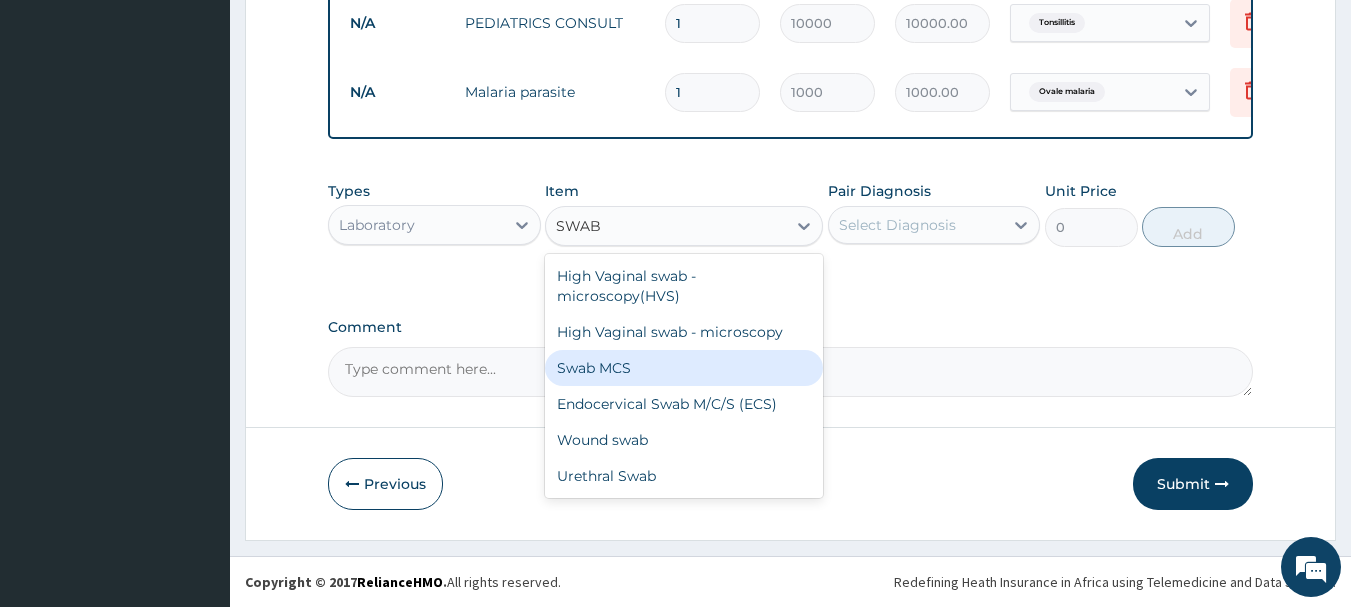 click on "Swab MCS" at bounding box center (684, 368) 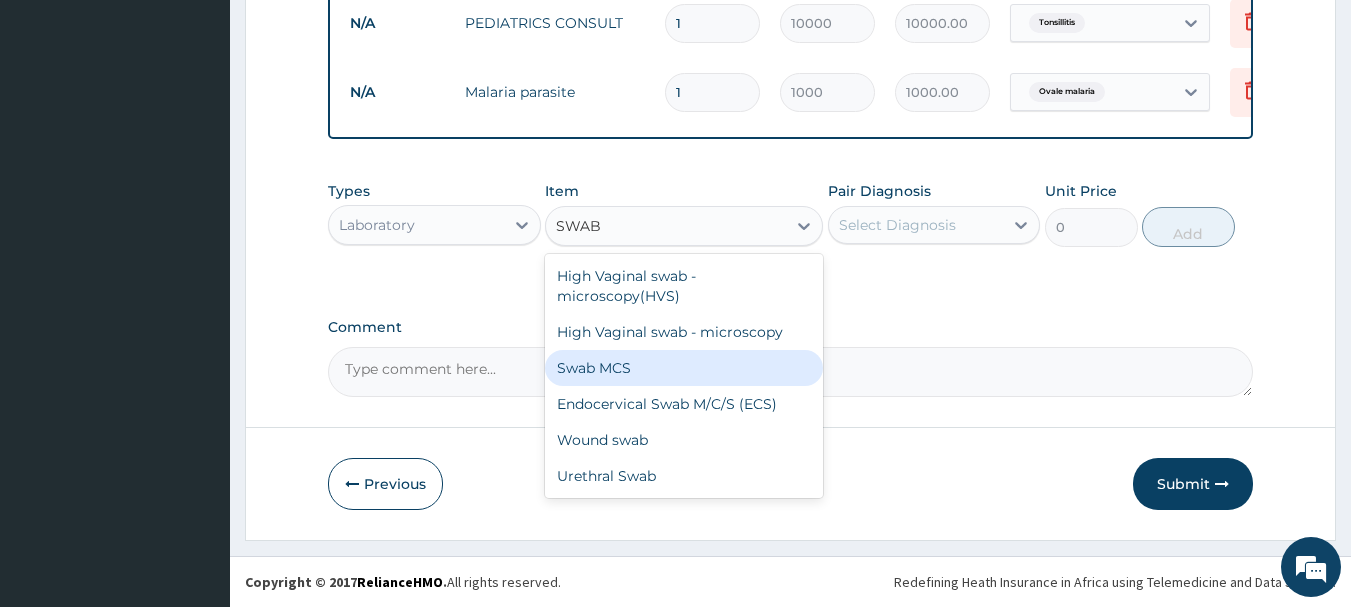 type 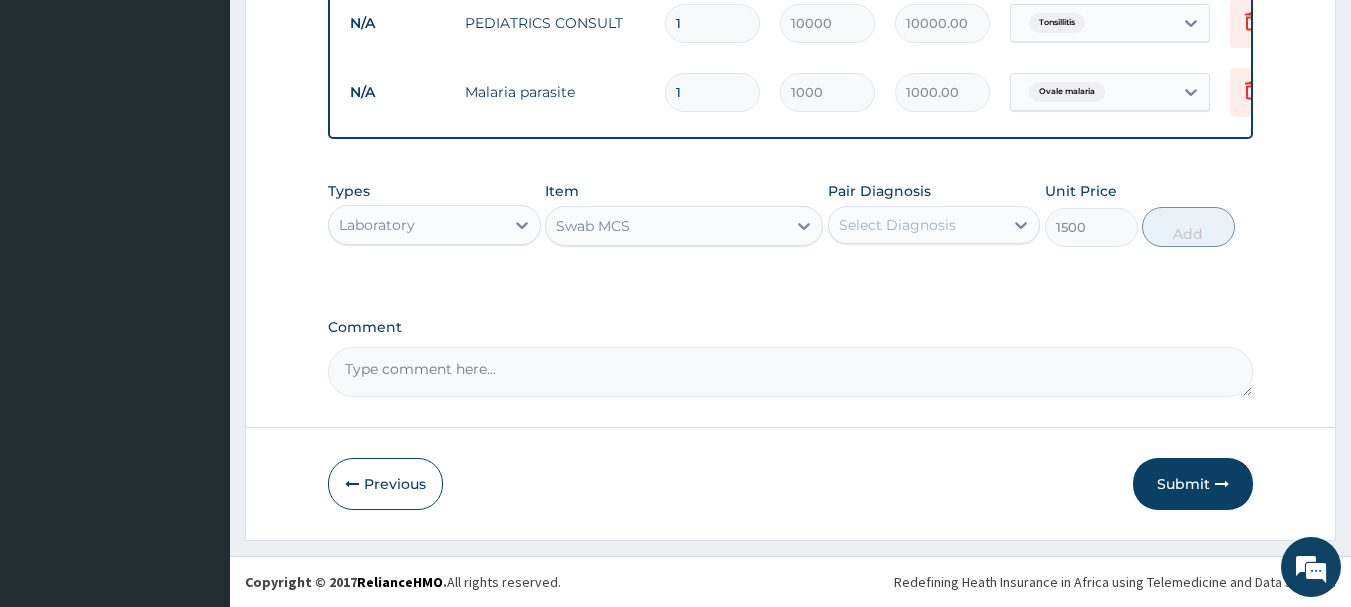 click on "Pair Diagnosis Select Diagnosis" at bounding box center (934, 214) 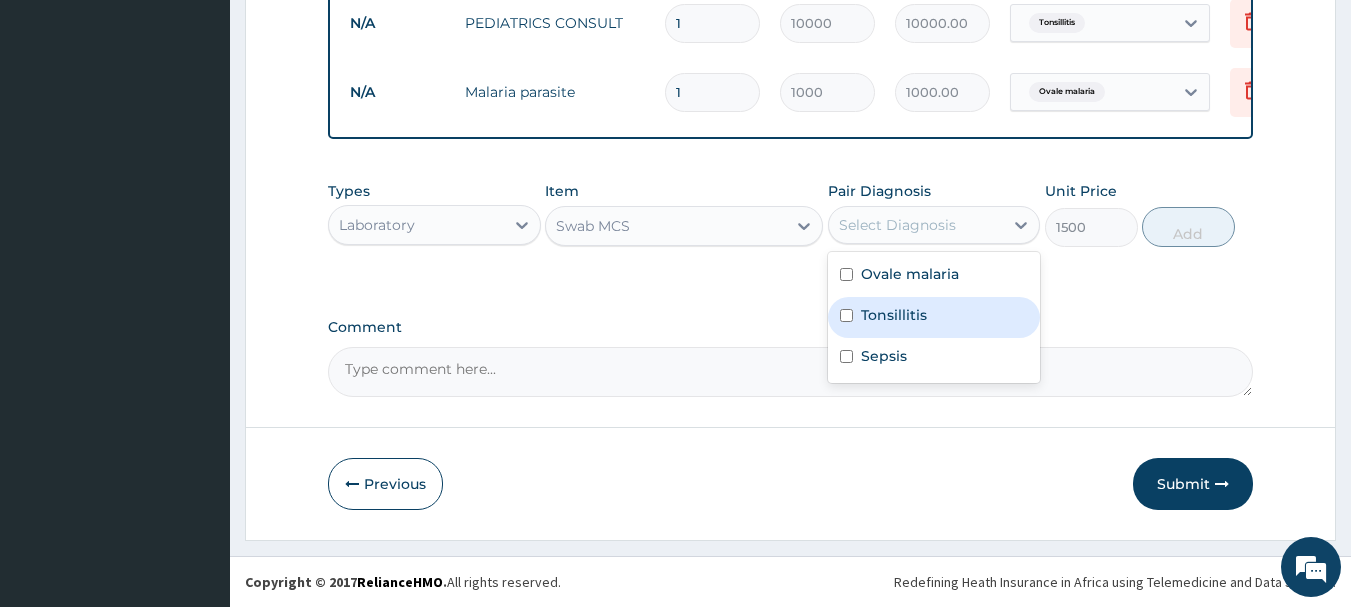 click on "Tonsillitis" at bounding box center (934, 317) 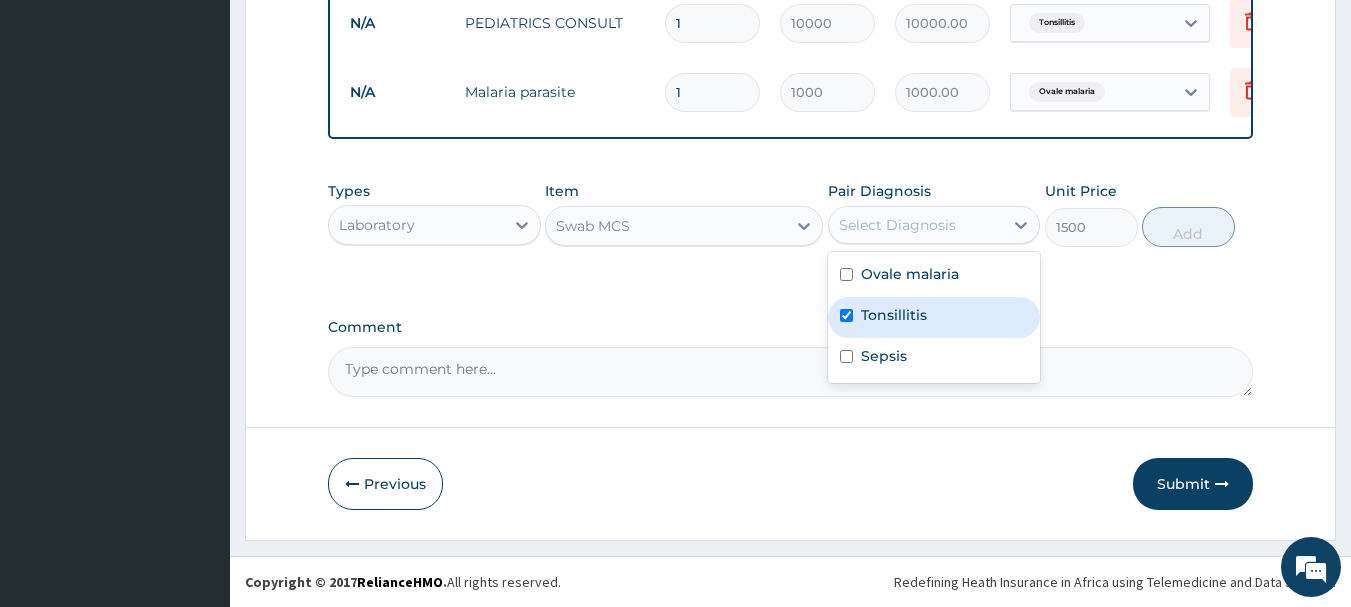 checkbox on "true" 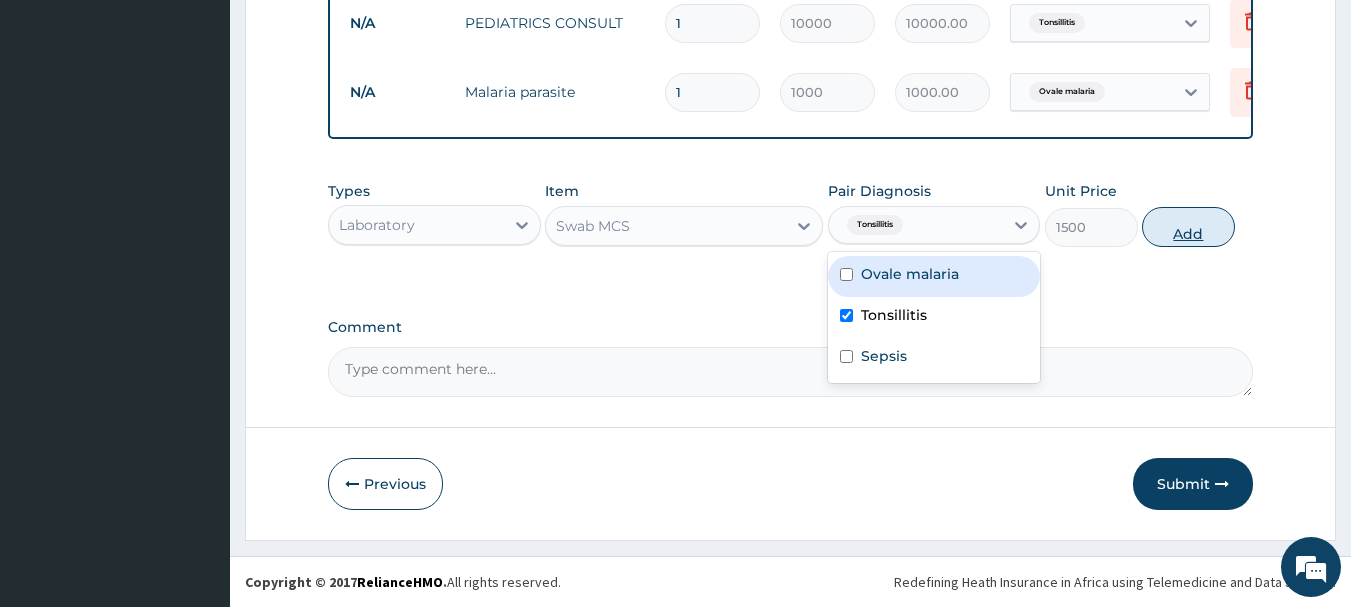 click on "Add" at bounding box center [1188, 227] 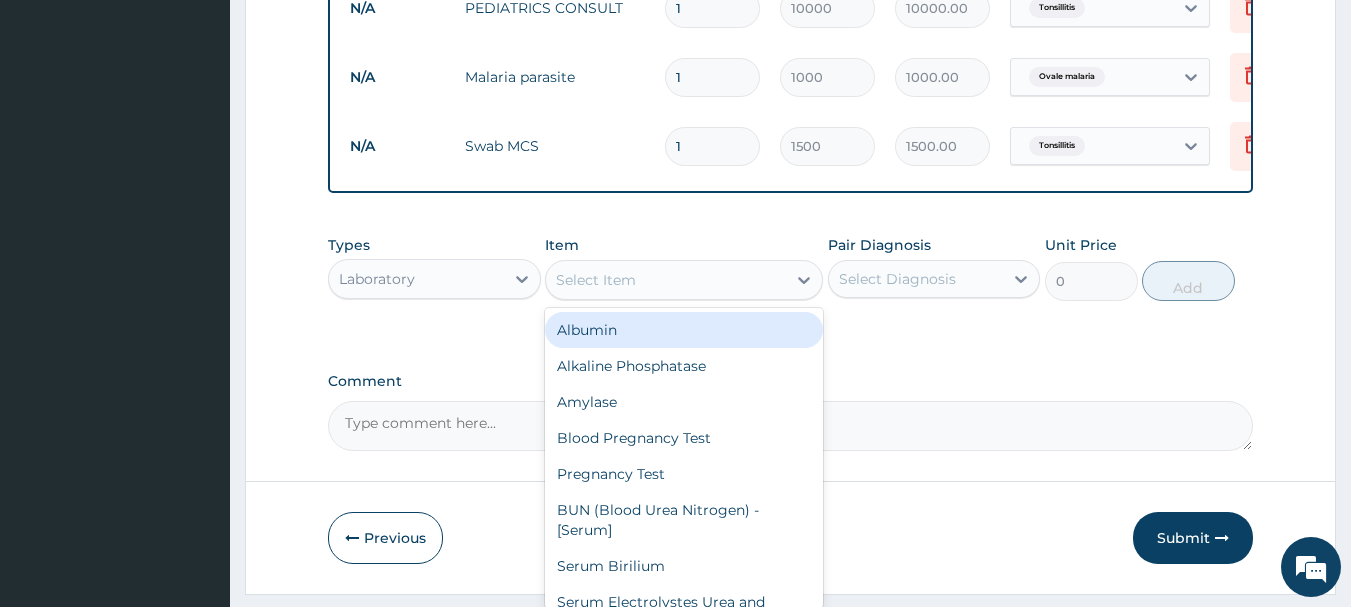 click on "Select Item" at bounding box center (596, 280) 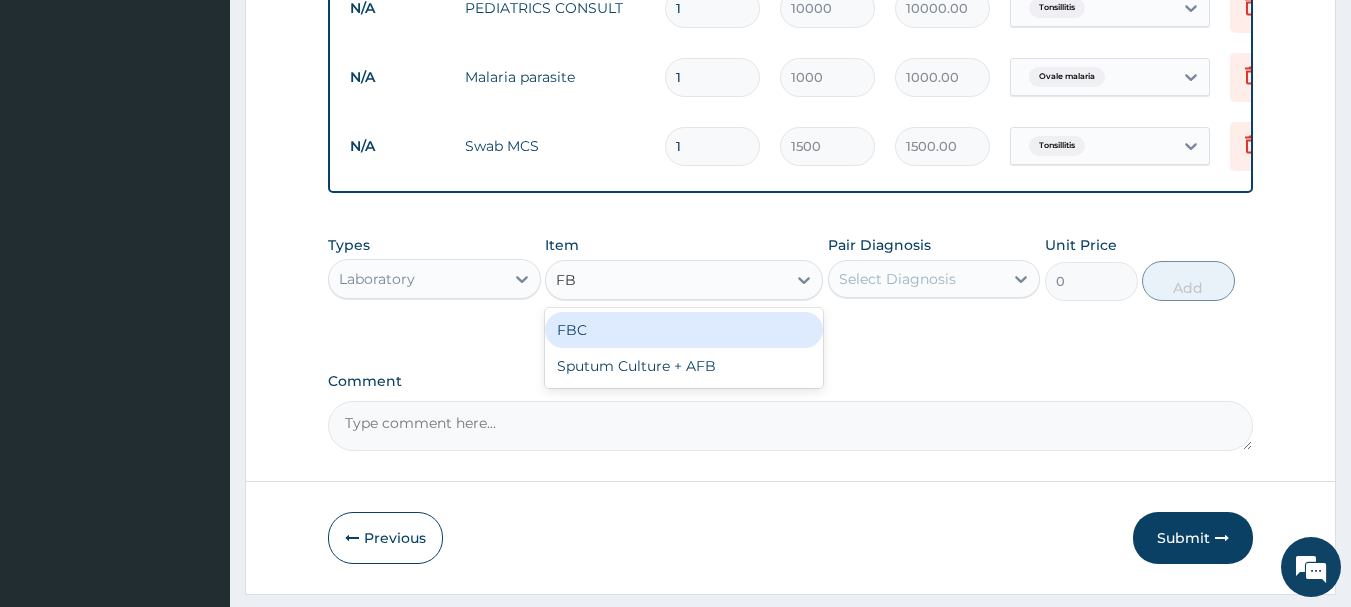 type on "FBC" 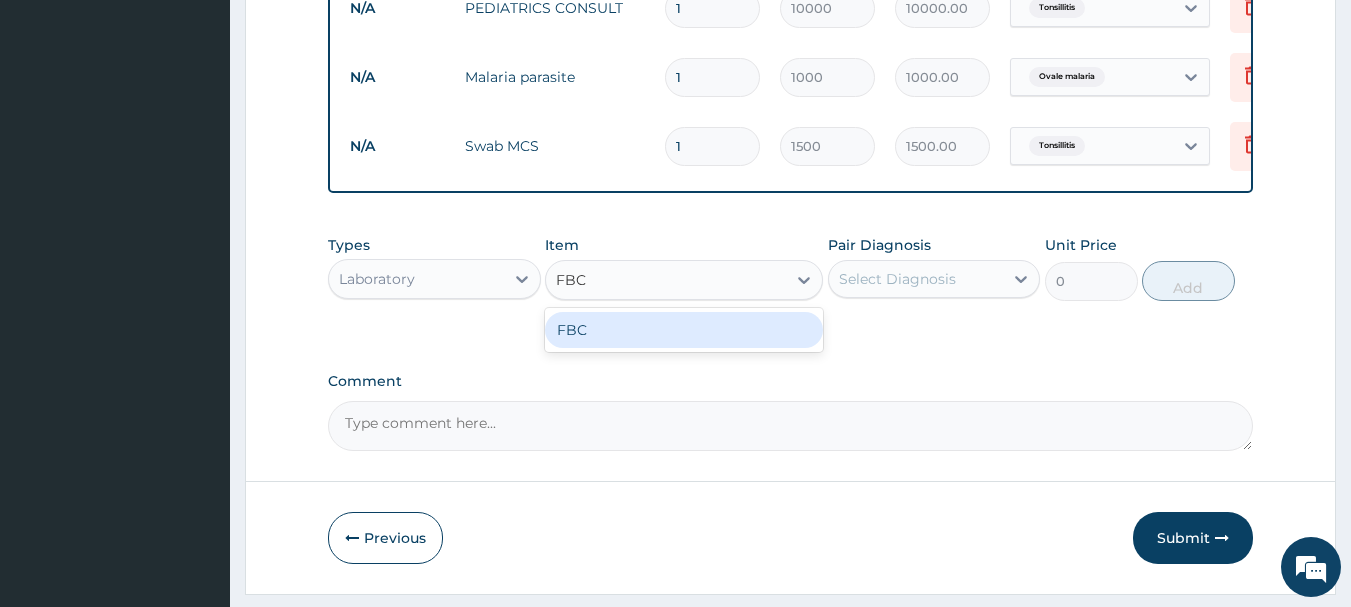 click on "FBC" at bounding box center (684, 330) 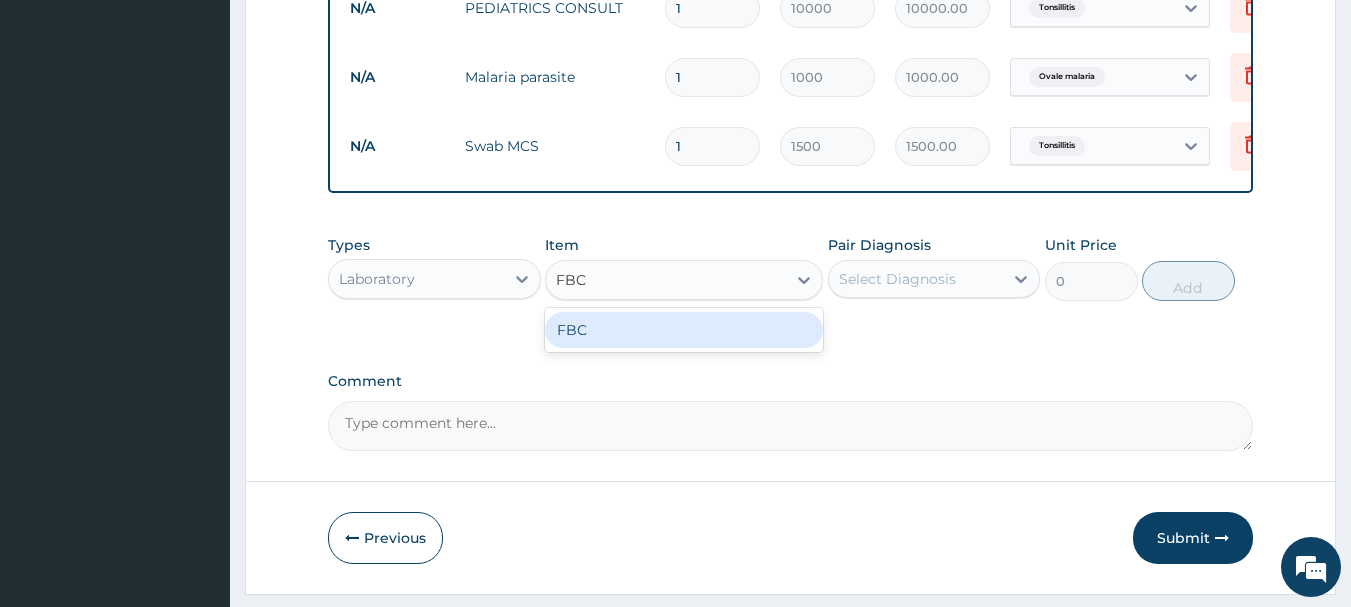 type 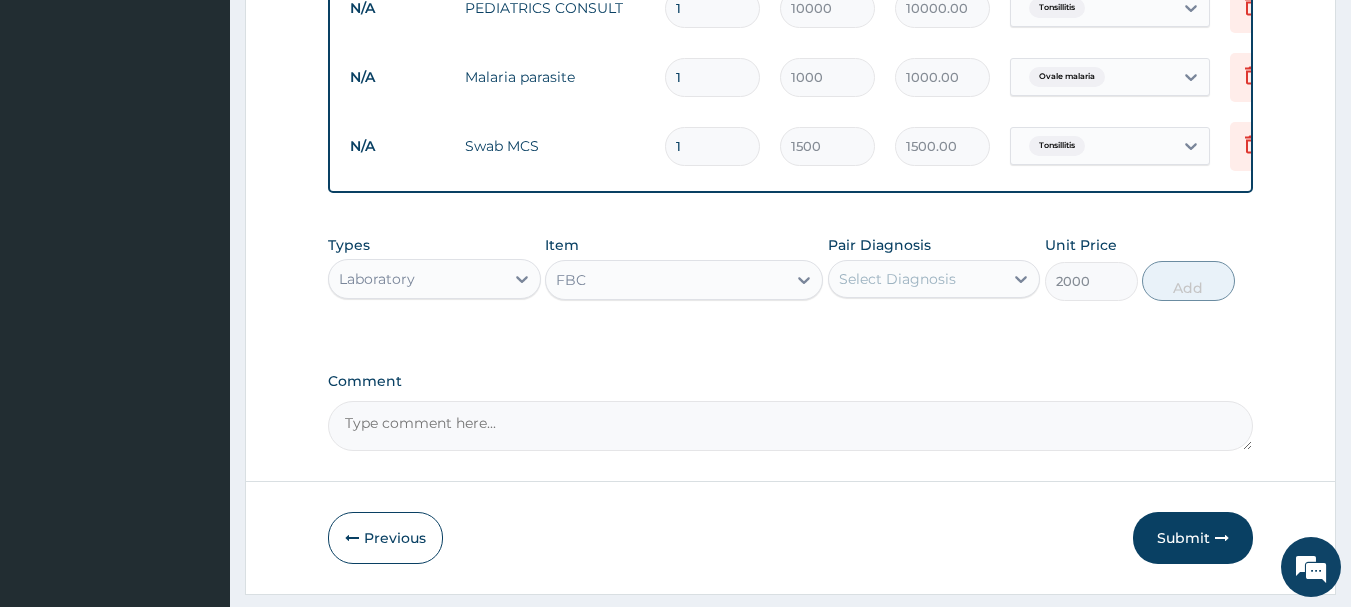 click on "Select Diagnosis" at bounding box center [897, 279] 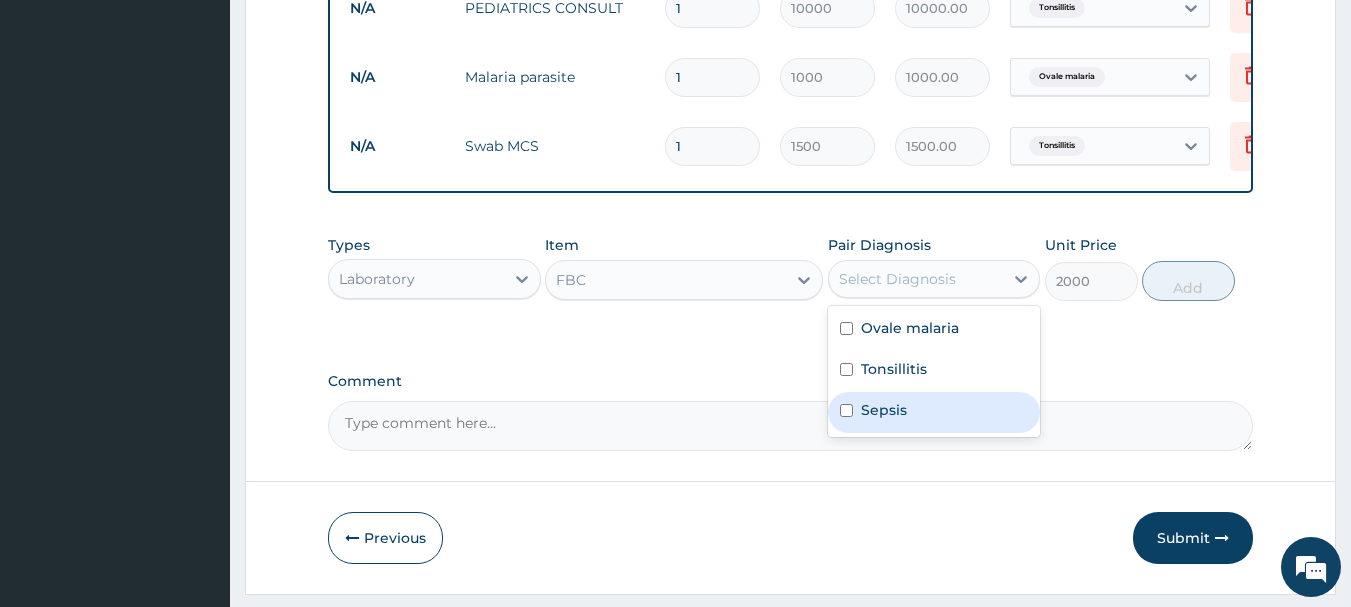 click at bounding box center (846, 410) 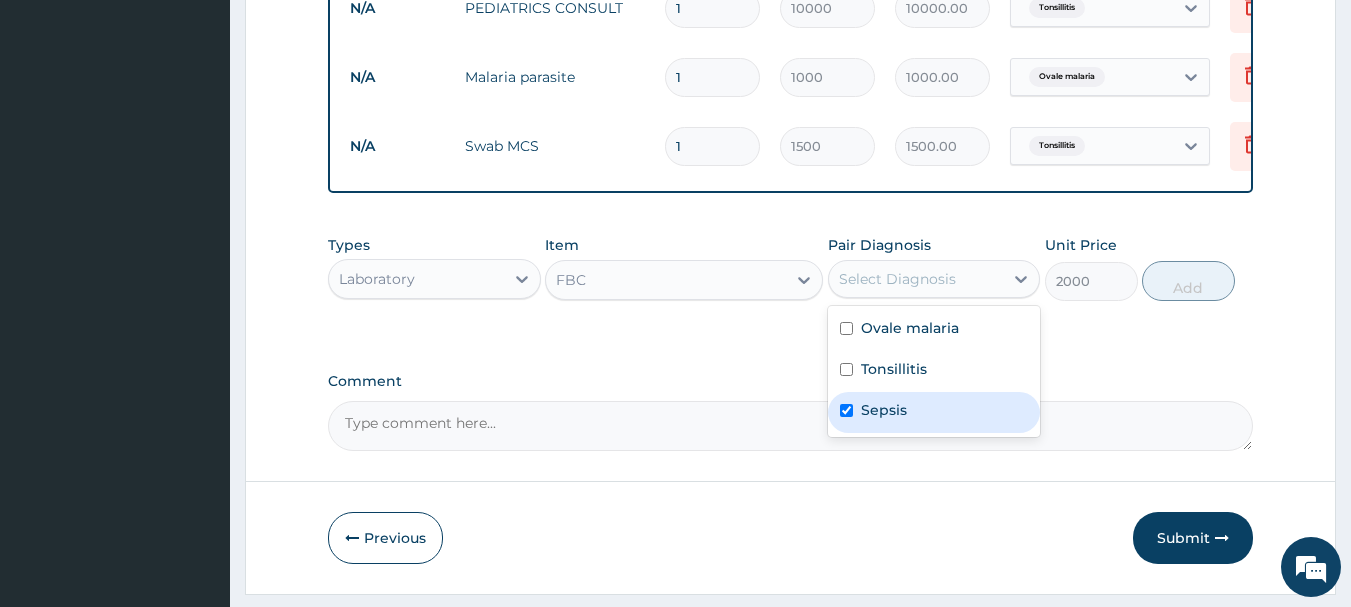 checkbox on "true" 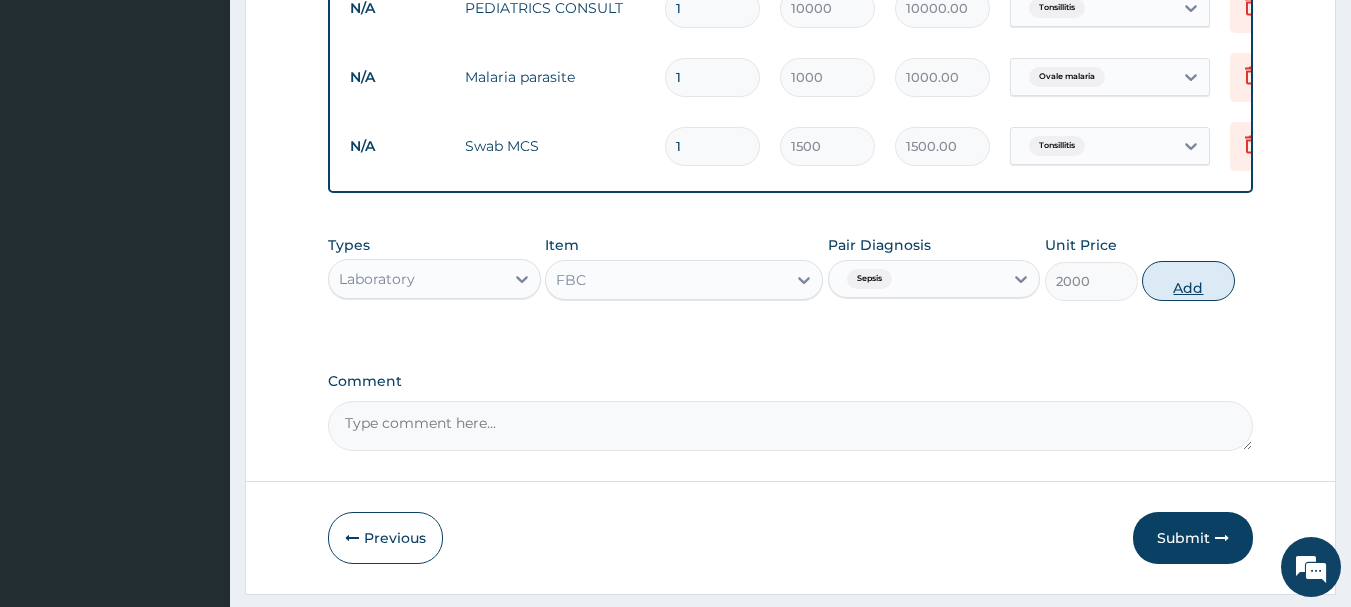 click on "Add" at bounding box center [1188, 281] 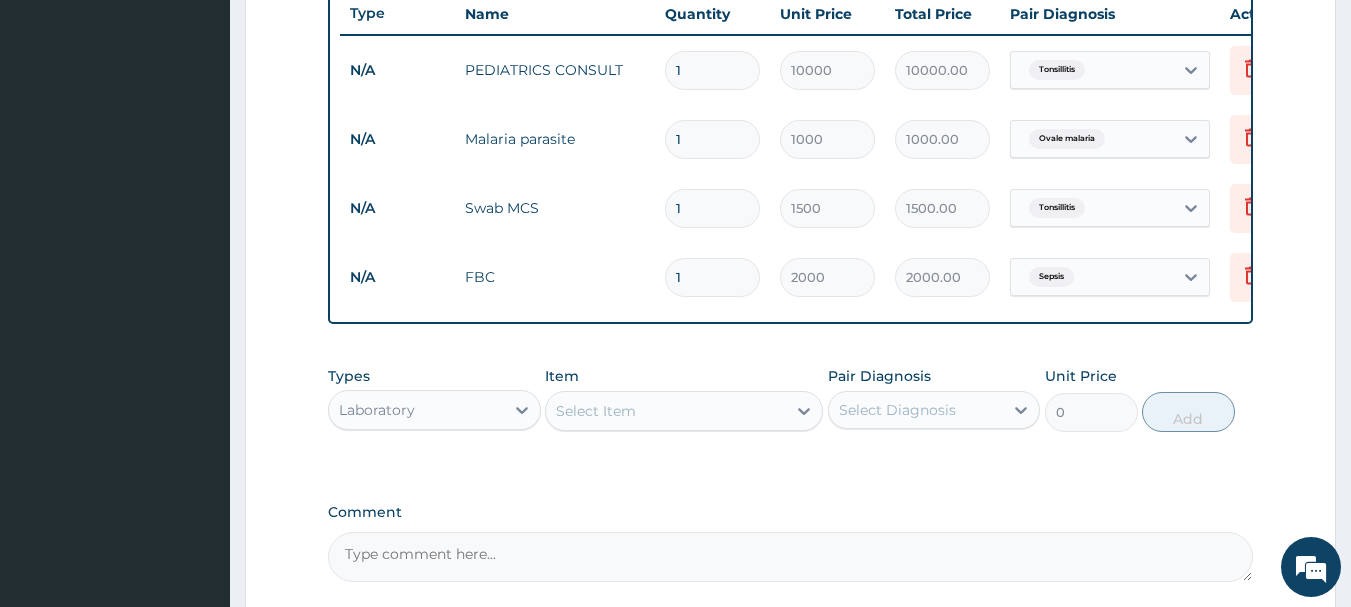 scroll, scrollTop: 962, scrollLeft: 0, axis: vertical 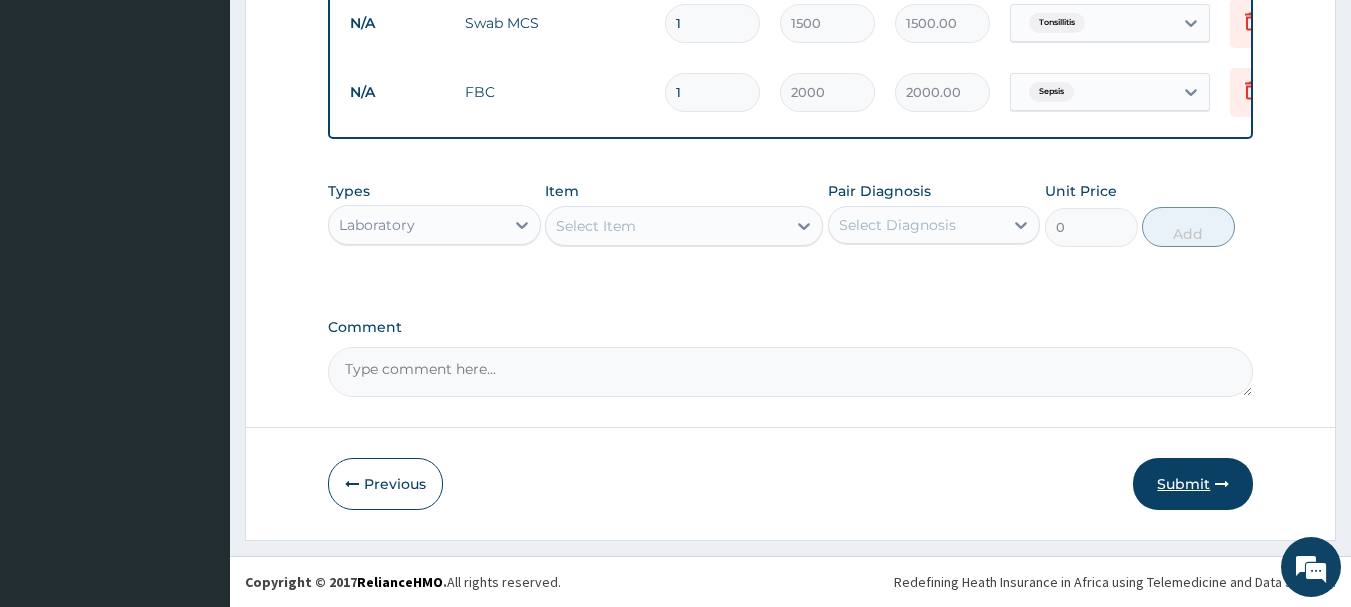 click on "Submit" at bounding box center (1193, 484) 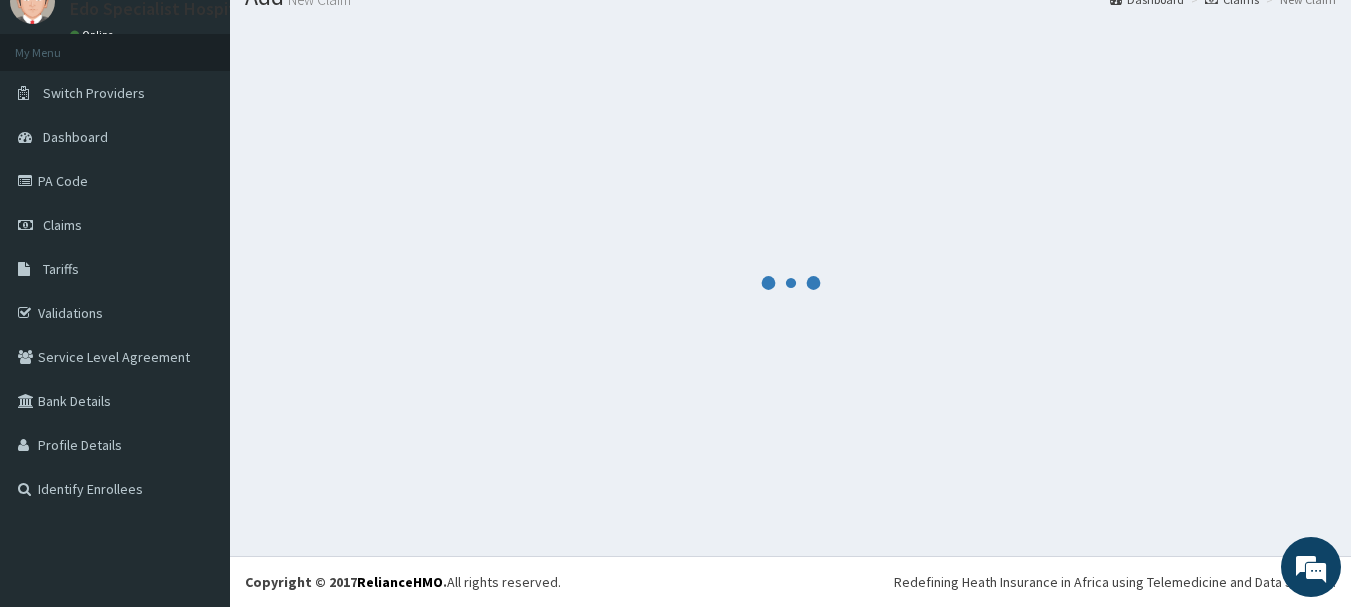 scroll, scrollTop: 962, scrollLeft: 0, axis: vertical 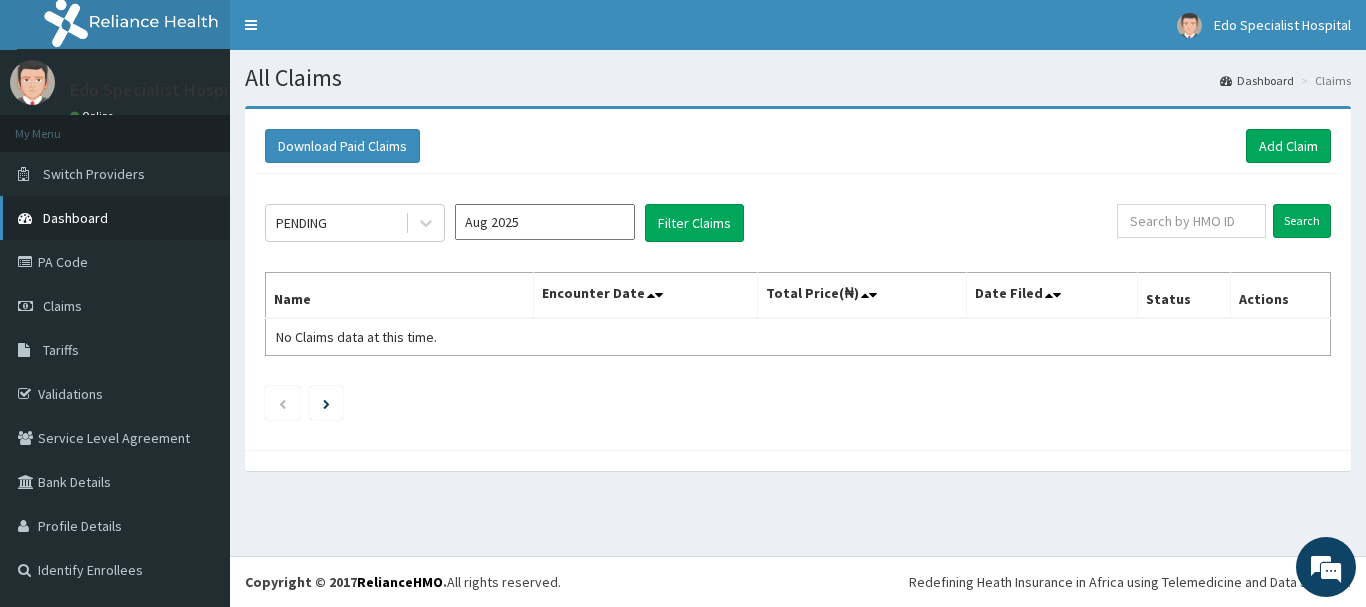 click on "Dashboard" at bounding box center [75, 218] 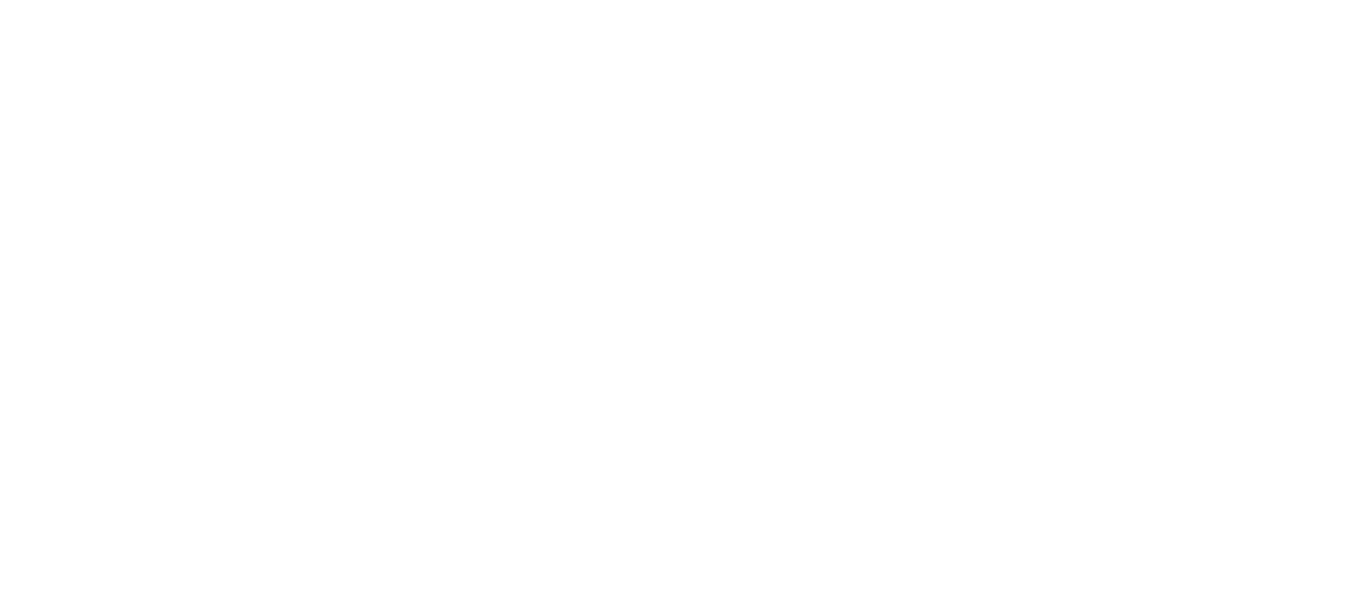 scroll, scrollTop: 0, scrollLeft: 0, axis: both 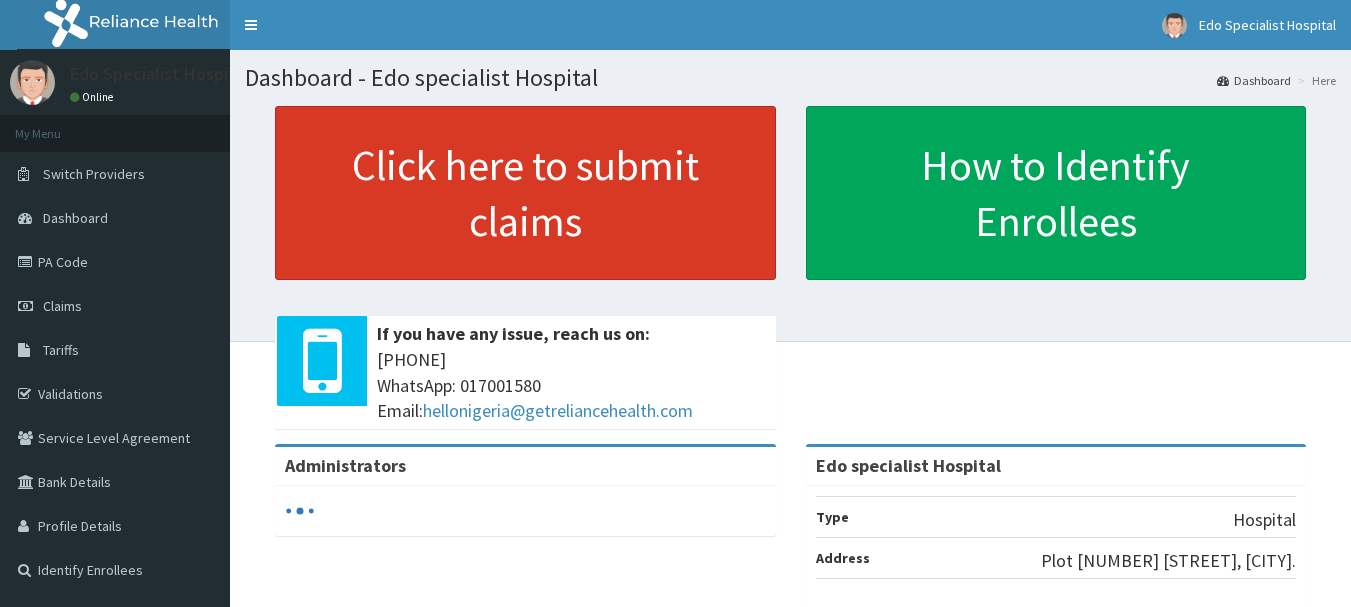 click on "Click here to submit claims" at bounding box center (525, 193) 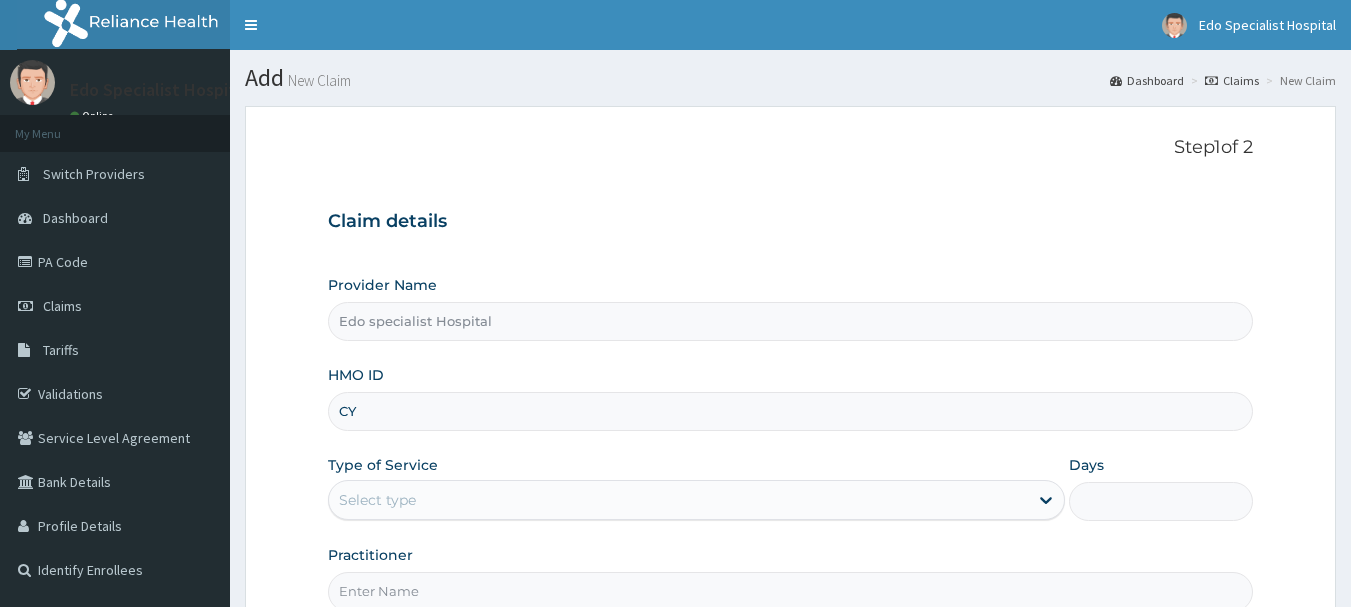 scroll, scrollTop: 200, scrollLeft: 0, axis: vertical 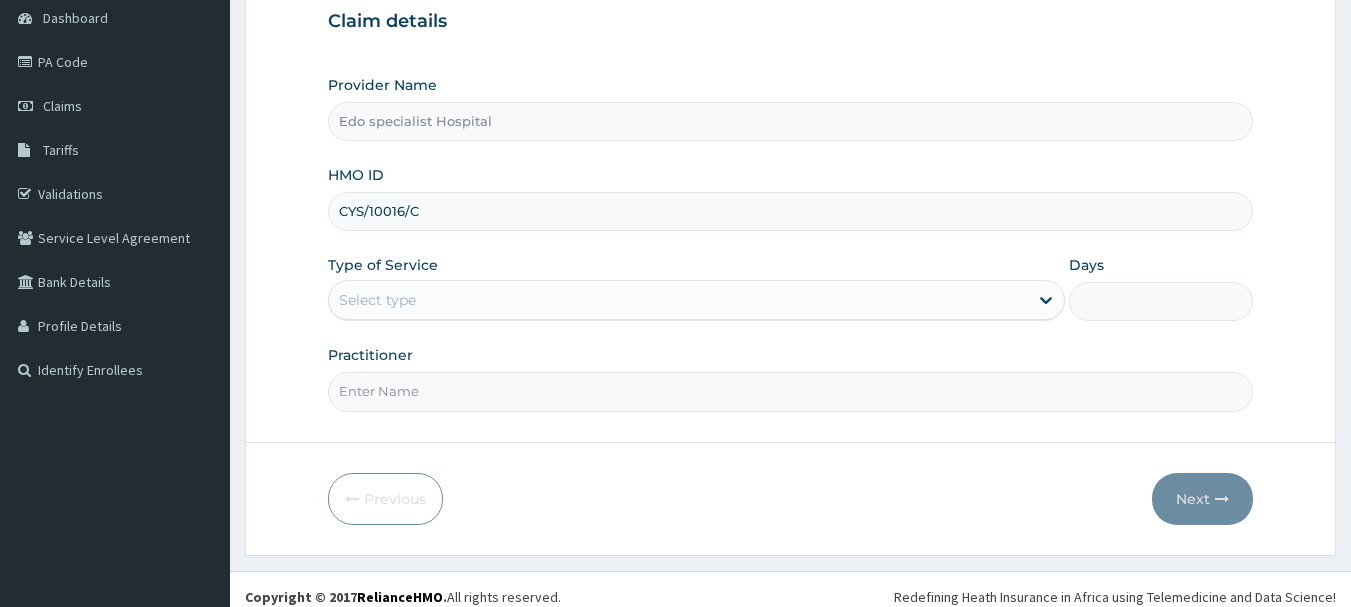 type on "CYS/10016/C" 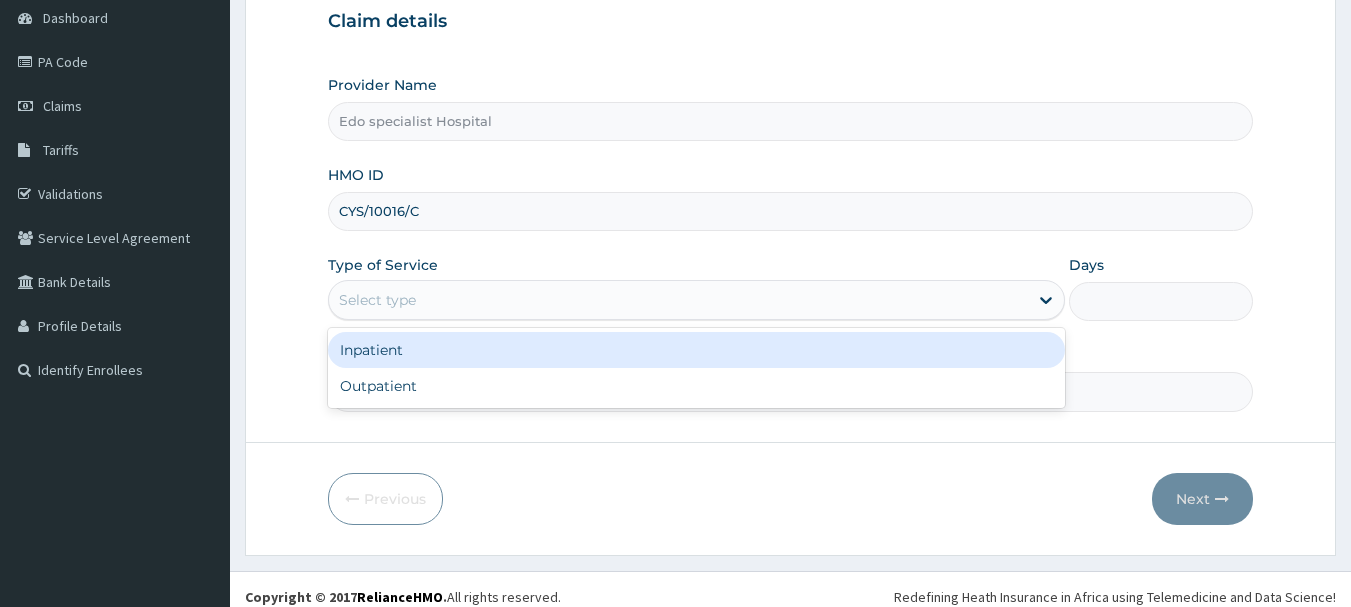 click on "Select type" at bounding box center [678, 300] 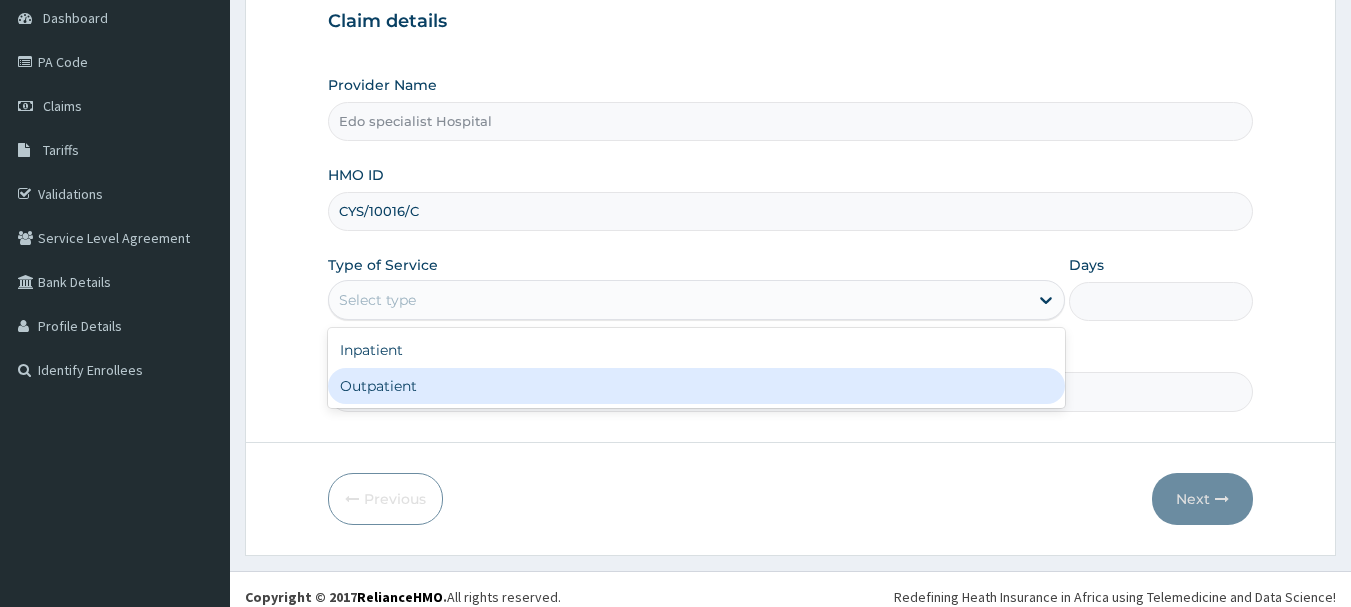 click on "Outpatient" at bounding box center [696, 386] 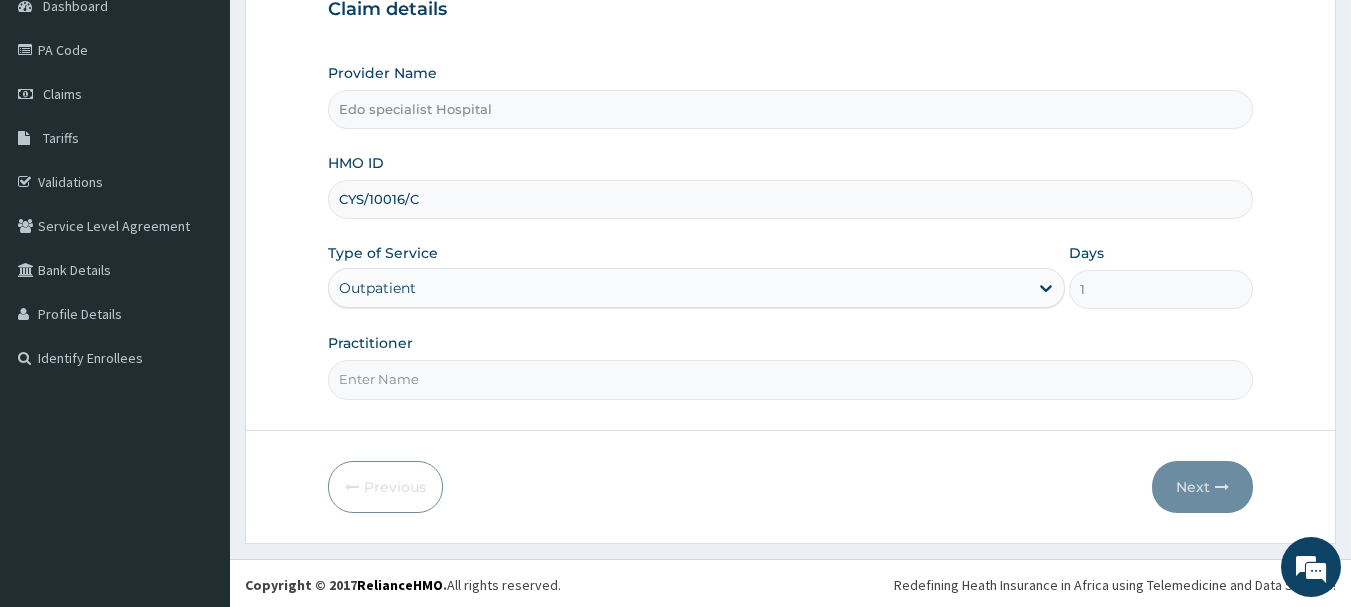 scroll, scrollTop: 215, scrollLeft: 0, axis: vertical 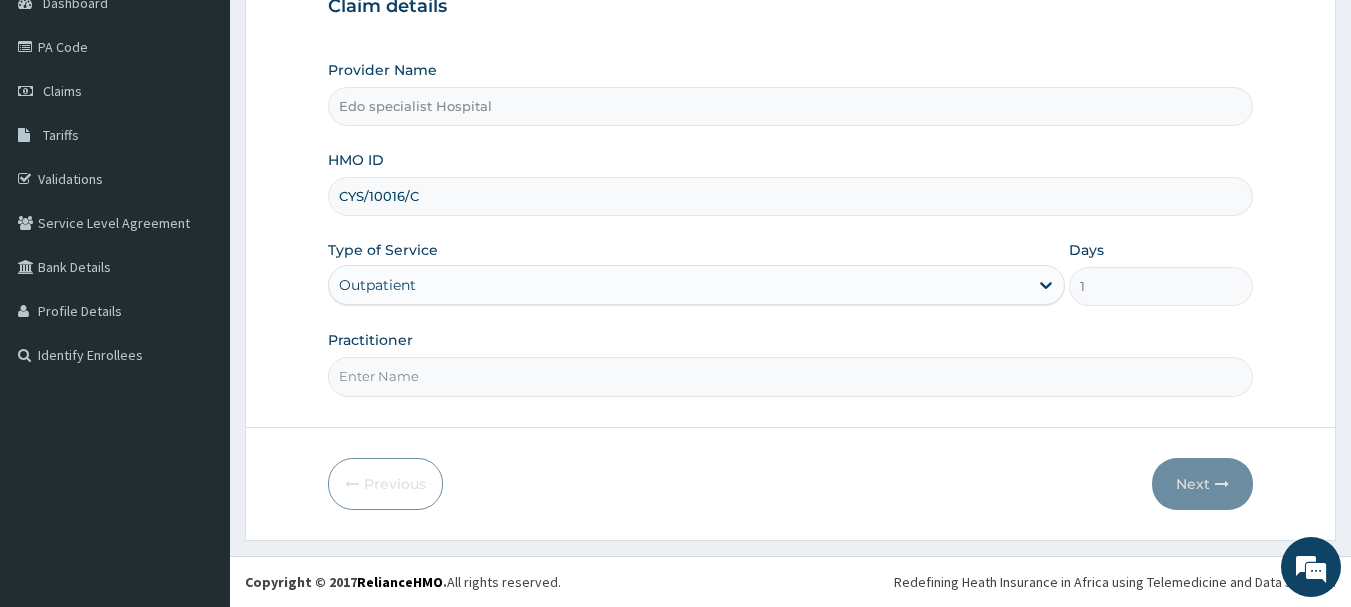 click on "Practitioner" at bounding box center [791, 376] 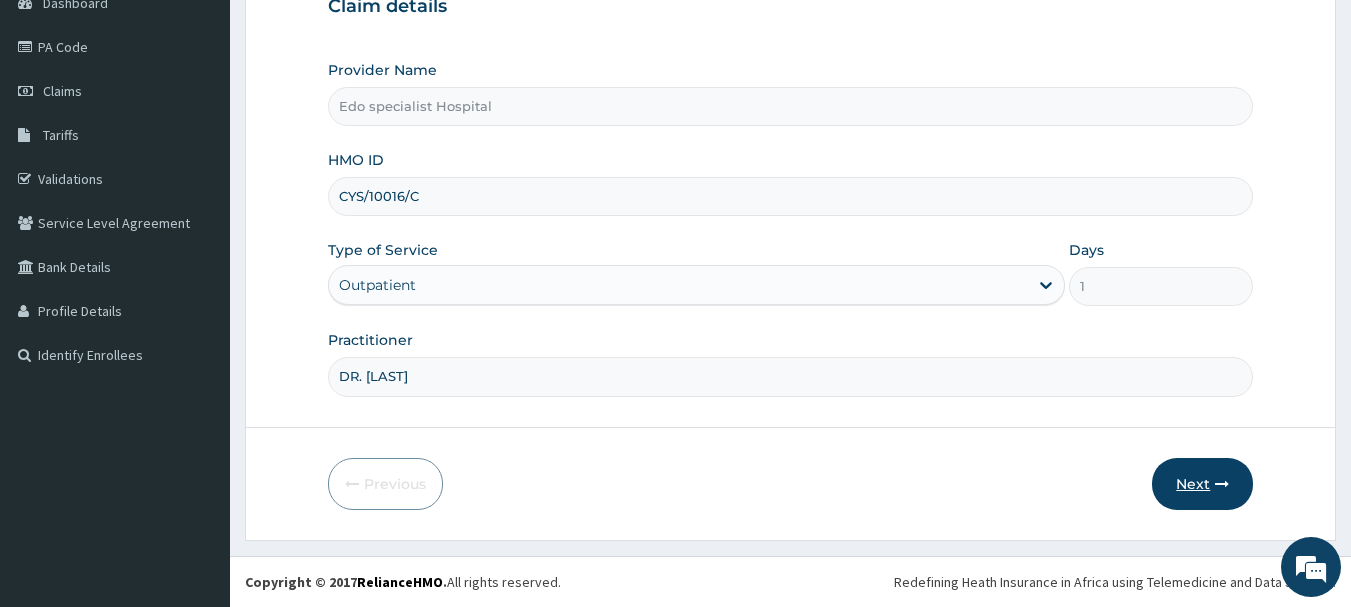 type on "DR. [LAST]" 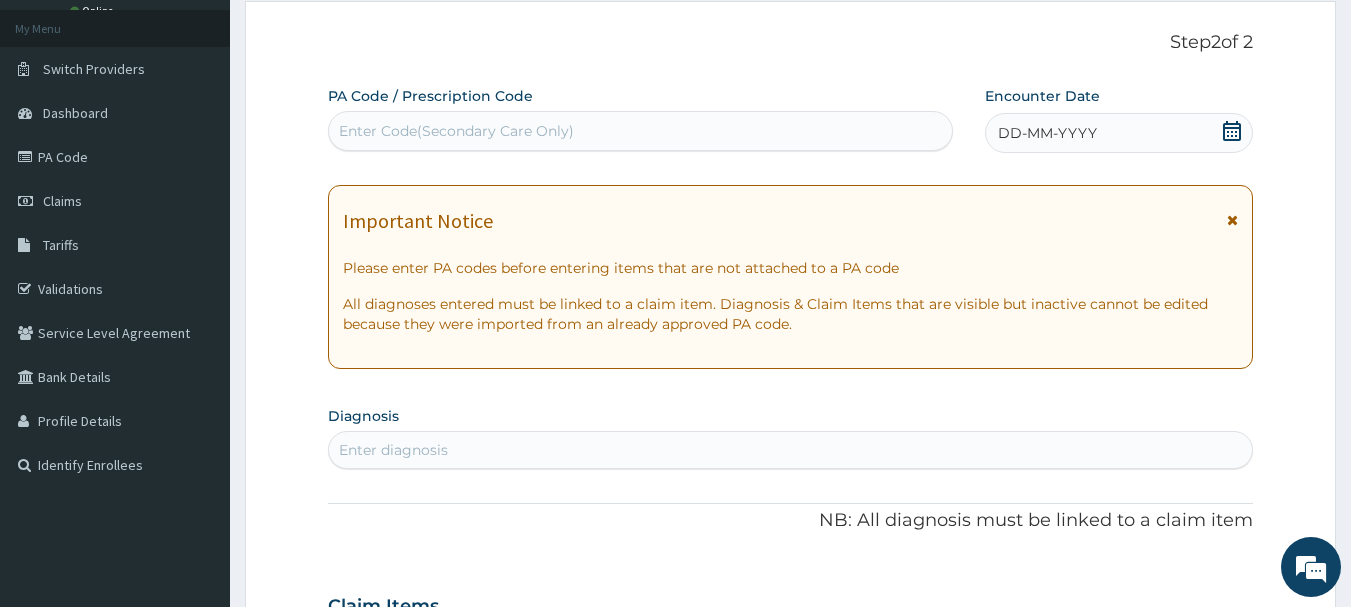 scroll, scrollTop: 0, scrollLeft: 0, axis: both 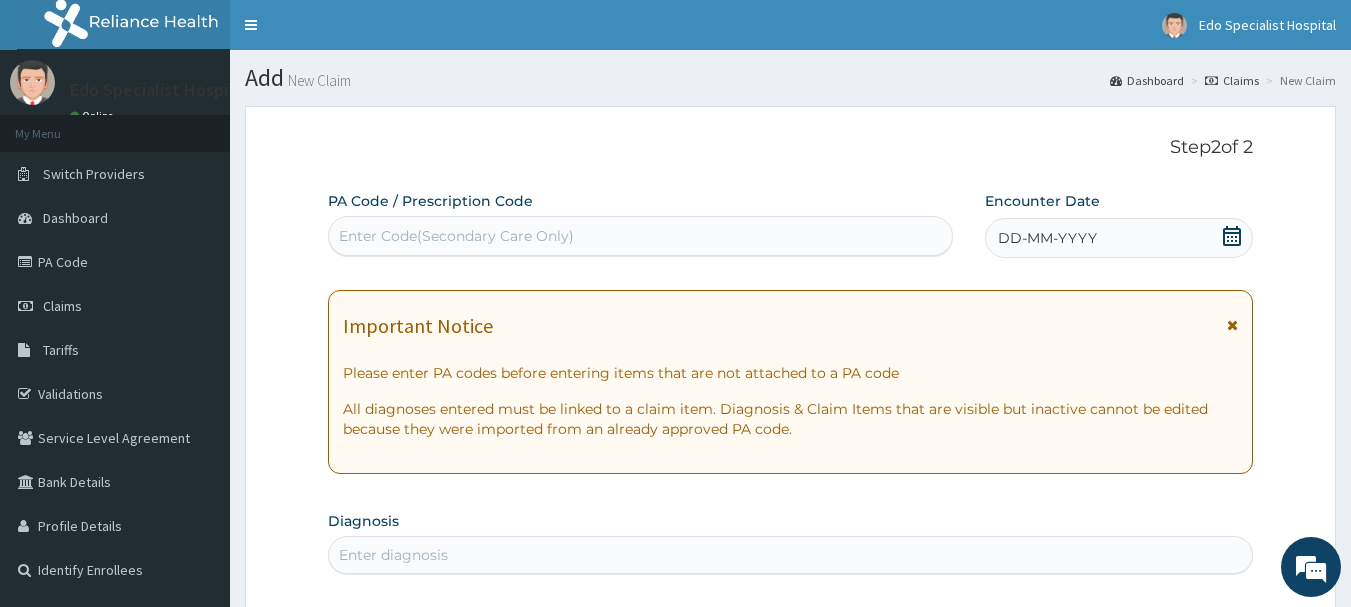 click 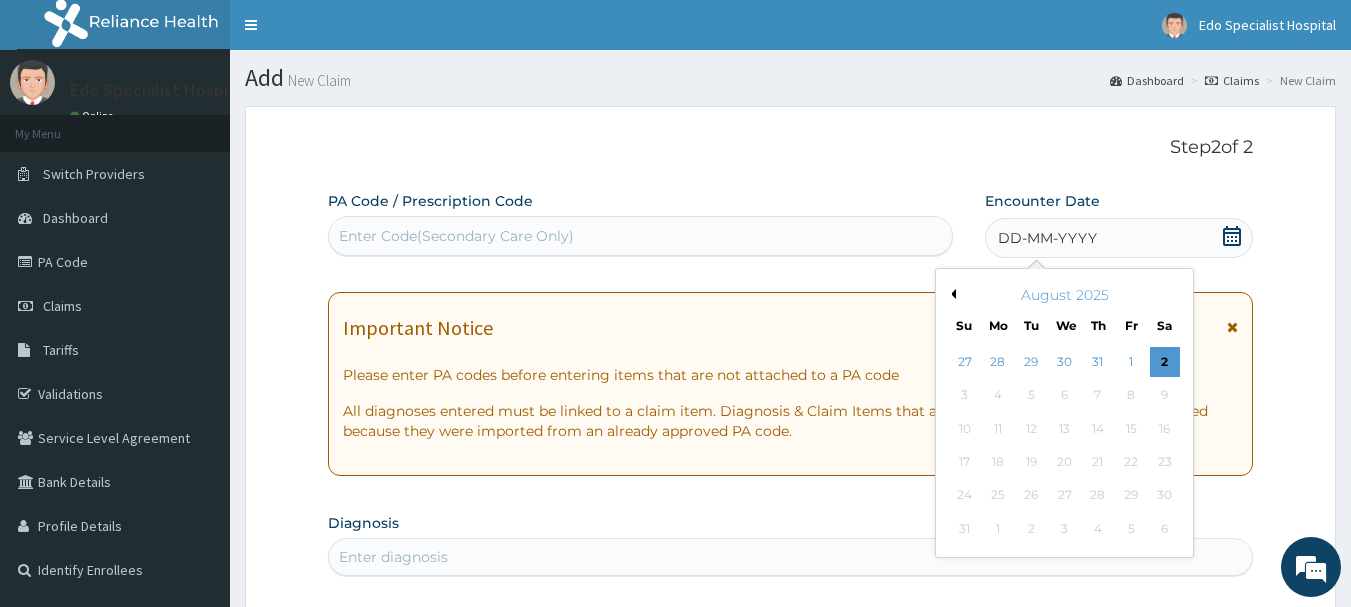 click on "August 2025" at bounding box center [1064, 295] 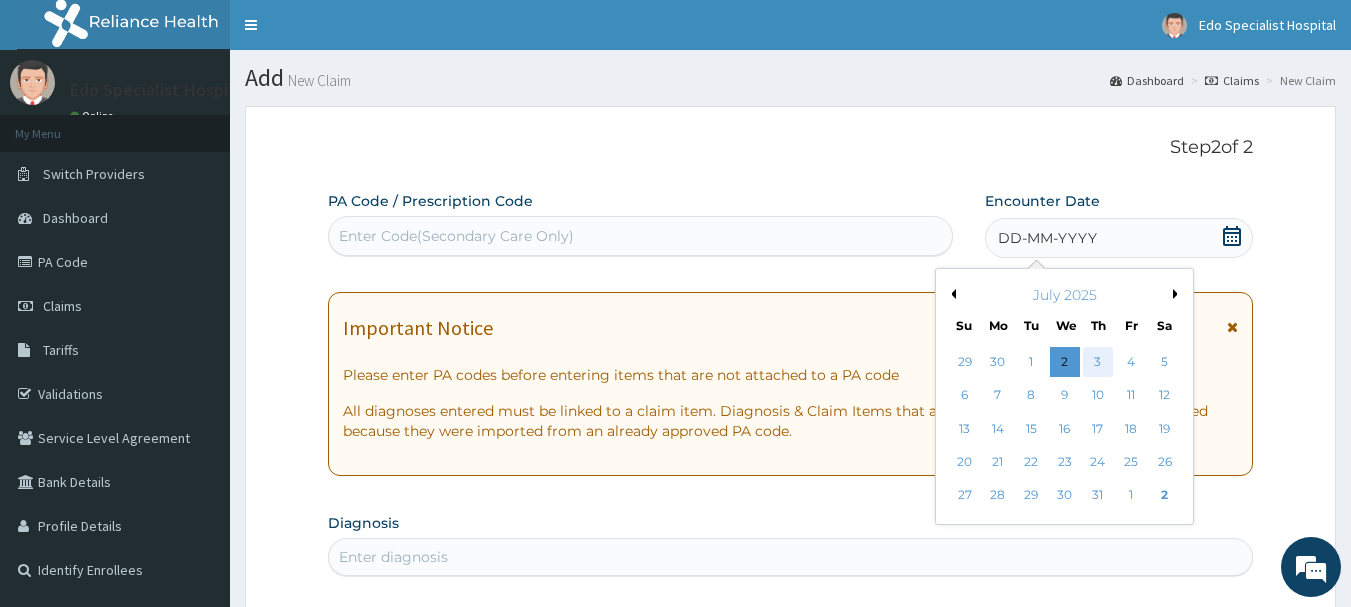 click on "3" at bounding box center (1098, 362) 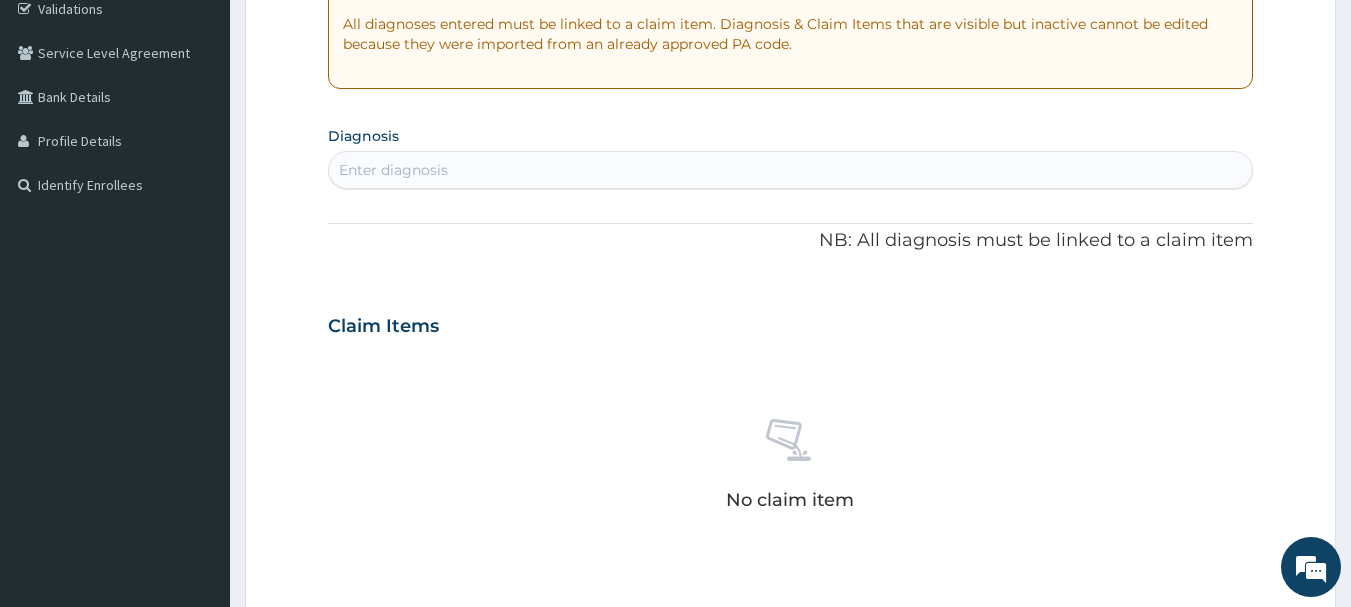 scroll, scrollTop: 400, scrollLeft: 0, axis: vertical 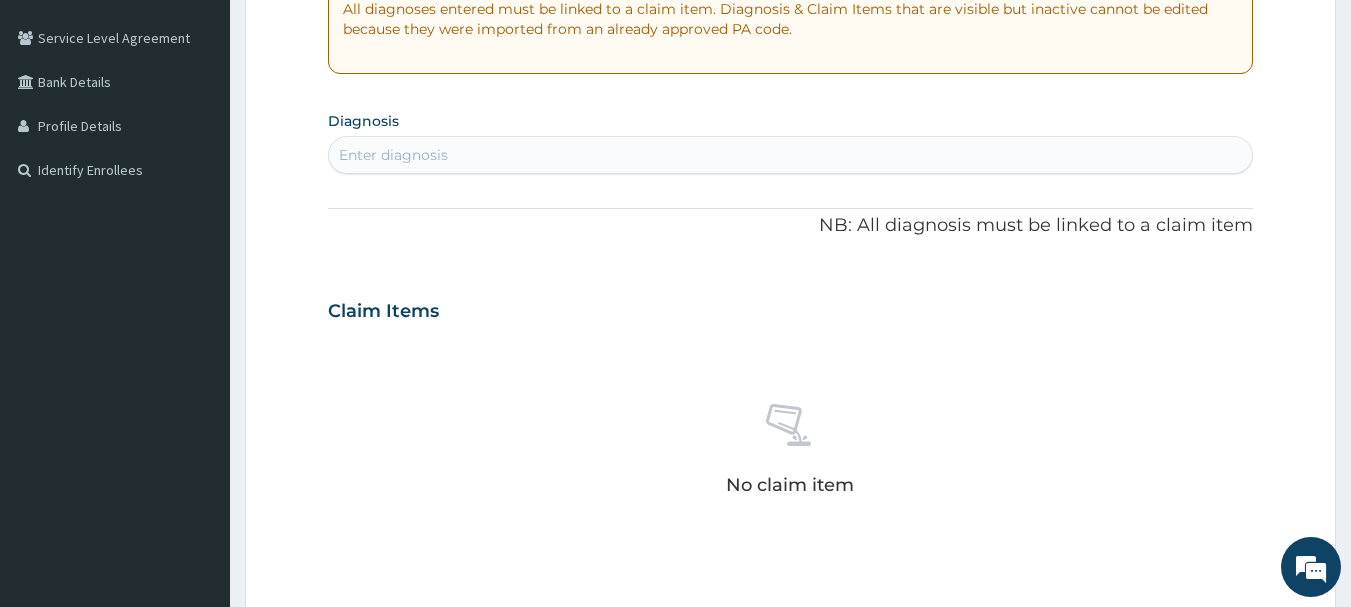 click on "Enter diagnosis" at bounding box center [393, 155] 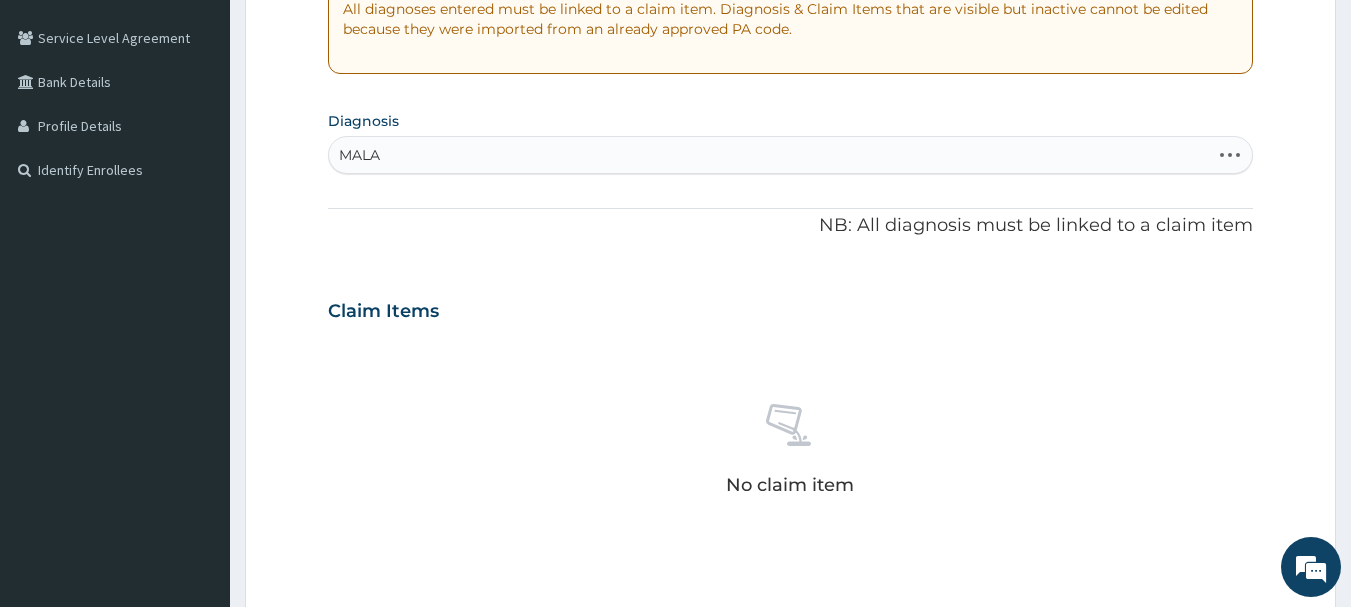 type on "MALAR" 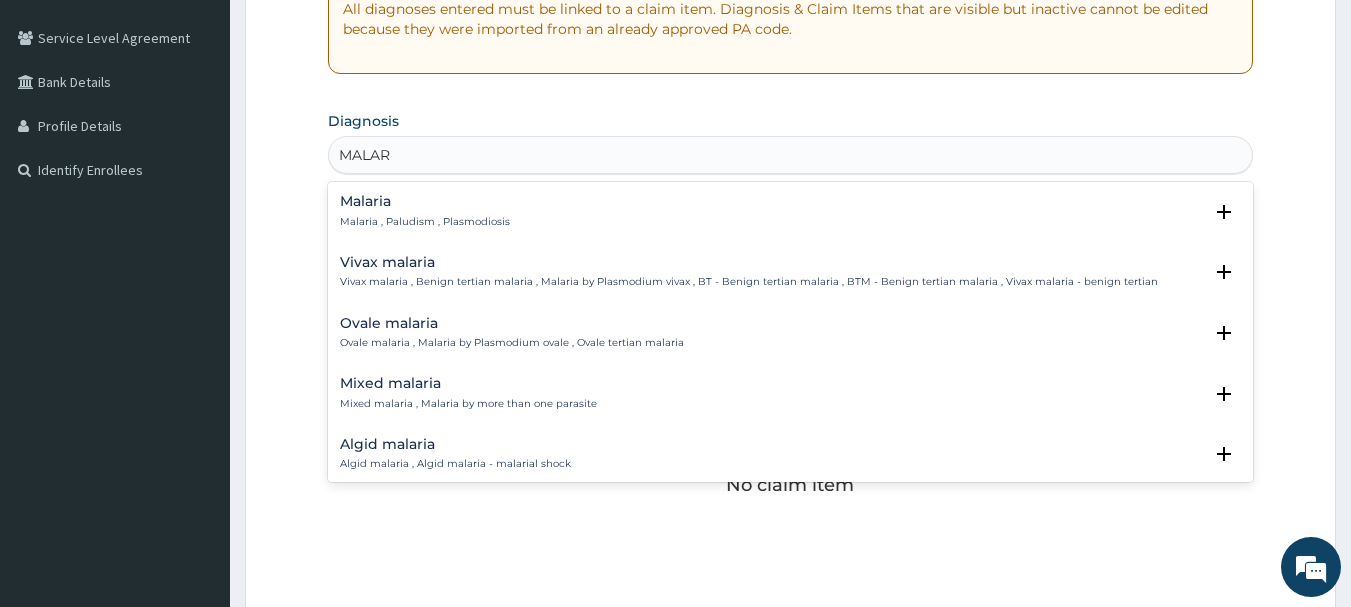 click on "Ovale malaria Ovale malaria , Malaria by Plasmodium ovale , Ovale tertian malaria" at bounding box center (512, 333) 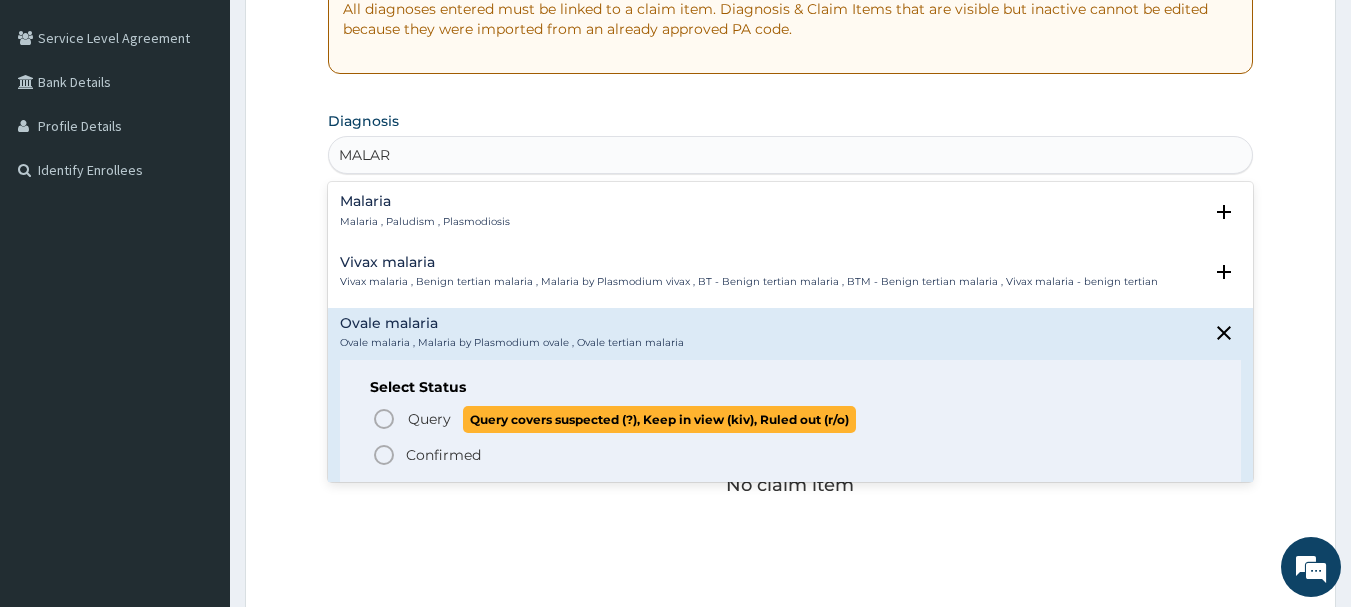 click on "Query" at bounding box center [429, 419] 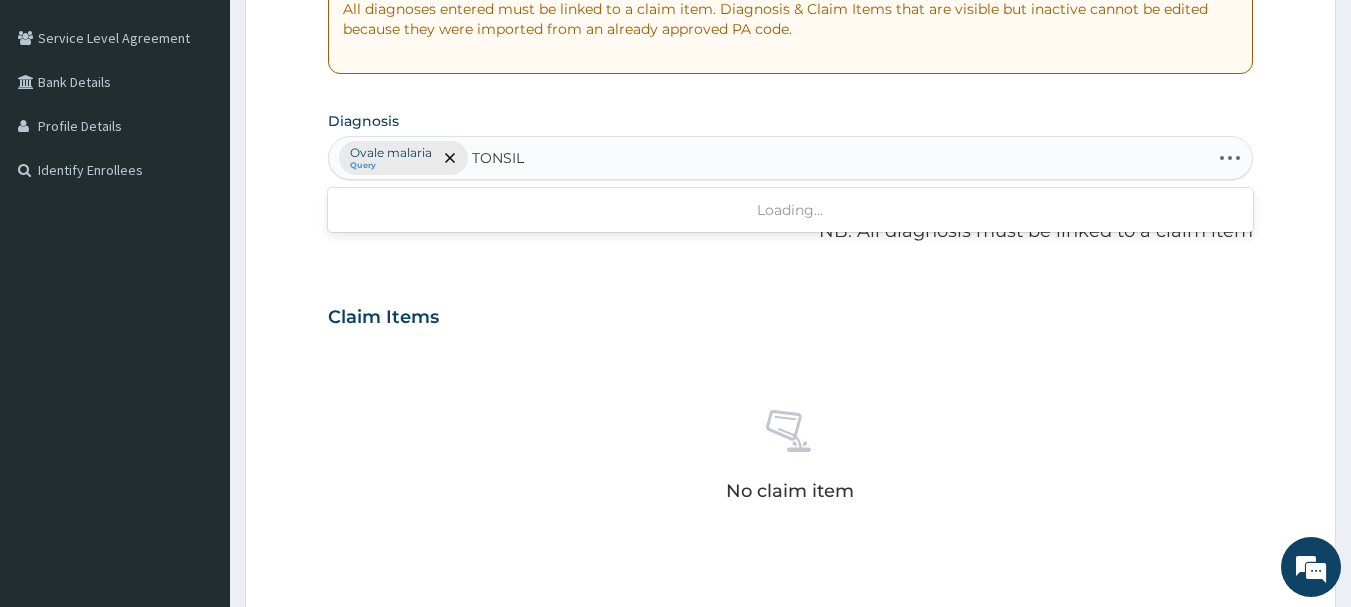 type on "TONSILL" 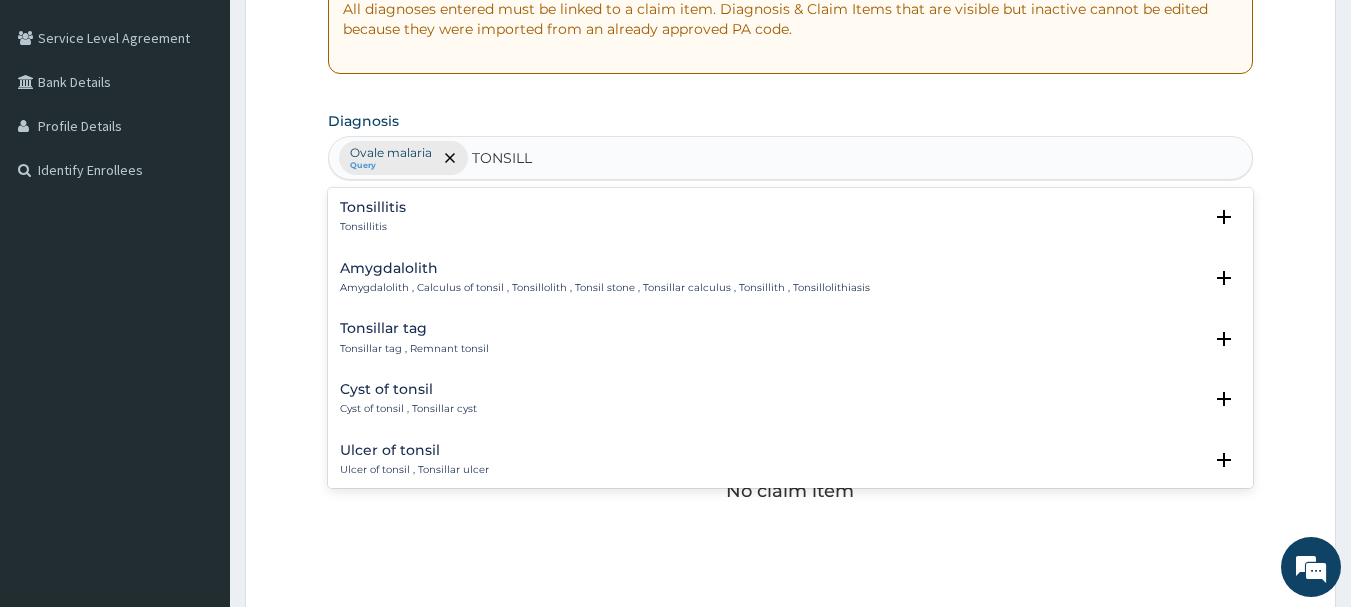 click on "Tonsillitis Tonsillitis" at bounding box center (373, 217) 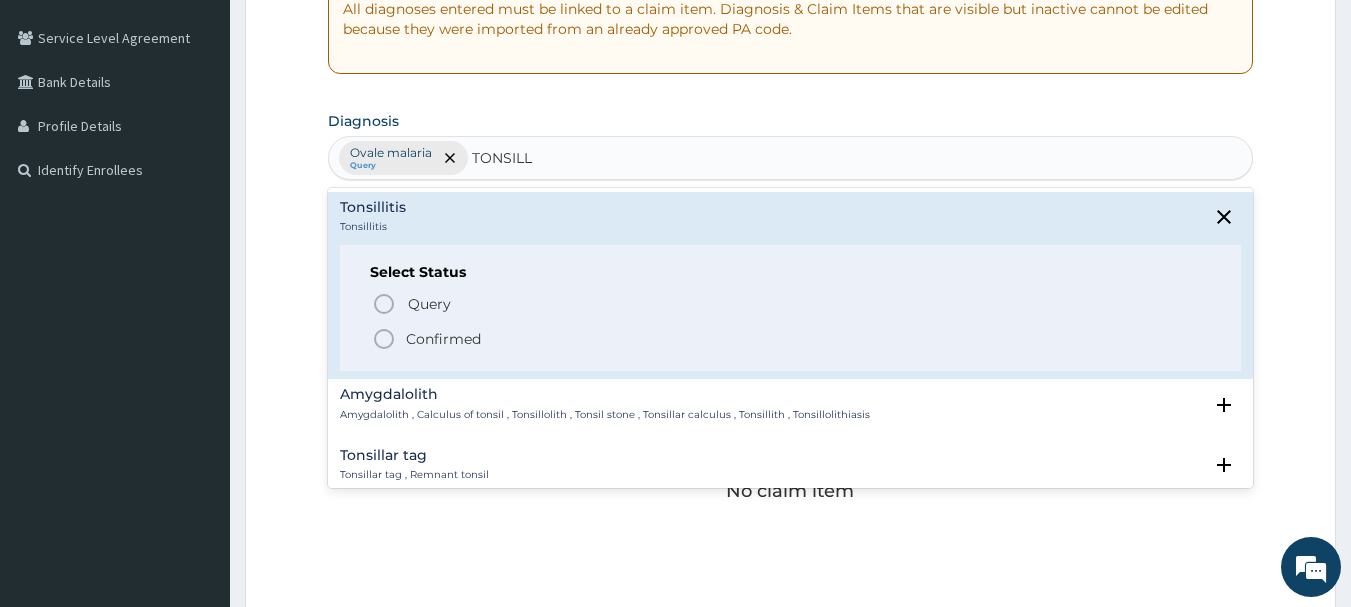 click 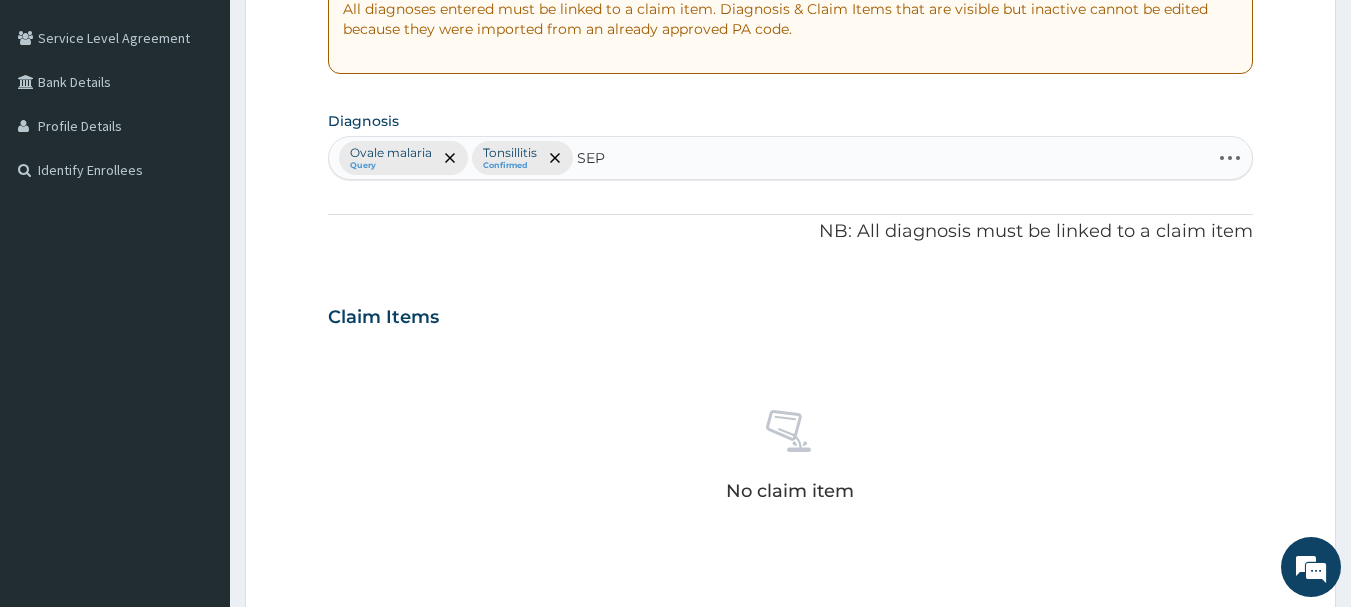 type on "SEPS" 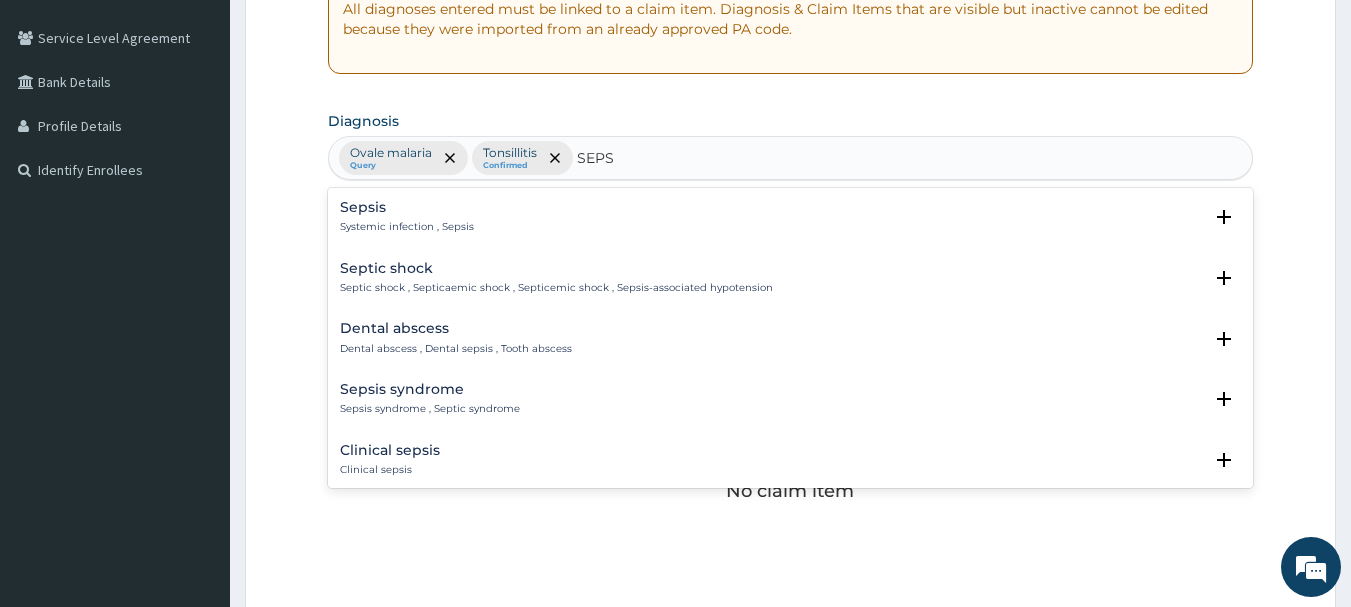 click on "Sepsis" at bounding box center (407, 207) 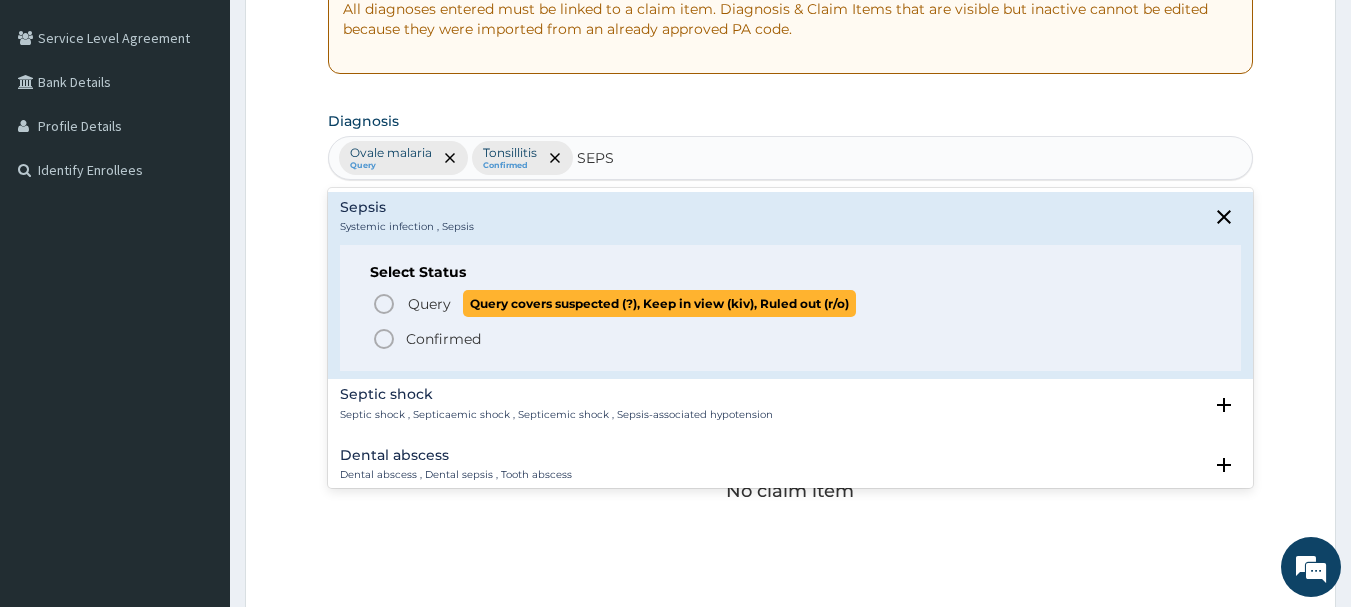 click on "Query Query covers suspected (?), Keep in view (kiv), Ruled out (r/o)" at bounding box center [792, 303] 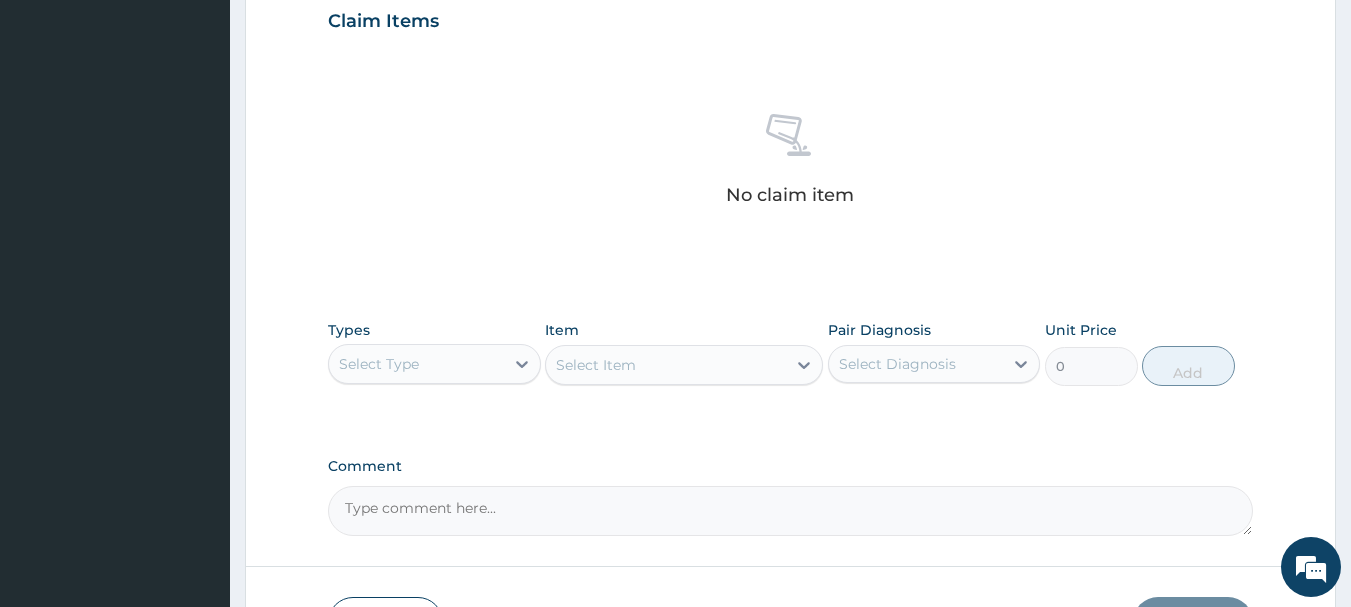 scroll, scrollTop: 700, scrollLeft: 0, axis: vertical 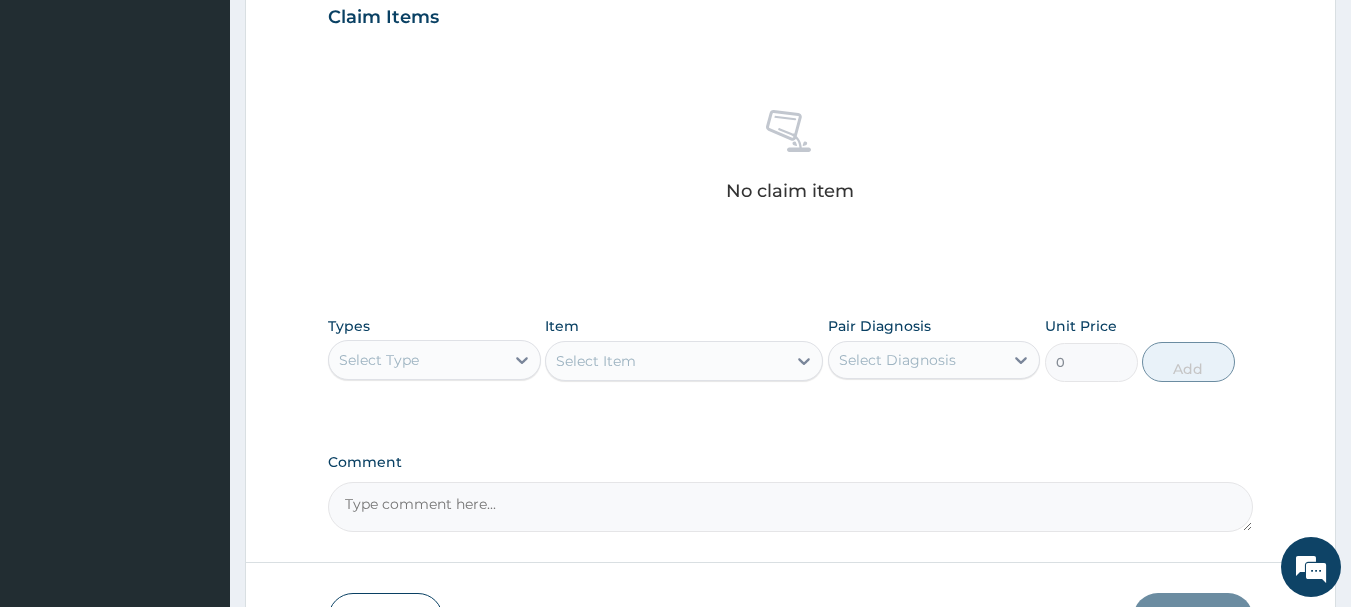 click on "Select Type" at bounding box center (379, 360) 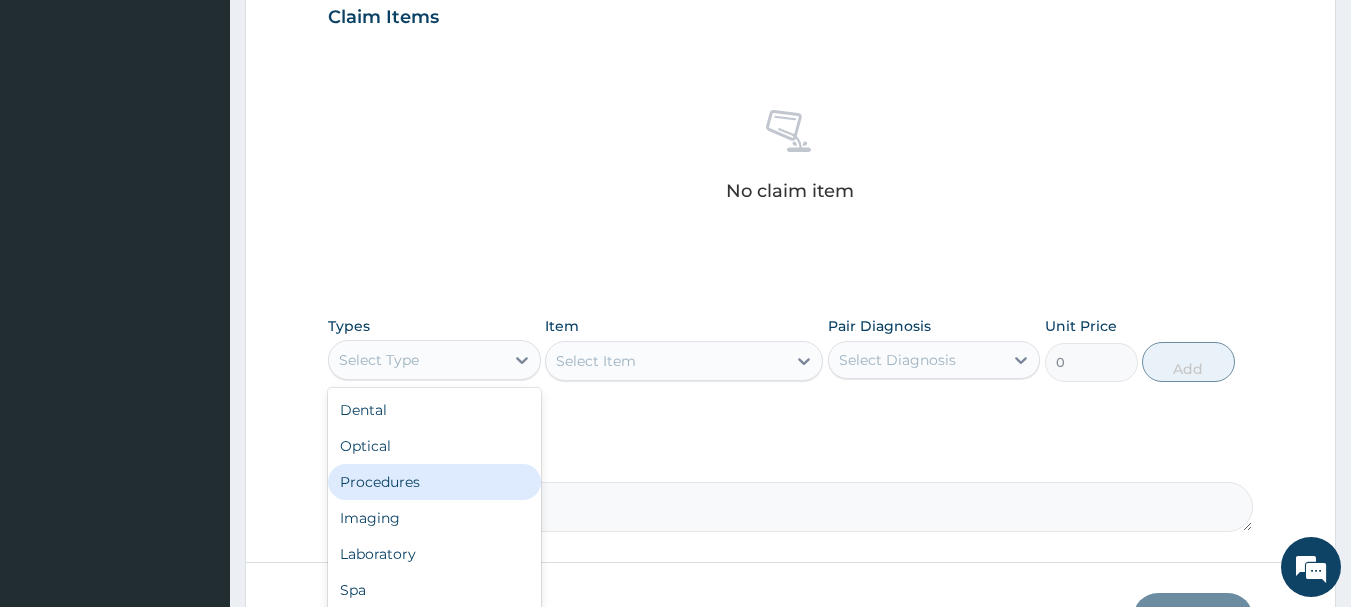 click on "Procedures" at bounding box center [434, 482] 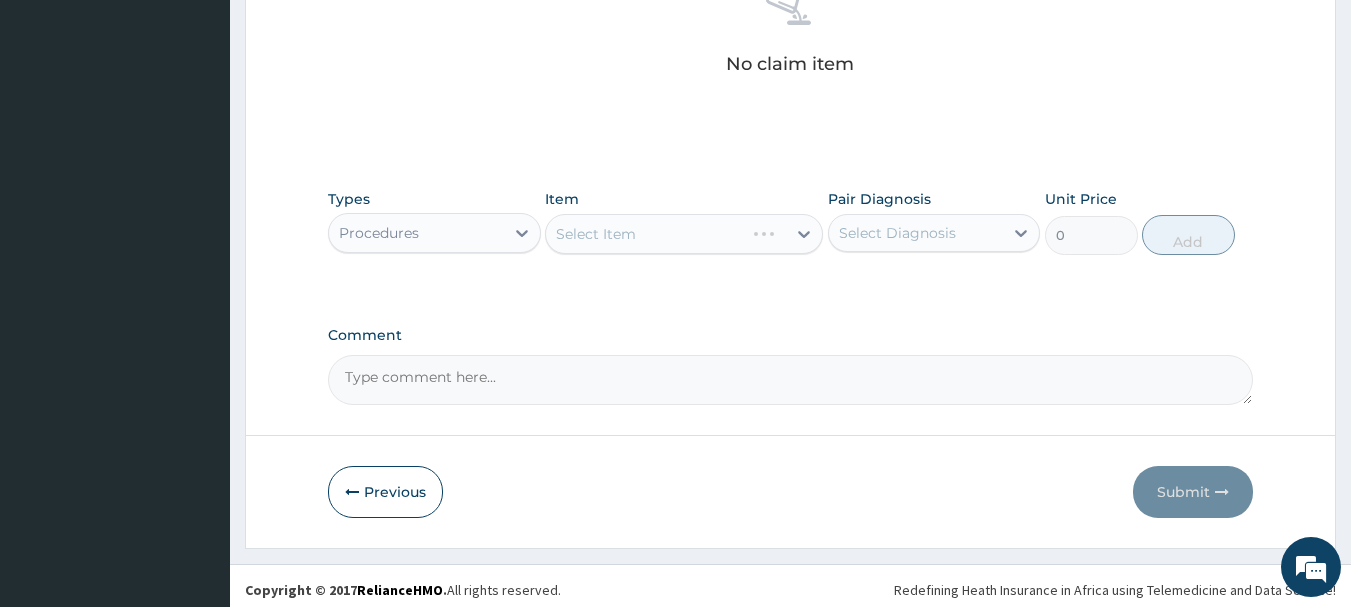 scroll, scrollTop: 835, scrollLeft: 0, axis: vertical 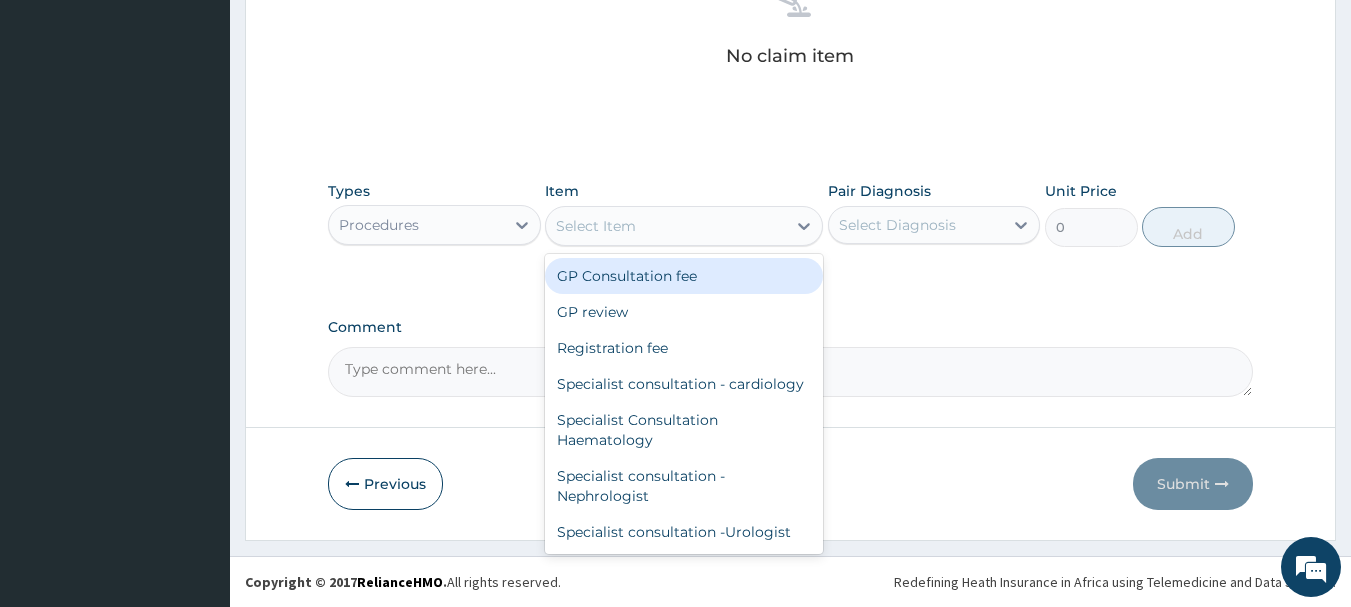 click on "Select Item" at bounding box center [596, 226] 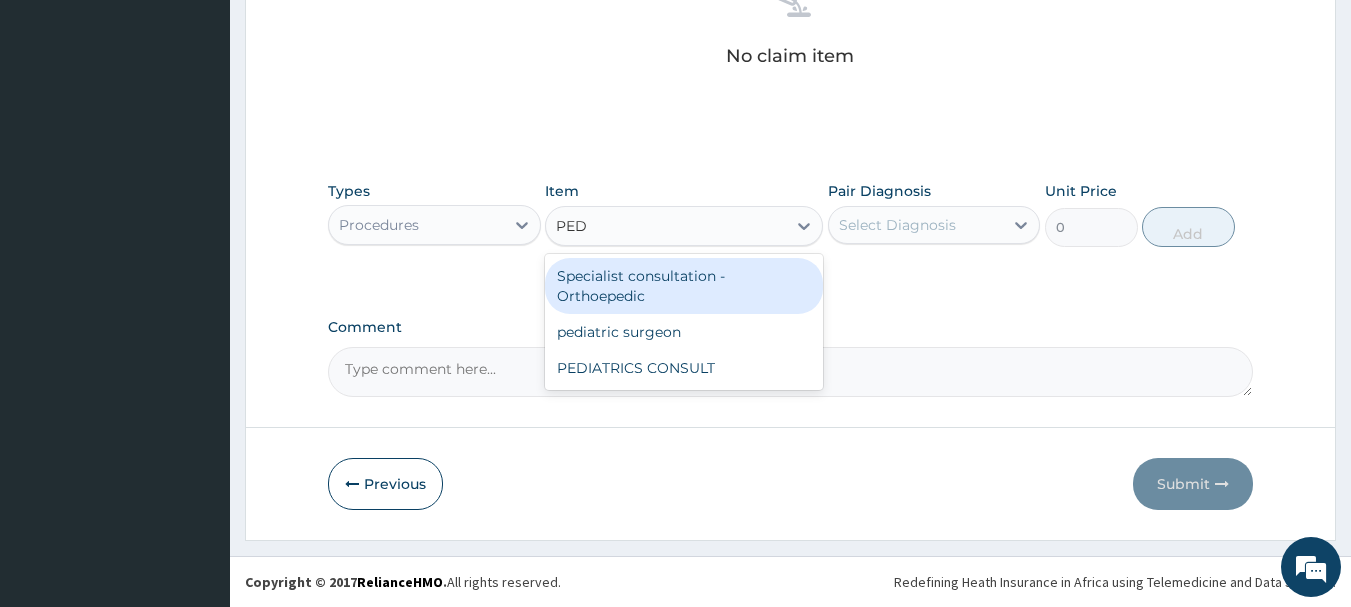 type on "PEDI" 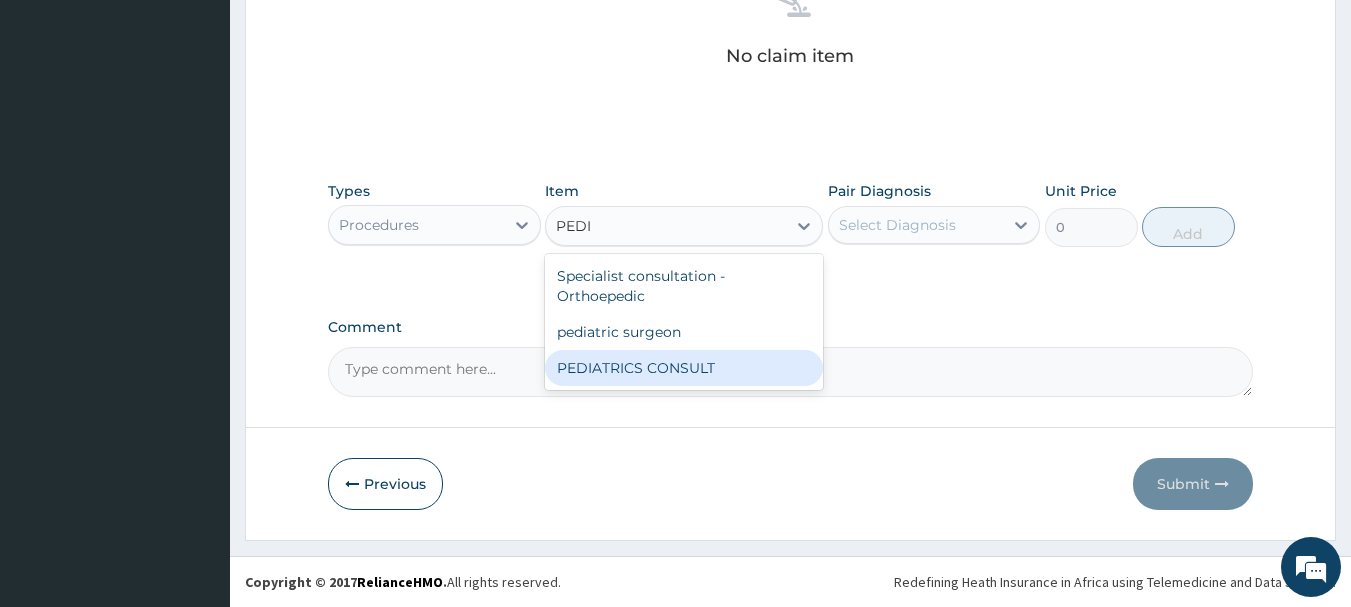 click on "PEDIATRICS CONSULT" at bounding box center [684, 368] 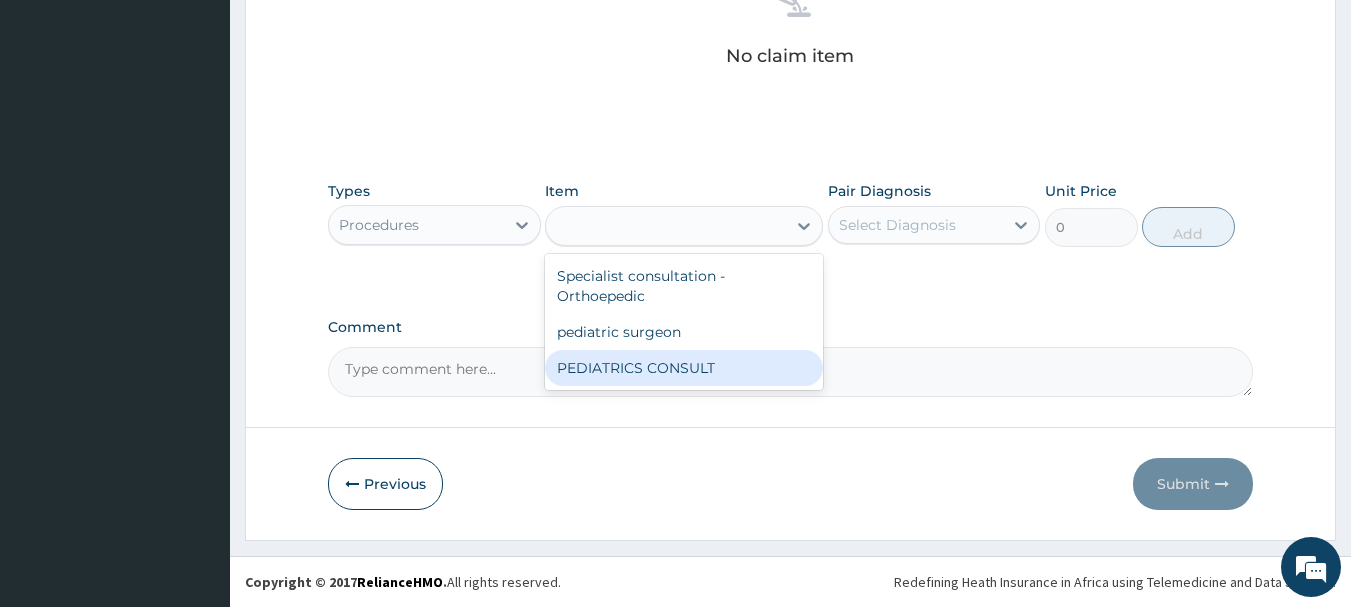 type on "10000" 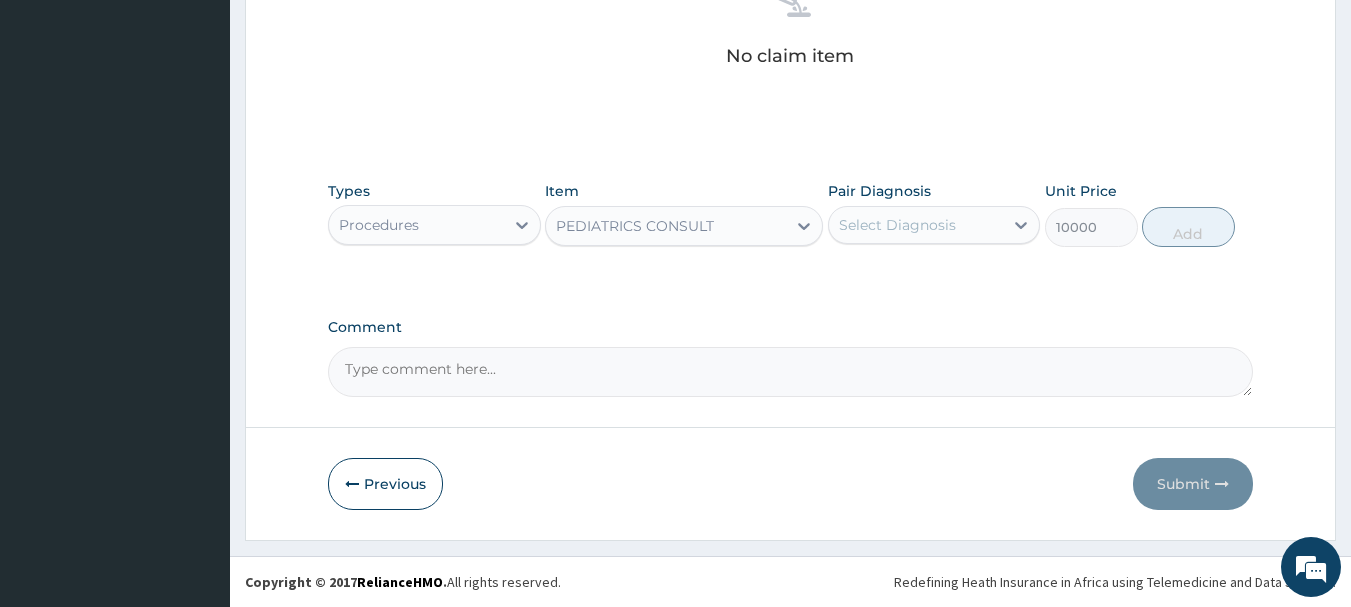 click on "Select Diagnosis" at bounding box center [897, 225] 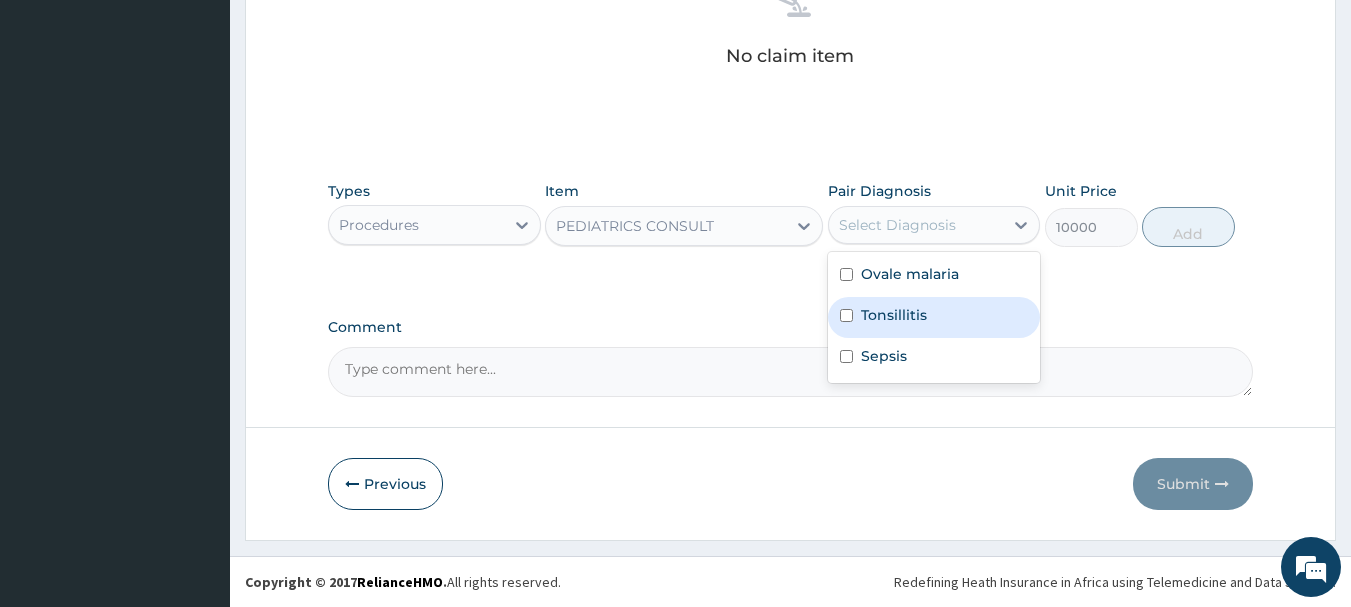 click on "Tonsillitis" at bounding box center (934, 317) 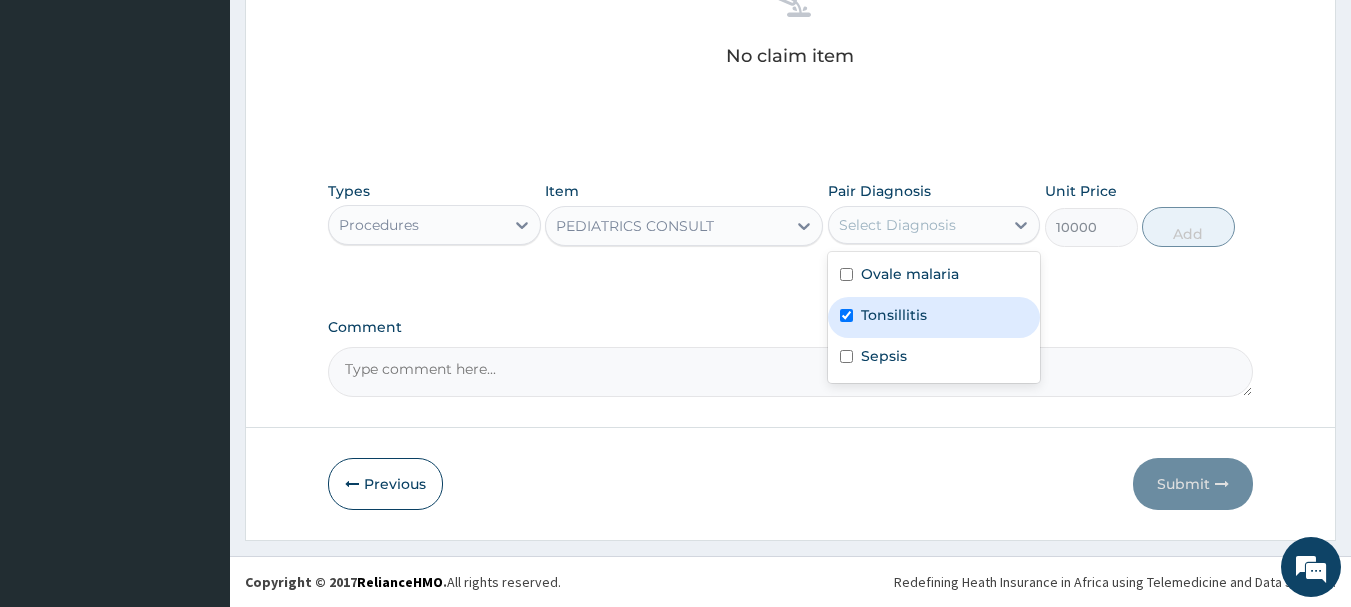 checkbox on "true" 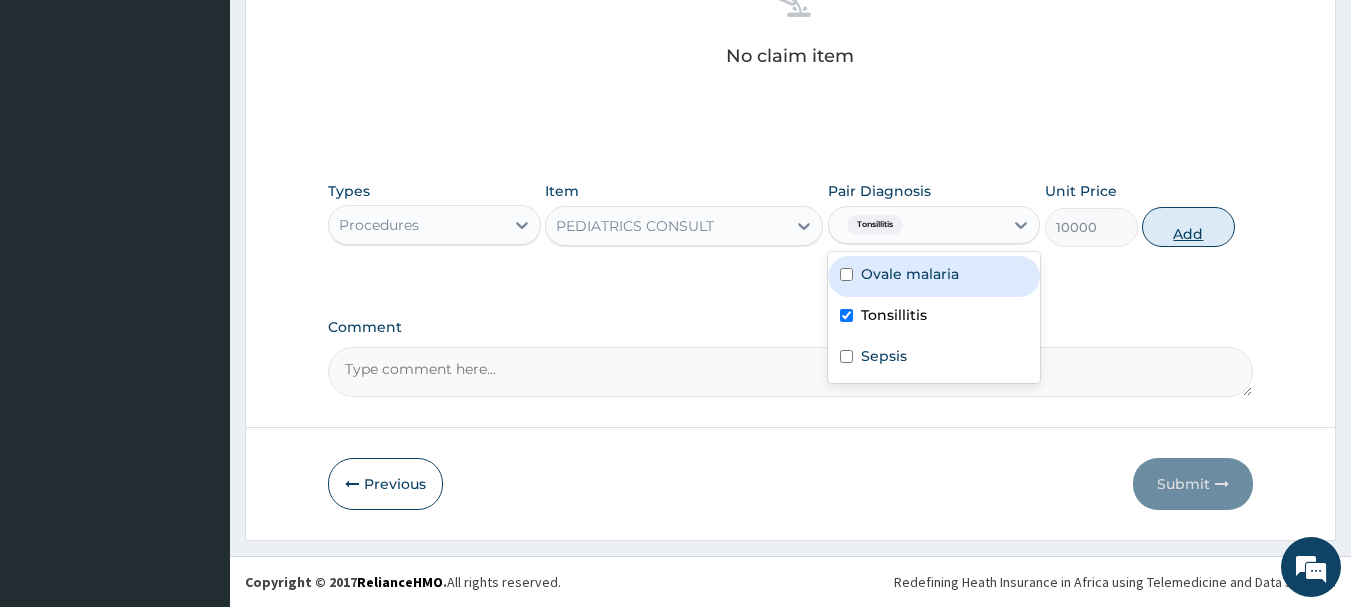 click on "Add" at bounding box center (1188, 227) 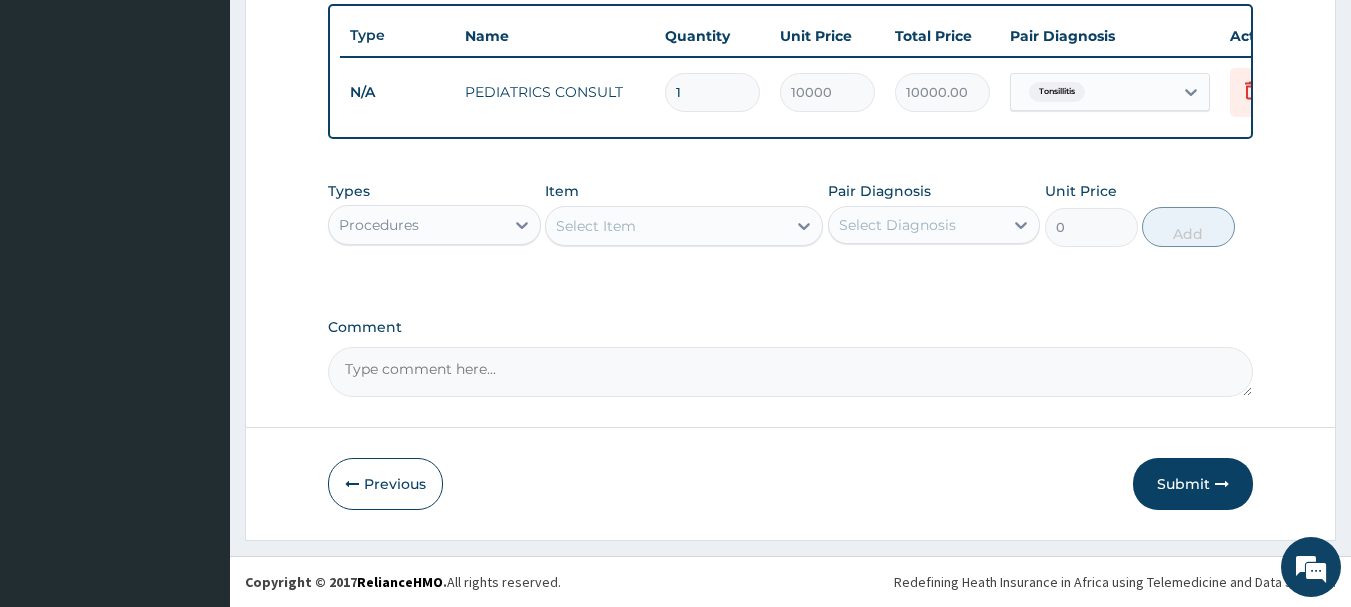 scroll, scrollTop: 755, scrollLeft: 0, axis: vertical 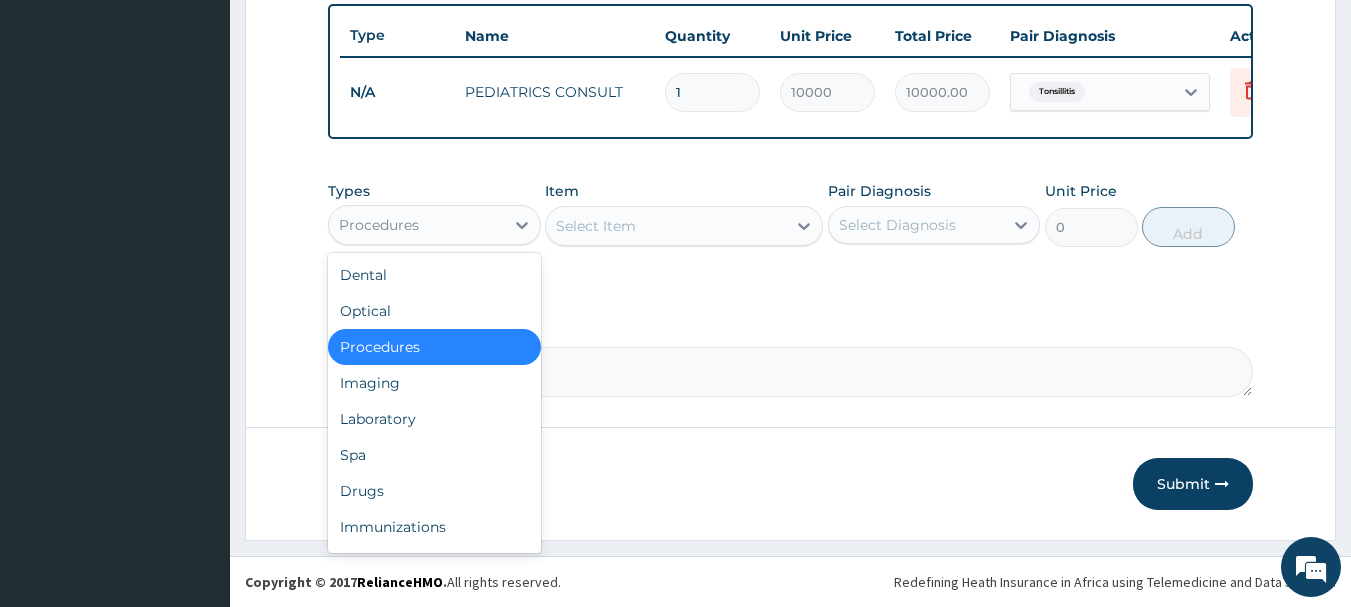 click on "Procedures" at bounding box center (416, 225) 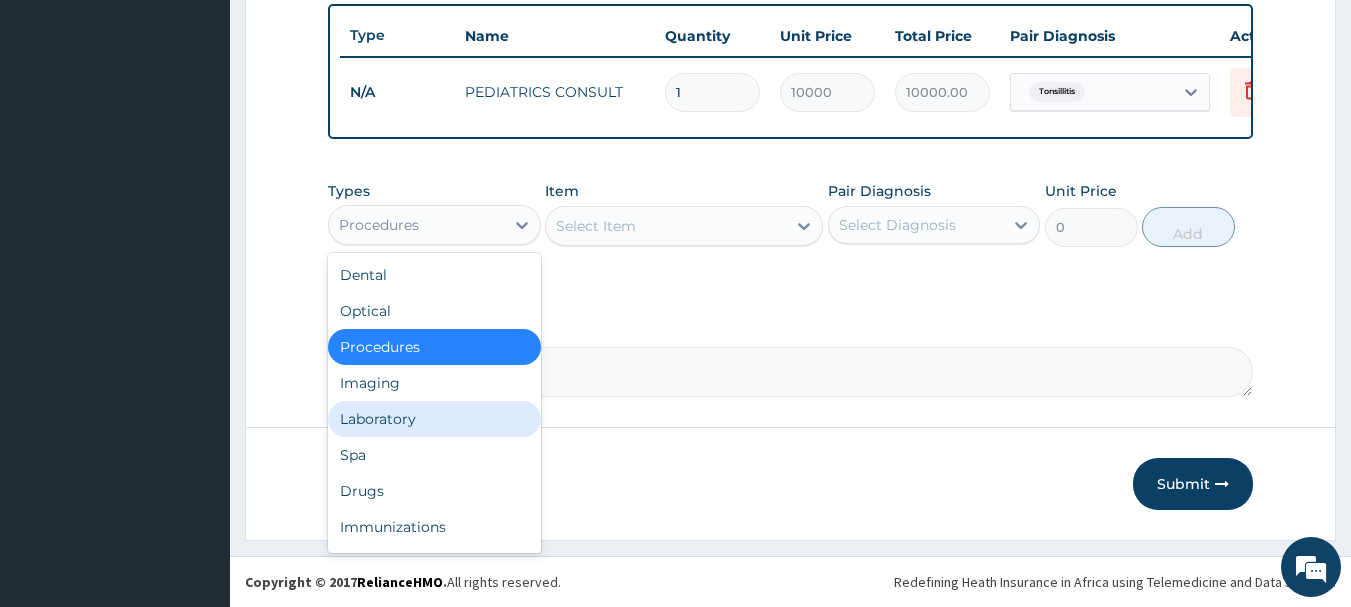 click on "Laboratory" at bounding box center [434, 419] 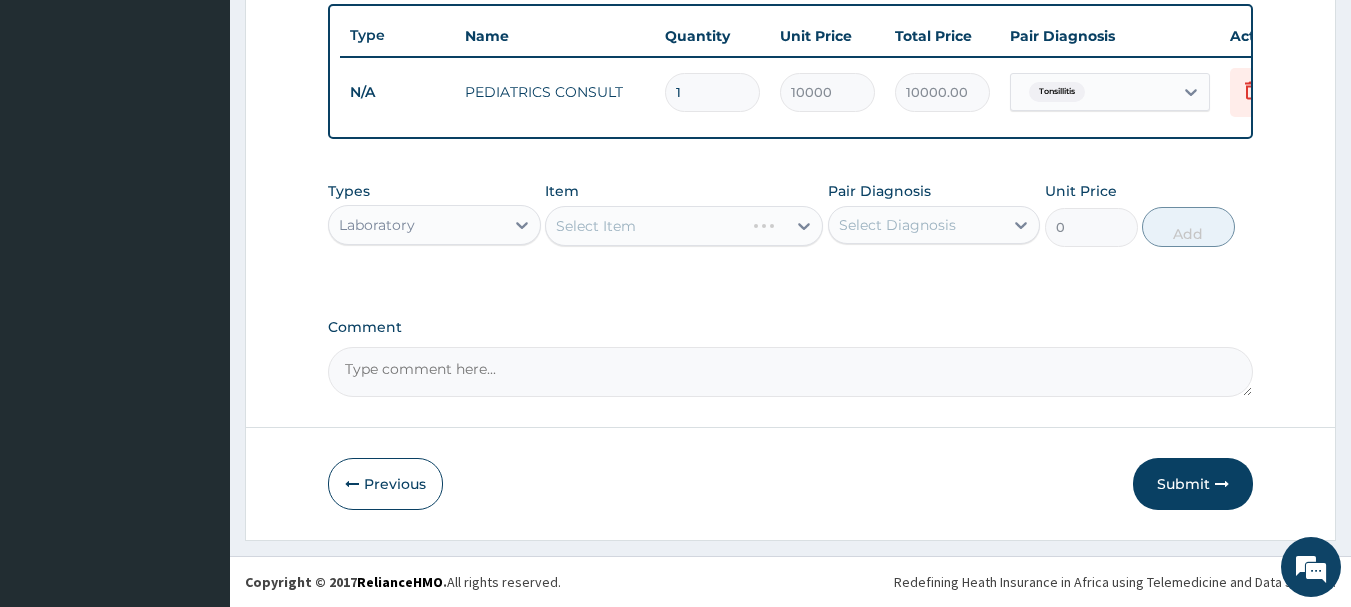 click on "Select Item" at bounding box center (684, 226) 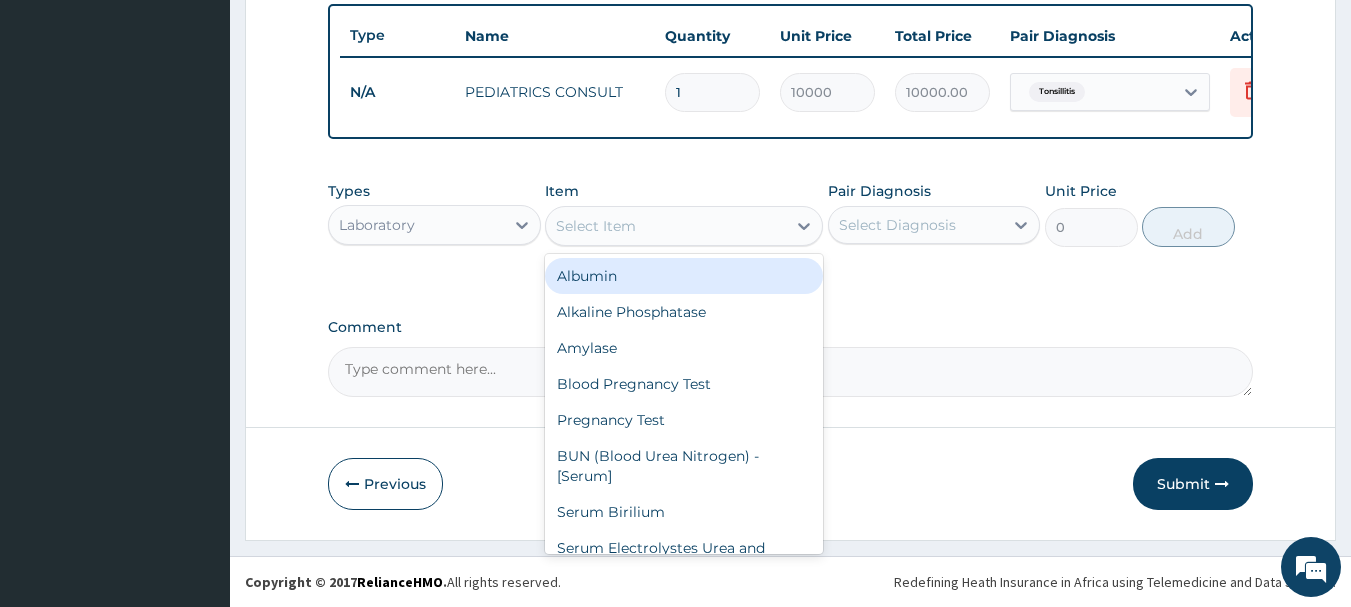 click on "Select Item" at bounding box center [666, 226] 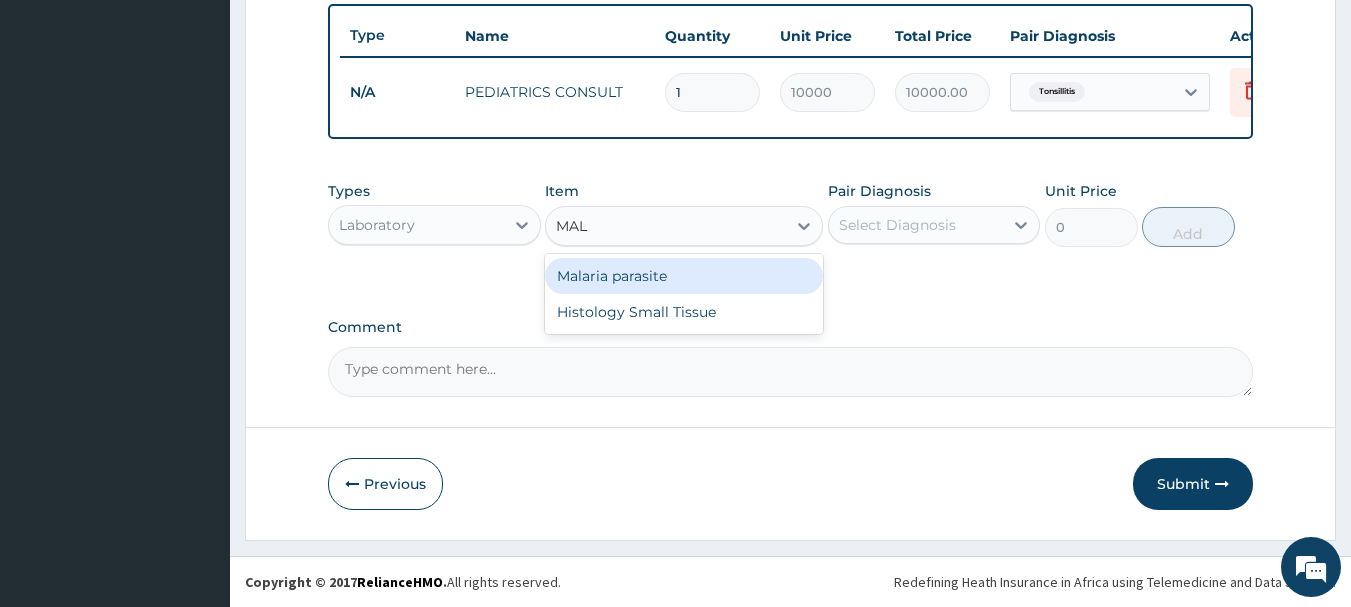 type on "MALA" 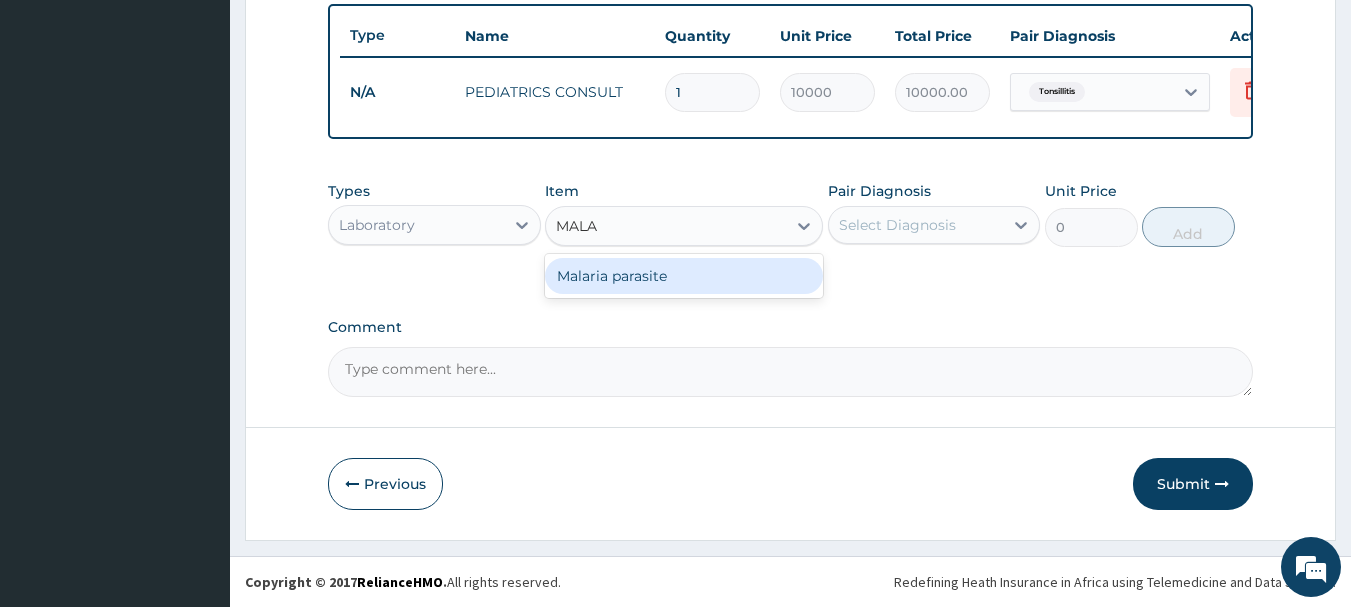 click on "Malaria parasite" at bounding box center (684, 276) 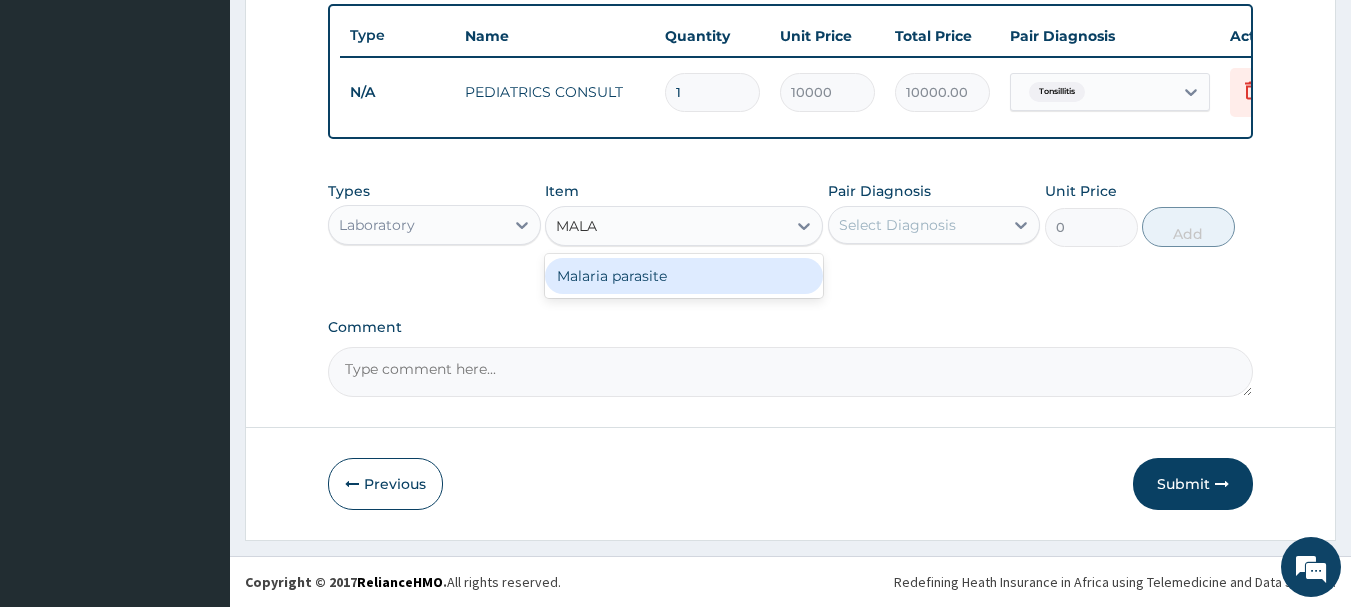 type 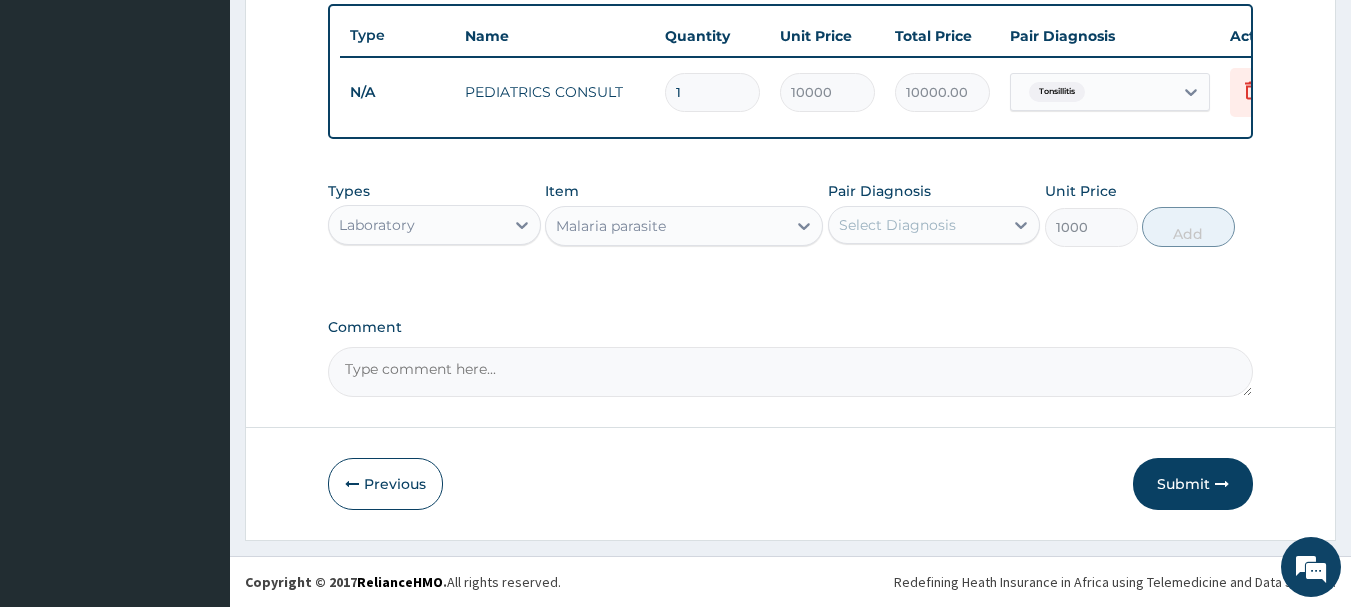click on "Select Diagnosis" at bounding box center [916, 225] 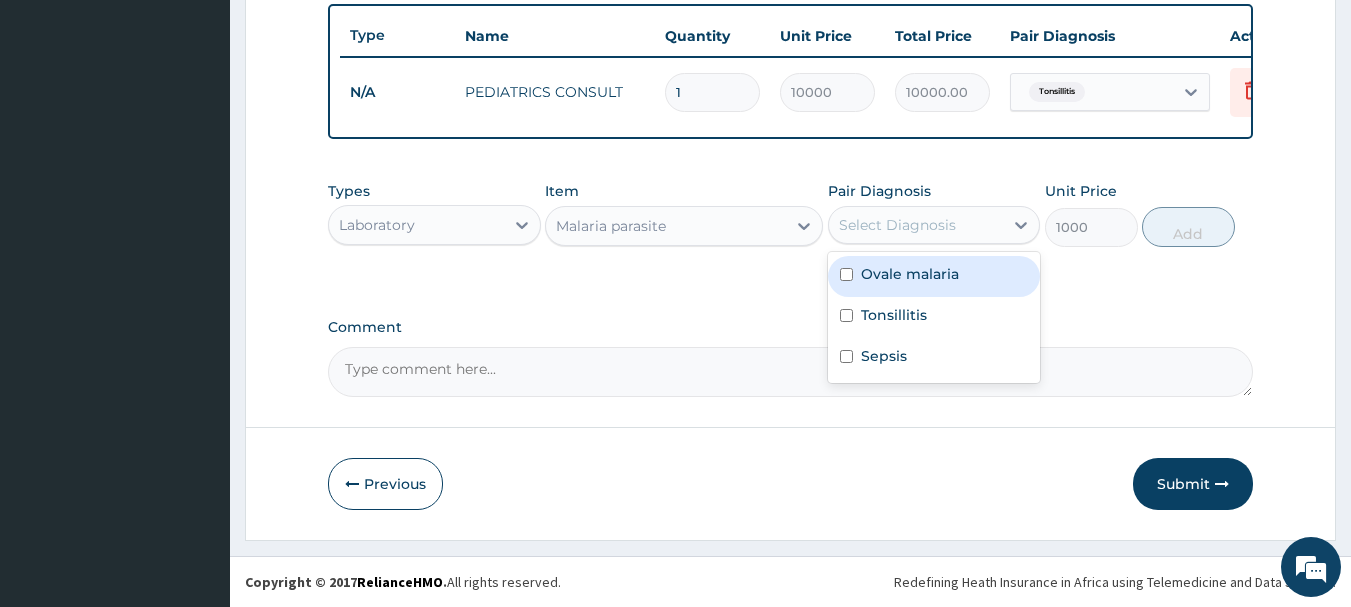 click on "Ovale malaria" at bounding box center [934, 276] 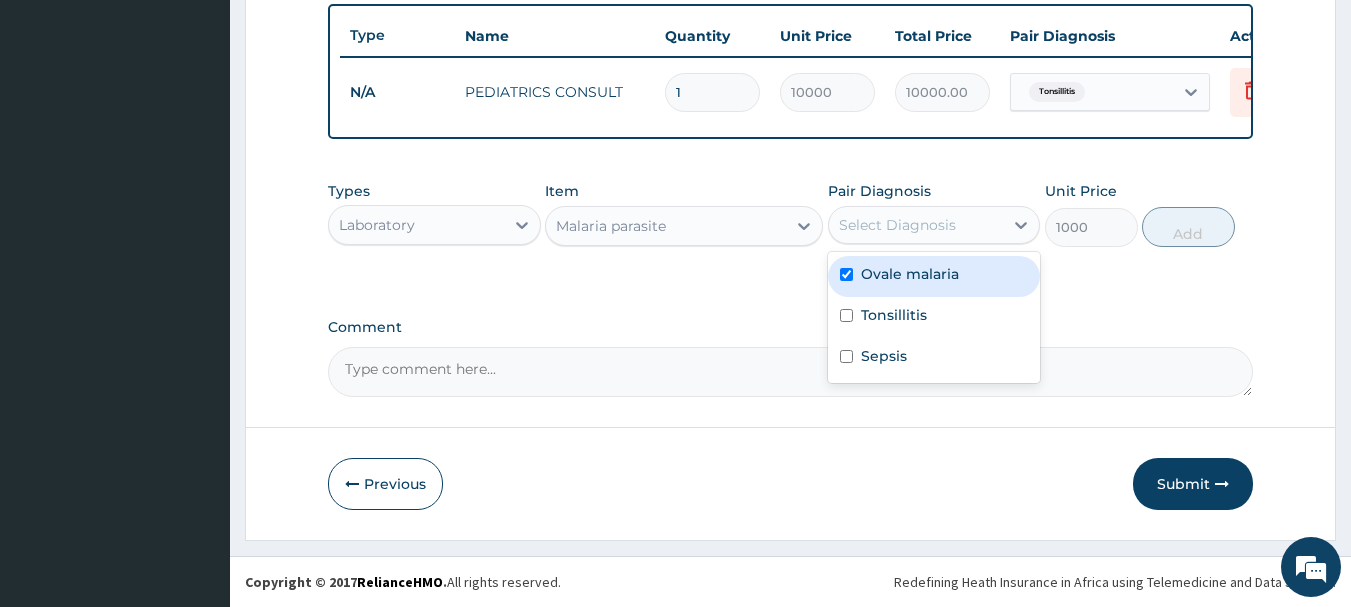 checkbox on "true" 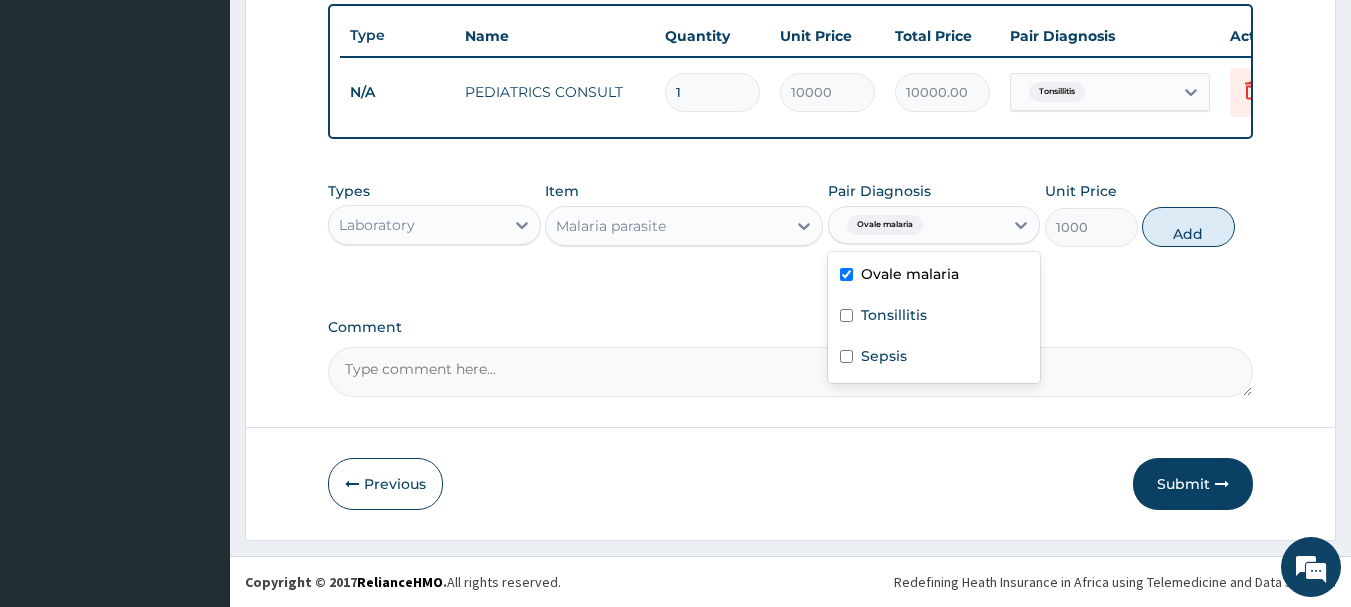drag, startPoint x: 1167, startPoint y: 229, endPoint x: 1146, endPoint y: 234, distance: 21.587032 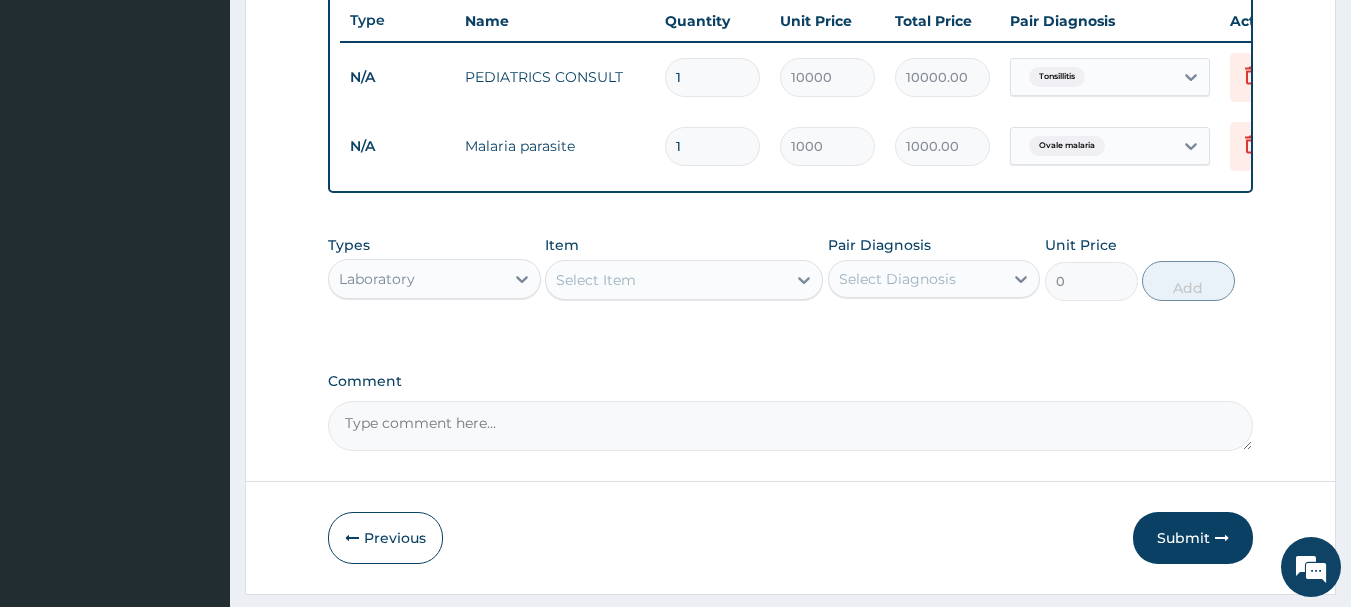 click on "Select Item" at bounding box center (596, 280) 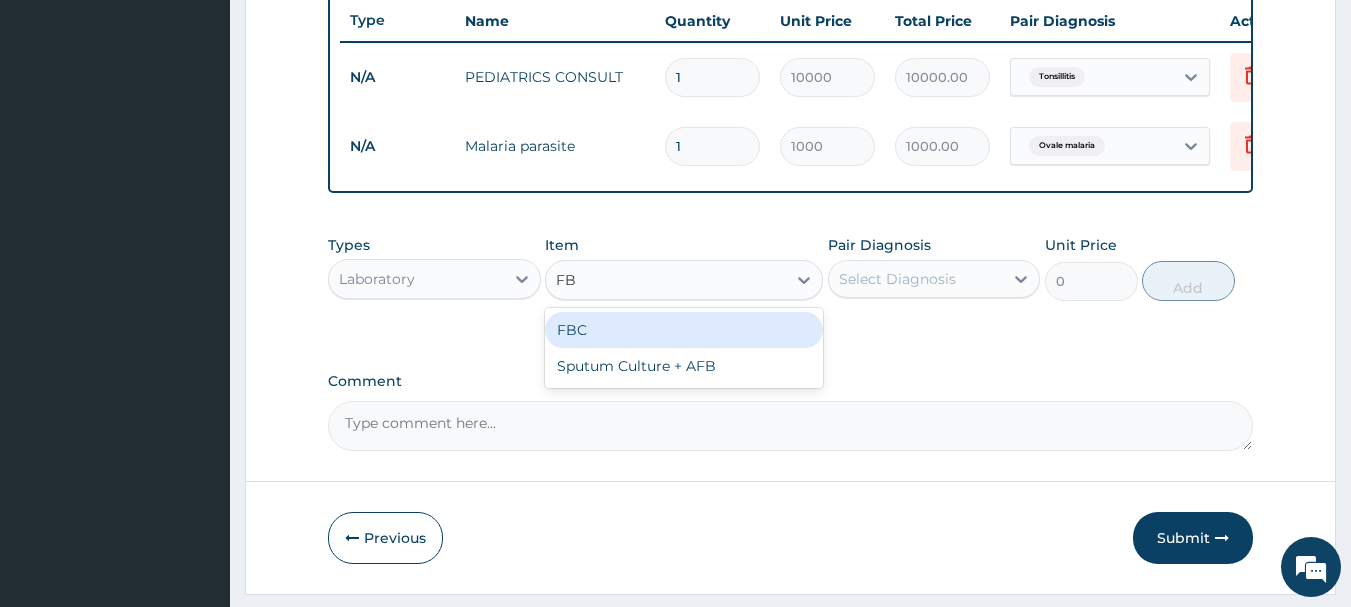 type on "FBC" 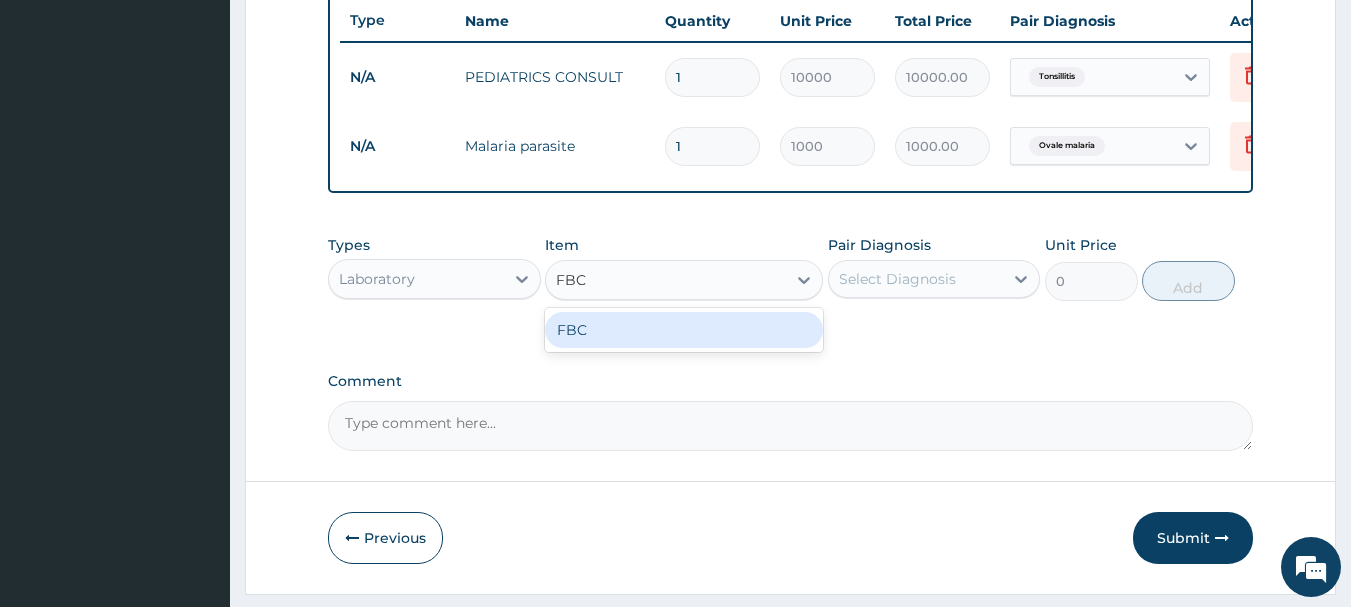 click on "FBC" at bounding box center [684, 330] 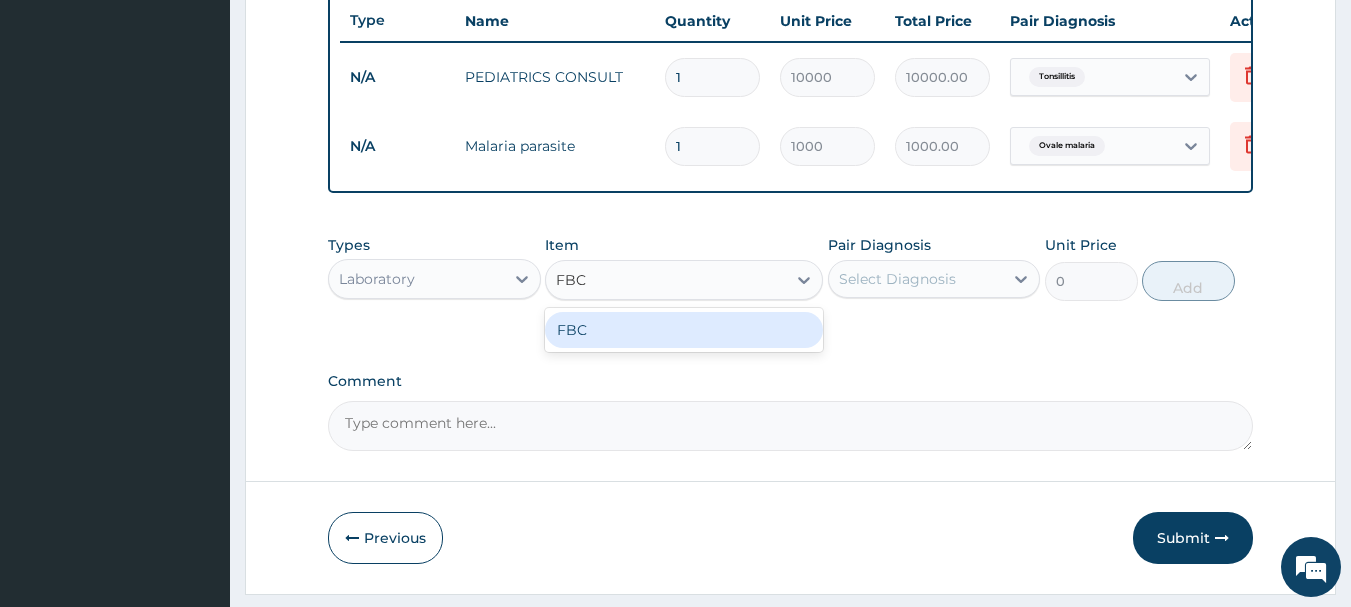 type 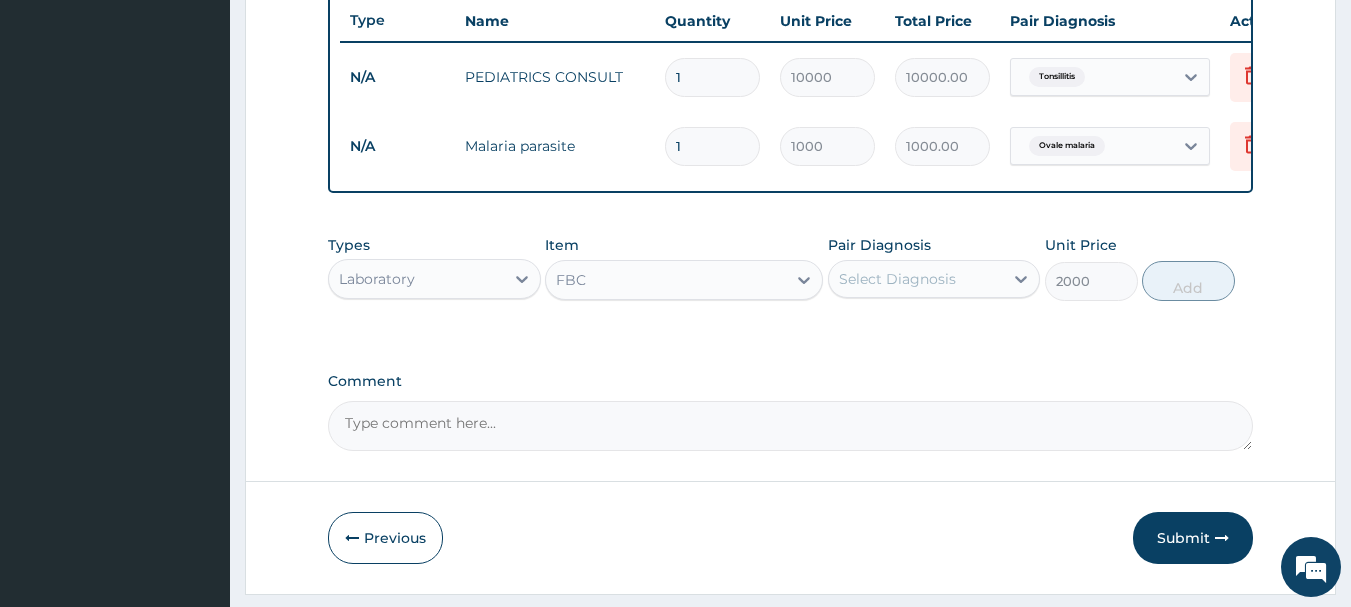 click on "Select Diagnosis" at bounding box center [897, 279] 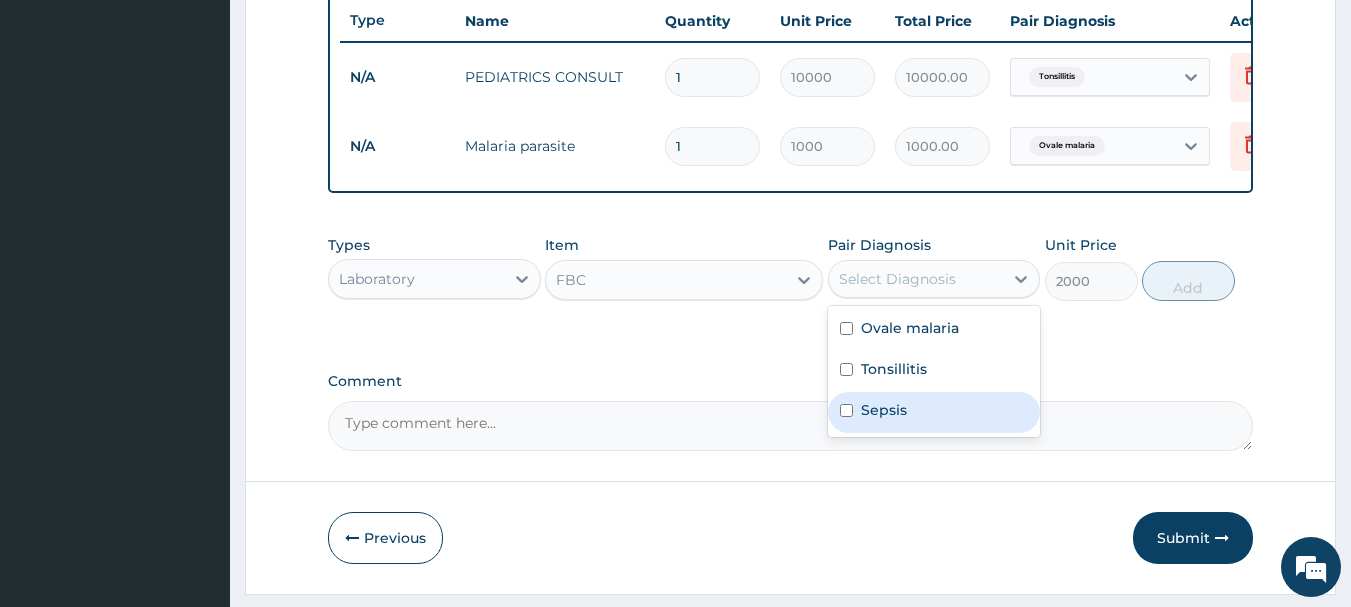 click on "Sepsis" at bounding box center [884, 410] 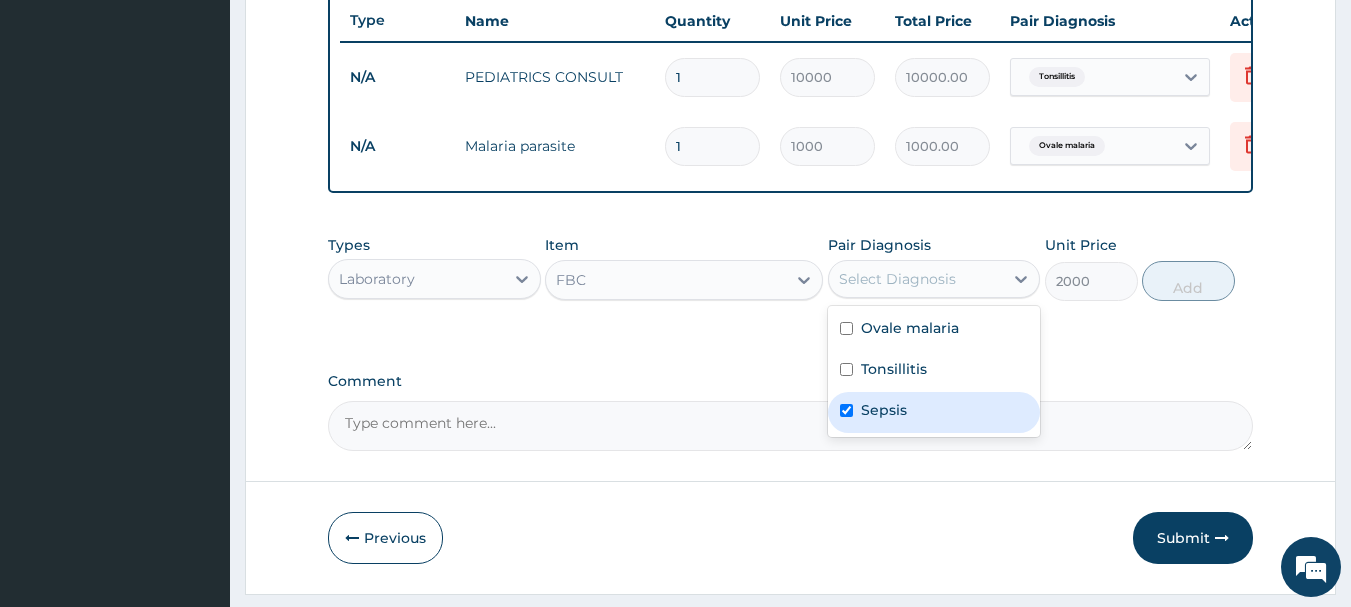 checkbox on "true" 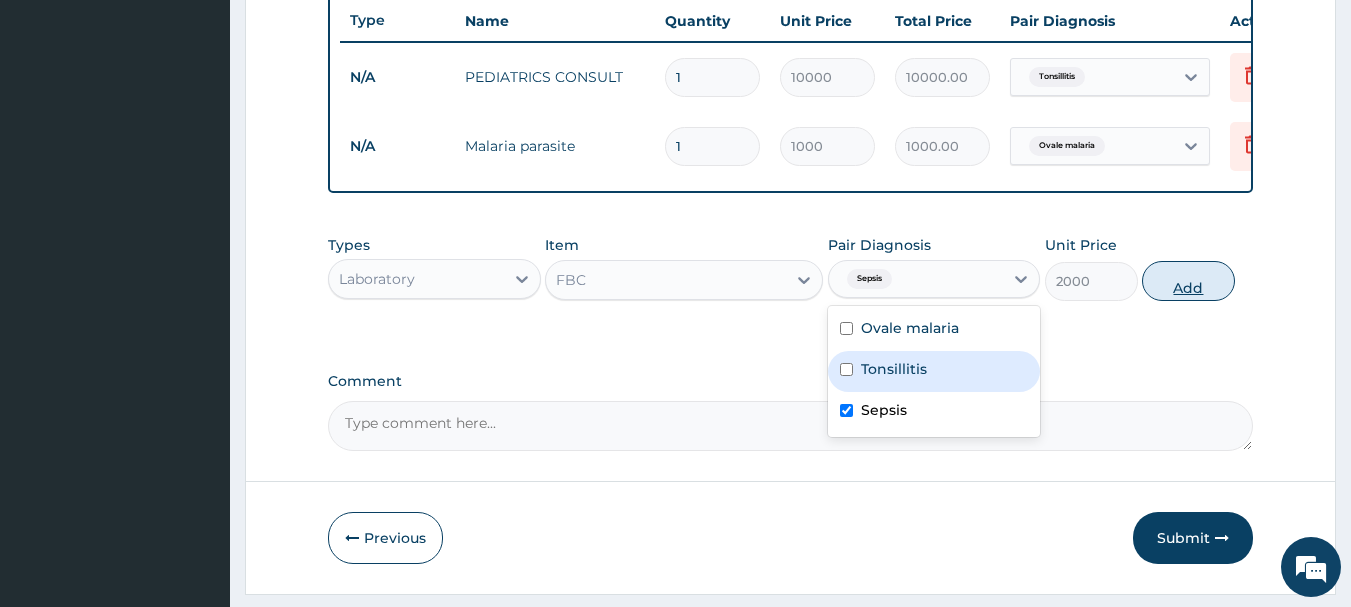 click on "Add" at bounding box center (1188, 281) 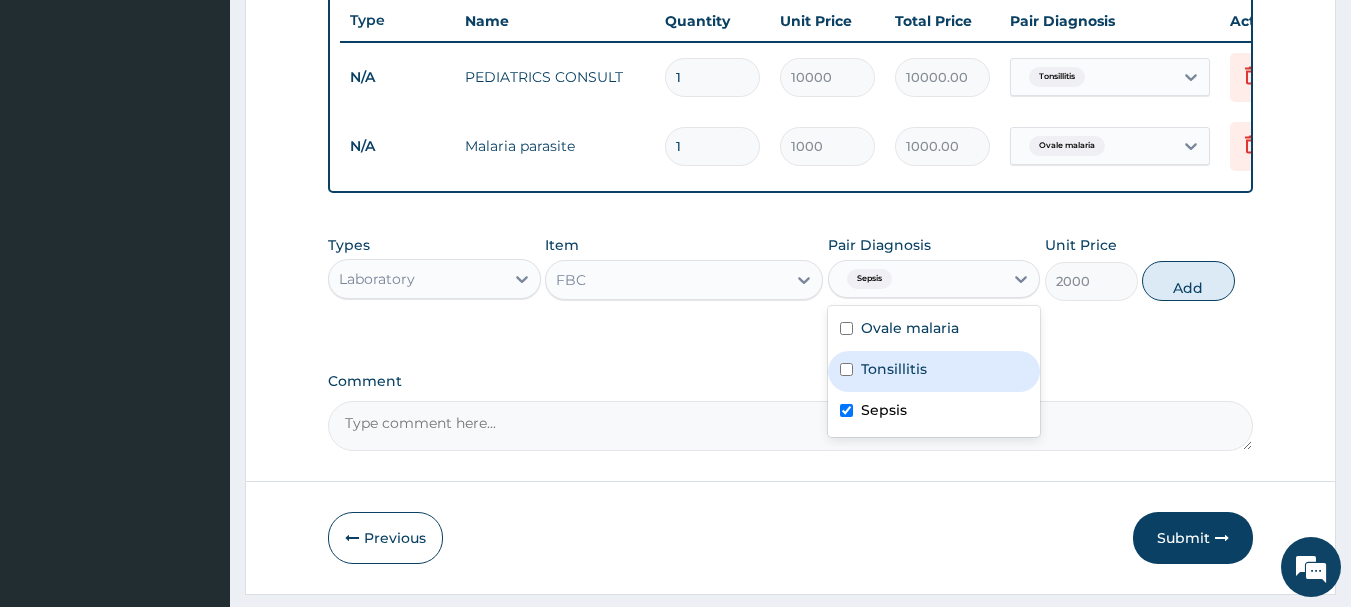 type on "0" 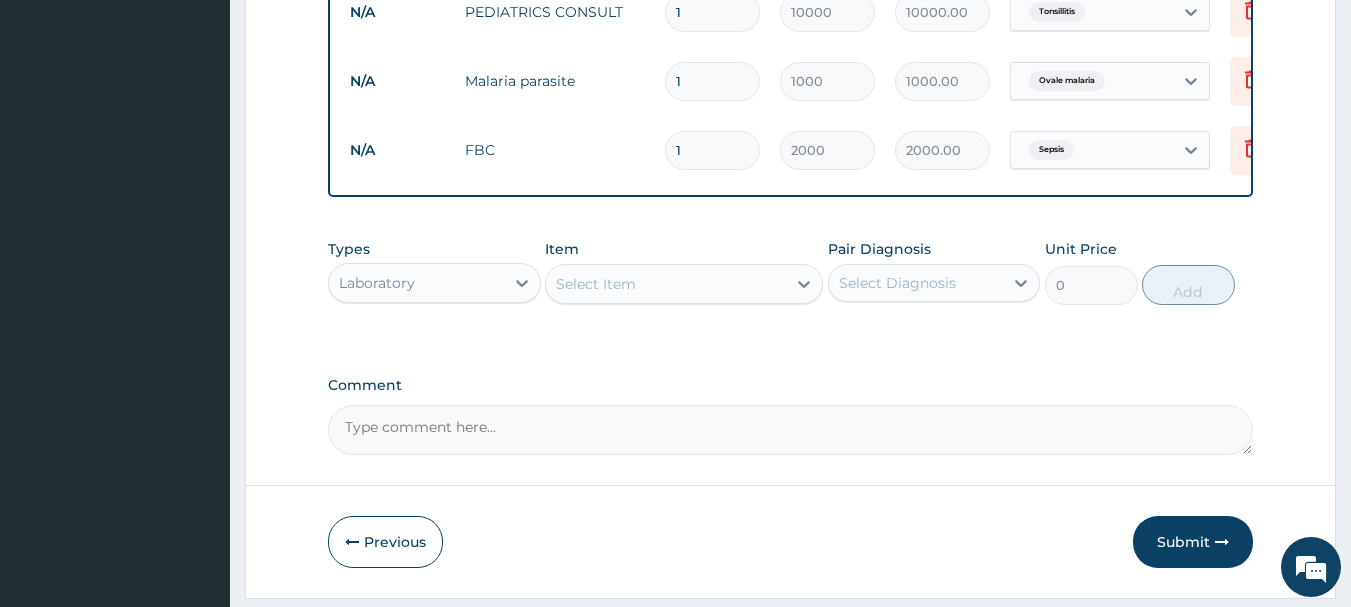 scroll, scrollTop: 855, scrollLeft: 0, axis: vertical 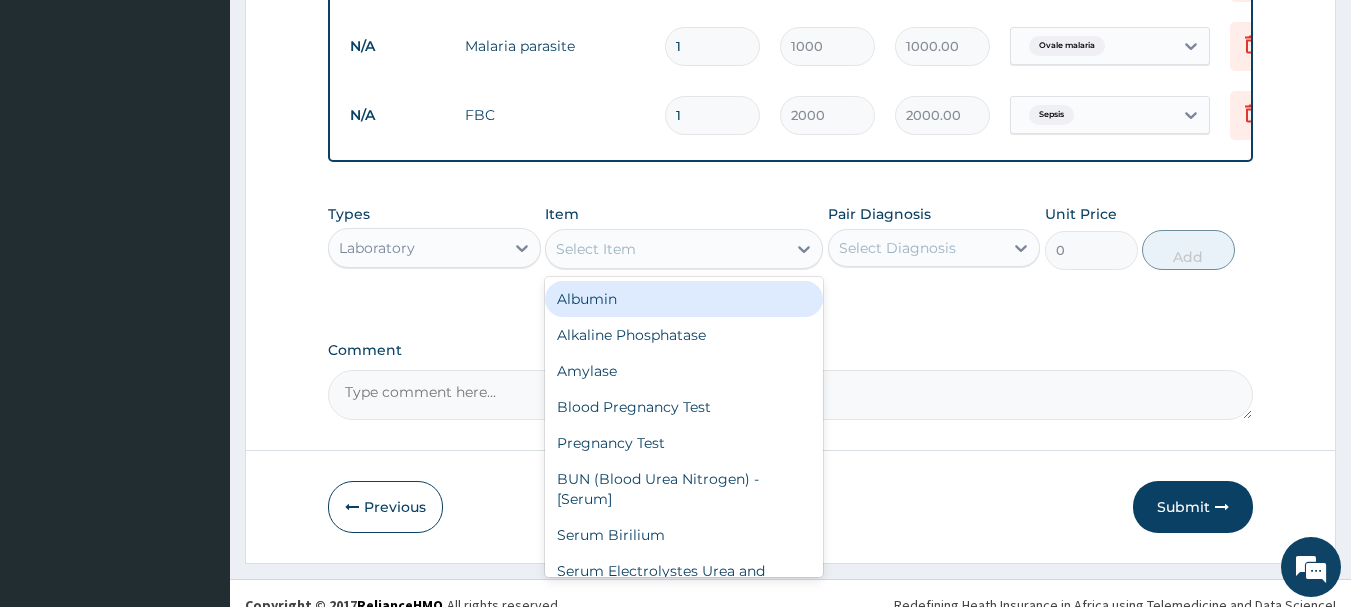 click on "Select Item" at bounding box center (596, 249) 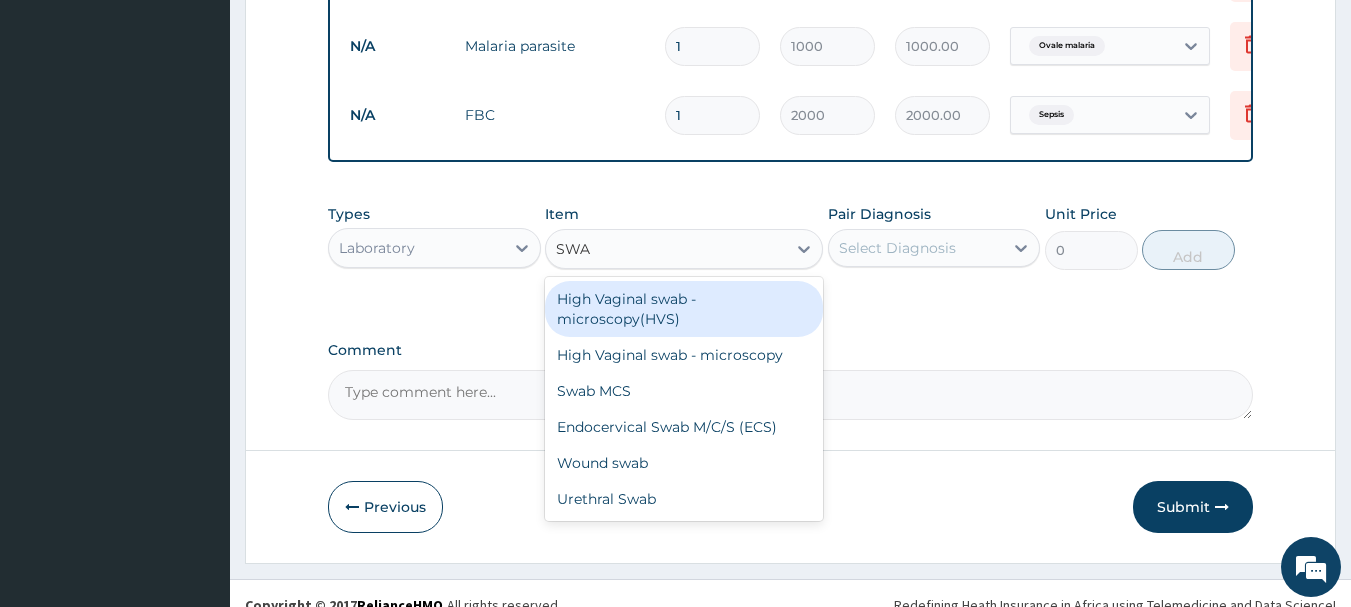 type on "SWAB" 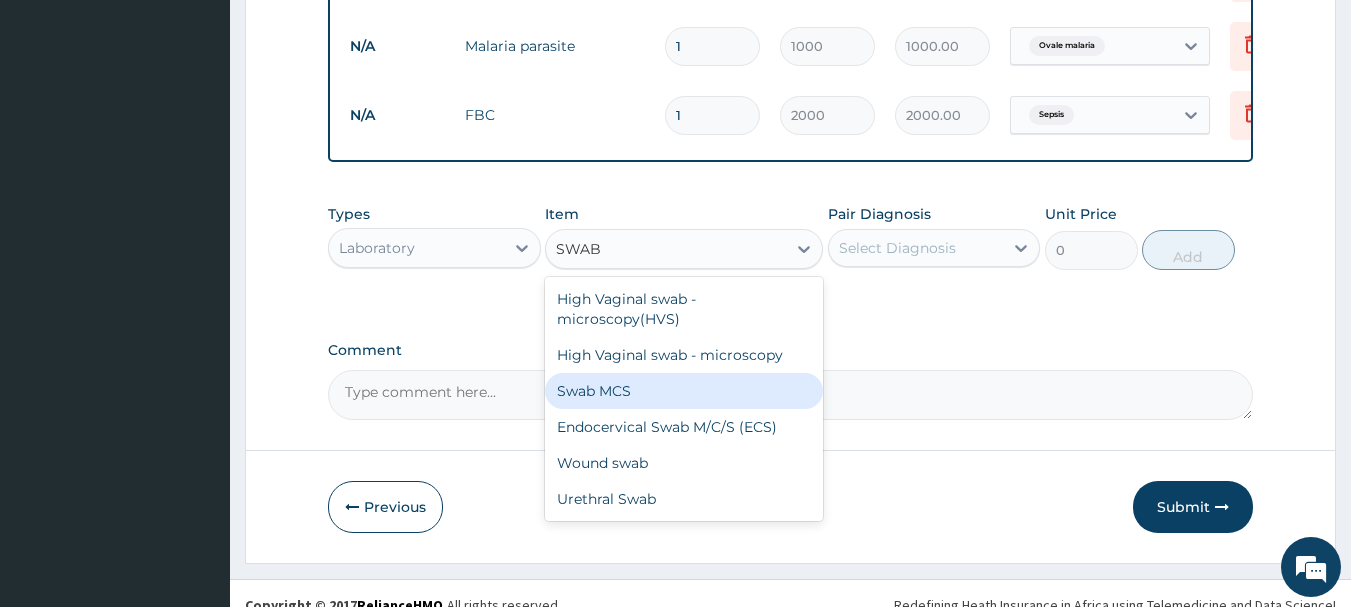 click on "Swab MCS" at bounding box center (684, 391) 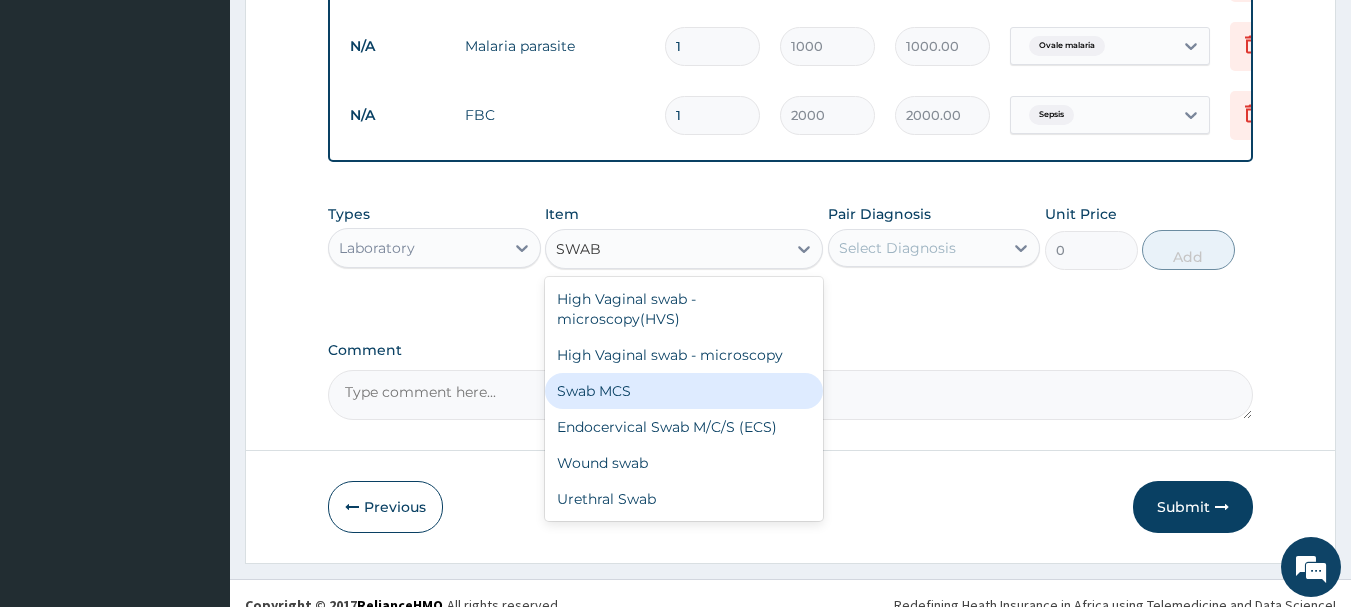 type 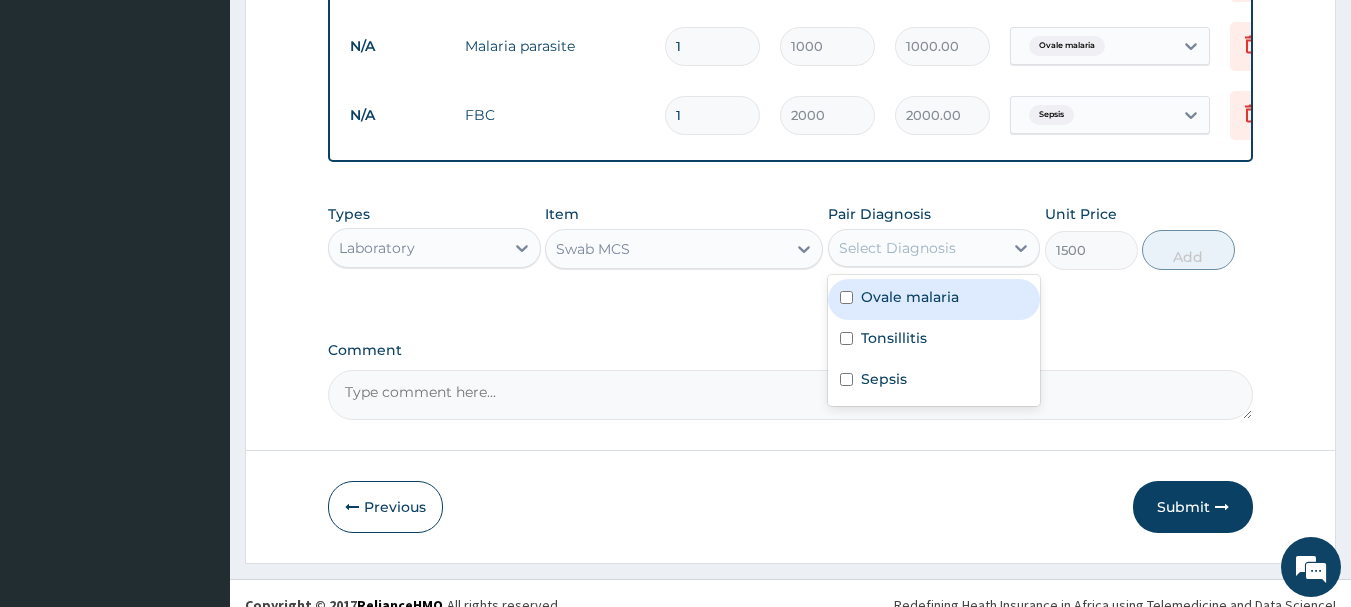 click on "Select Diagnosis" at bounding box center (897, 248) 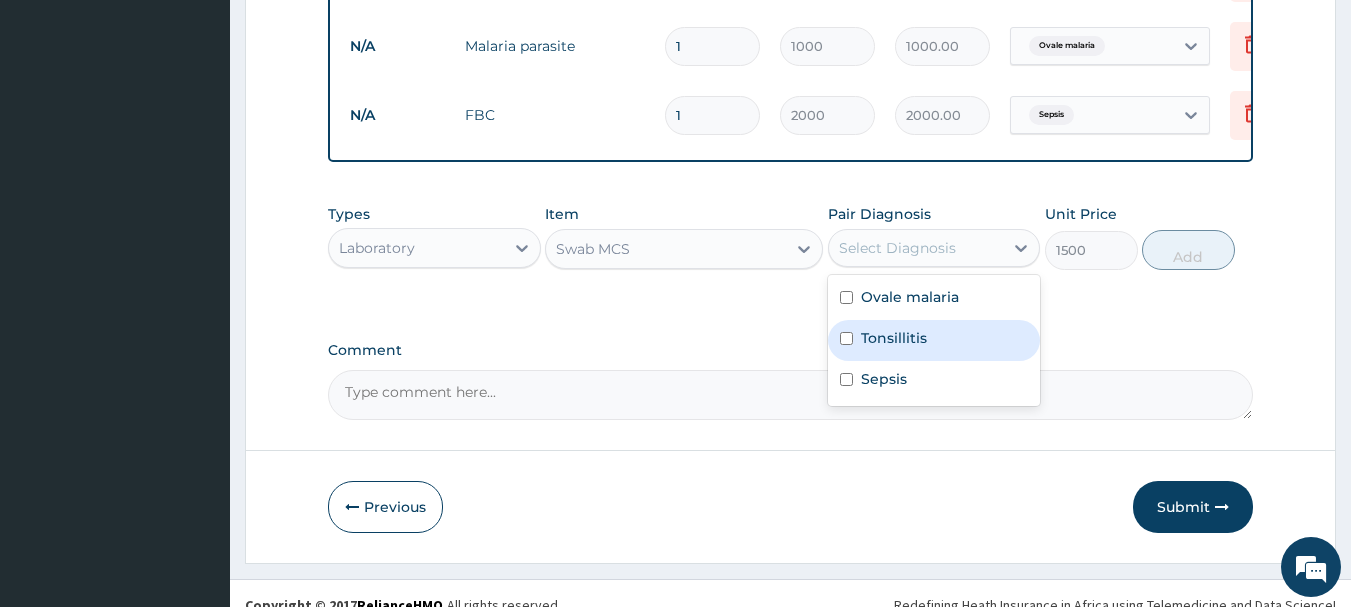 click on "Tonsillitis" at bounding box center (894, 338) 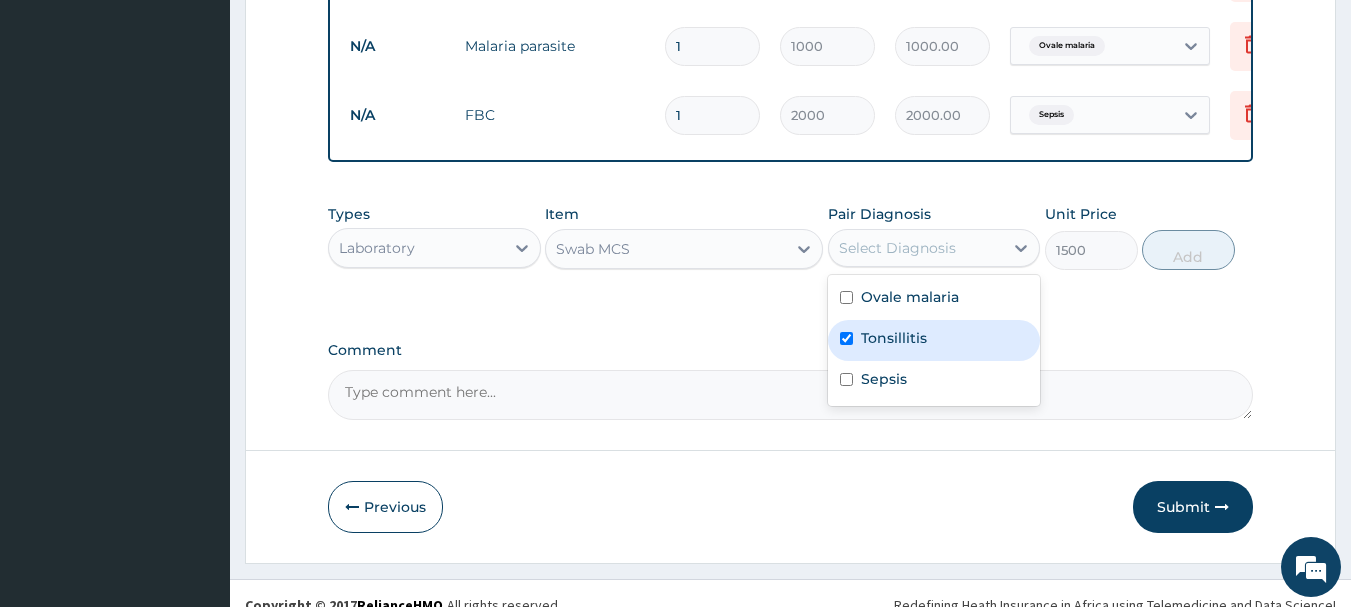 checkbox on "true" 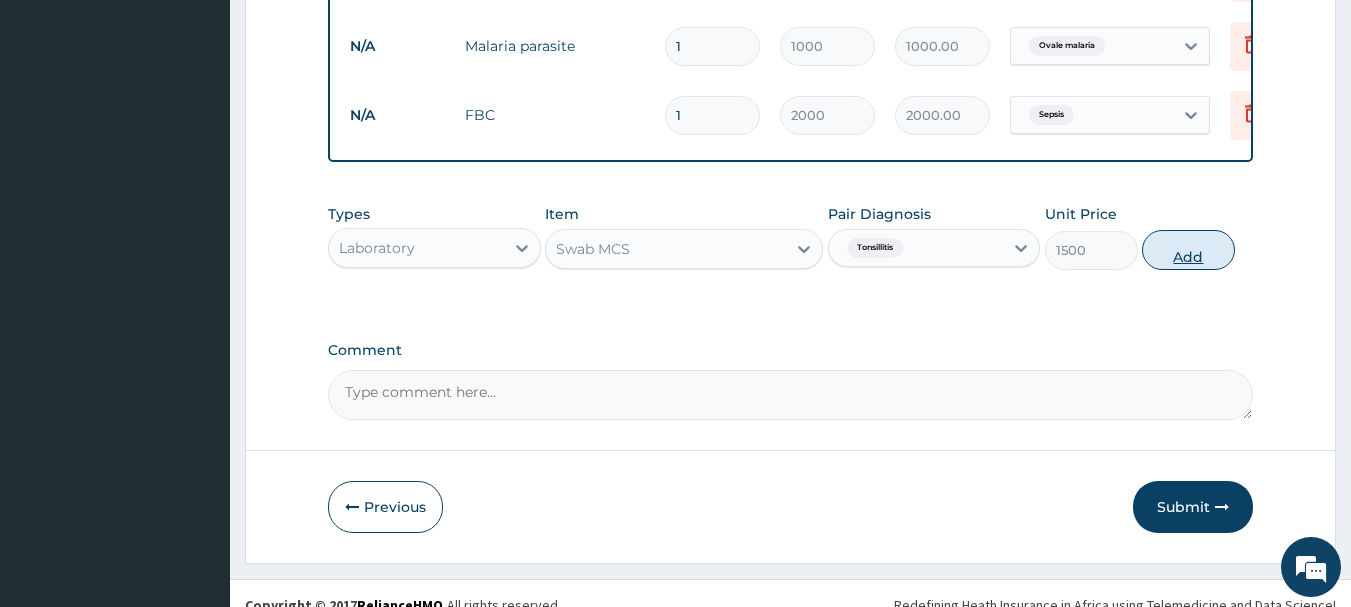 click on "Add" at bounding box center (1188, 250) 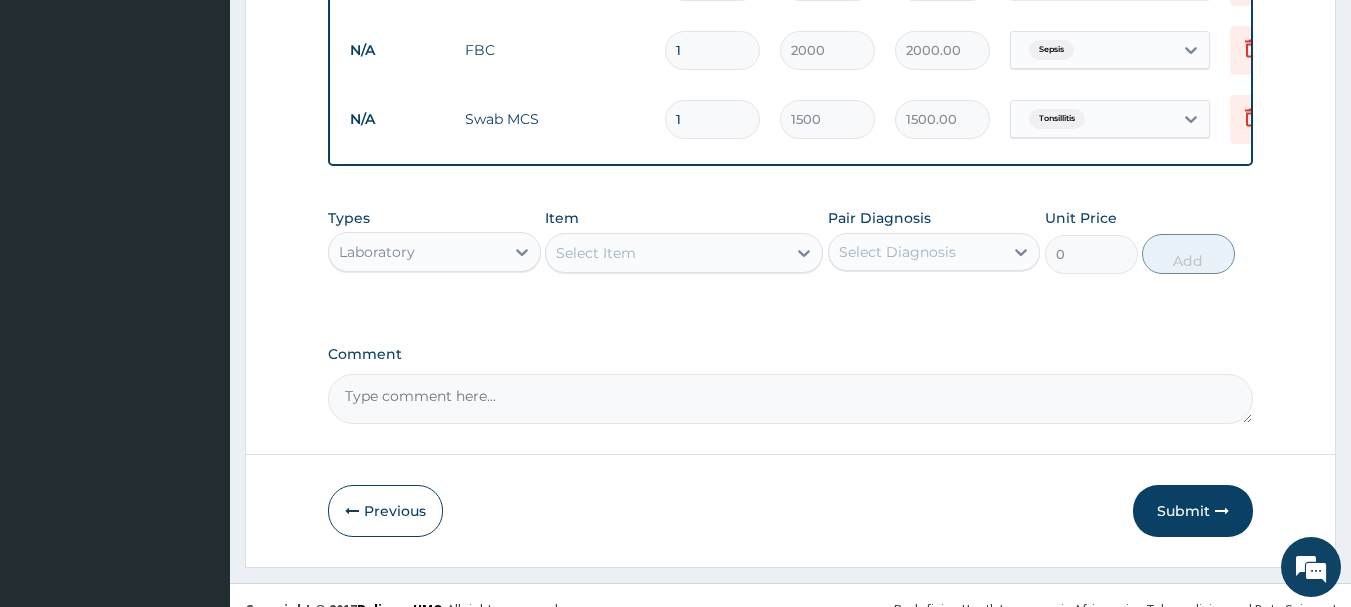 scroll, scrollTop: 955, scrollLeft: 0, axis: vertical 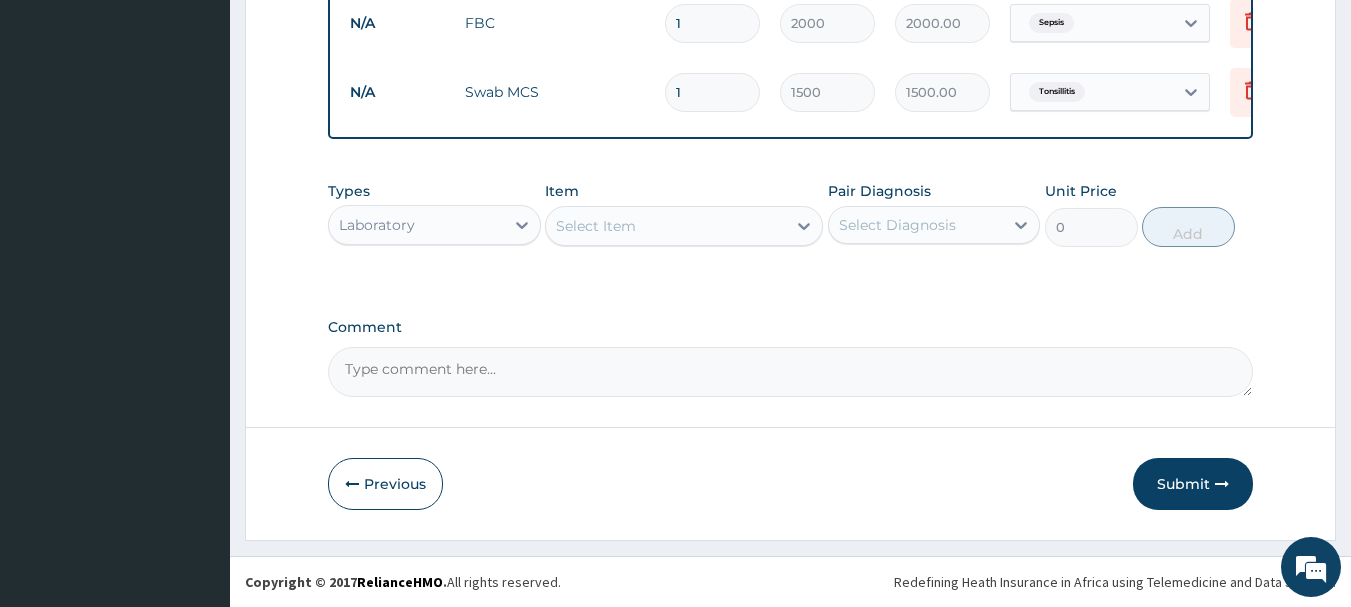 click on "Laboratory" at bounding box center [377, 225] 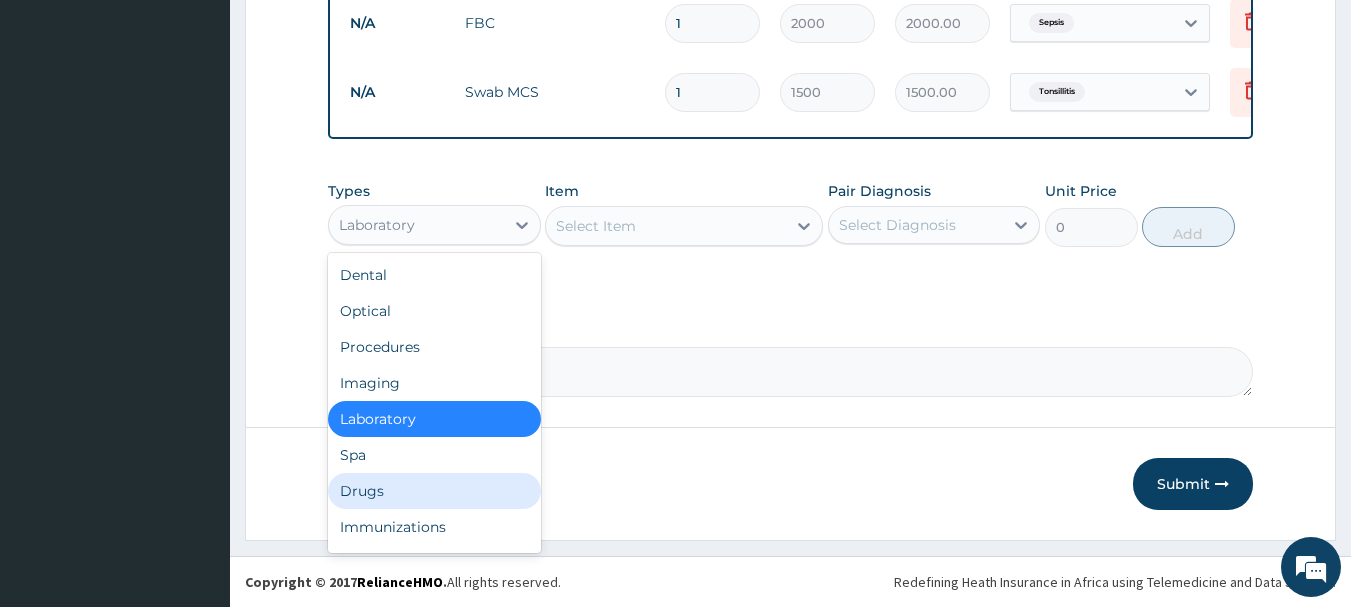 click on "Drugs" at bounding box center [434, 491] 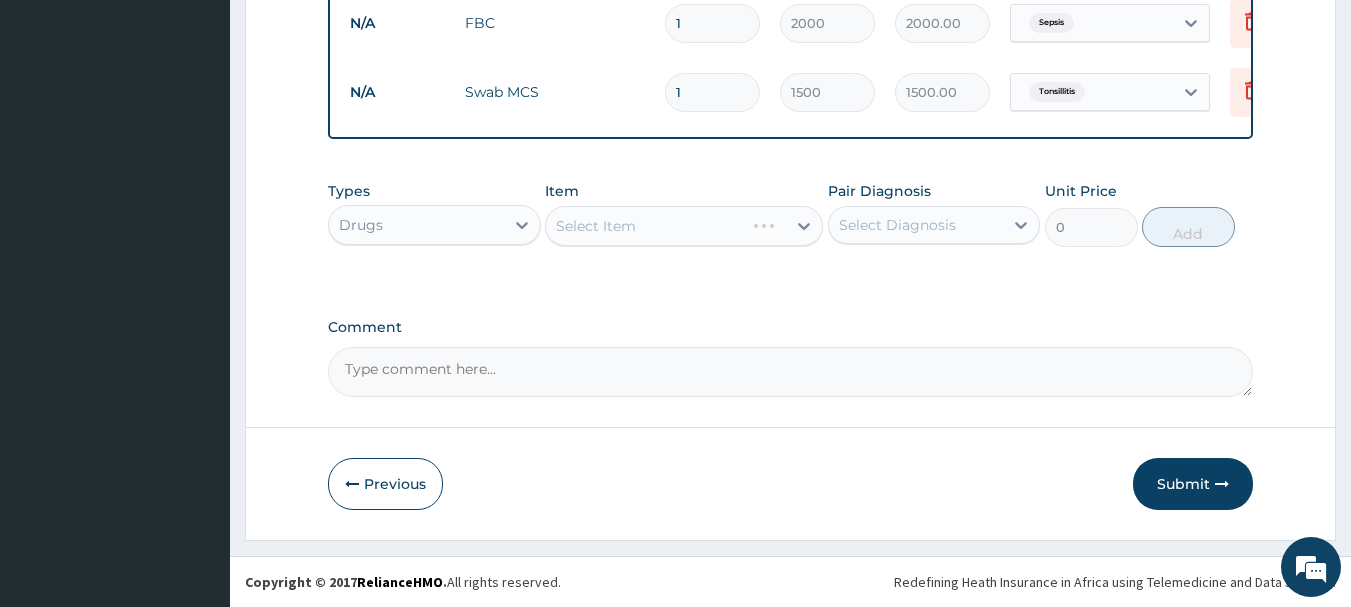click on "Select Item" at bounding box center [684, 226] 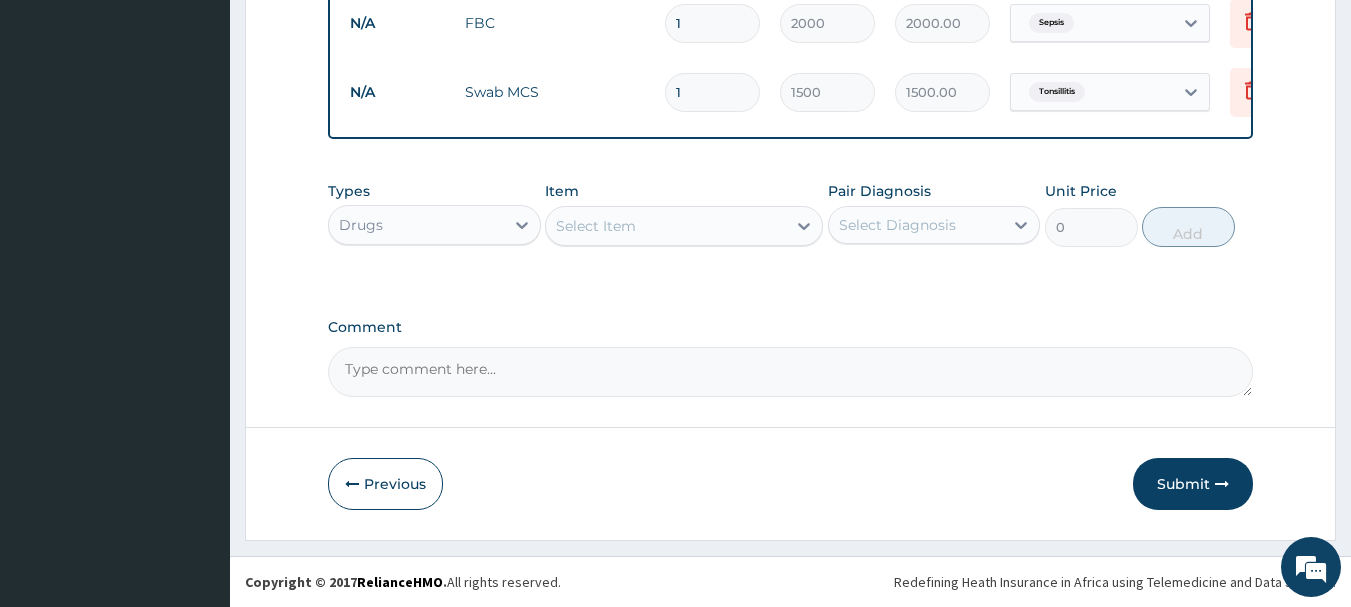 click on "Select Item" at bounding box center (596, 226) 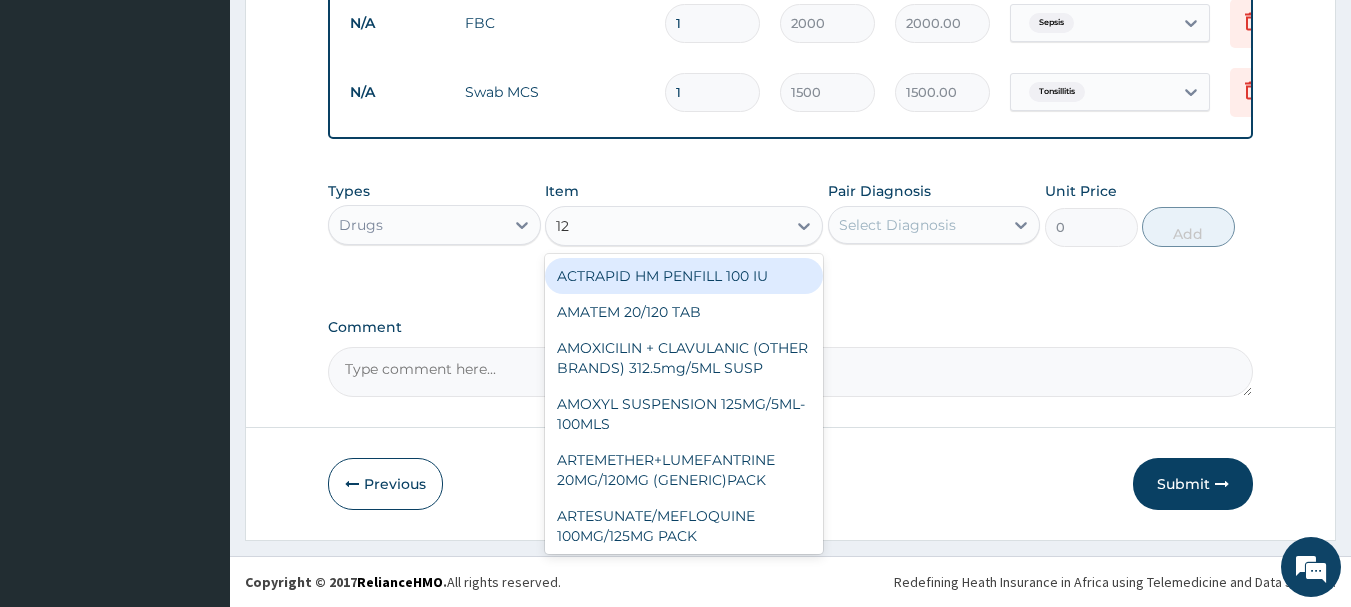 type on "120" 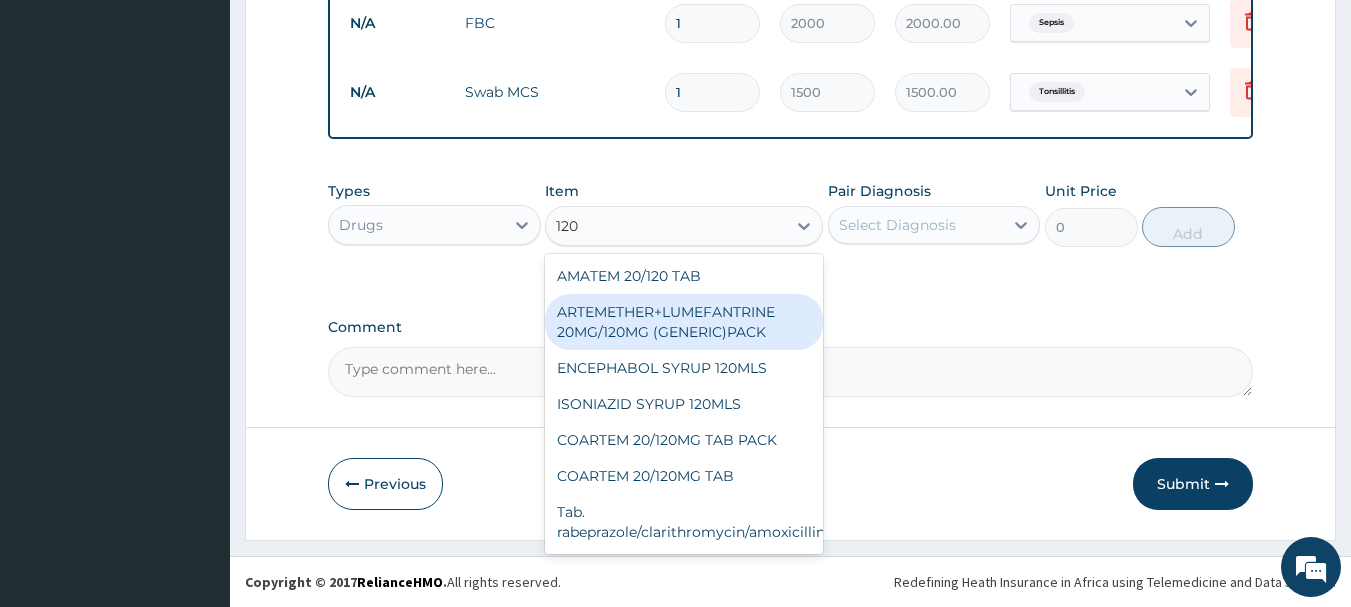 click on "ARTEMETHER+LUMEFANTRINE 20MG/120MG (GENERIC)PACK" at bounding box center [684, 322] 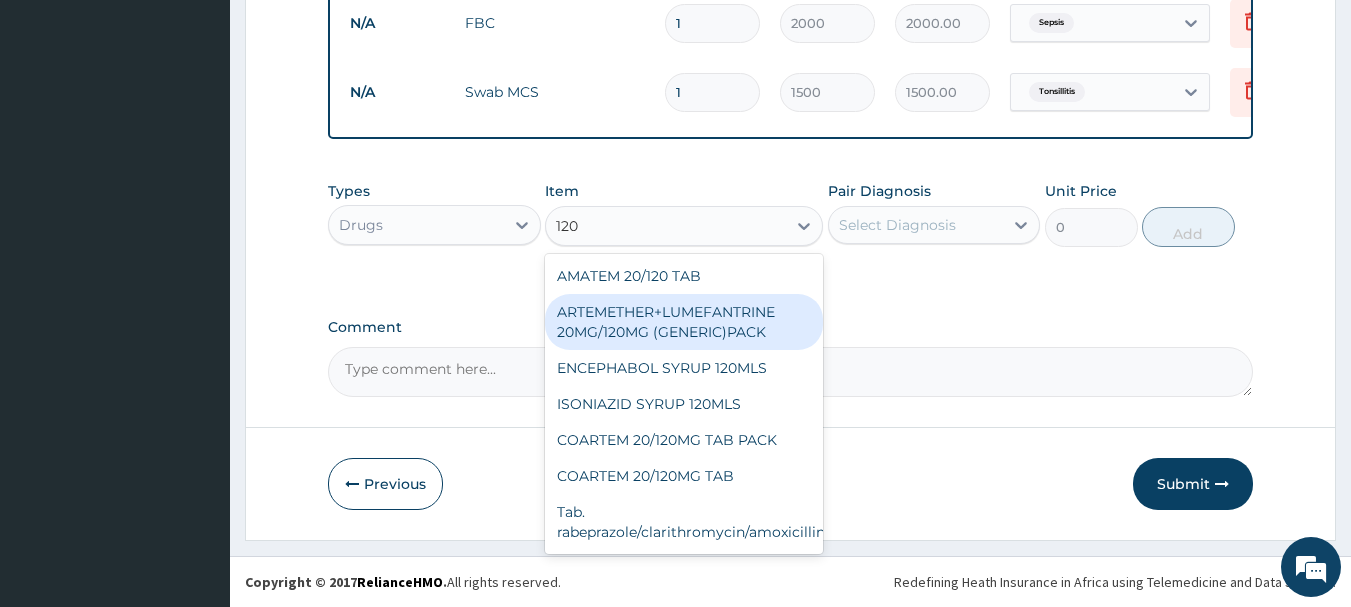 type 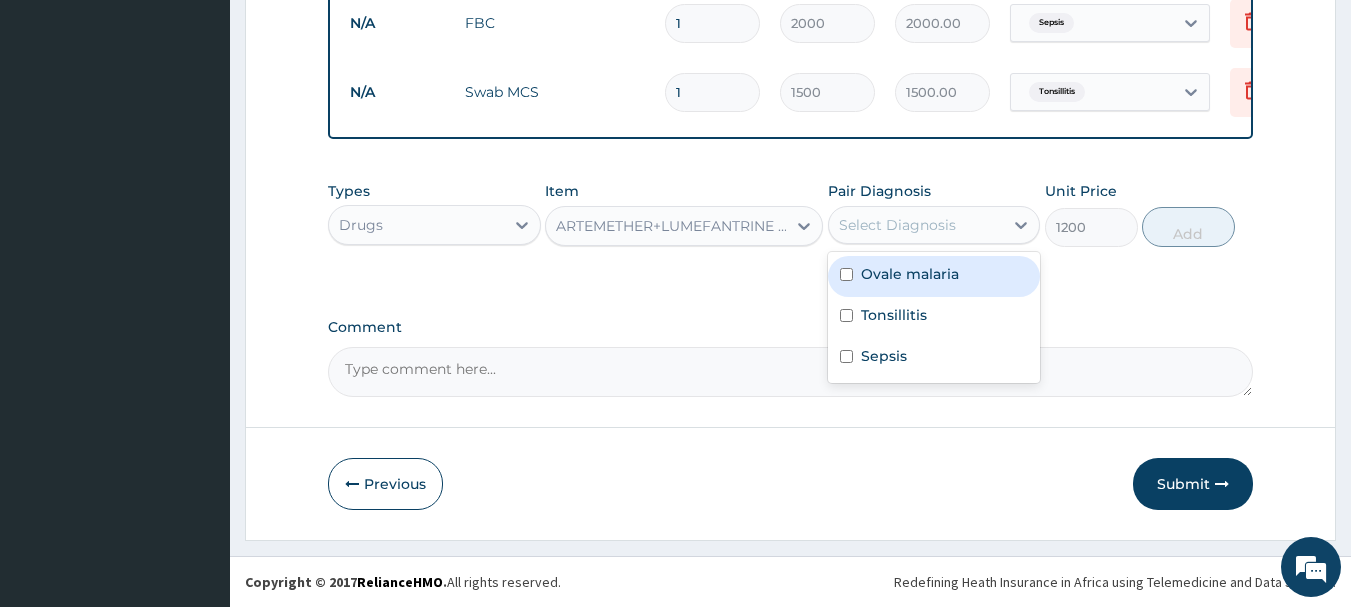 click on "Select Diagnosis" at bounding box center [897, 225] 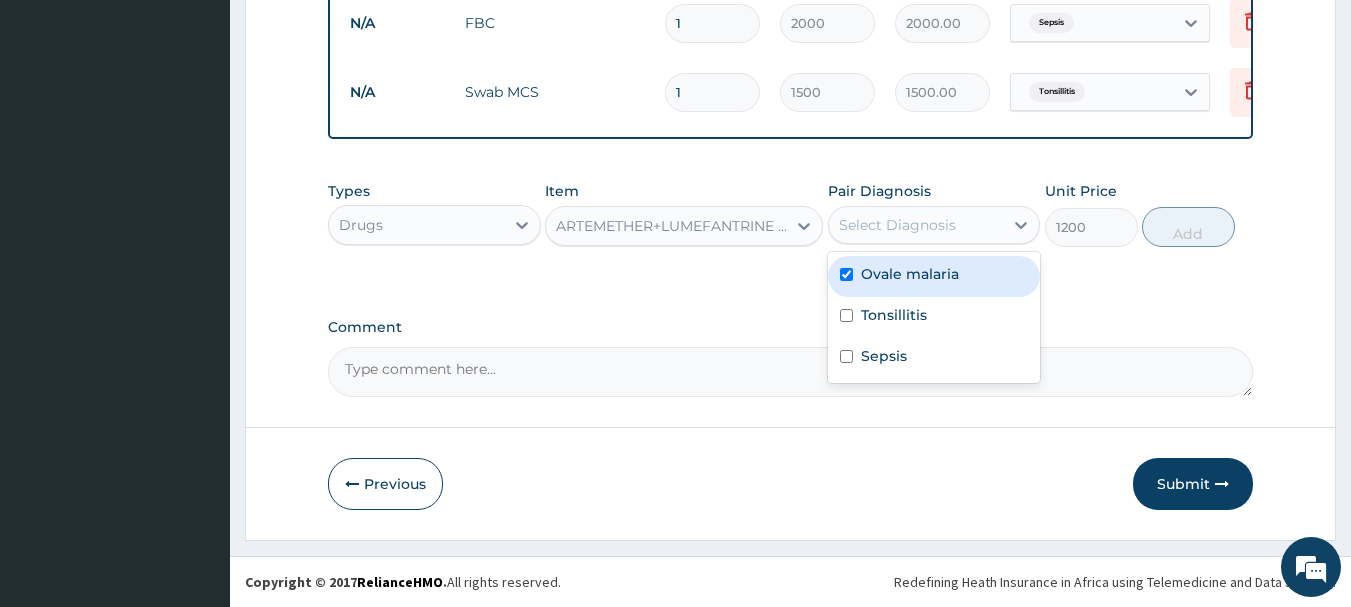 checkbox on "true" 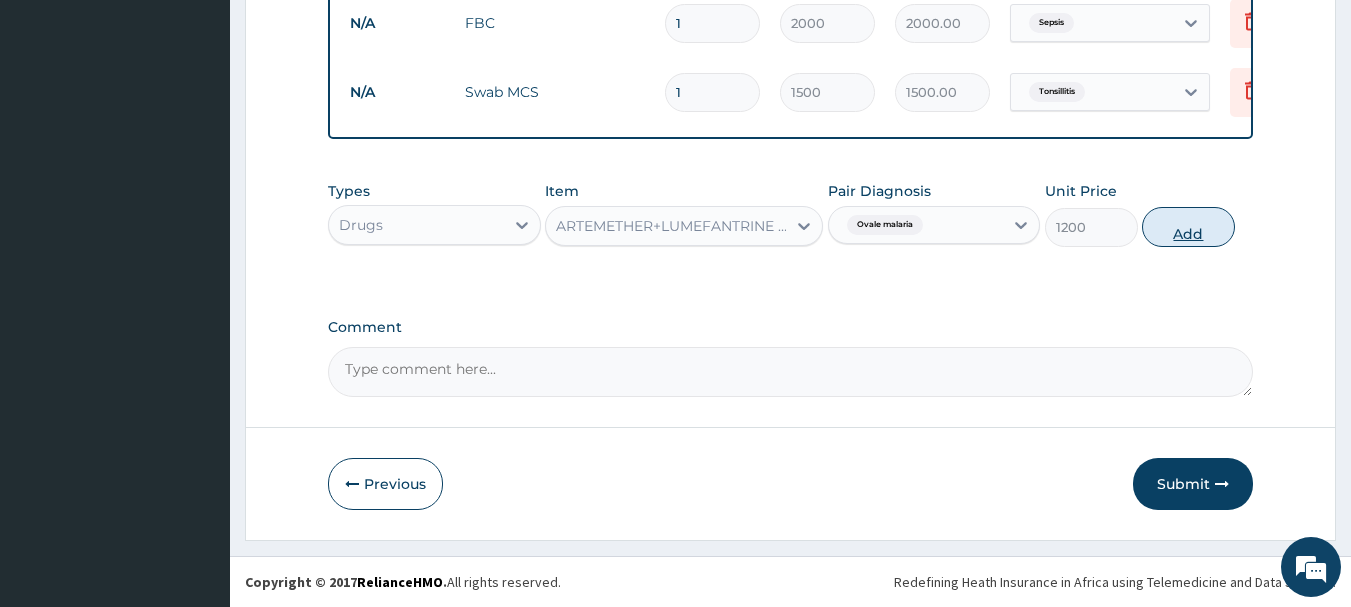 click on "Add" at bounding box center (1188, 227) 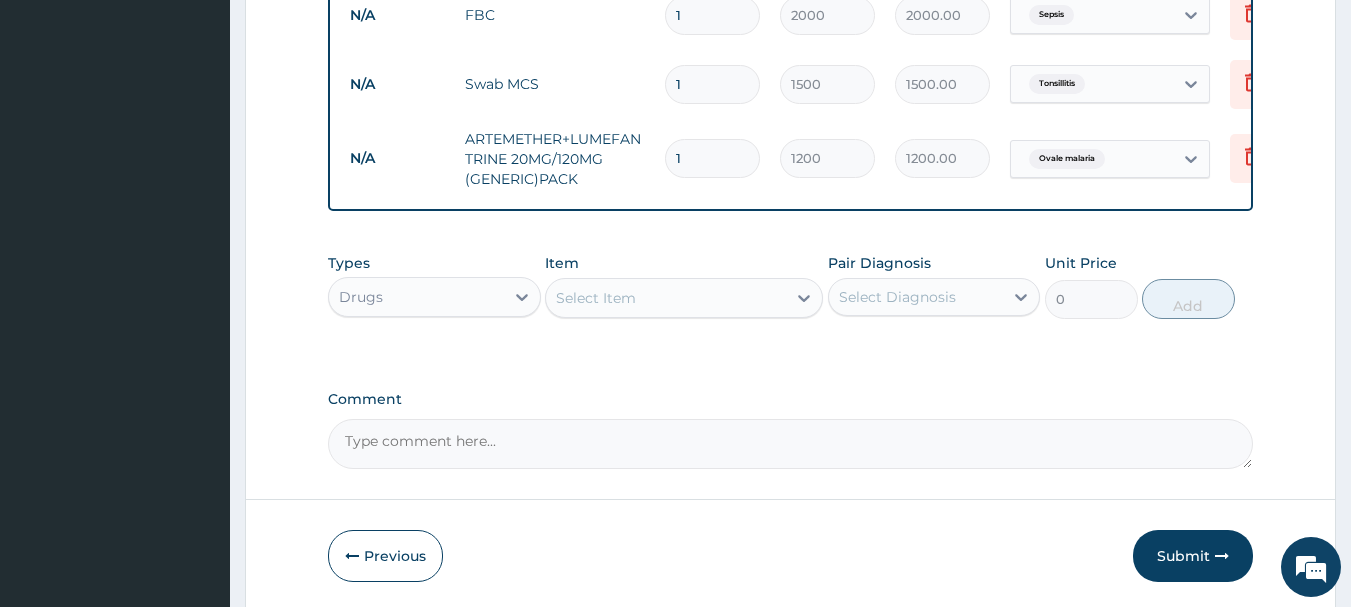 click on "Select Item" at bounding box center (596, 298) 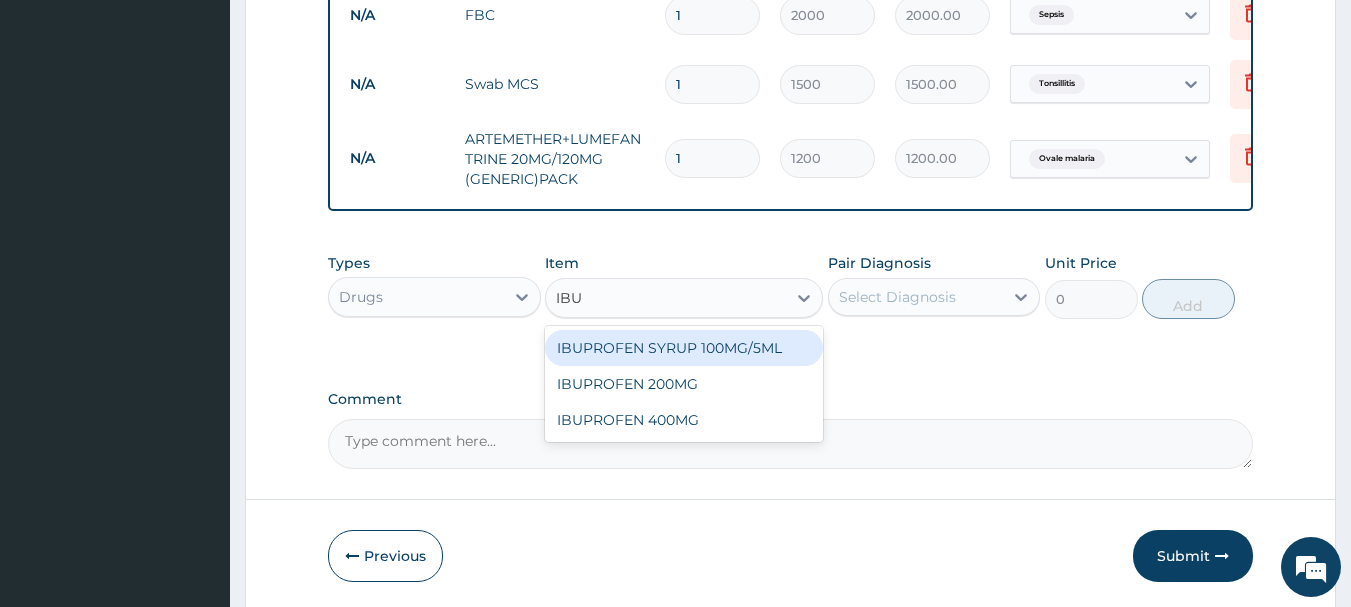 type on "IBUP" 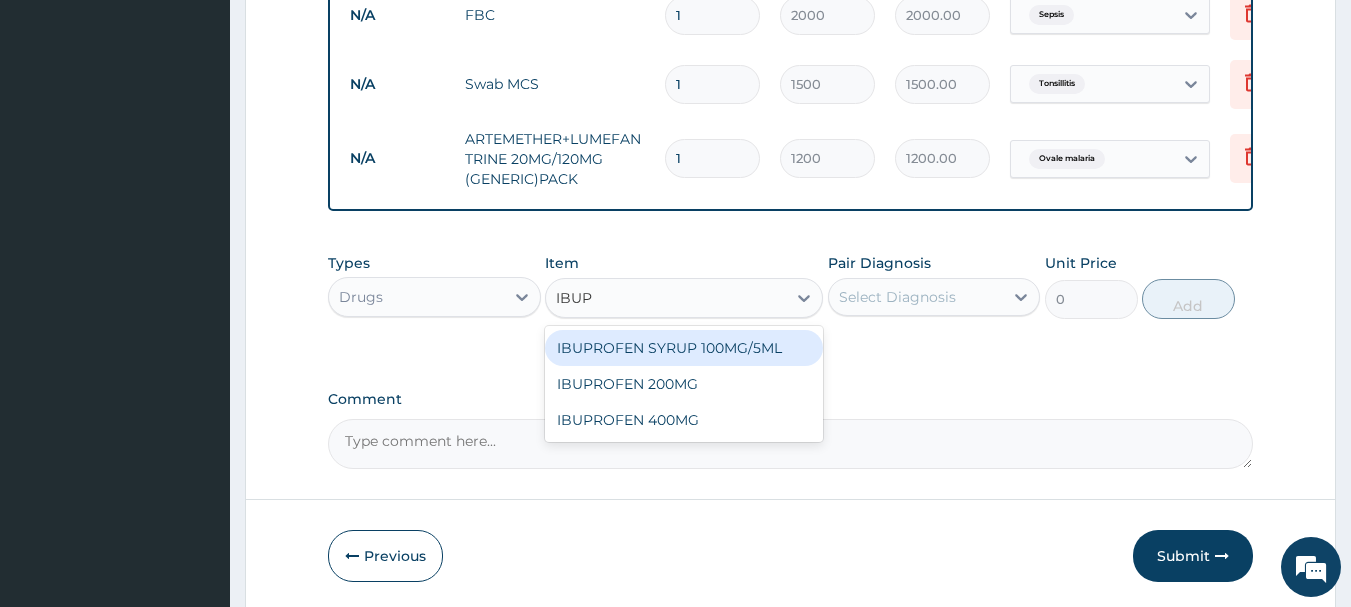 click on "IBUPROFEN SYRUP 100MG/5ML" at bounding box center (684, 348) 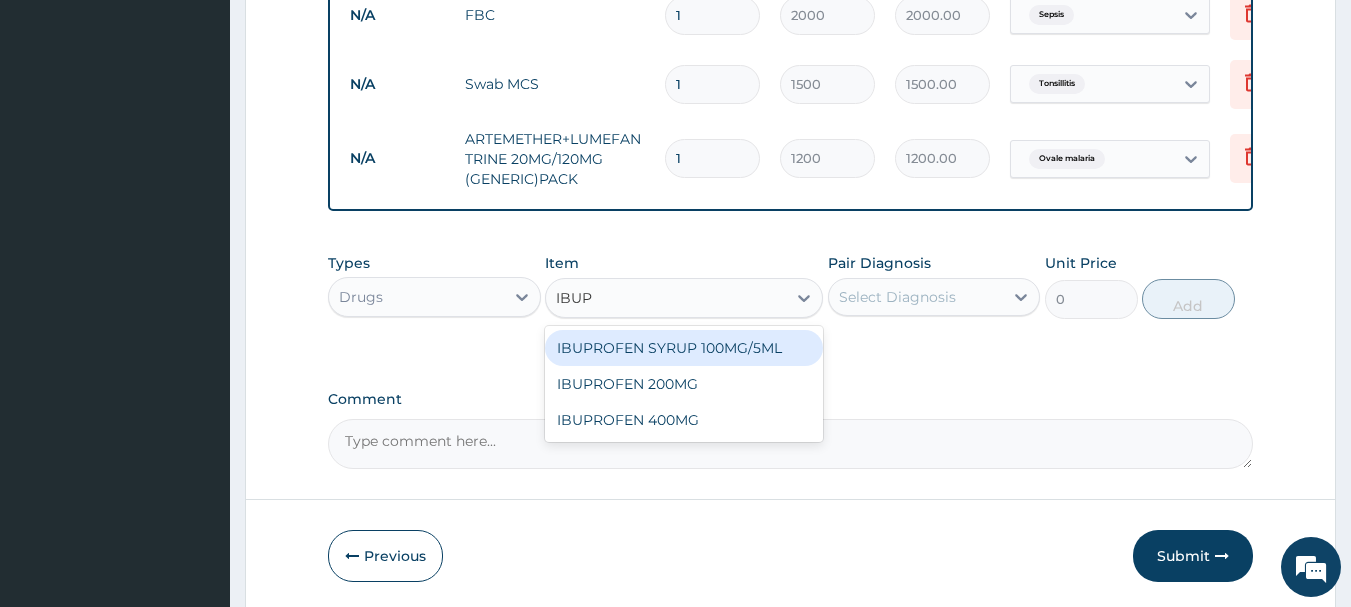 type 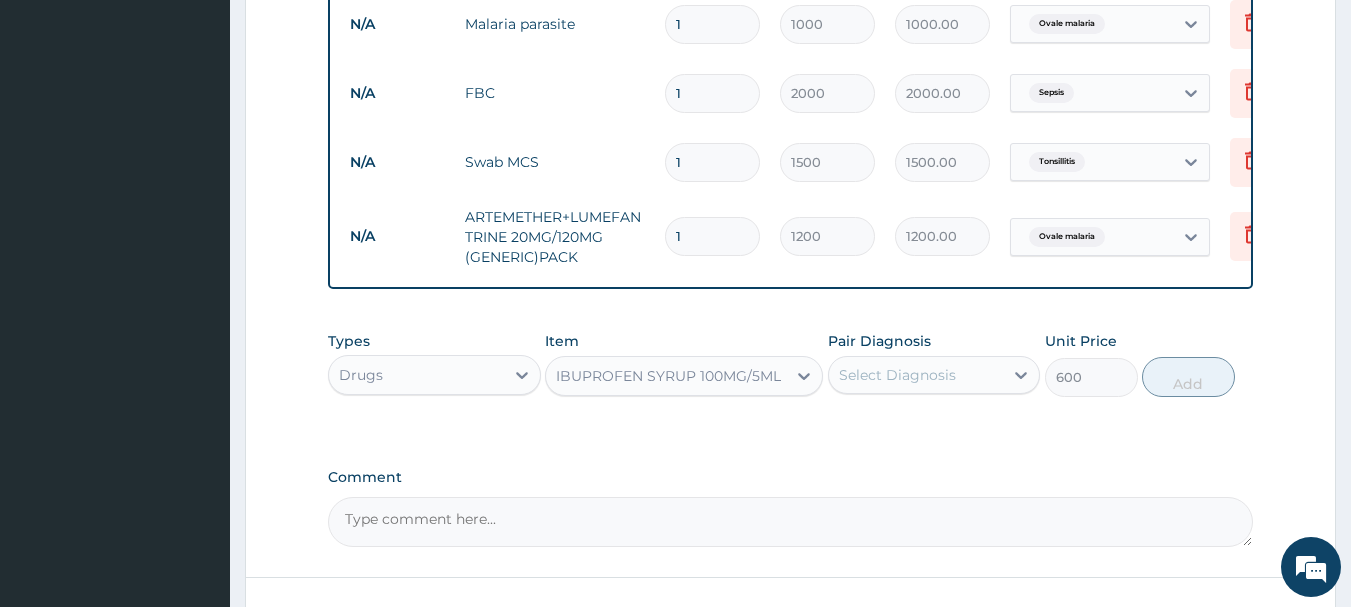 scroll, scrollTop: 1042, scrollLeft: 0, axis: vertical 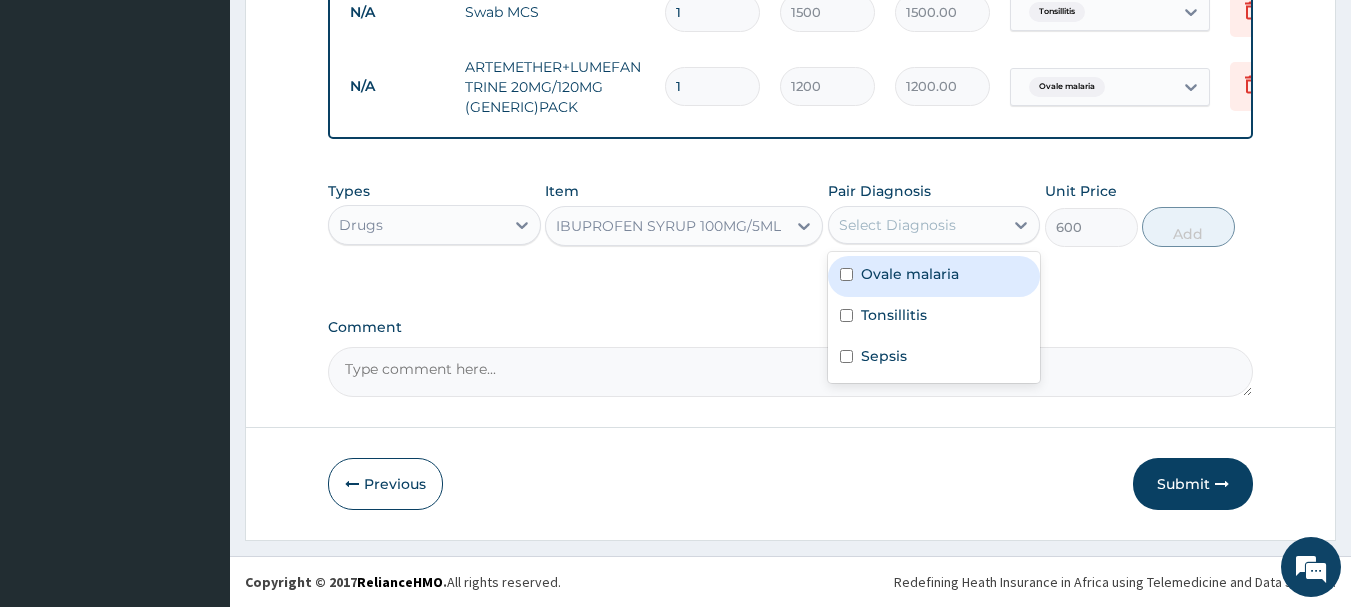 click on "Select Diagnosis" at bounding box center (916, 225) 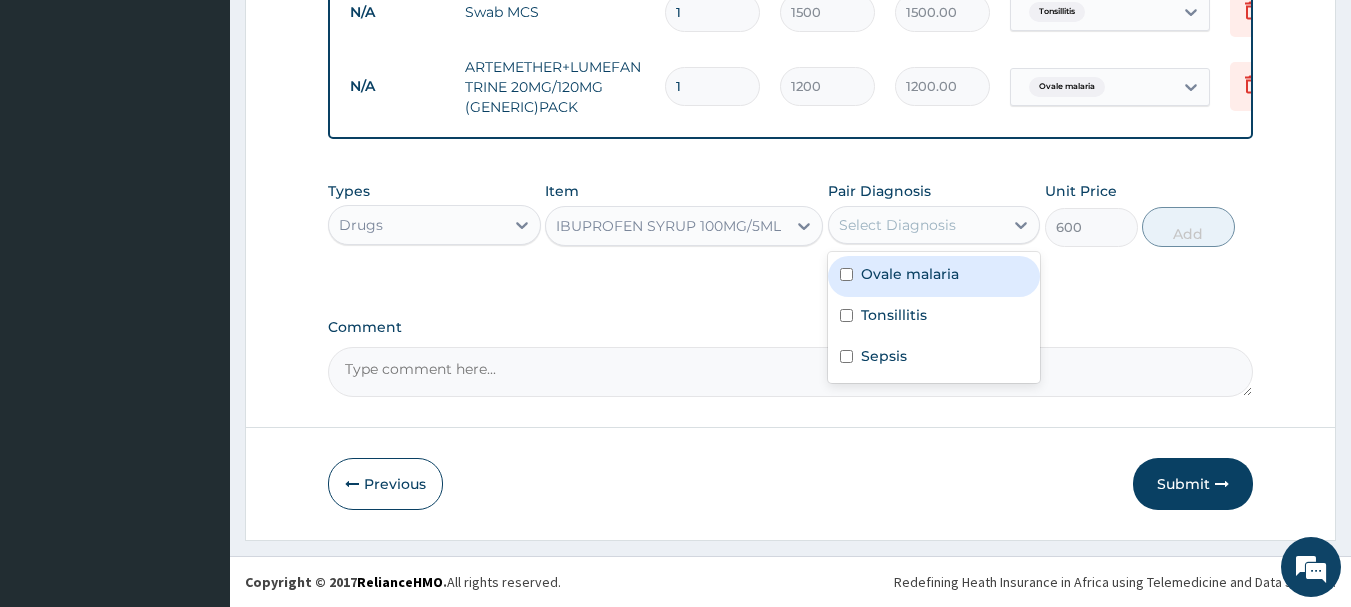 click on "Ovale malaria" at bounding box center [934, 276] 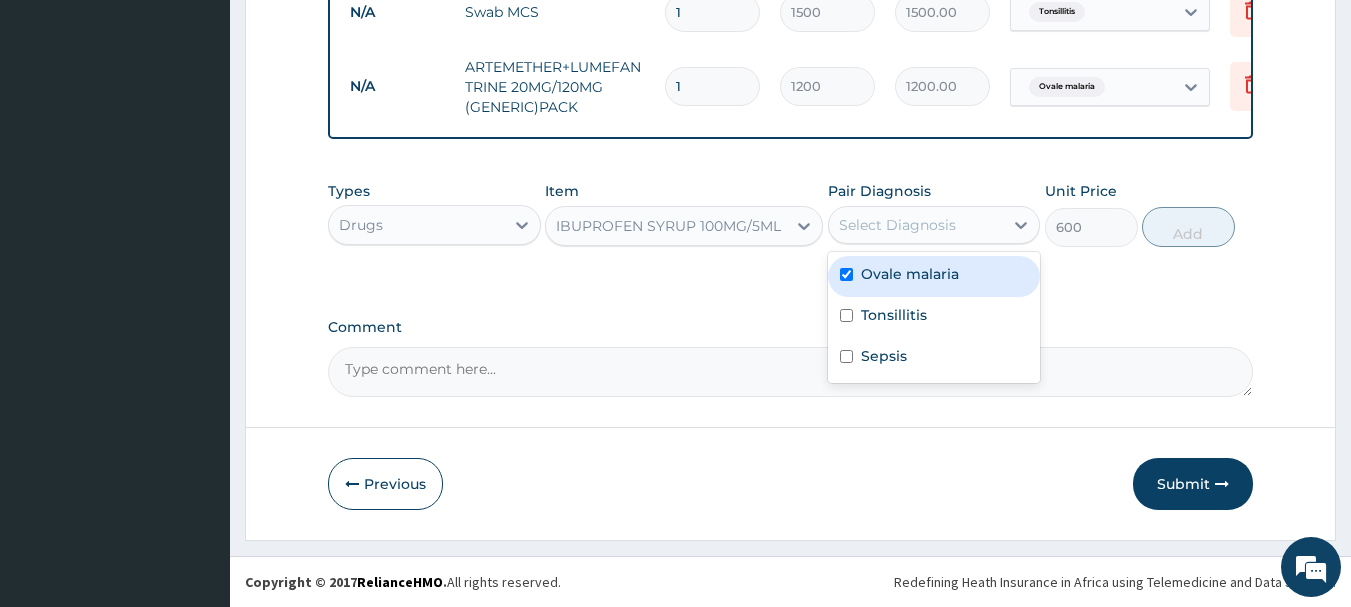 checkbox on "true" 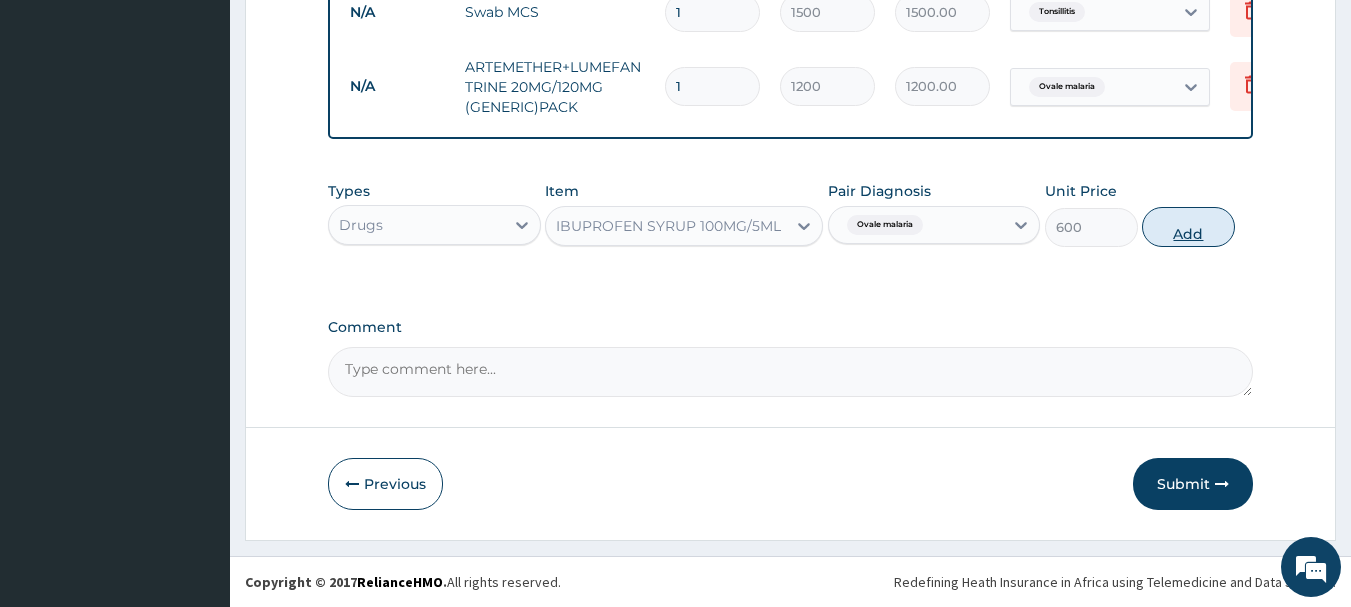 click on "Add" at bounding box center [1188, 227] 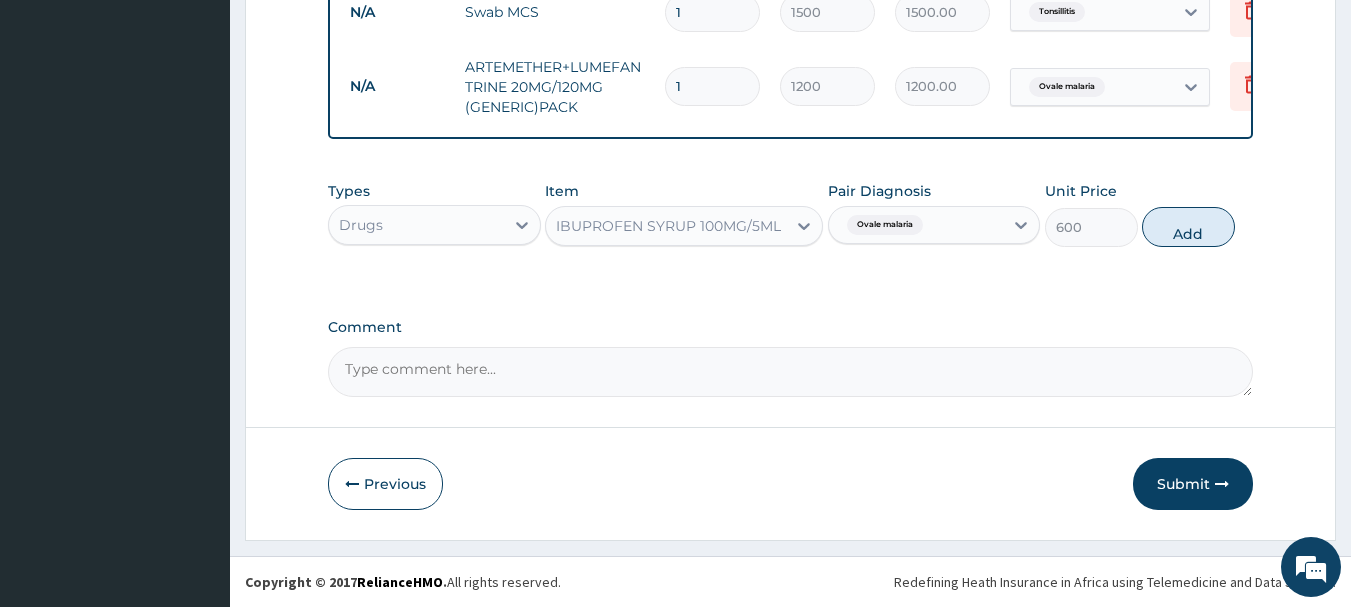 type on "0" 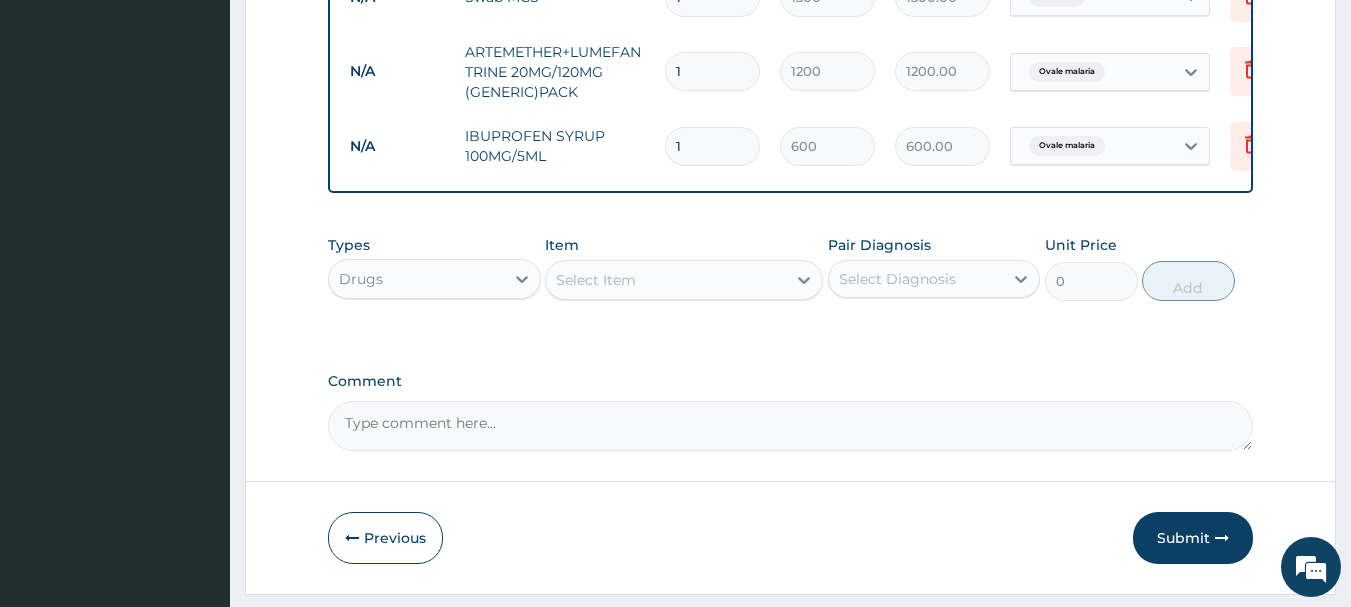 click on "Select Item" at bounding box center [666, 280] 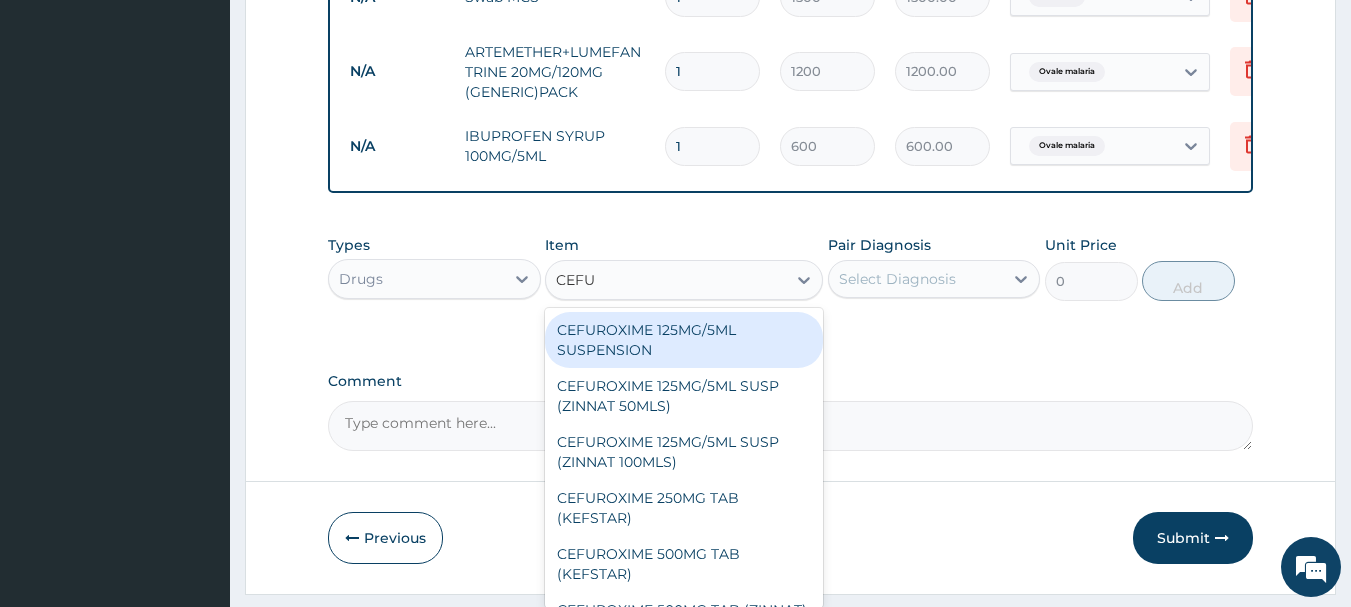 type on "CEFUR" 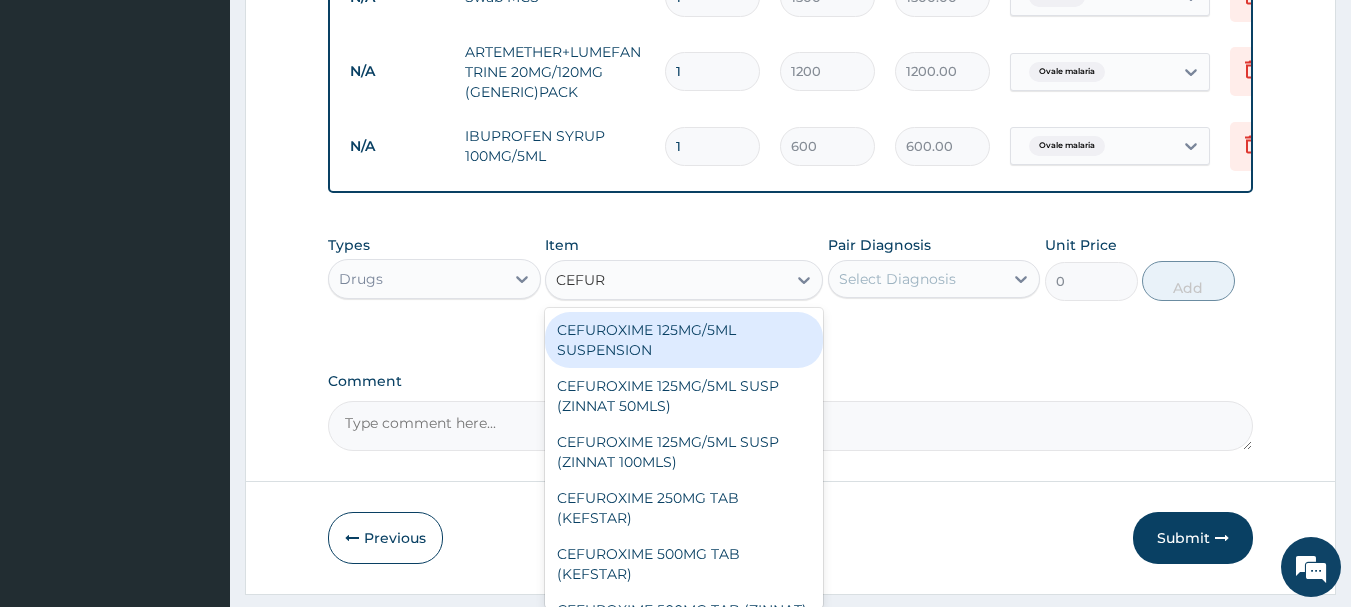 click on "CEFUROXIME 125MG/5ML SUSPENSION" at bounding box center (684, 340) 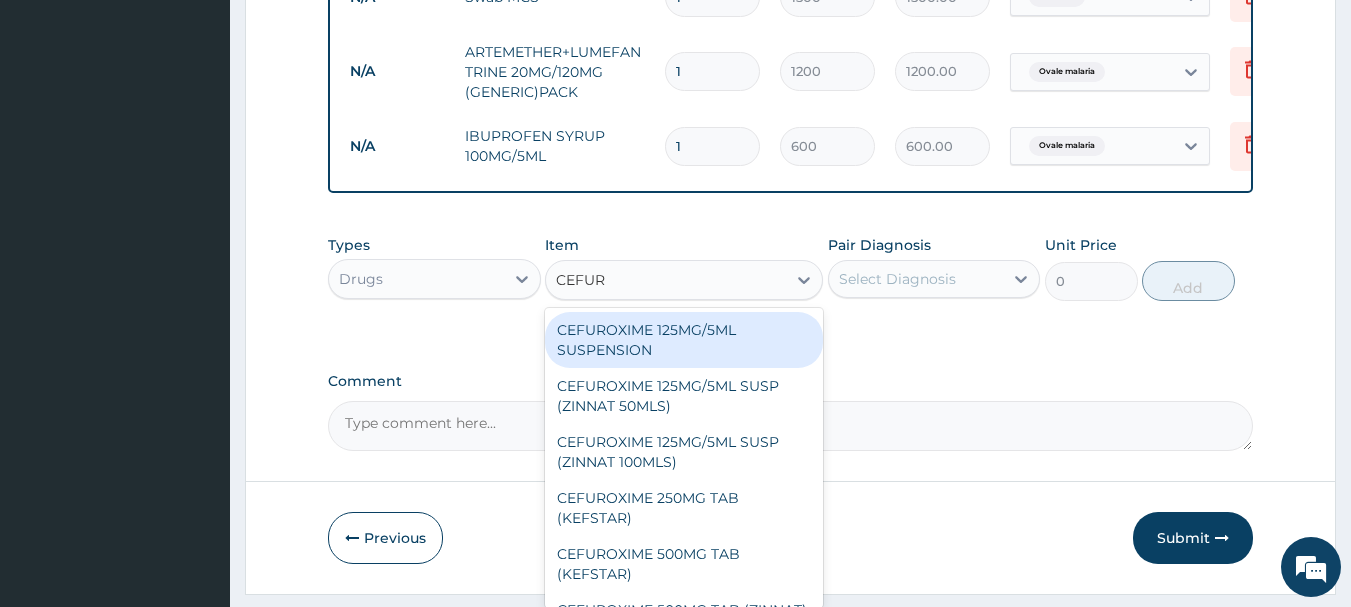 type 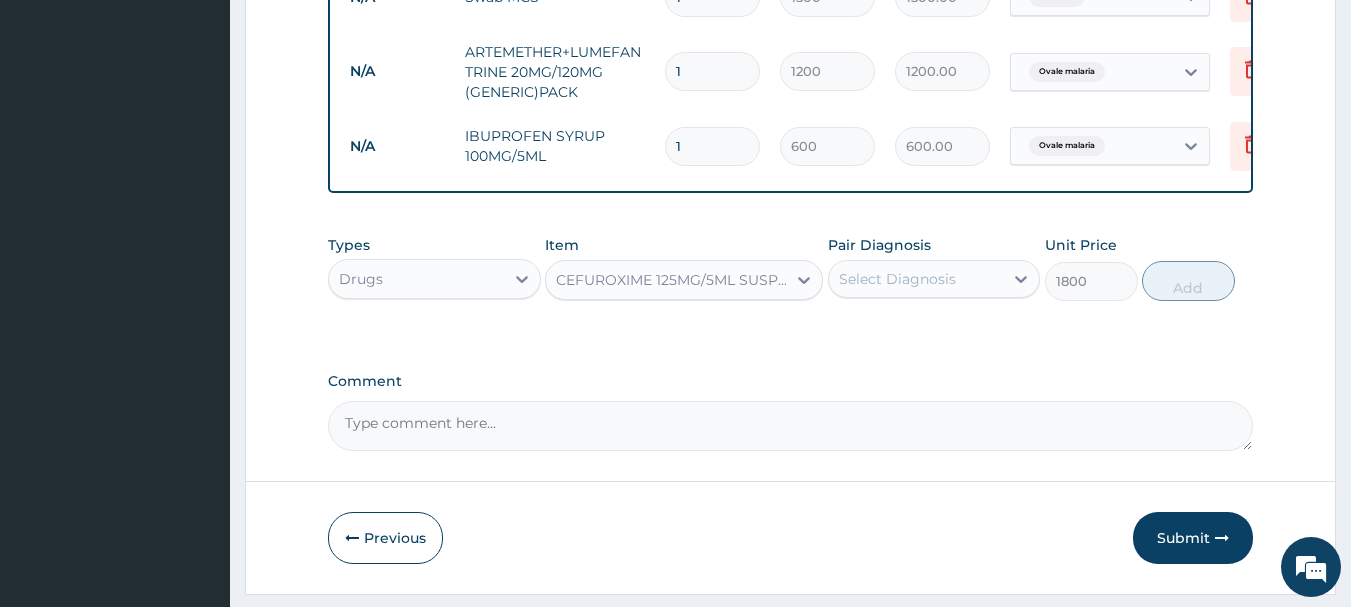 click on "Select Diagnosis" at bounding box center [897, 279] 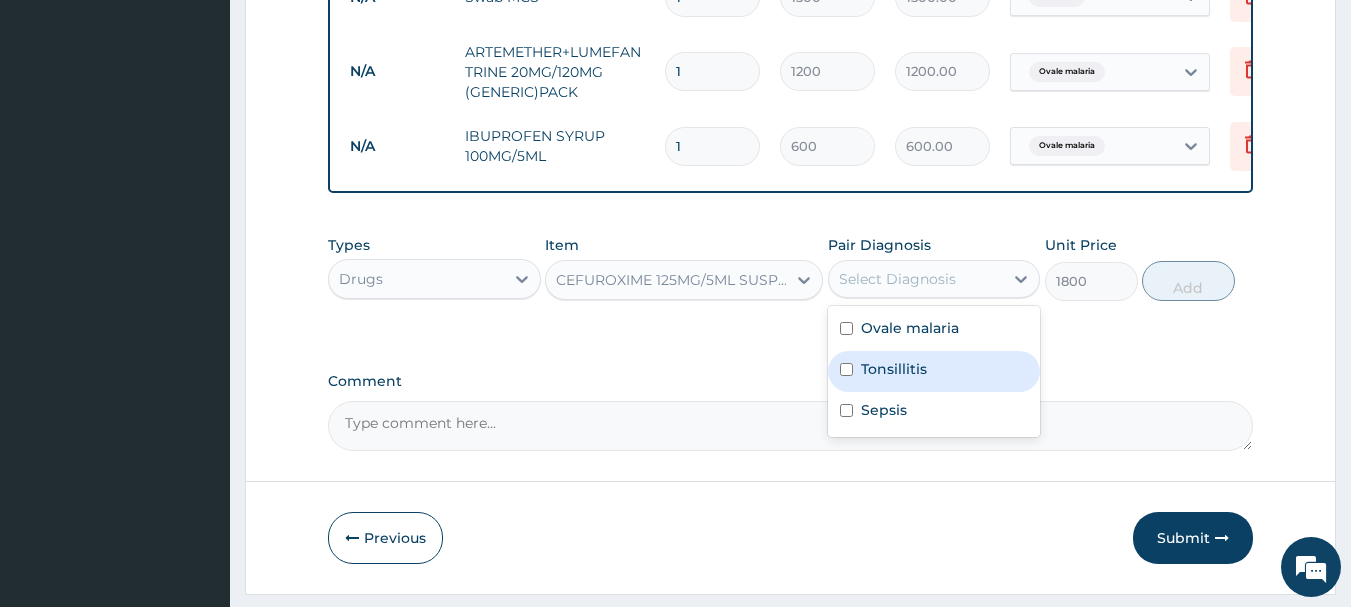 click on "CEFUROXIME 125MG/5ML SUSPENSION" at bounding box center (672, 280) 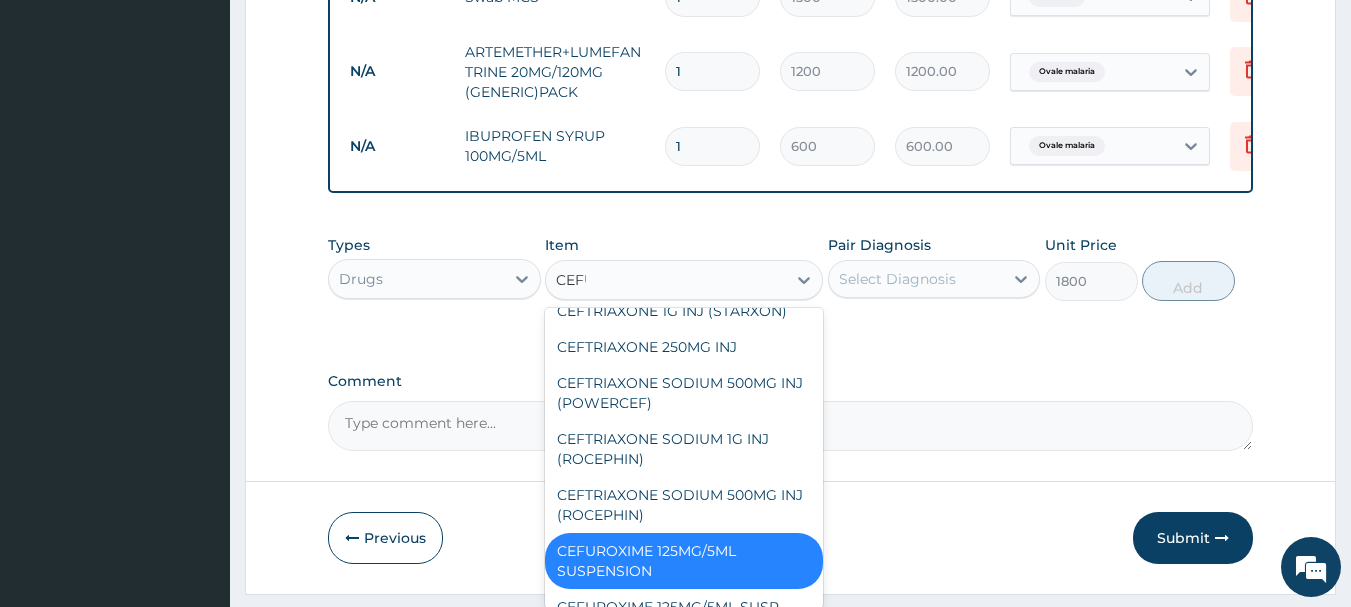 scroll, scrollTop: 0, scrollLeft: 0, axis: both 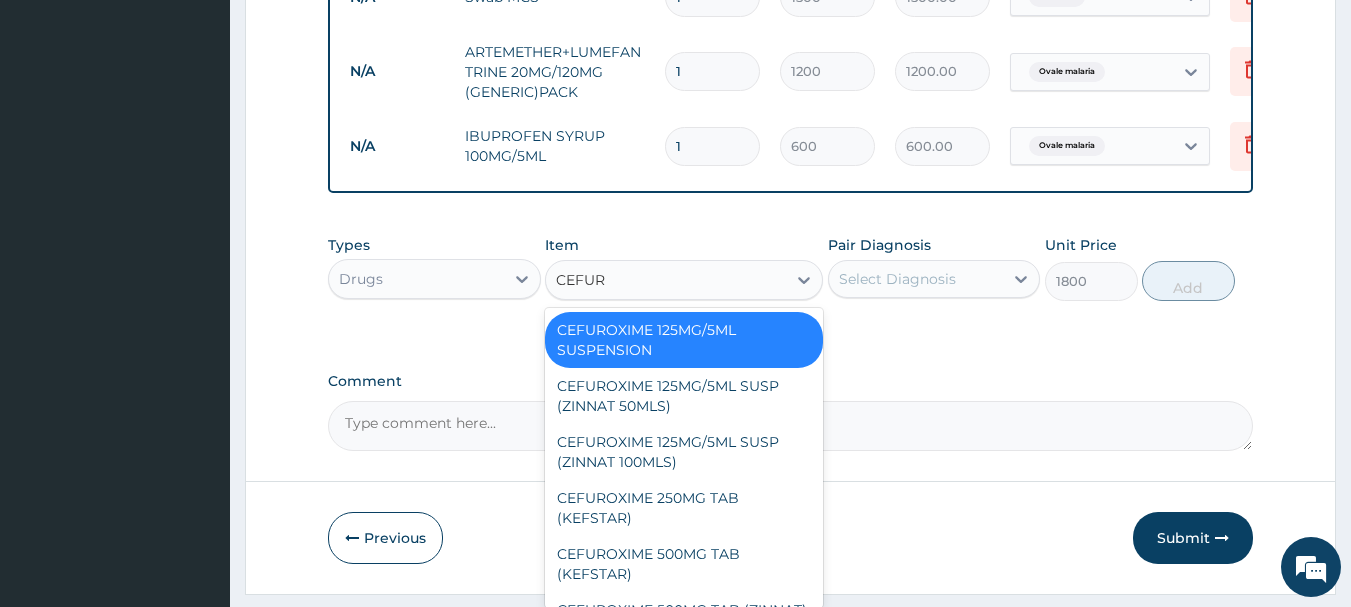 type on "CEFURO" 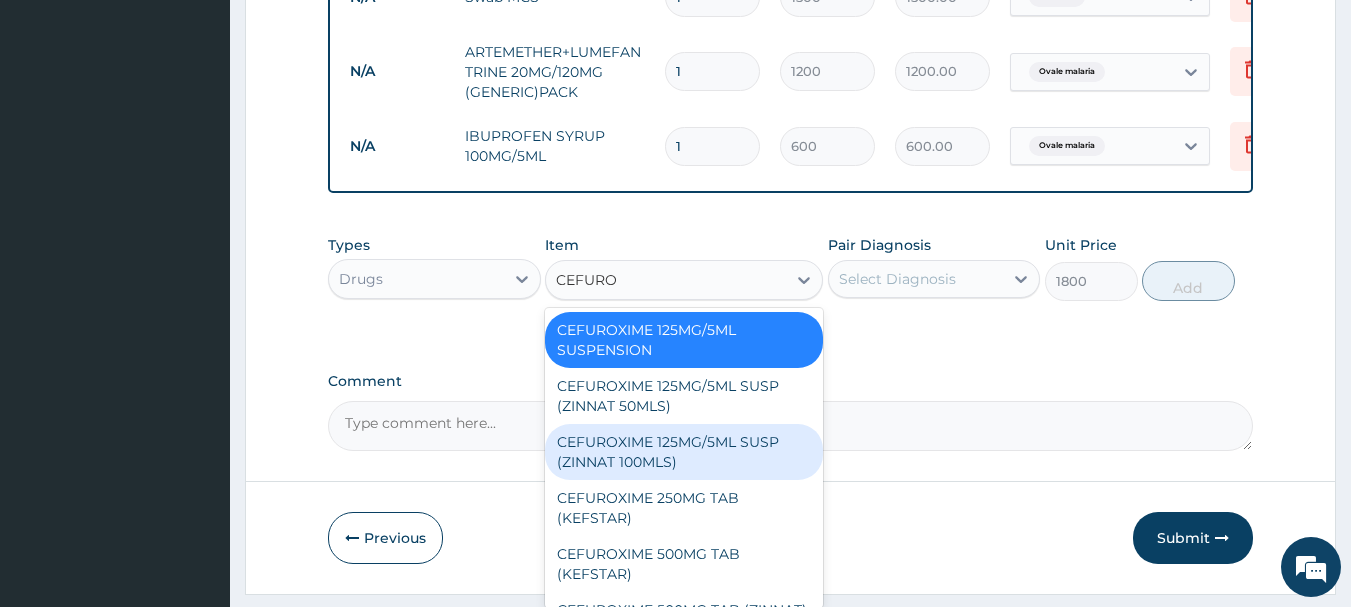 click on "CEFUROXIME 125MG/5ML SUSP  (ZINNAT 100MLS)" at bounding box center [684, 452] 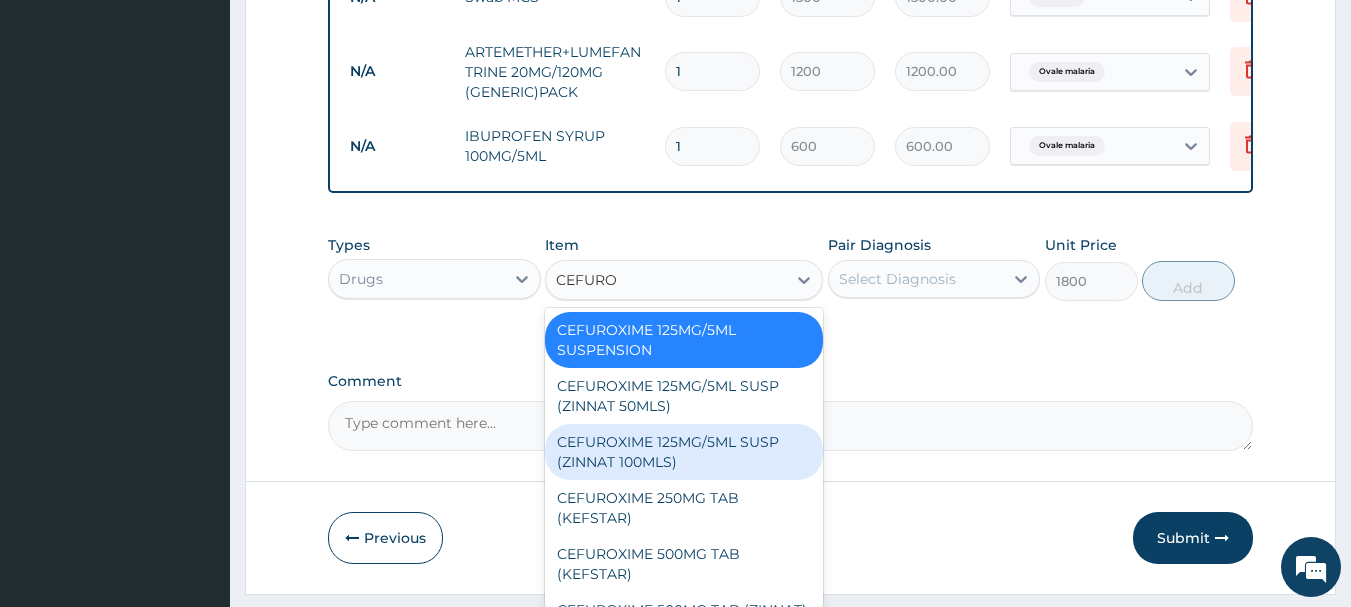 type 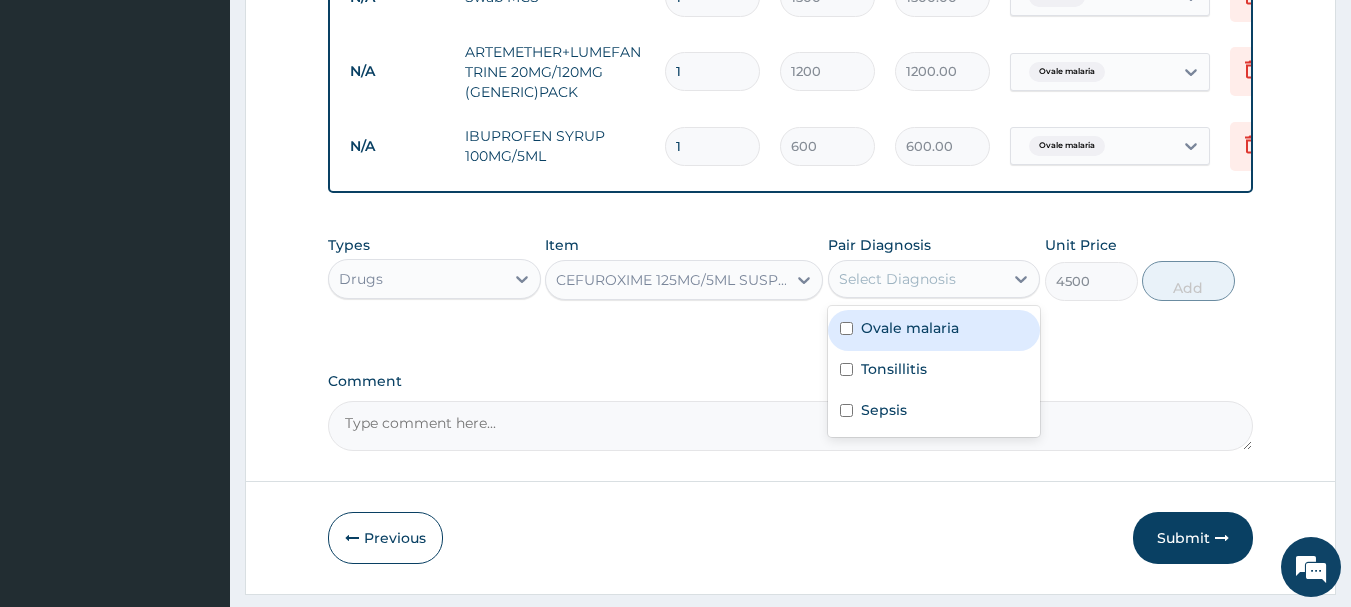 click on "Select Diagnosis" at bounding box center (897, 279) 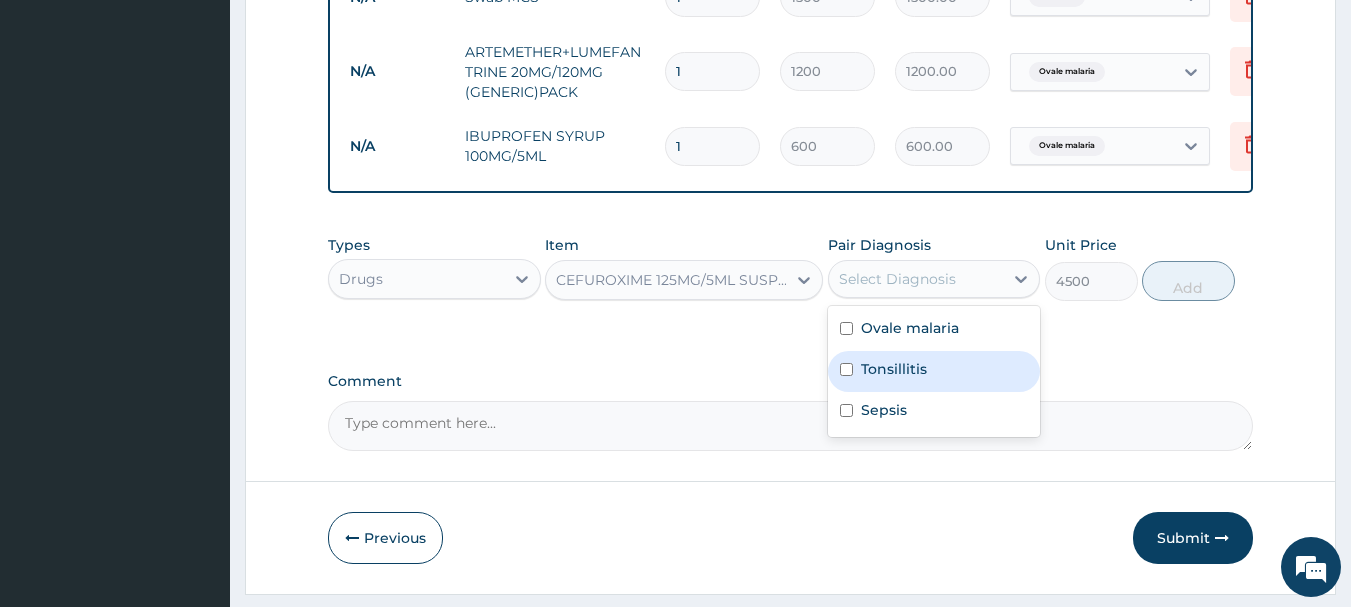 click on "Tonsillitis" at bounding box center [894, 369] 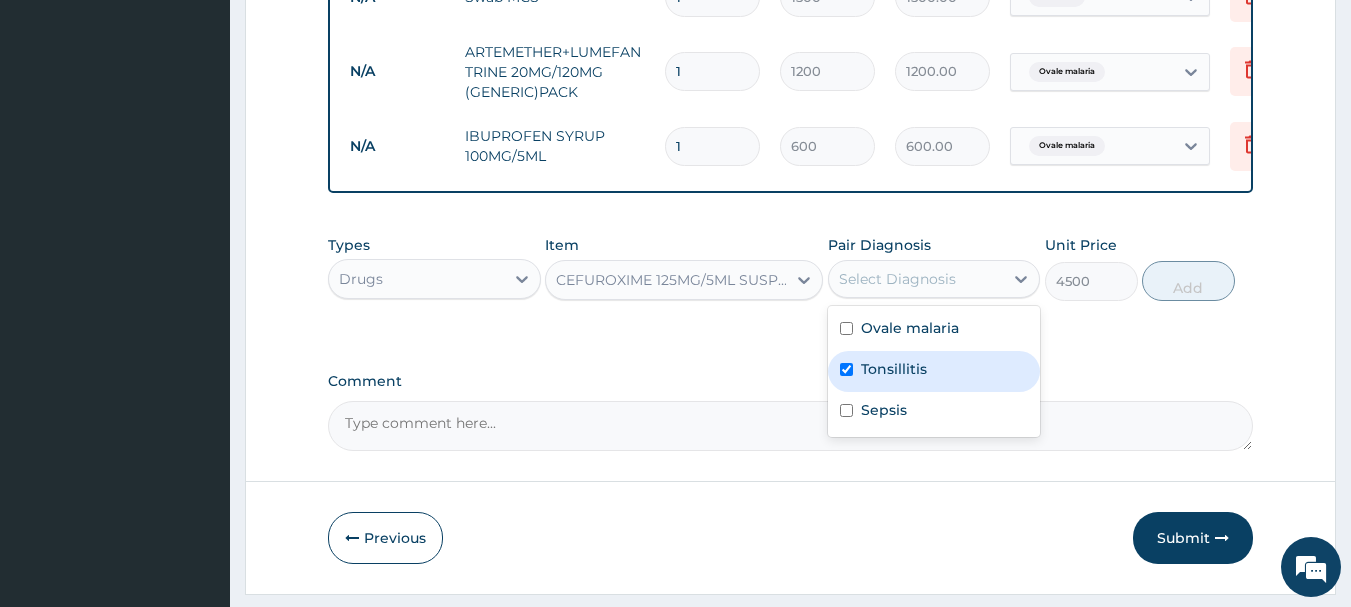 checkbox on "true" 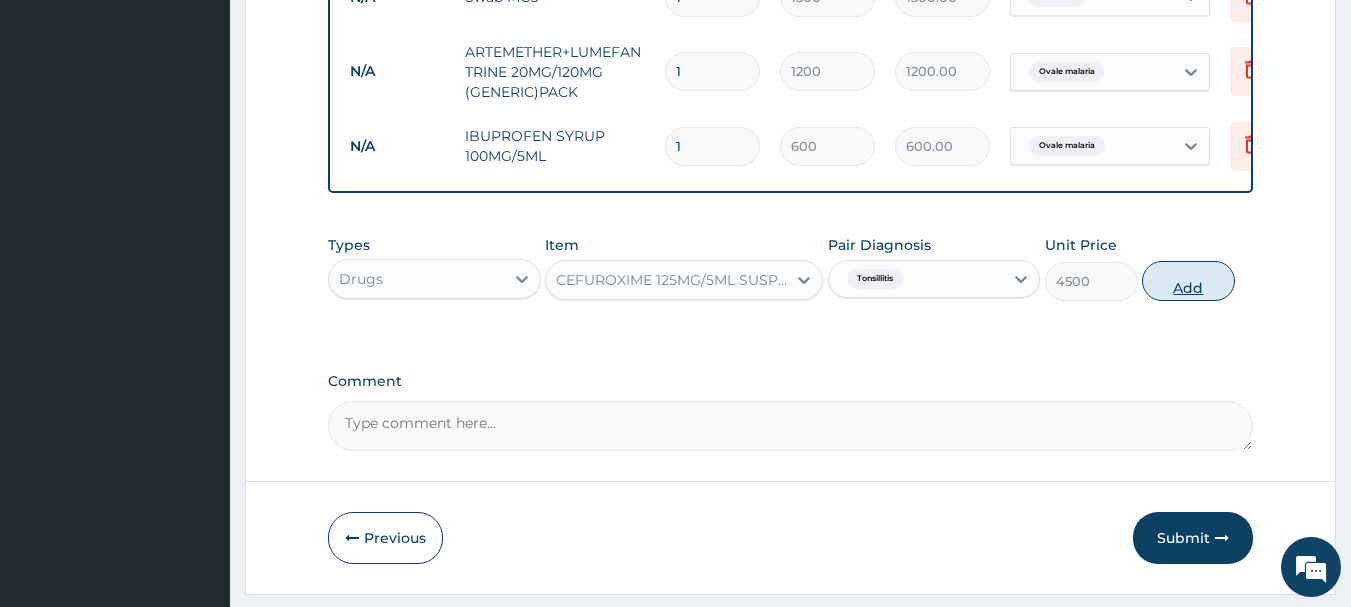 click on "Add" at bounding box center [1188, 281] 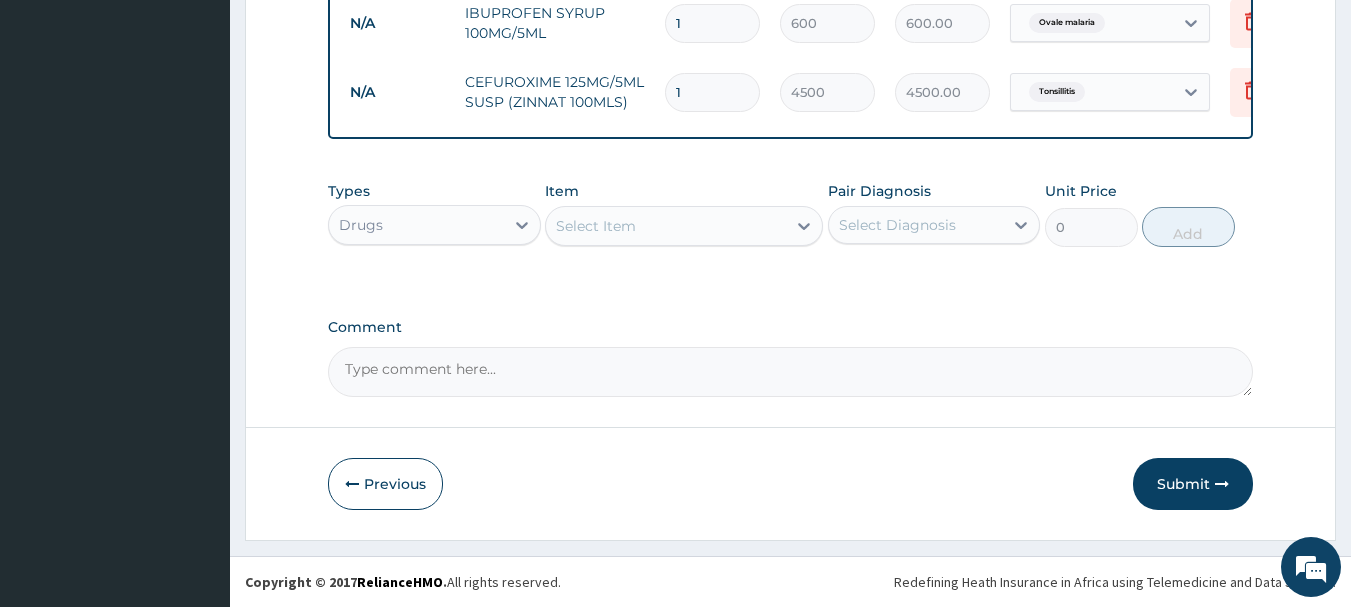 scroll, scrollTop: 1180, scrollLeft: 0, axis: vertical 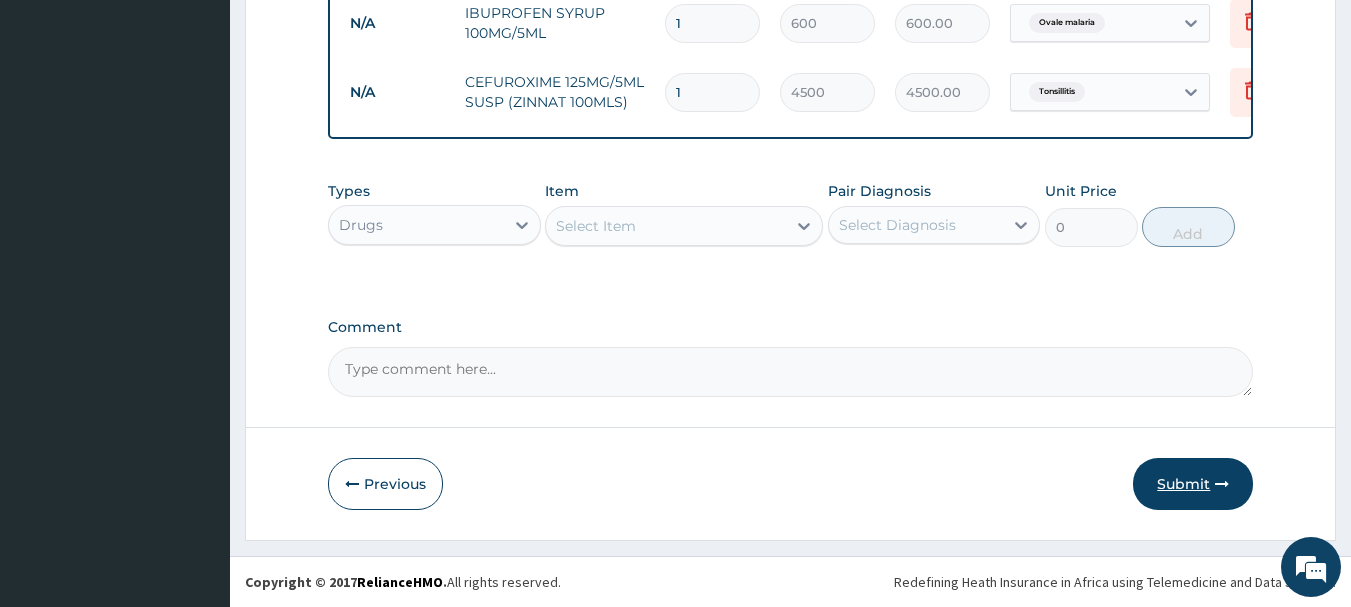 click on "Submit" at bounding box center (1193, 484) 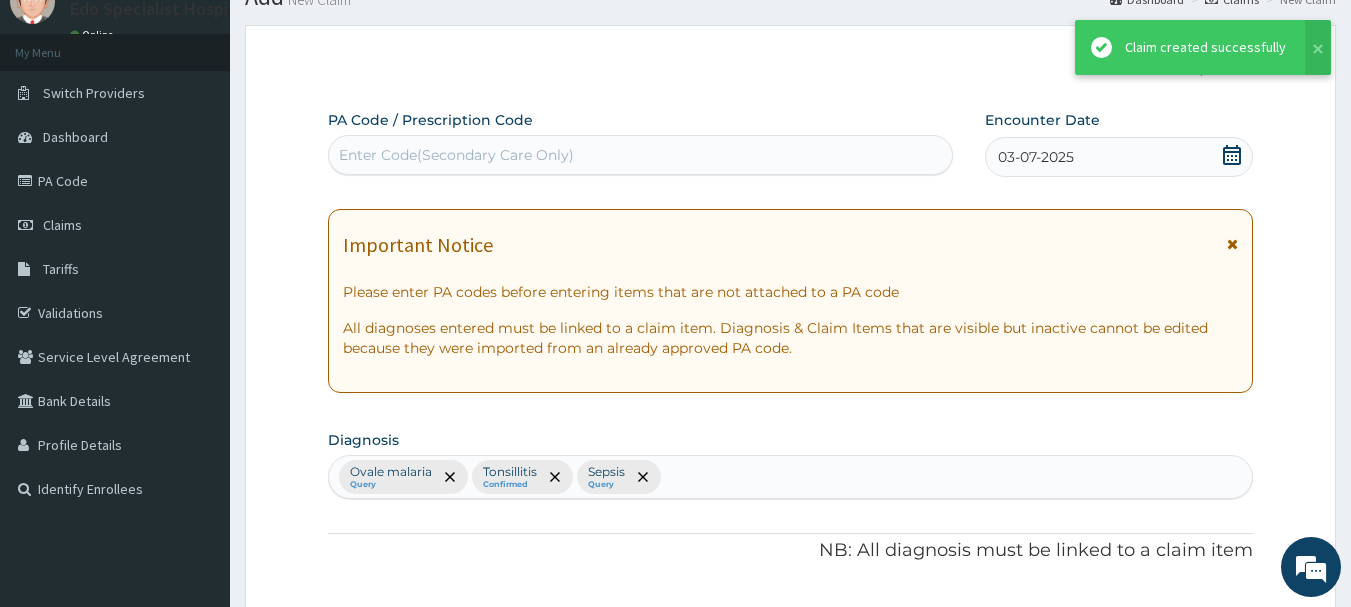 scroll, scrollTop: 1180, scrollLeft: 0, axis: vertical 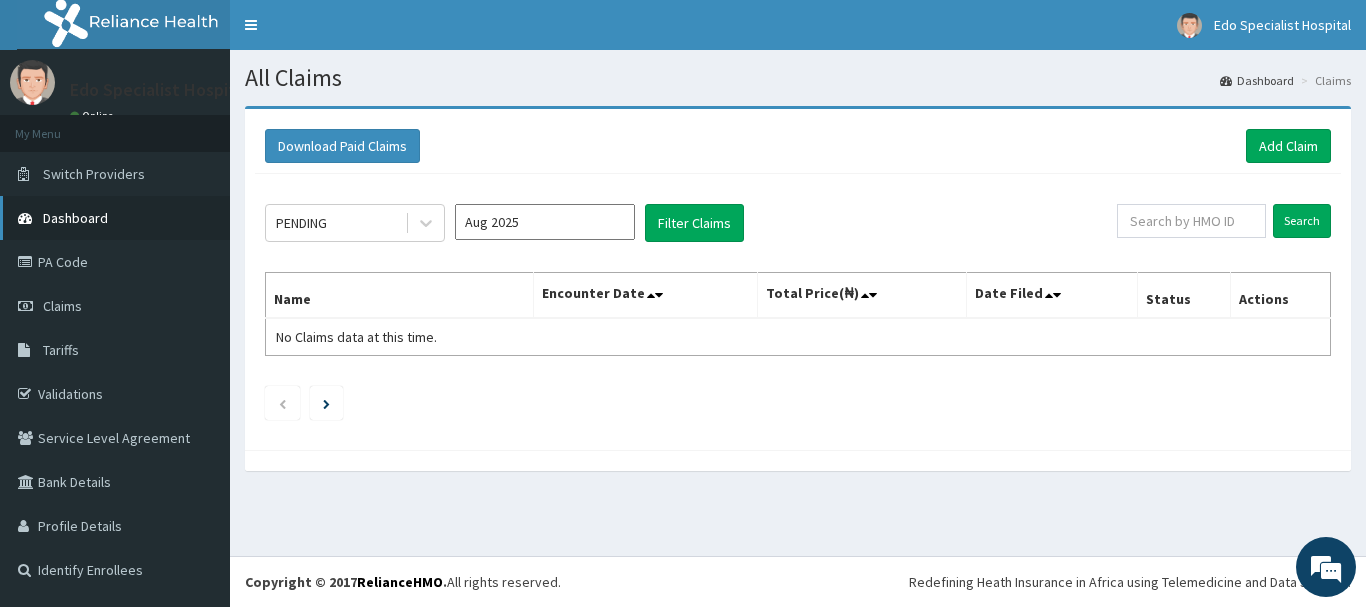 click on "Dashboard" at bounding box center [75, 218] 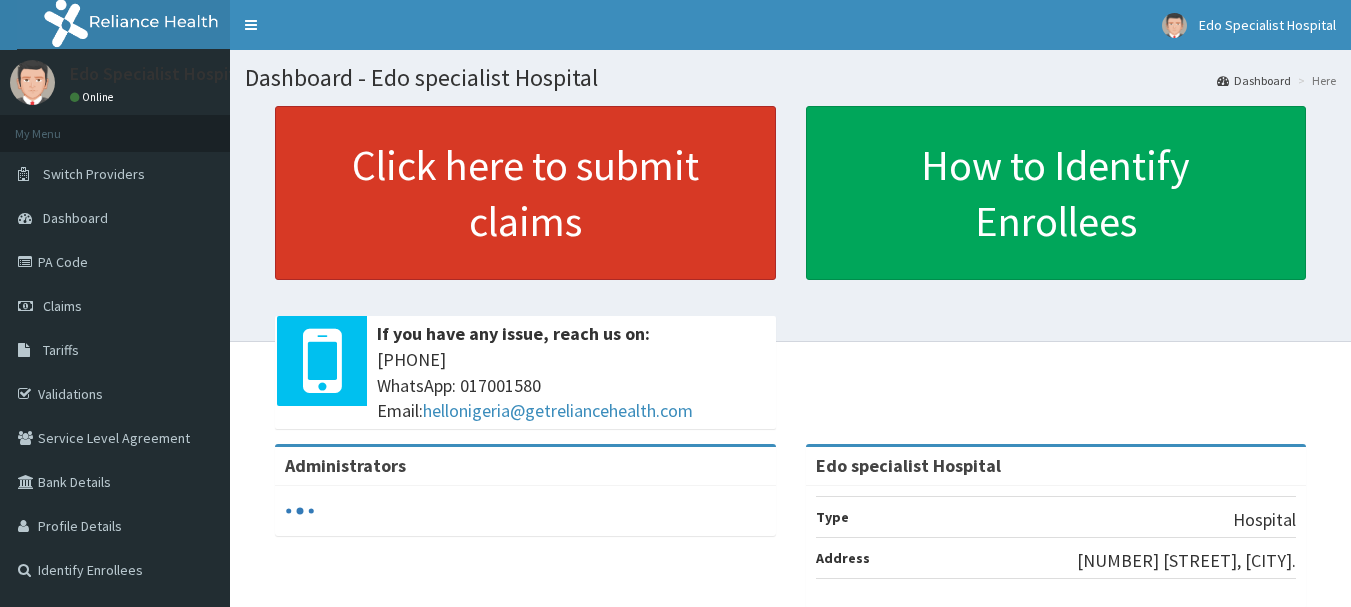 scroll, scrollTop: 0, scrollLeft: 0, axis: both 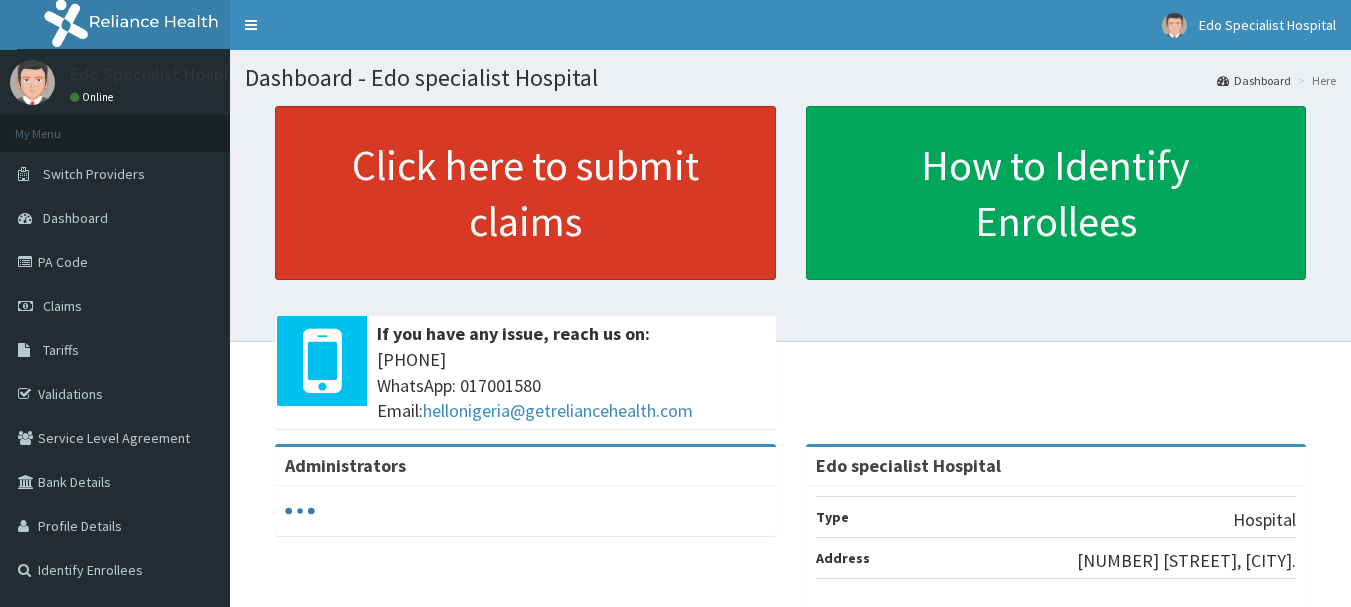 click on "Click here to submit claims" at bounding box center [525, 193] 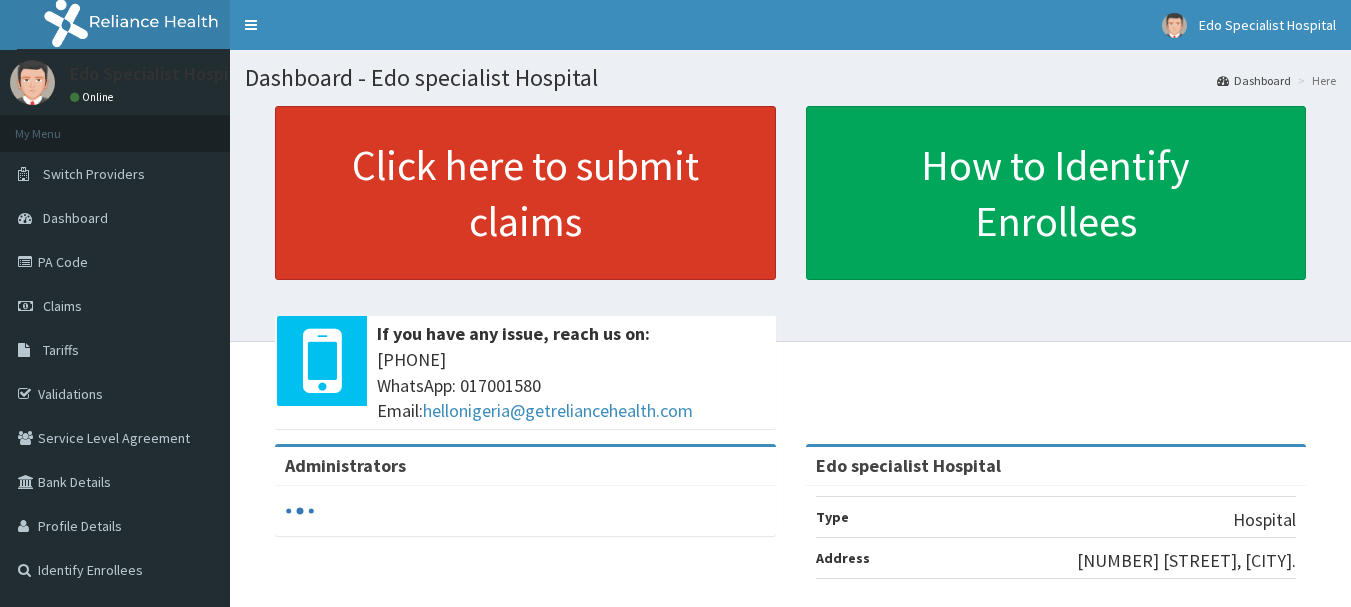 click on "Click here to submit claims" at bounding box center [525, 193] 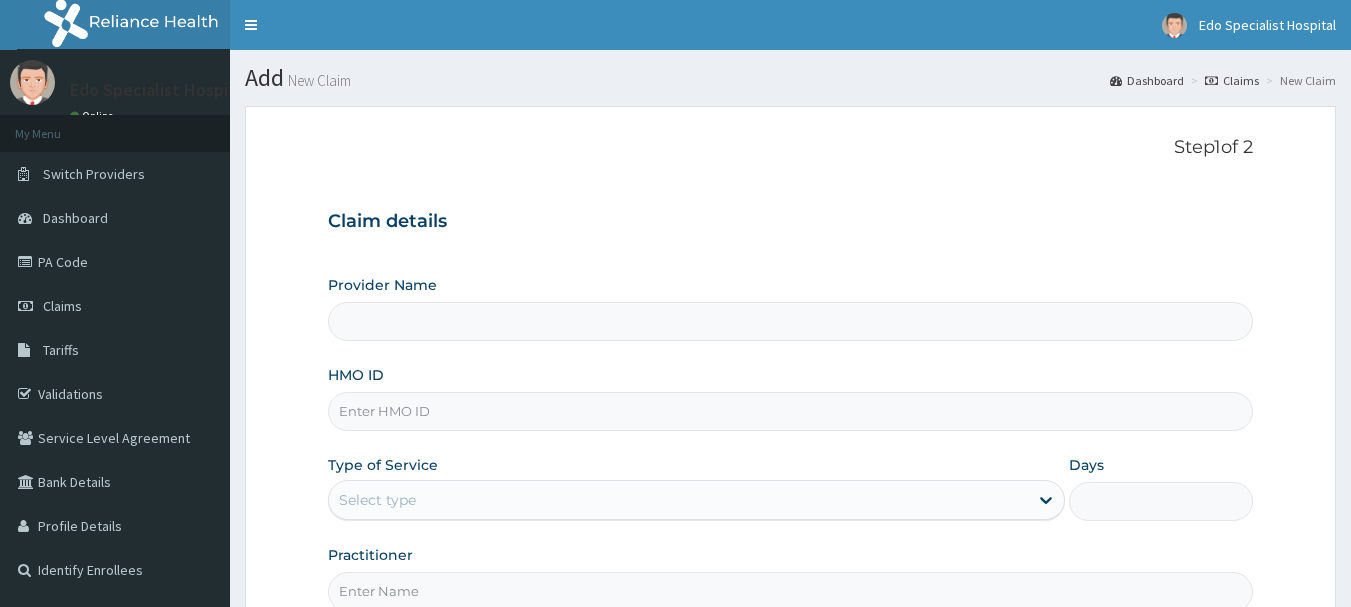 scroll, scrollTop: 0, scrollLeft: 0, axis: both 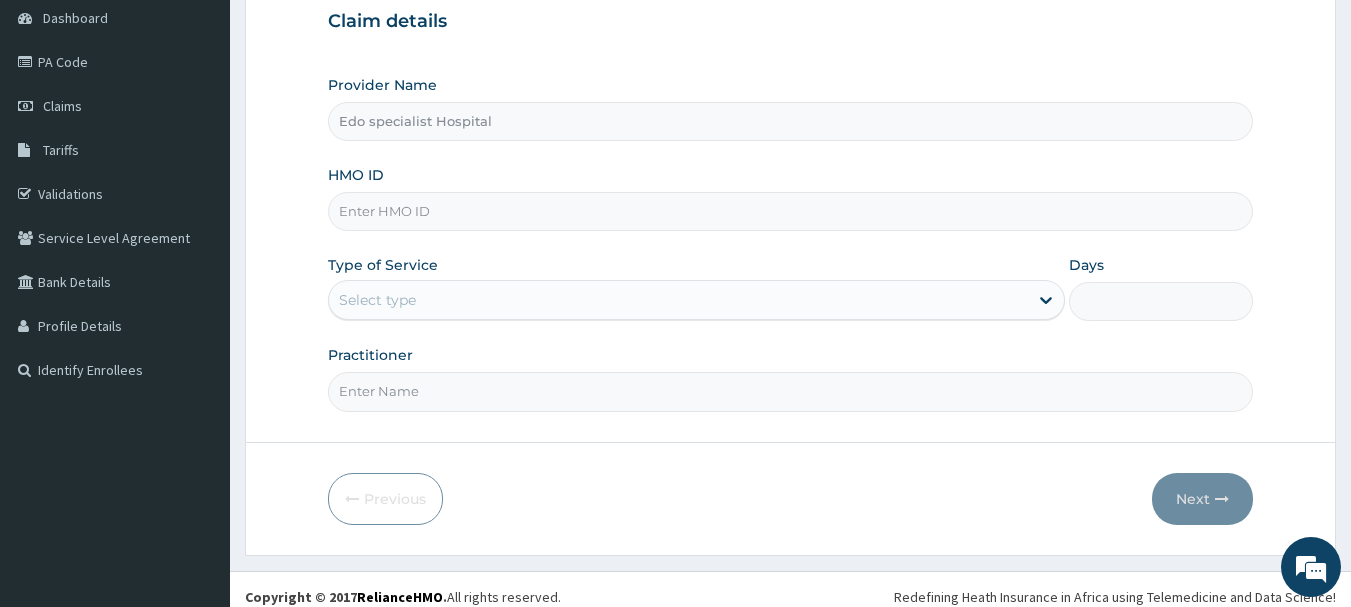 click on "HMO ID" at bounding box center (791, 211) 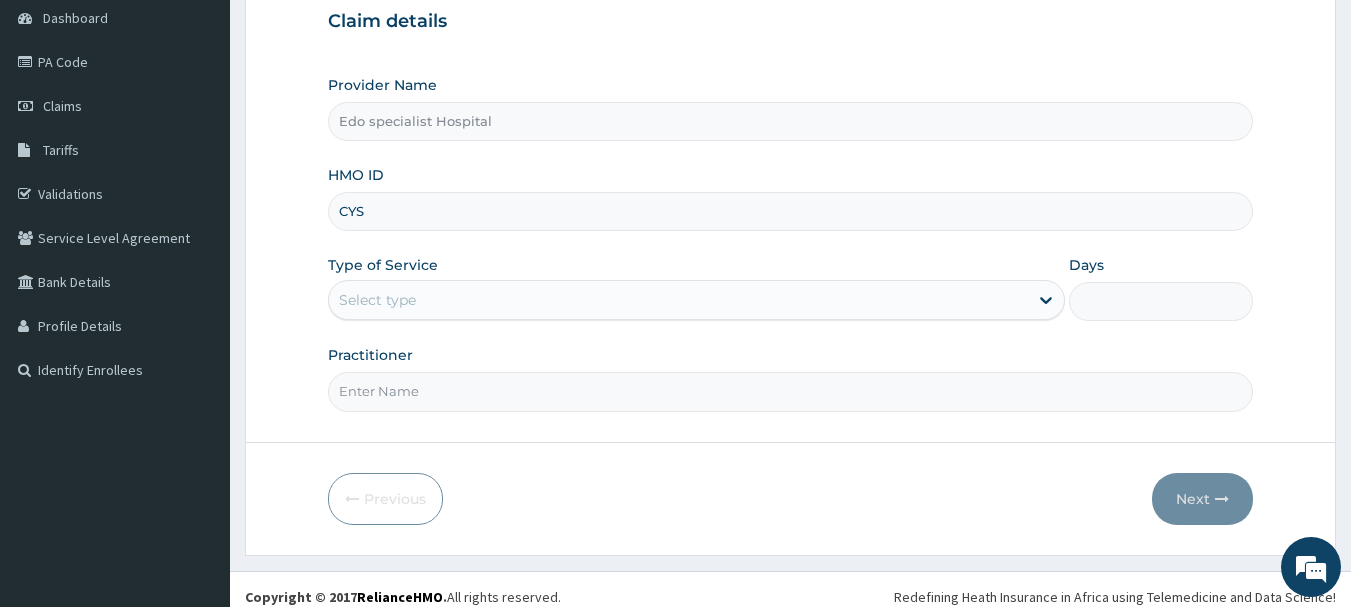 scroll, scrollTop: 0, scrollLeft: 0, axis: both 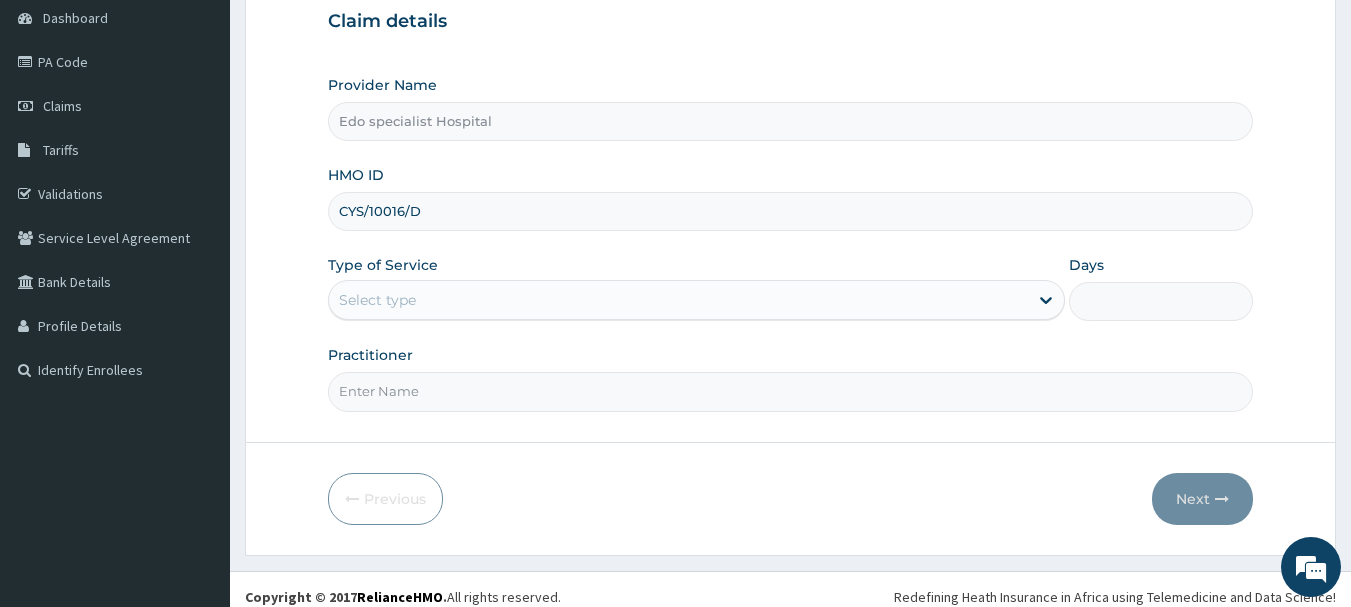 type on "CYS/10016/D" 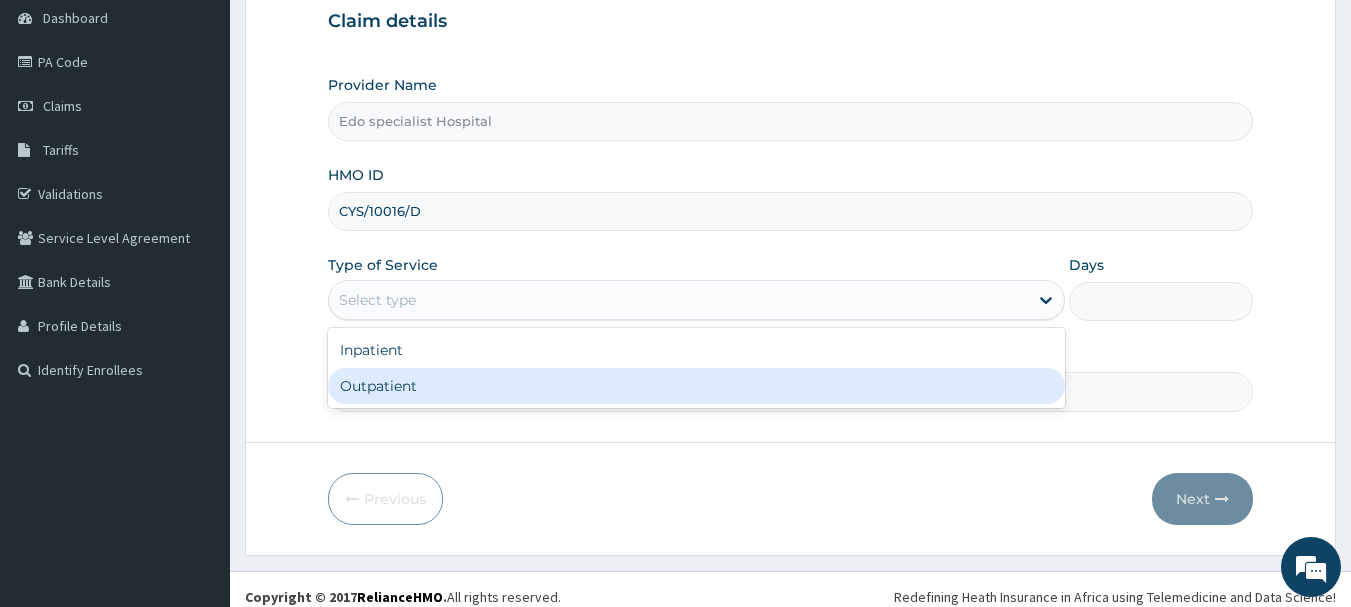 click on "Outpatient" at bounding box center (696, 386) 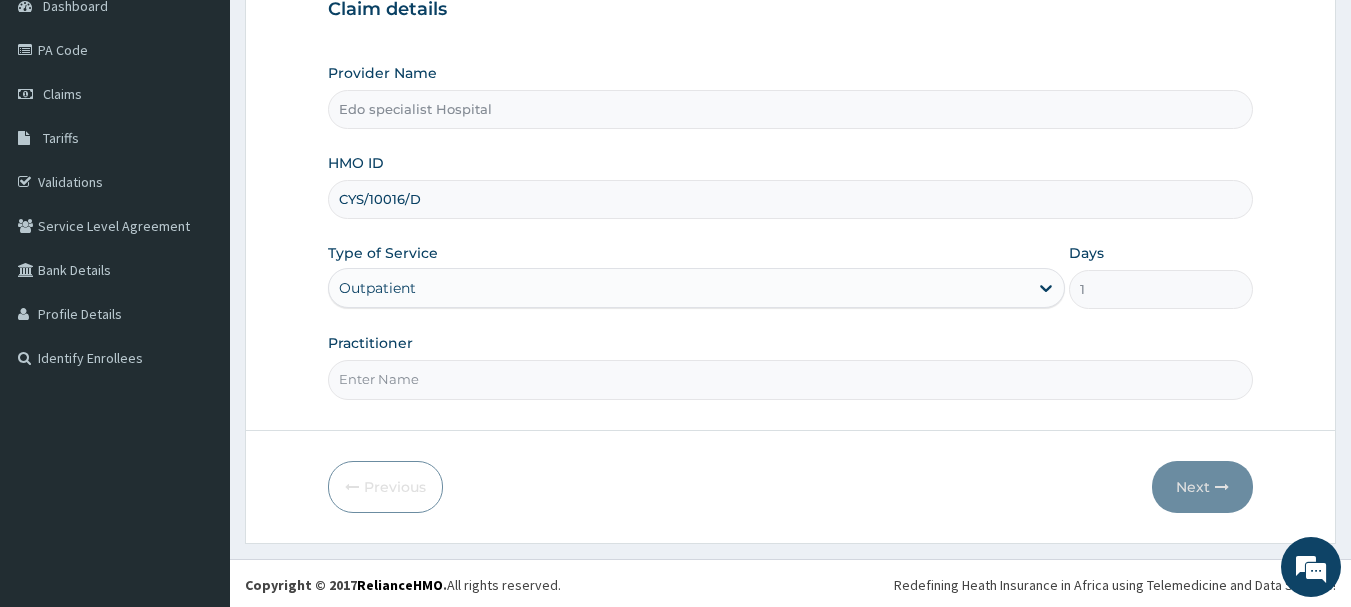 scroll, scrollTop: 215, scrollLeft: 0, axis: vertical 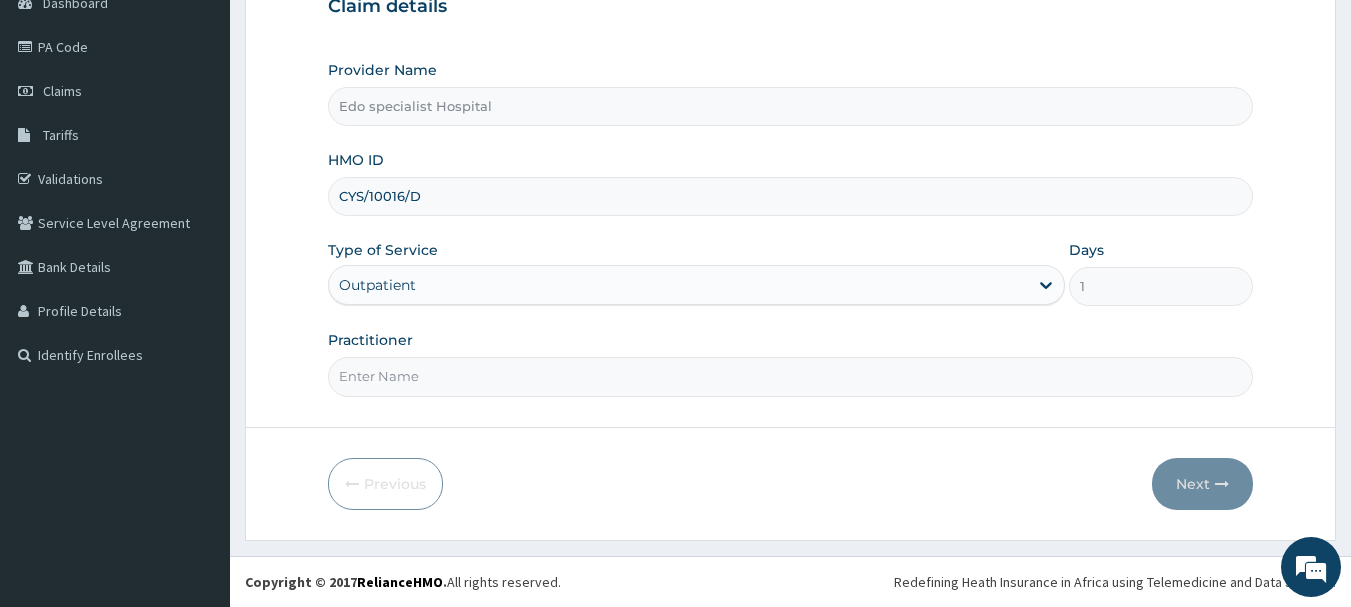 click on "Practitioner" at bounding box center (791, 376) 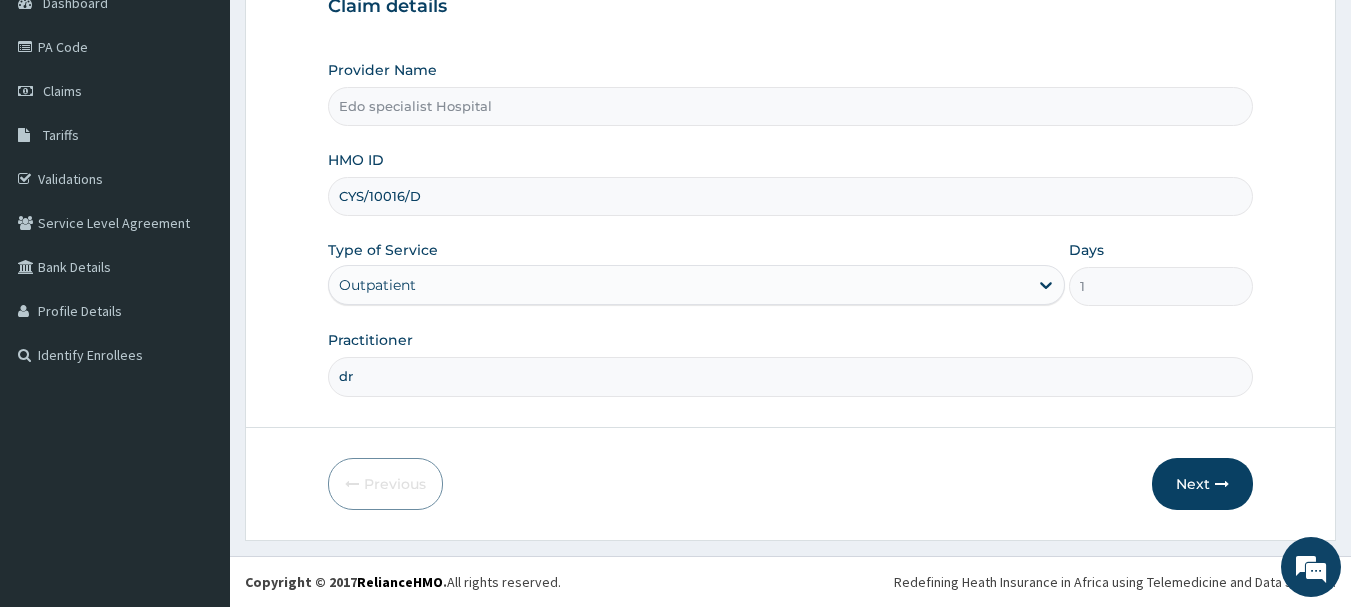 type on "d" 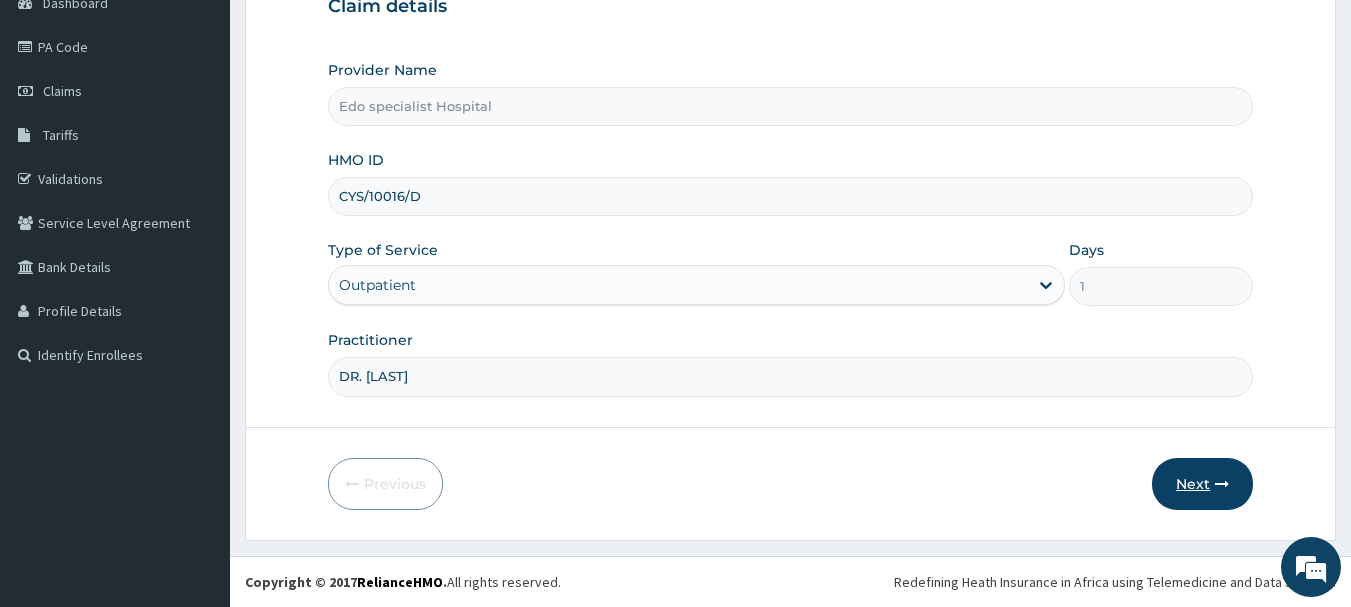 type on "DR. [LAST]" 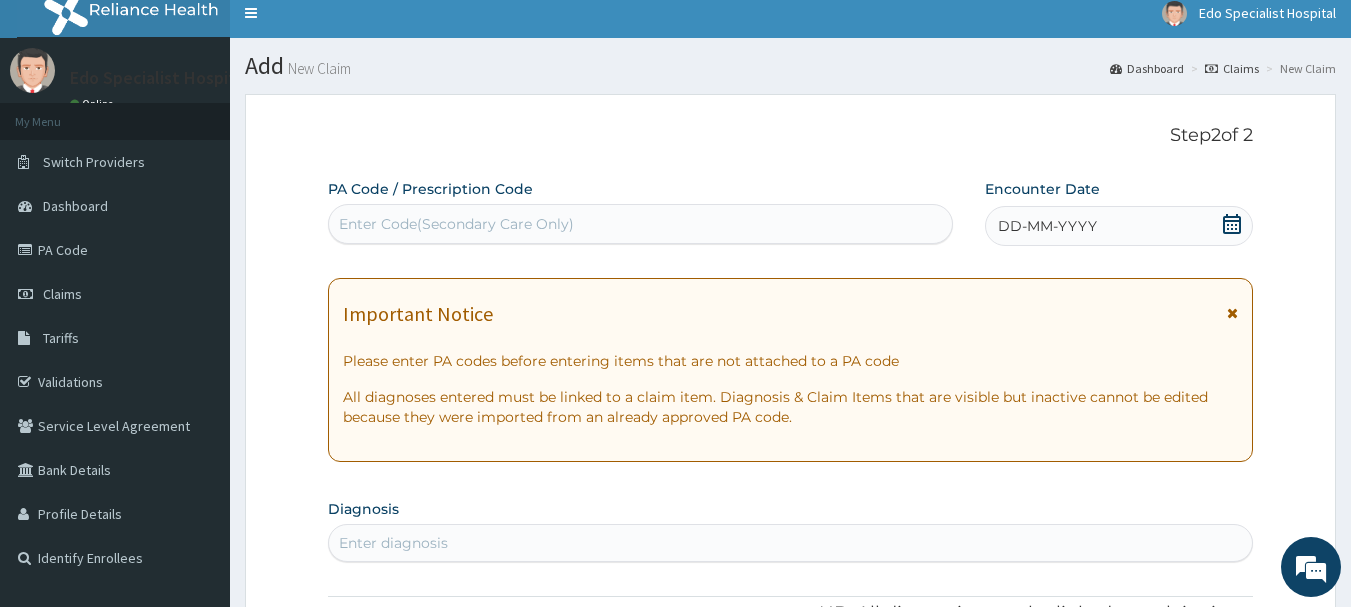 scroll, scrollTop: 0, scrollLeft: 0, axis: both 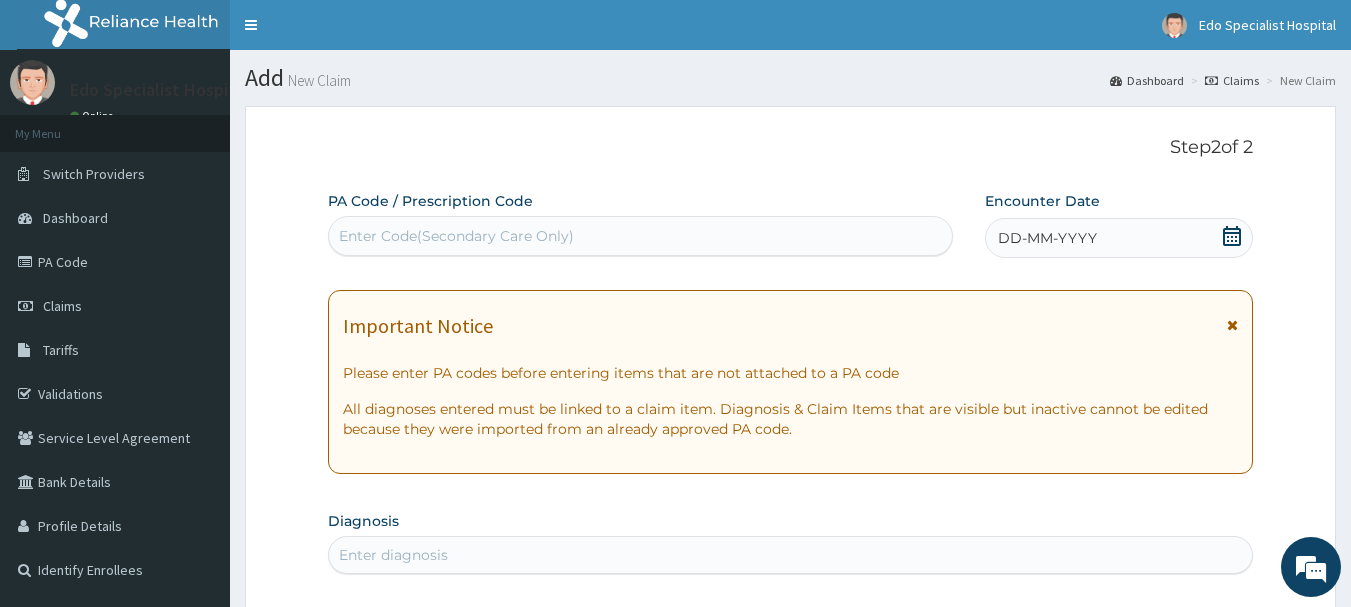 click 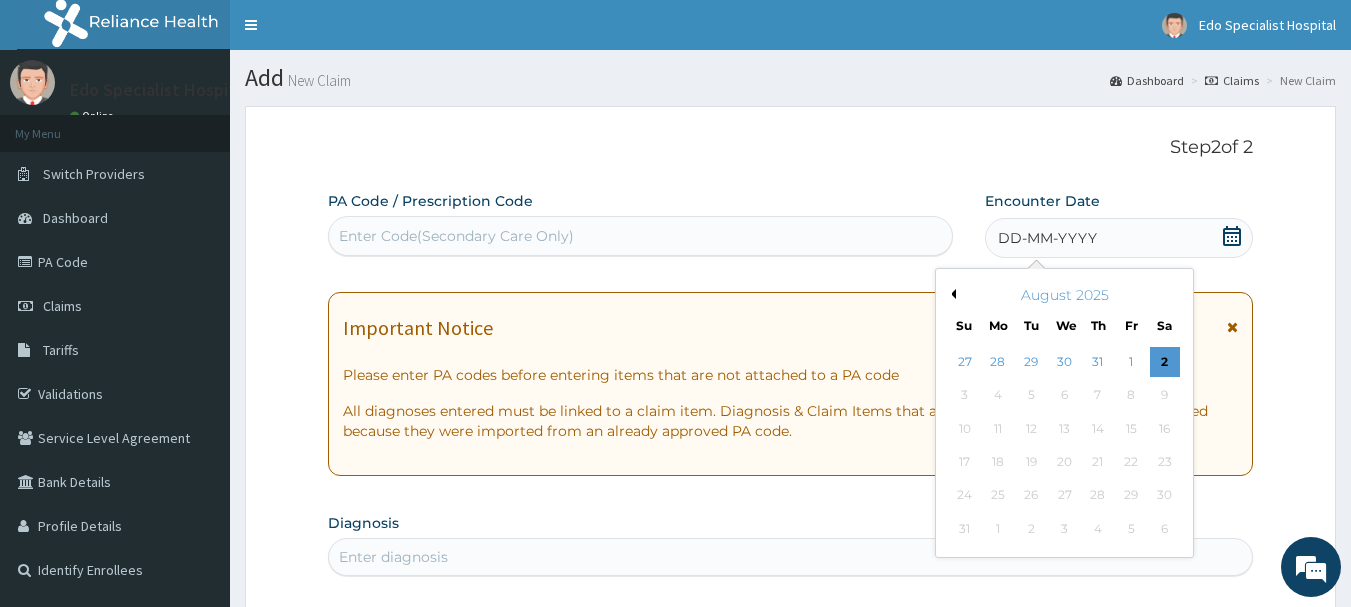 click on "Previous Month" at bounding box center [951, 294] 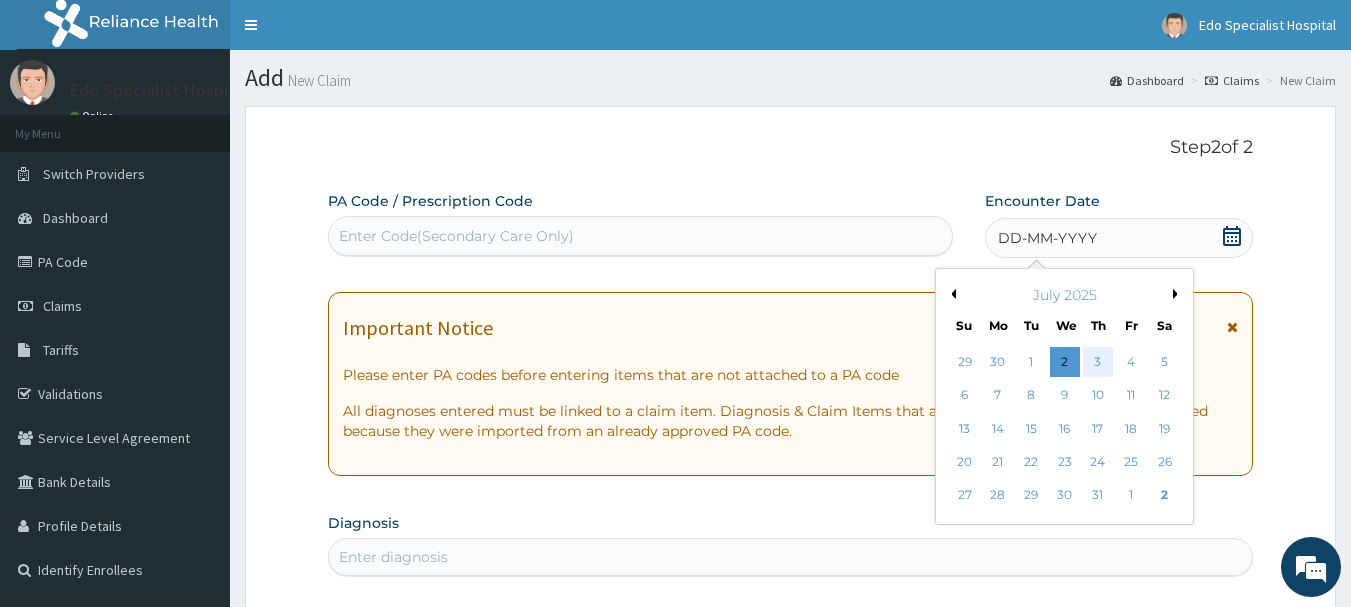 click on "3" at bounding box center [1098, 362] 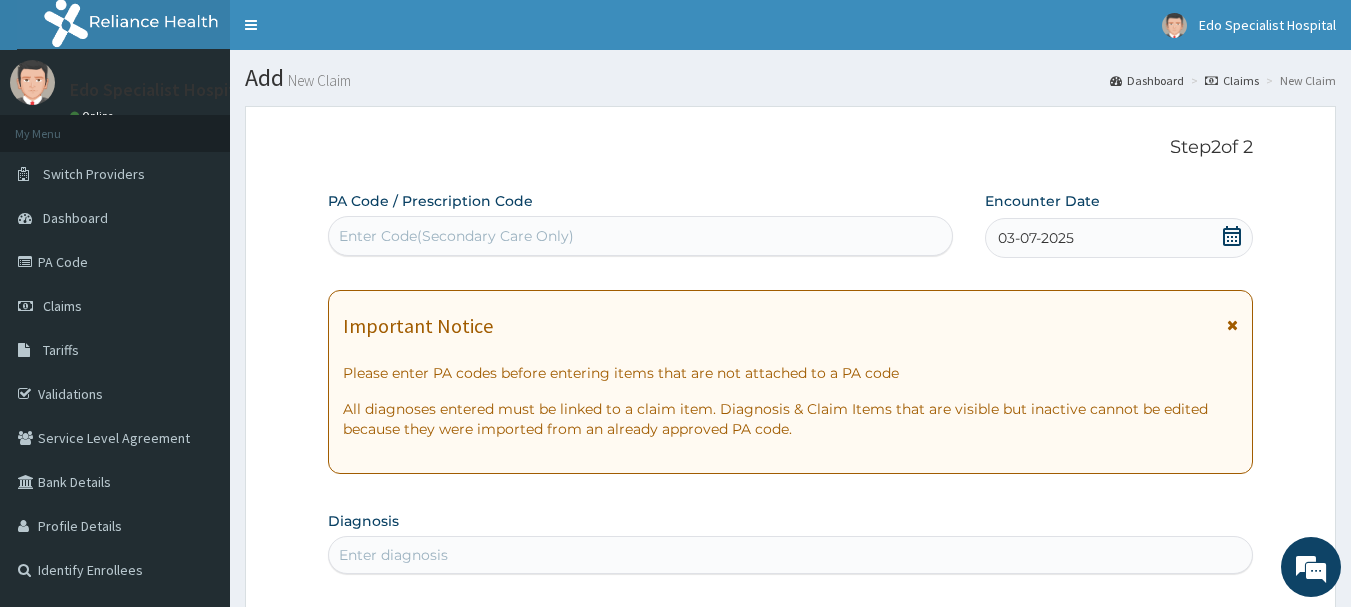 click on "Step  2  of 2 PA Code / Prescription Code Enter Code(Secondary Care Only) Encounter Date 03-07-2025 Important Notice Please enter PA codes before entering items that are not attached to a PA code   All diagnoses entered must be linked to a claim item. Diagnosis & Claim Items that are visible but inactive cannot be edited because they were imported from an already approved PA code. Diagnosis Enter diagnosis NB: All diagnosis must be linked to a claim item Claim Items No claim item Types Select Type Item Select Item Pair Diagnosis Select Diagnosis Unit Price 0 Add Comment" at bounding box center (791, 681) 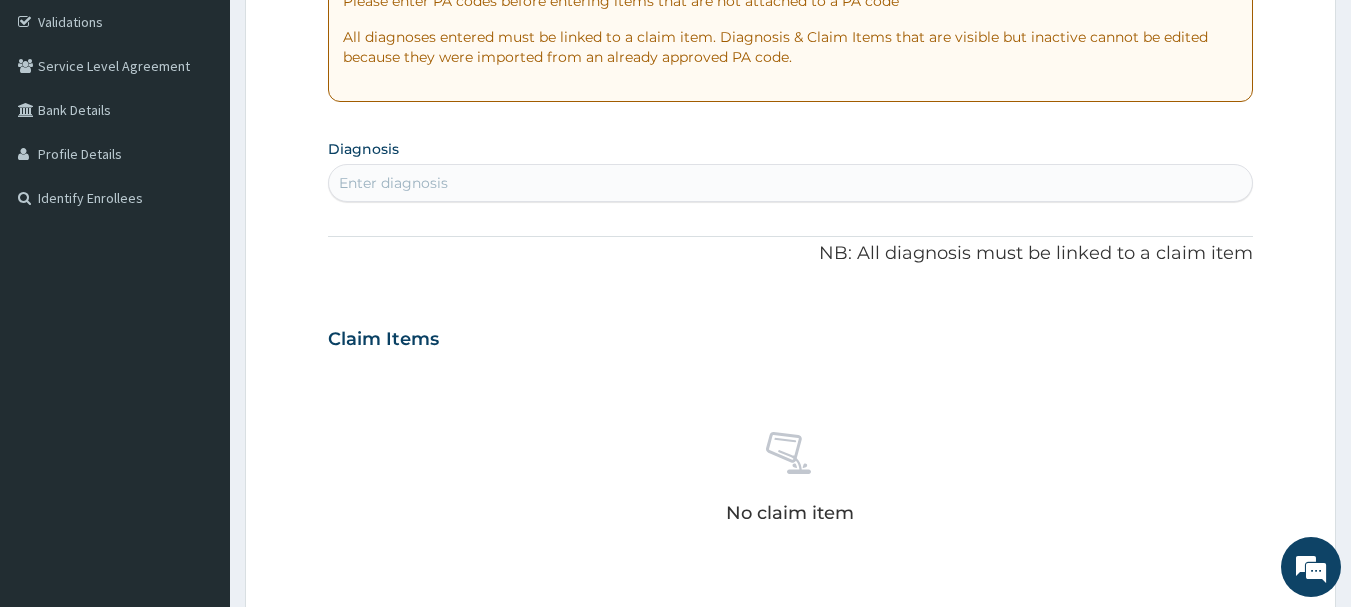 scroll, scrollTop: 400, scrollLeft: 0, axis: vertical 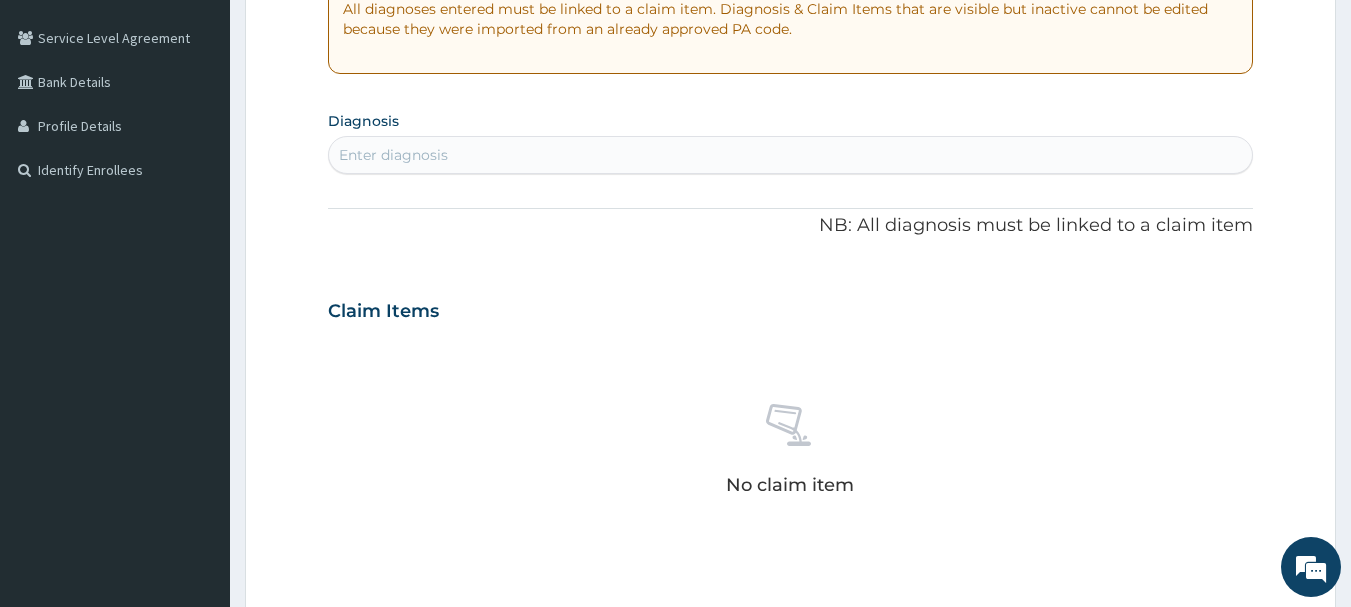 click on "Enter diagnosis" at bounding box center (393, 155) 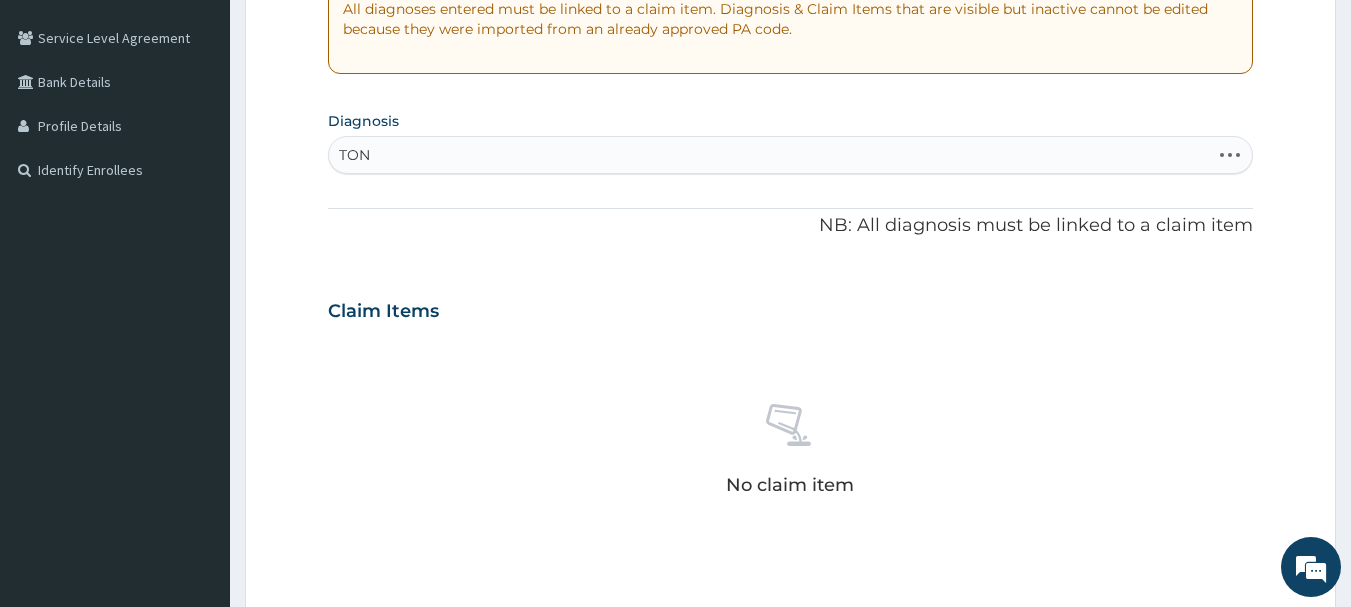 type on "TONS" 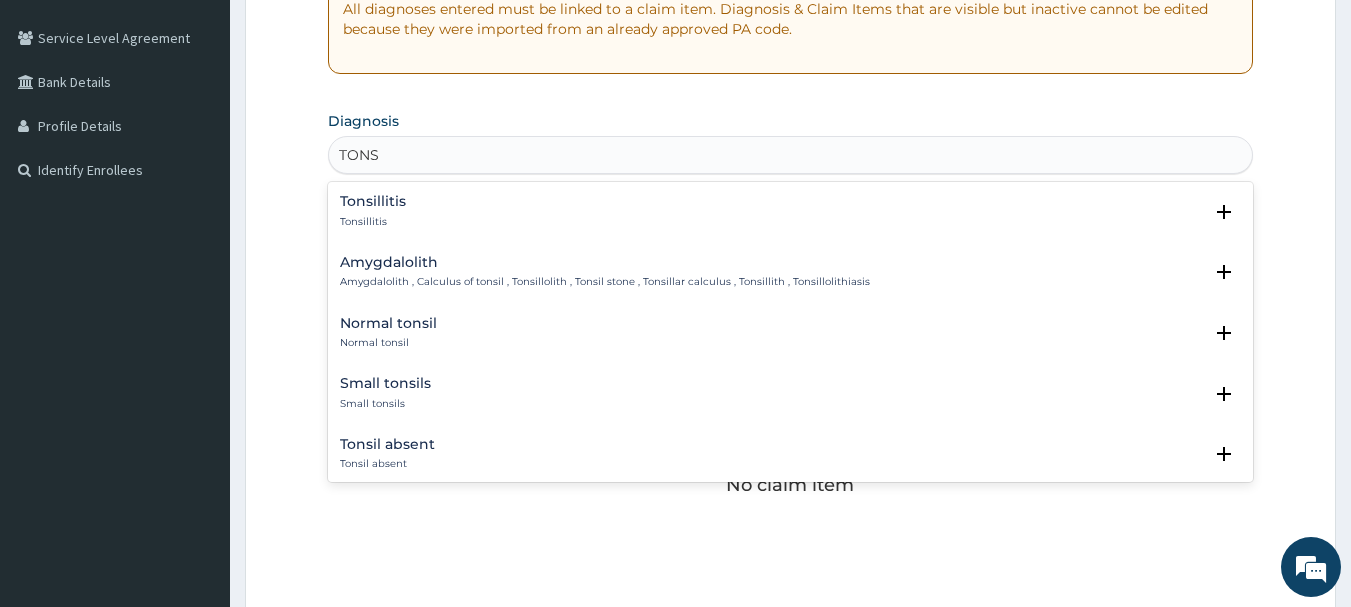 click on "Tonsillitis" at bounding box center (373, 201) 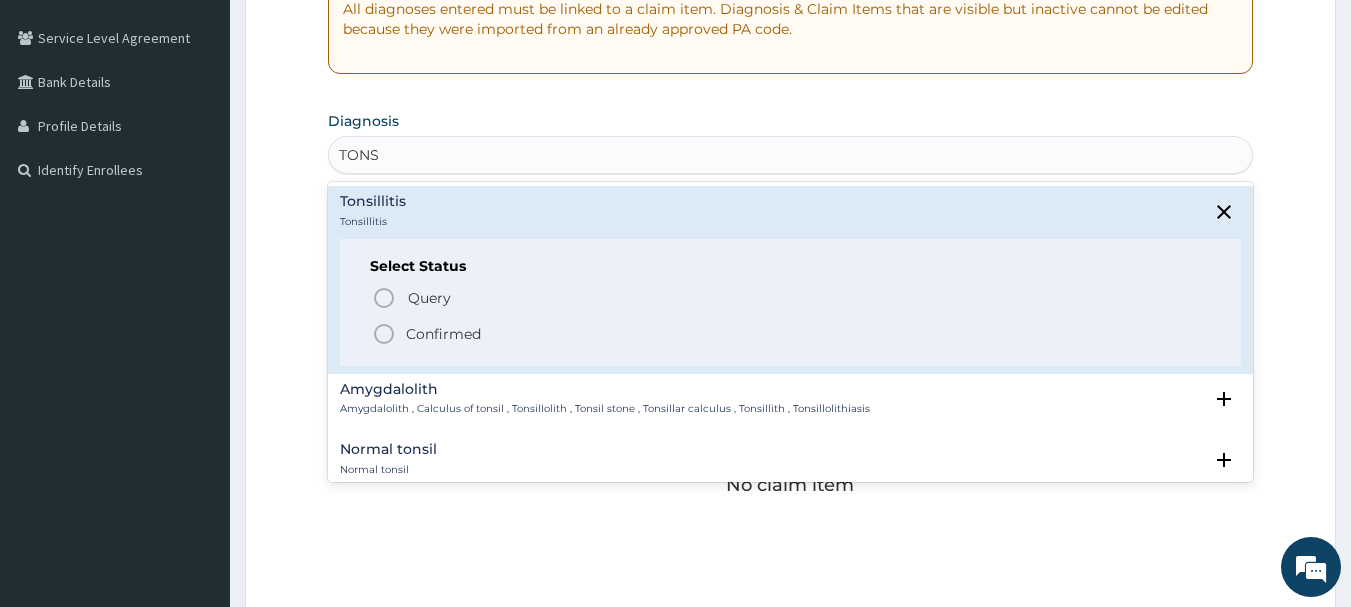click 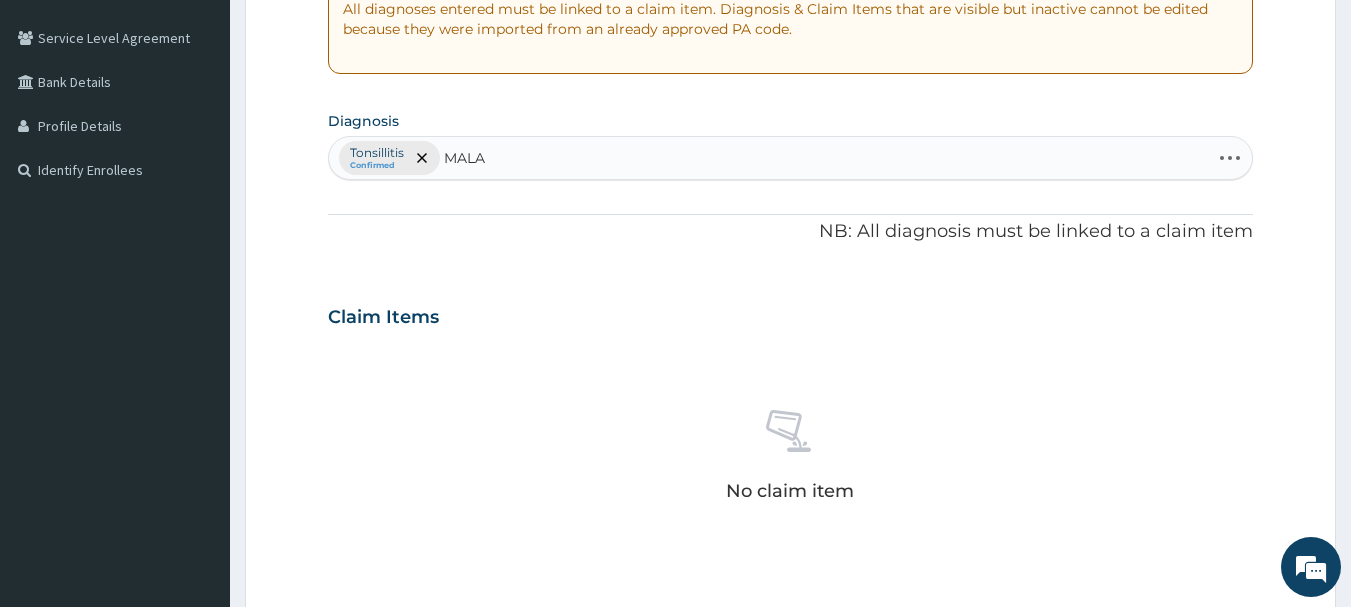 type on "MALAR" 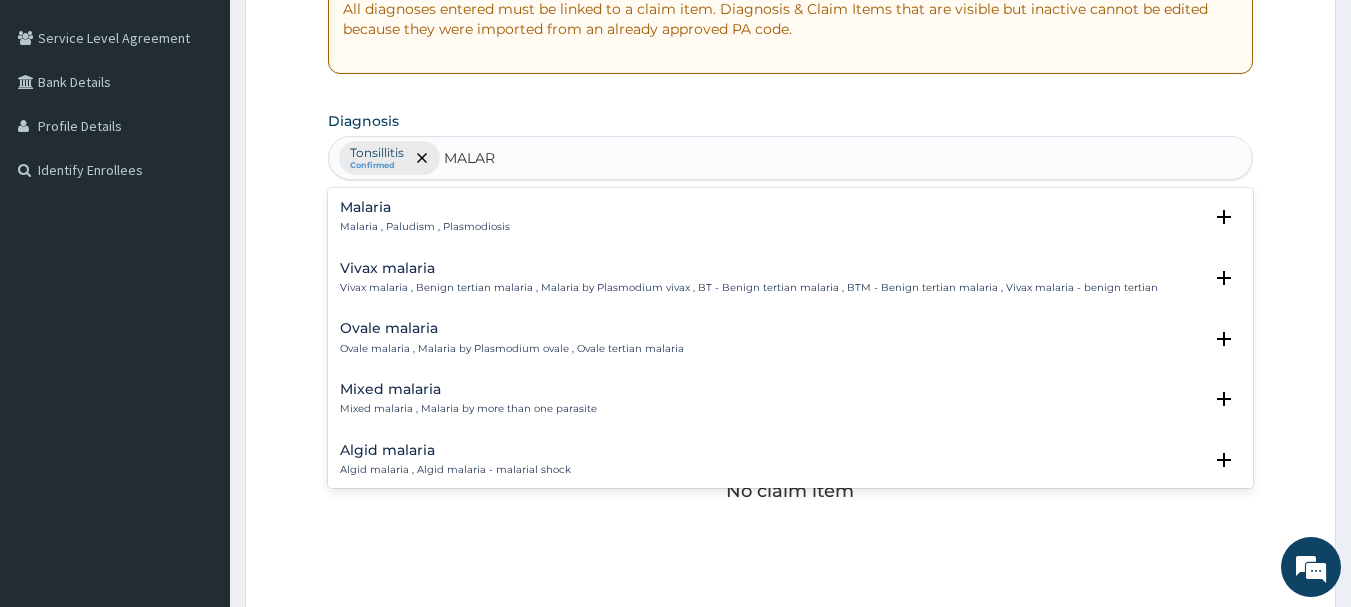 click on "Ovale malaria" at bounding box center (512, 328) 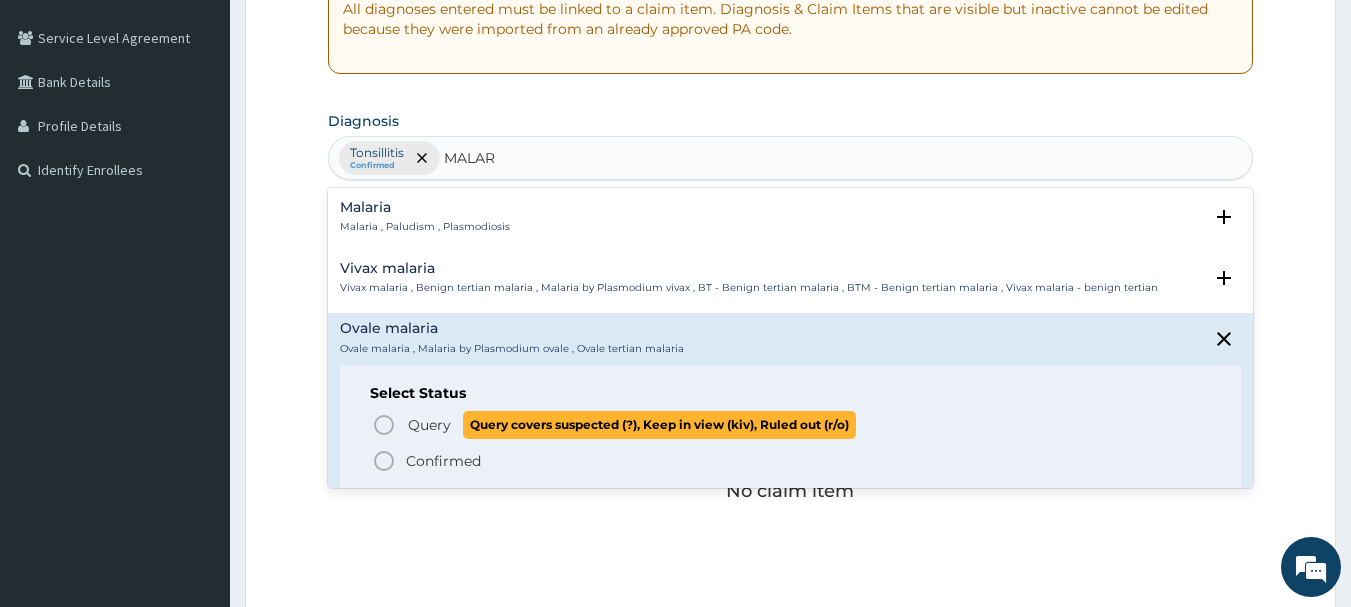click 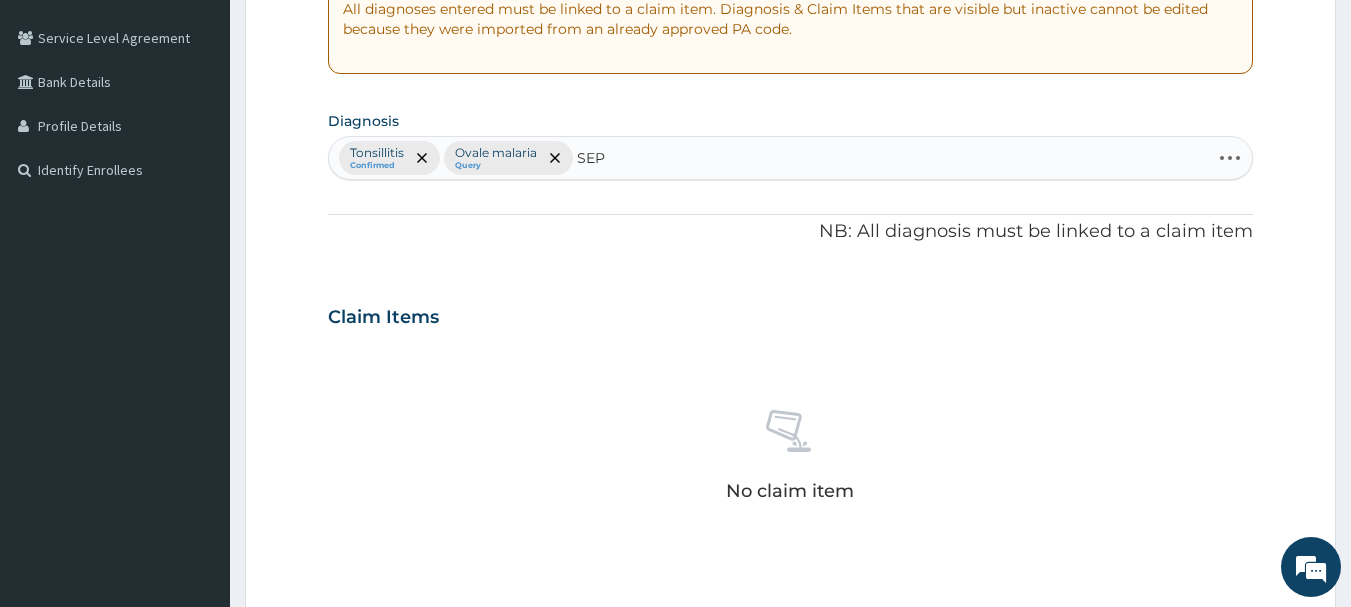 type on "SEPS" 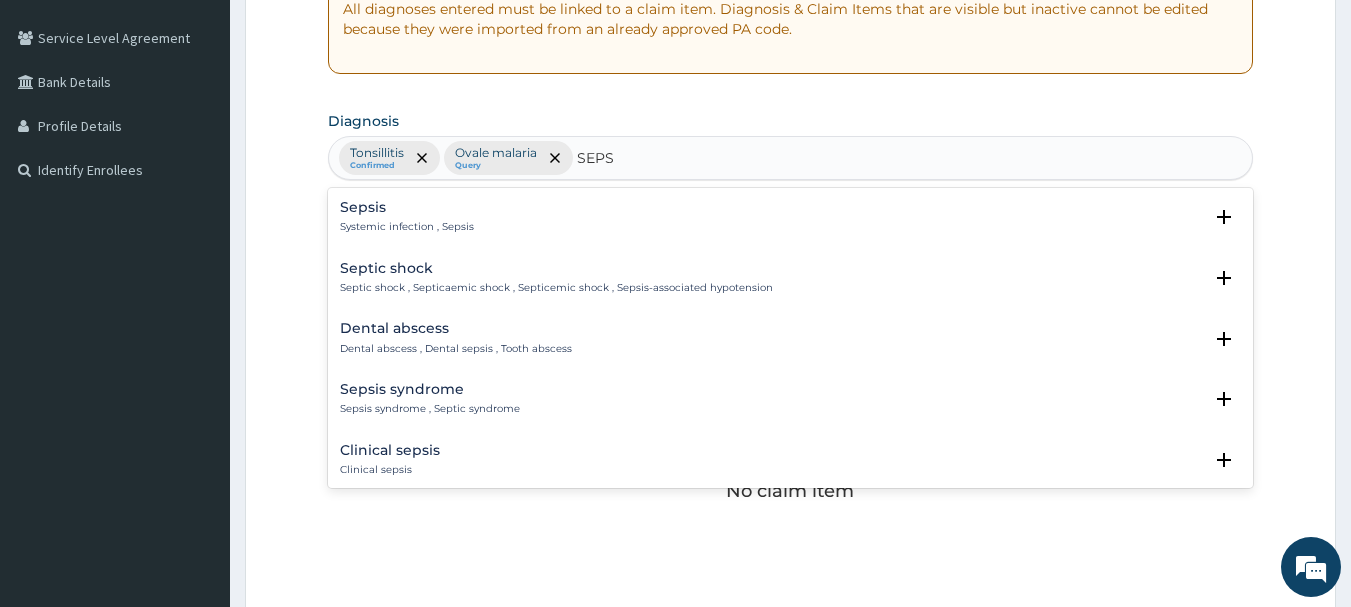 click on "Systemic infection , Sepsis" at bounding box center (407, 227) 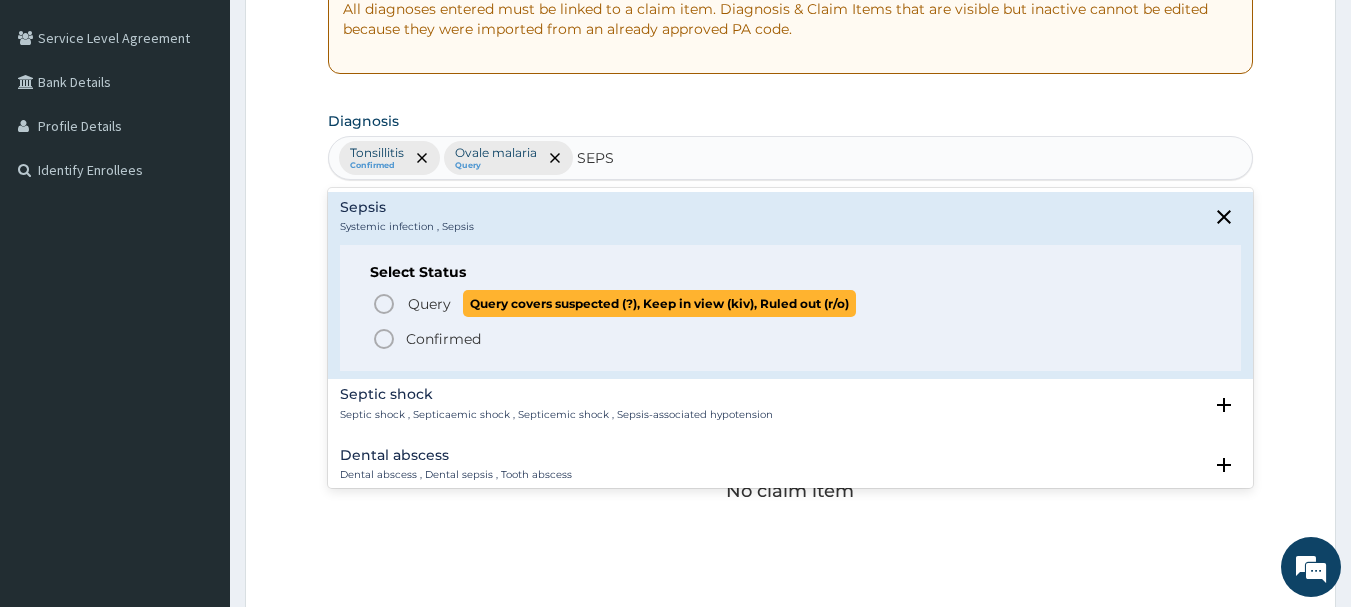click 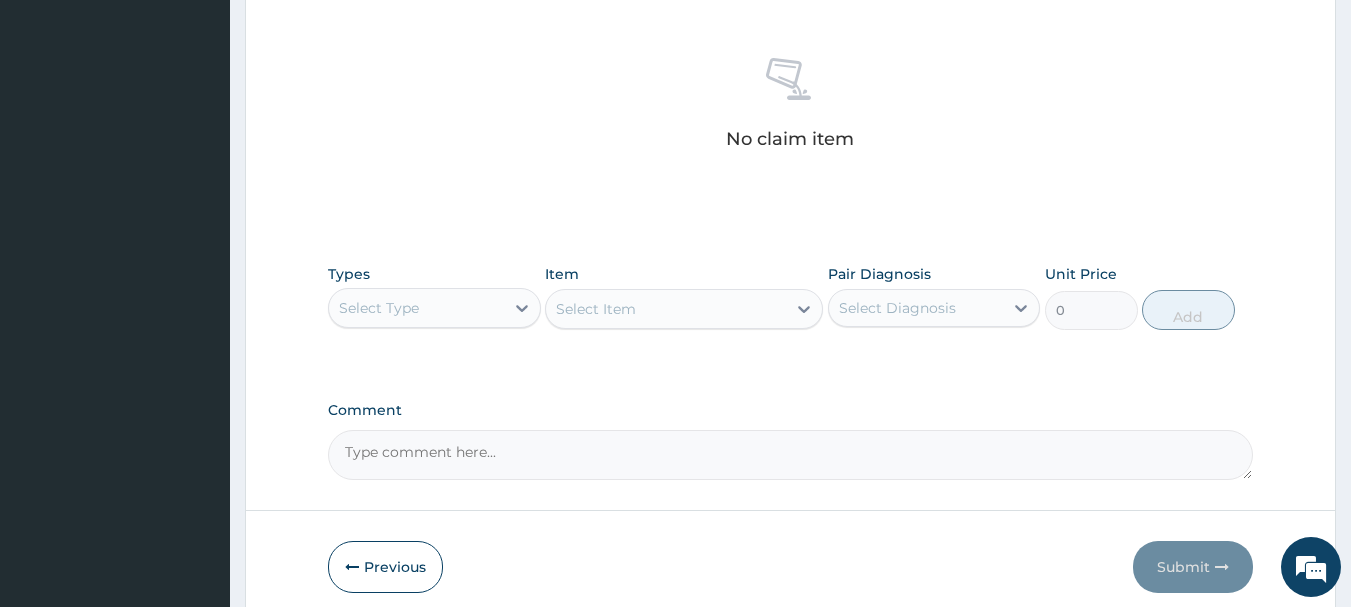scroll, scrollTop: 800, scrollLeft: 0, axis: vertical 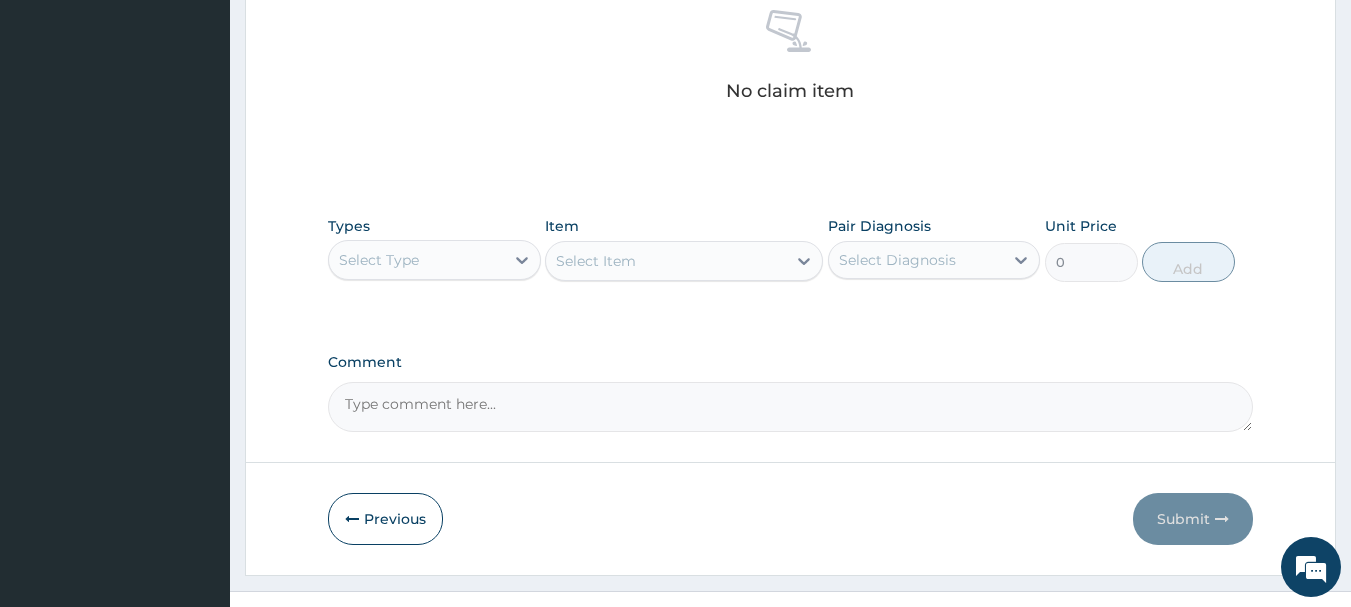 click on "Select Type" at bounding box center (416, 260) 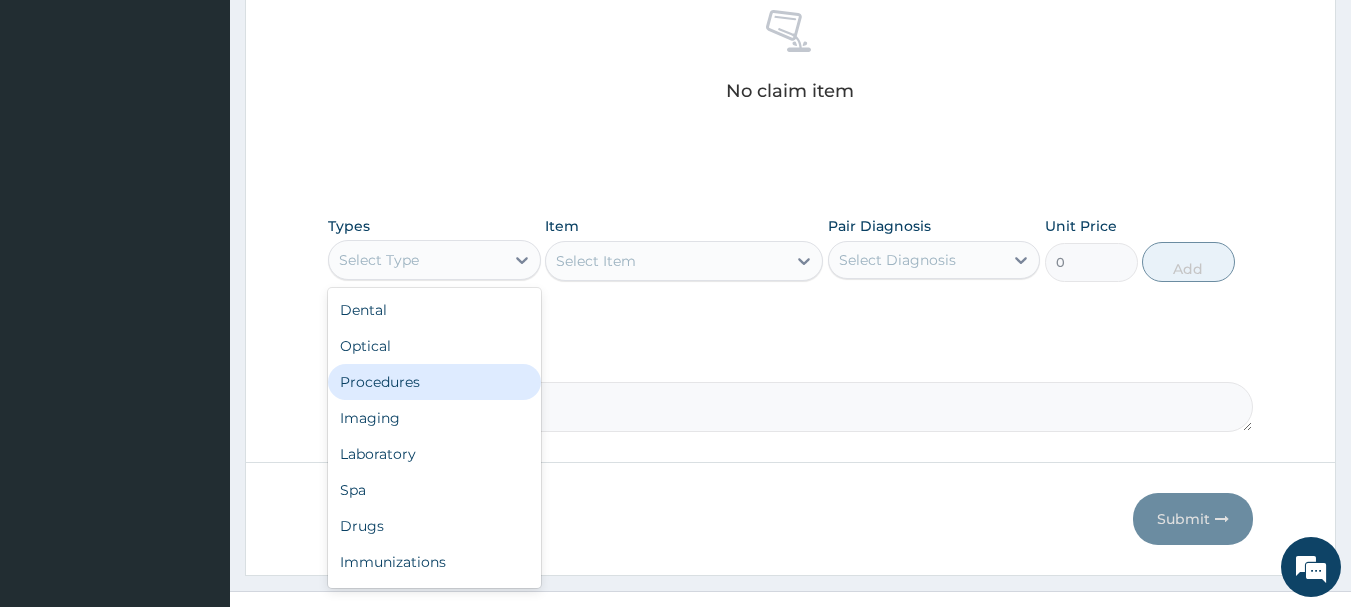 click on "Procedures" at bounding box center (434, 382) 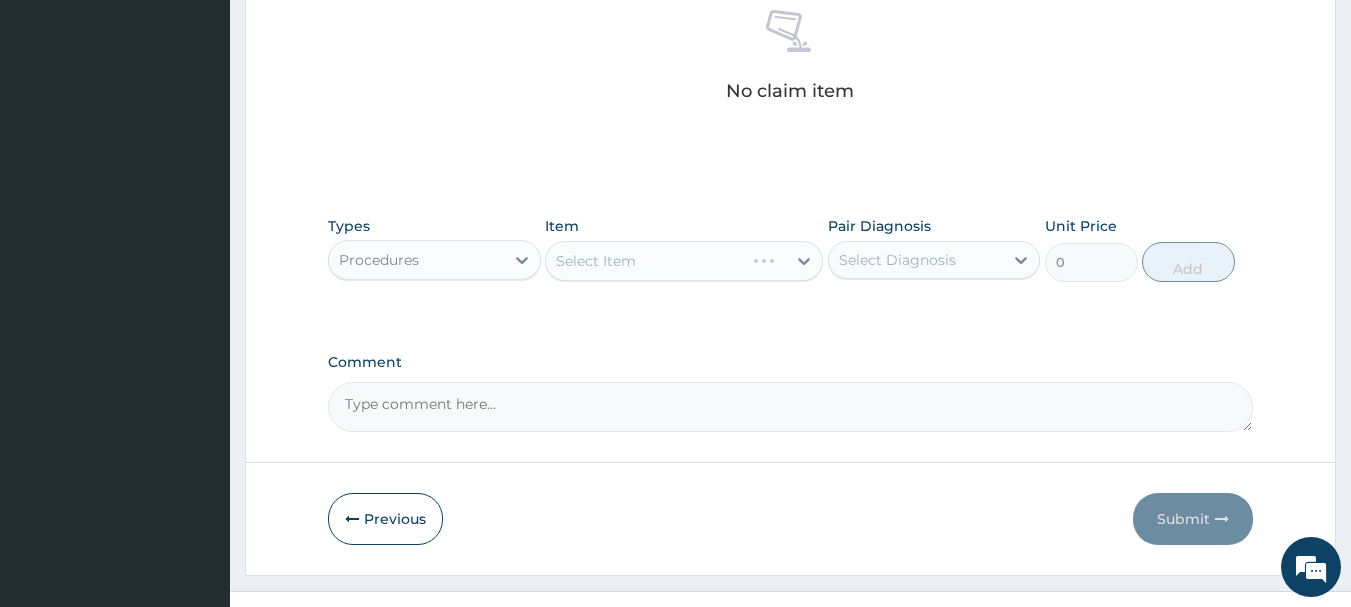 click on "Select Item" at bounding box center (684, 261) 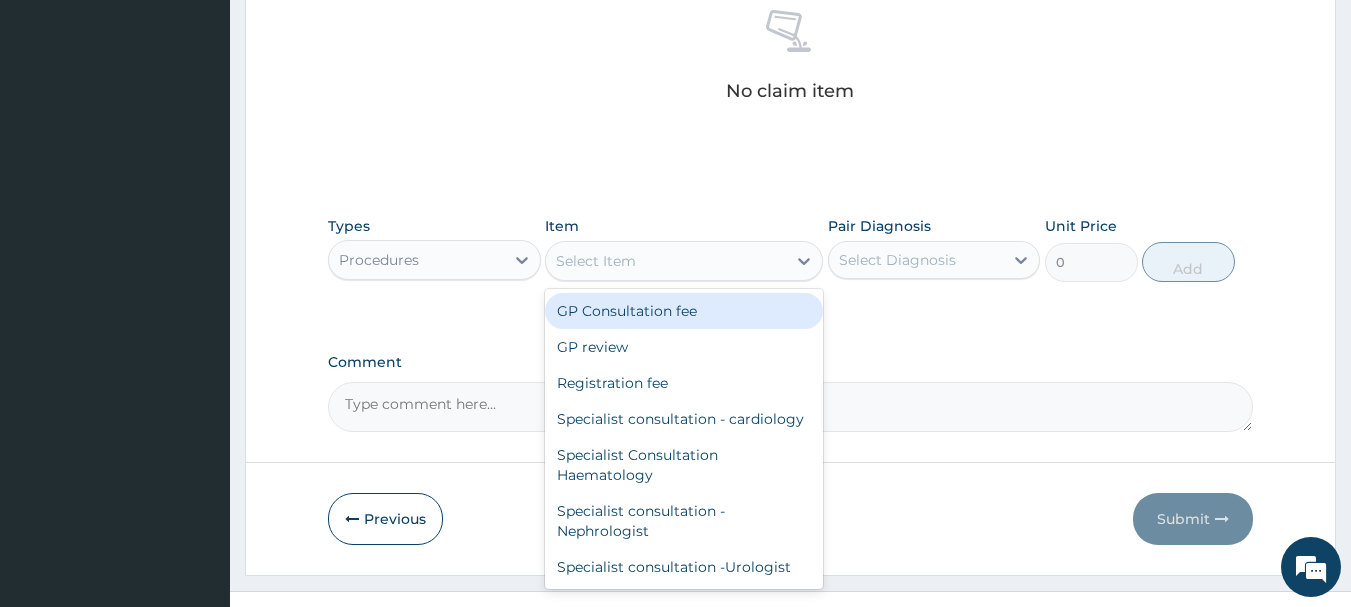 click on "Select Item" at bounding box center (596, 261) 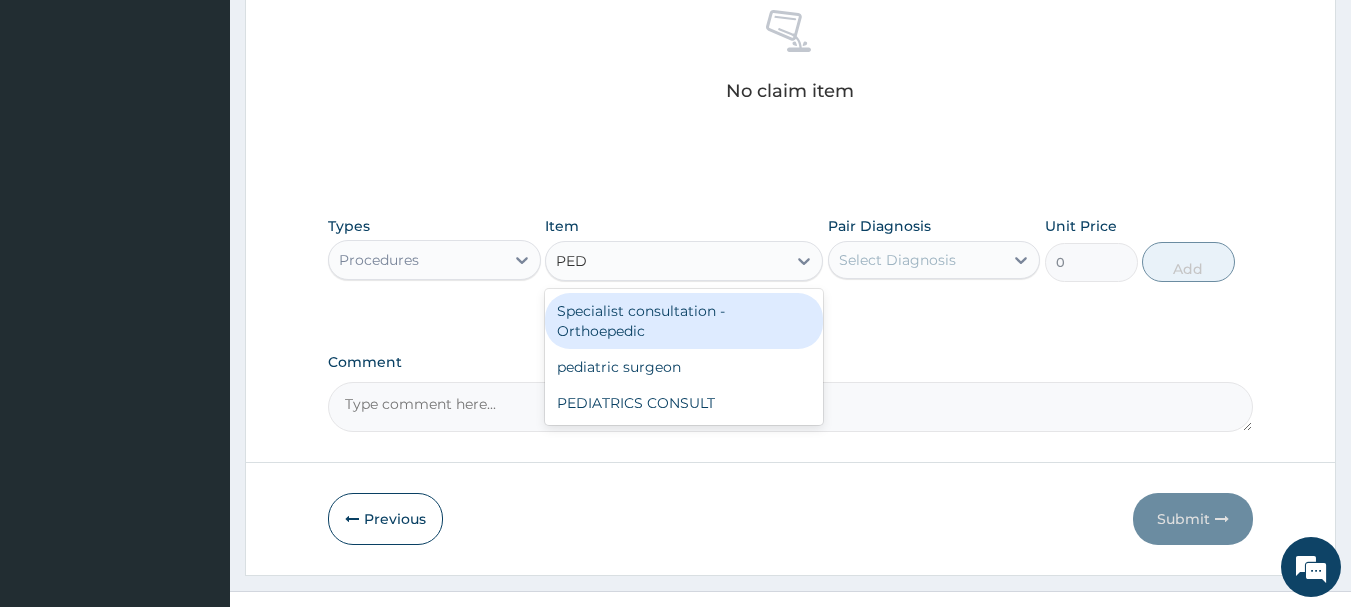 type on "PEDI" 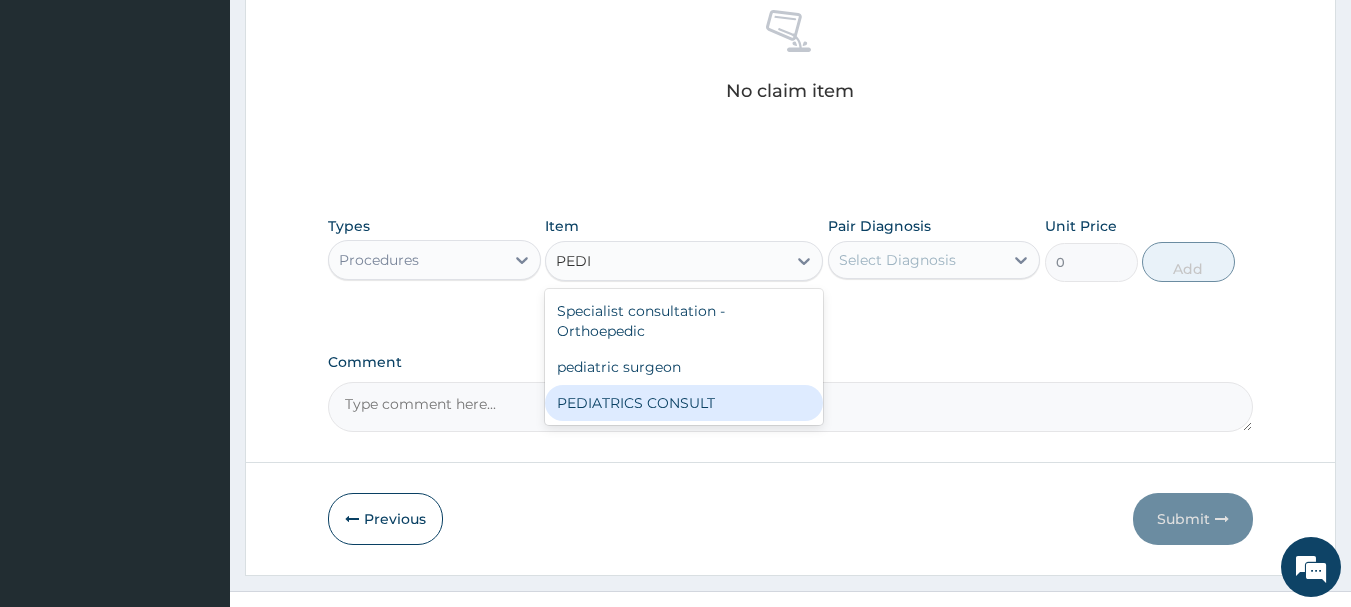 click on "PEDIATRICS CONSULT" at bounding box center (684, 403) 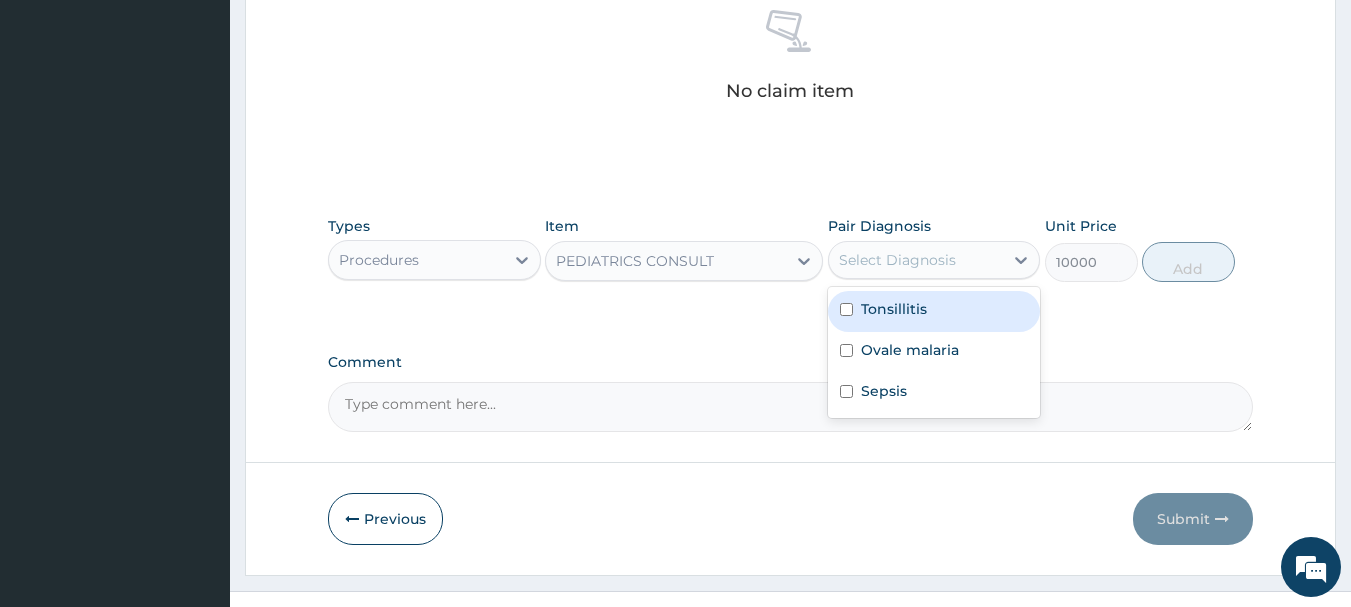 click on "Select Diagnosis" at bounding box center [916, 260] 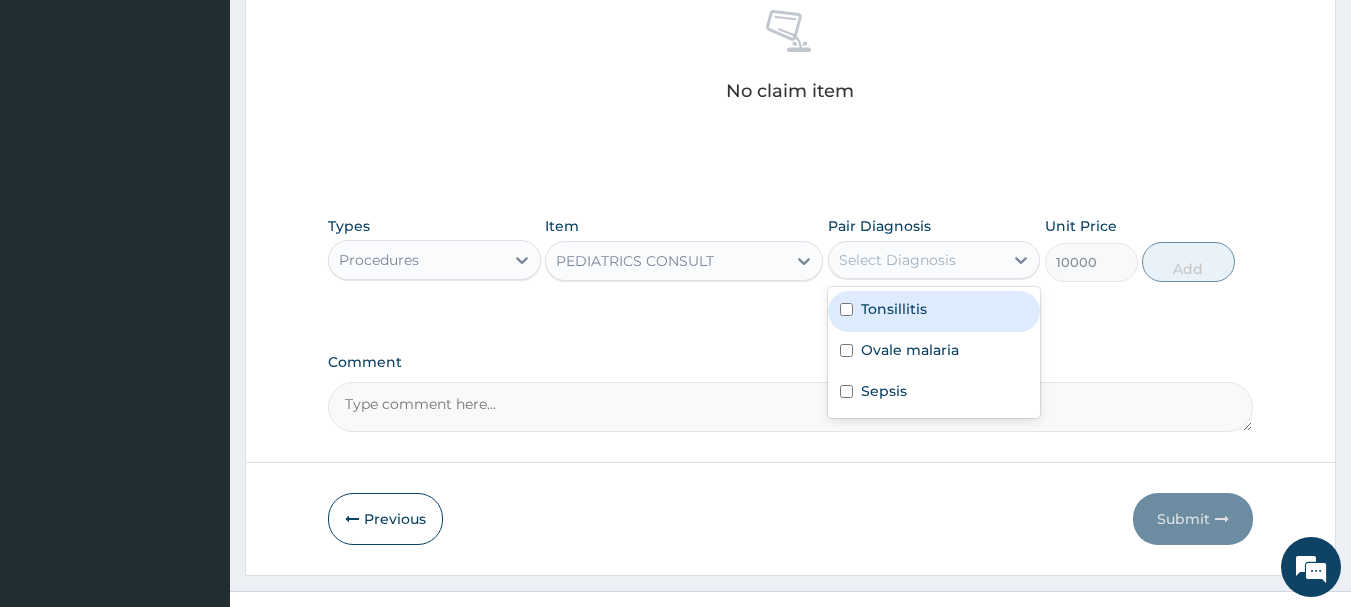 click on "Tonsillitis" at bounding box center (894, 309) 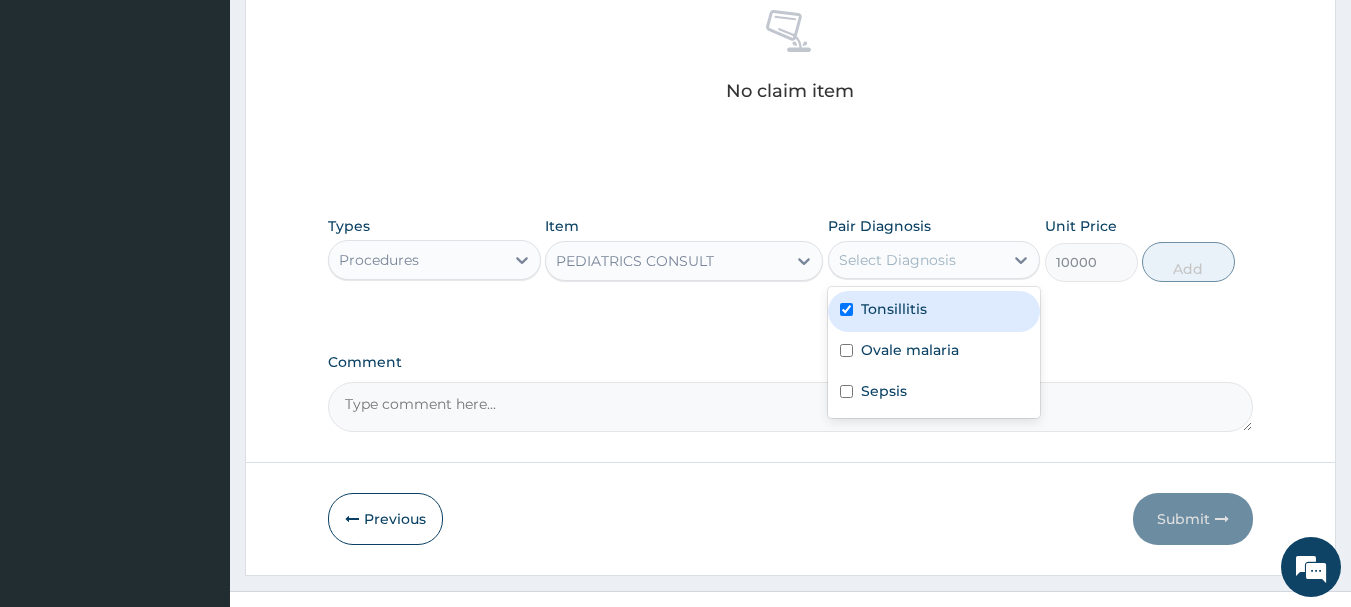 checkbox on "true" 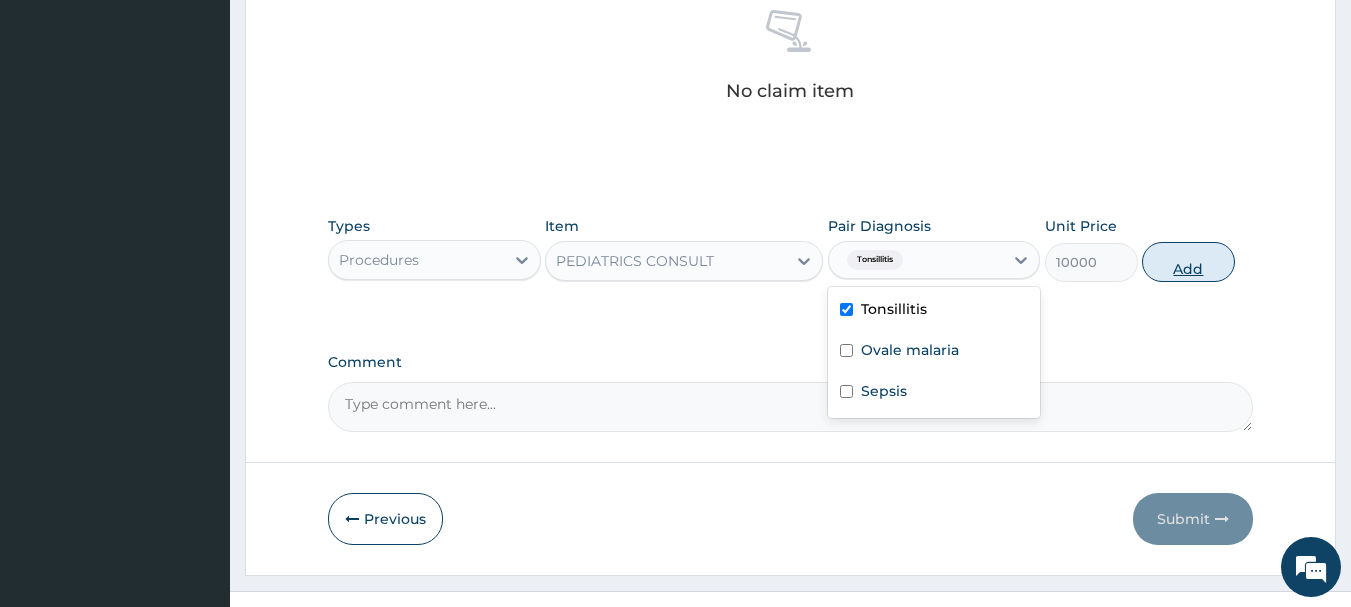 click on "Add" at bounding box center [1188, 262] 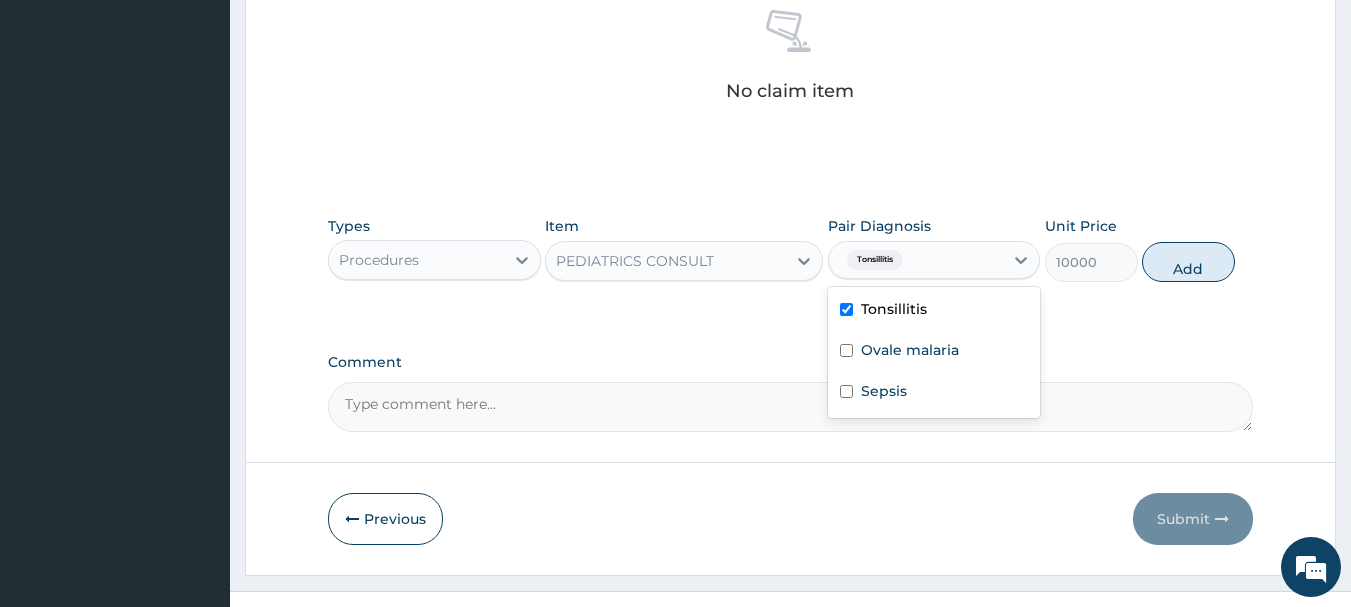 type on "0" 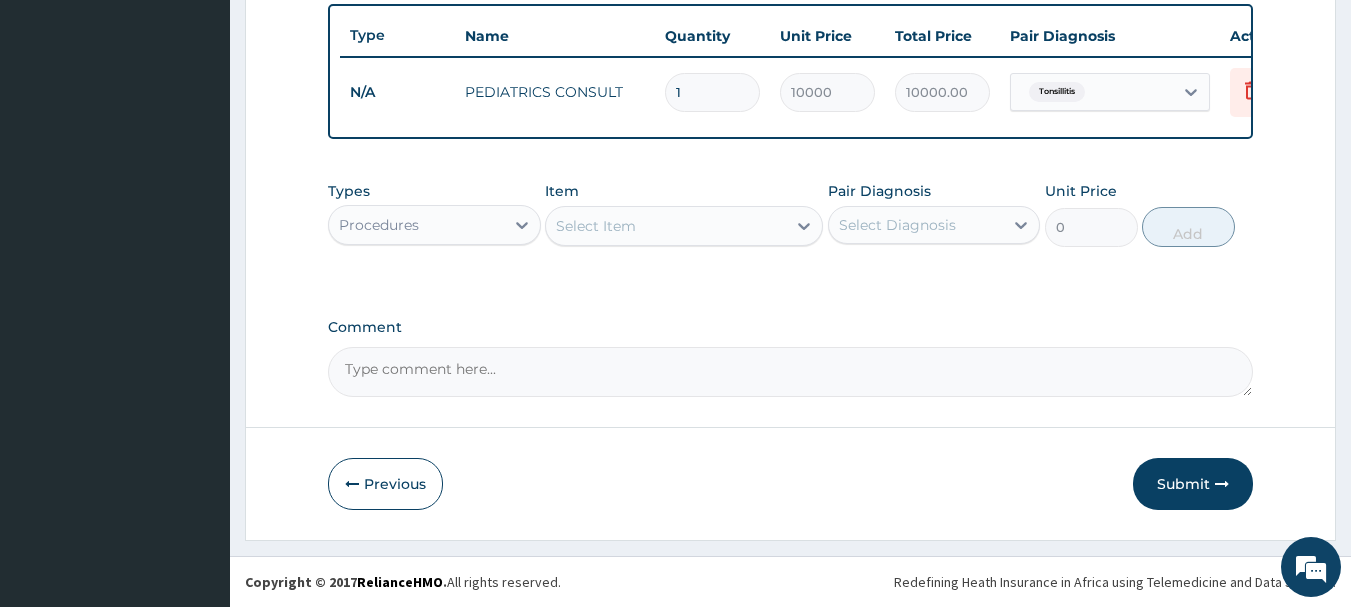 scroll, scrollTop: 755, scrollLeft: 0, axis: vertical 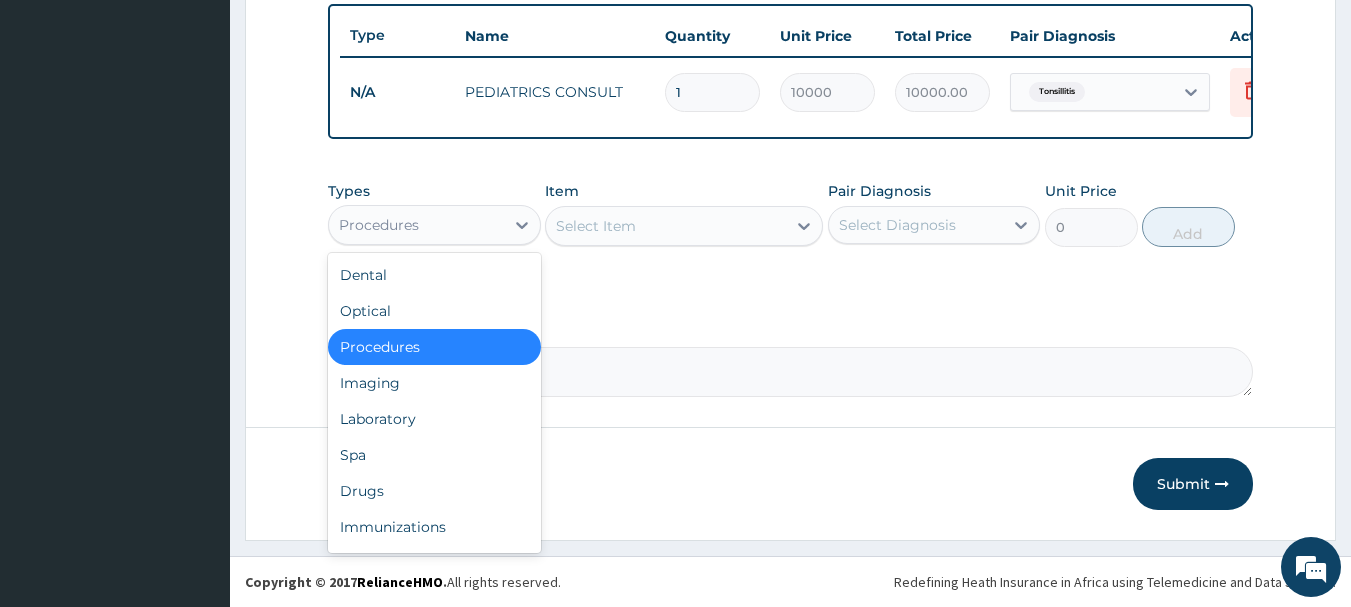 click on "Procedures" at bounding box center (379, 225) 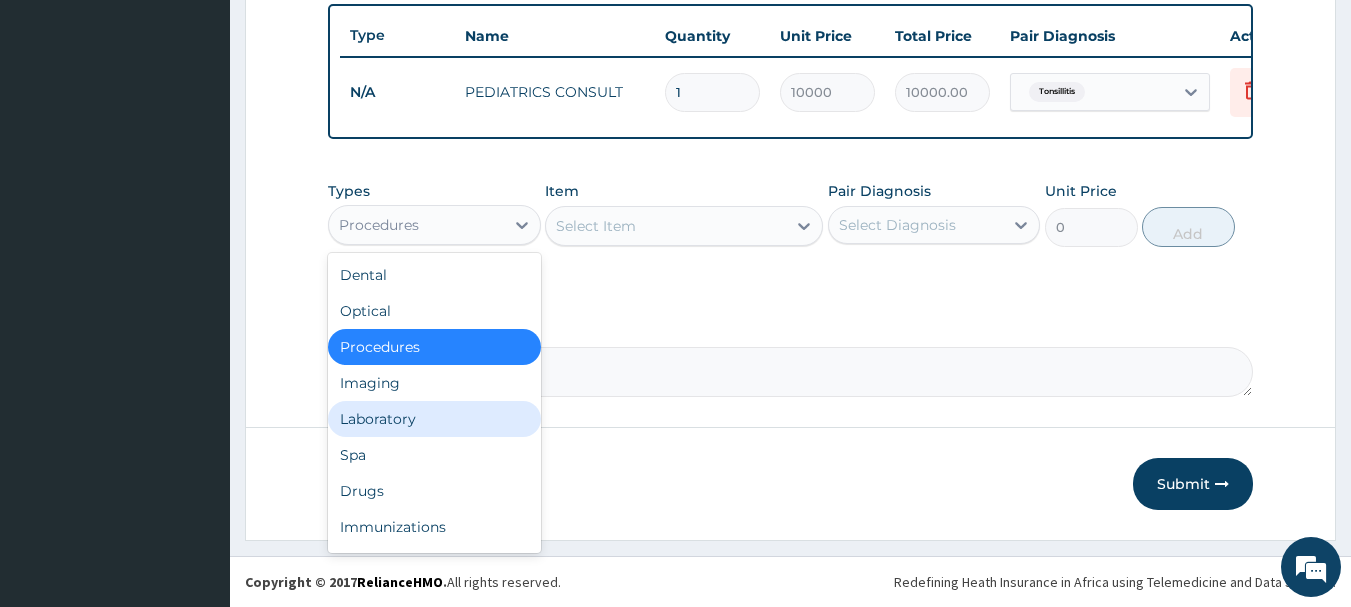 click on "Laboratory" at bounding box center (434, 419) 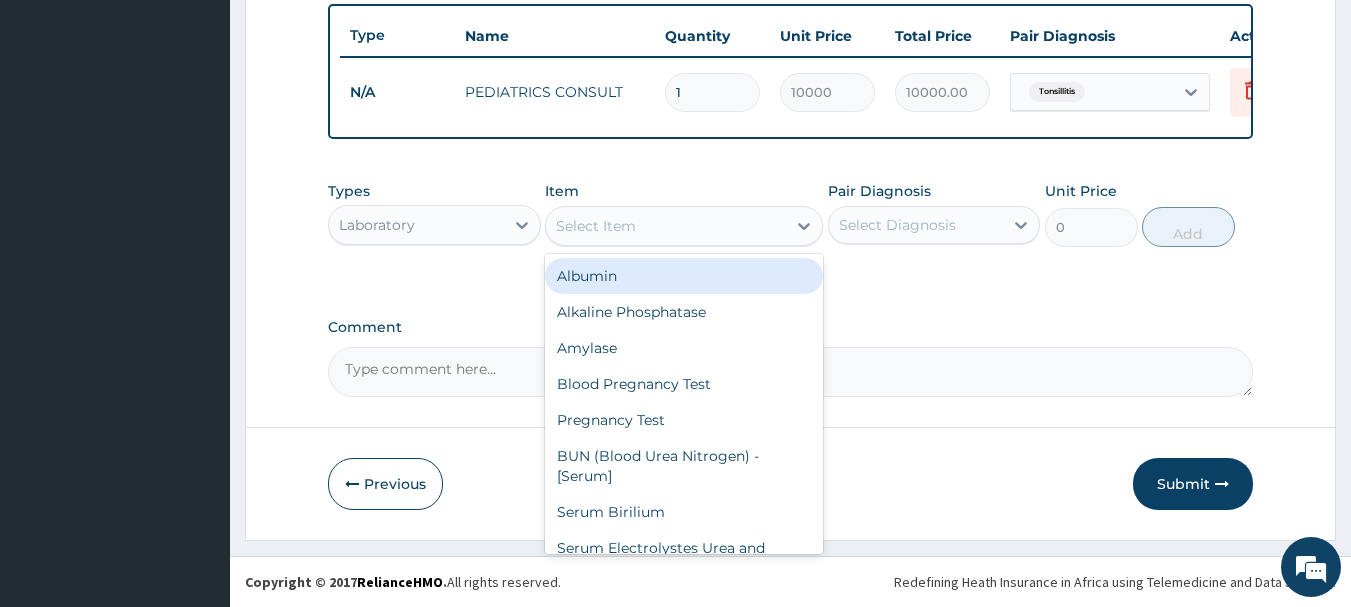 click on "Select Item" at bounding box center [596, 226] 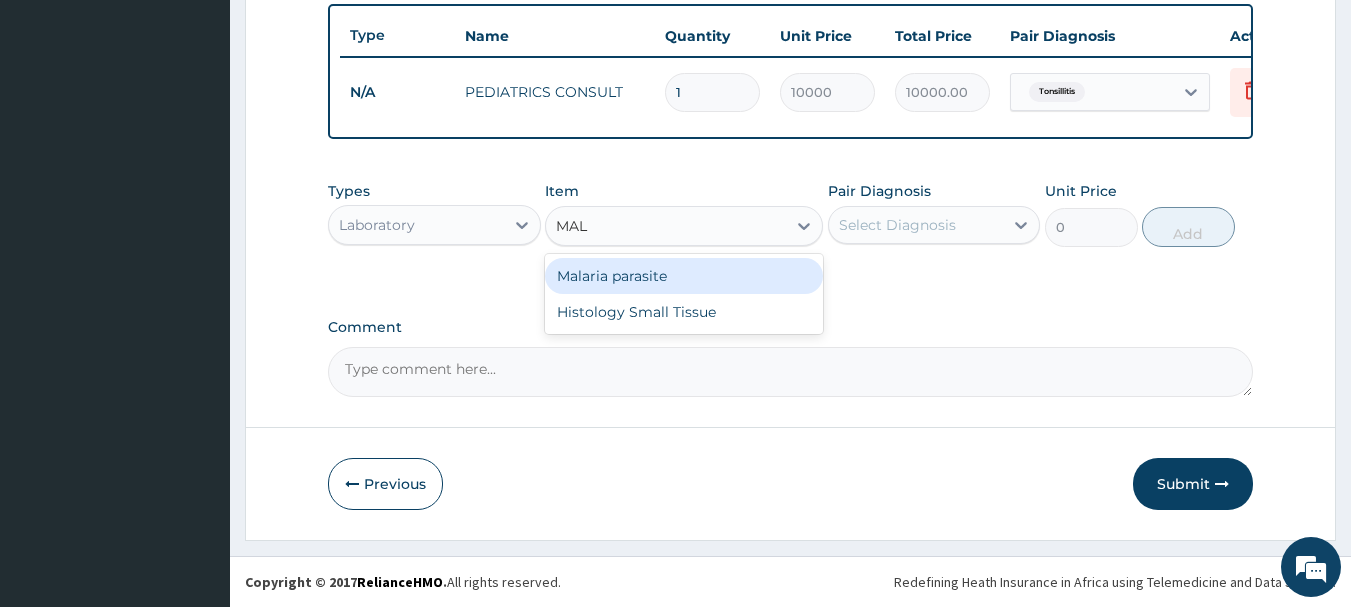 type on "MALA" 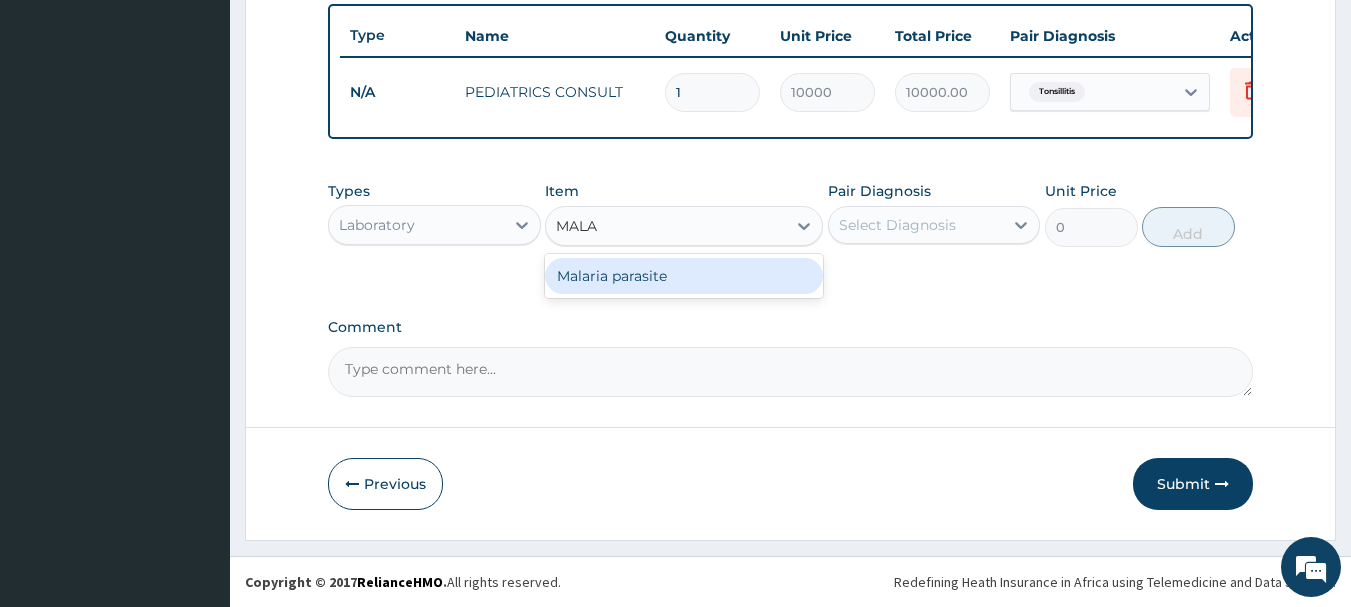 click on "Malaria parasite" at bounding box center (684, 276) 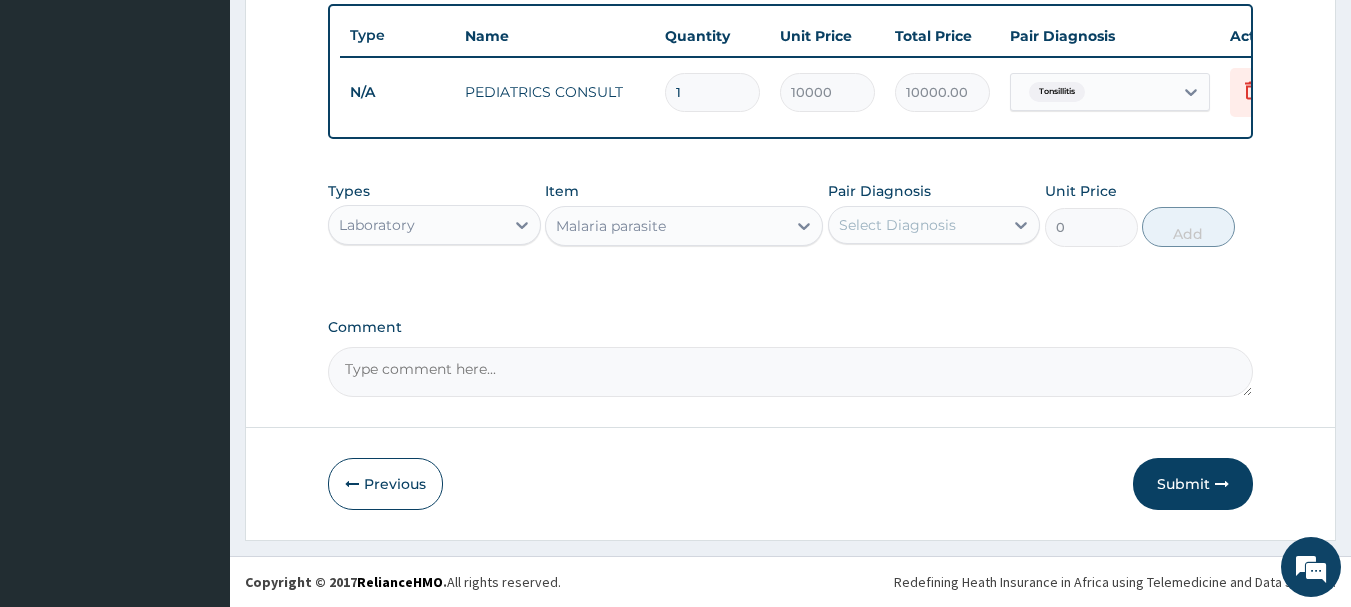 type 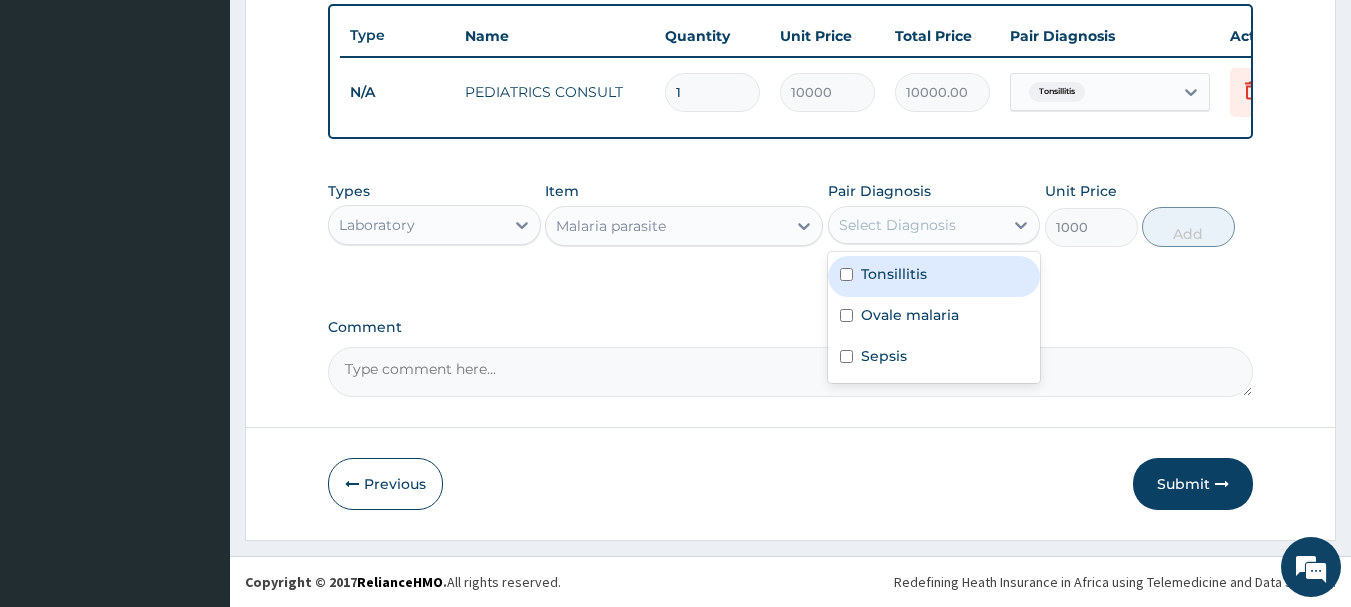 click on "Select Diagnosis" at bounding box center (897, 225) 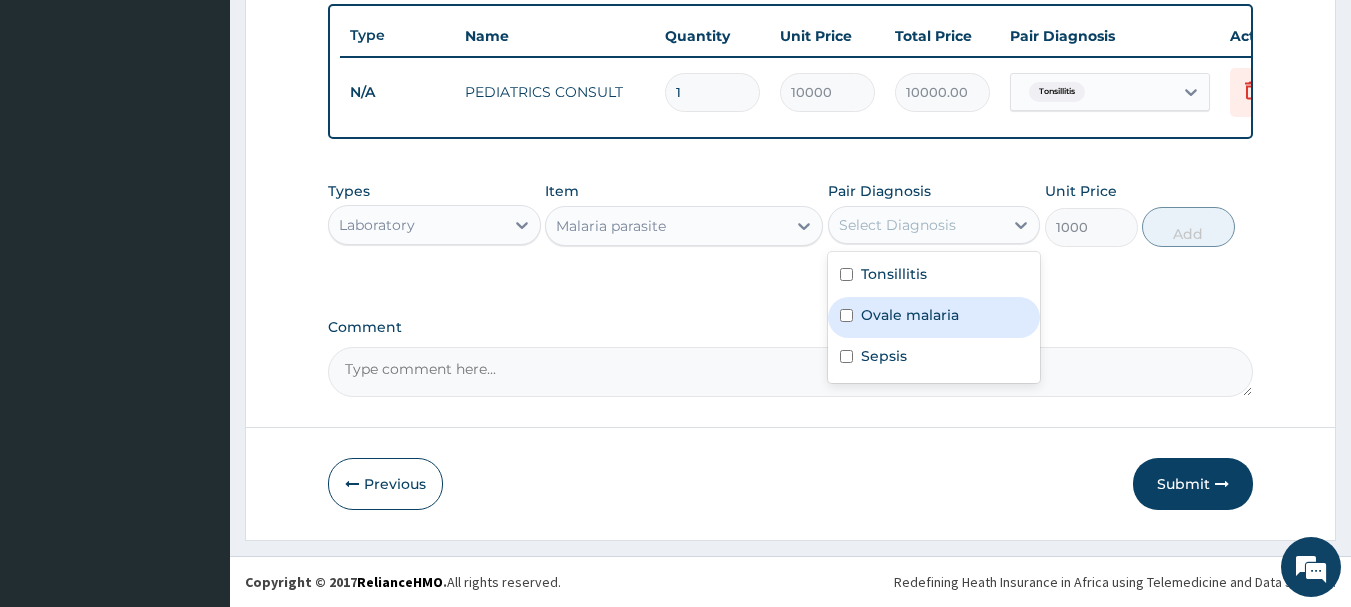 click on "Ovale malaria" at bounding box center (910, 315) 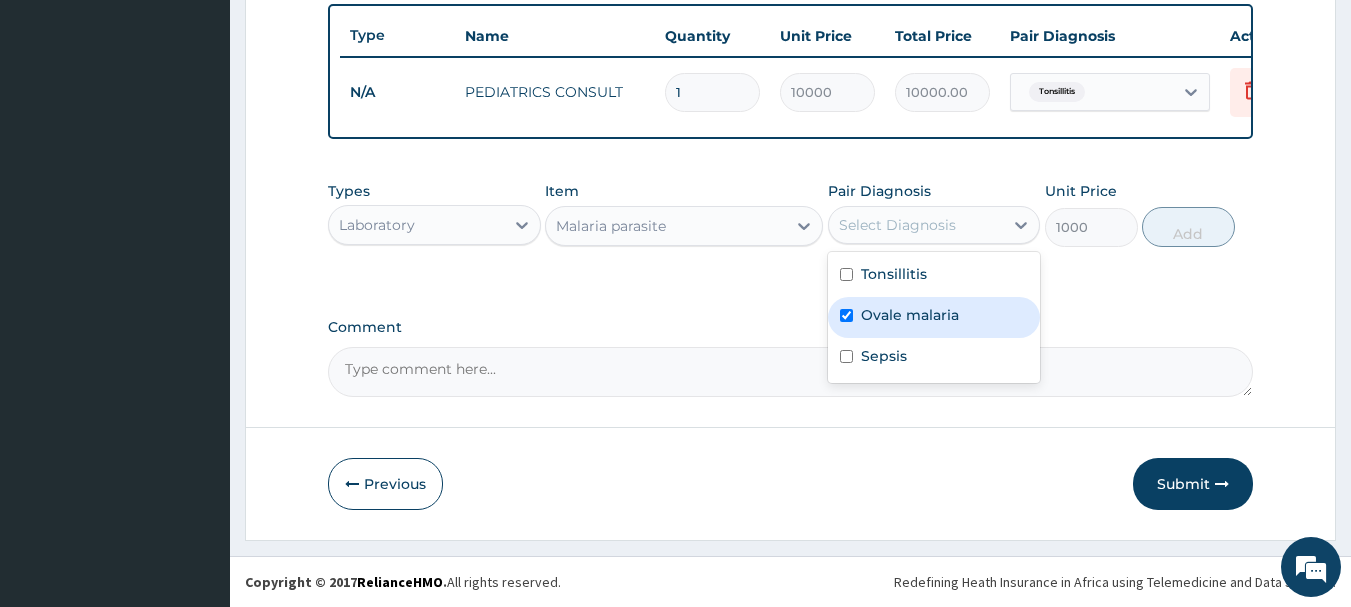 checkbox on "true" 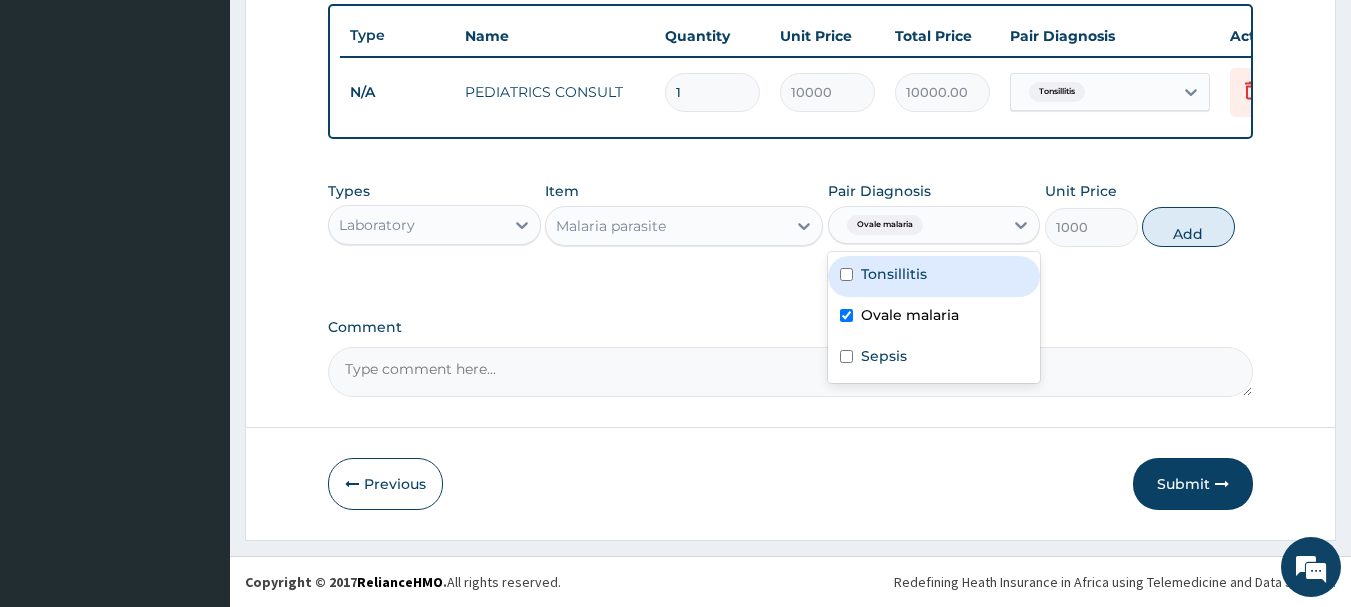 drag, startPoint x: 1160, startPoint y: 227, endPoint x: 1055, endPoint y: 242, distance: 106.06602 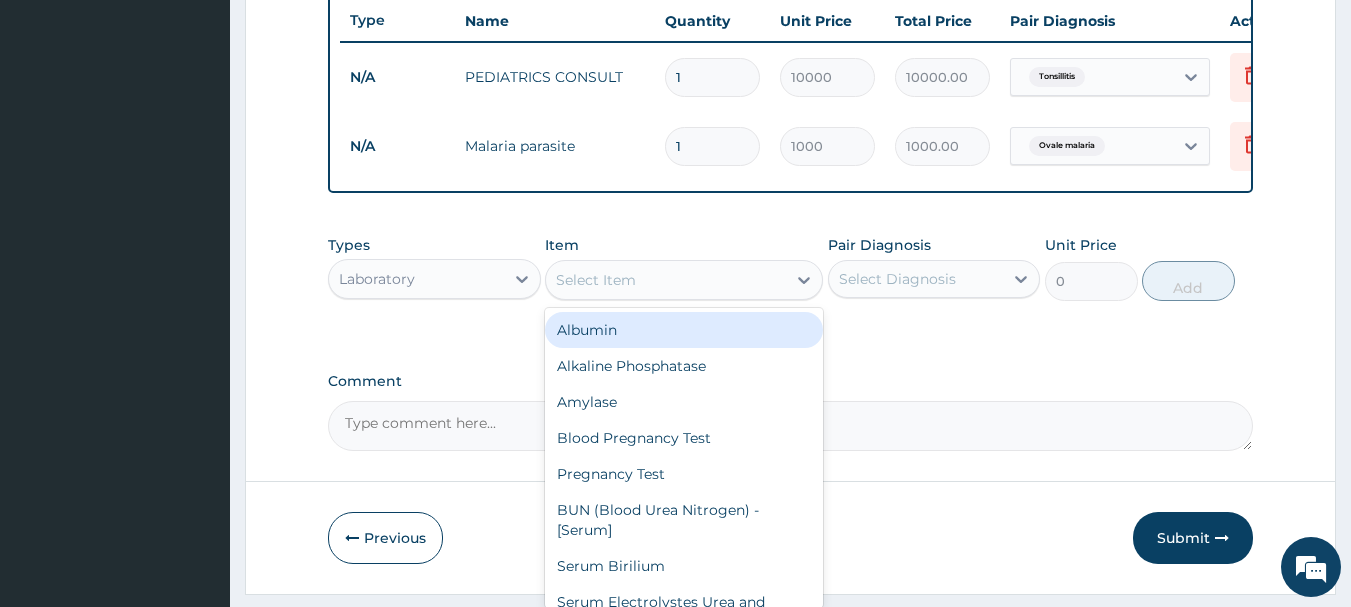 click on "Select Item" at bounding box center [666, 280] 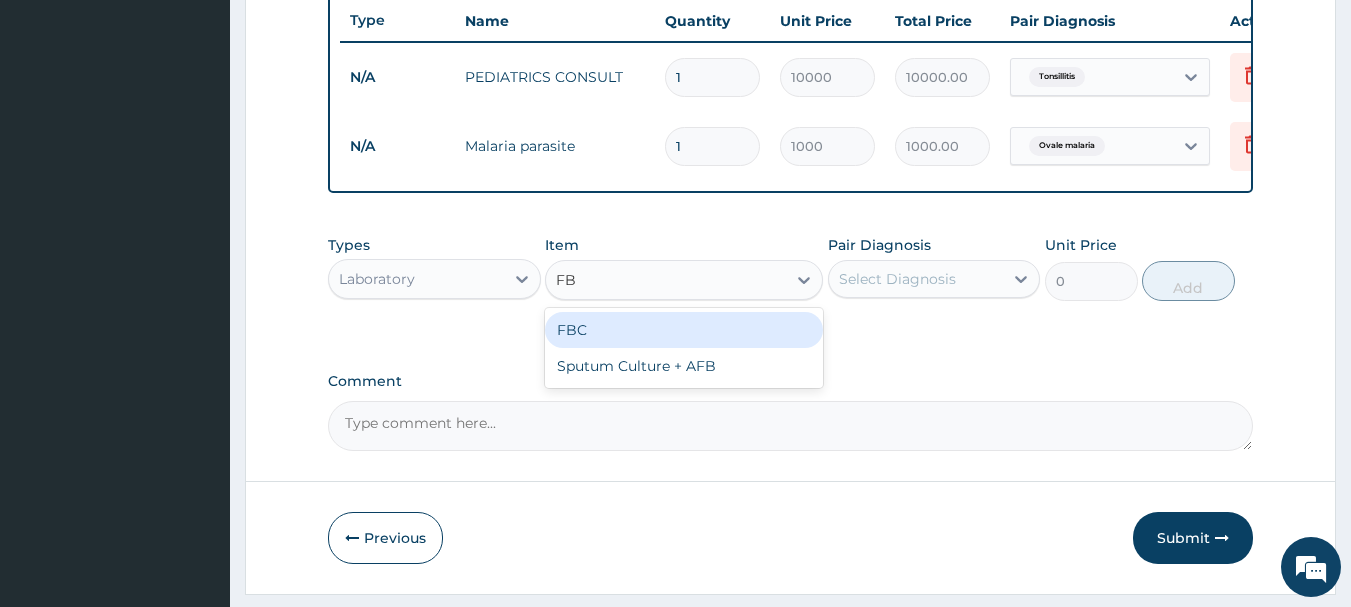 type on "FBC" 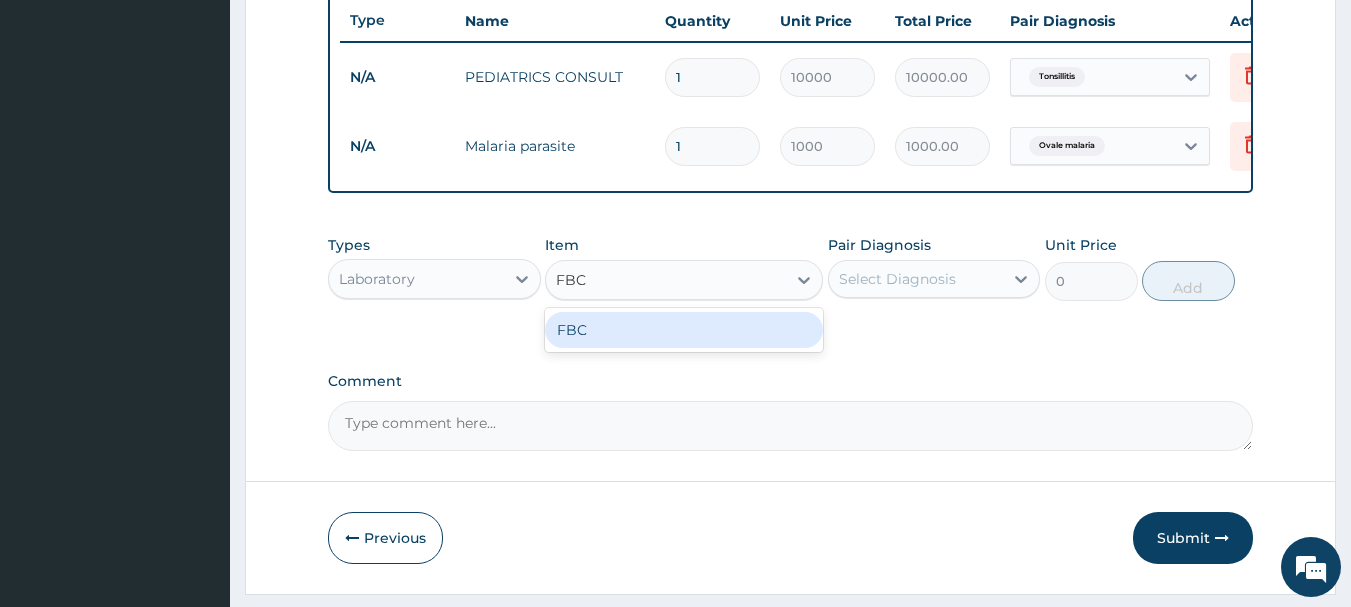 click on "FBC" at bounding box center (684, 330) 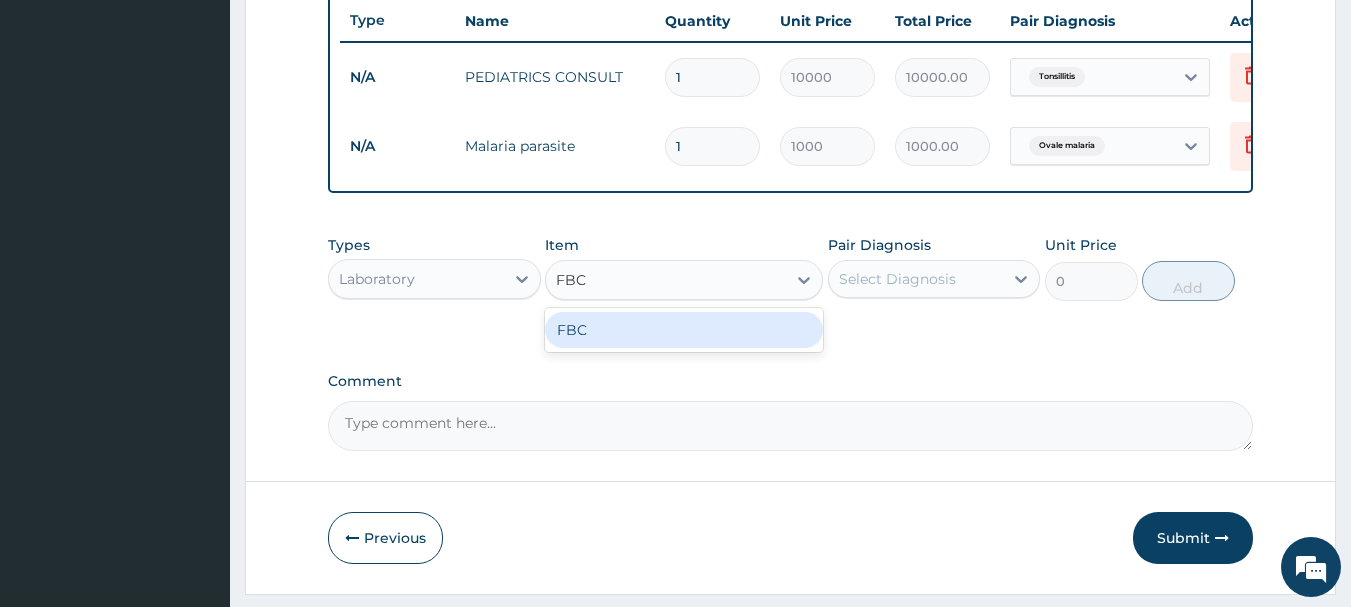 type 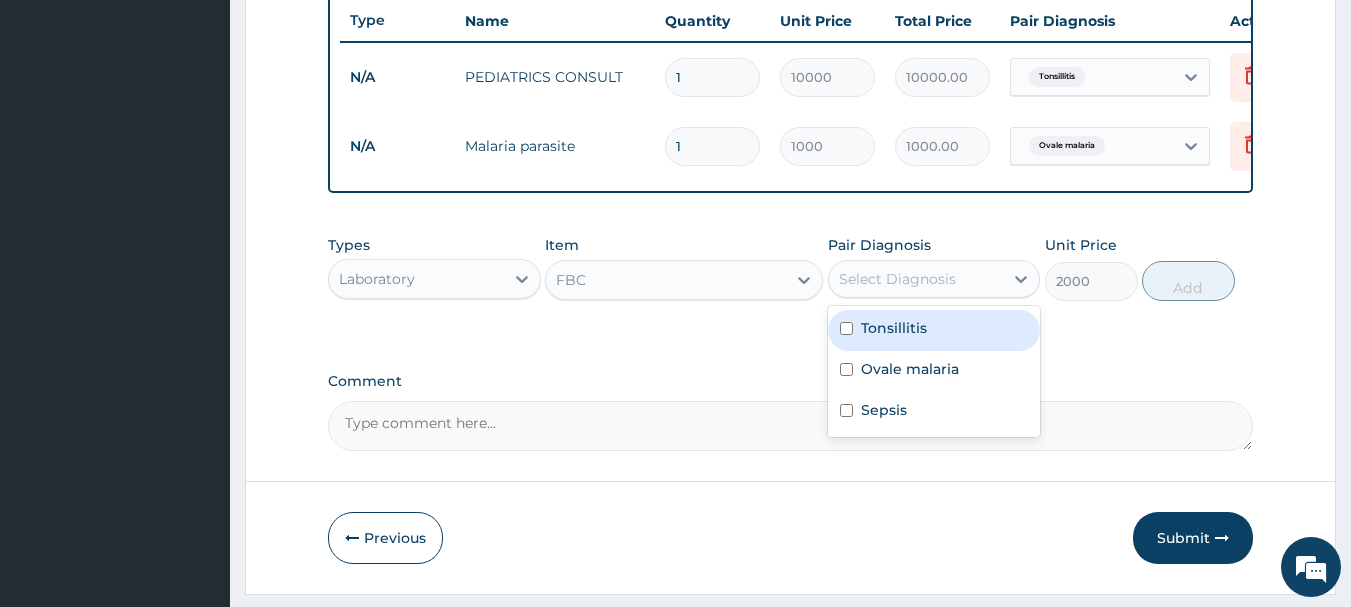 click on "Select Diagnosis" at bounding box center (897, 279) 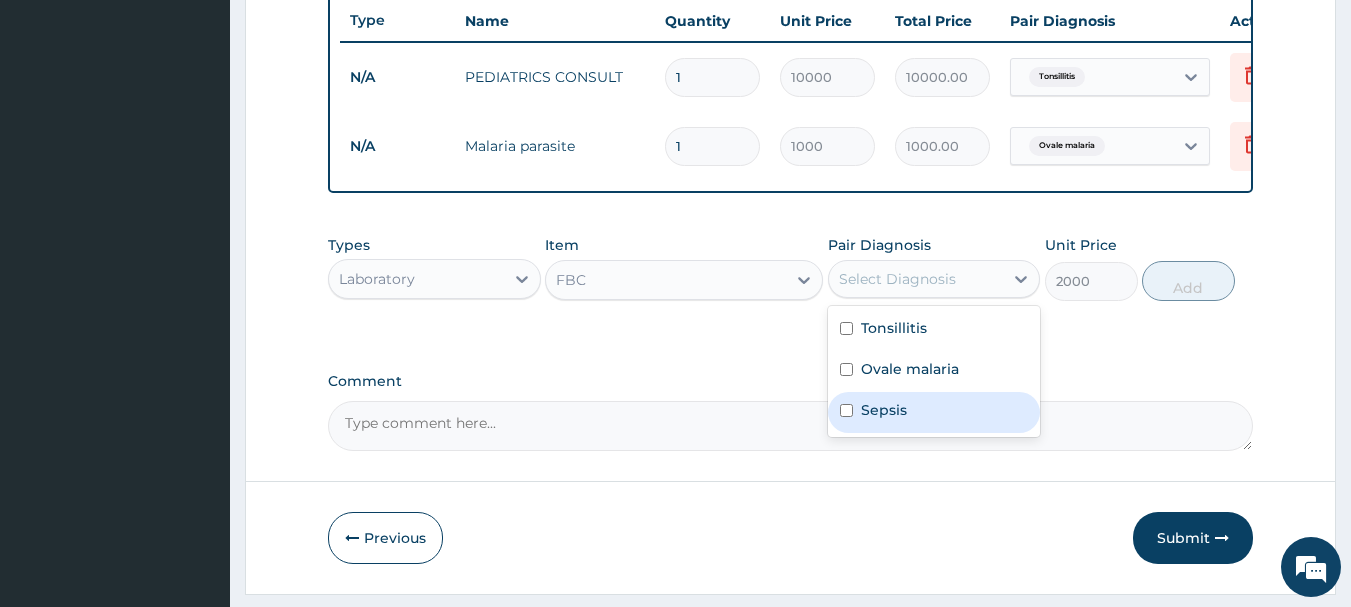 click on "Sepsis" at bounding box center [884, 410] 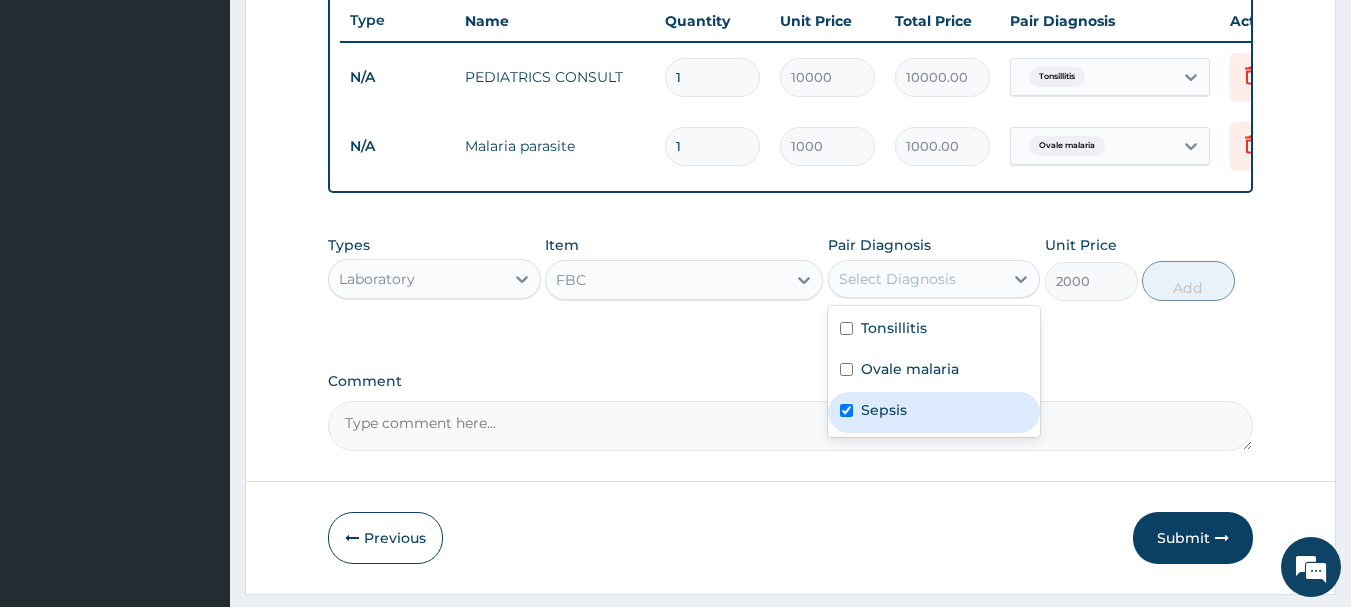 checkbox on "true" 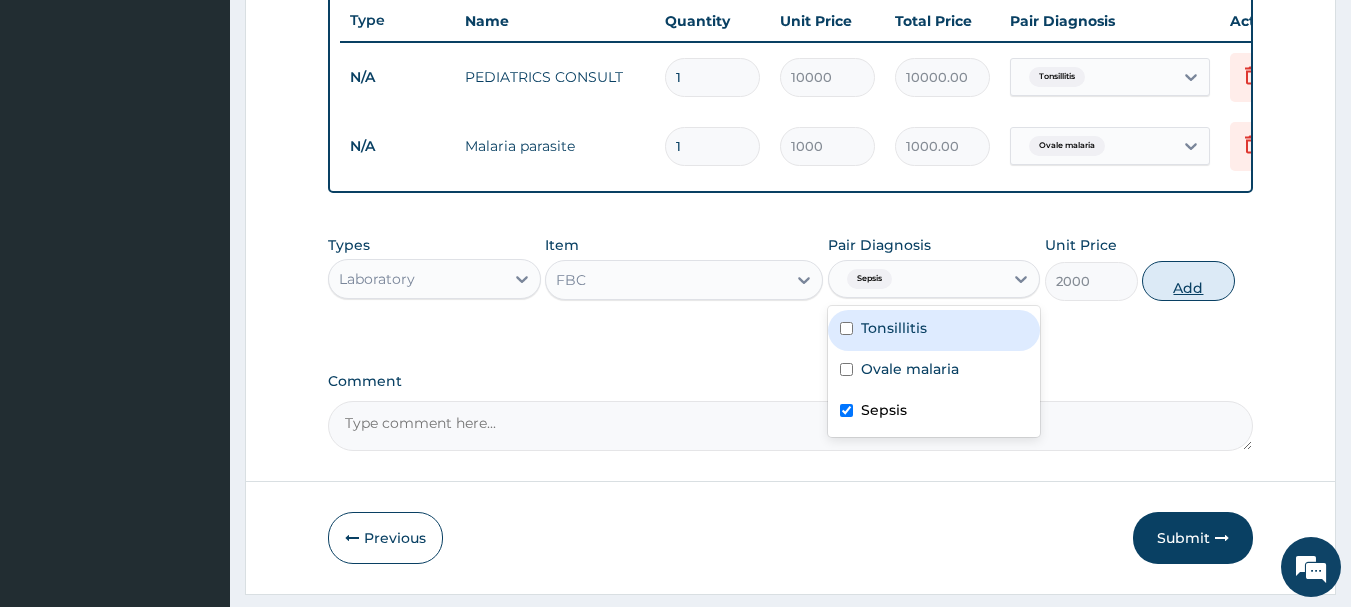 click on "Add" at bounding box center (1188, 281) 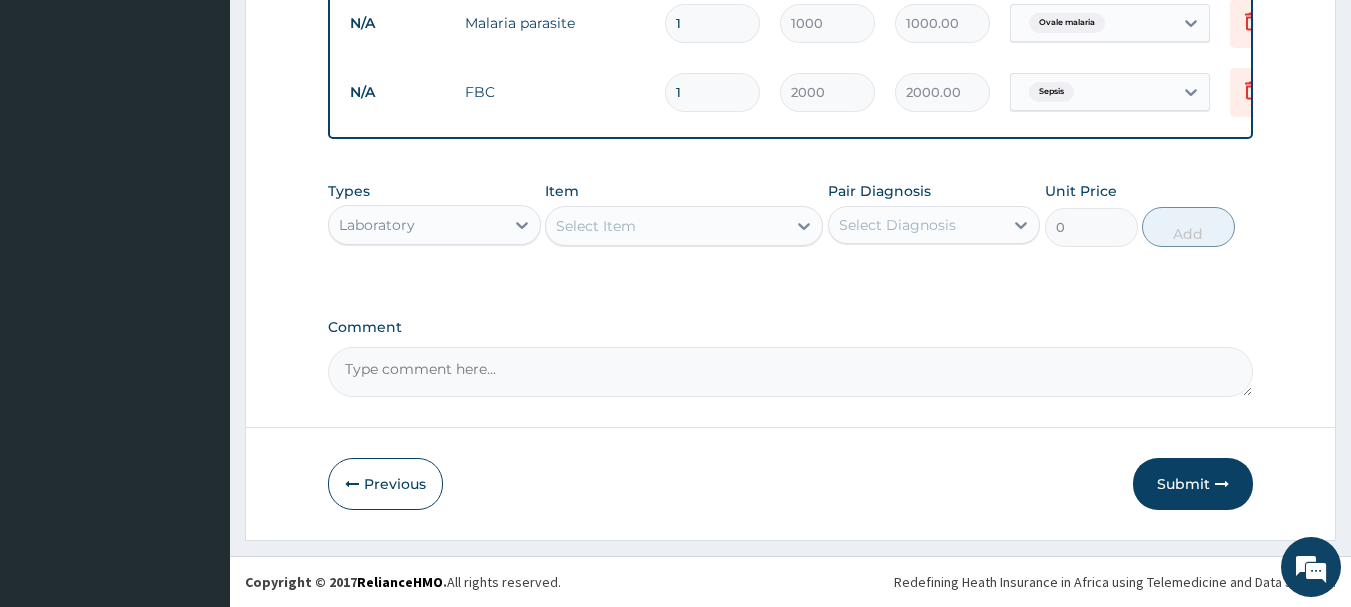 scroll, scrollTop: 893, scrollLeft: 0, axis: vertical 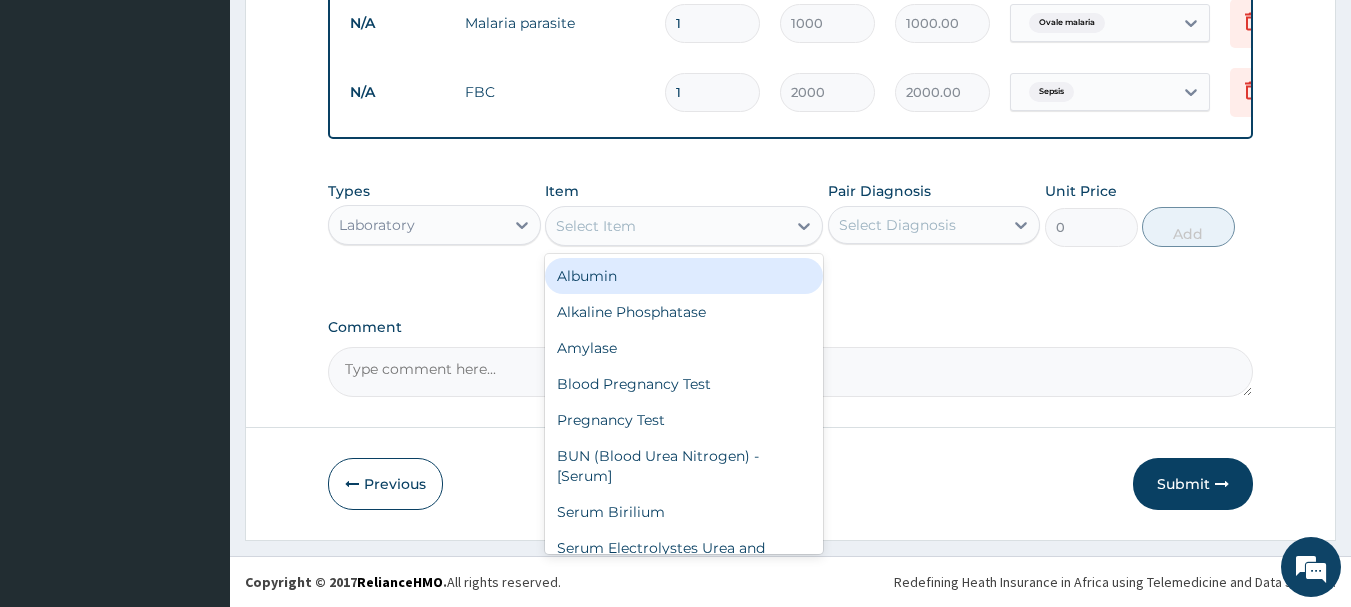 click on "Select Item" at bounding box center [666, 226] 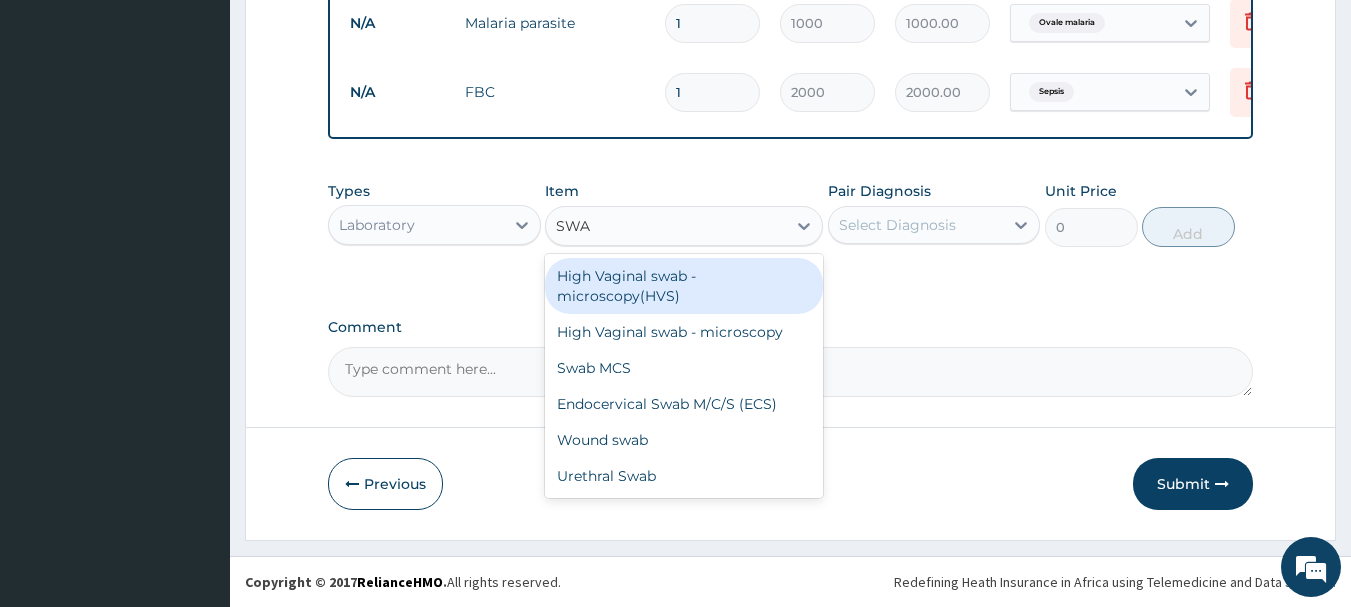 type on "SWAB" 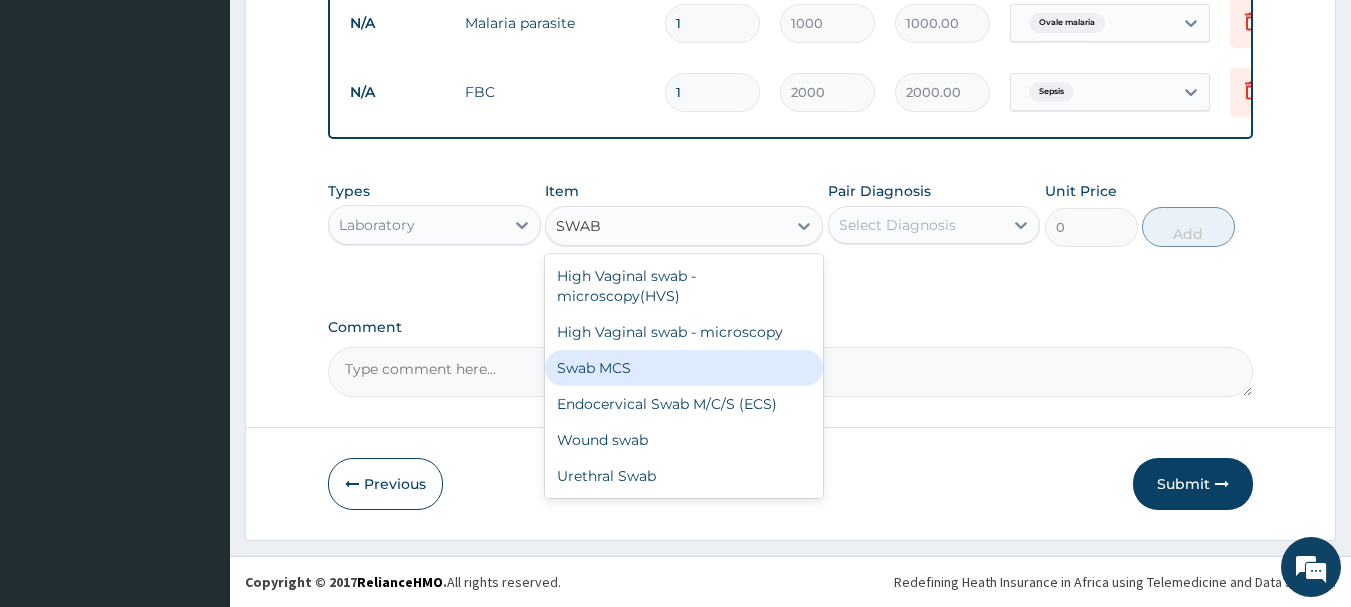 click on "Swab MCS" at bounding box center [684, 368] 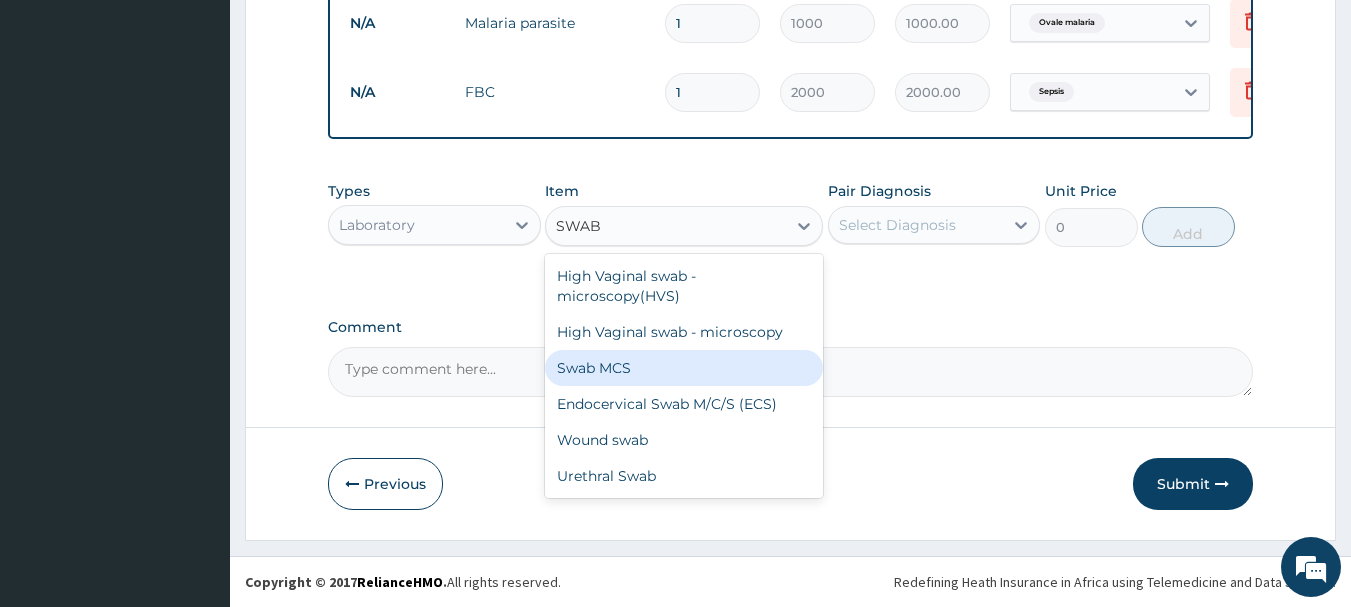type 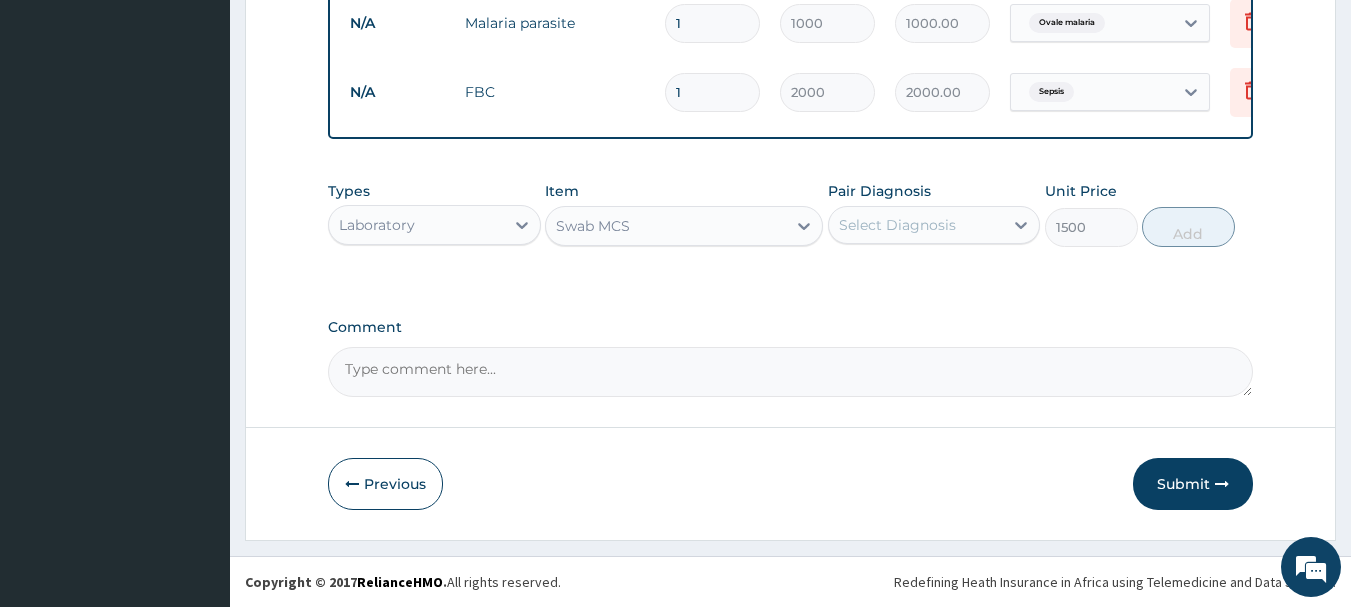 click on "Select Diagnosis" at bounding box center [897, 225] 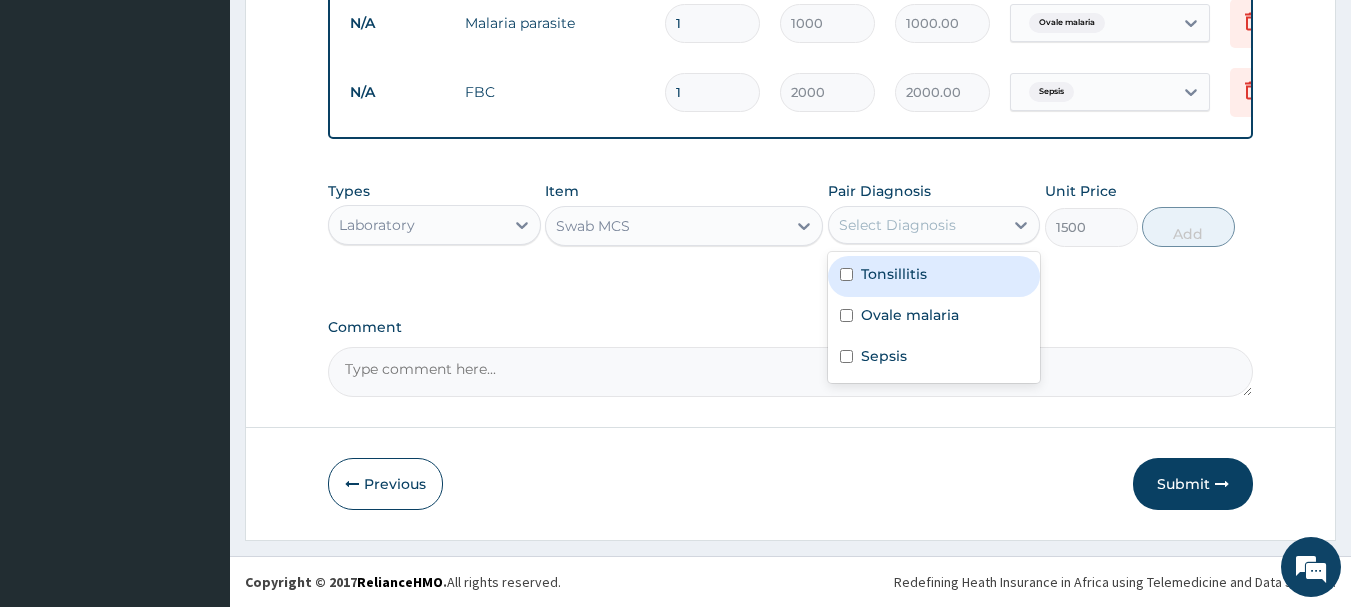click on "Tonsillitis" at bounding box center [894, 274] 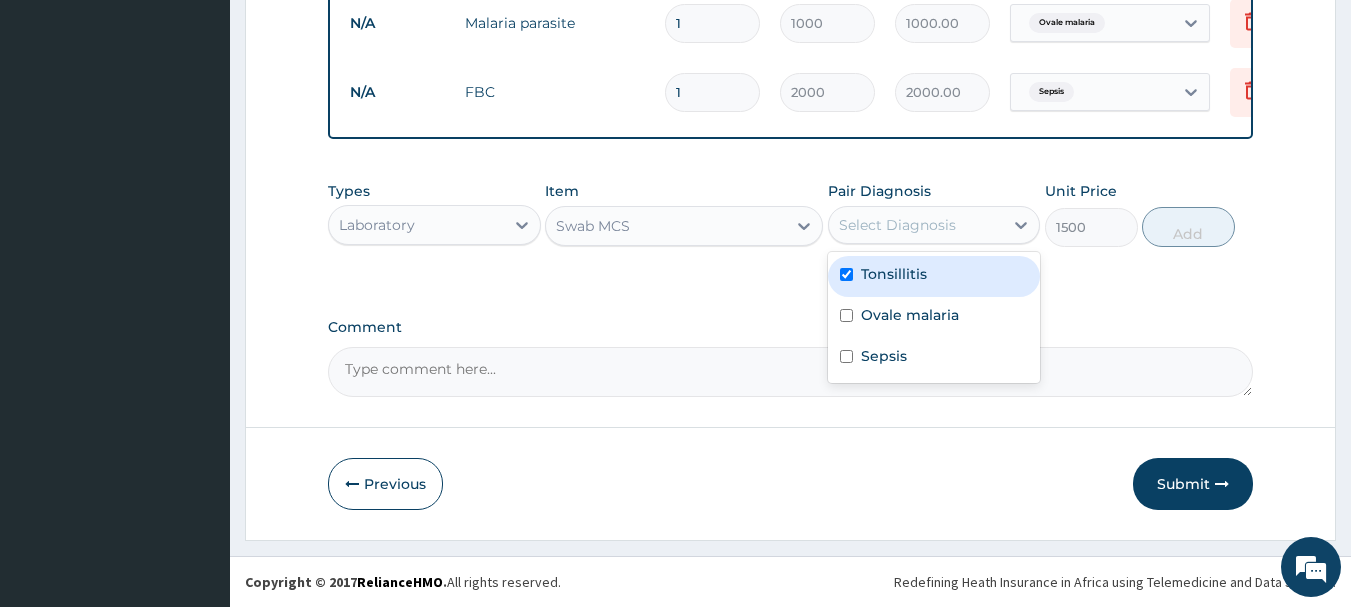 checkbox on "true" 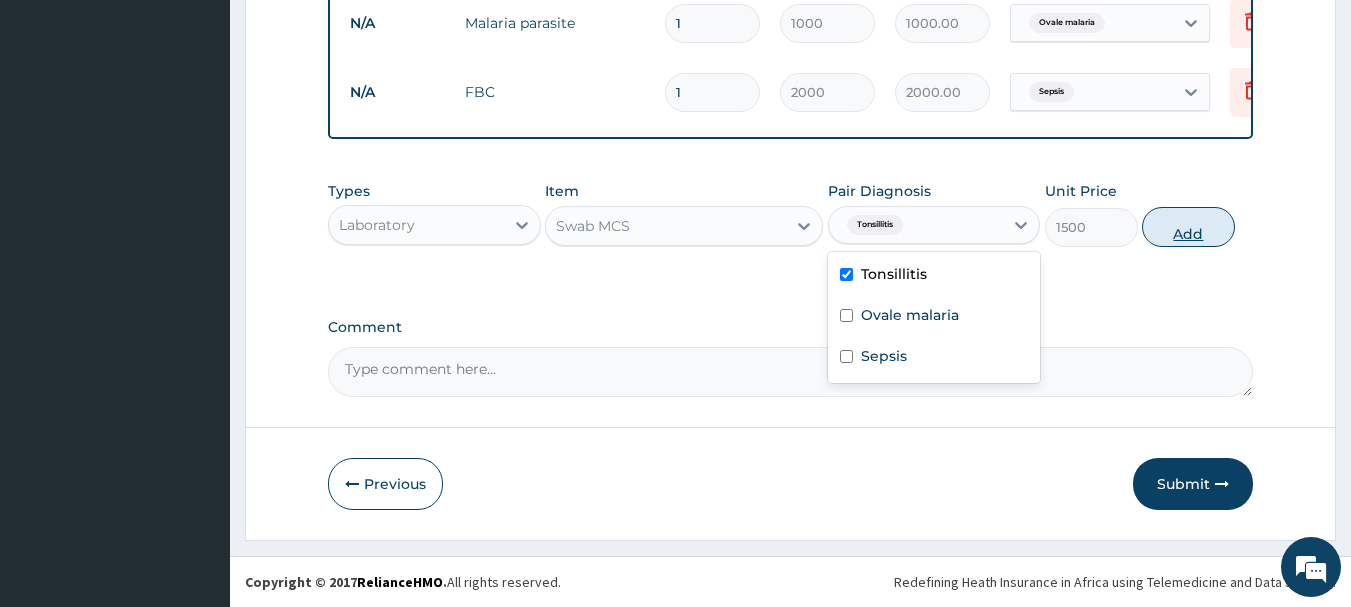 click on "Add" at bounding box center (1188, 227) 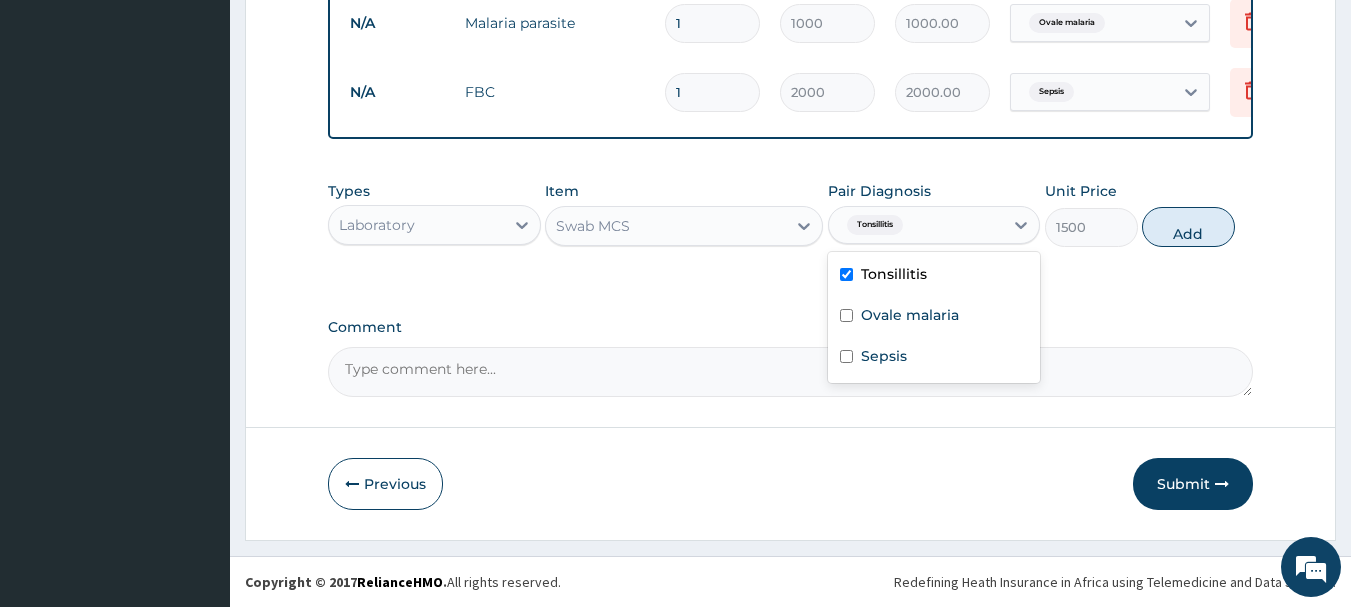 type on "0" 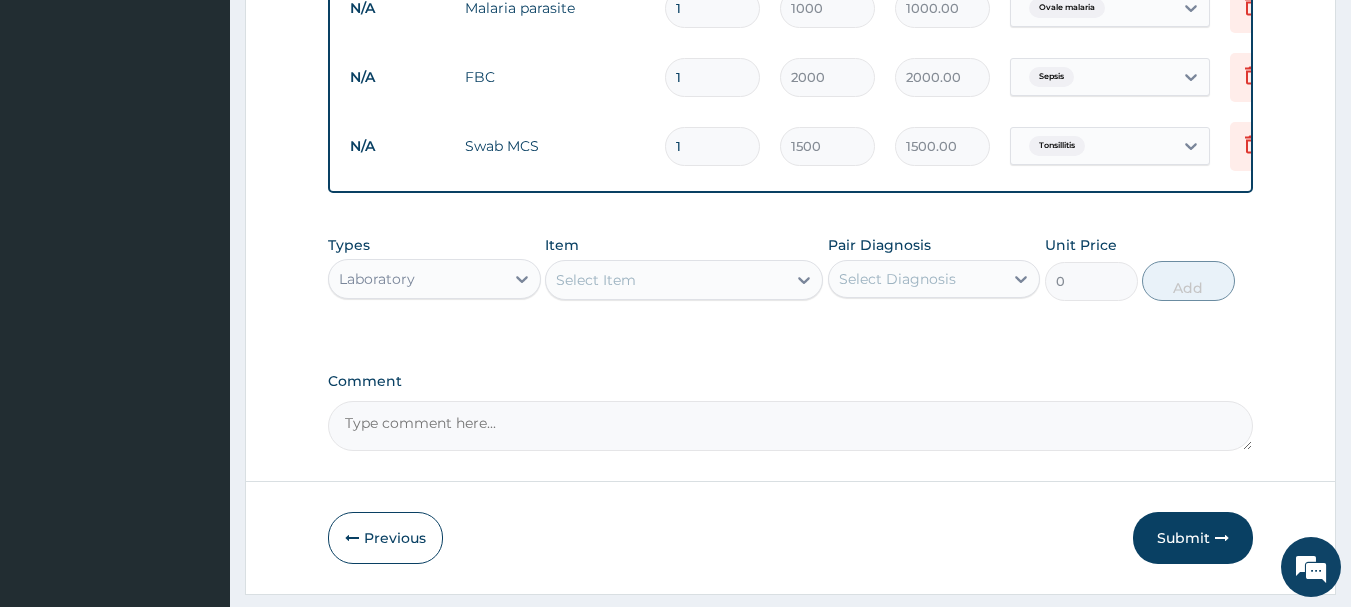 click on "PA Code / Prescription Code Enter Code(Secondary Care Only) Encounter Date 03-07-2025 Important Notice Please enter PA codes before entering items that are not attached to a PA code   All diagnoses entered must be linked to a claim item. Diagnosis & Claim Items that are visible but inactive cannot be edited because they were imported from an already approved PA code. Diagnosis Tonsillitis Confirmed Ovale malaria Query Sepsis Query NB: All diagnosis must be linked to a claim item Claim Items Type Name Quantity Unit Price Total Price Pair Diagnosis Actions N/A PEDIATRICS CONSULT 1 10000 10000.00 Tonsillitis Delete N/A Malaria parasite 1 1000 1000.00 Ovale malaria Delete N/A FBC 1 2000 2000.00 Sepsis Delete N/A Swab MCS 1 1500 1500.00 Tonsillitis Delete Types Laboratory Item Select Item Pair Diagnosis Select Diagnosis Unit Price 0 Add Comment" at bounding box center [791, -126] 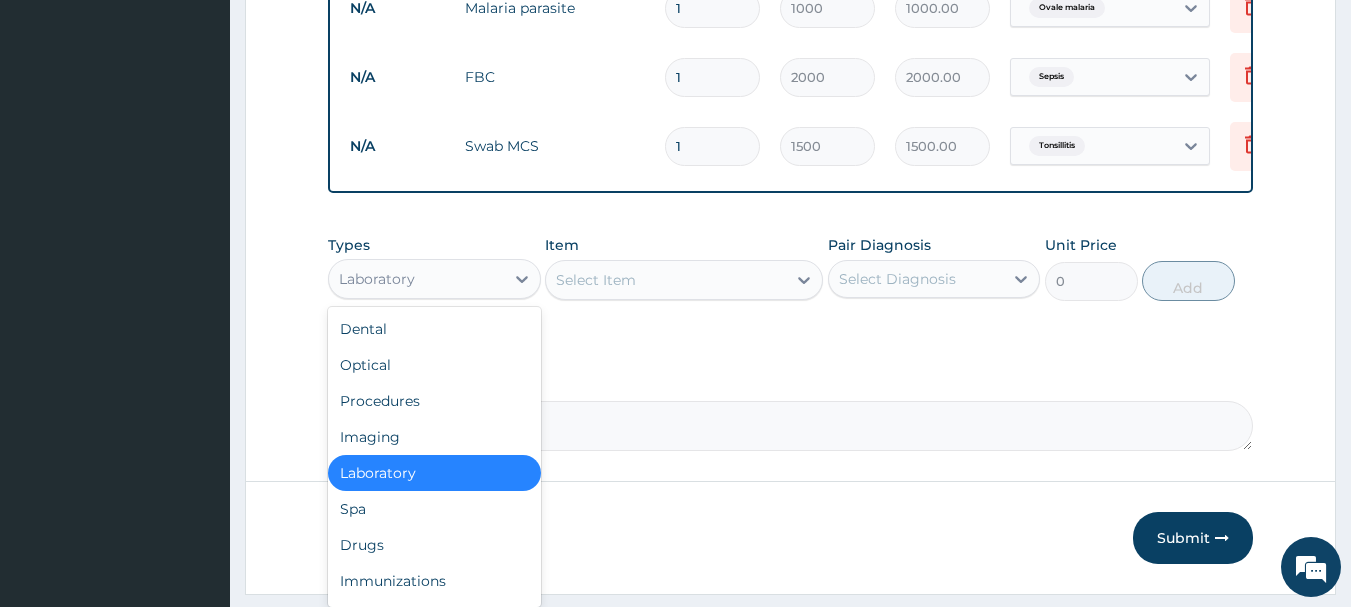 click on "Laboratory" at bounding box center [377, 279] 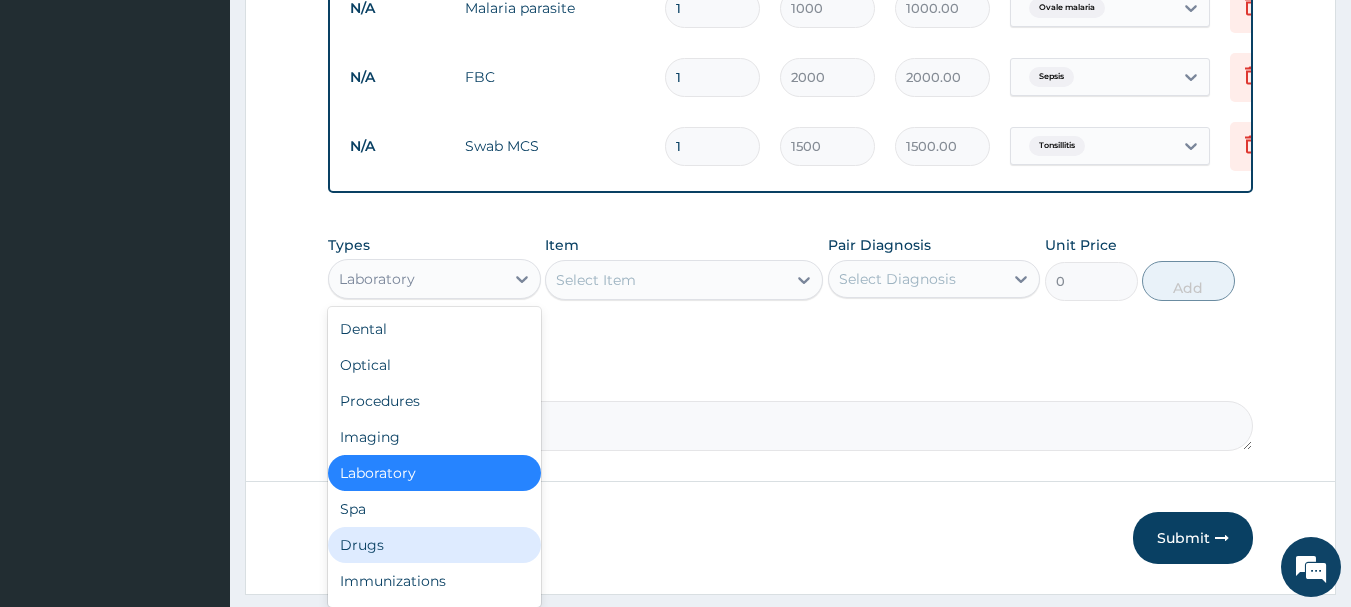 click on "Drugs" at bounding box center (434, 545) 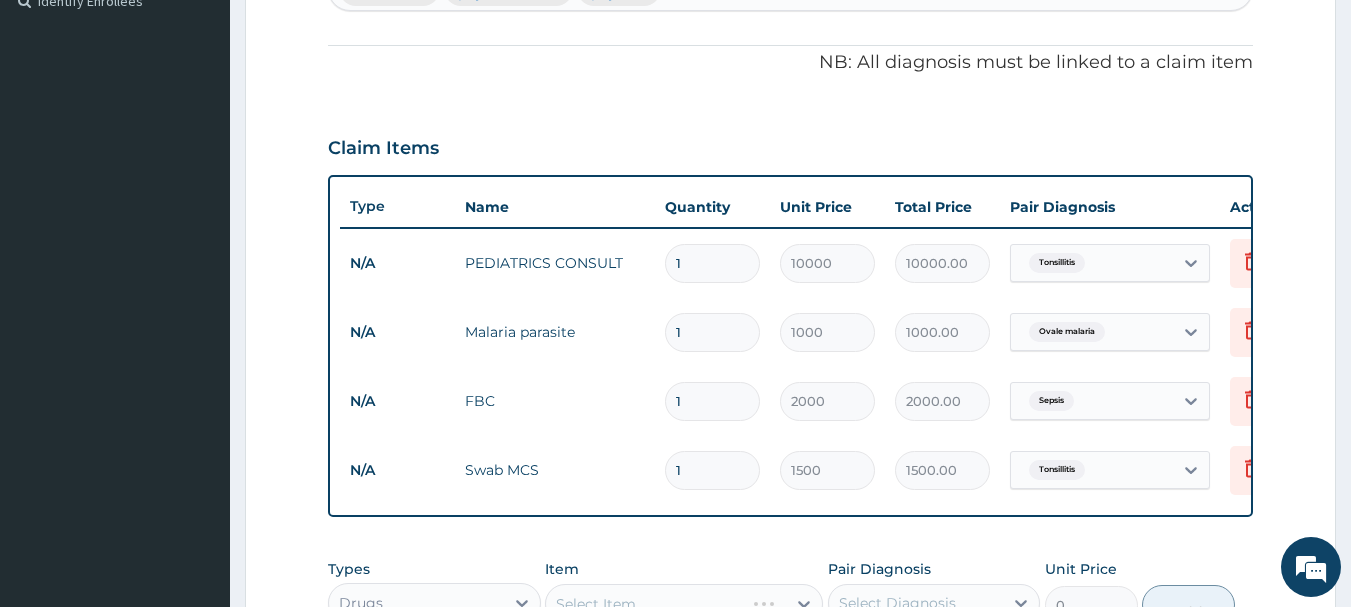scroll, scrollTop: 793, scrollLeft: 0, axis: vertical 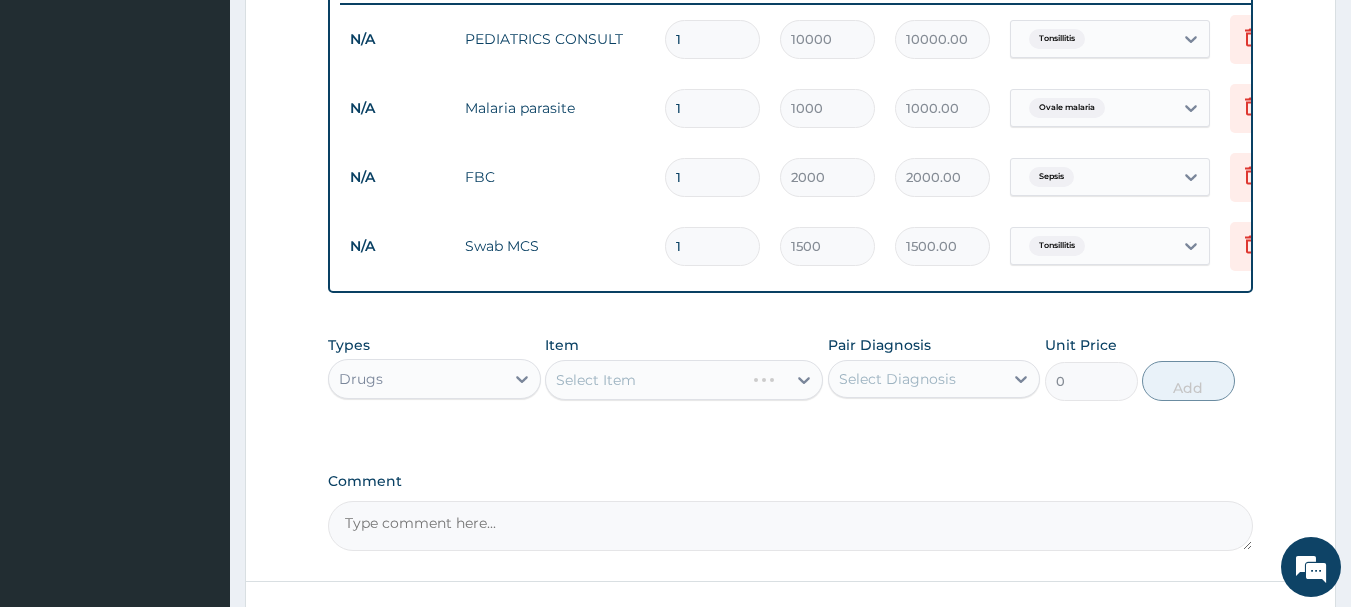 click on "Select Item" at bounding box center (684, 380) 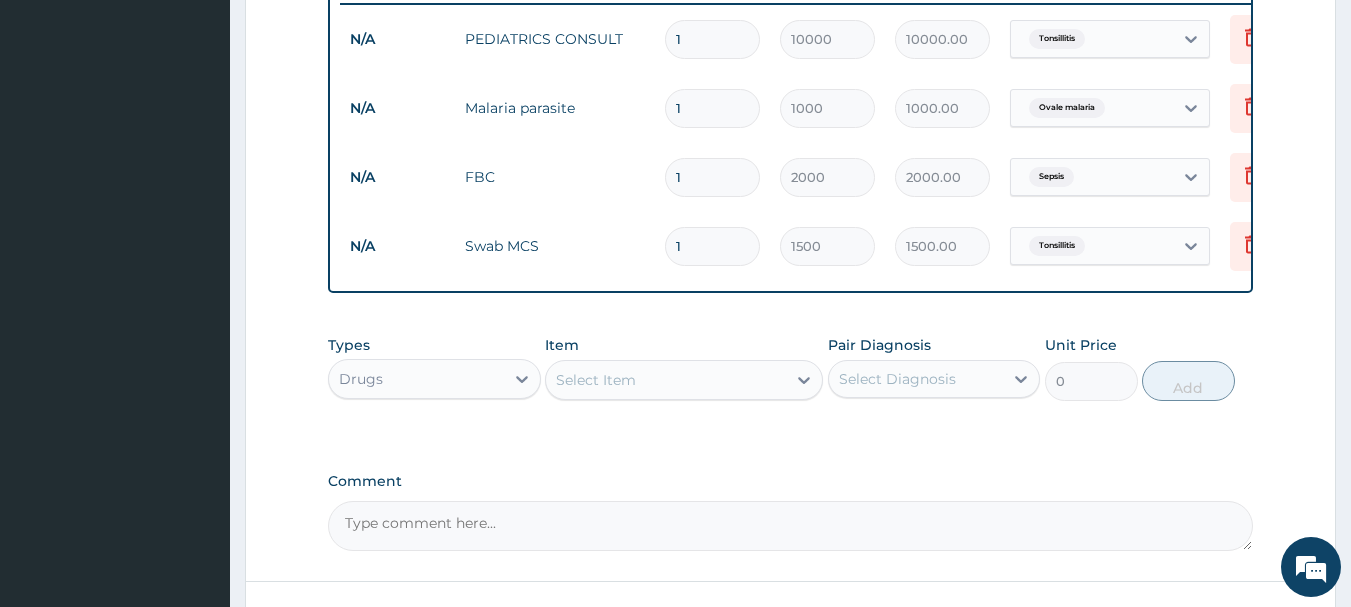 click on "Select Item" at bounding box center (596, 380) 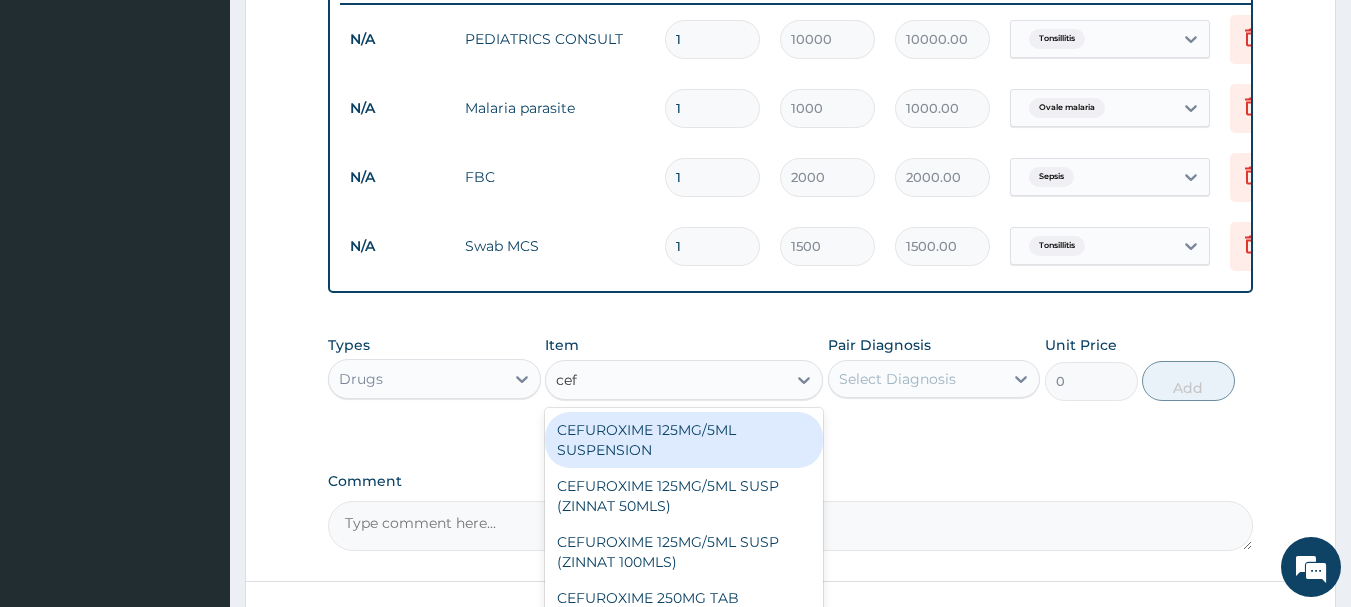 type on "cefu" 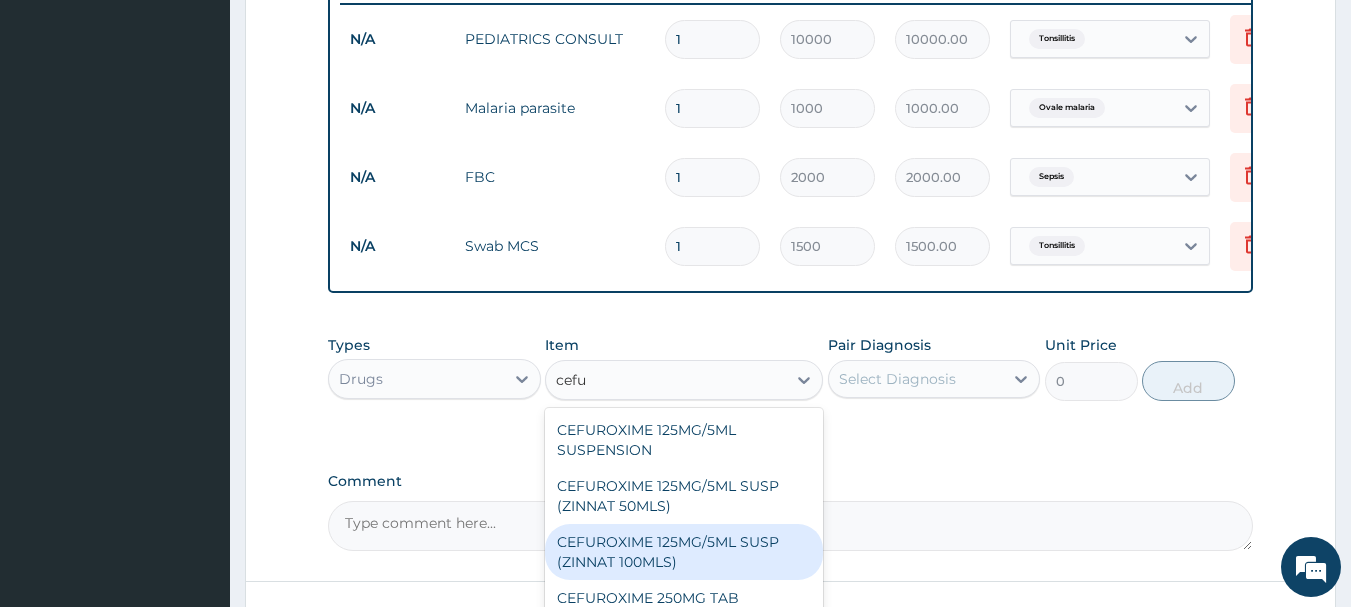 click on "CEFUROXIME 125MG/5ML SUSP  (ZINNAT 100MLS)" at bounding box center (684, 552) 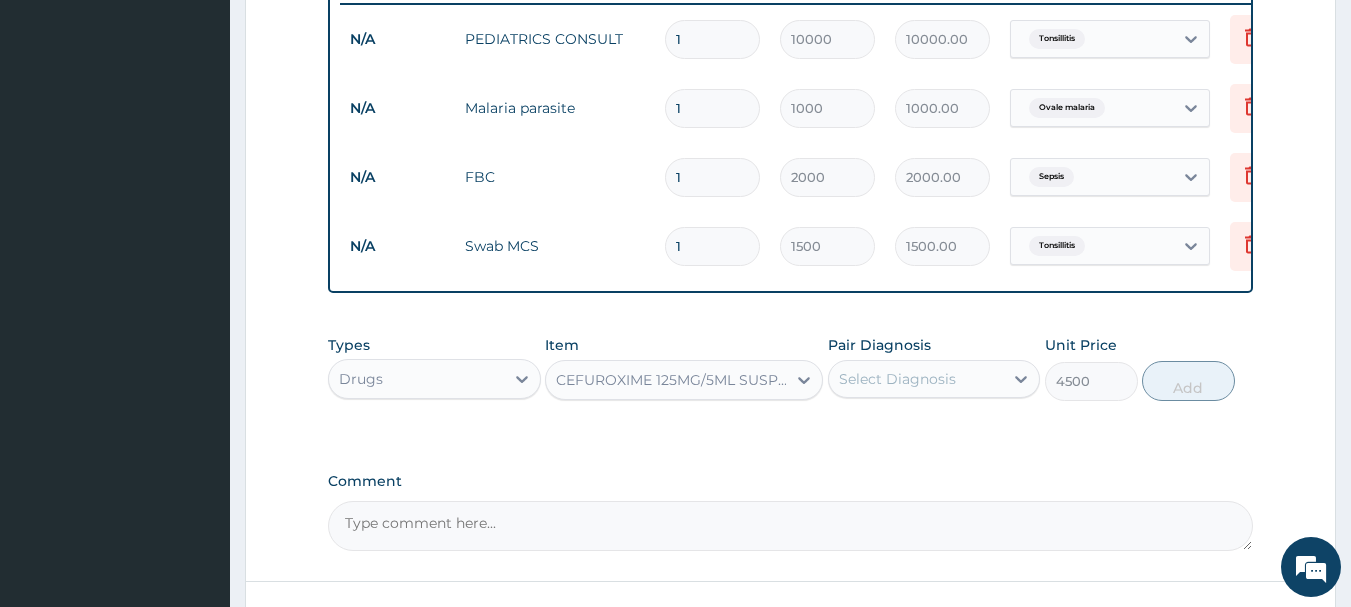 click on "Select Diagnosis" at bounding box center (897, 379) 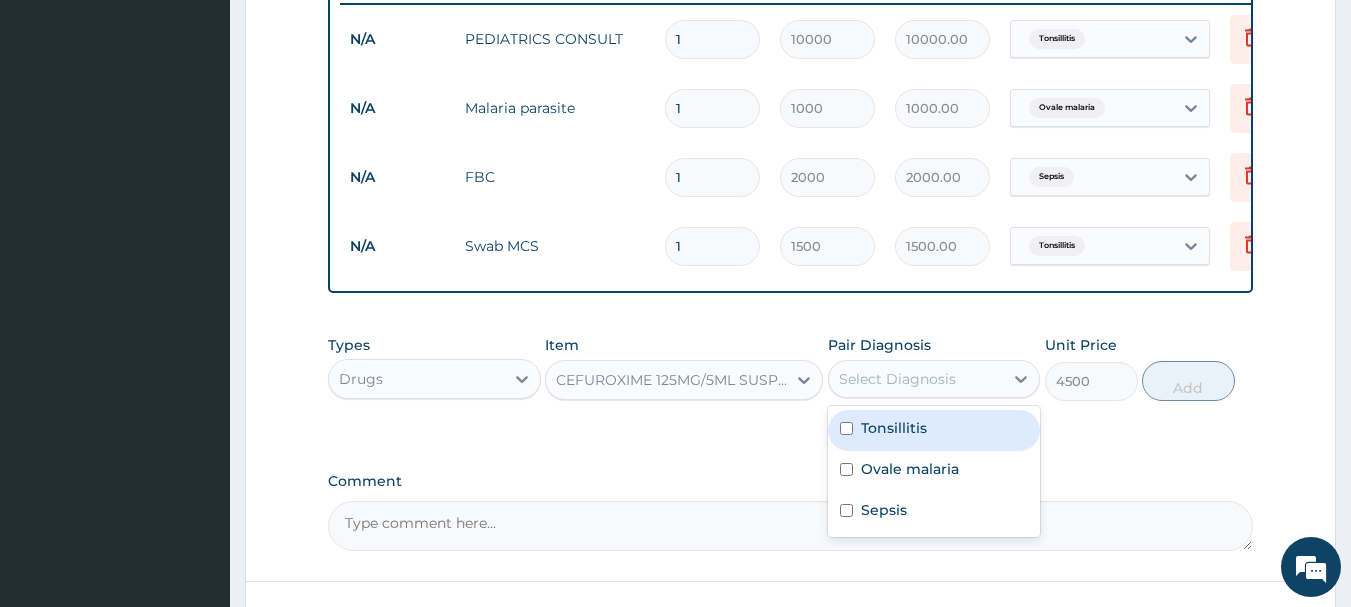 click on "Tonsillitis" at bounding box center [894, 428] 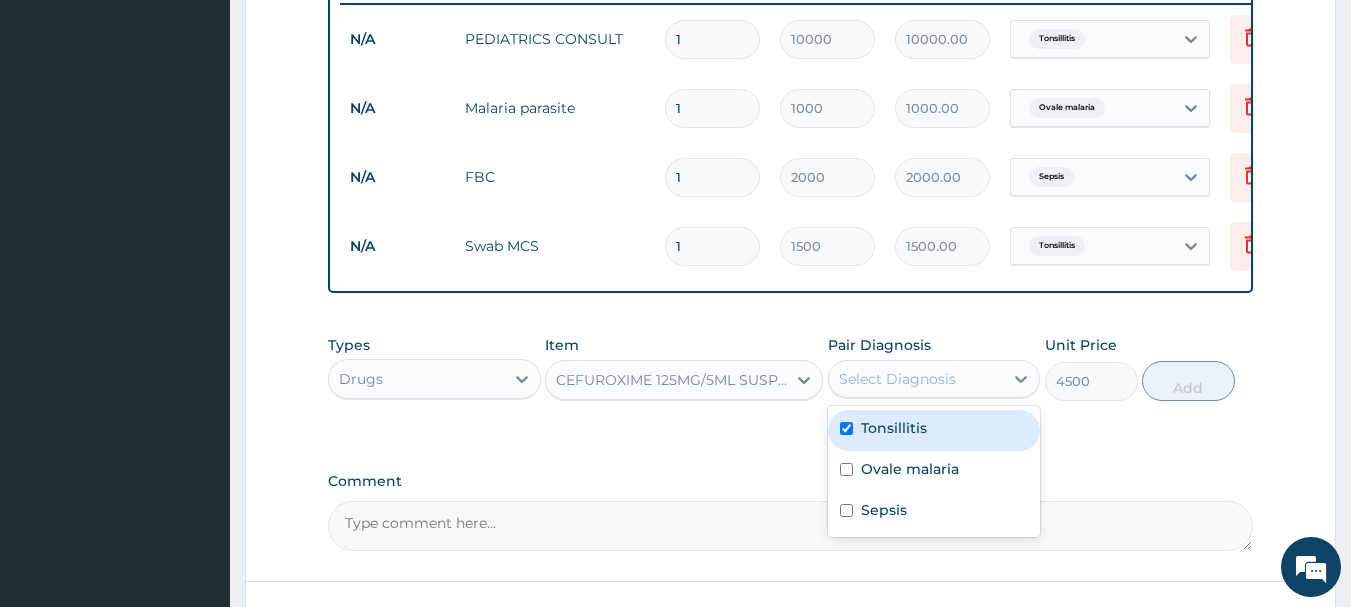 checkbox on "true" 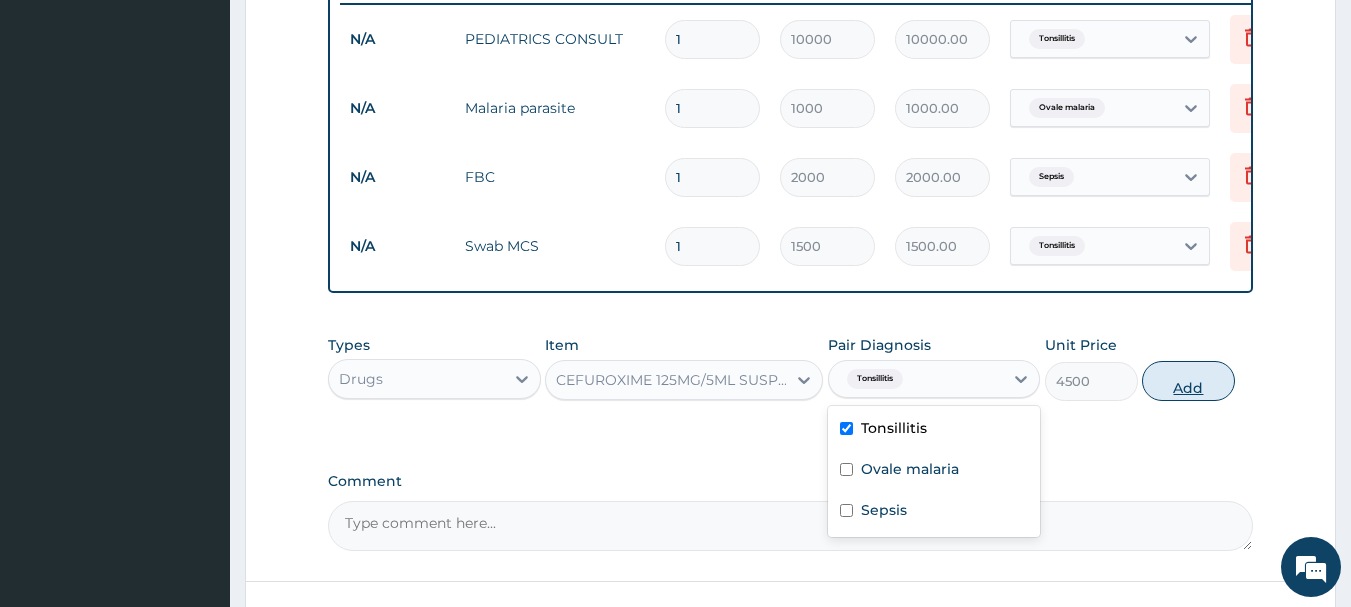 click on "Add" at bounding box center [1188, 381] 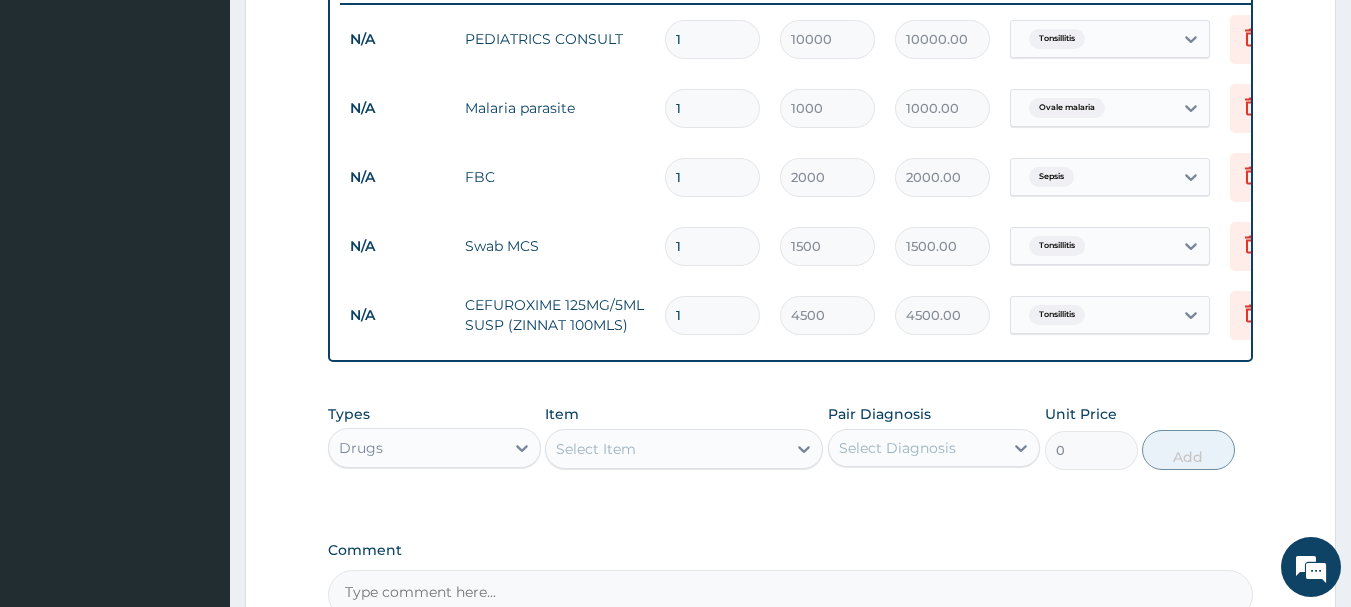 scroll, scrollTop: 893, scrollLeft: 0, axis: vertical 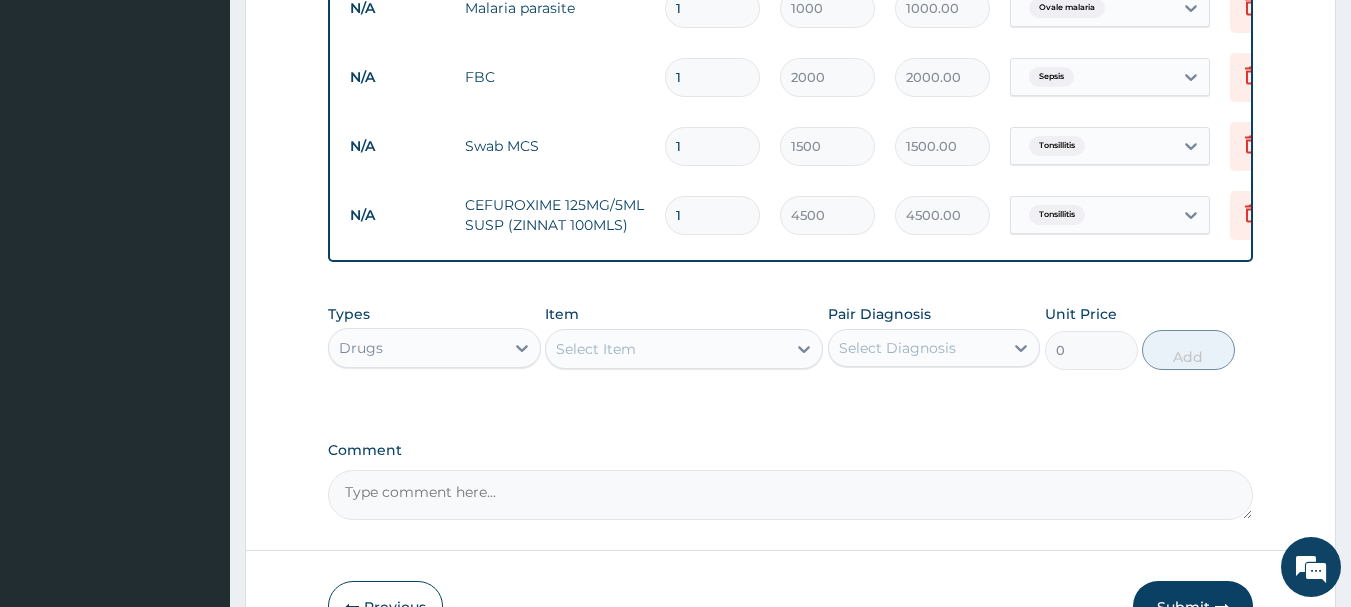 click on "Select Item" at bounding box center [596, 349] 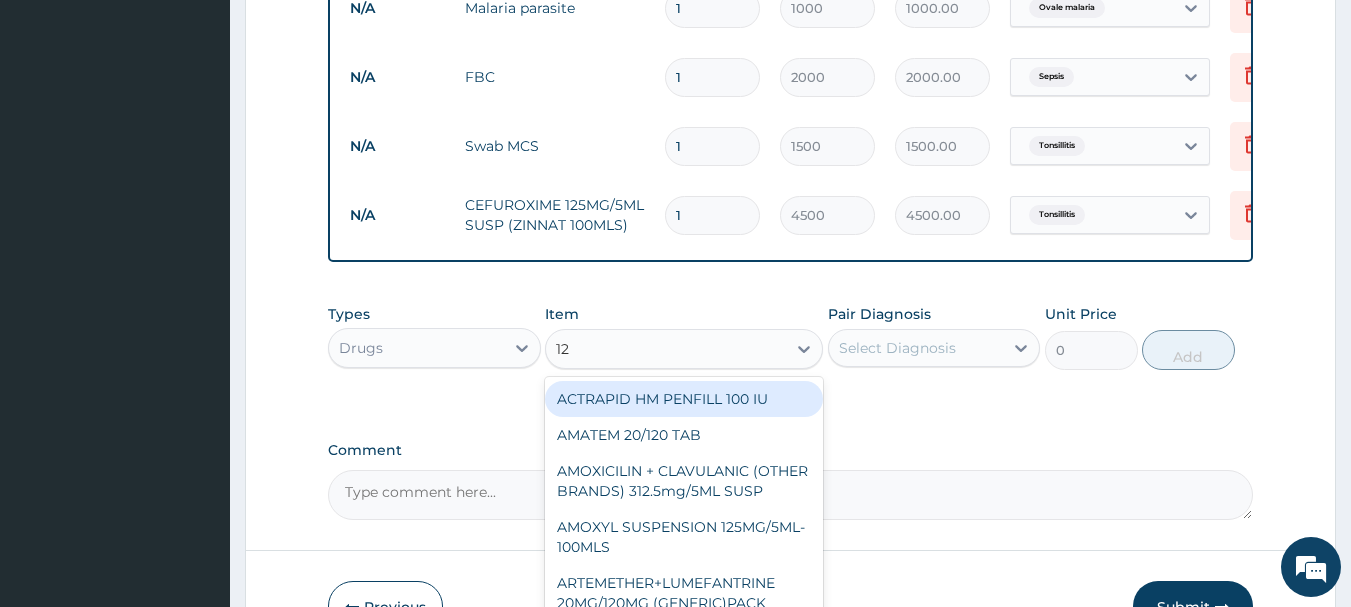 type on "120" 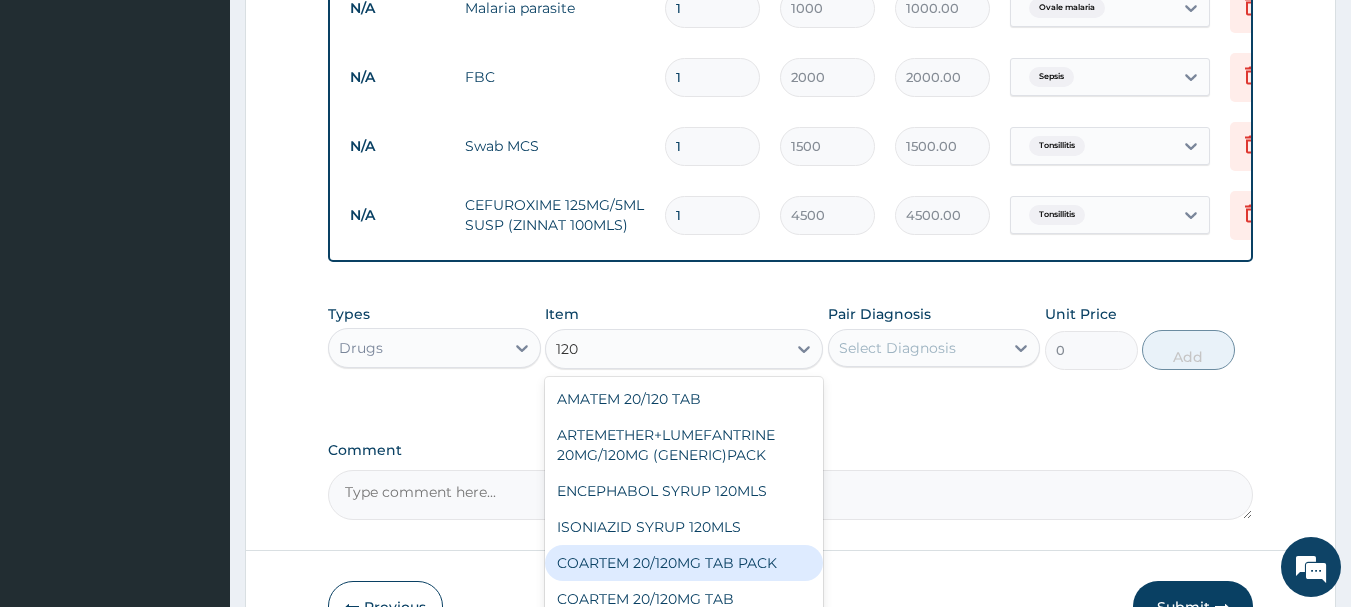 click on "COARTEM 20/120MG TAB PACK" at bounding box center [684, 563] 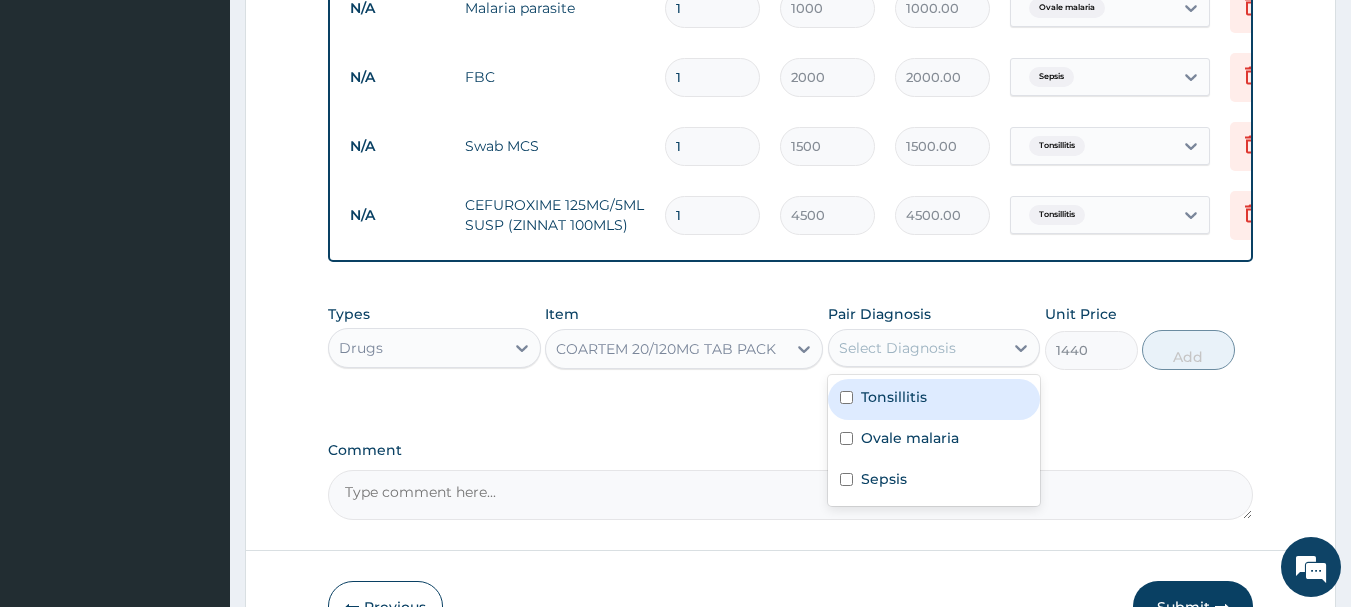 click on "Select Diagnosis" at bounding box center (916, 348) 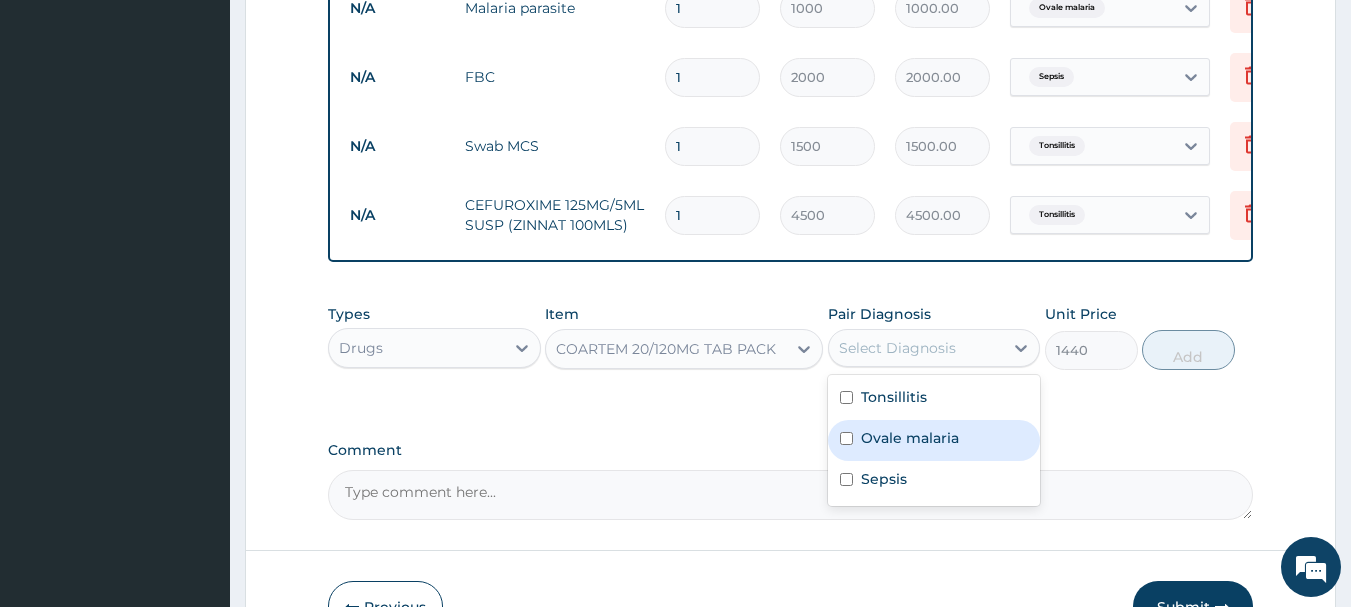 click on "Ovale malaria" at bounding box center (934, 440) 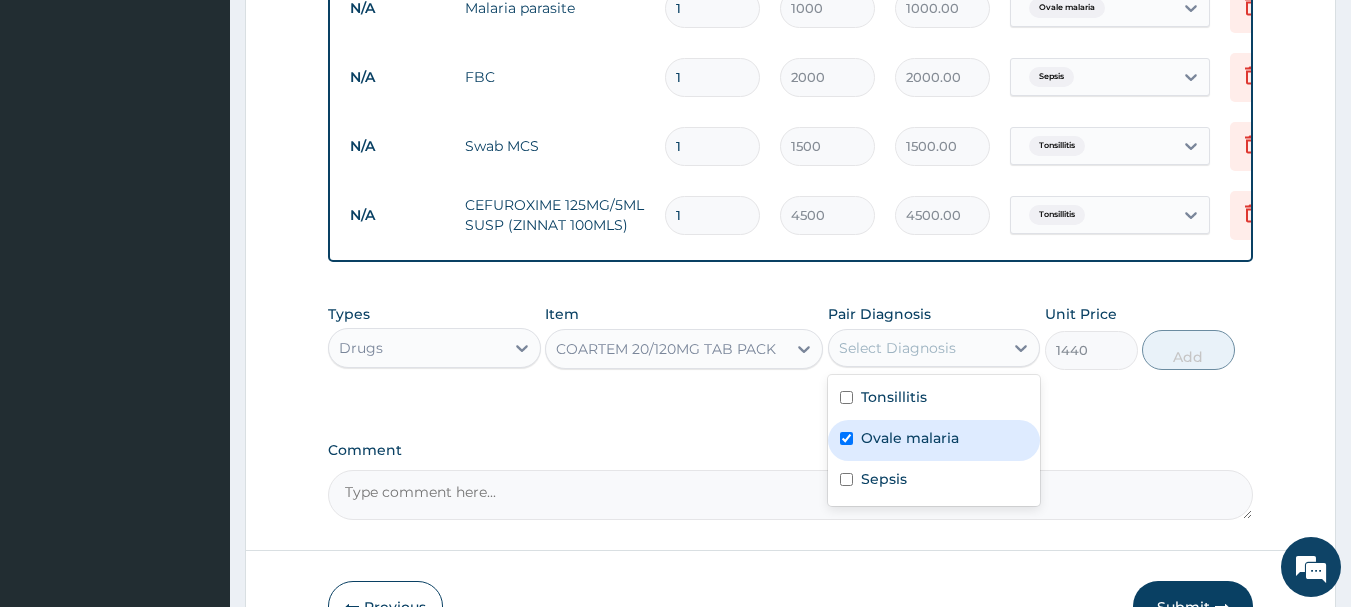 checkbox on "true" 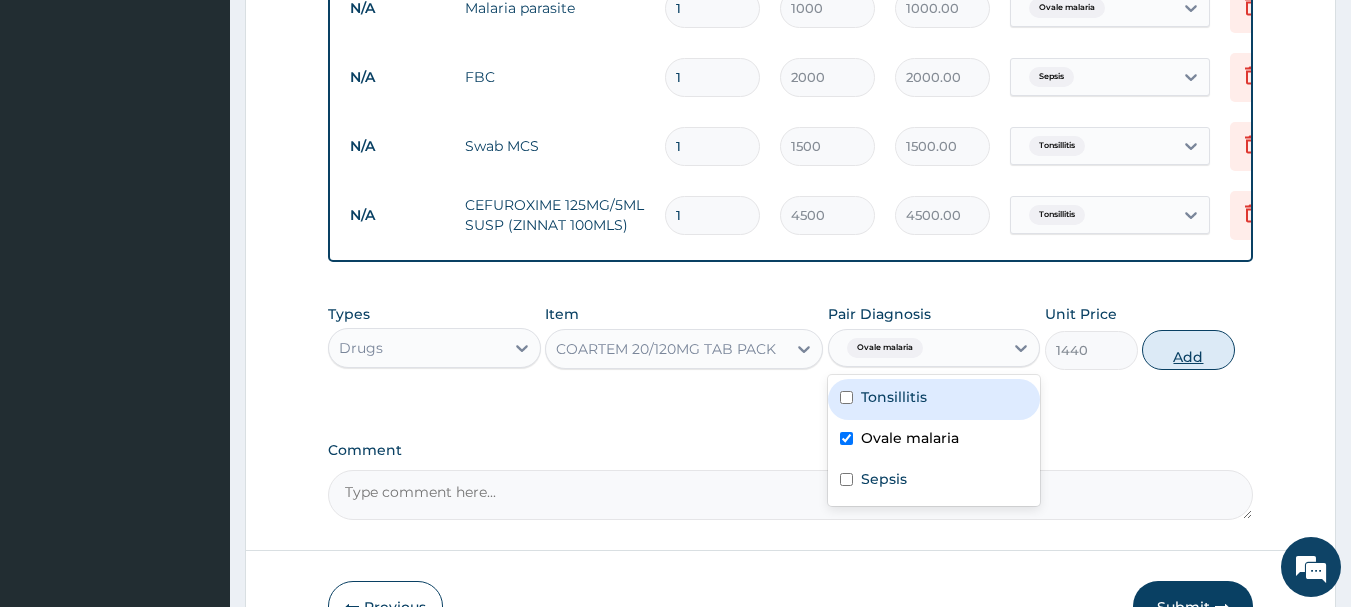 click on "Add" at bounding box center [1188, 350] 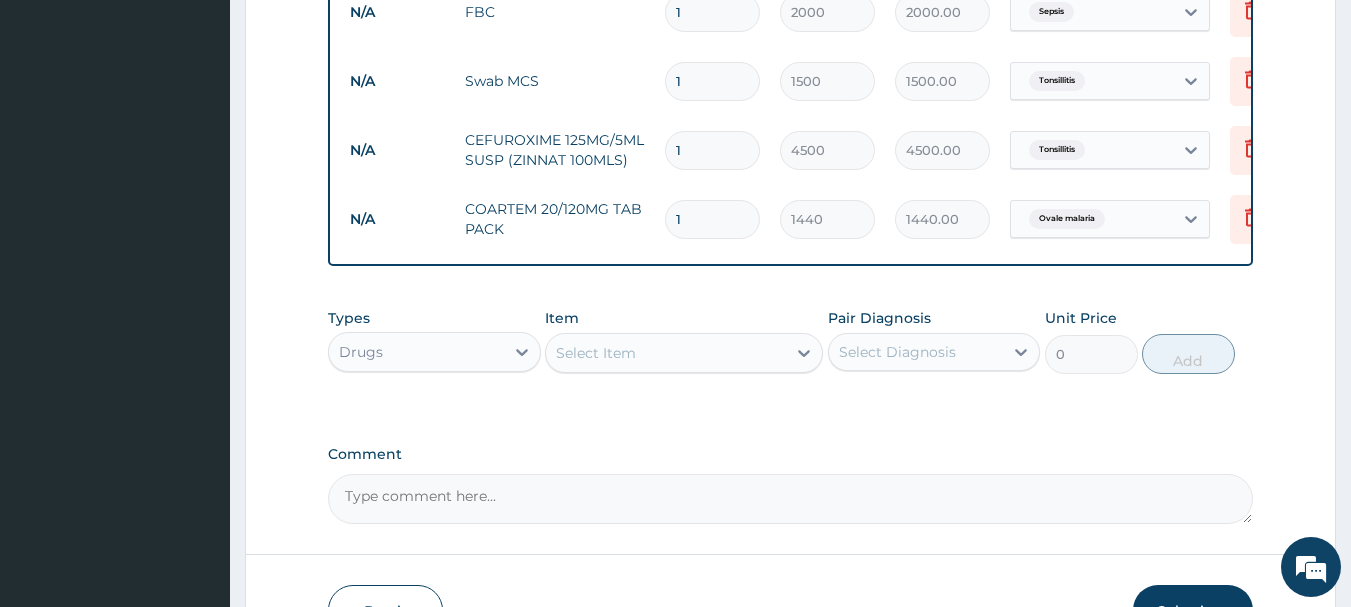 scroll, scrollTop: 993, scrollLeft: 0, axis: vertical 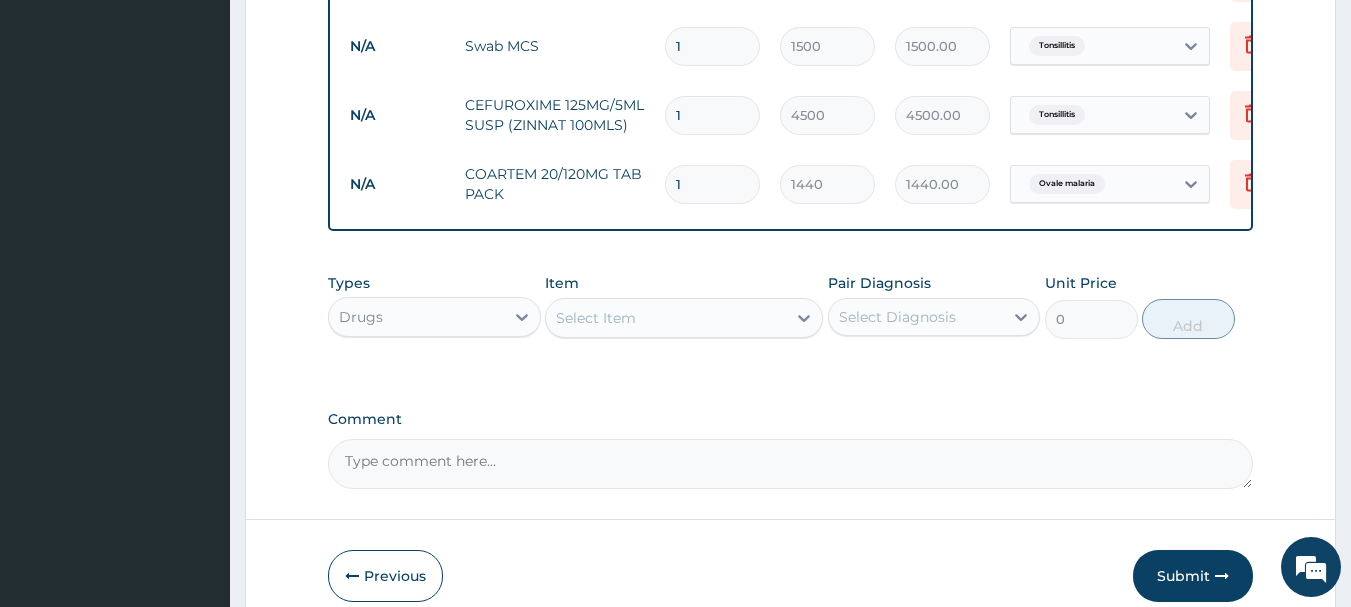 click on "Types Drugs Item Select Item Pair Diagnosis Select Diagnosis Unit Price 0 Add" at bounding box center (791, 306) 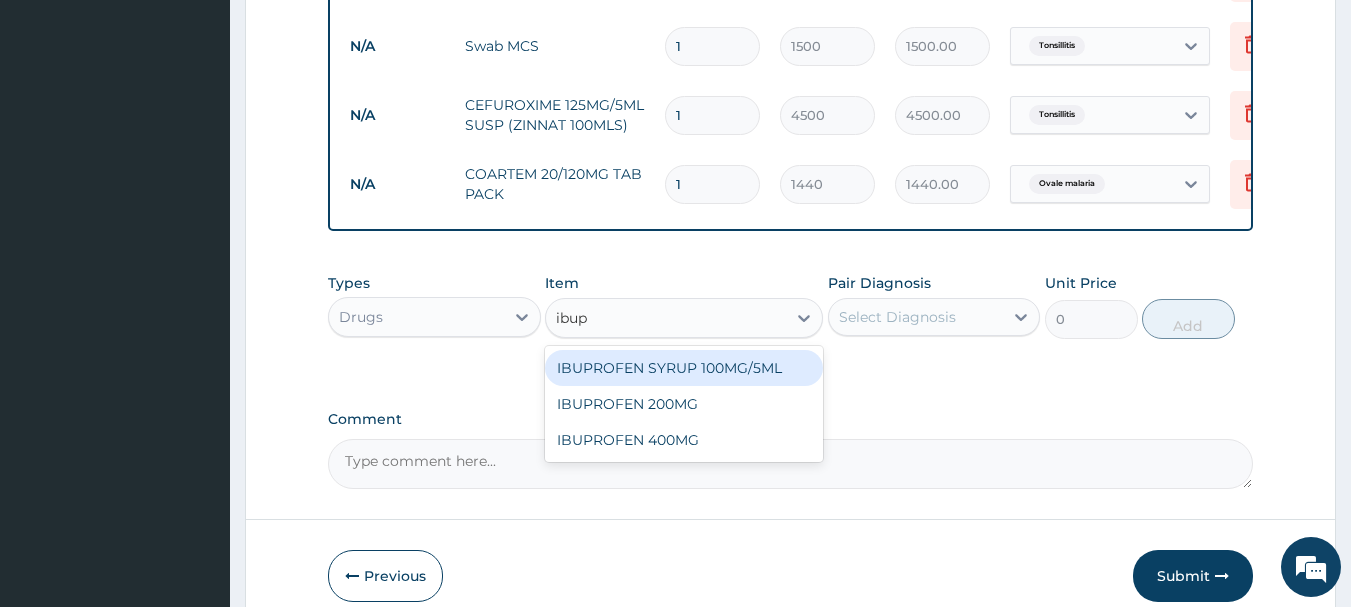 type on "ibupr" 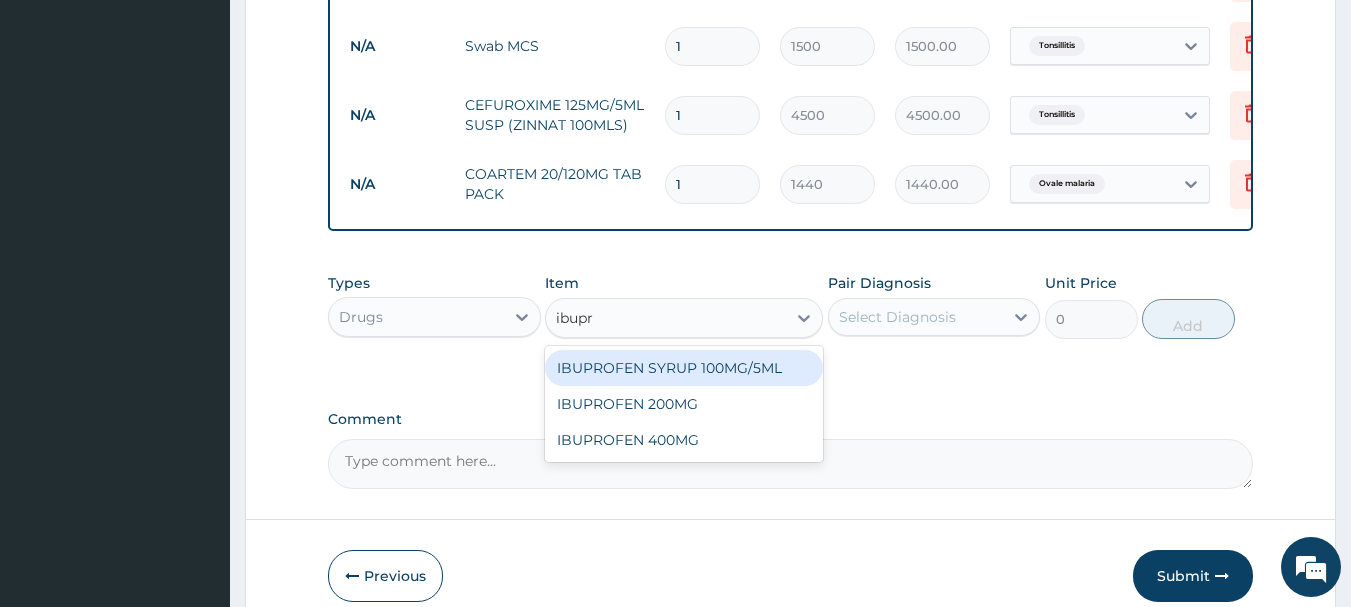 click on "IBUPROFEN SYRUP 100MG/5ML" at bounding box center (684, 368) 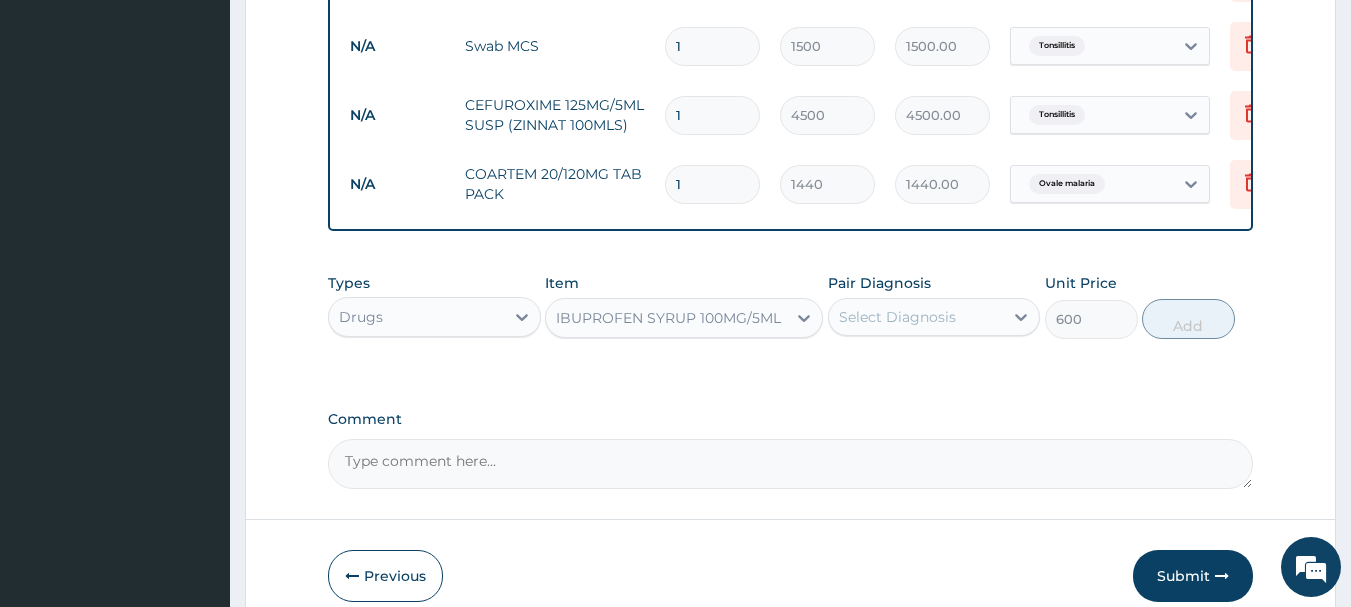 click on "Select Diagnosis" at bounding box center [934, 317] 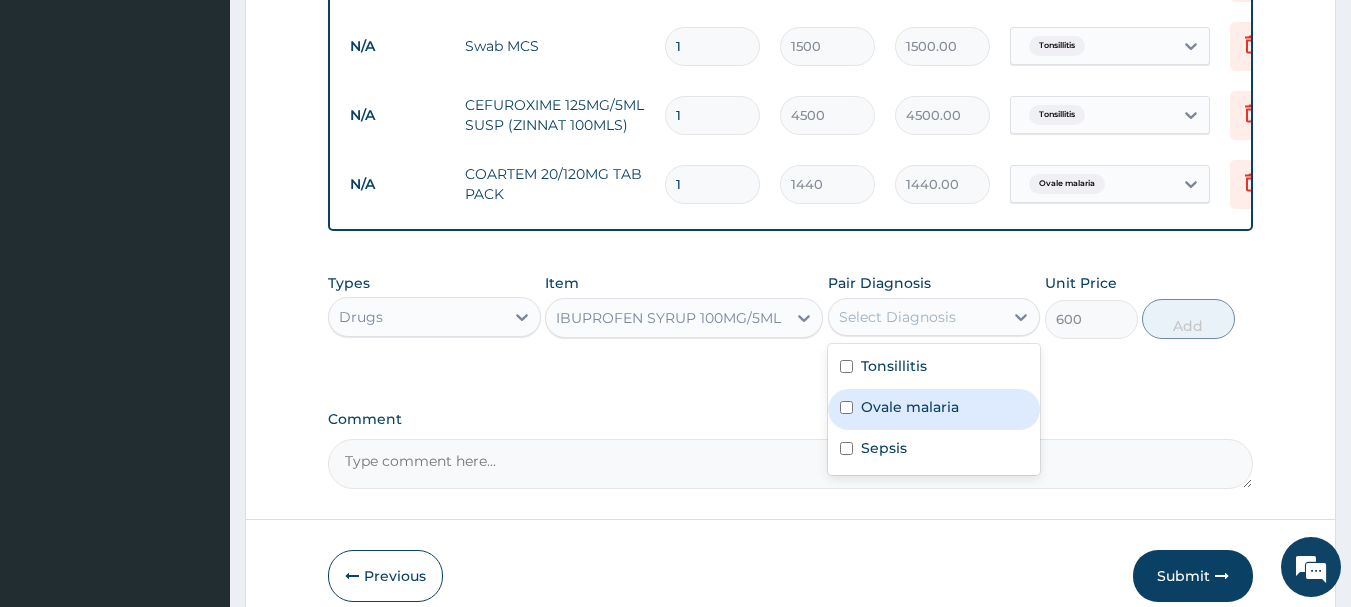 click on "Ovale malaria" at bounding box center (910, 407) 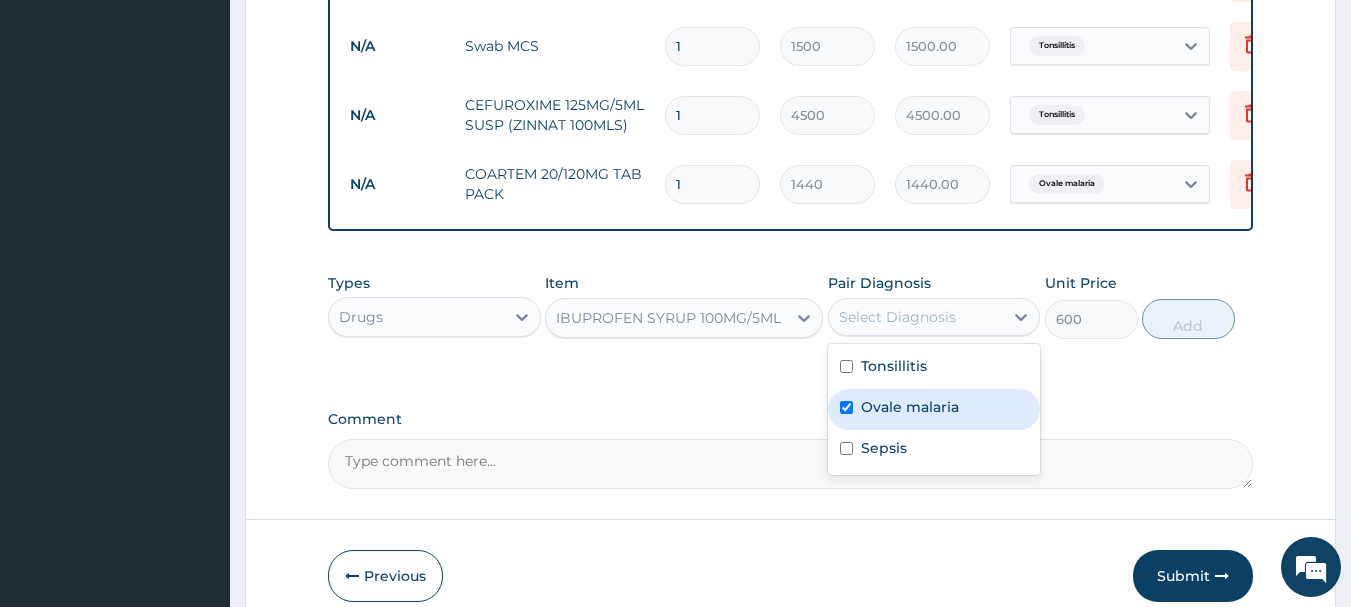 checkbox on "true" 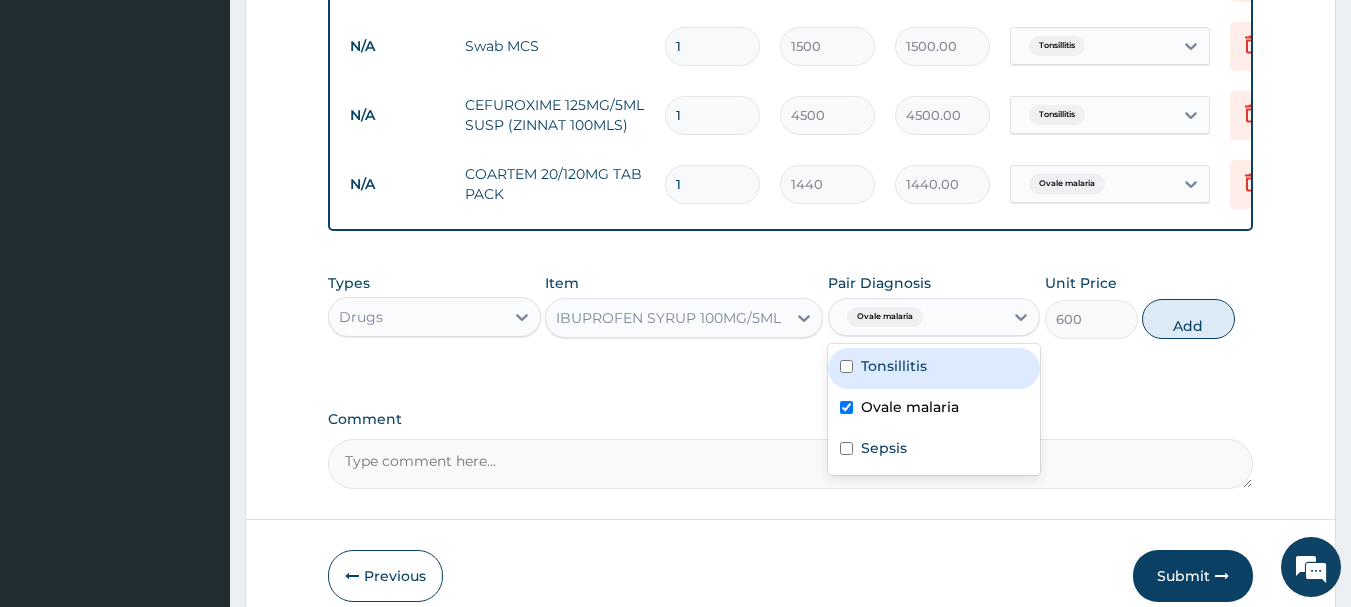 drag, startPoint x: 1179, startPoint y: 344, endPoint x: 1165, endPoint y: 343, distance: 14.035668 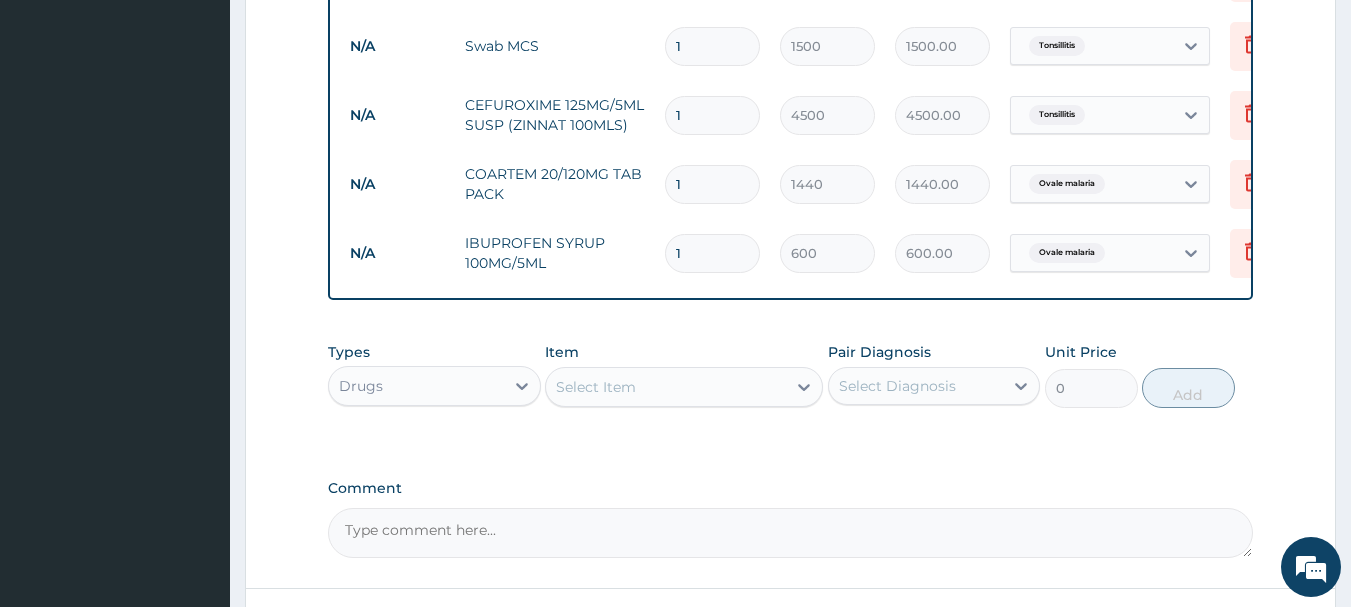 click on "PA Code / Prescription Code Enter Code(Secondary Care Only) Encounter Date 03-07-2025 Important Notice Please enter PA codes before entering items that are not attached to a PA code   All diagnoses entered must be linked to a claim item. Diagnosis & Claim Items that are visible but inactive cannot be edited because they were imported from an already approved PA code. Diagnosis Tonsillitis Confirmed Ovale malaria Query Sepsis Query NB: All diagnosis must be linked to a claim item Claim Items Type Name Quantity Unit Price Total Price Pair Diagnosis Actions N/A PEDIATRICS CONSULT 1 10000 10000.00 Tonsillitis Delete N/A Malaria parasite 1 1000 1000.00 Ovale malaria Delete N/A FBC 1 2000 2000.00 Sepsis Delete N/A Swab MCS 1 1500 1500.00 Tonsillitis Delete N/A CEFUROXIME 125MG/5ML SUSP  (ZINNAT 100MLS) 1 4500 4500.00 Tonsillitis Delete N/A COARTEM 20/120MG TAB PACK 1 1440 1440.00 Ovale malaria Delete N/A IBUPROFEN SYRUP 100MG/5ML 1 600 600.00 Ovale malaria Delete Types Drugs Item Select Item Pair Diagnosis 0 Add" at bounding box center (791, -122) 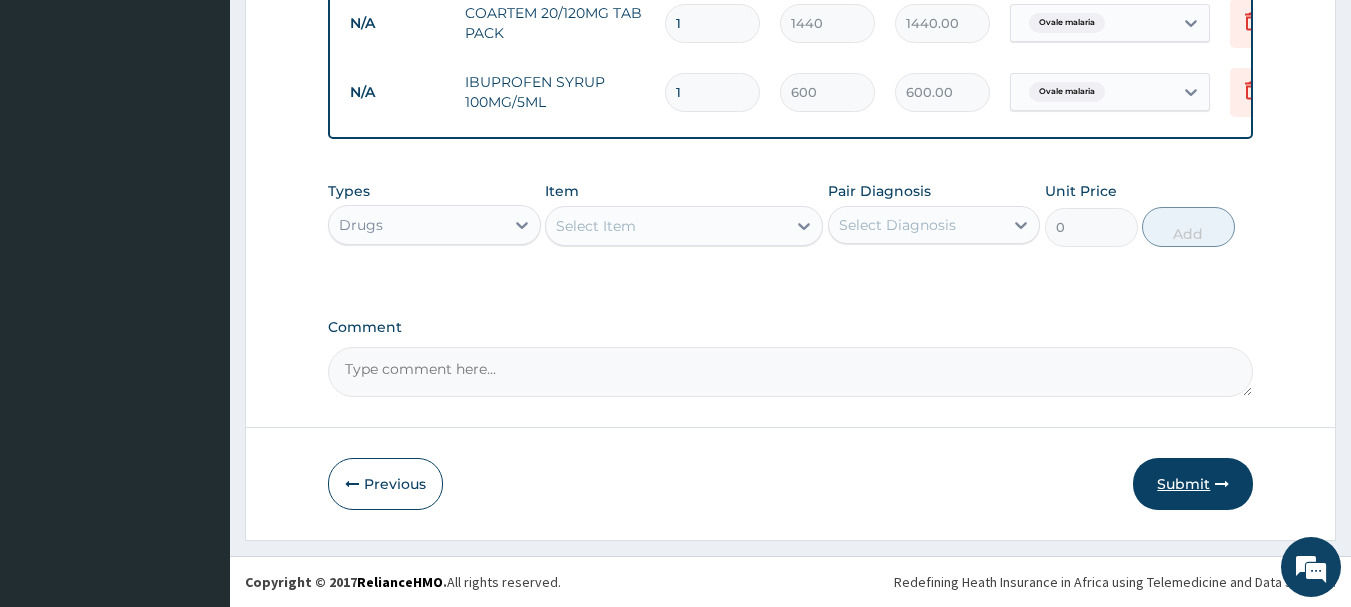 click on "Submit" at bounding box center [1193, 484] 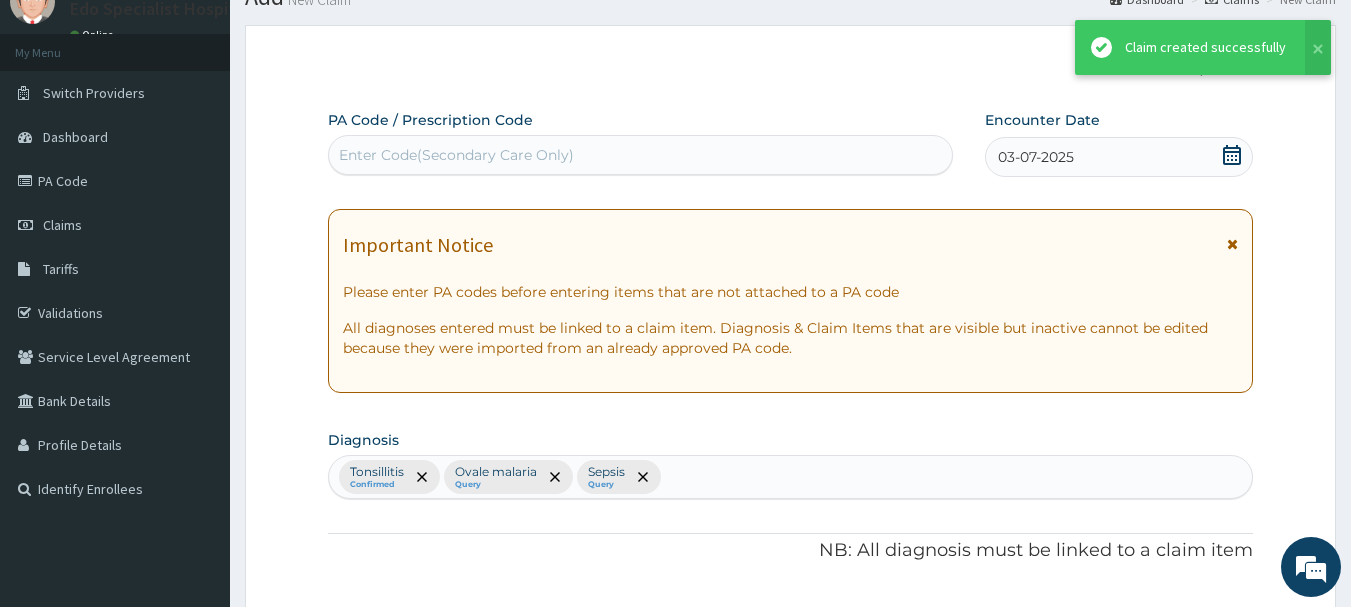 scroll, scrollTop: 1169, scrollLeft: 0, axis: vertical 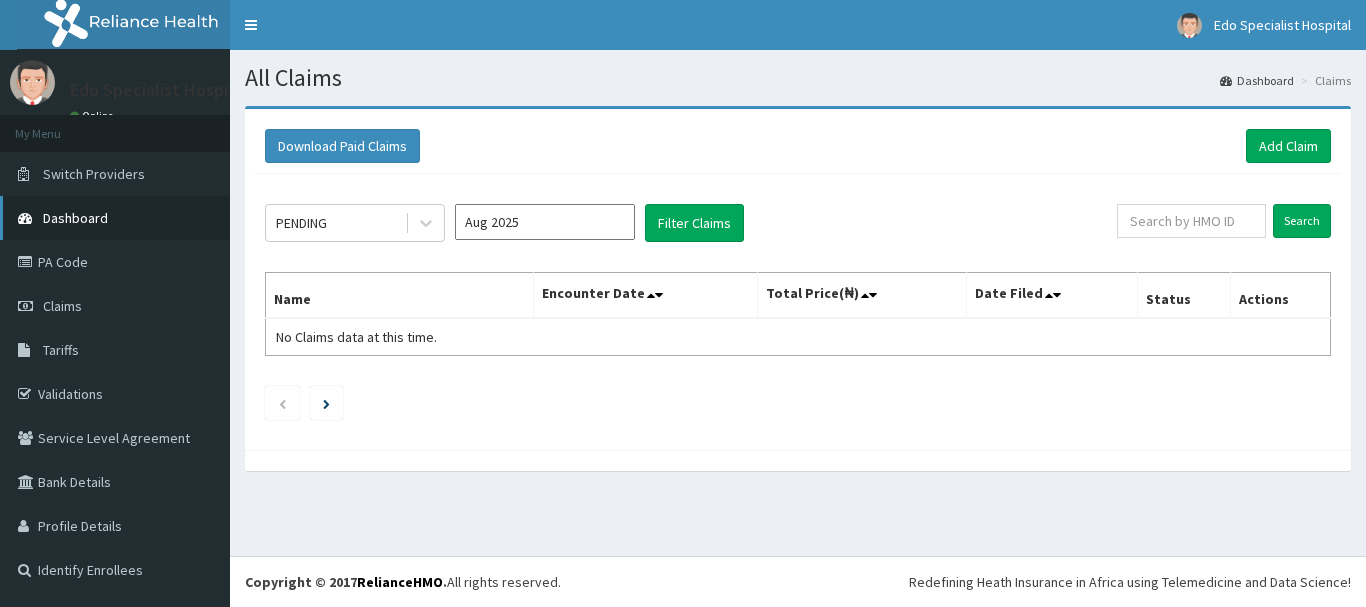 click on "Dashboard" at bounding box center (115, 218) 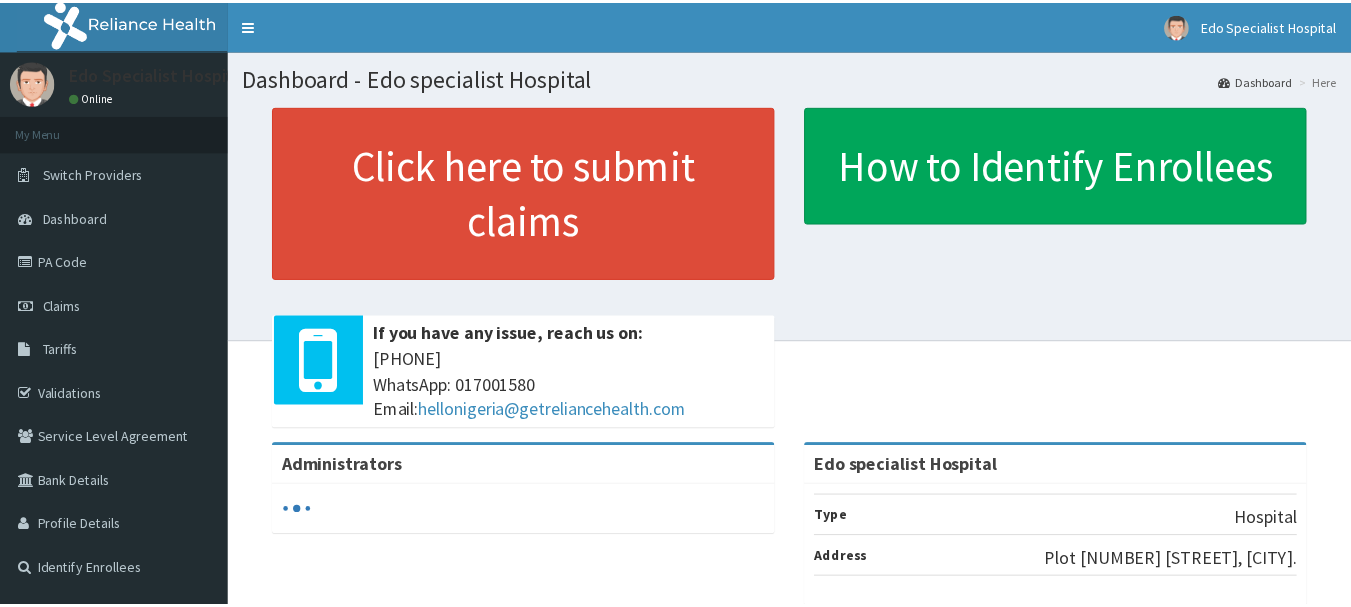 scroll, scrollTop: 0, scrollLeft: 0, axis: both 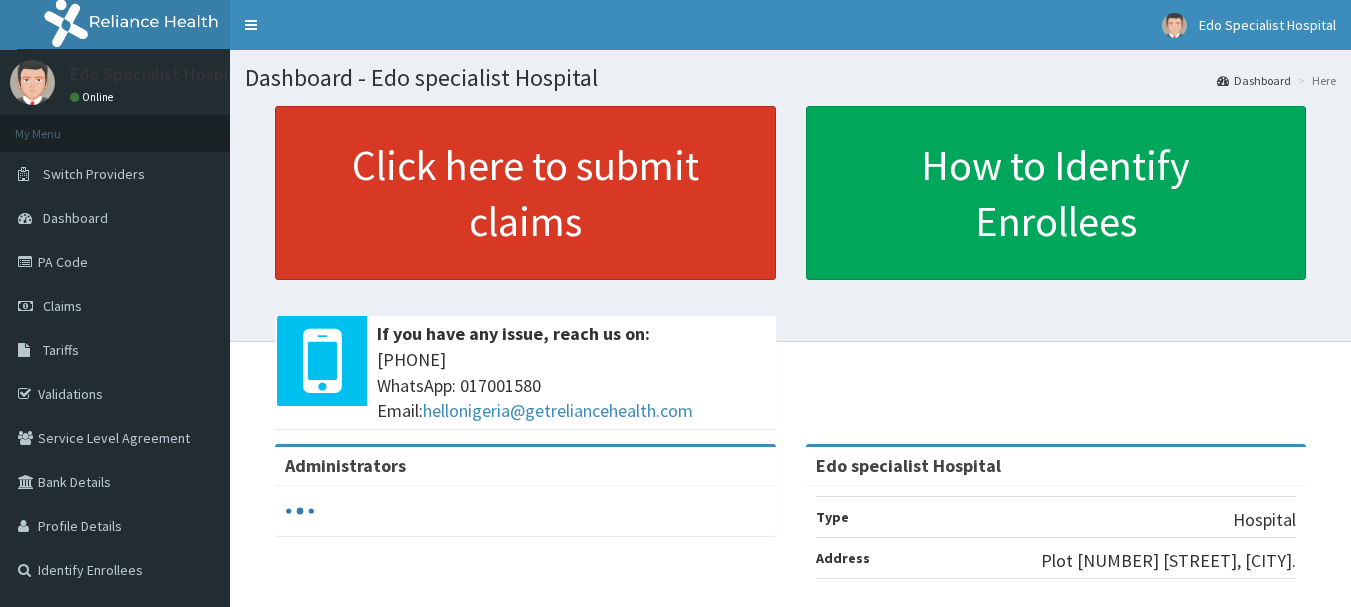 click on "Click here to submit claims" at bounding box center (525, 193) 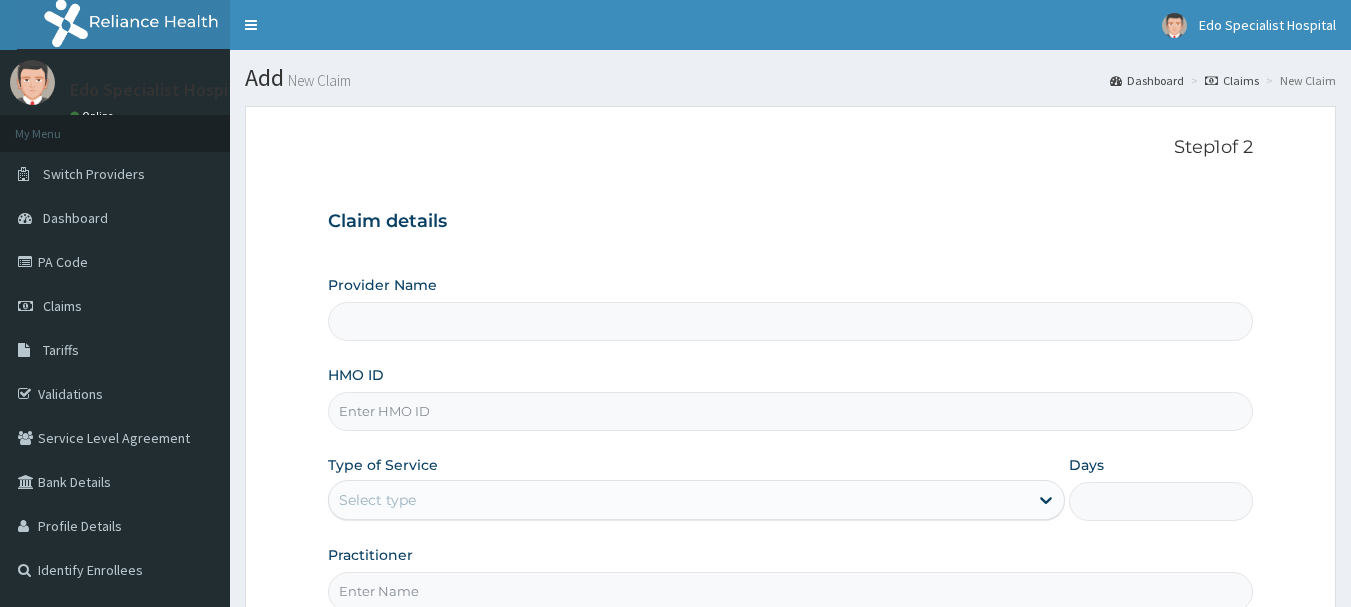 scroll, scrollTop: 0, scrollLeft: 0, axis: both 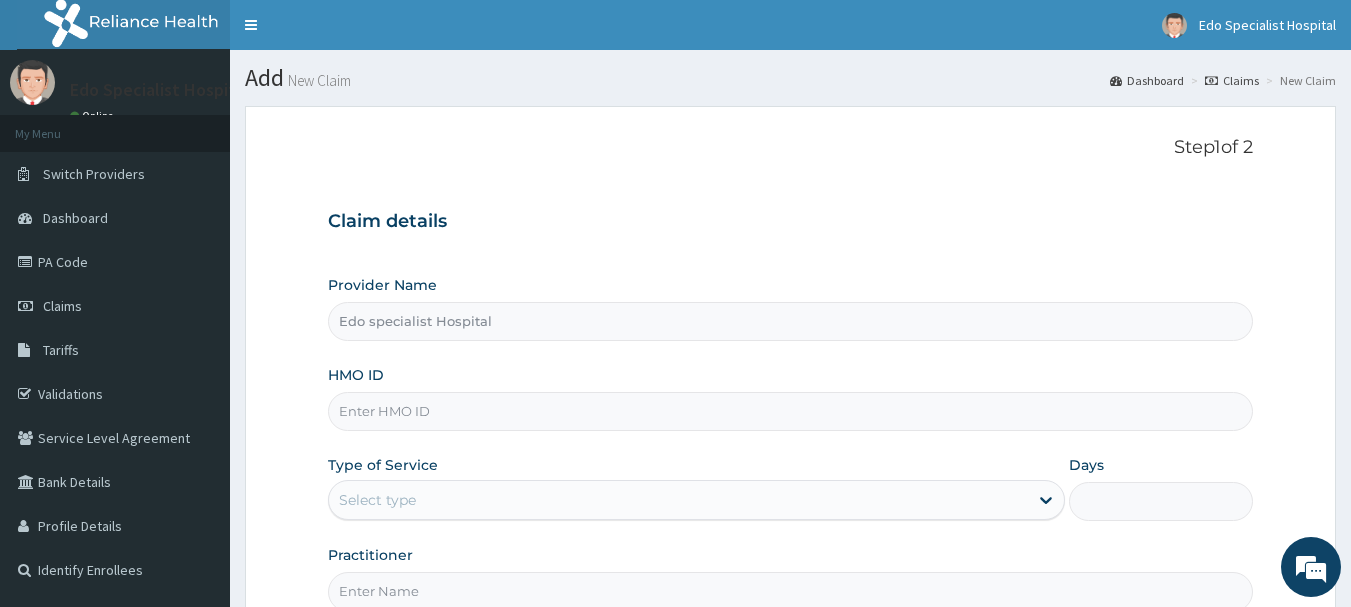 click on "HMO ID" at bounding box center [791, 411] 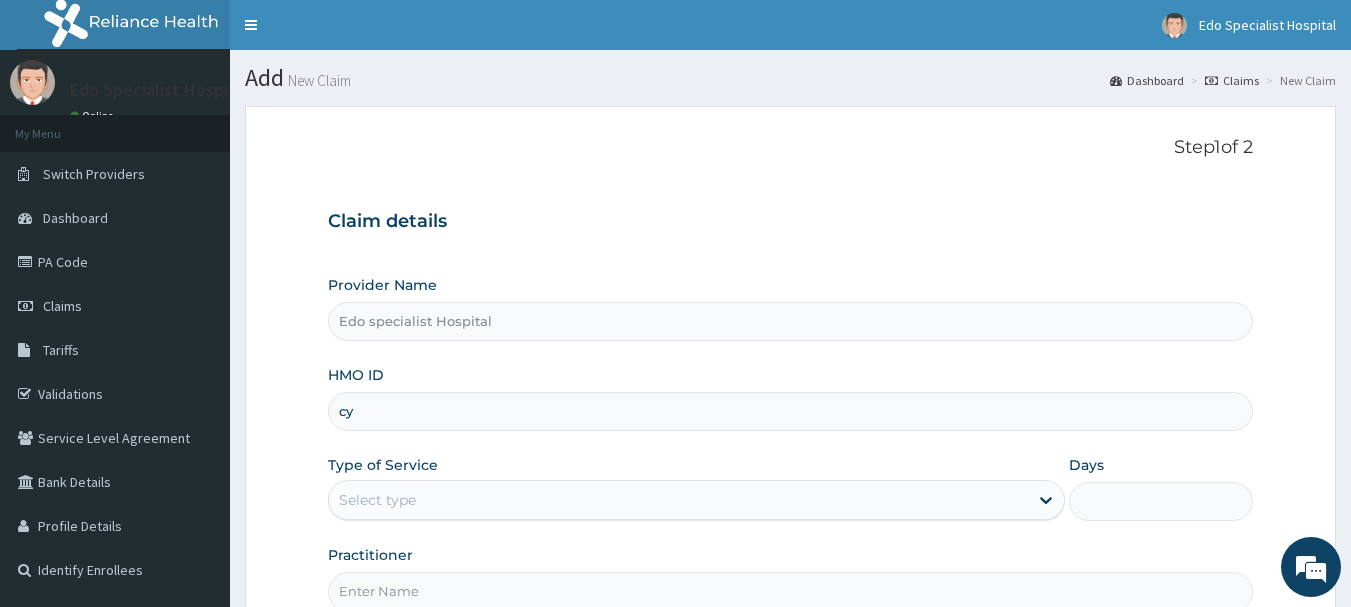 type on "c" 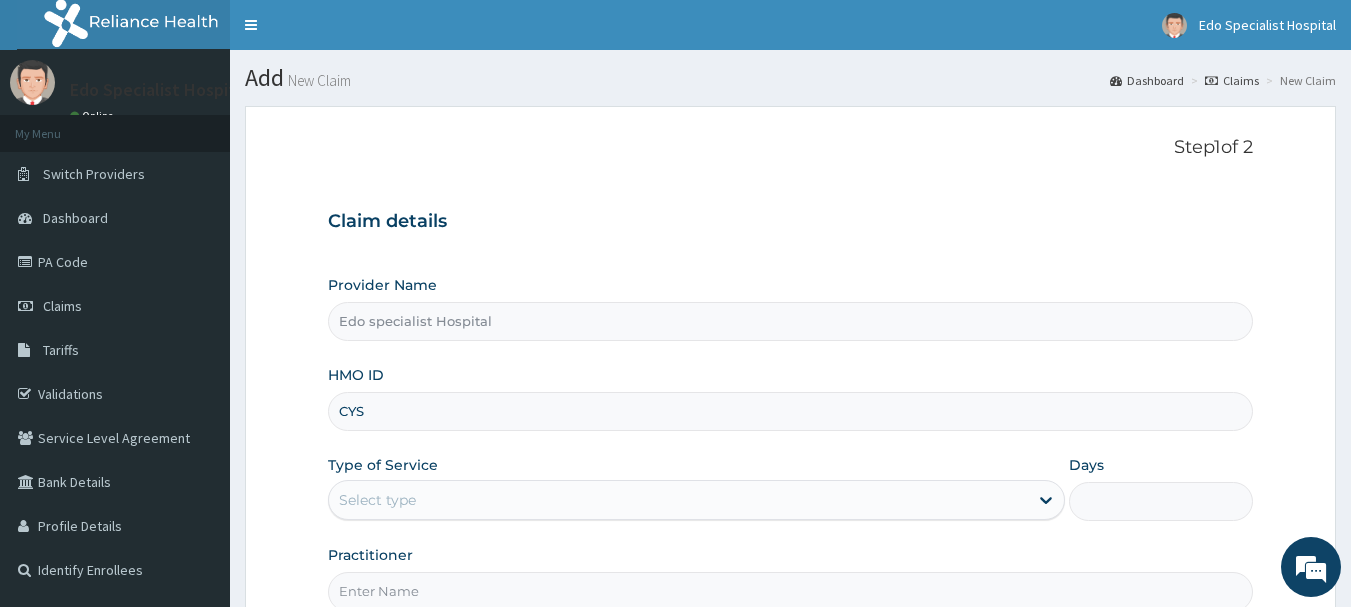 scroll, scrollTop: 0, scrollLeft: 0, axis: both 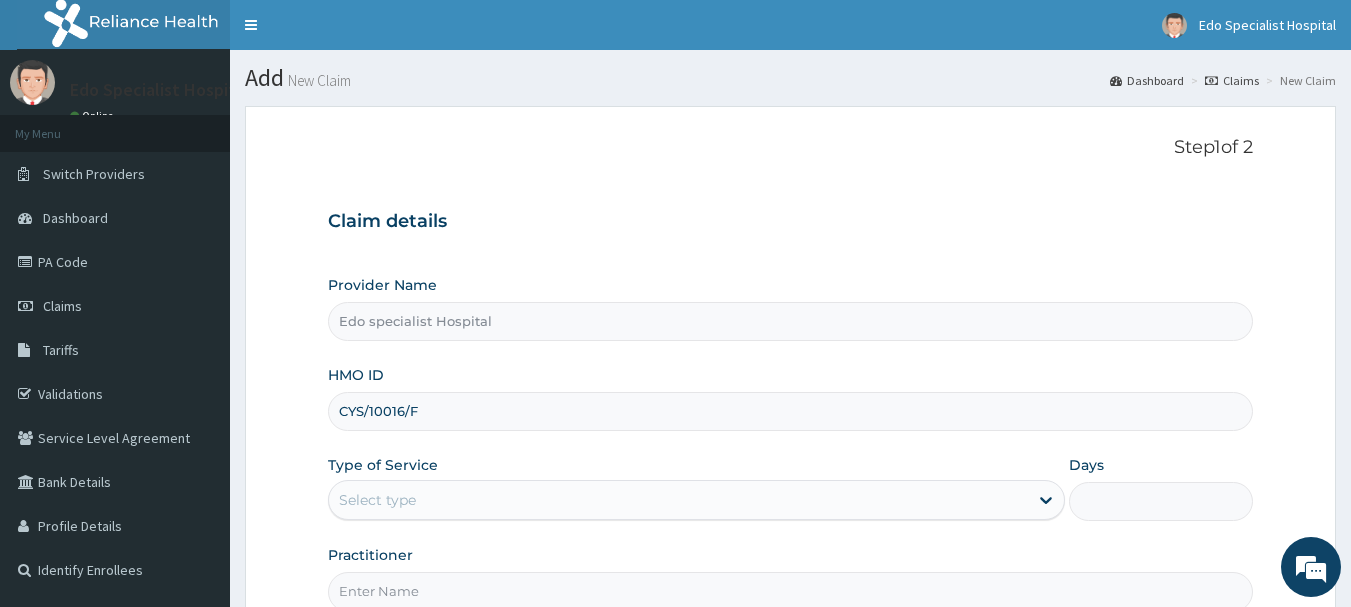 type on "CYS/10016/F" 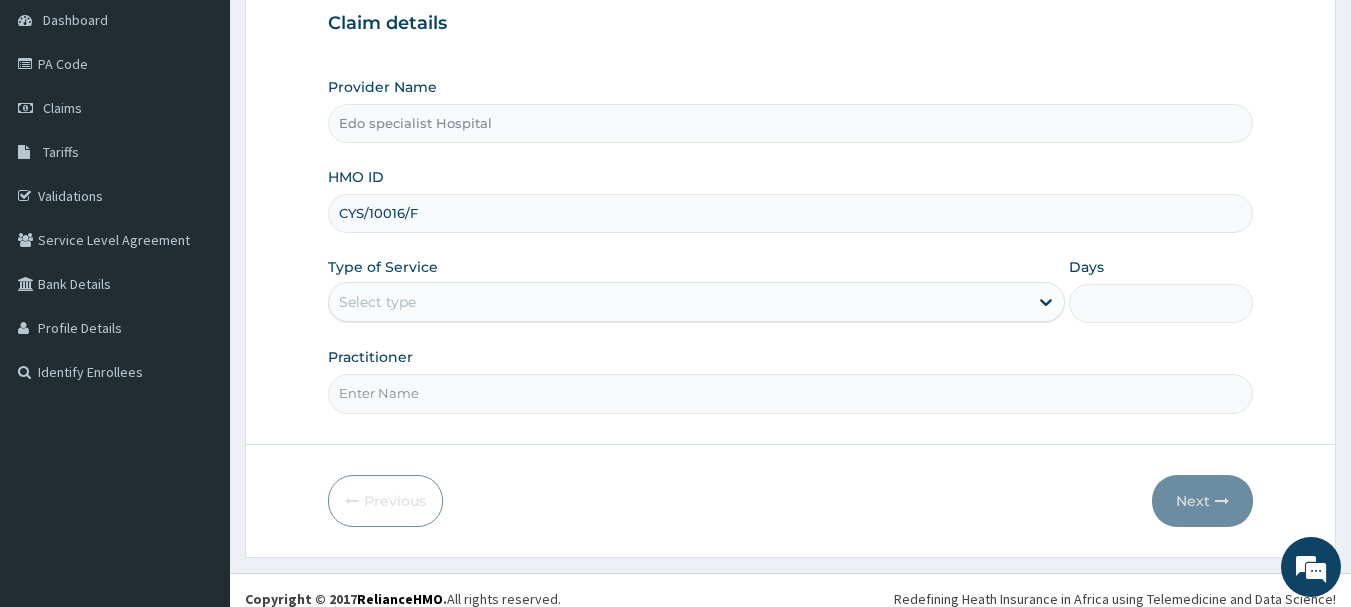 scroll, scrollTop: 200, scrollLeft: 0, axis: vertical 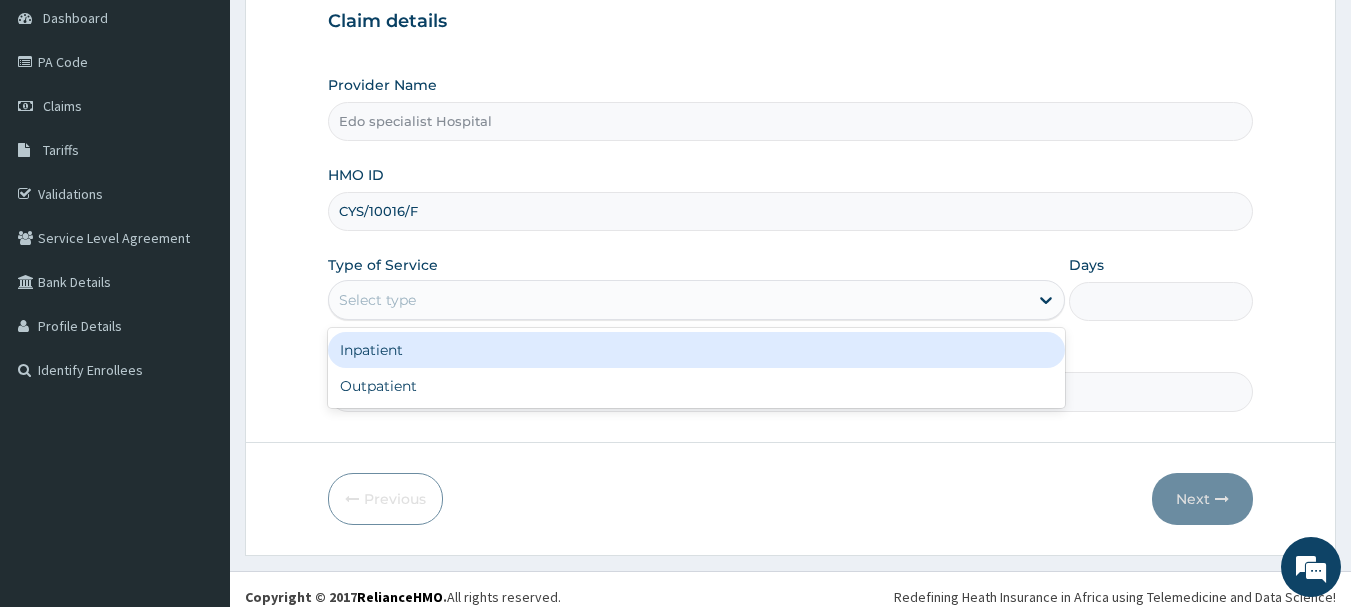 click on "Select type" at bounding box center [678, 300] 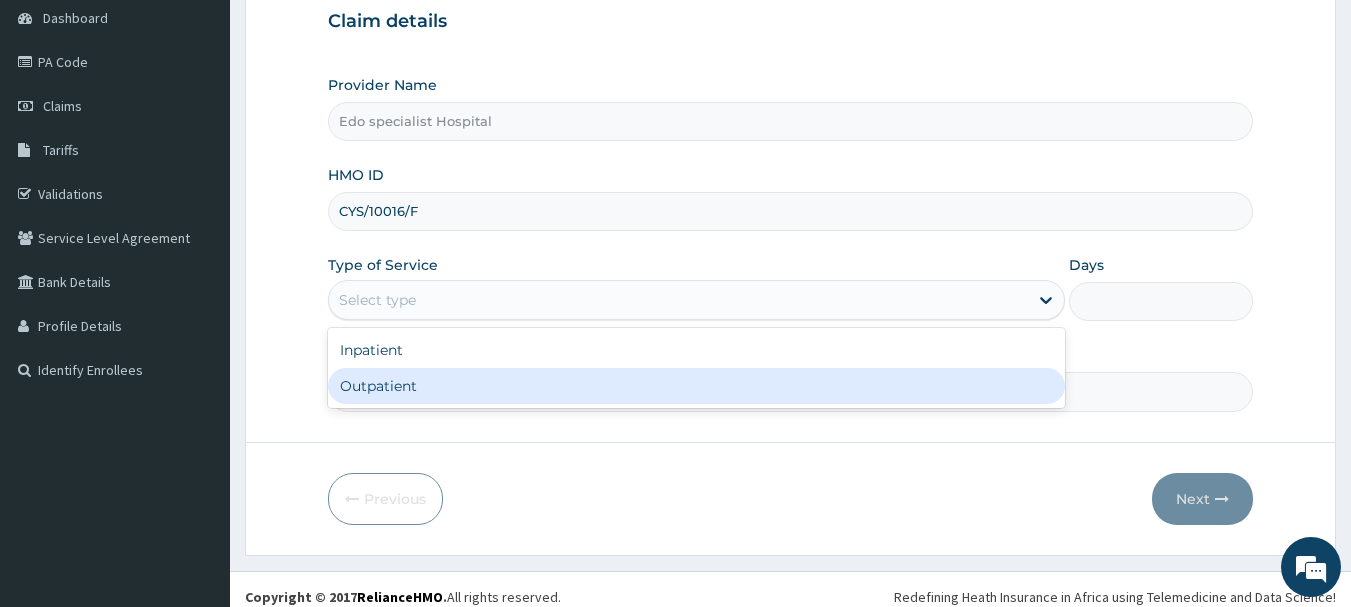 click on "Outpatient" at bounding box center (696, 386) 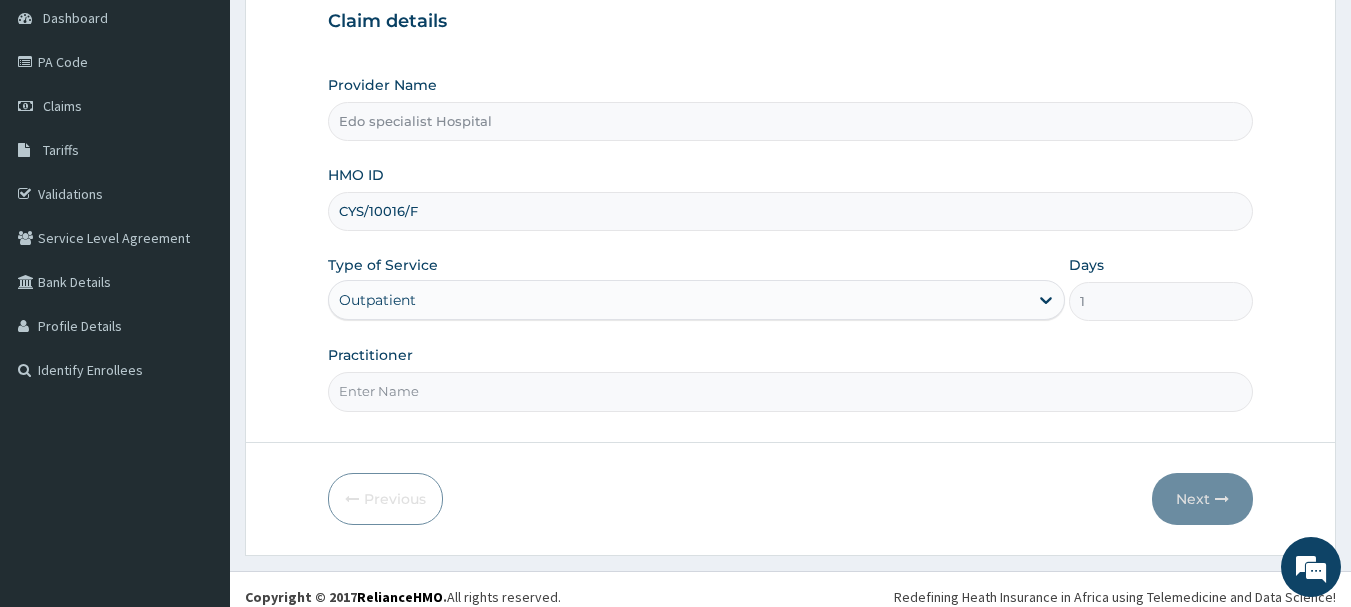 click on "Practitioner" at bounding box center [791, 391] 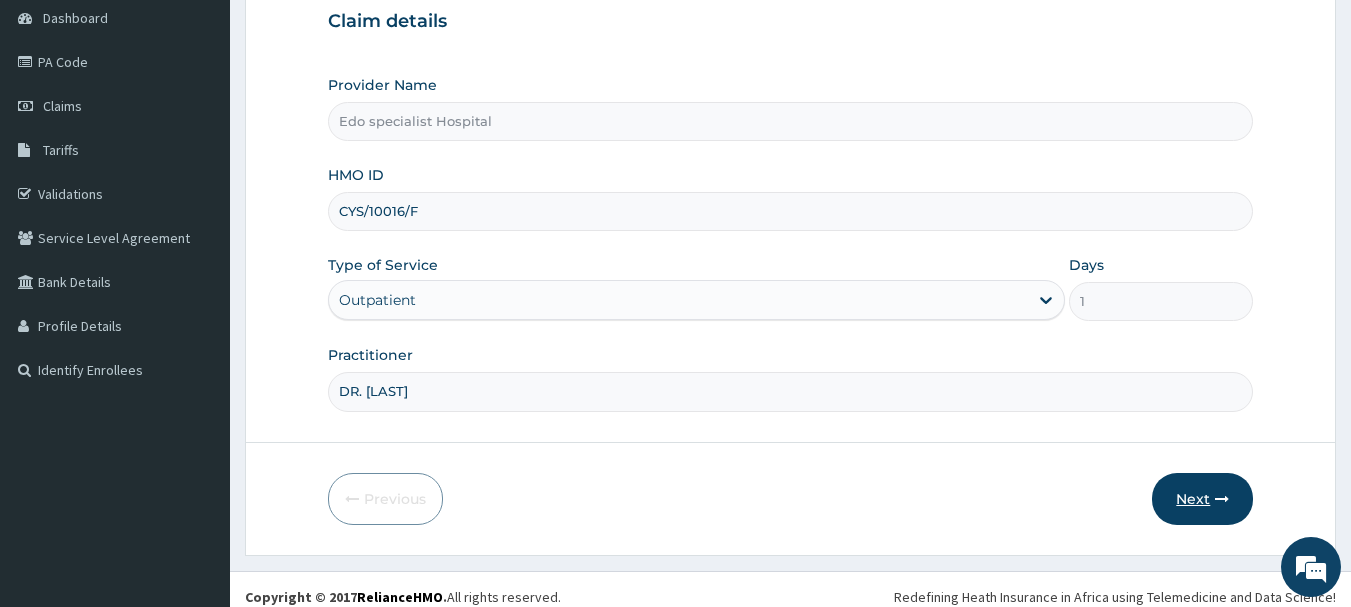type on "DR. [LAST]" 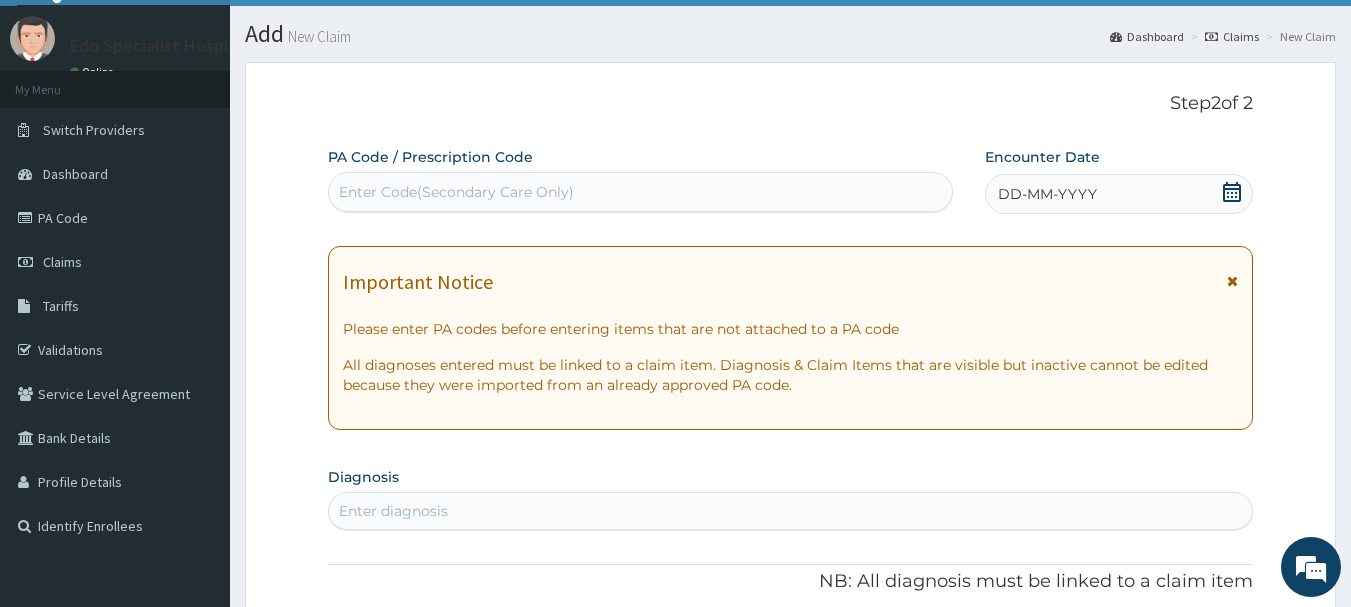 scroll, scrollTop: 0, scrollLeft: 0, axis: both 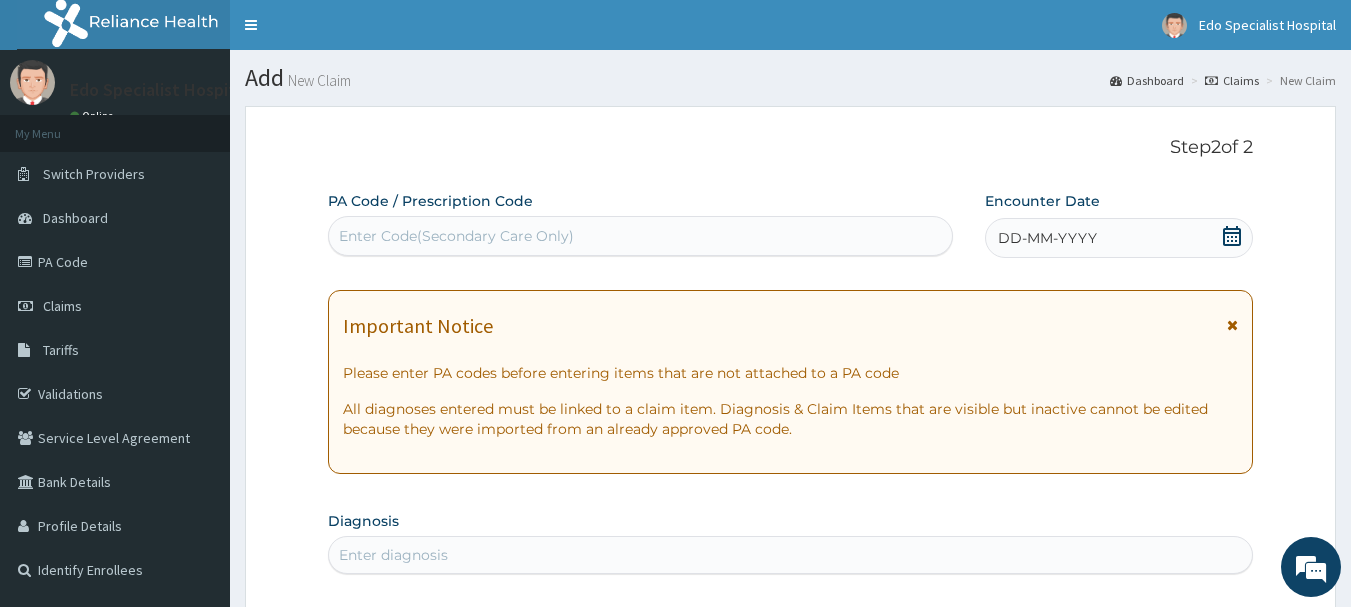click 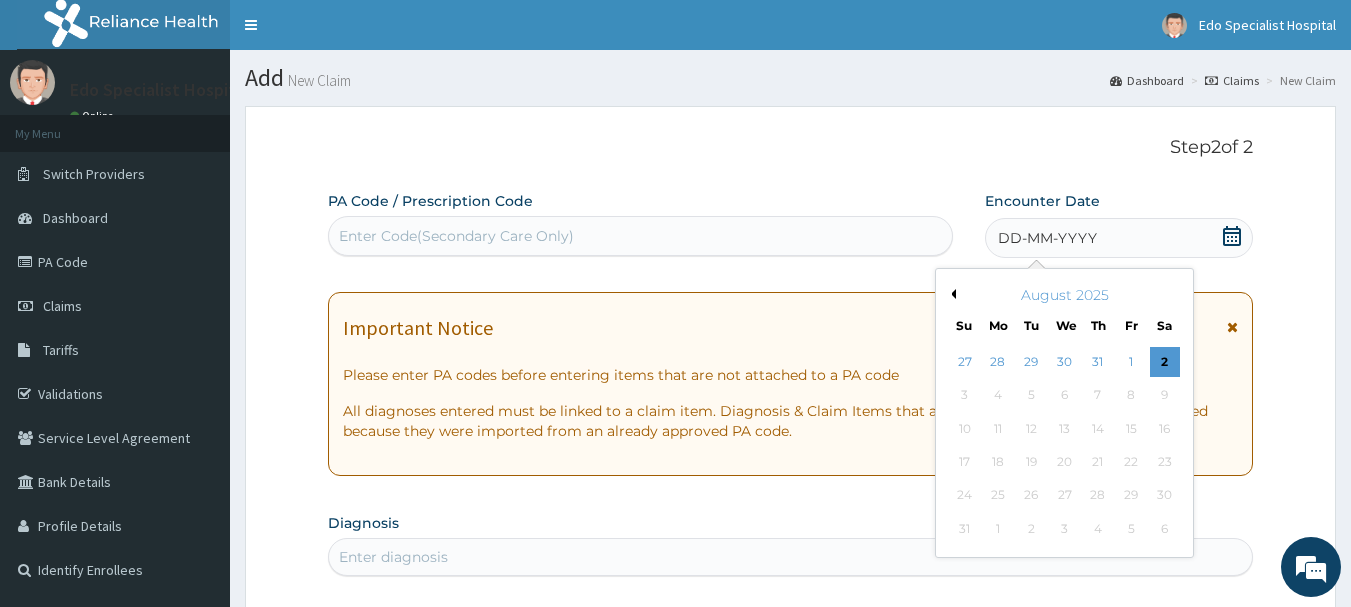 click on "Previous Month" at bounding box center (951, 294) 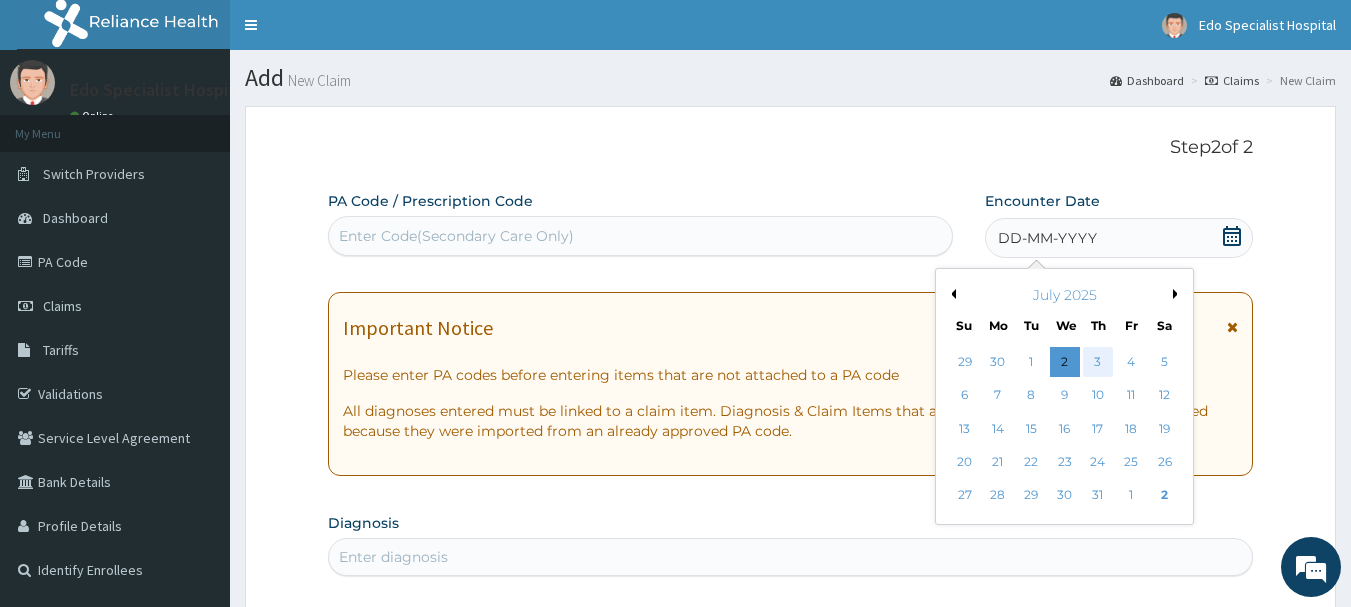 click on "3" at bounding box center [1098, 362] 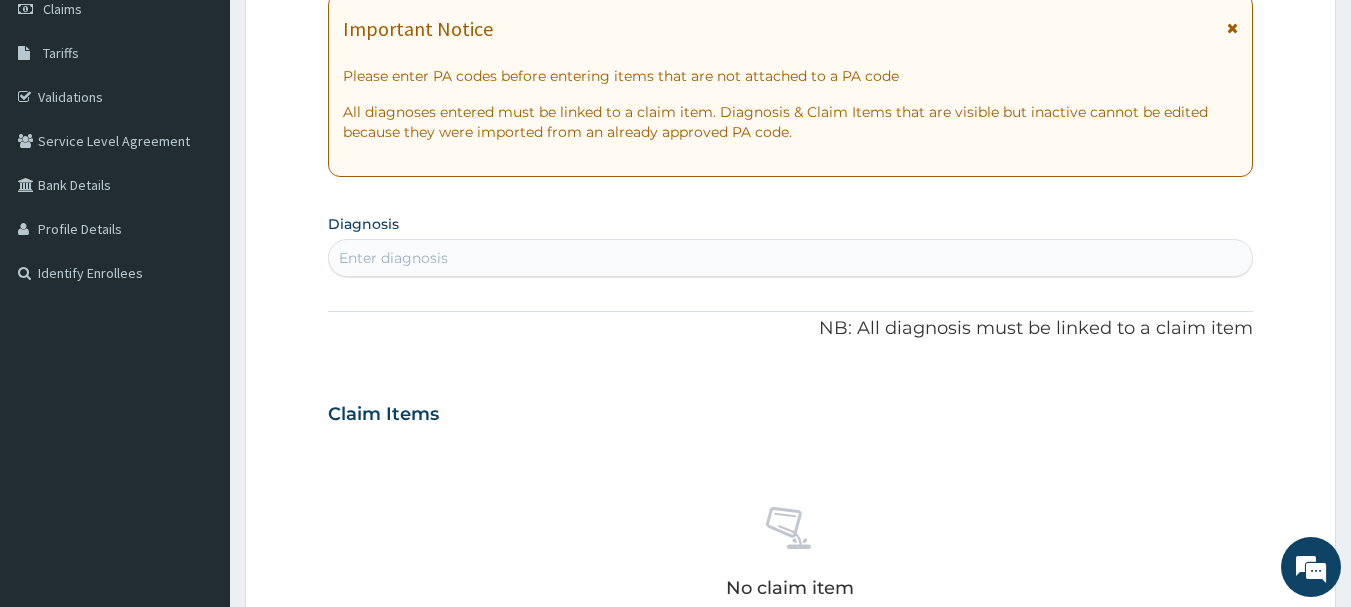scroll, scrollTop: 300, scrollLeft: 0, axis: vertical 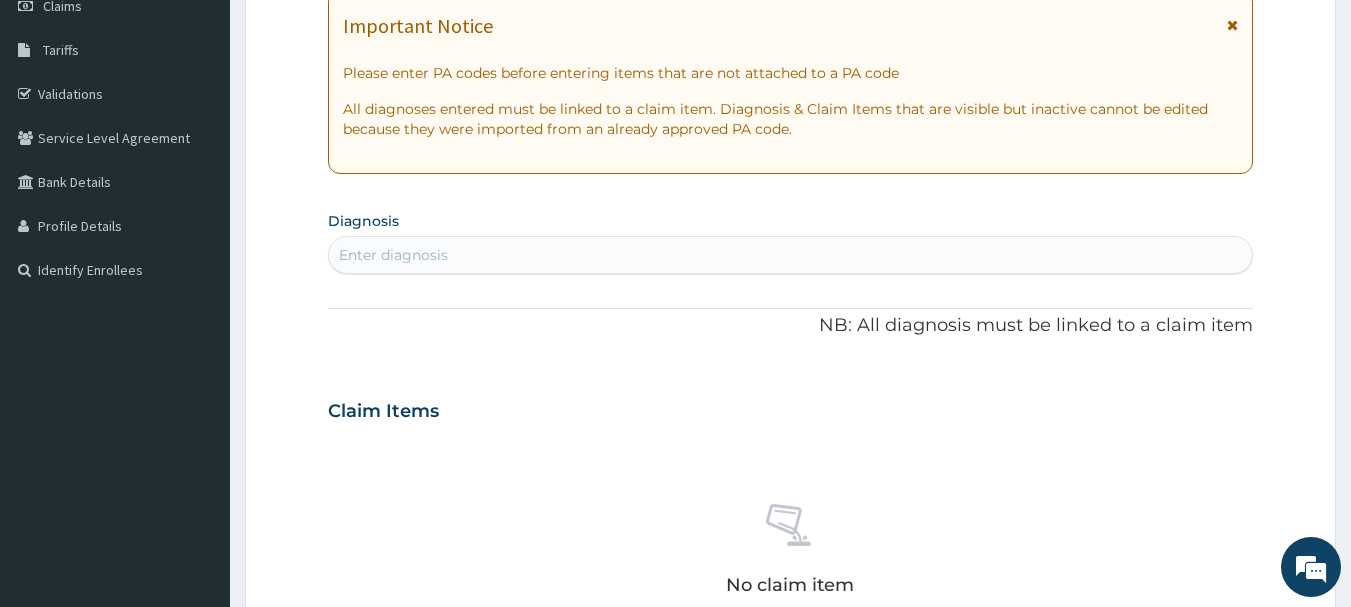 click on "Enter diagnosis" at bounding box center (791, 255) 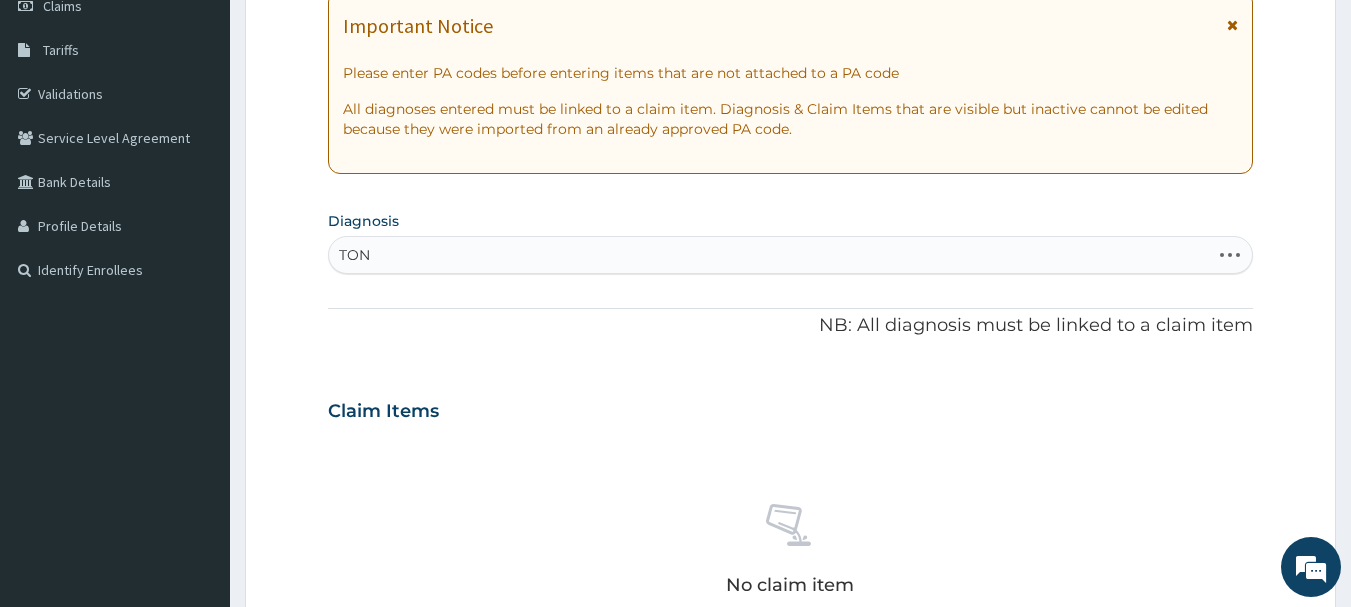 type on "TONS" 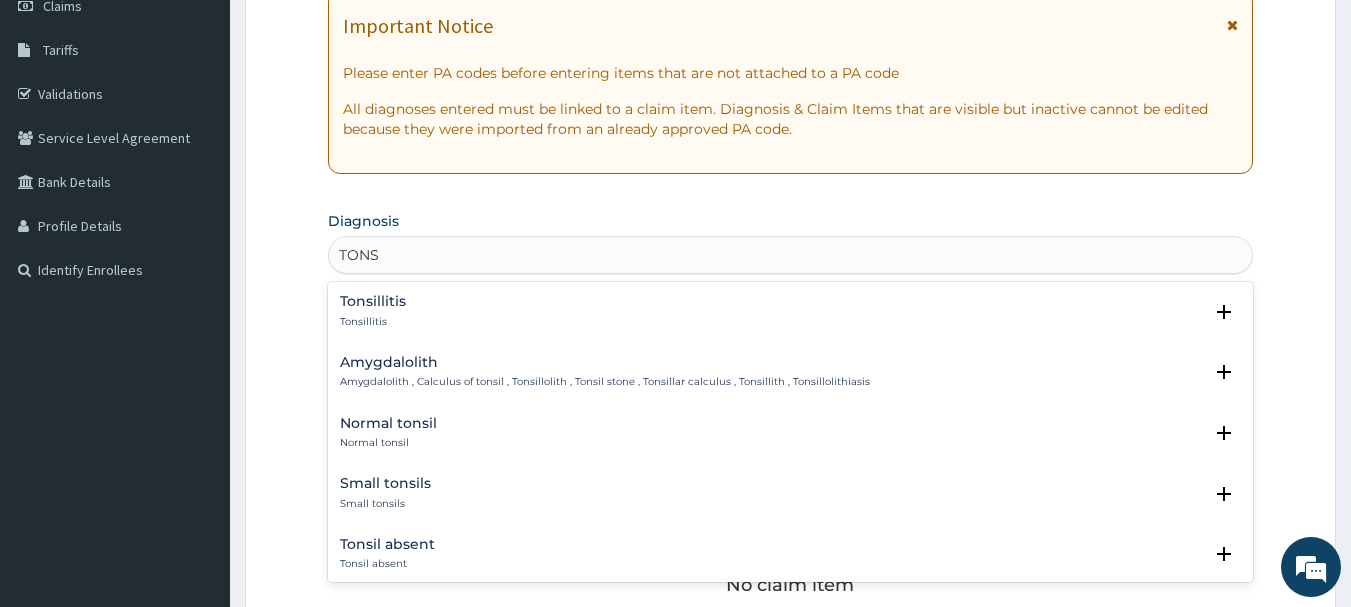 click on "Tonsillitis" at bounding box center [373, 301] 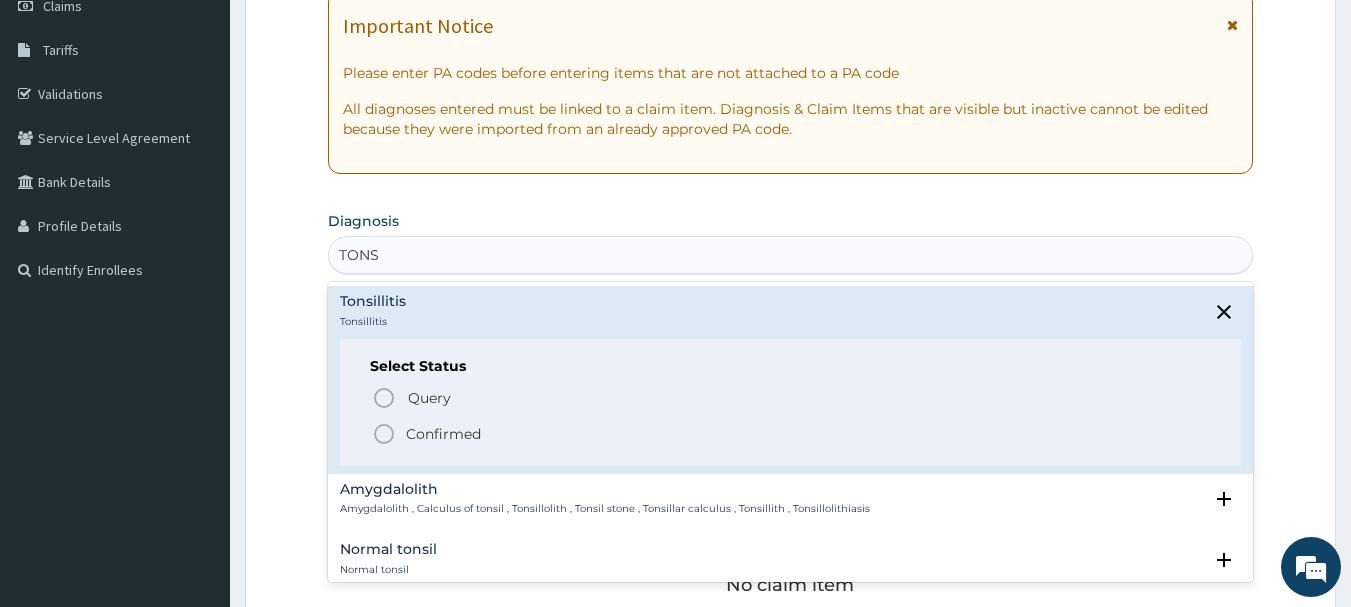 click 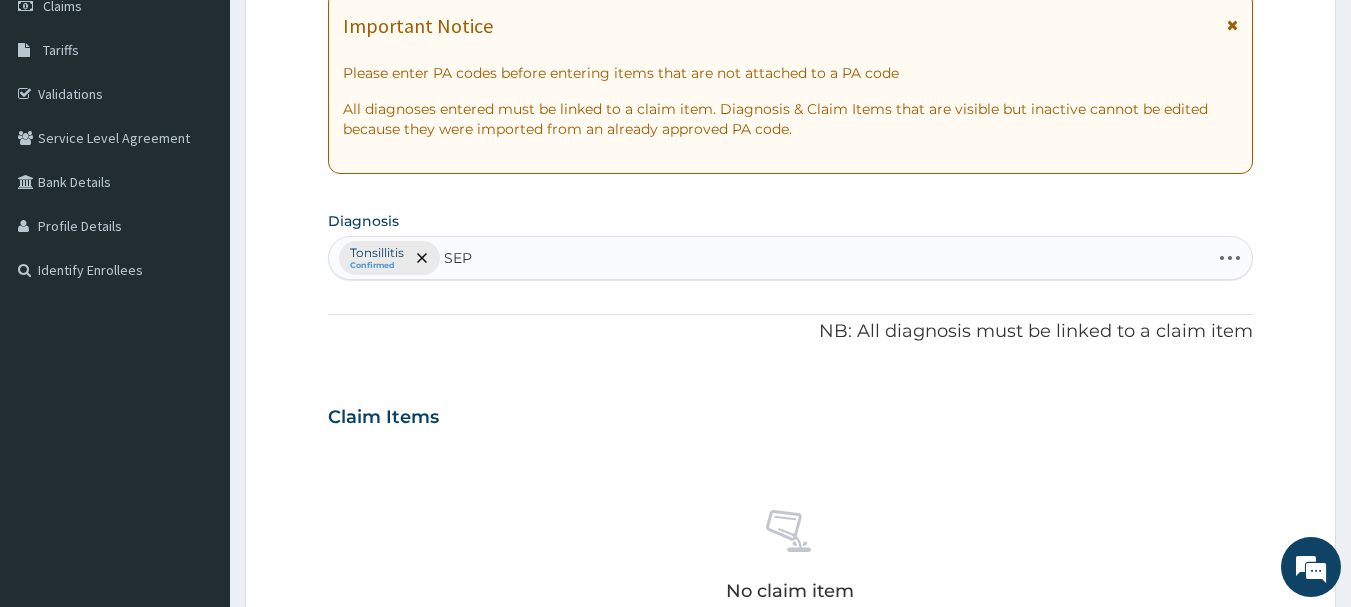 type on "SEPS" 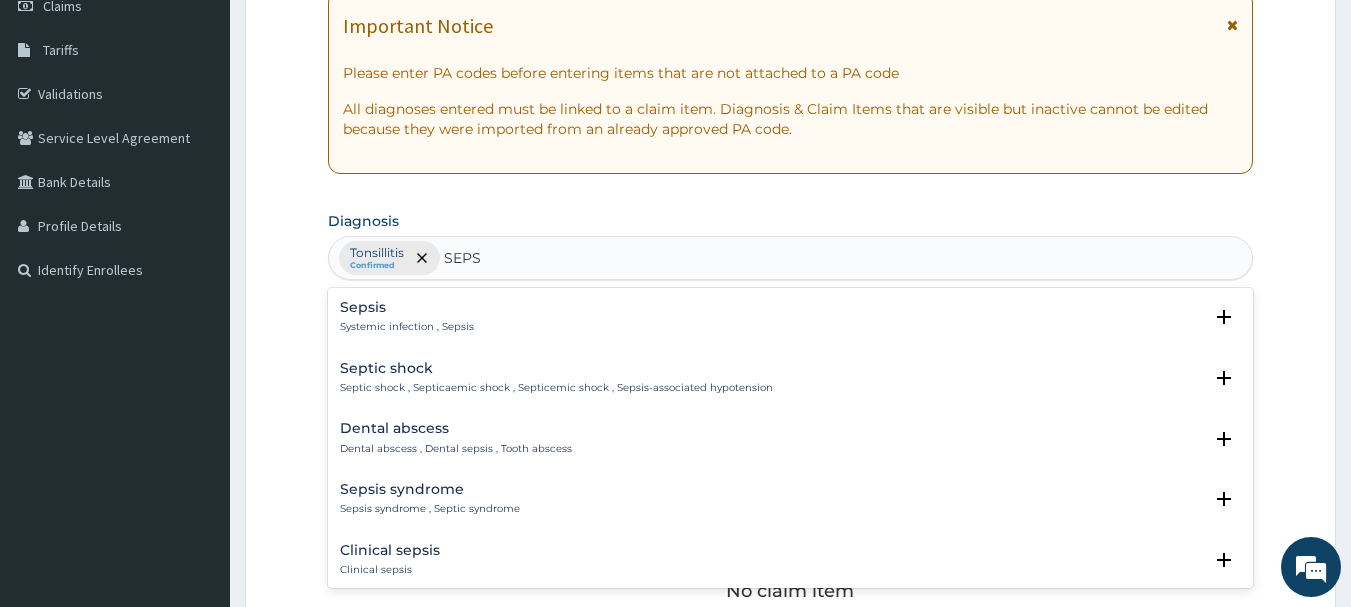 click on "Sepsis Systemic infection , Sepsis Select Status Query Query covers suspected (?), Keep in view (kiv), Ruled out (r/o) Confirmed" at bounding box center (791, 322) 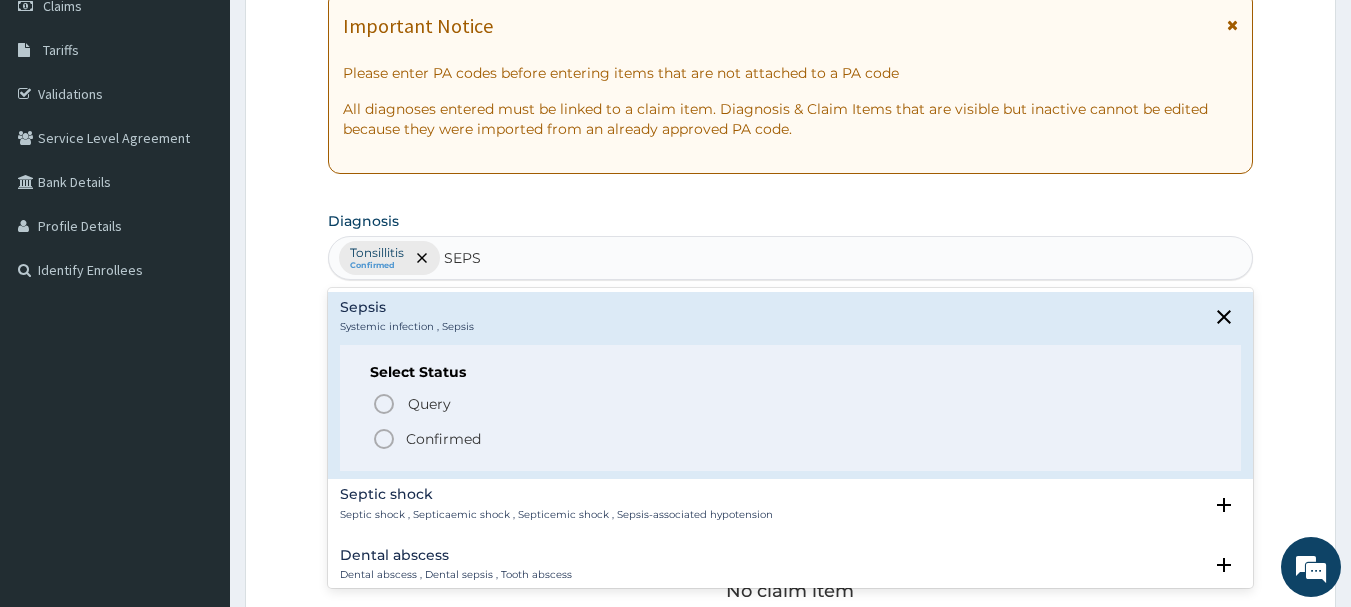 click on "Confirmed" at bounding box center (443, 439) 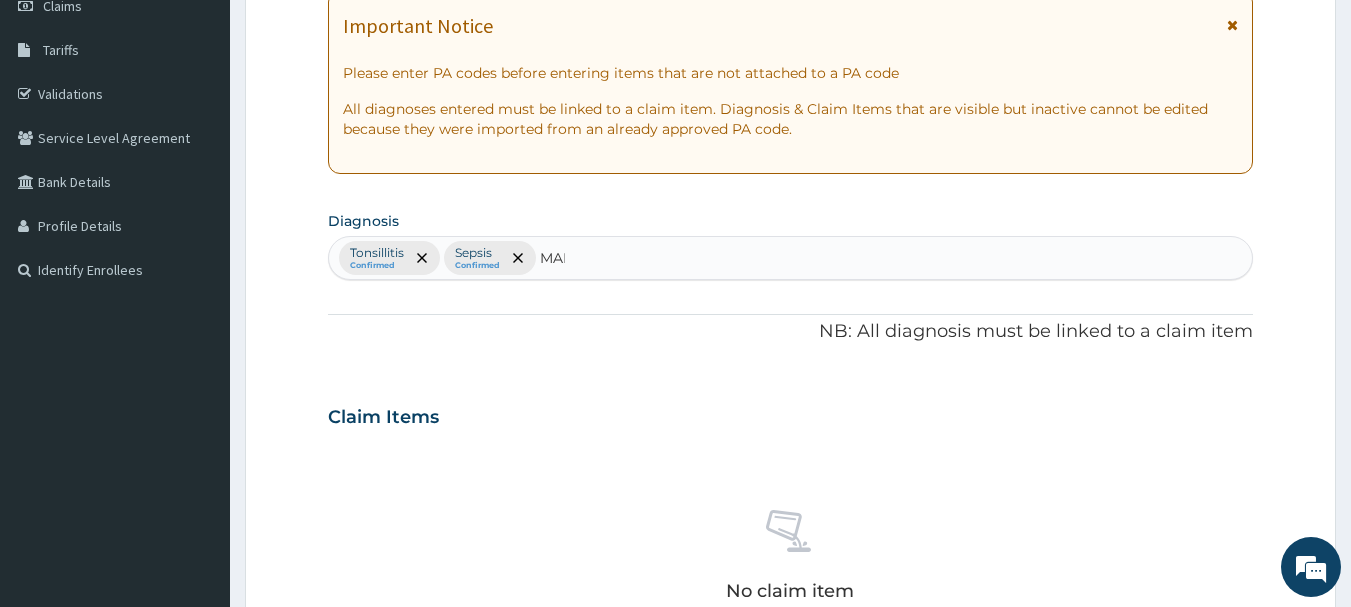 type on "MALA" 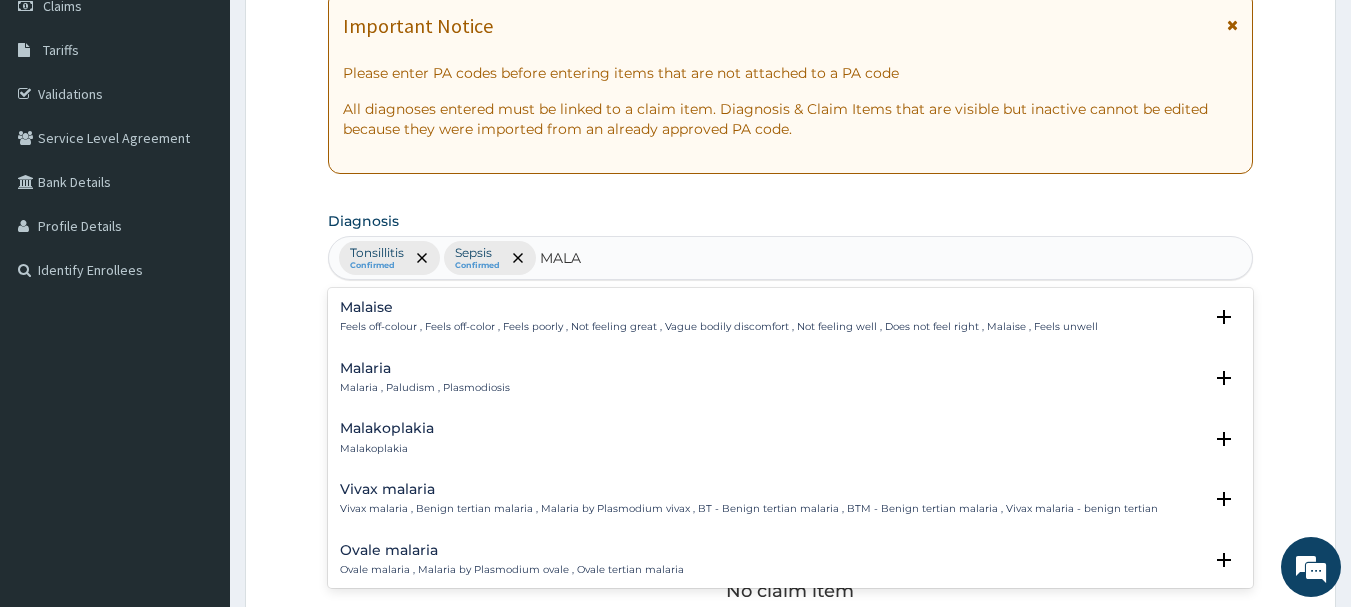 click on "Ovale malaria" at bounding box center [512, 550] 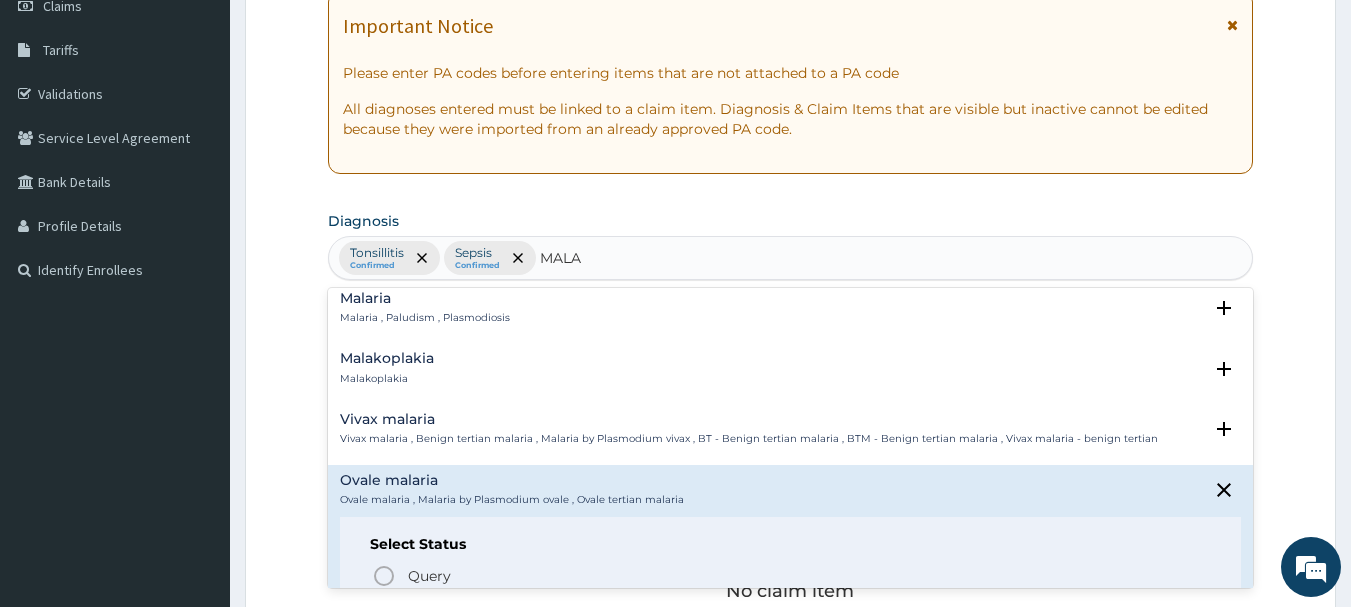 scroll, scrollTop: 200, scrollLeft: 0, axis: vertical 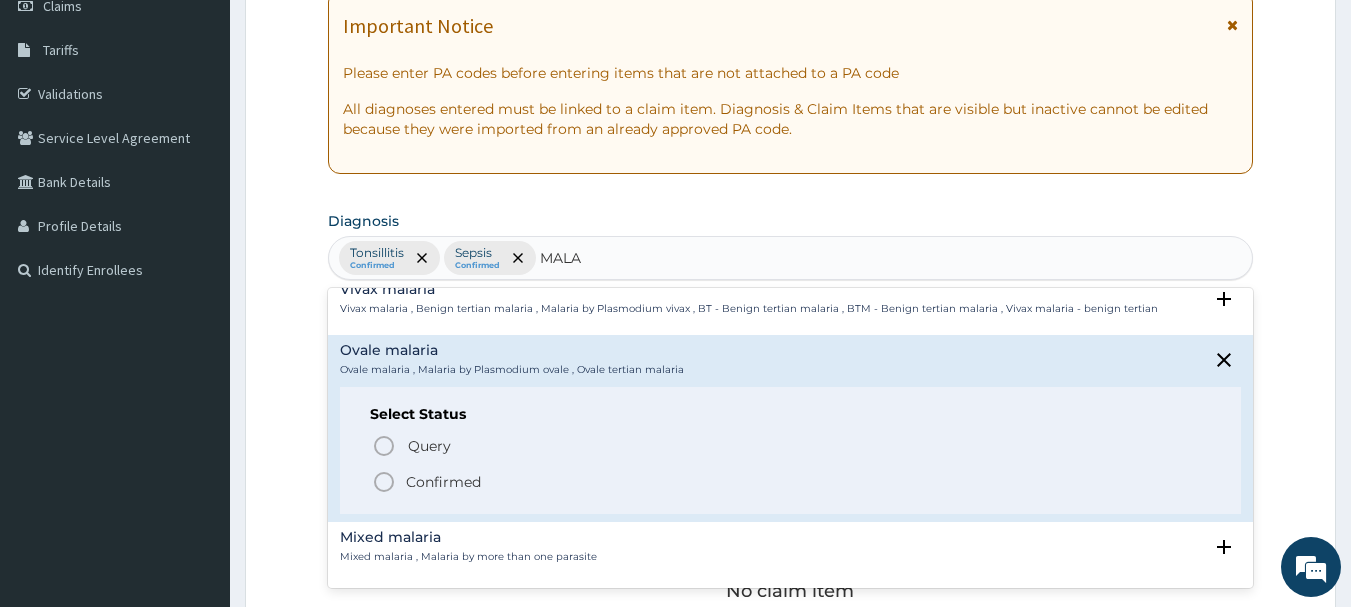 click 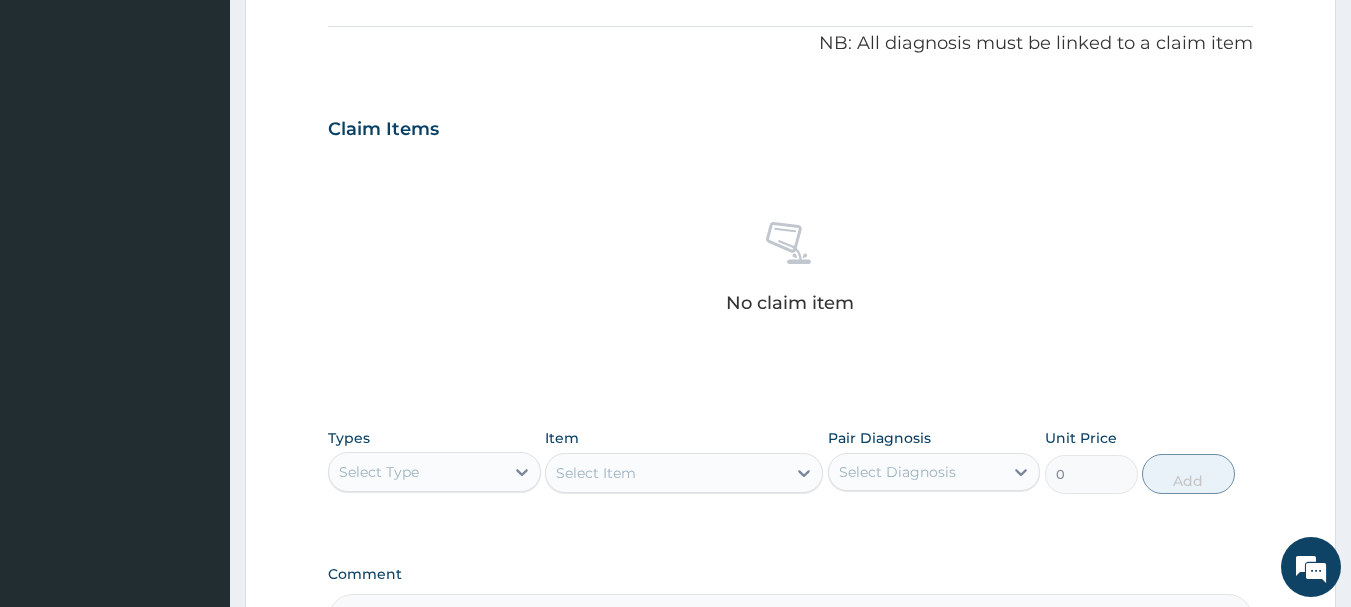 scroll, scrollTop: 600, scrollLeft: 0, axis: vertical 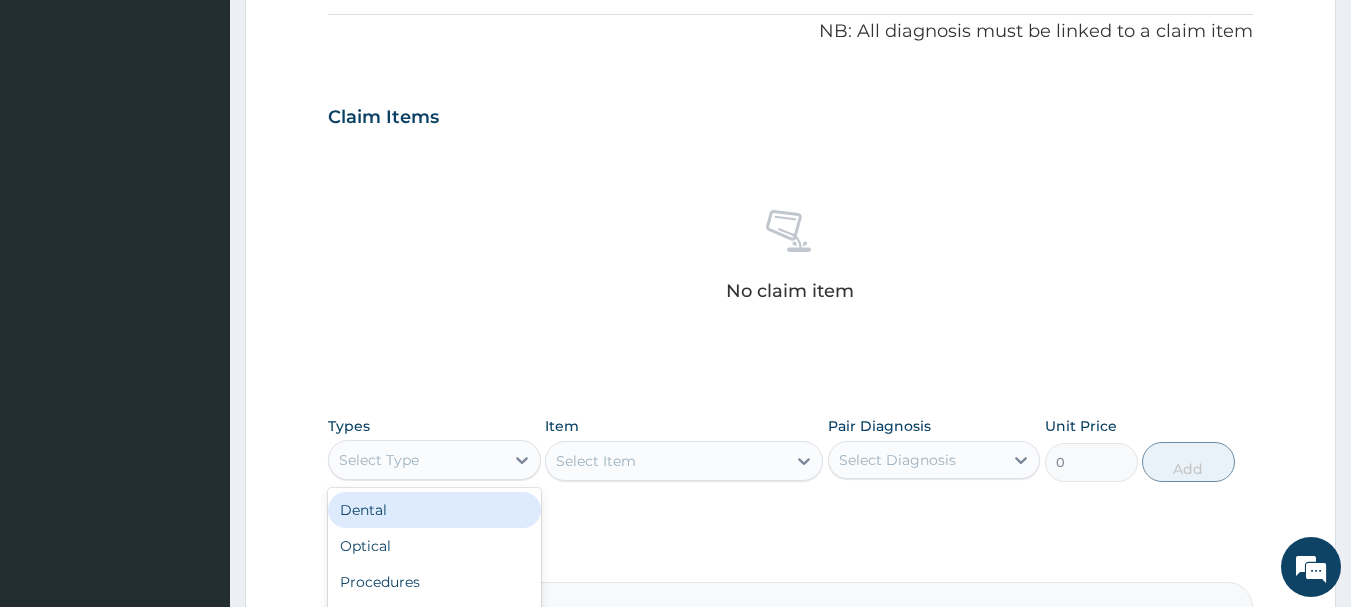 click on "Select Type" at bounding box center [416, 460] 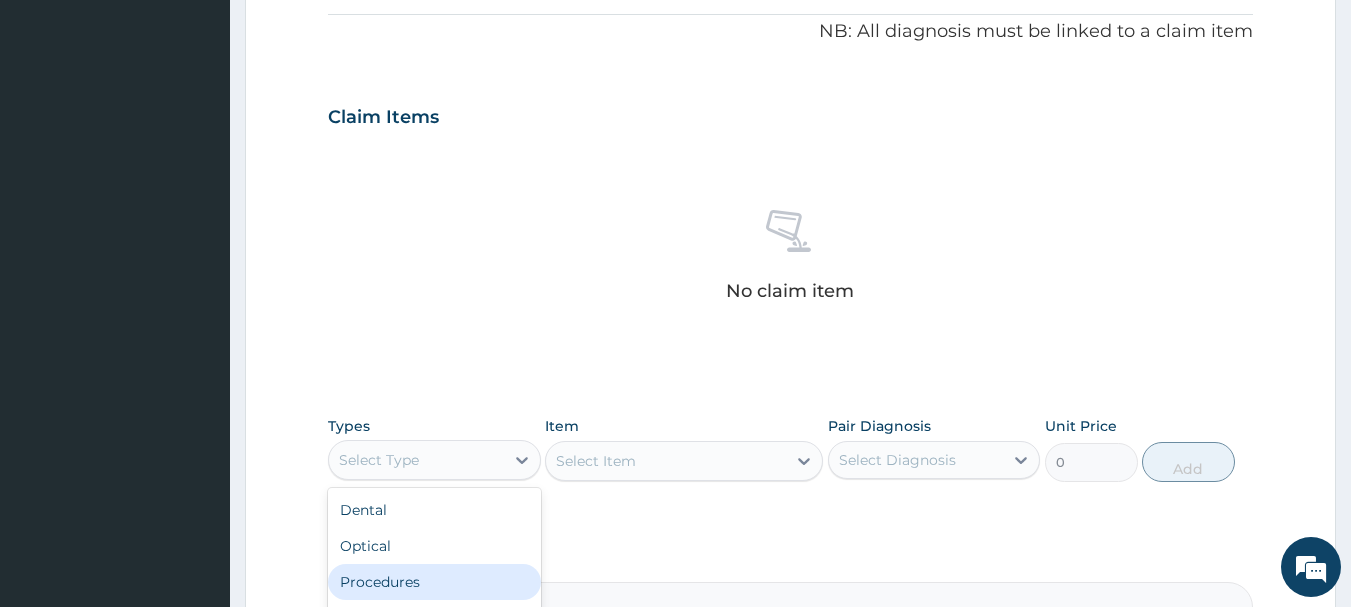 click on "Procedures" at bounding box center (434, 582) 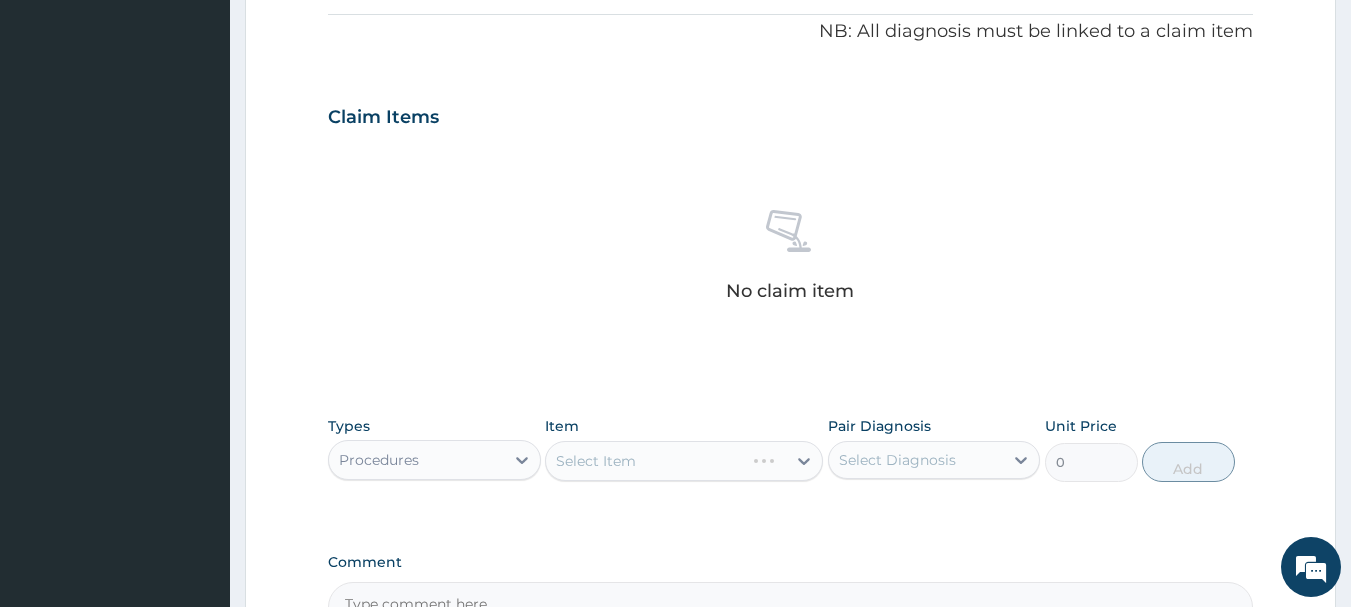 click on "No claim item" at bounding box center [791, 259] 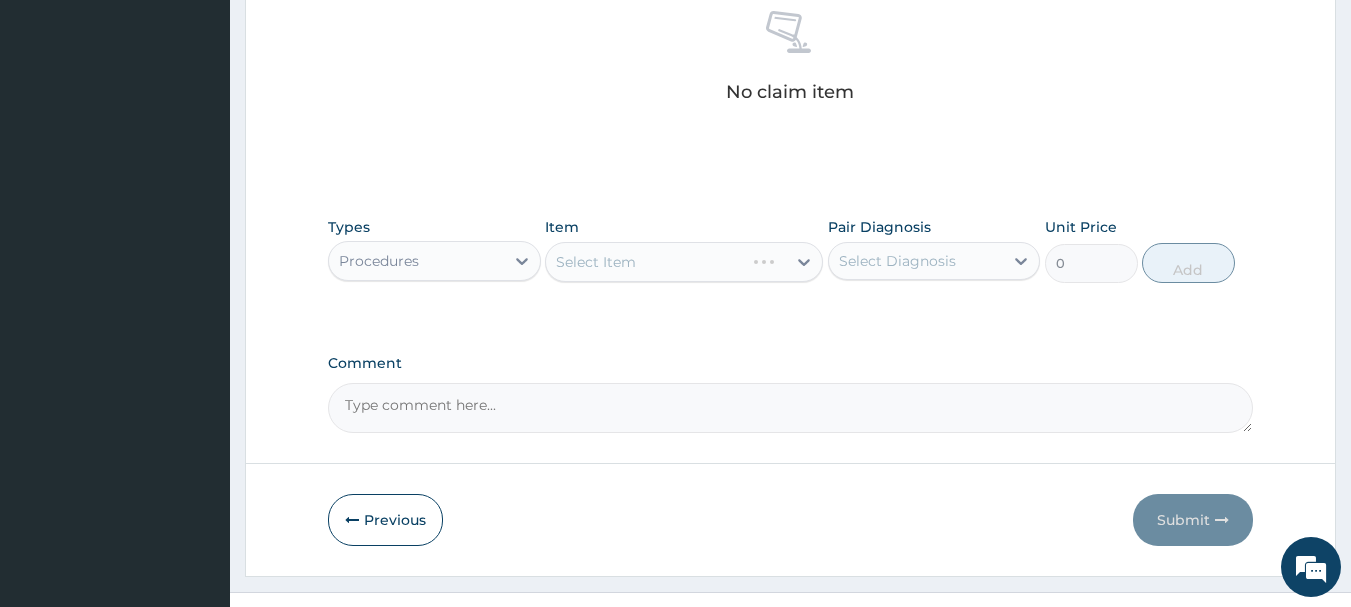 scroll, scrollTop: 800, scrollLeft: 0, axis: vertical 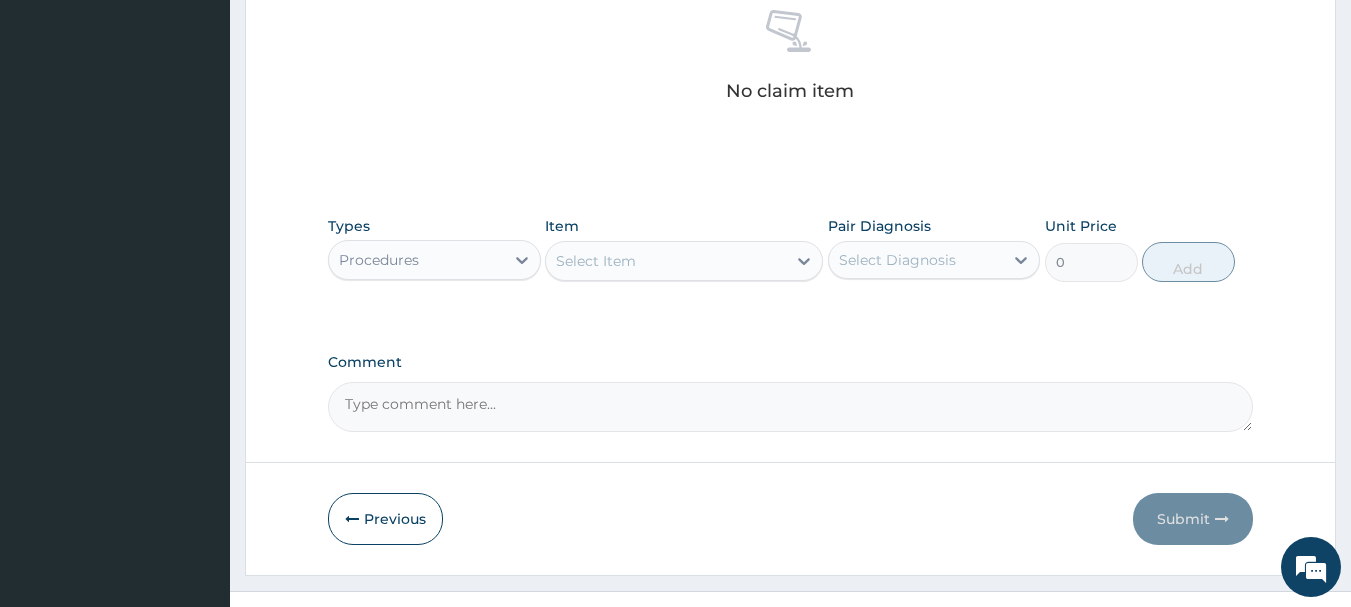 click on "Select Item" at bounding box center (596, 261) 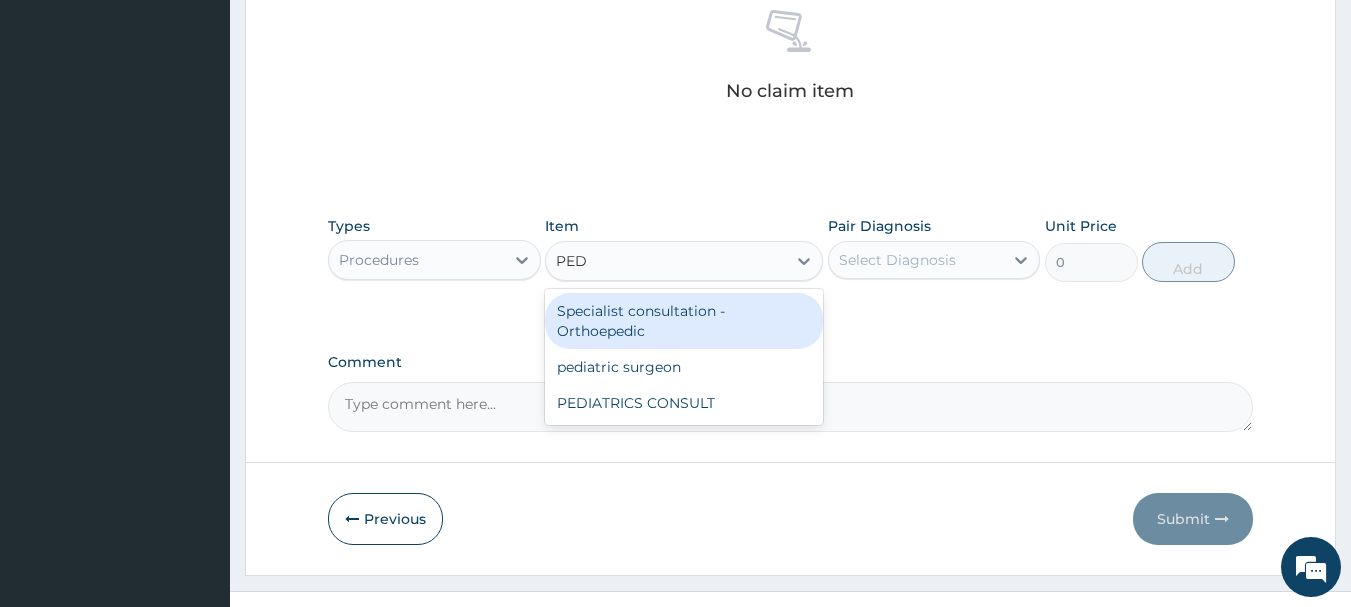 type on "PEDI" 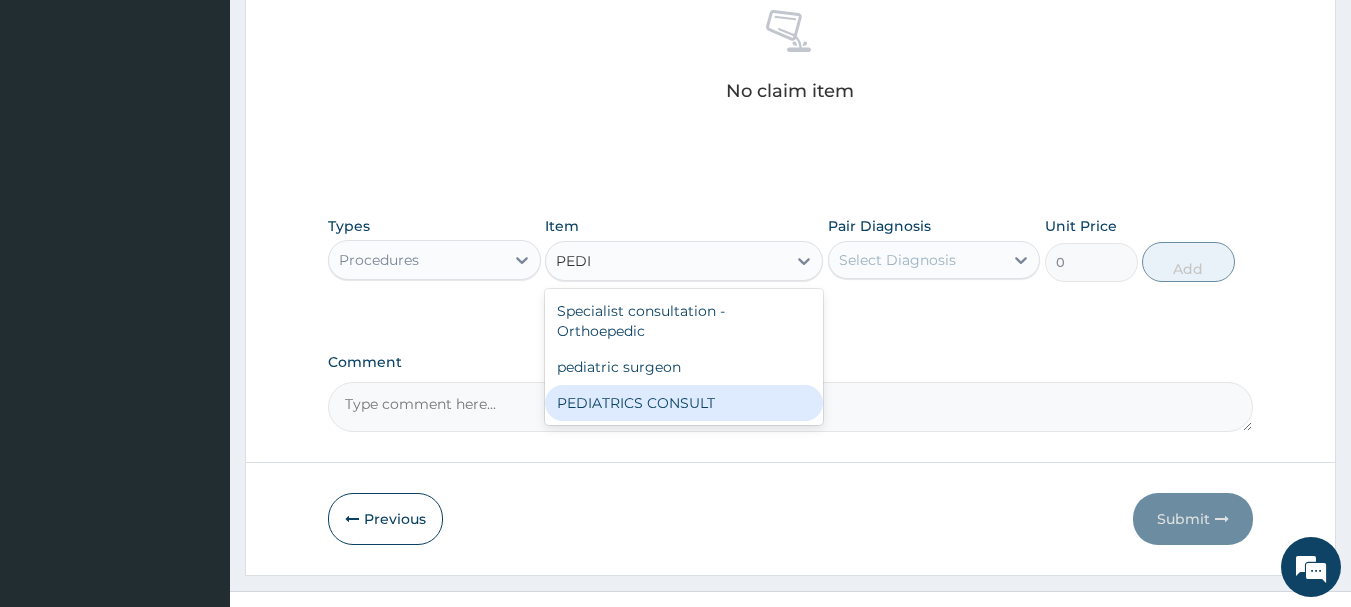 click on "PEDIATRICS CONSULT" at bounding box center [684, 403] 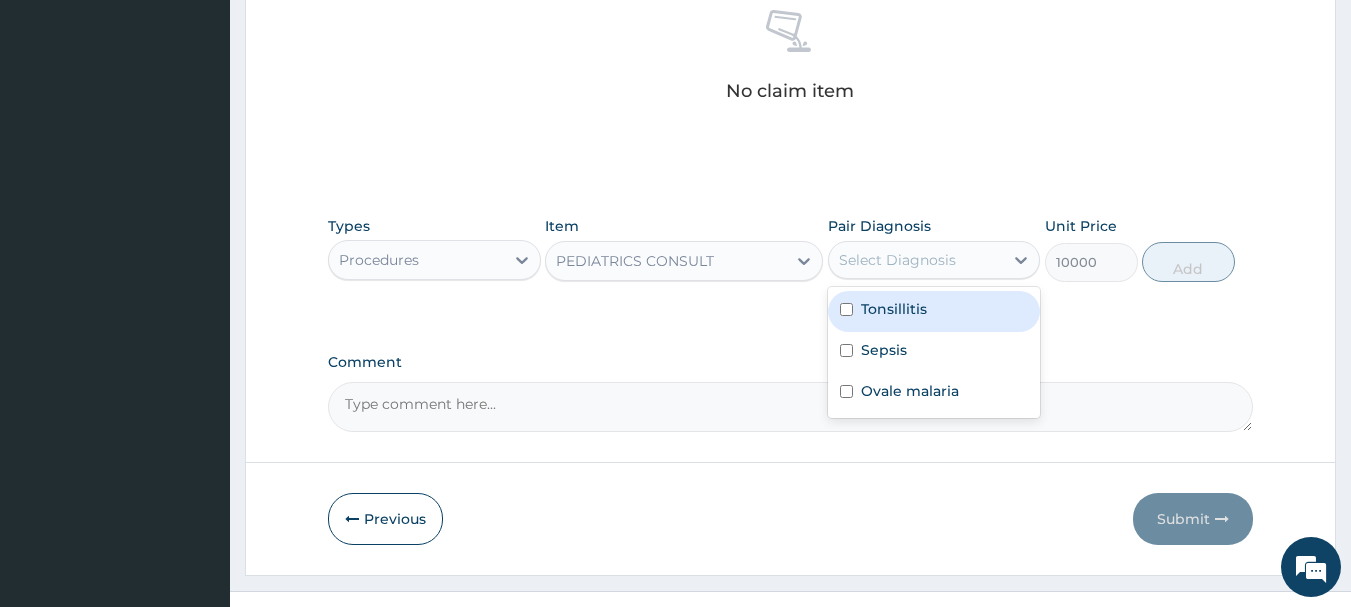 click on "Select Diagnosis" at bounding box center (897, 260) 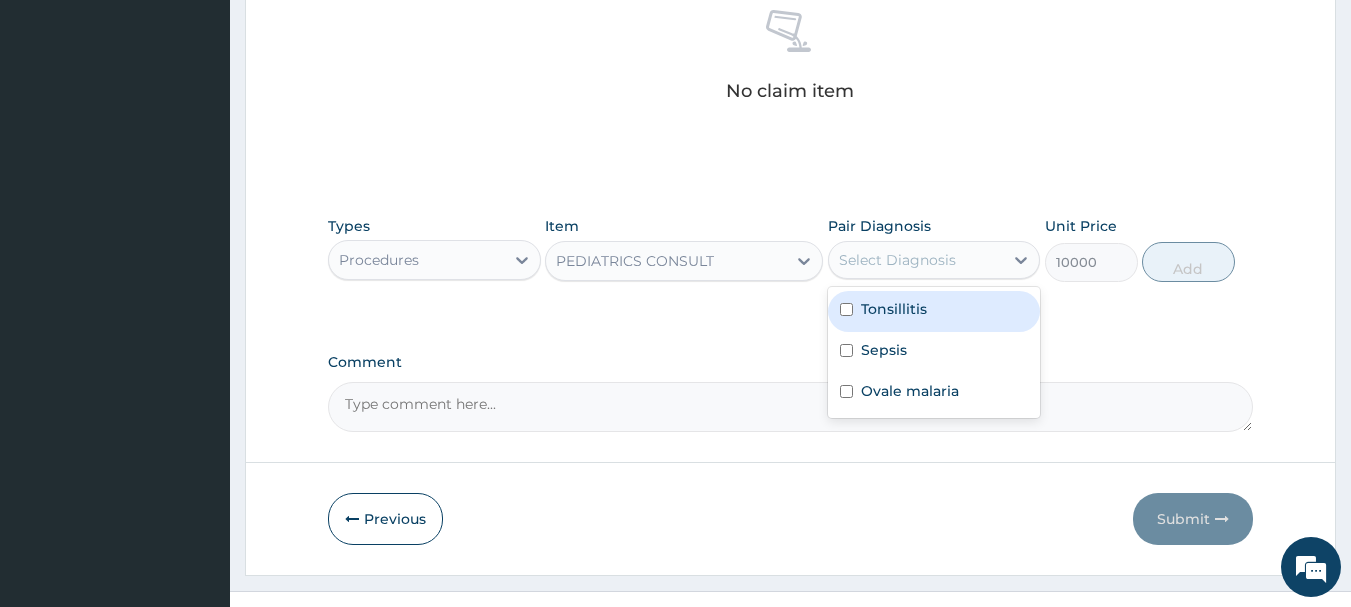 click on "Tonsillitis" at bounding box center [894, 309] 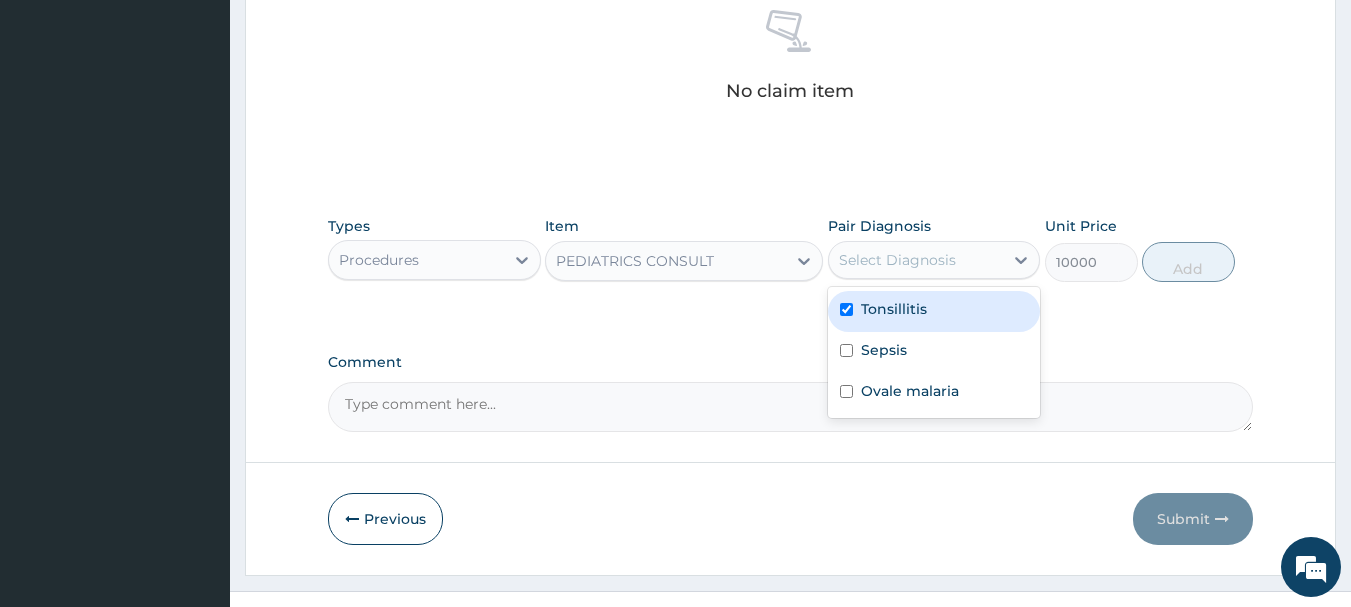 checkbox on "true" 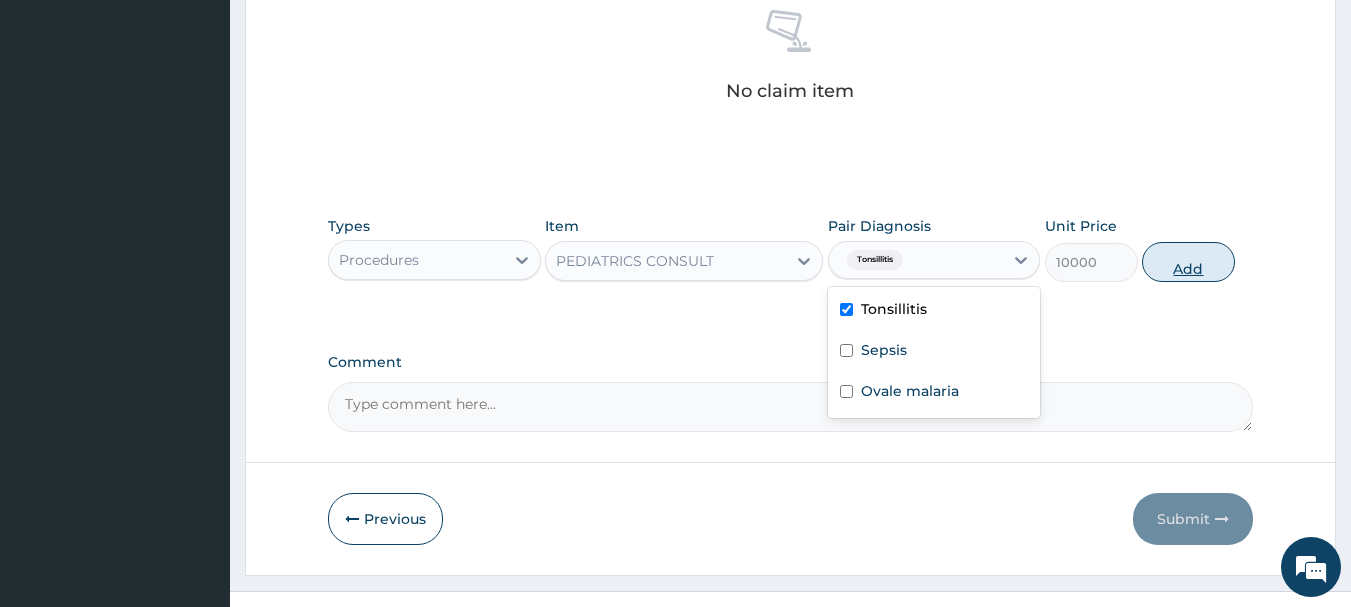 click on "Add" at bounding box center [1188, 262] 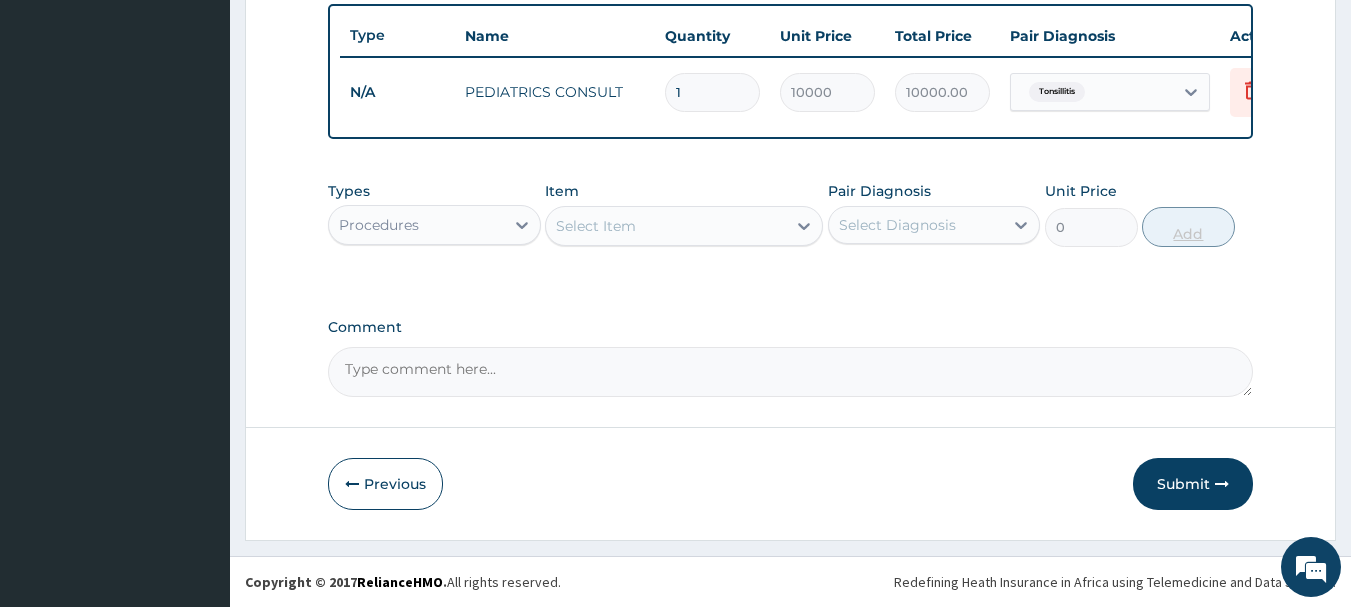 scroll, scrollTop: 755, scrollLeft: 0, axis: vertical 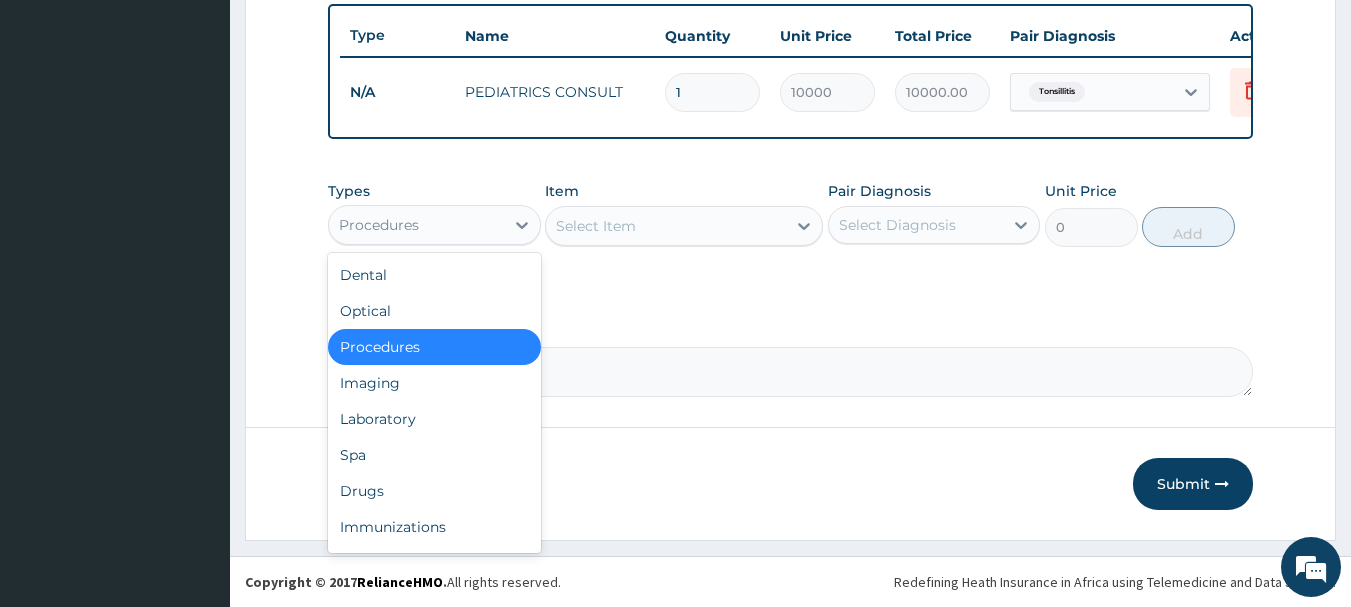 click on "Procedures" at bounding box center (416, 225) 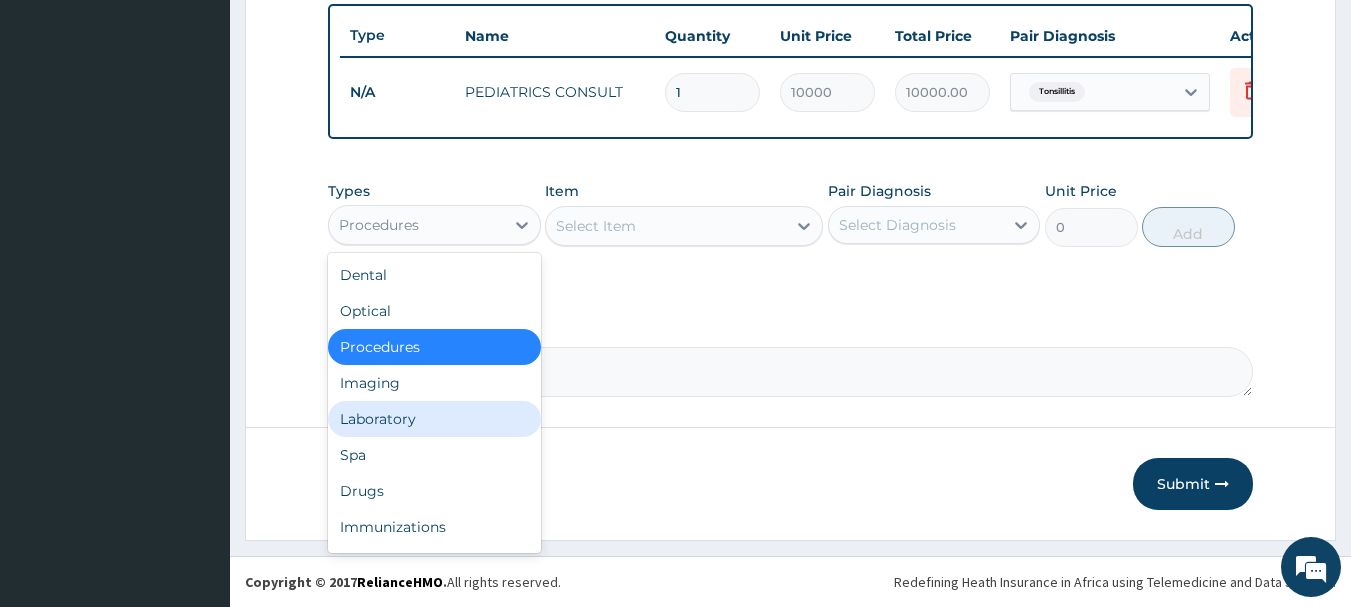 click on "Laboratory" at bounding box center (434, 419) 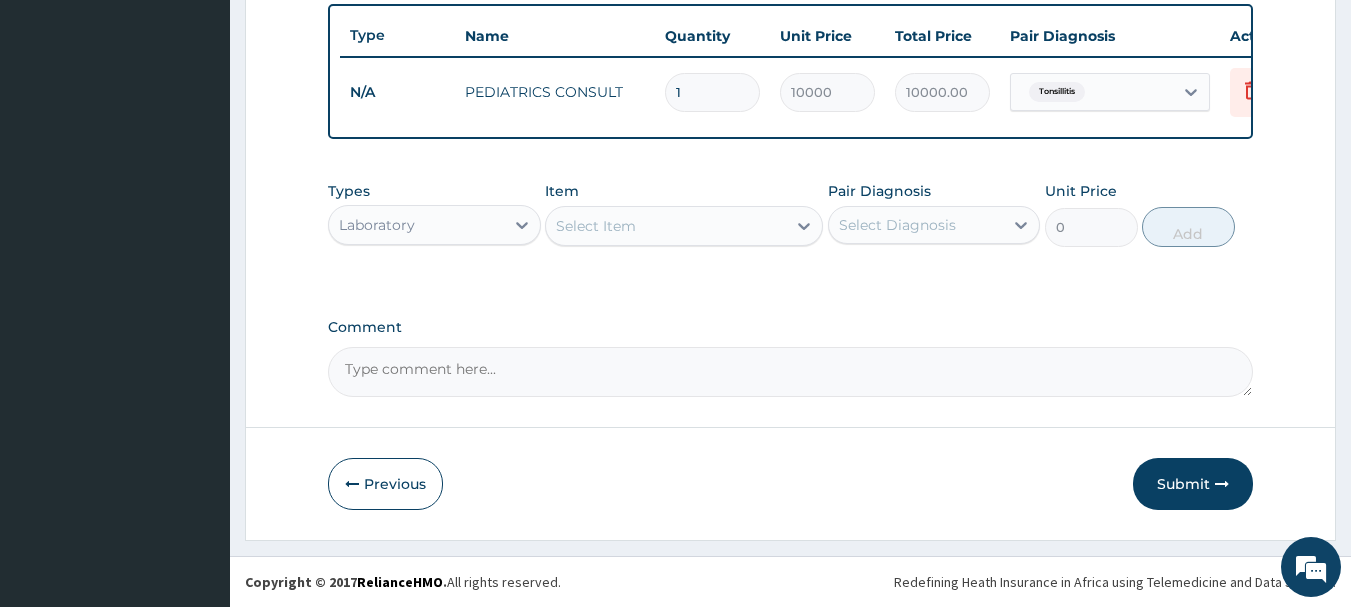 click on "Select Item" at bounding box center (666, 226) 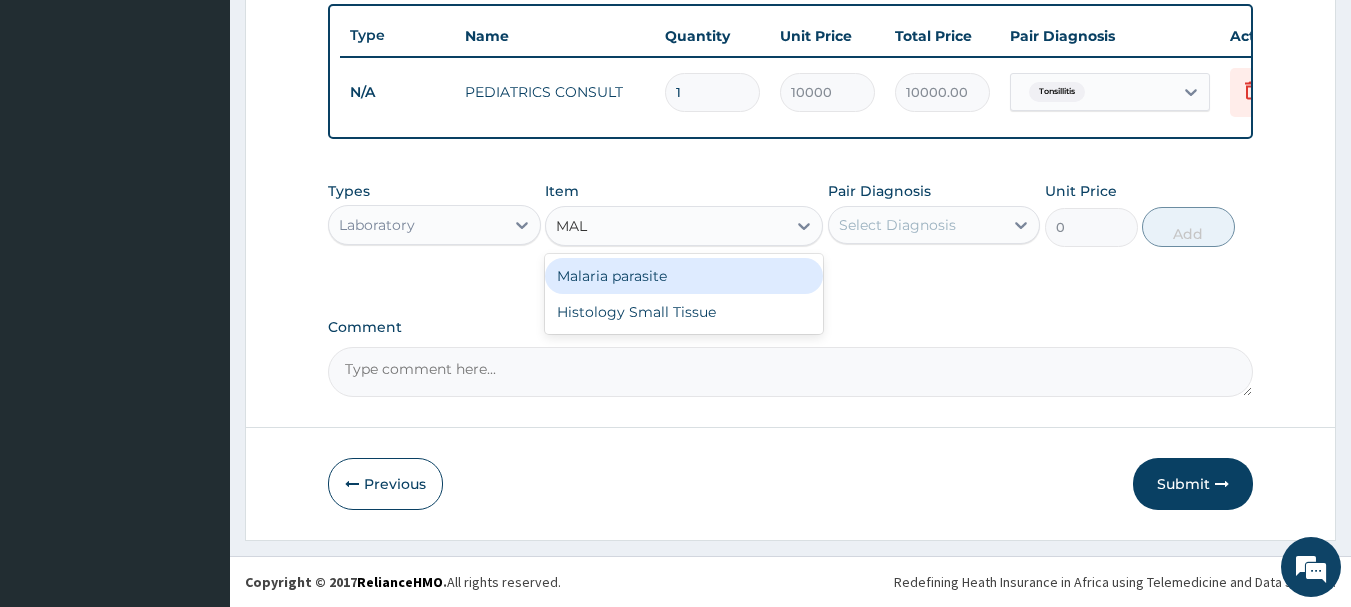type on "MALA" 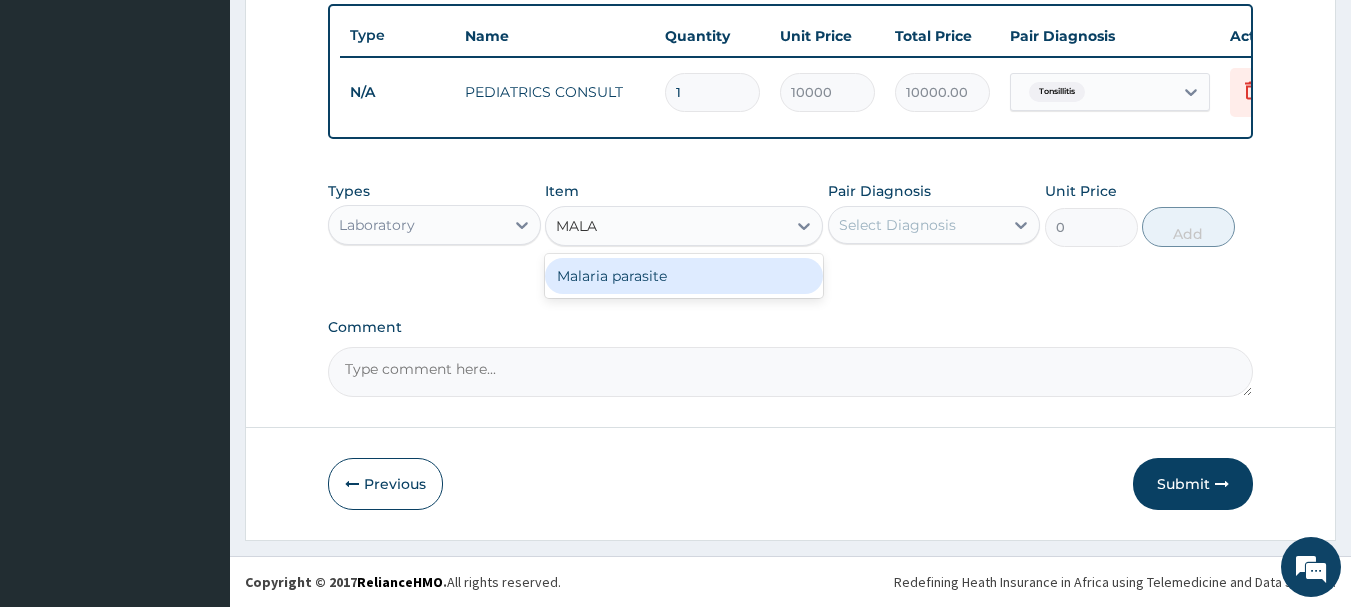 click on "Malaria parasite" at bounding box center (684, 276) 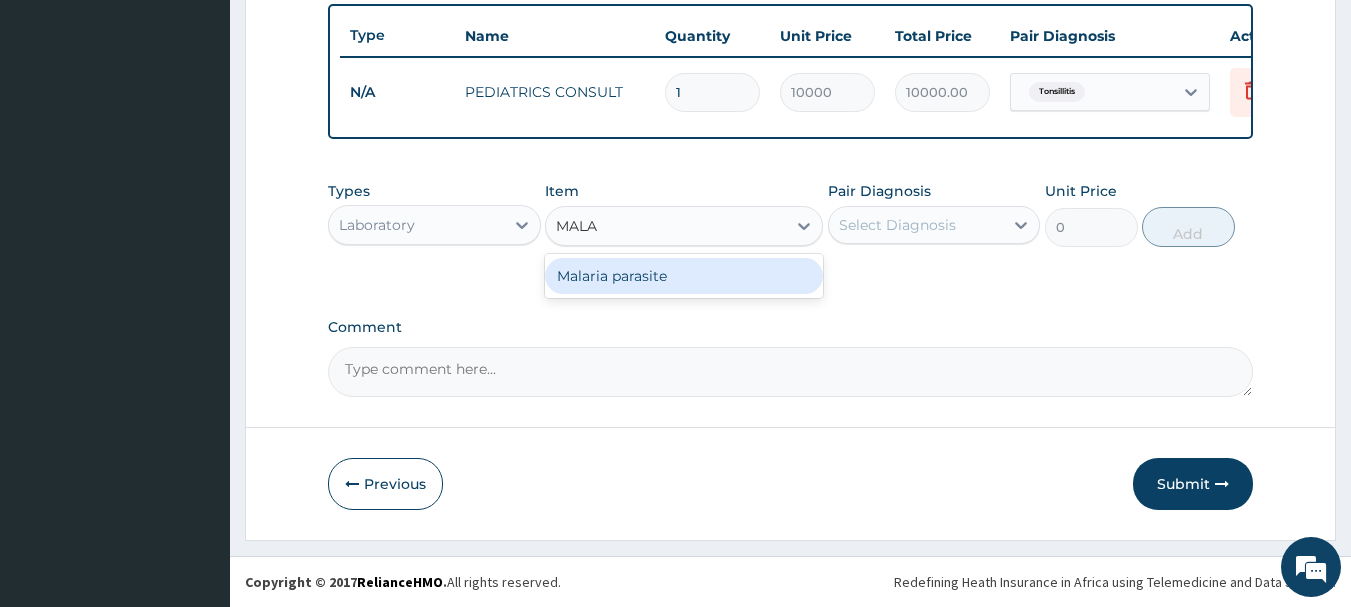 type 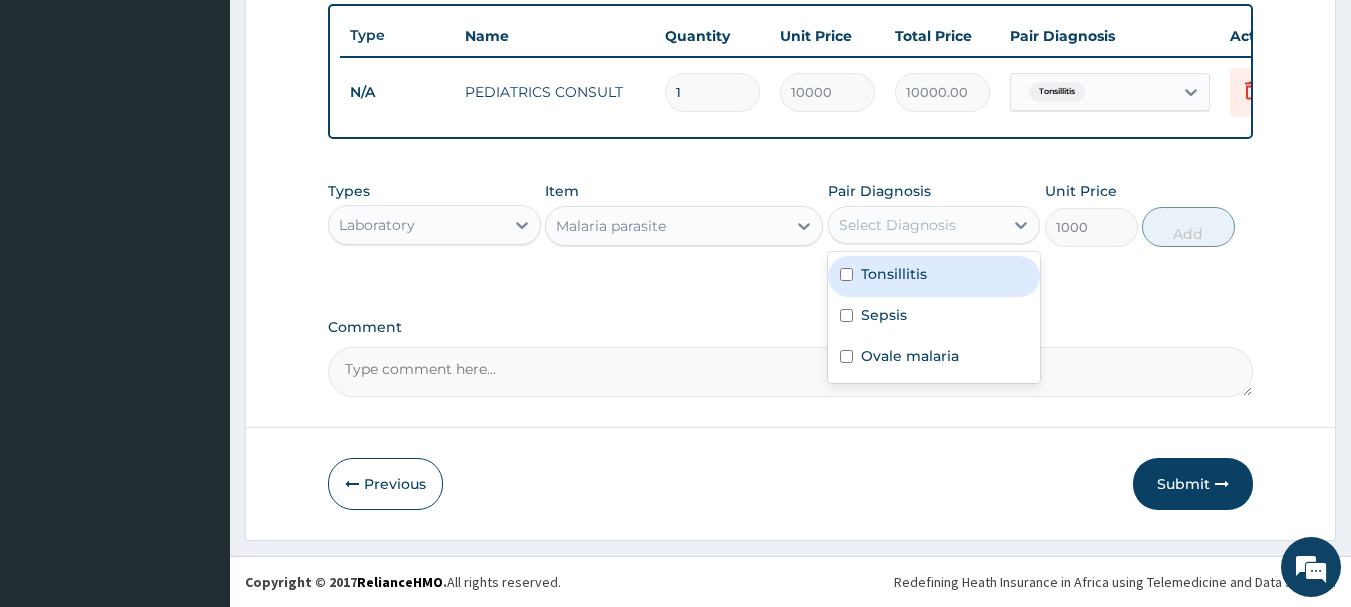 click on "Select Diagnosis" at bounding box center [916, 225] 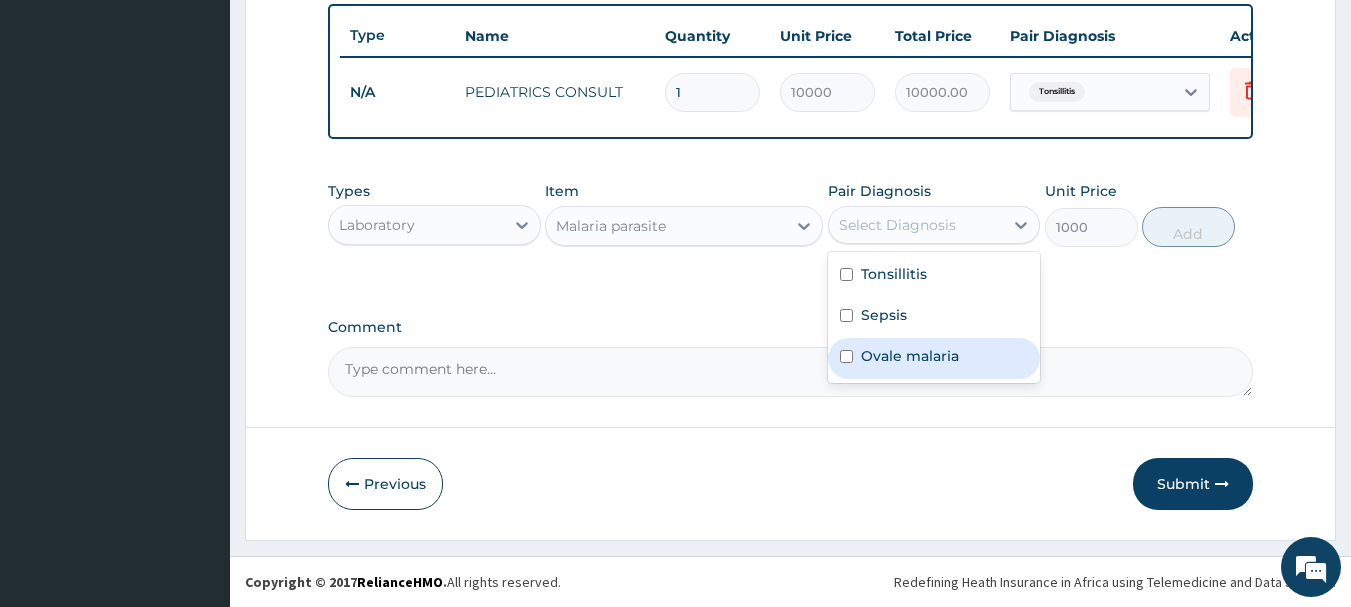 click on "Ovale malaria" at bounding box center (910, 356) 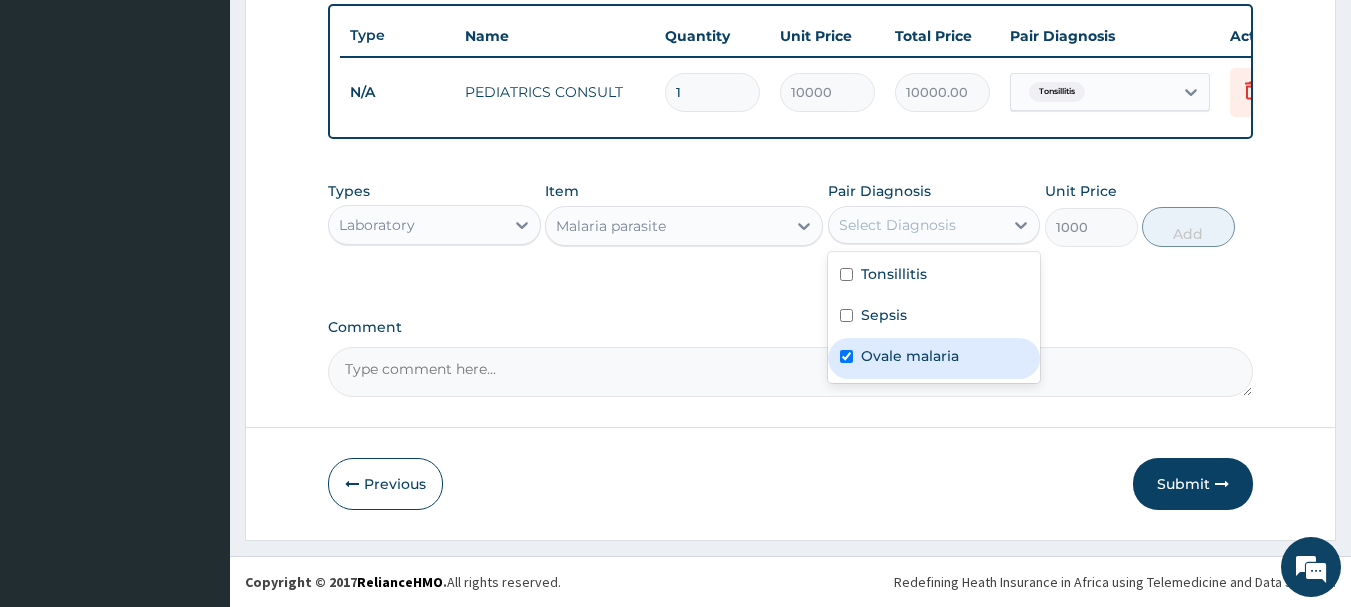 checkbox on "true" 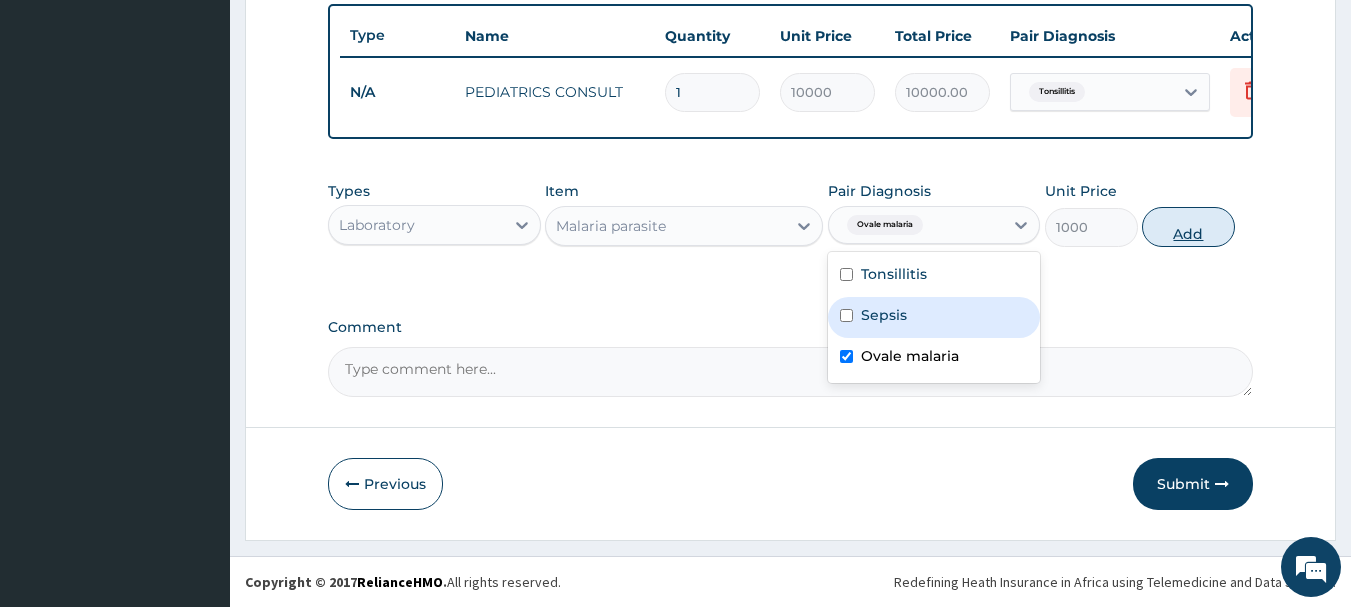 click on "Add" at bounding box center [1188, 227] 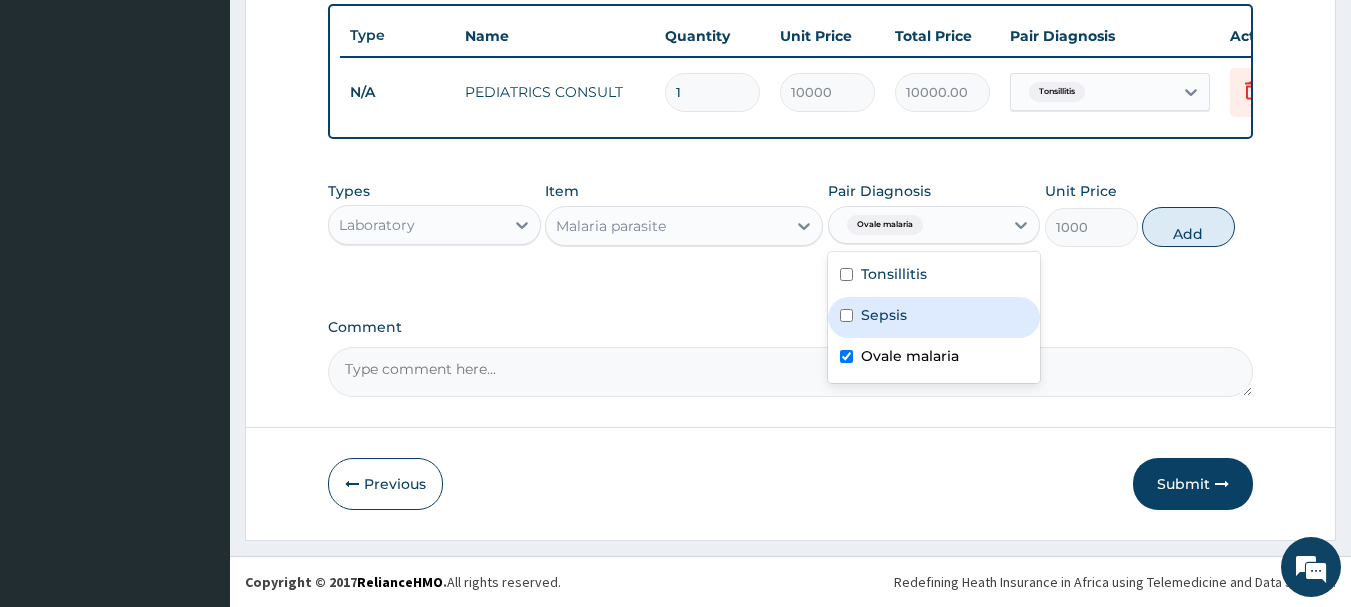 type on "0" 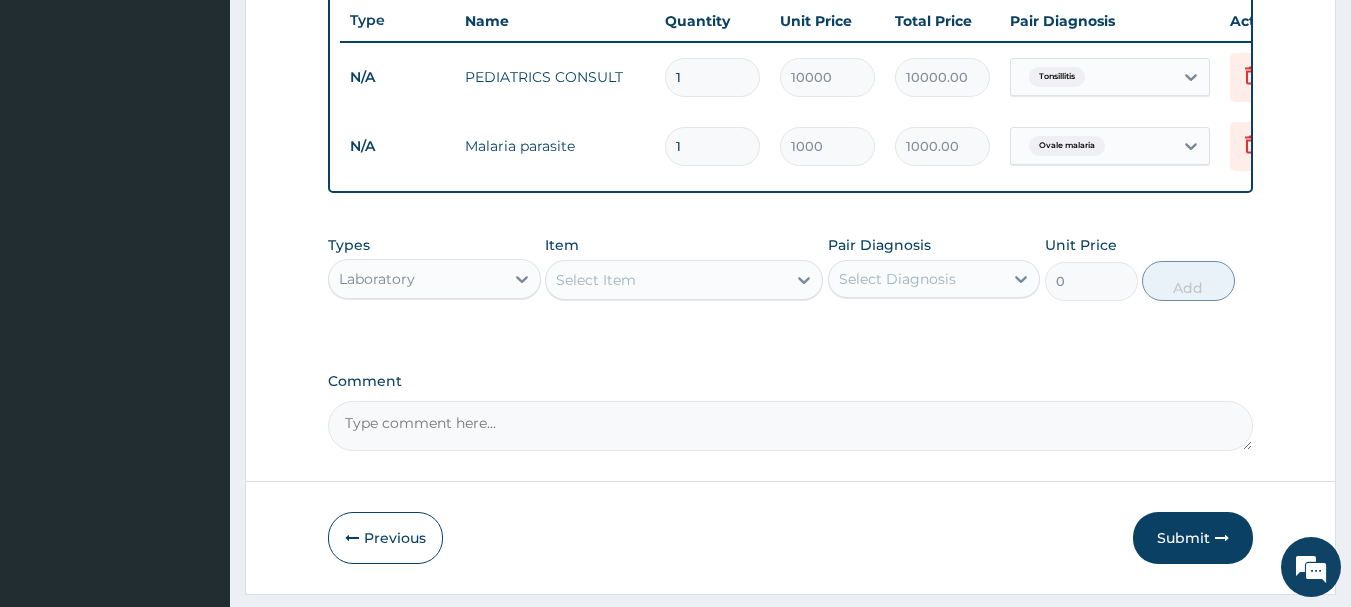click on "Select Item" at bounding box center [596, 280] 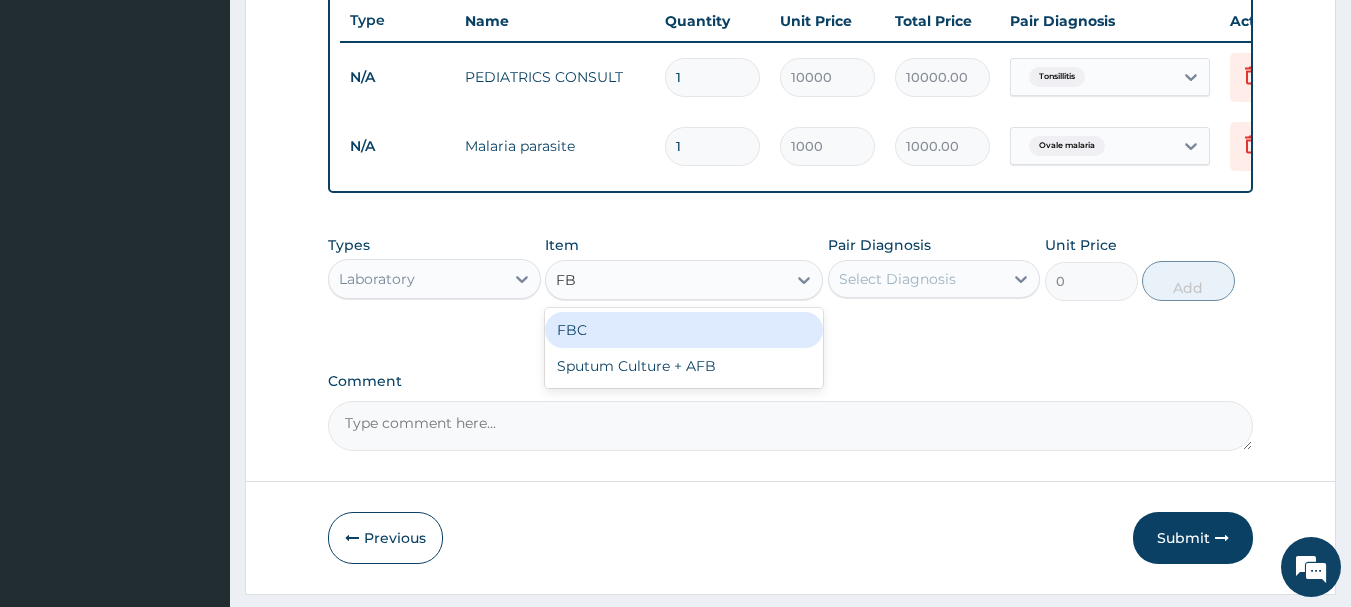 type on "FBC" 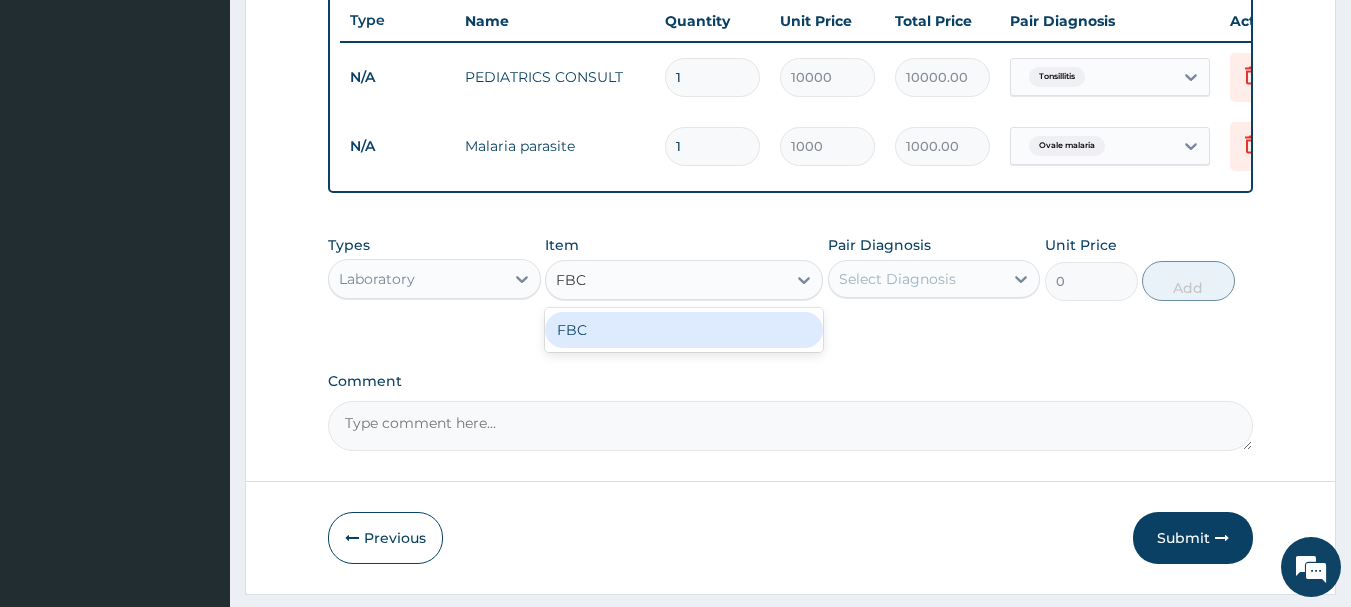 click on "FBC" at bounding box center [684, 330] 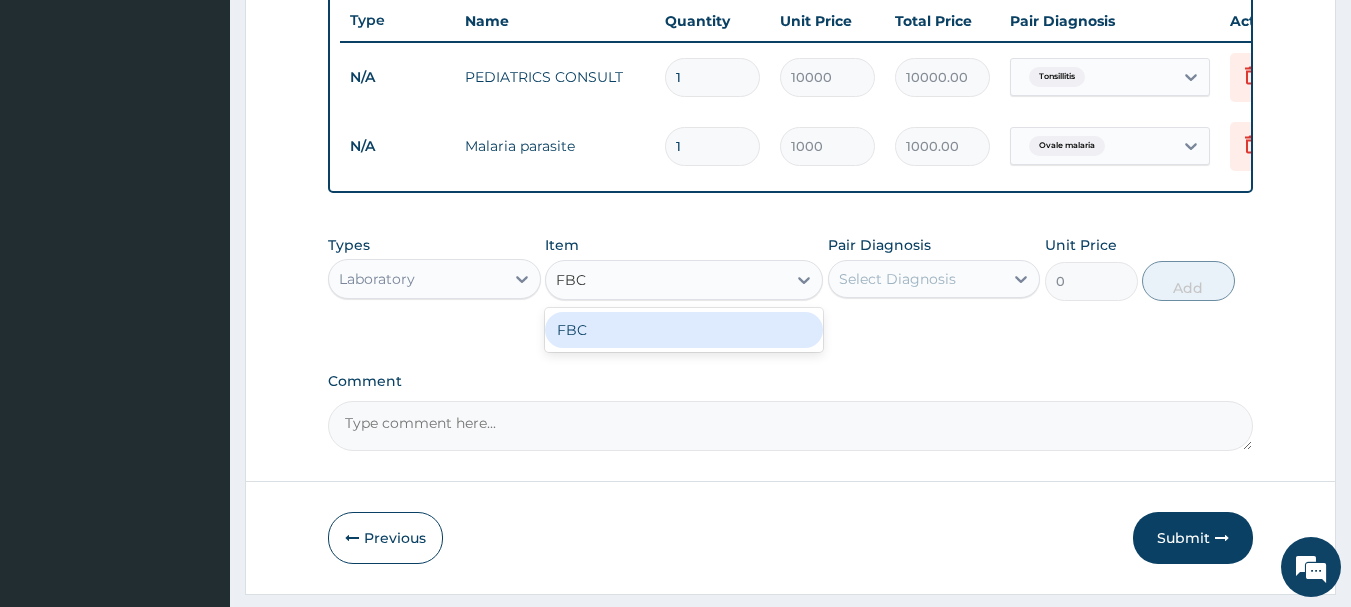 type 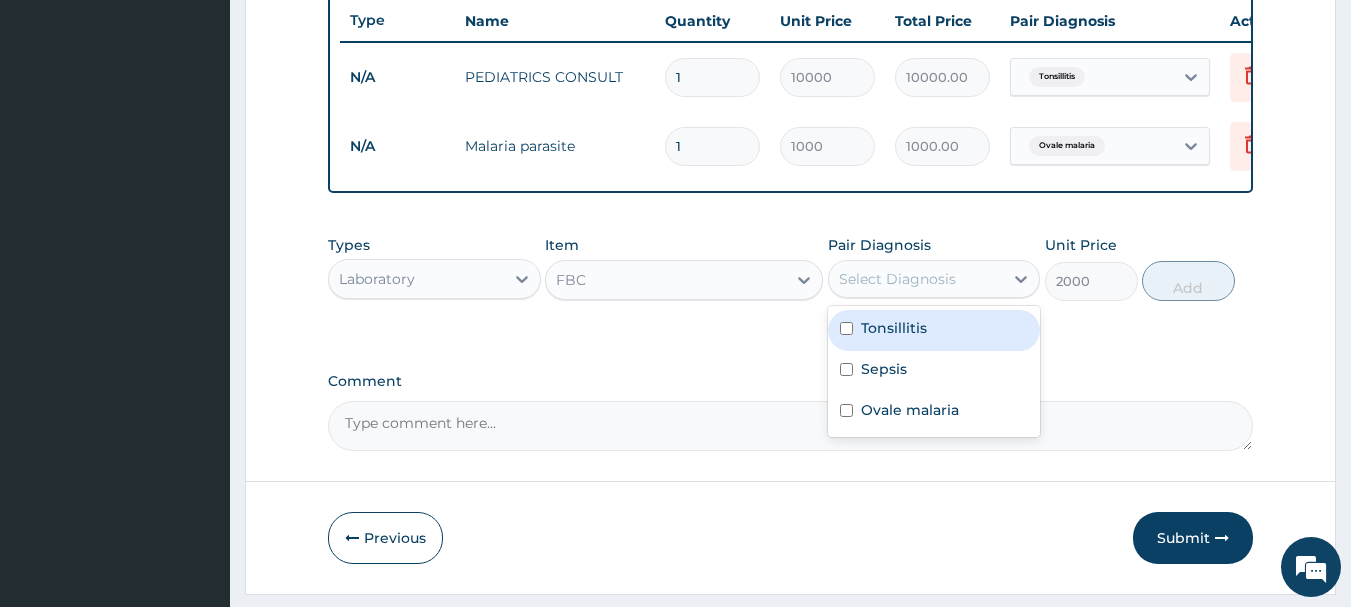 click on "Select Diagnosis" at bounding box center (916, 279) 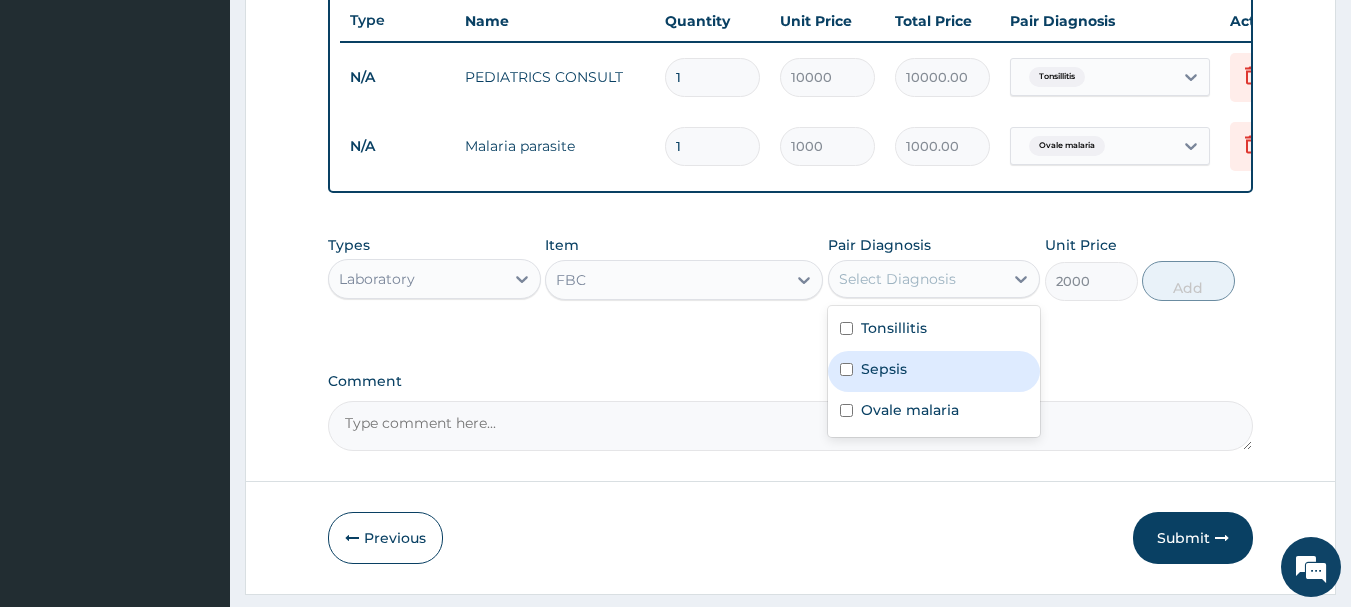 click on "Sepsis" at bounding box center (884, 369) 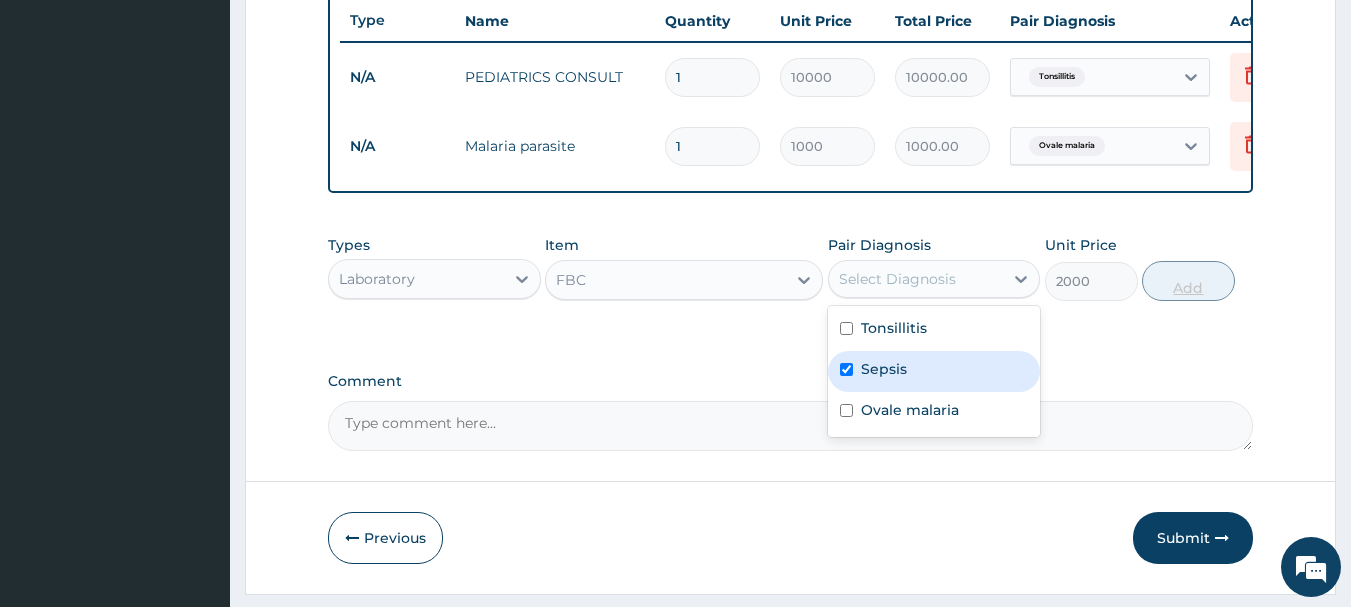 checkbox on "true" 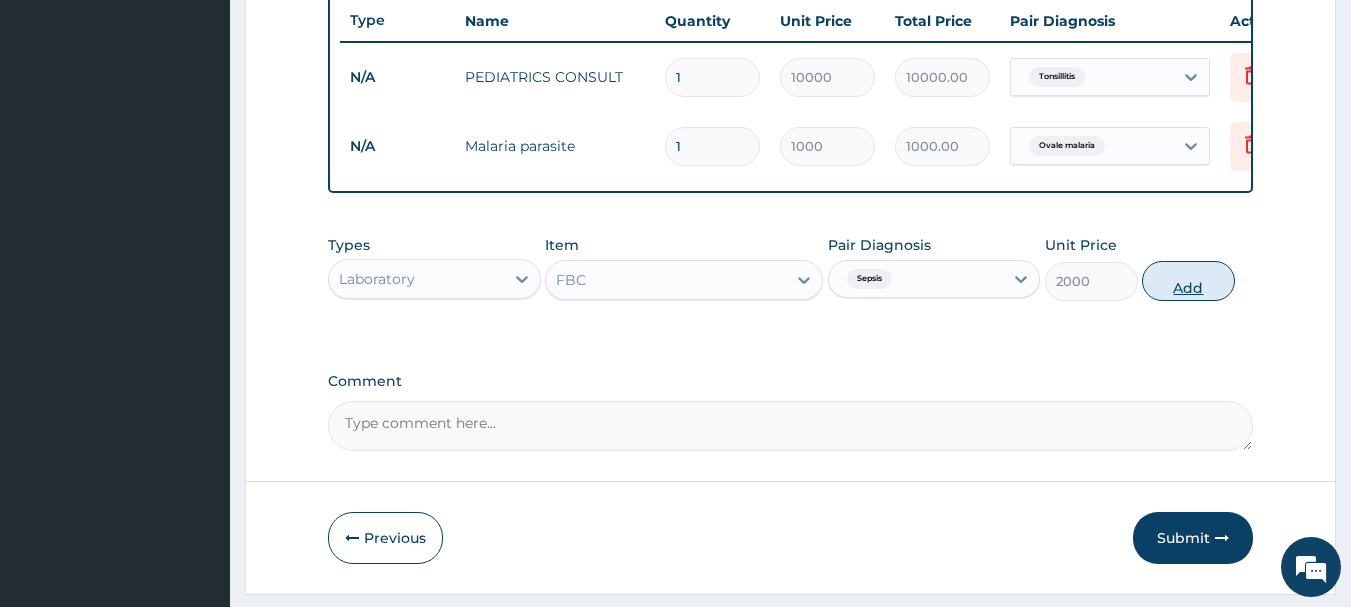 click on "Add" at bounding box center [1188, 281] 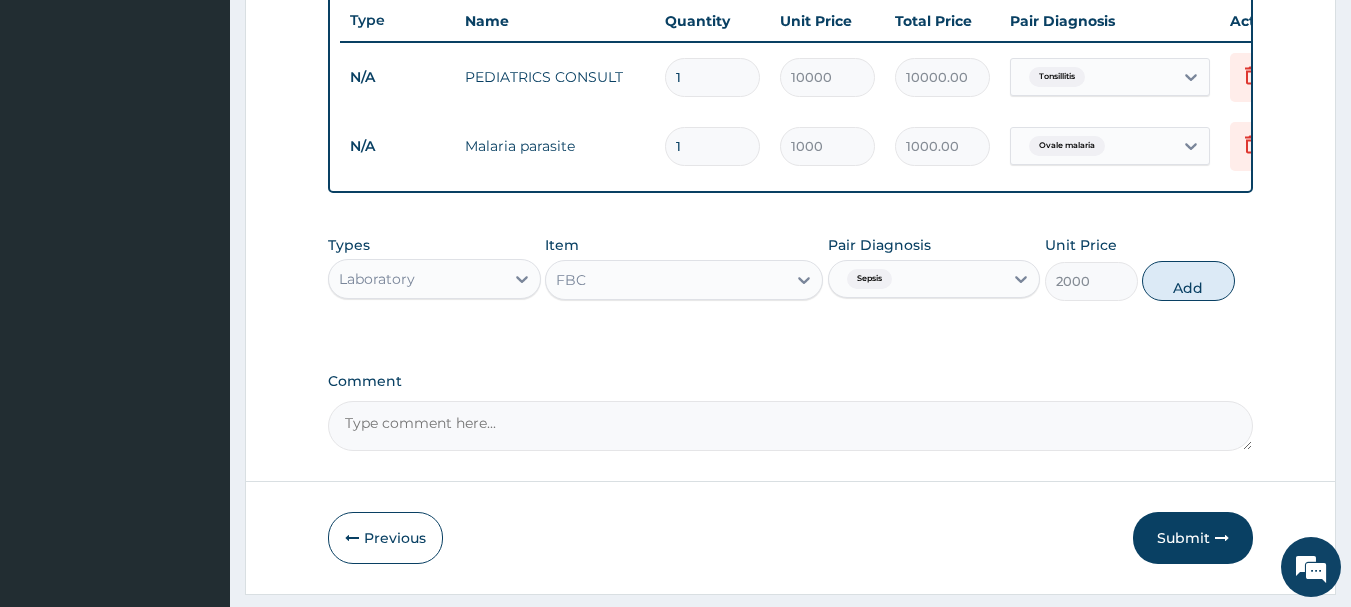 type on "0" 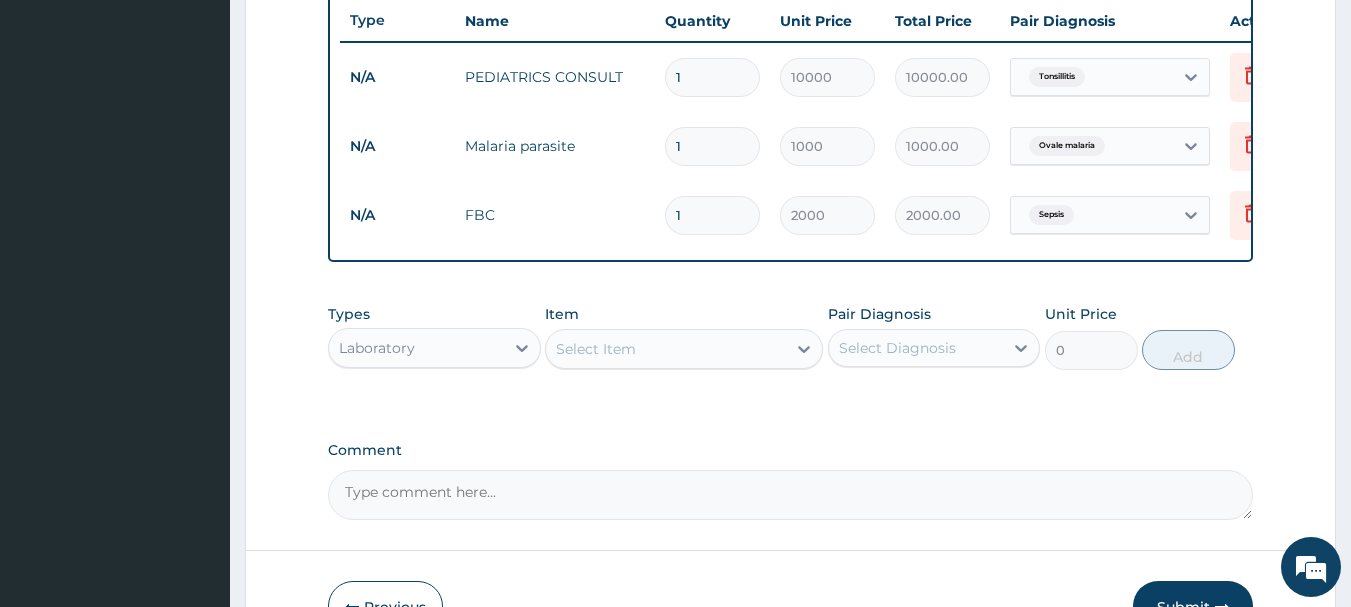 click on "Select Item" at bounding box center [596, 349] 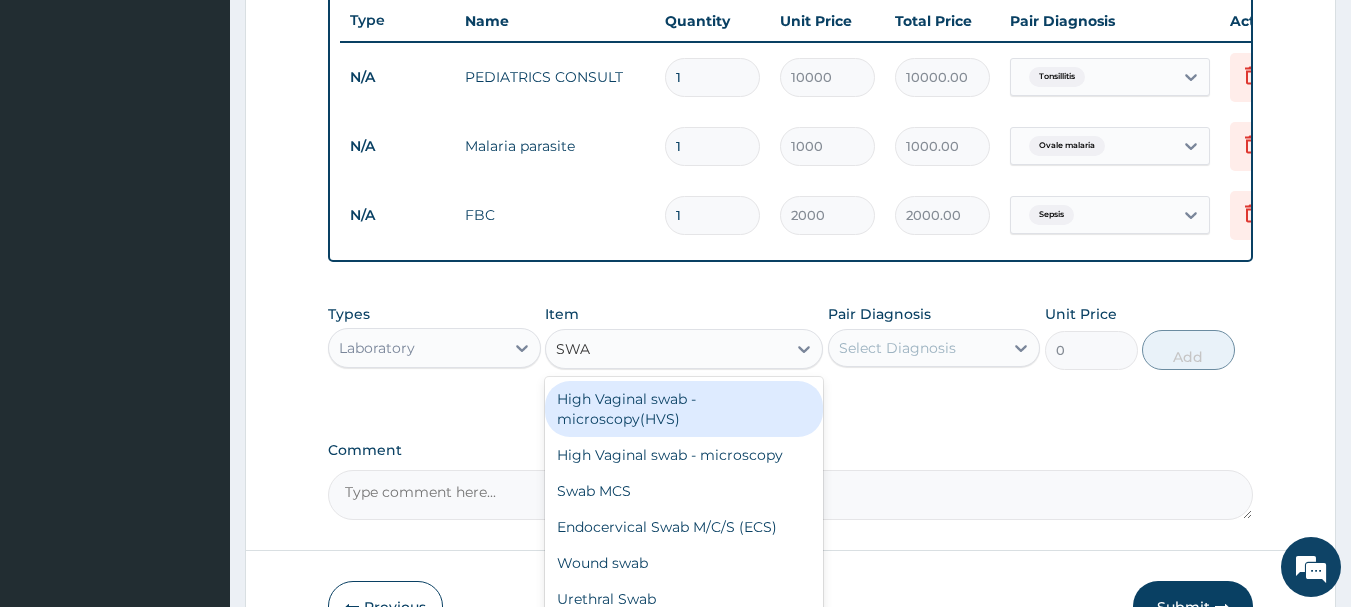type on "SWAB" 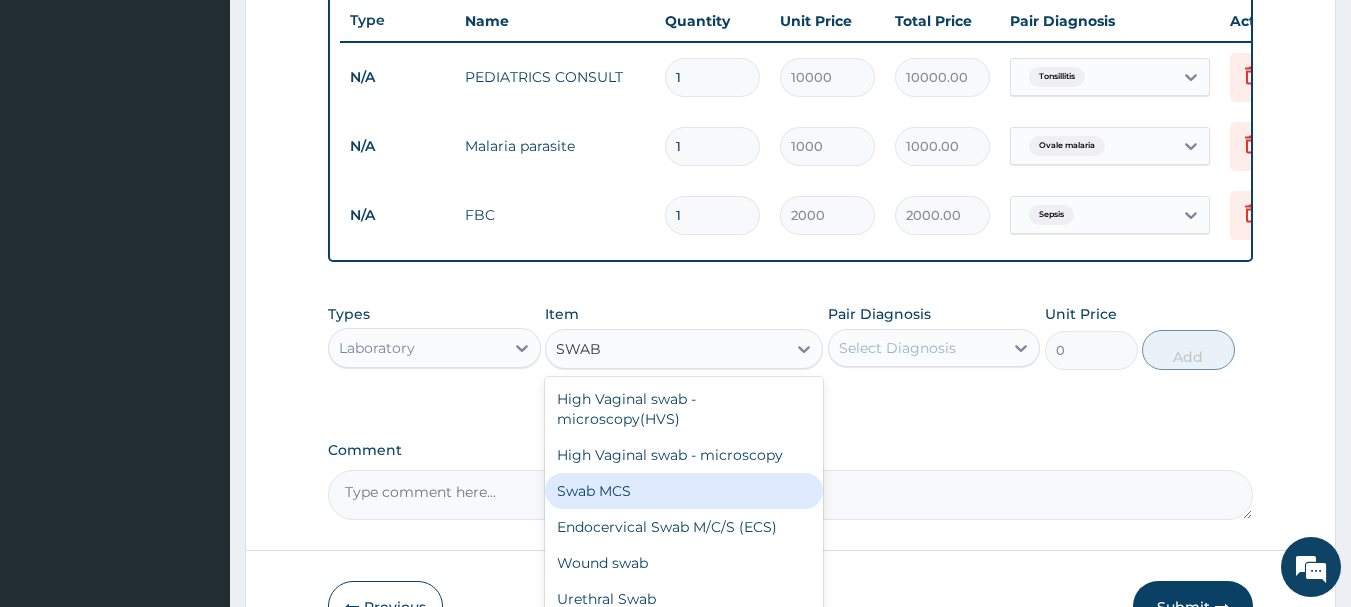 click on "Swab MCS" at bounding box center [684, 491] 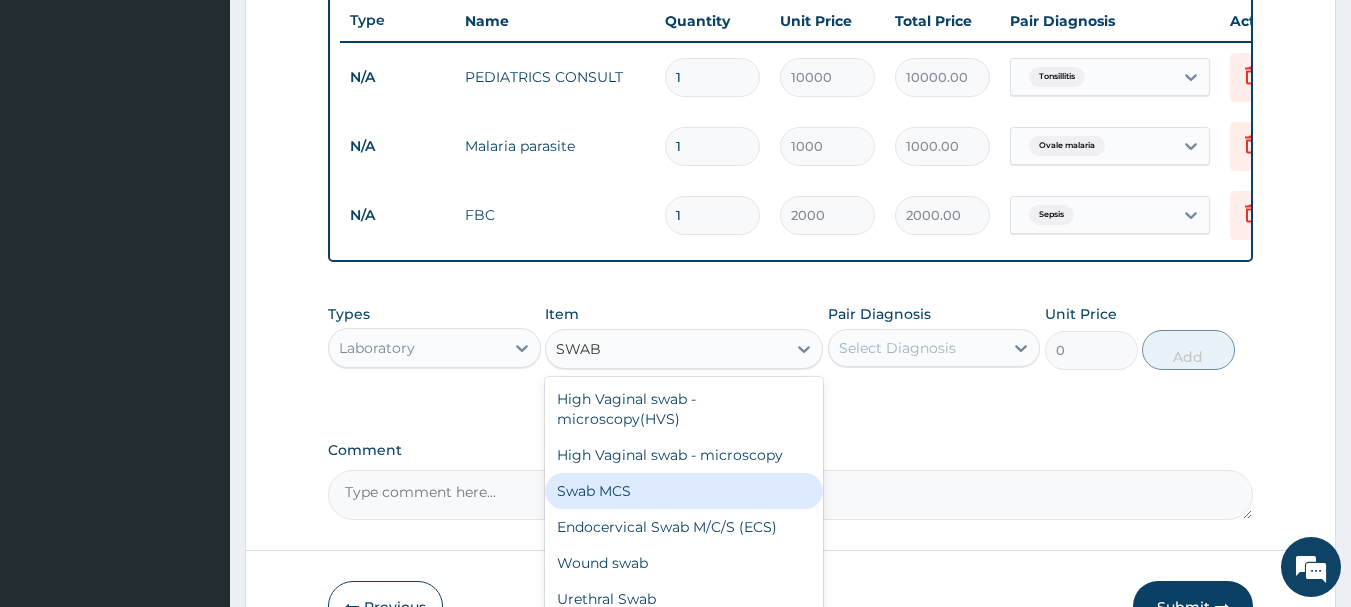 type 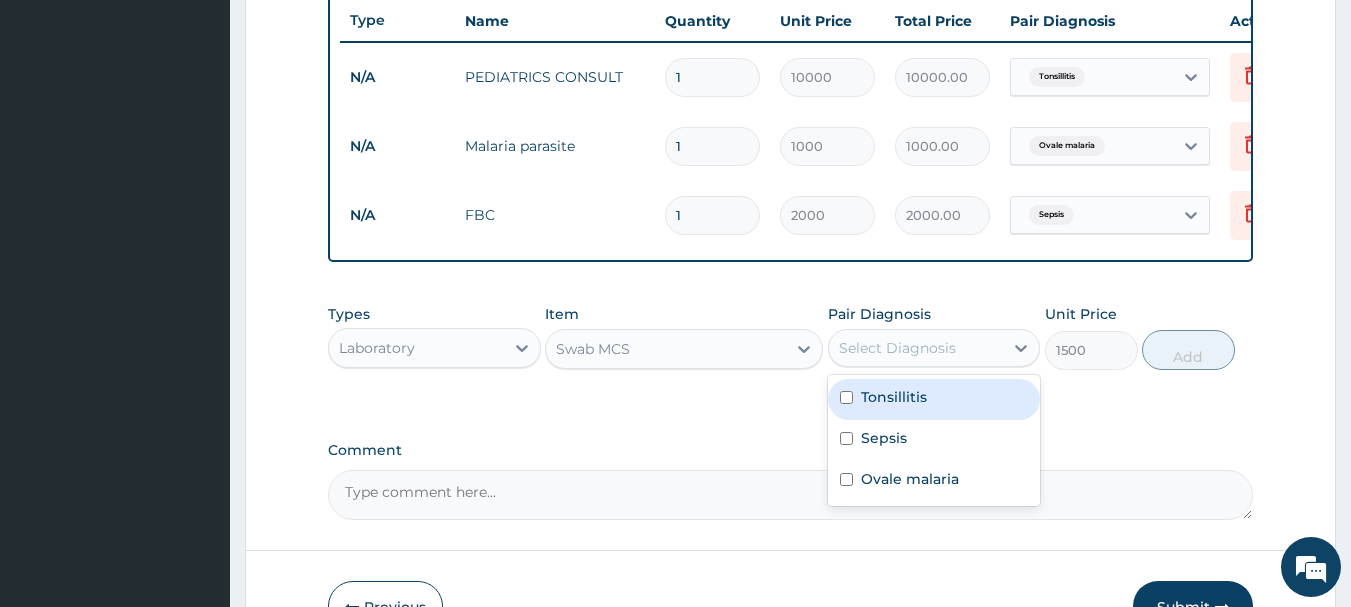 click on "Select Diagnosis" at bounding box center (897, 348) 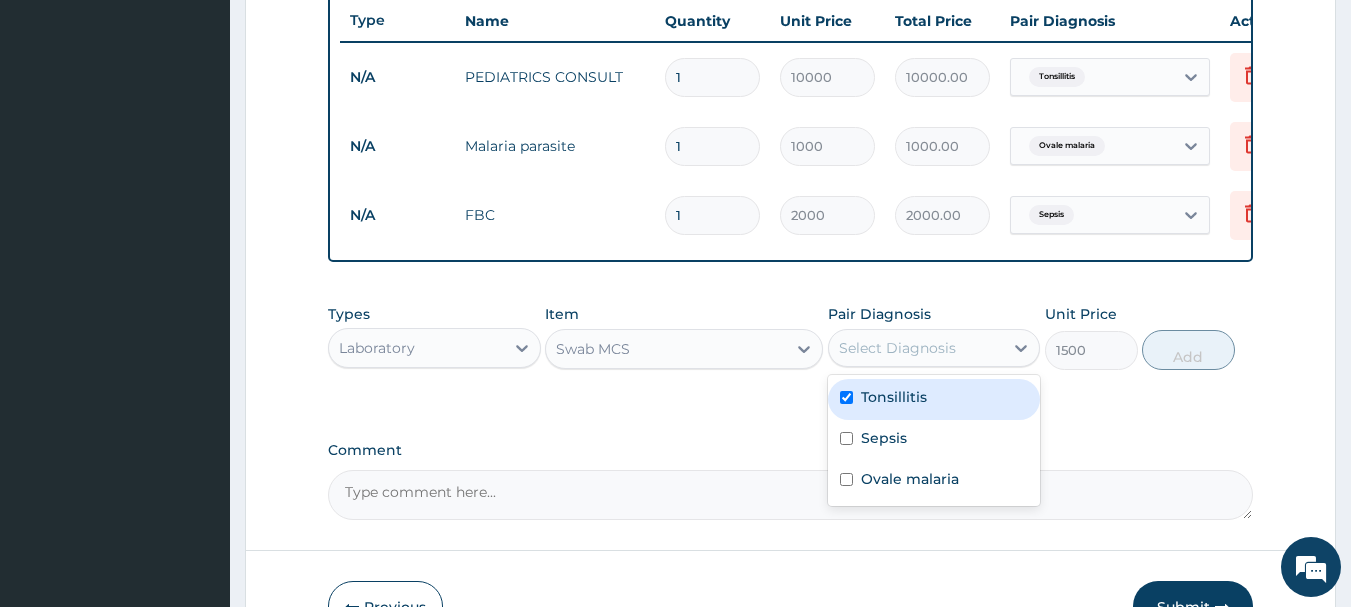 checkbox on "true" 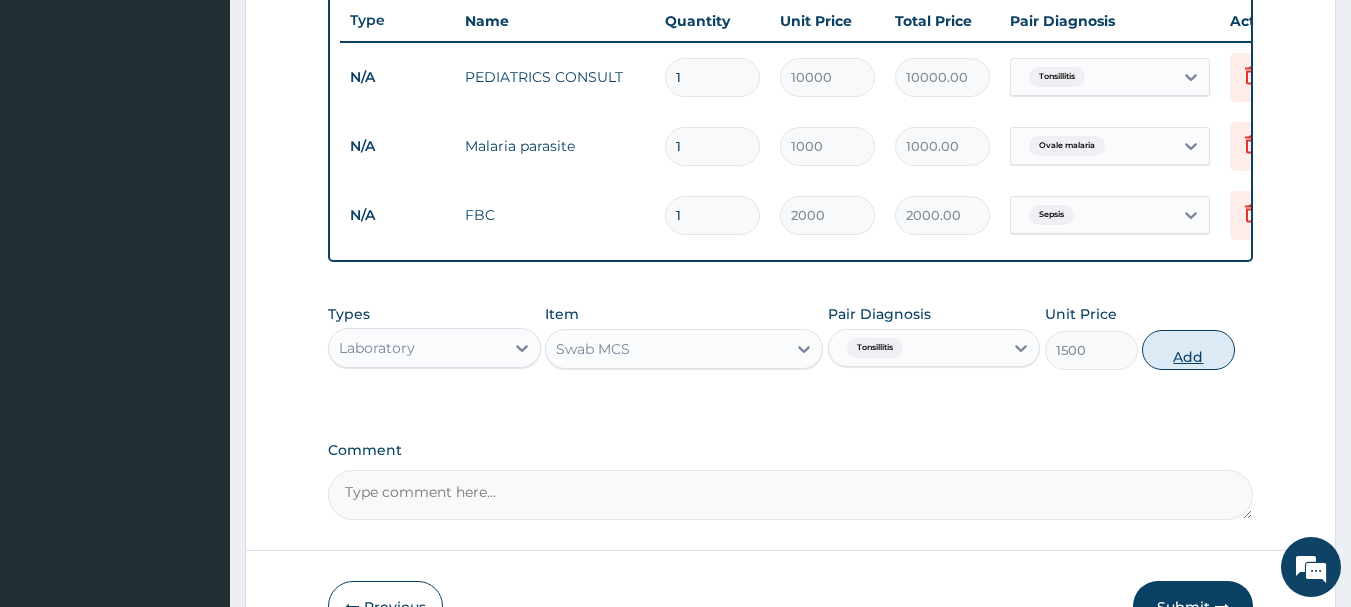 click on "Add" at bounding box center (1188, 350) 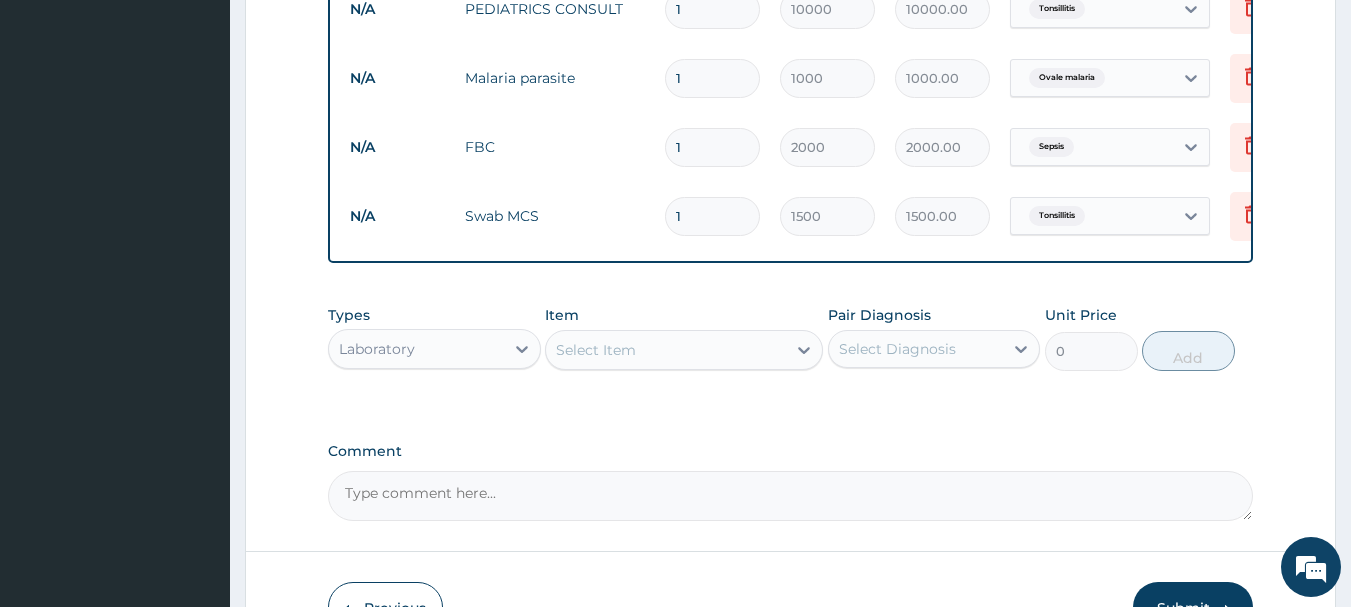 scroll, scrollTop: 855, scrollLeft: 0, axis: vertical 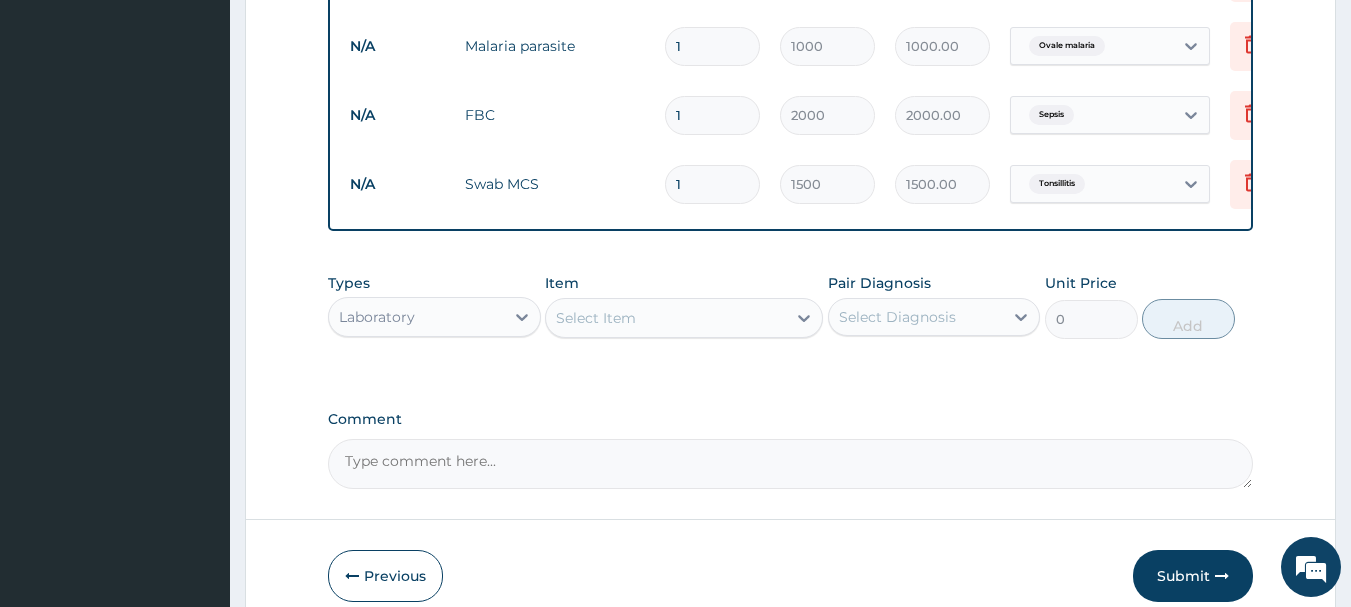 click on "Laboratory" at bounding box center [416, 317] 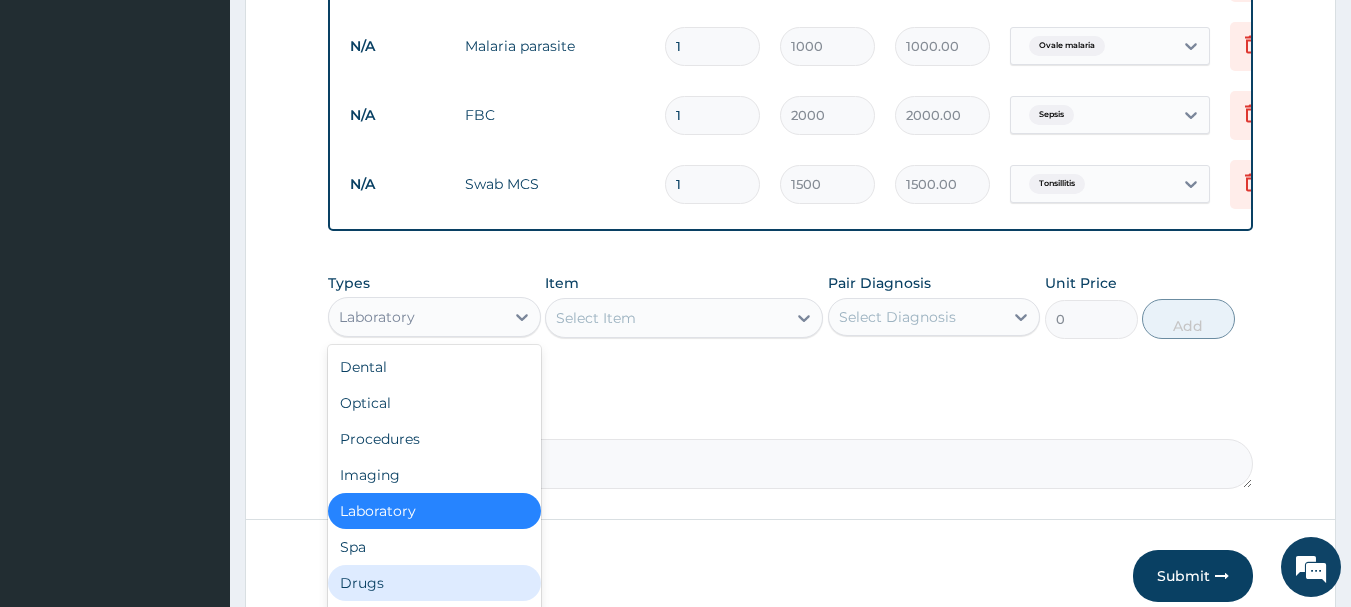 click on "Drugs" at bounding box center [434, 583] 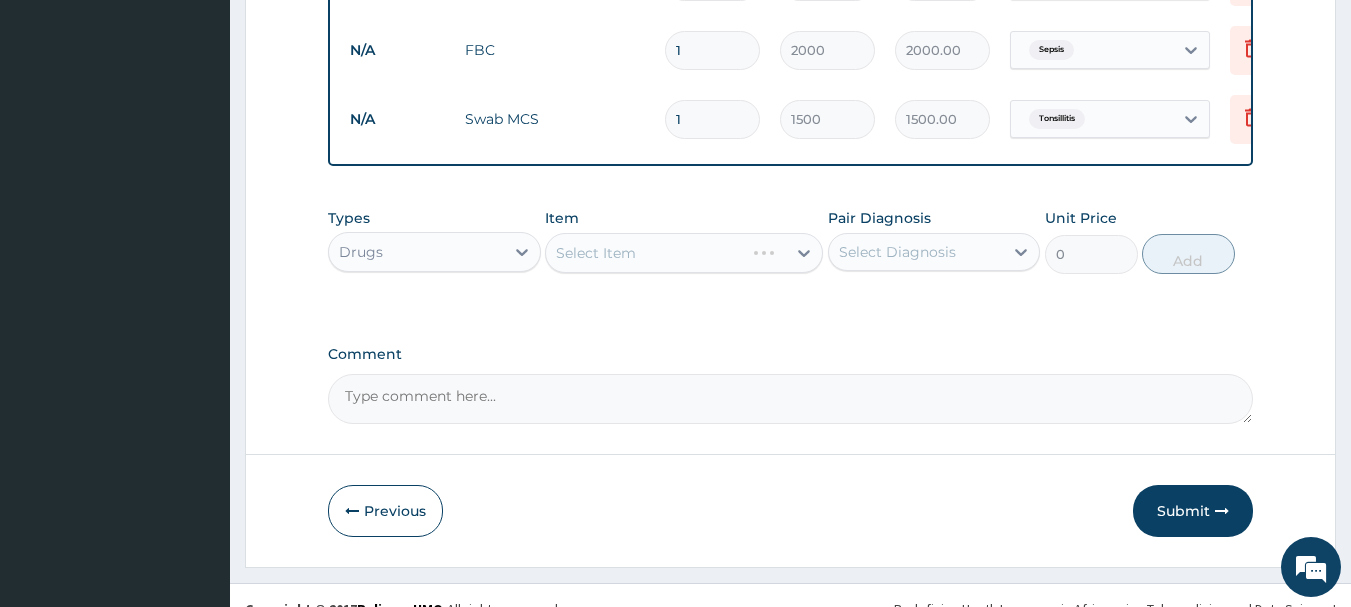 scroll, scrollTop: 955, scrollLeft: 0, axis: vertical 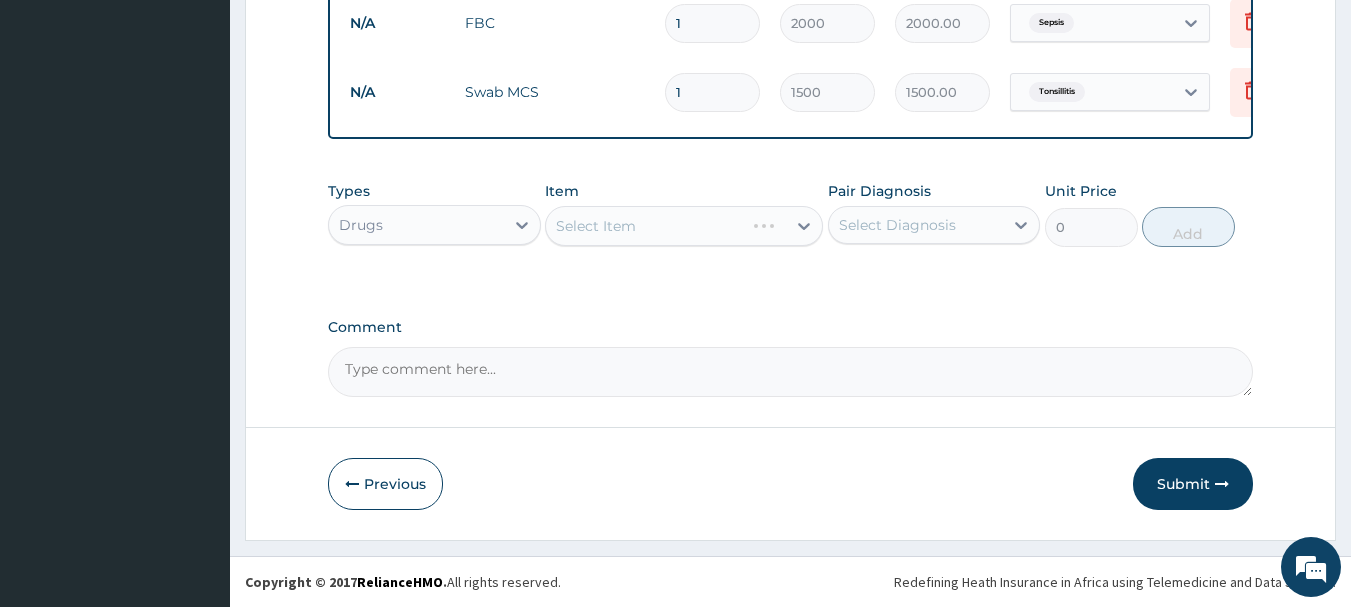 click on "PA Code / Prescription Code Enter Code(Secondary Care Only) Encounter Date 03-07-2025 Important Notice Please enter PA codes before entering items that are not attached to a PA code   All diagnoses entered must be linked to a claim item. Diagnosis & Claim Items that are visible but inactive cannot be edited because they were imported from an already approved PA code. Diagnosis Tonsillitis Confirmed Sepsis Confirmed Ovale malaria Confirmed NB: All diagnosis must be linked to a claim item Claim Items Type Name Quantity Unit Price Total Price Pair Diagnosis Actions N/A PEDIATRICS CONSULT 1 10000 10000.00 Tonsillitis Delete N/A Malaria parasite 1 1000 1000.00 Ovale malaria Delete N/A FBC 1 2000 2000.00 Sepsis Delete N/A Swab MCS 1 1500 1500.00 Tonsillitis Delete Types option Drugs, selected.   Select is focused ,type to refine list, press Down to open the menu,  Drugs Item Select Item Pair Diagnosis Select Diagnosis Unit Price 0 Add Comment" at bounding box center (791, -180) 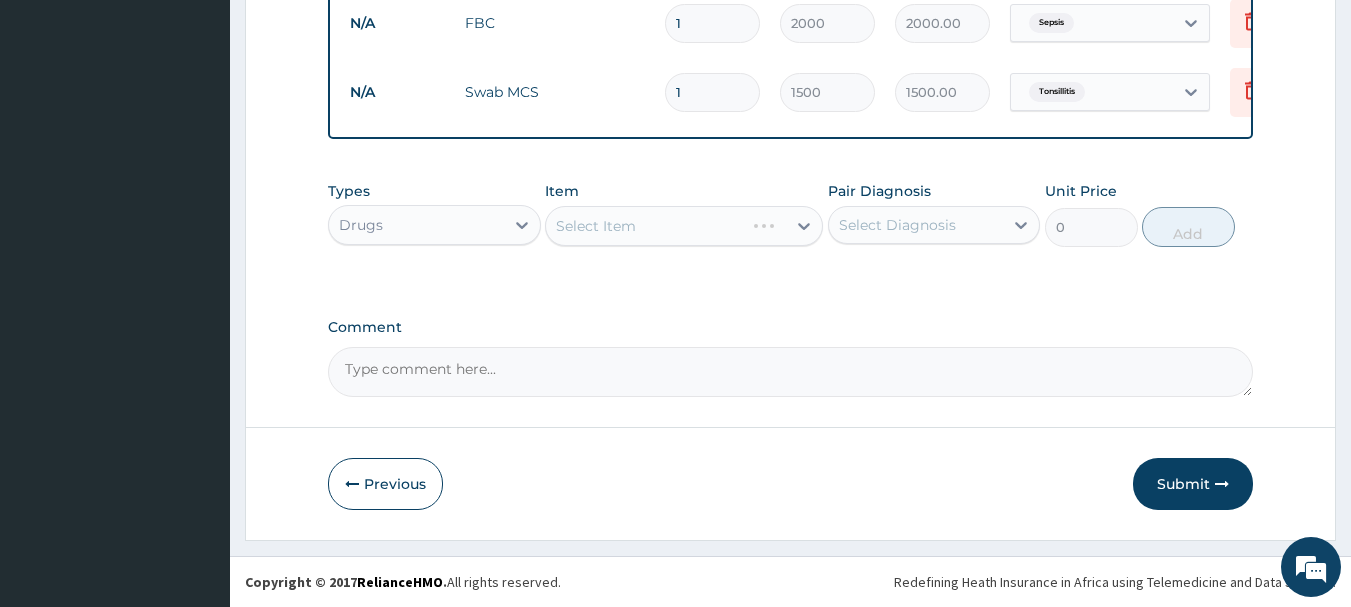 click on "Select Item" at bounding box center (684, 226) 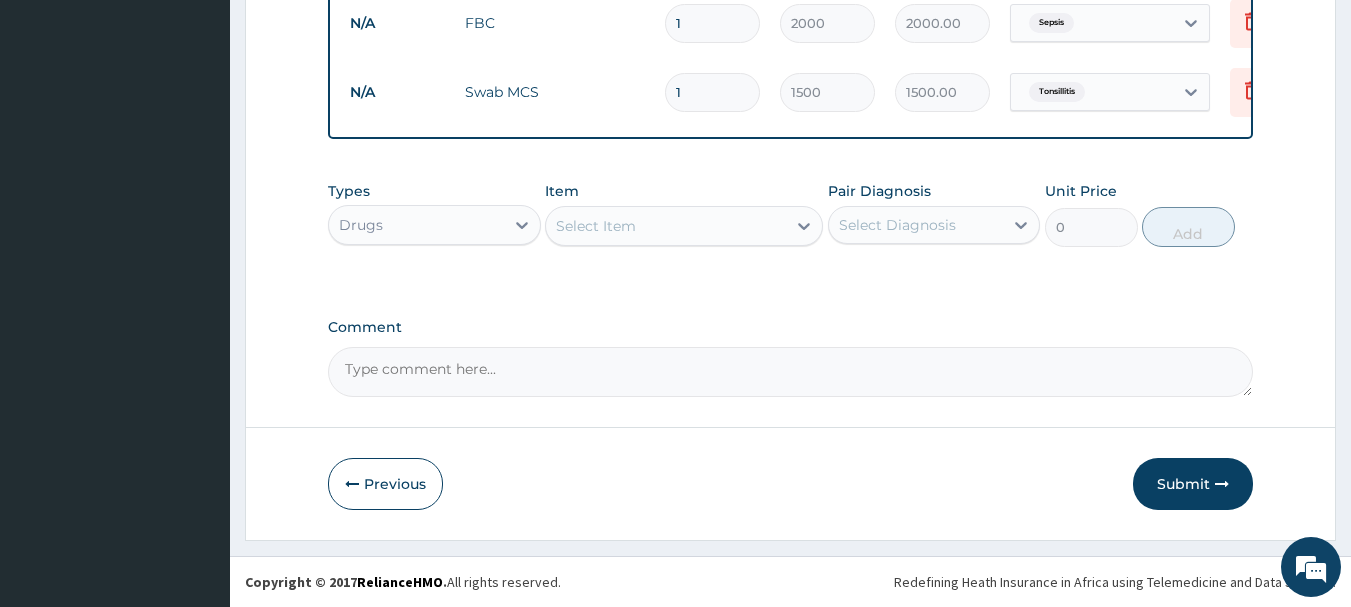 click on "Select Item" at bounding box center (596, 226) 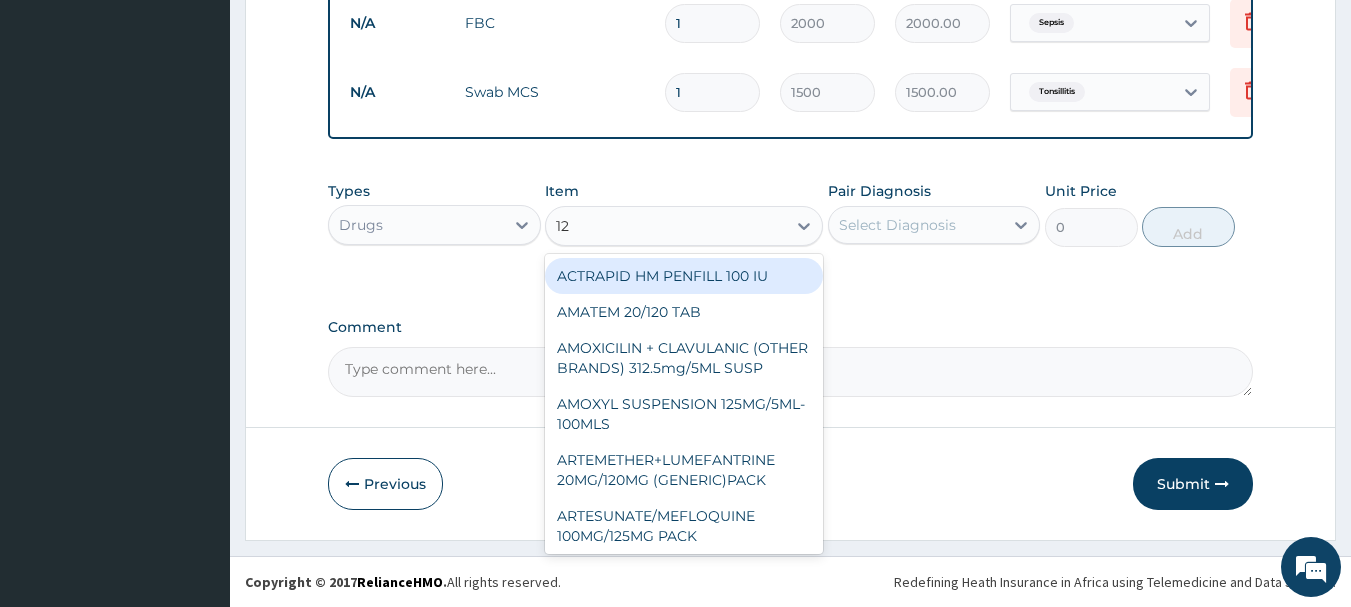 type on "120" 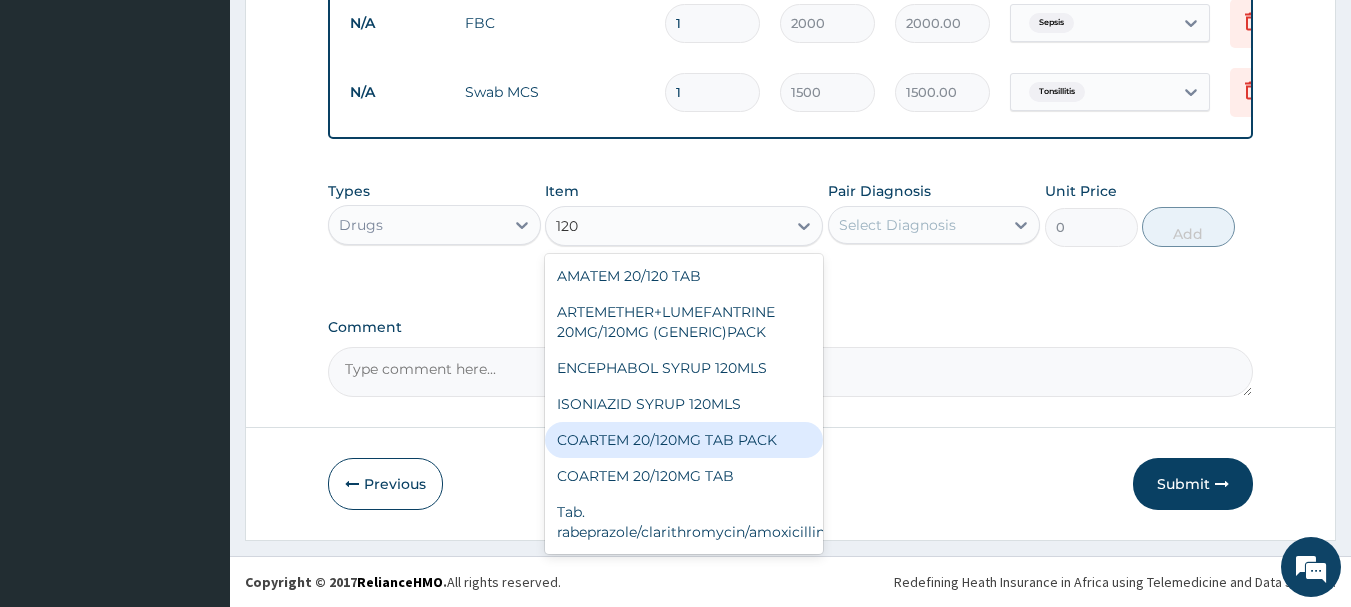 click on "COARTEM 20/120MG TAB PACK" at bounding box center [684, 440] 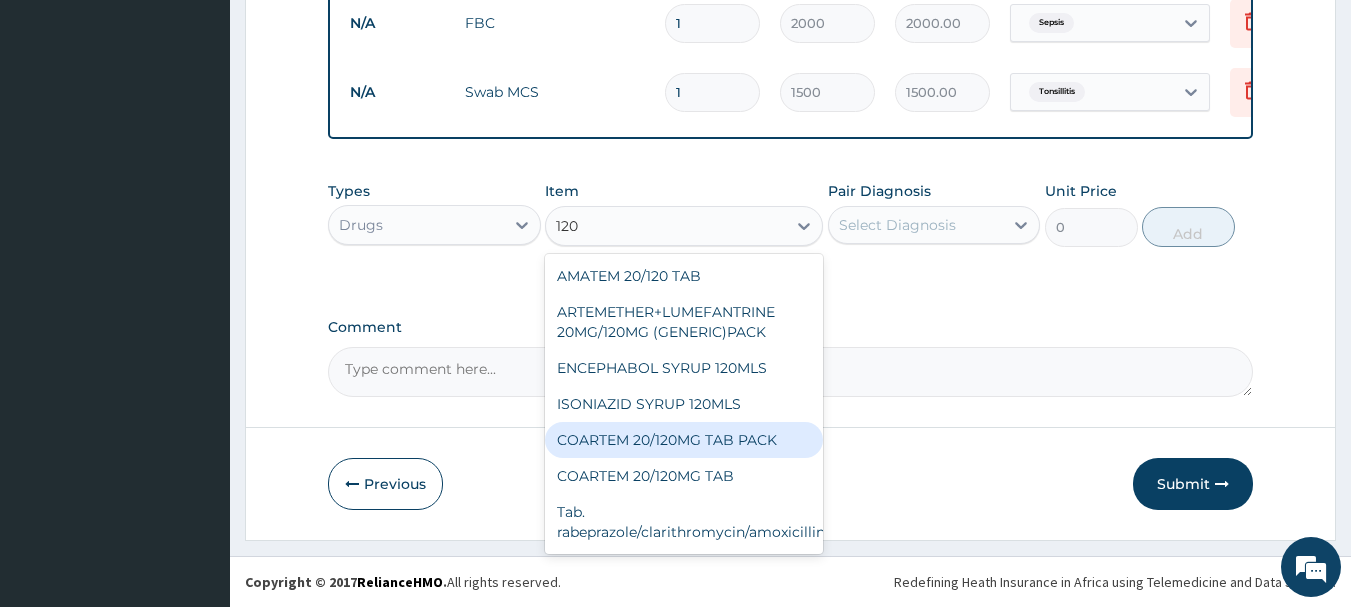 type 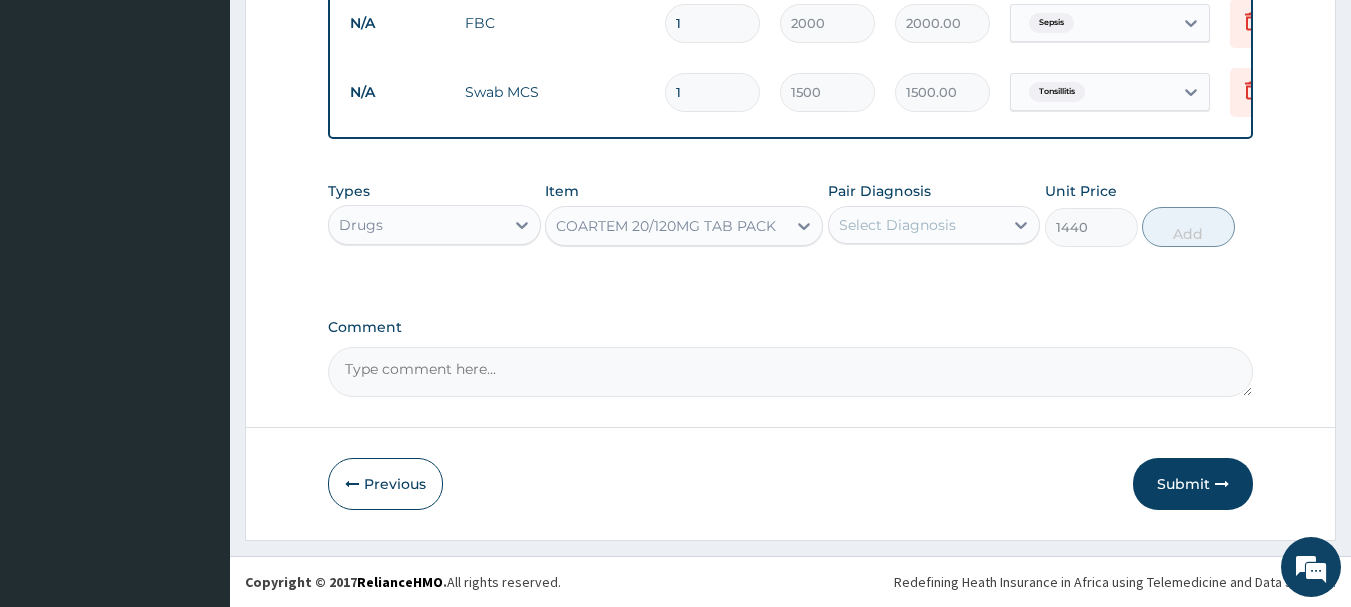 click on "Pair Diagnosis Select Diagnosis" at bounding box center [934, 214] 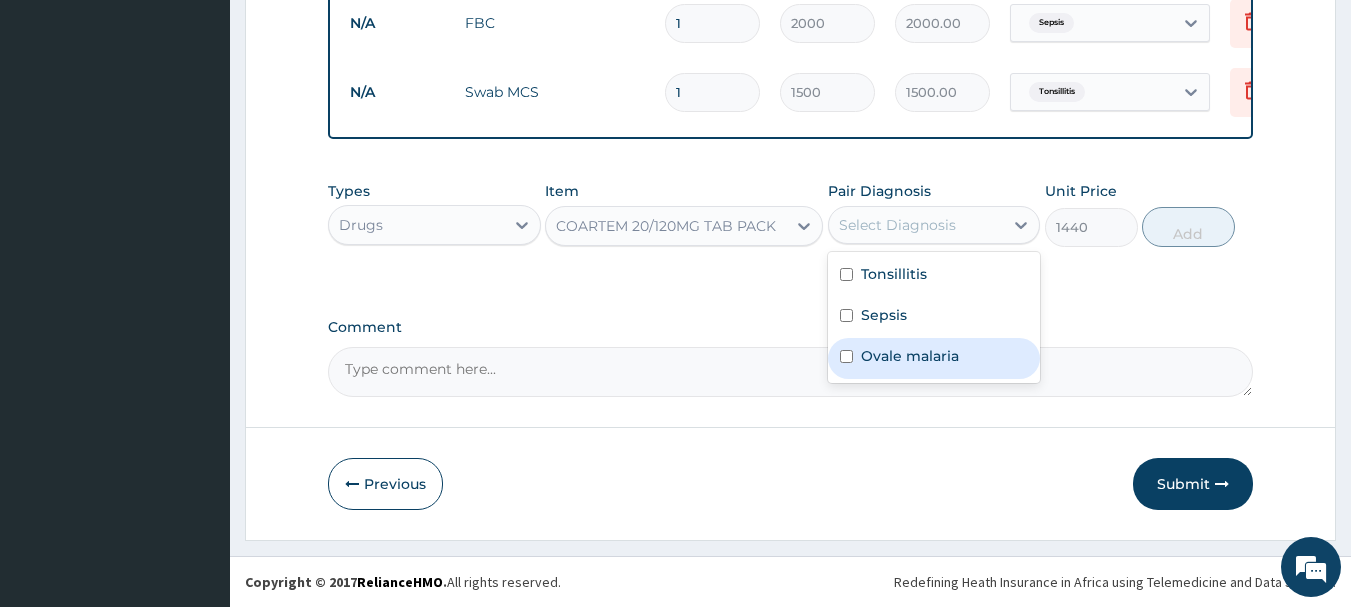 click on "Ovale malaria" at bounding box center (910, 356) 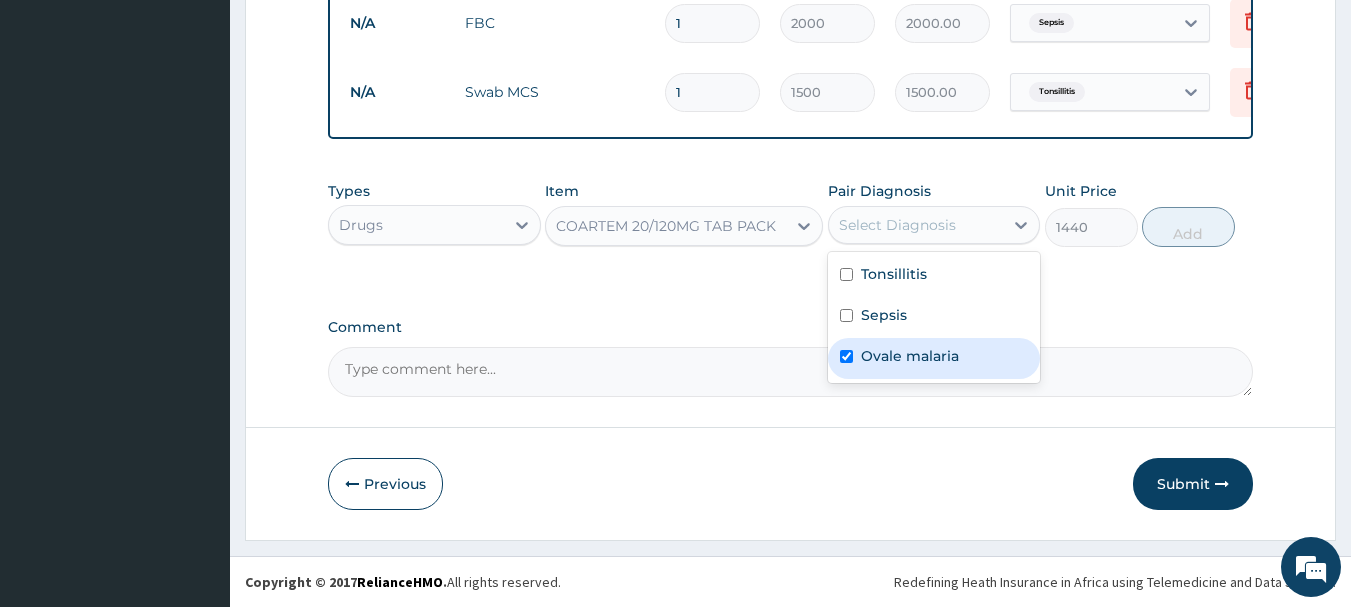 checkbox on "true" 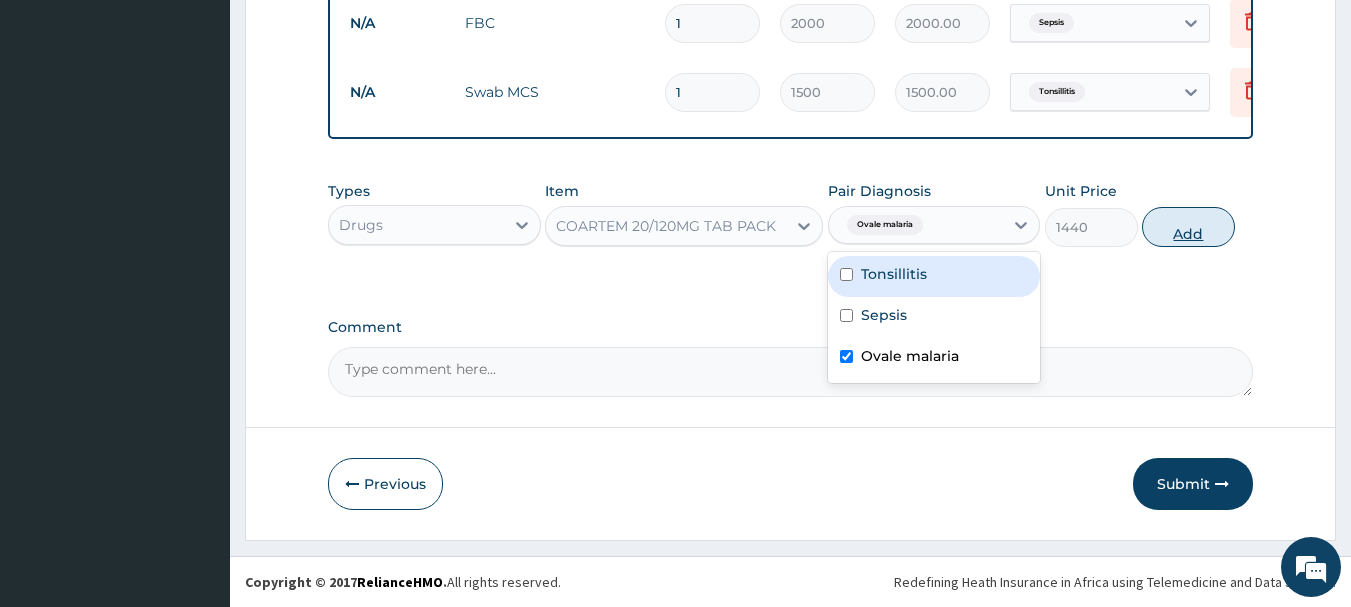 click on "Add" at bounding box center (1188, 227) 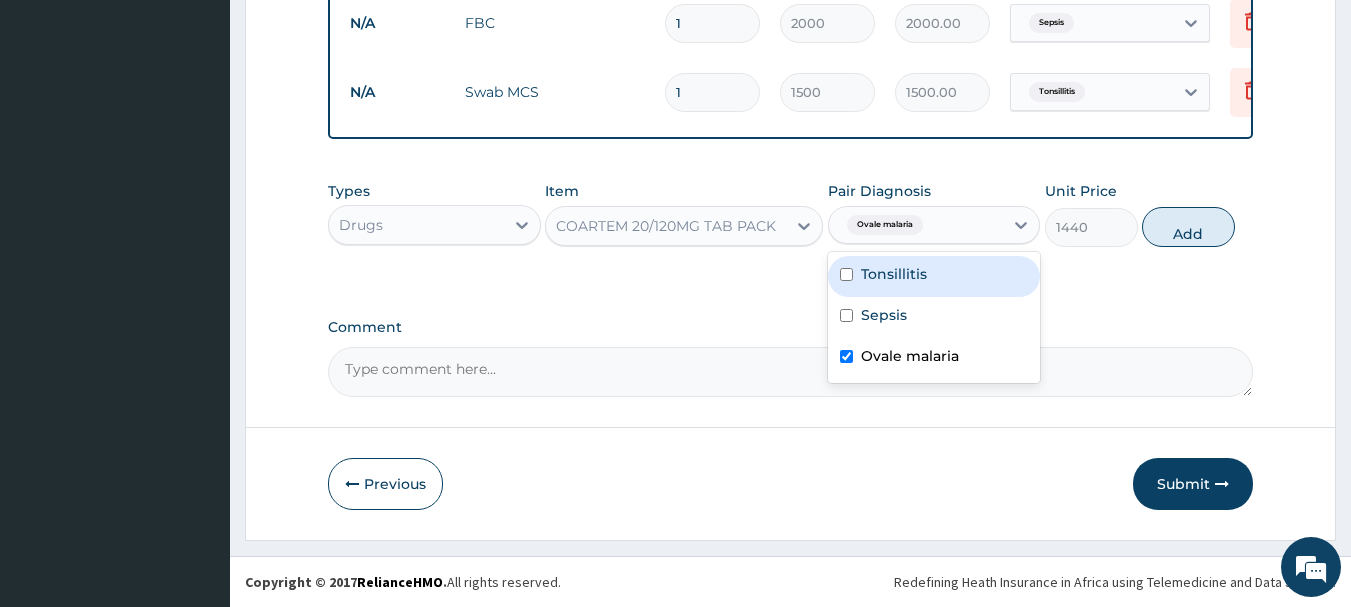 type on "0" 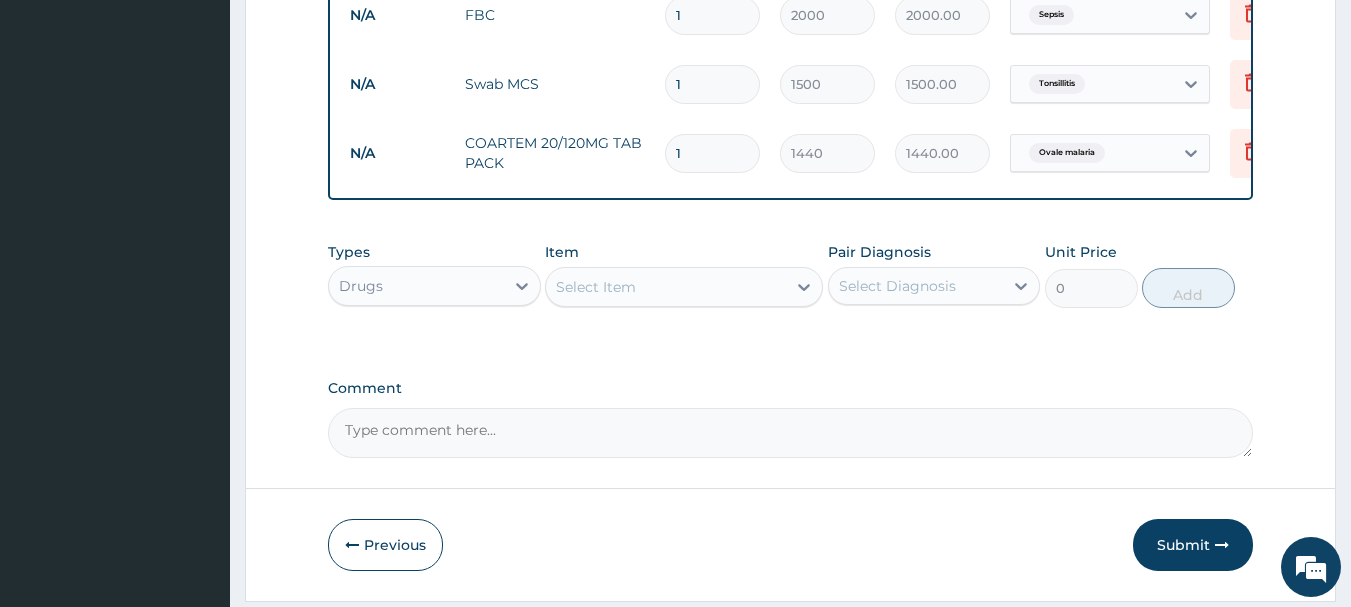 click on "Select Item" at bounding box center [596, 287] 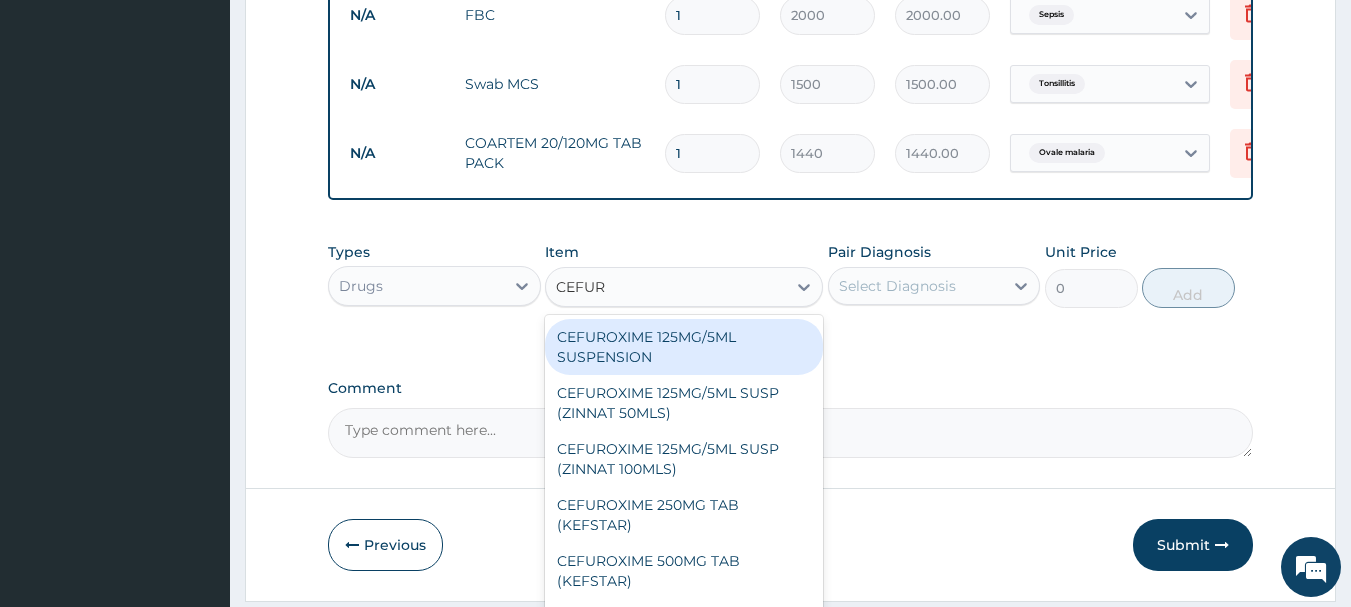 type on "CEFURO" 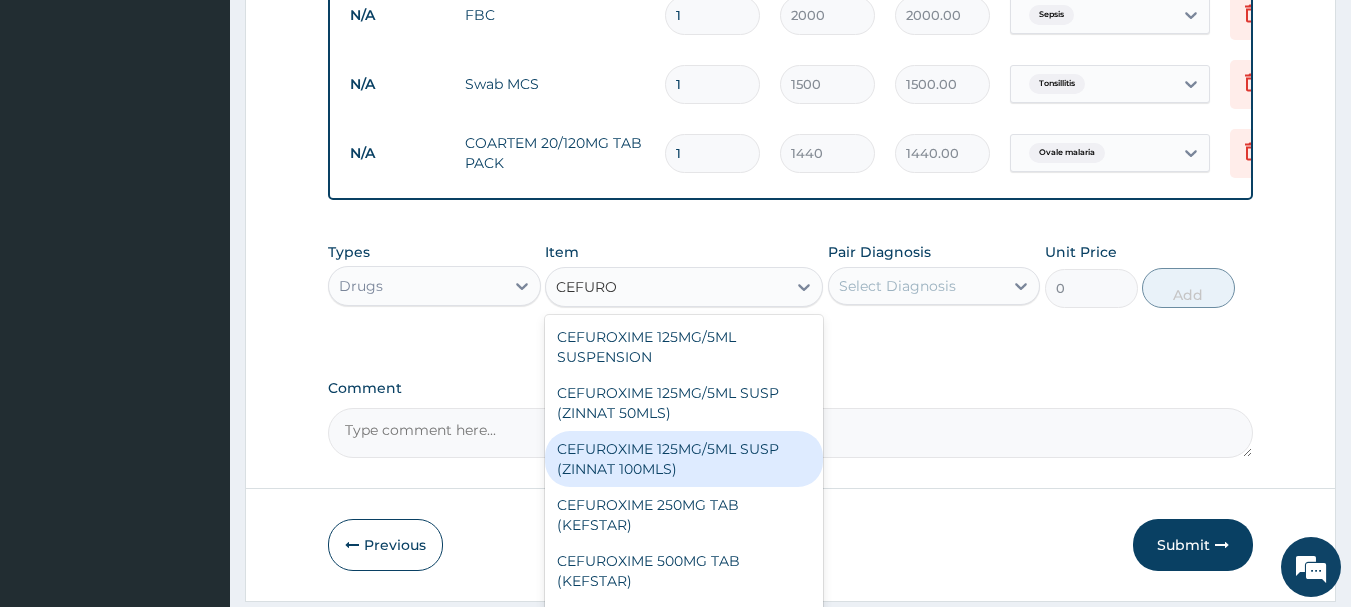 click on "CEFUROXIME 125MG/5ML SUSP  (ZINNAT 100MLS)" at bounding box center (684, 459) 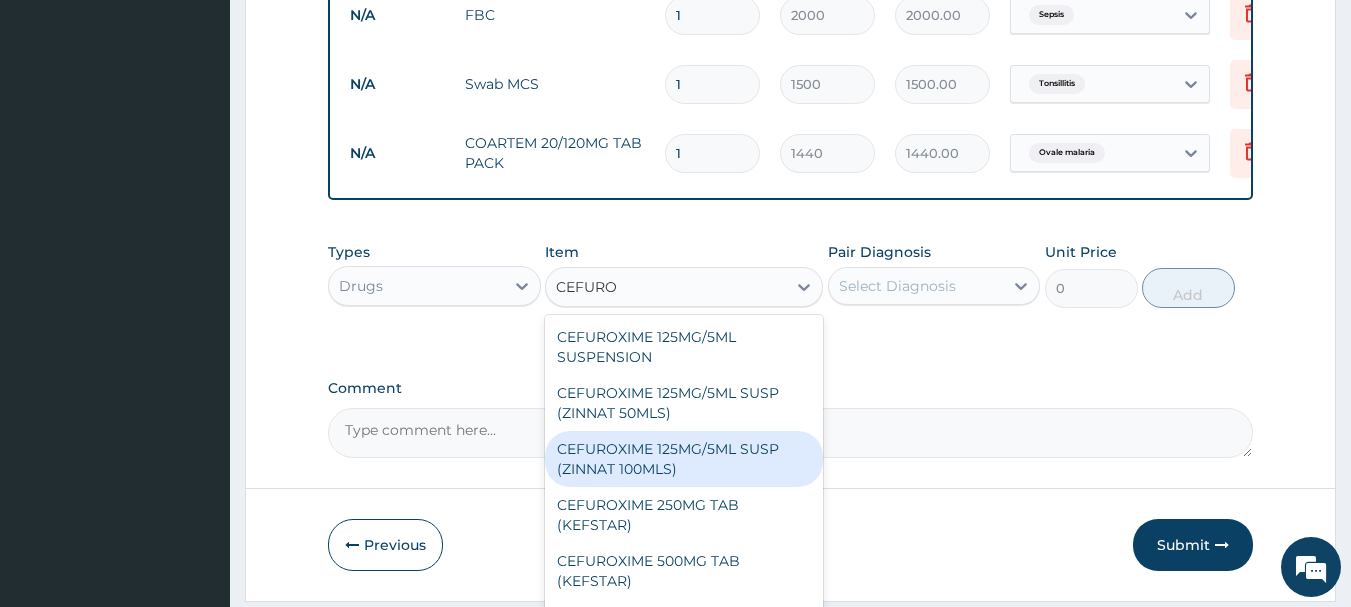 type 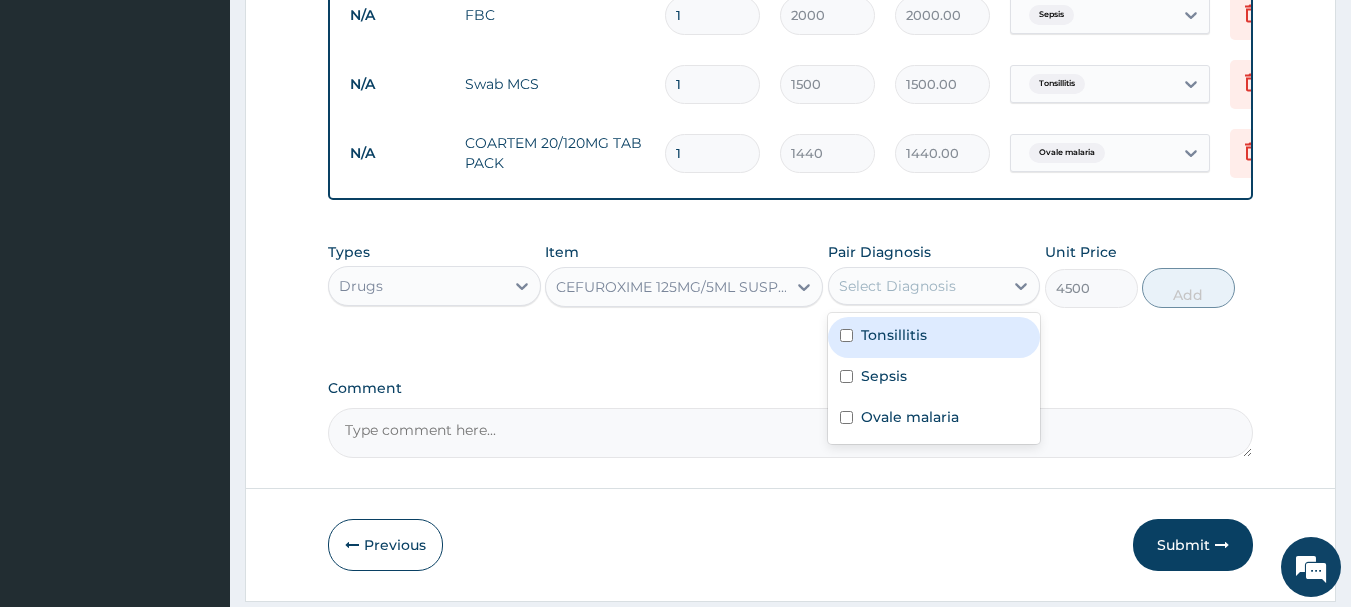 click on "Select Diagnosis" at bounding box center (897, 286) 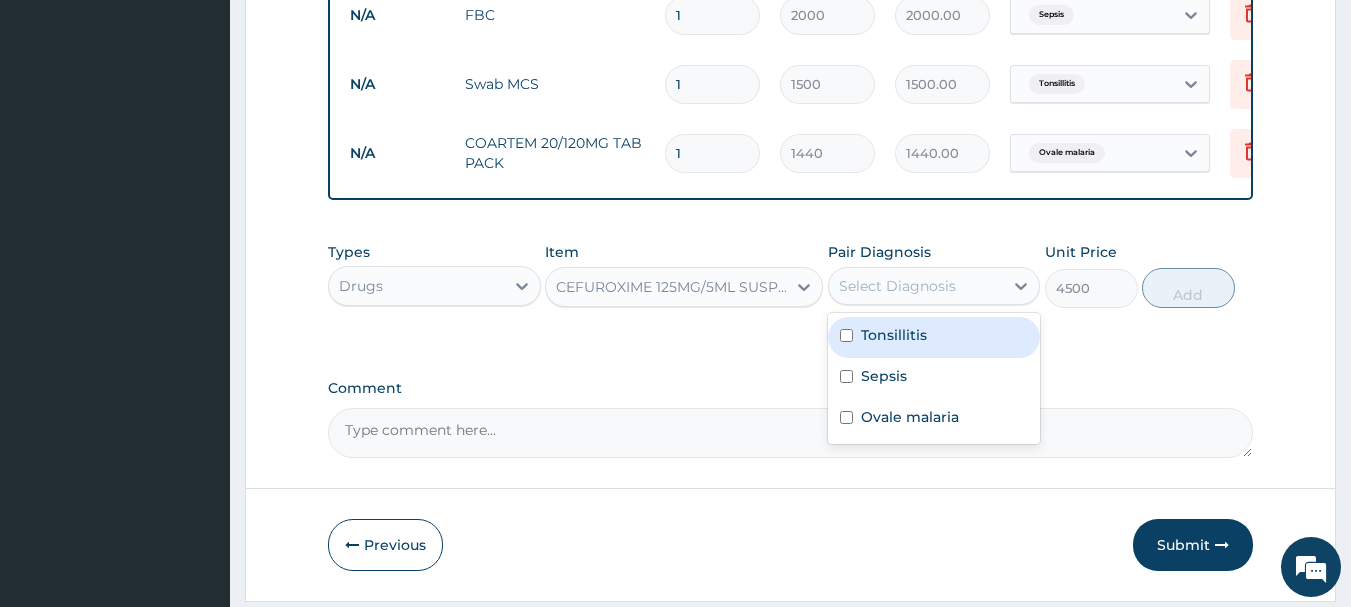 click on "Tonsillitis" at bounding box center [894, 335] 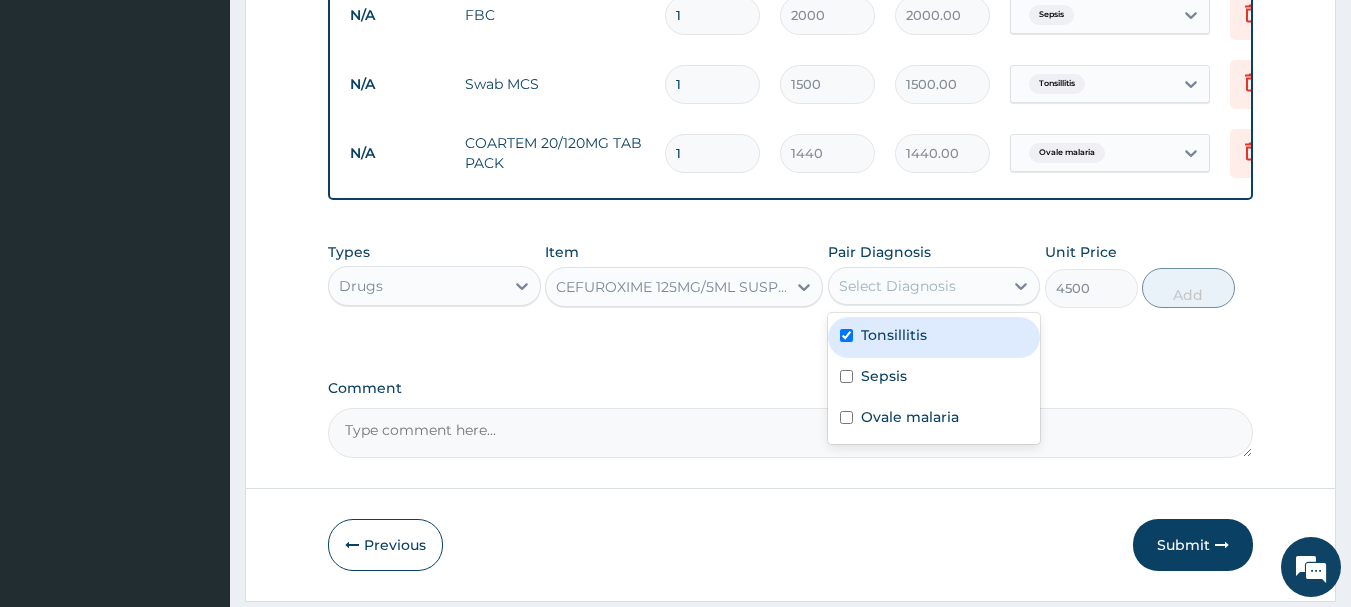 checkbox on "true" 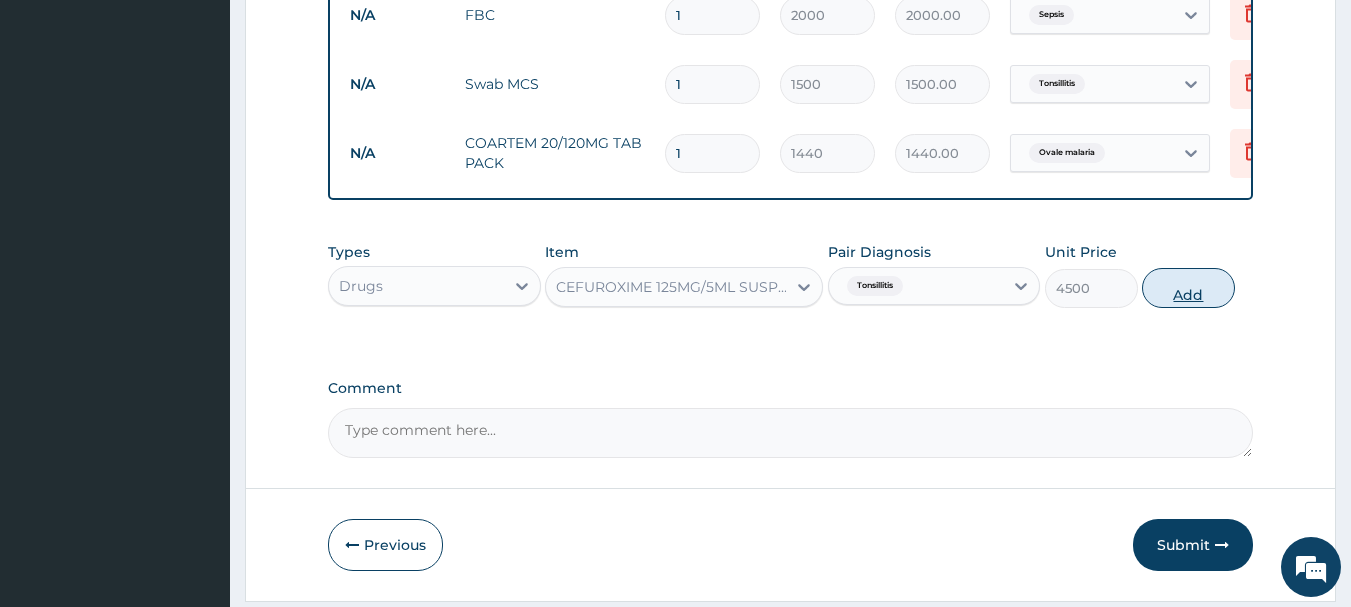 click on "Add" at bounding box center [1188, 288] 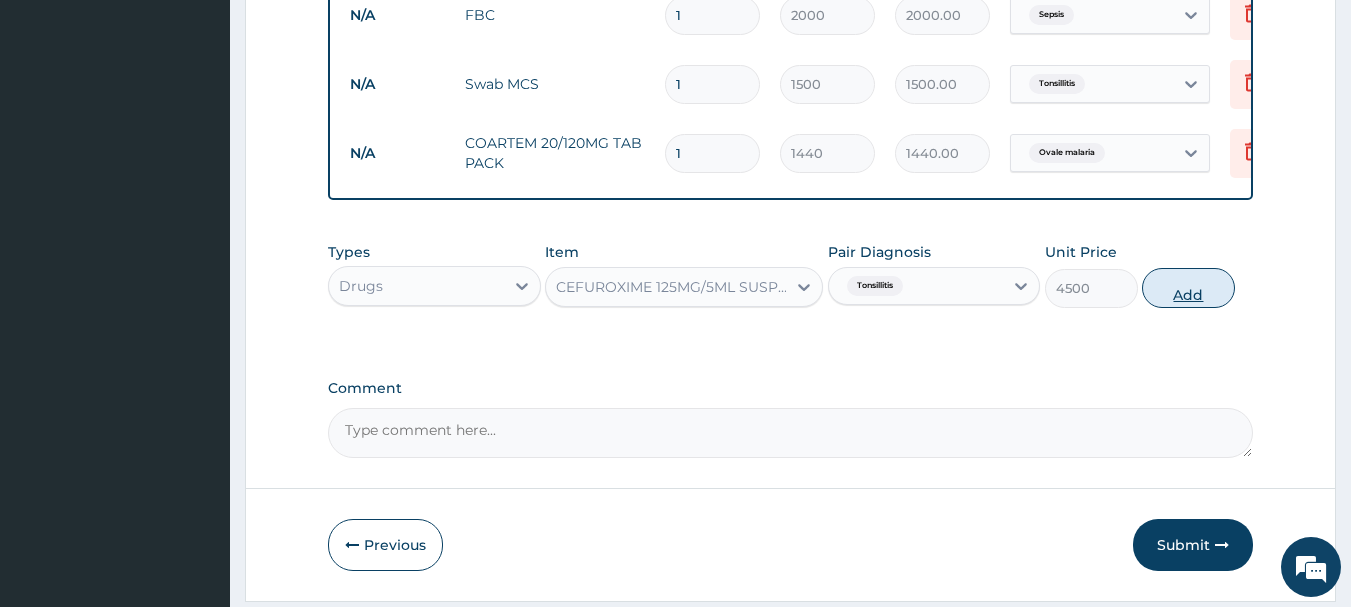 type on "0" 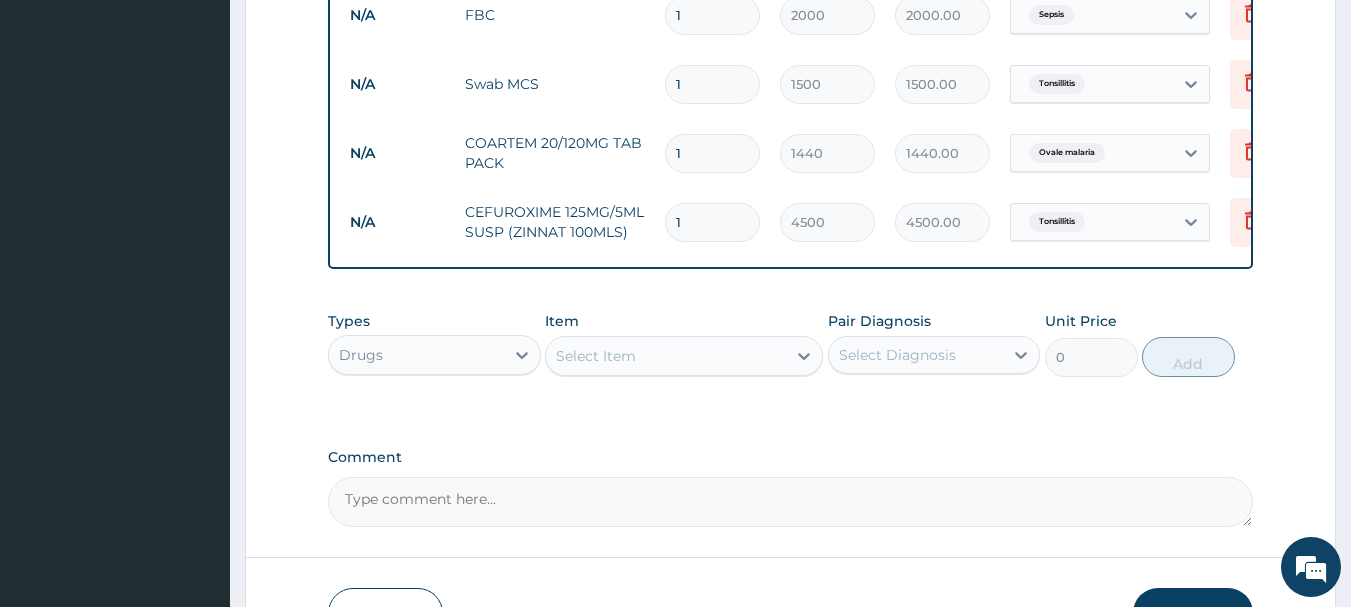click on "Select Item" at bounding box center [666, 356] 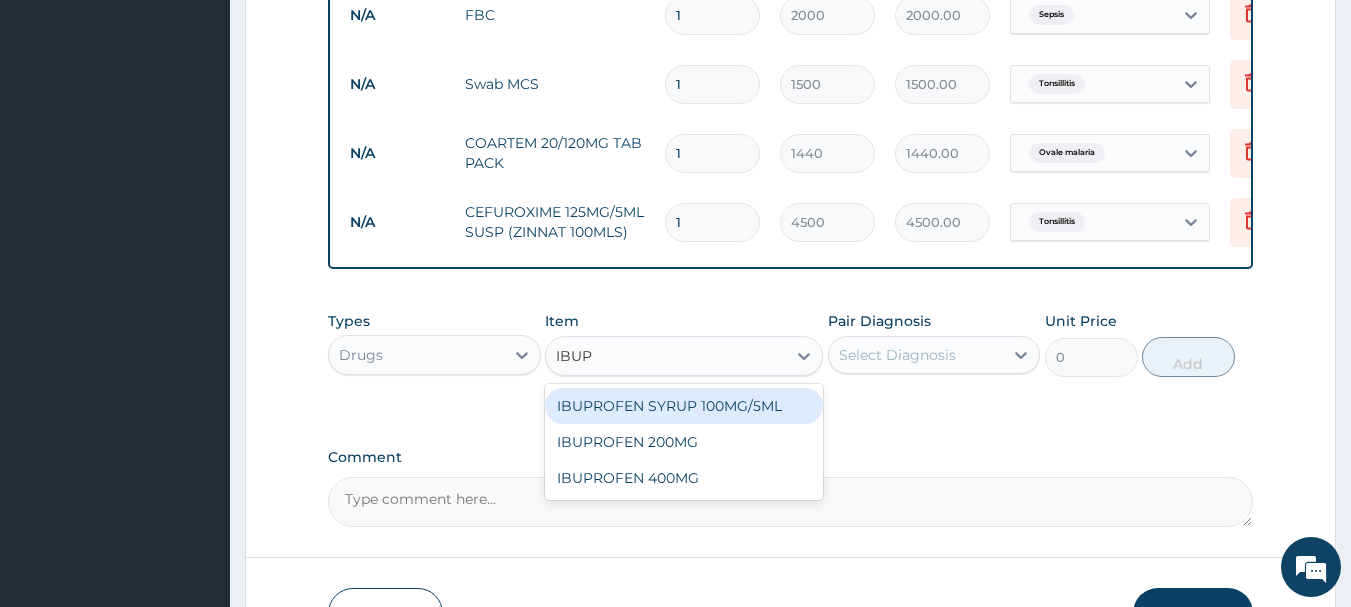 type on "IBUPR" 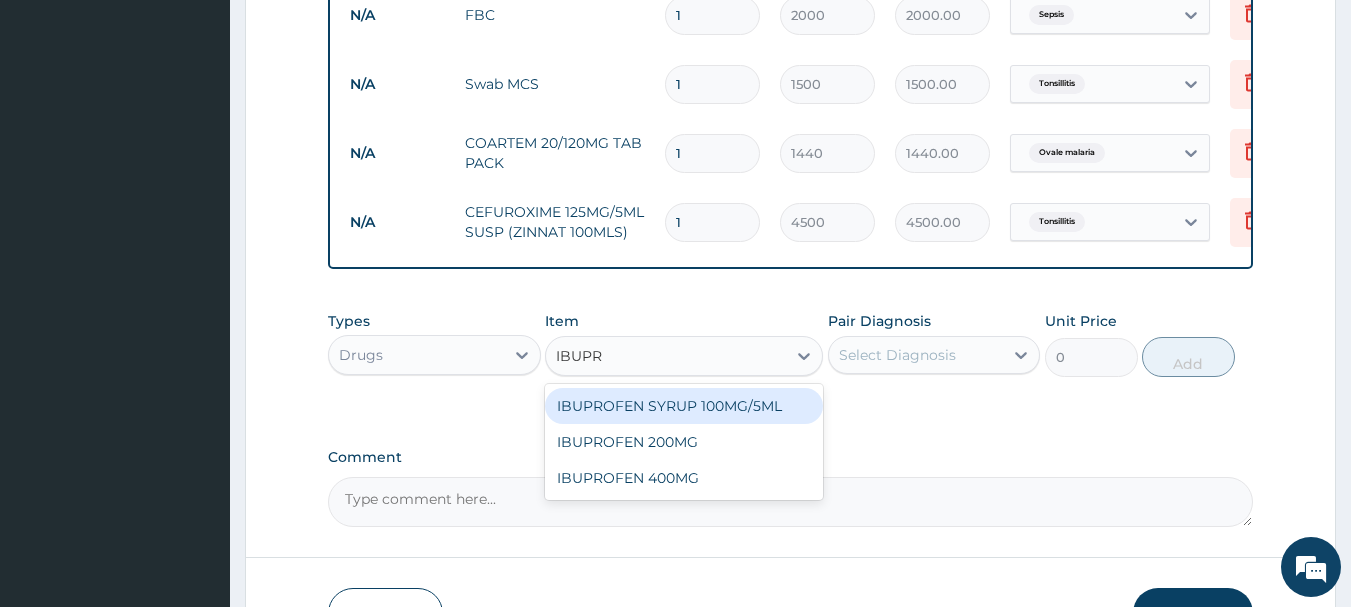 click on "IBUPROFEN SYRUP 100MG/5ML" at bounding box center [684, 406] 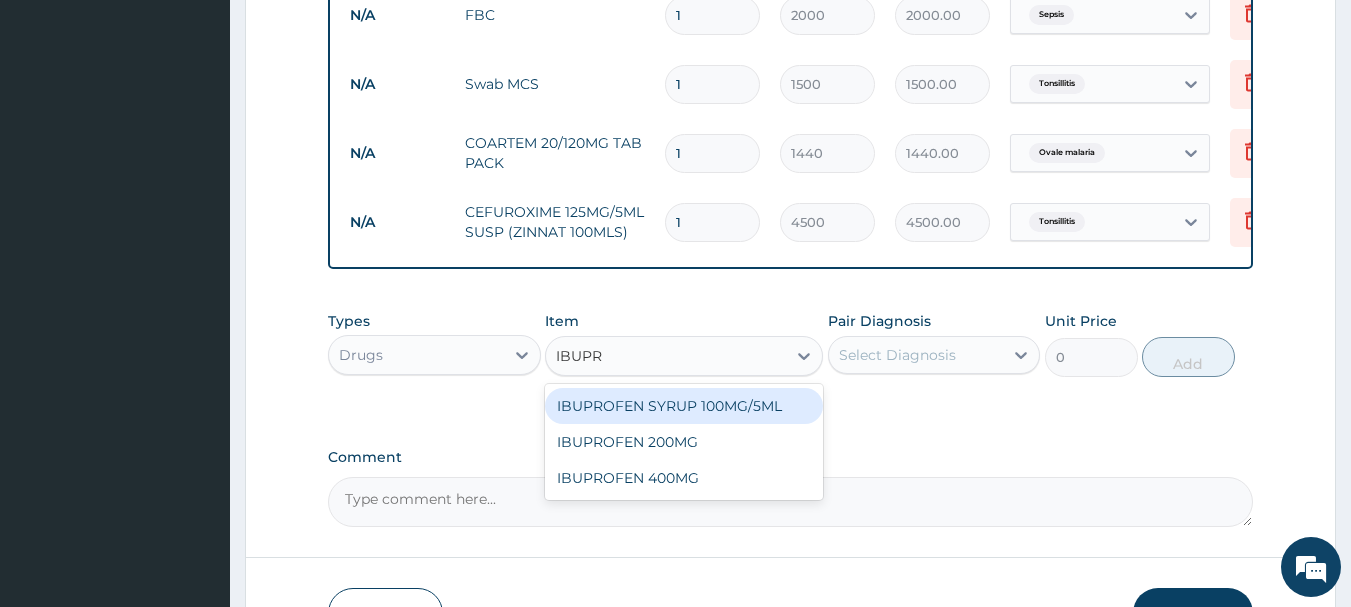 type 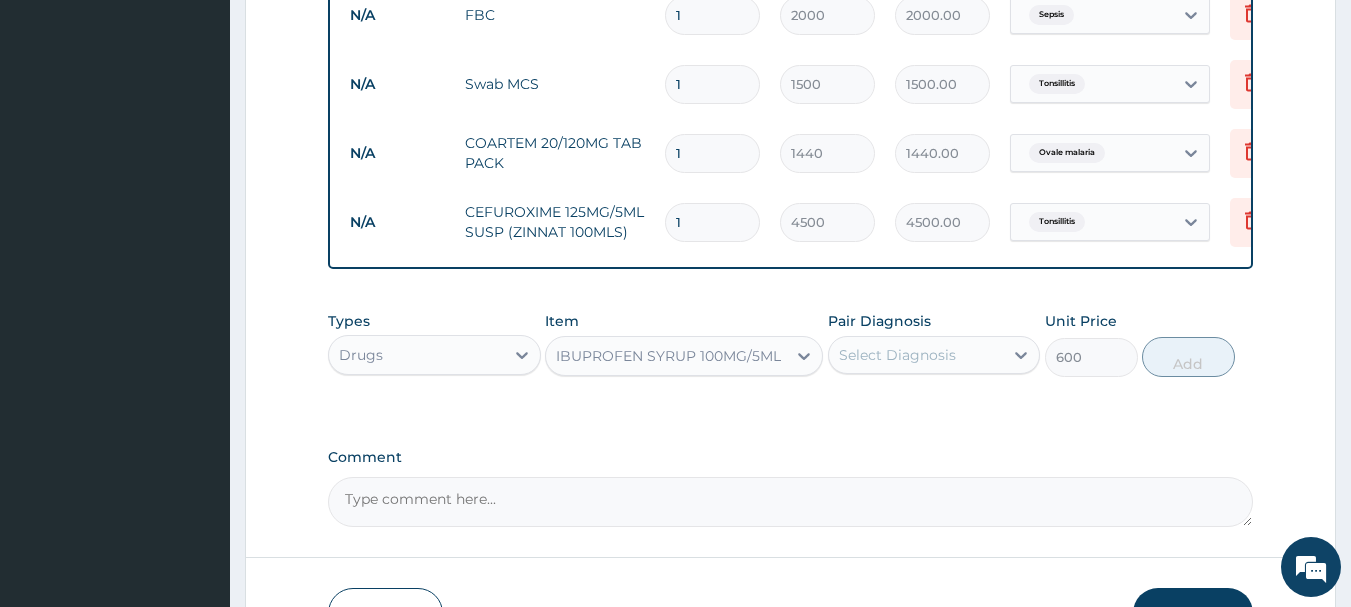 click on "Select Diagnosis" at bounding box center (897, 355) 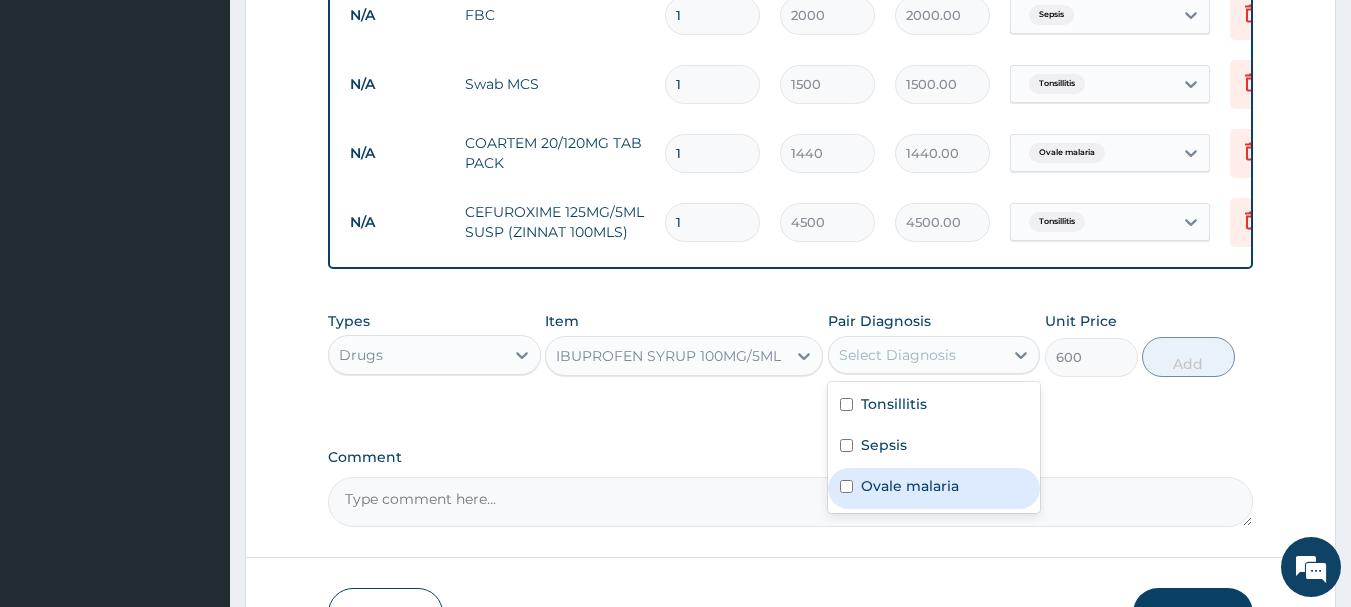 click on "Ovale malaria" at bounding box center [910, 486] 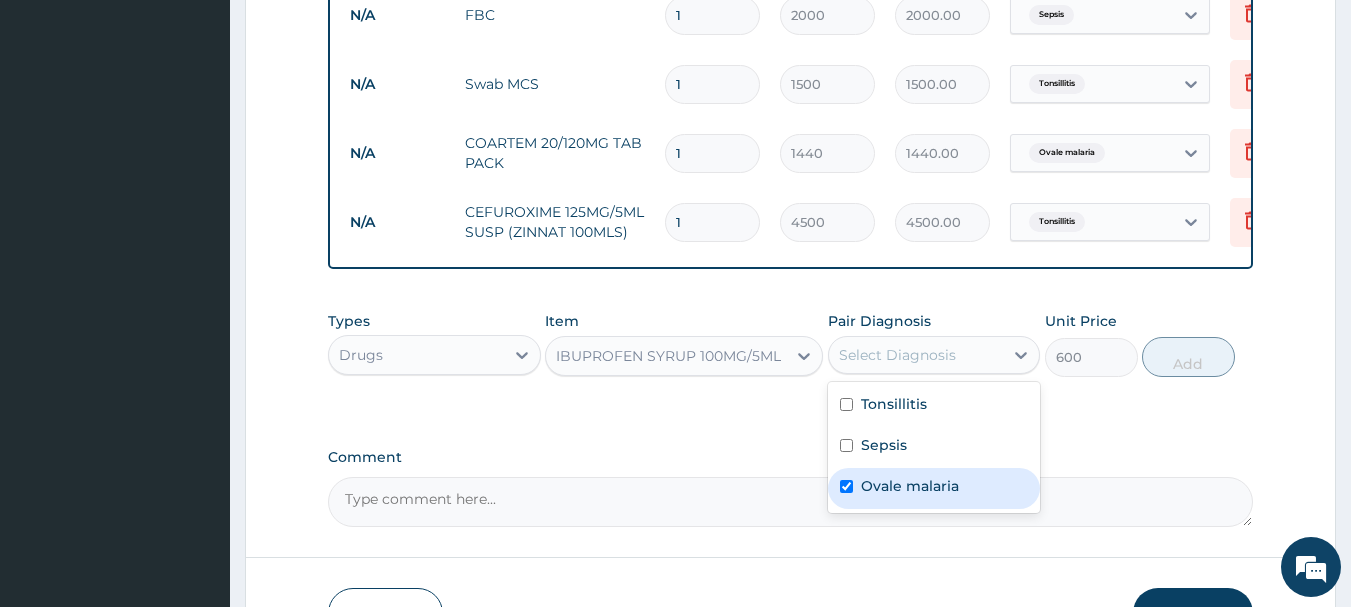 checkbox on "true" 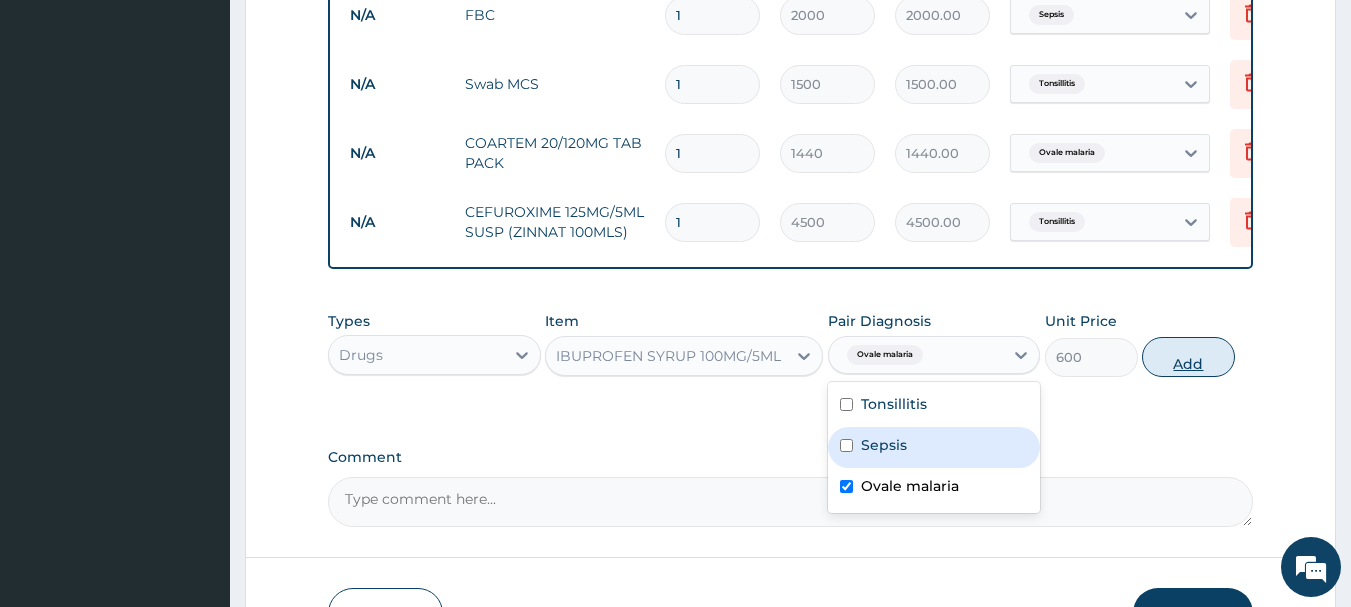 click on "Add" at bounding box center [1188, 357] 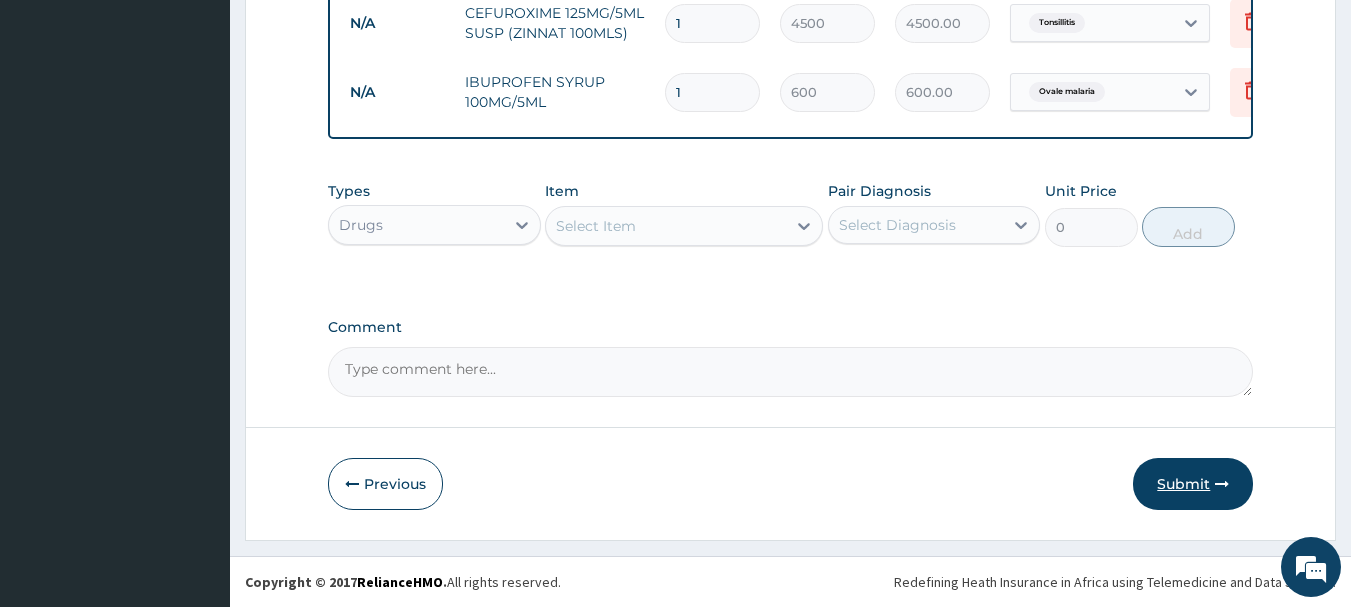click on "Submit" at bounding box center (1193, 484) 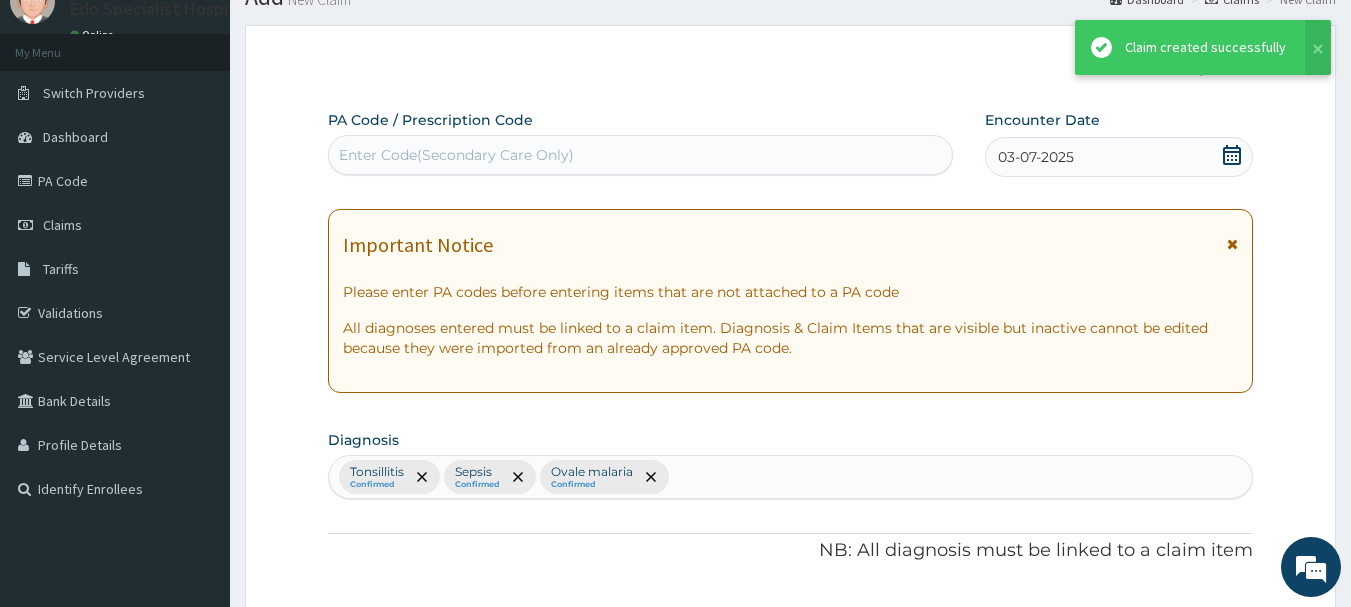 scroll, scrollTop: 1169, scrollLeft: 0, axis: vertical 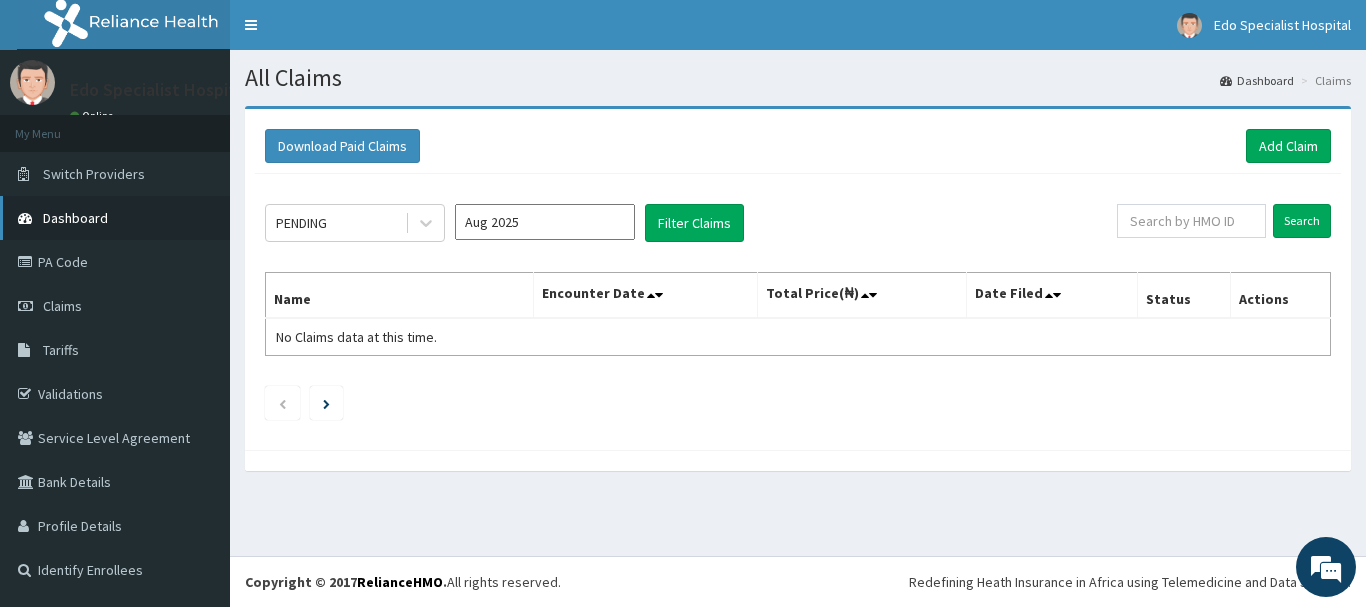 click on "Dashboard" at bounding box center [115, 218] 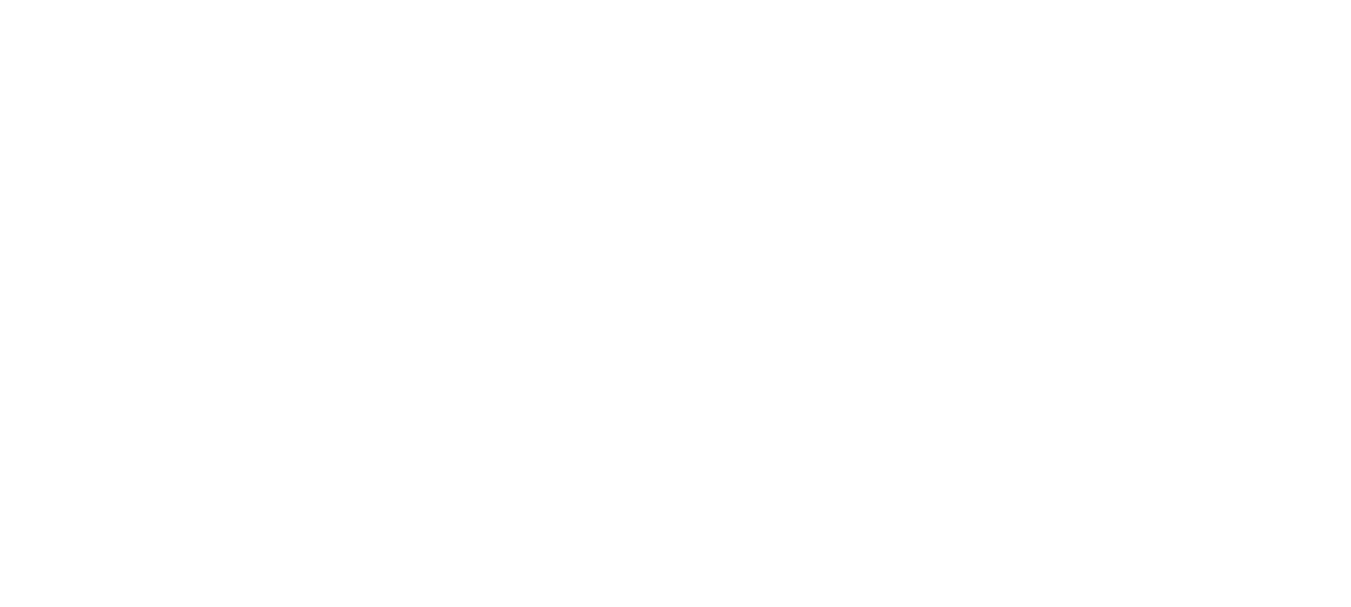 scroll, scrollTop: 0, scrollLeft: 0, axis: both 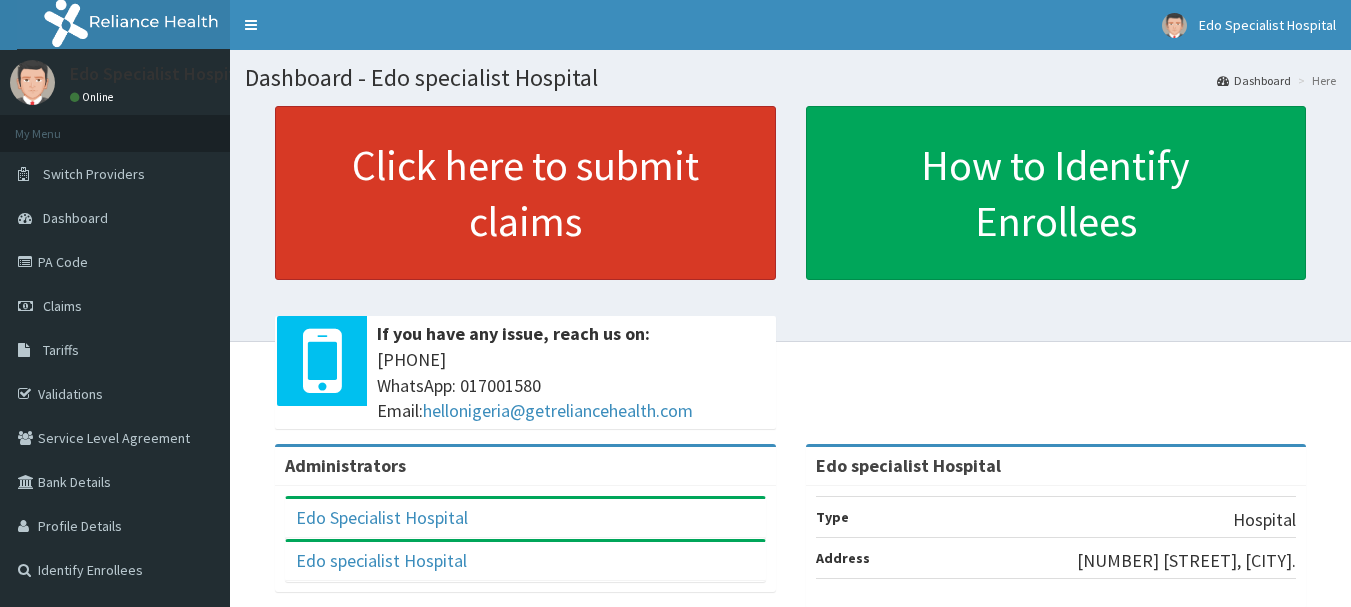 click on "Click here to submit claims" at bounding box center [525, 193] 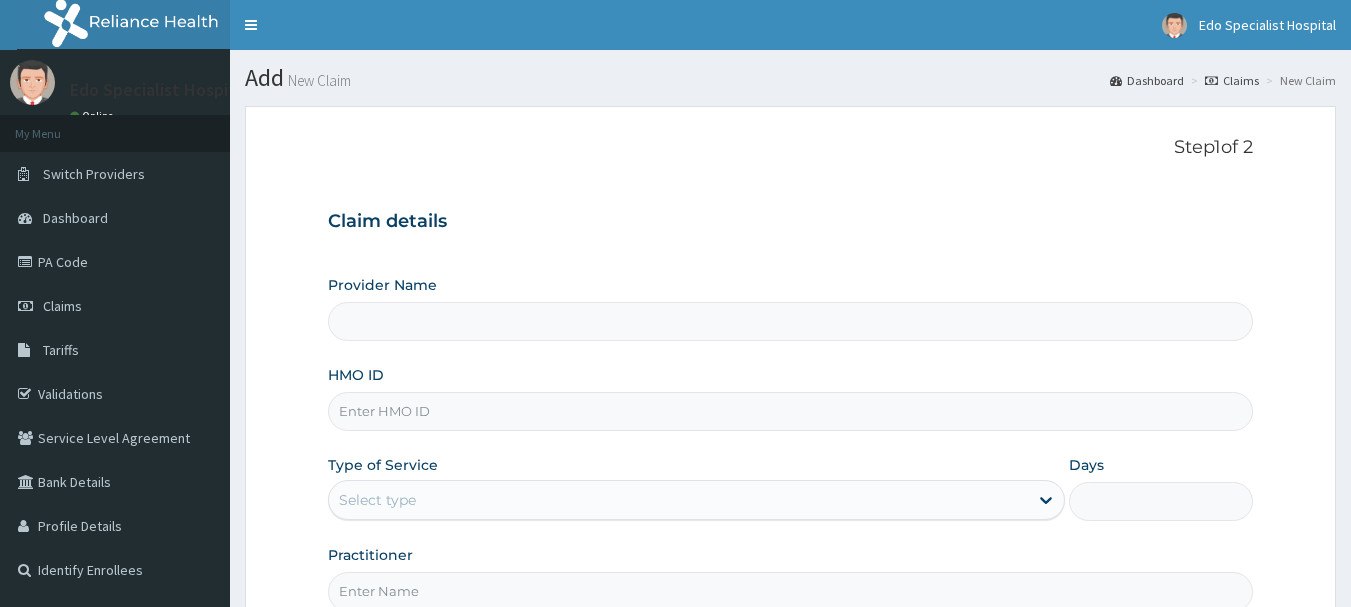 scroll, scrollTop: 0, scrollLeft: 0, axis: both 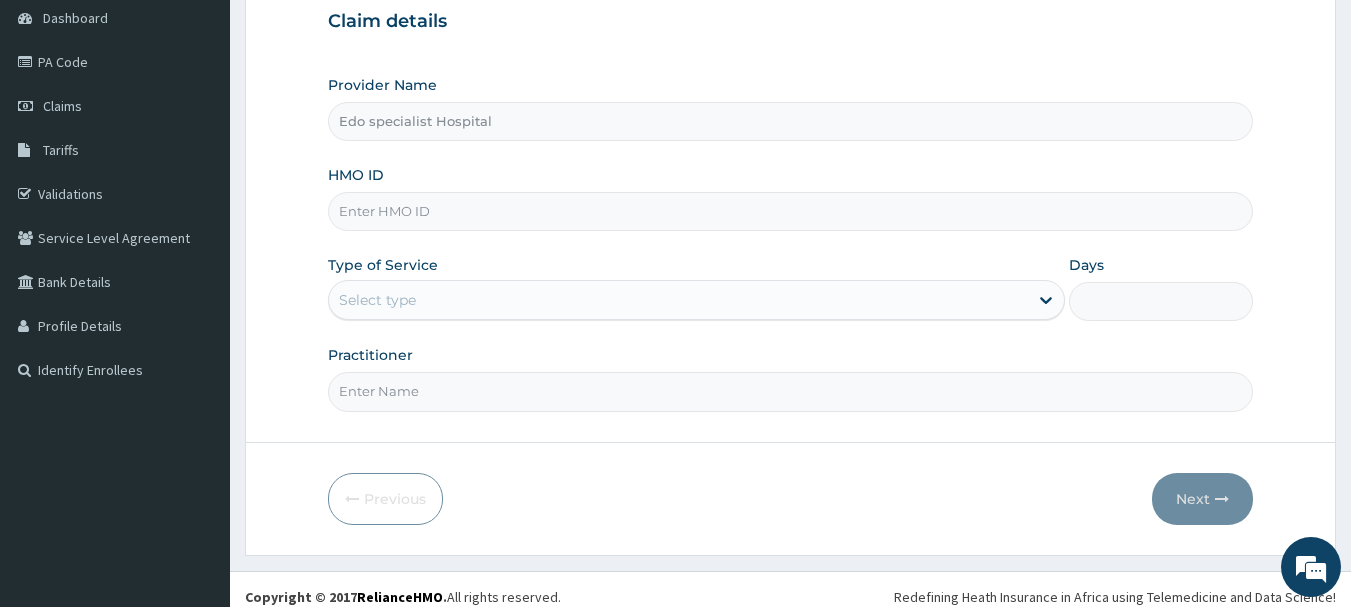 click on "HMO ID" at bounding box center (791, 211) 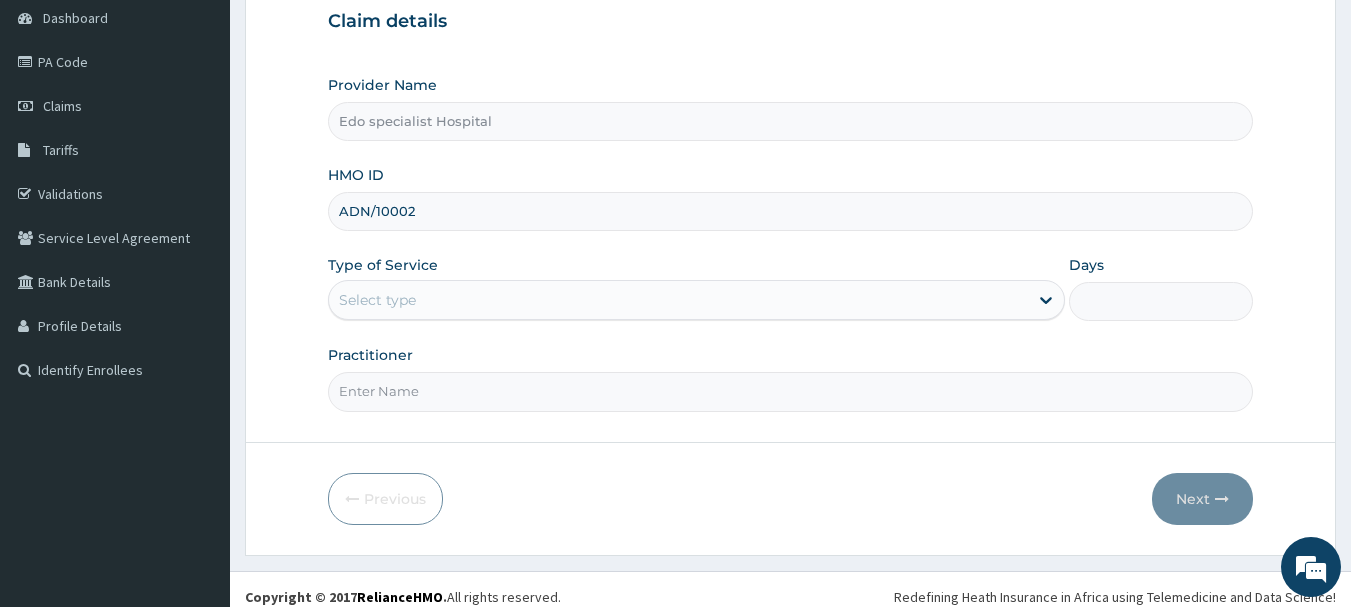 scroll, scrollTop: 0, scrollLeft: 0, axis: both 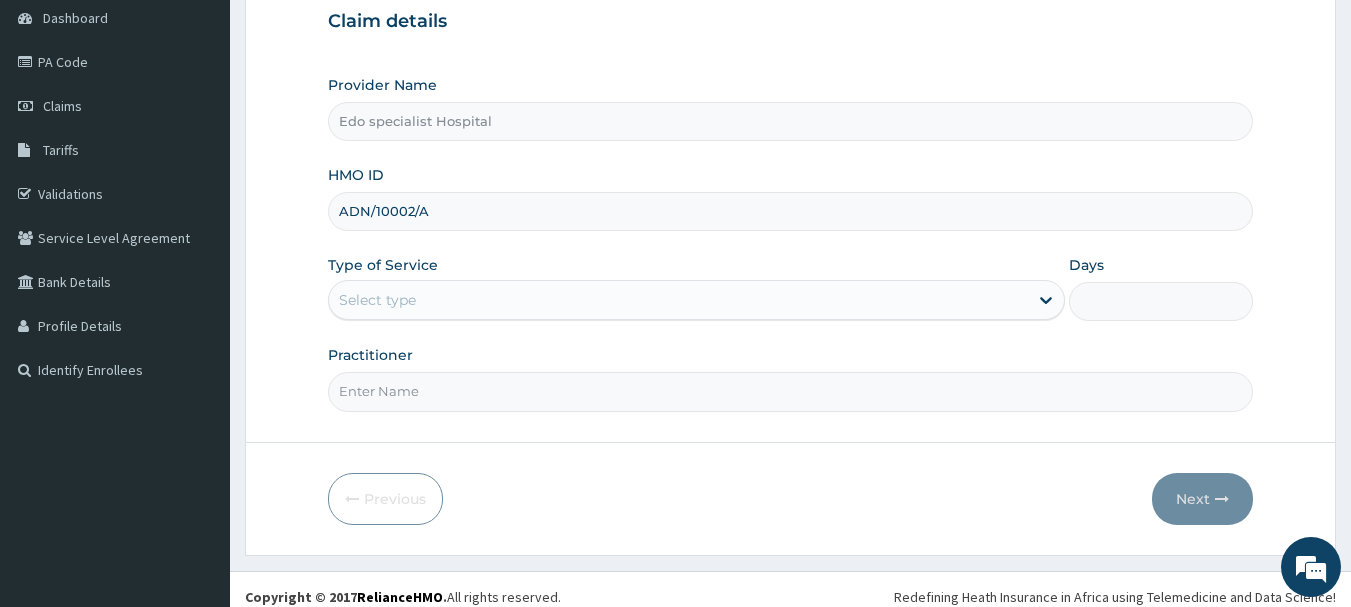 type on "ADN/10002/A" 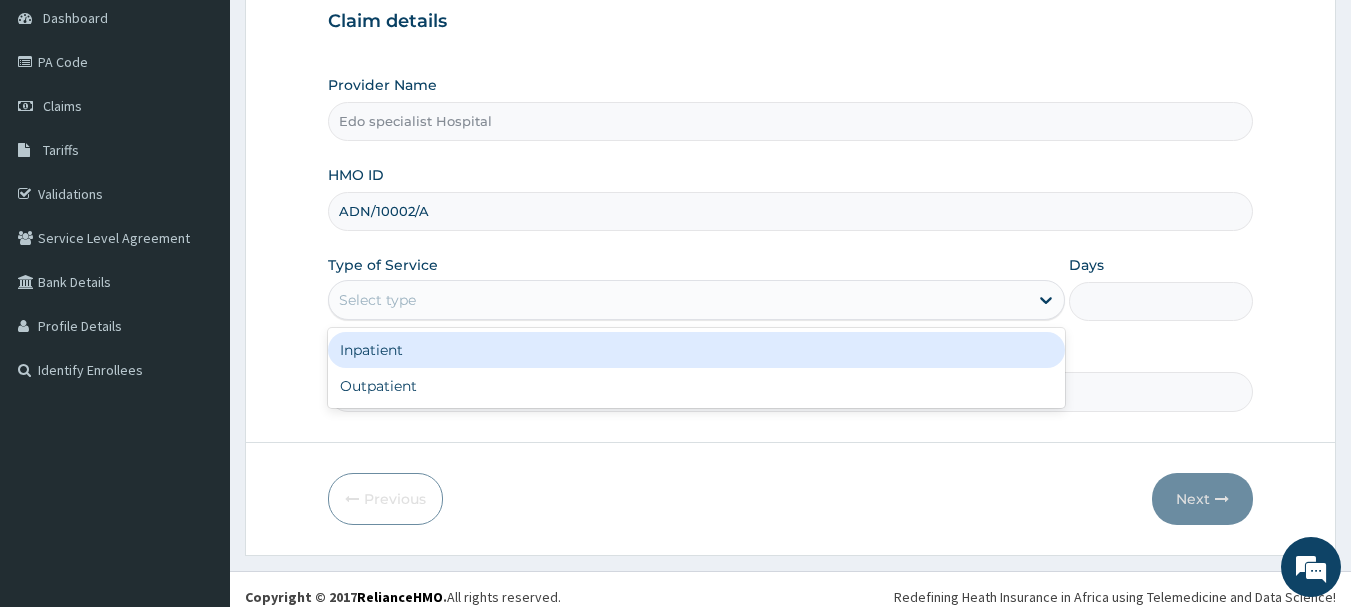 click on "Select type" at bounding box center [696, 300] 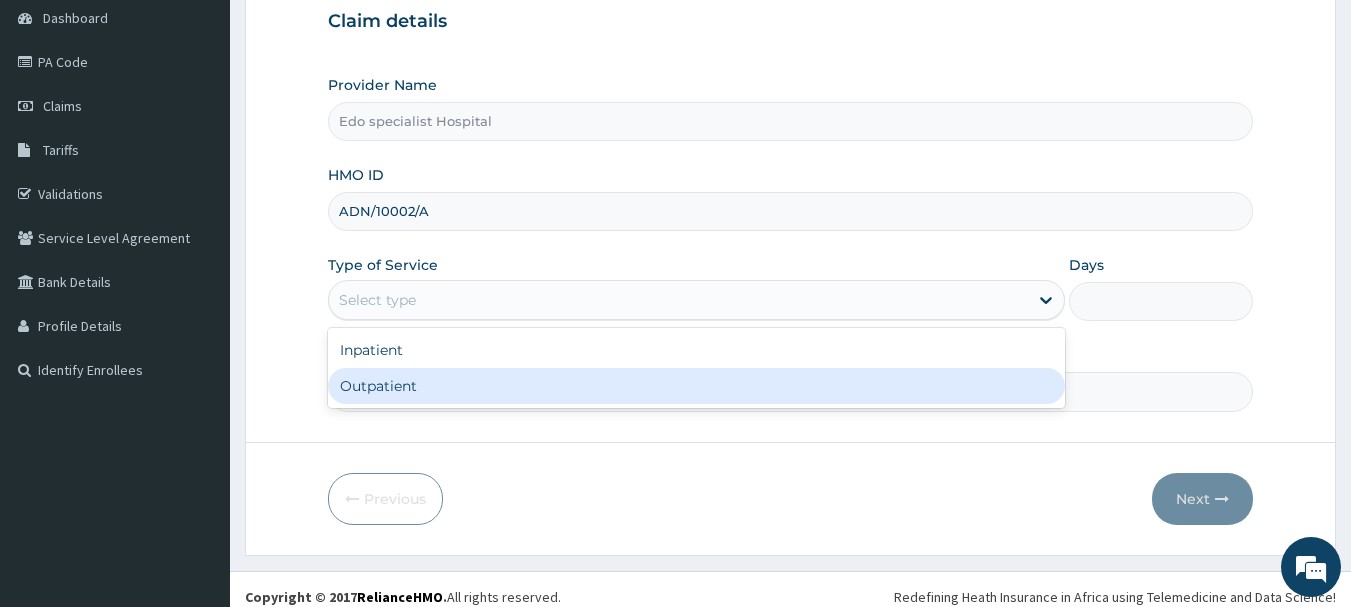 click on "Outpatient" at bounding box center (696, 386) 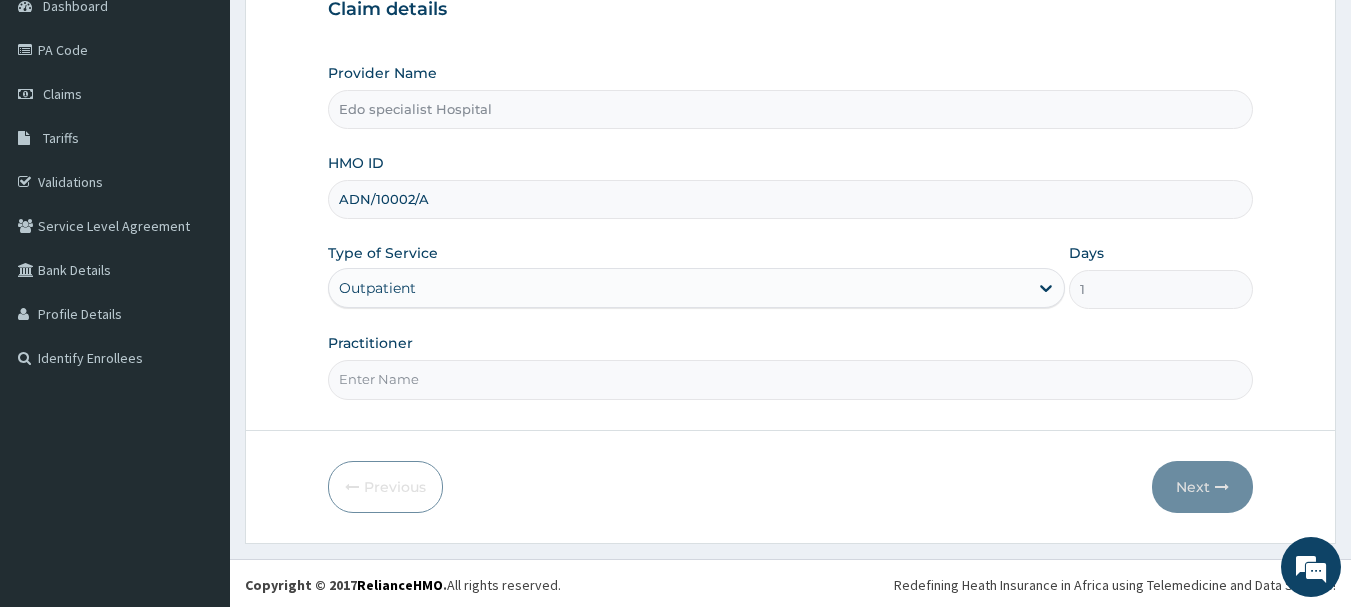 scroll, scrollTop: 215, scrollLeft: 0, axis: vertical 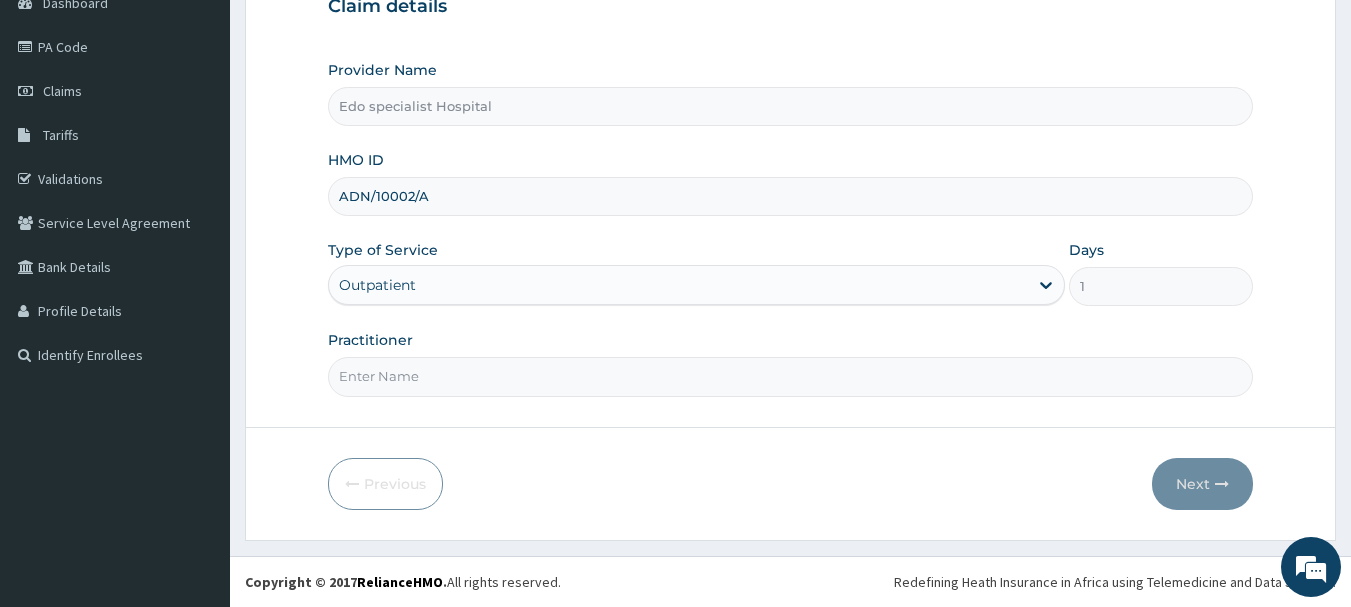 click on "Practitioner" at bounding box center [791, 376] 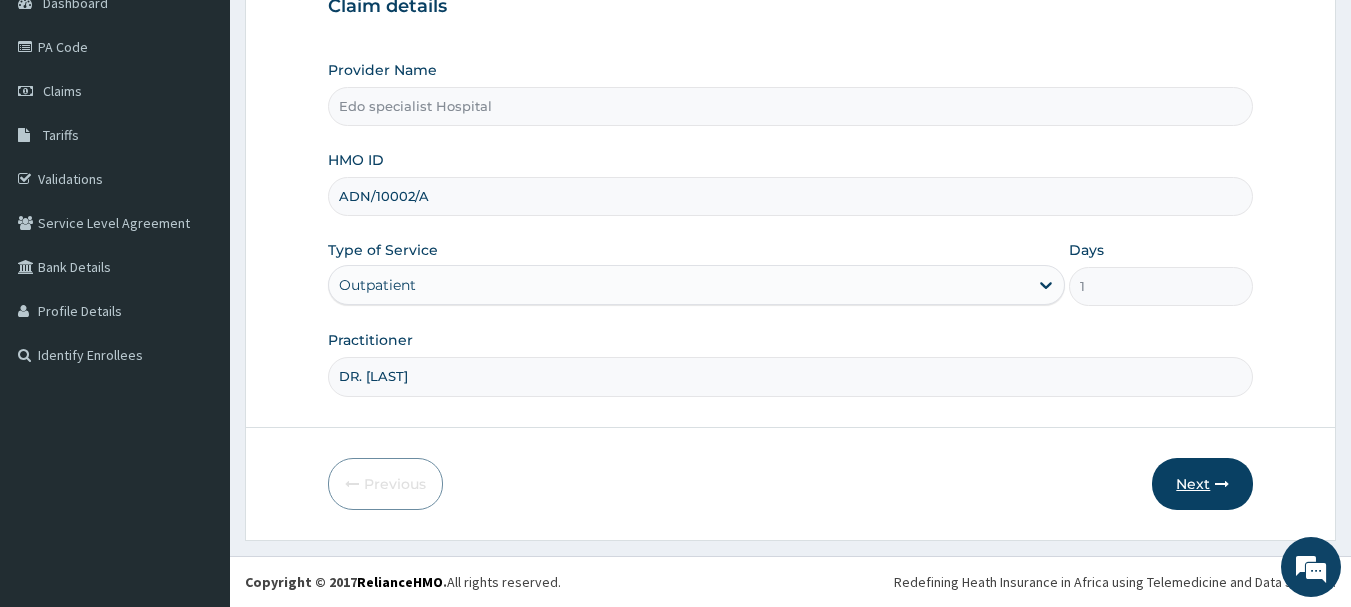 type on "DR. [LAST]" 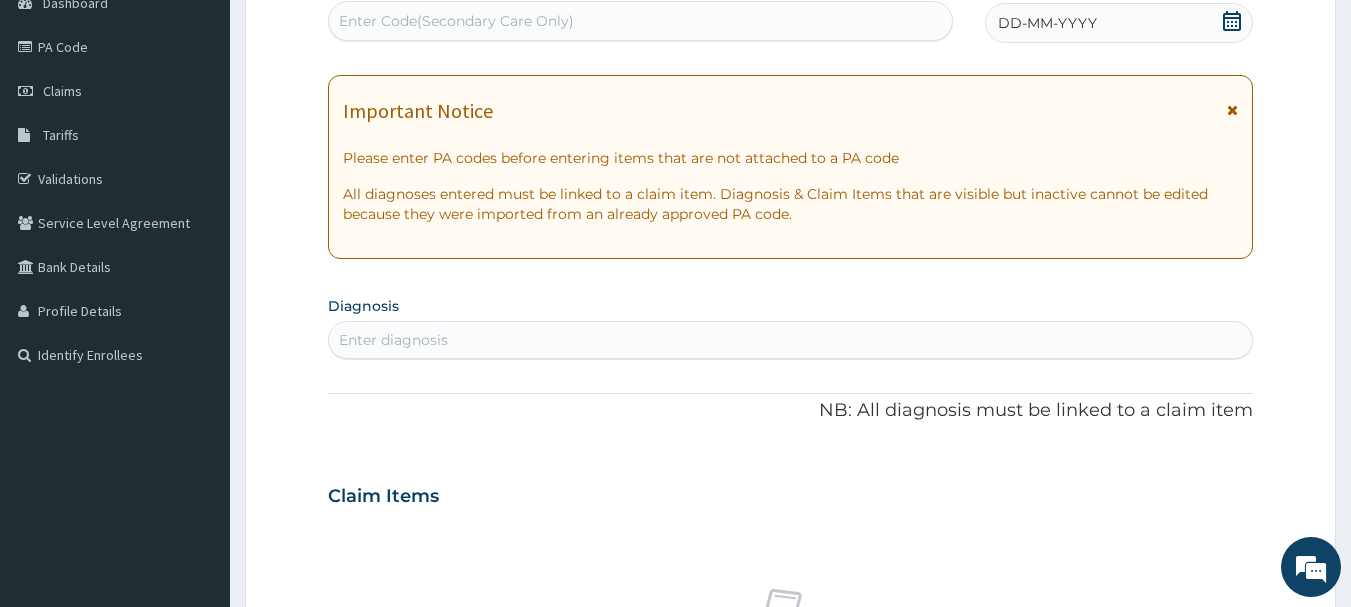 scroll, scrollTop: 0, scrollLeft: 0, axis: both 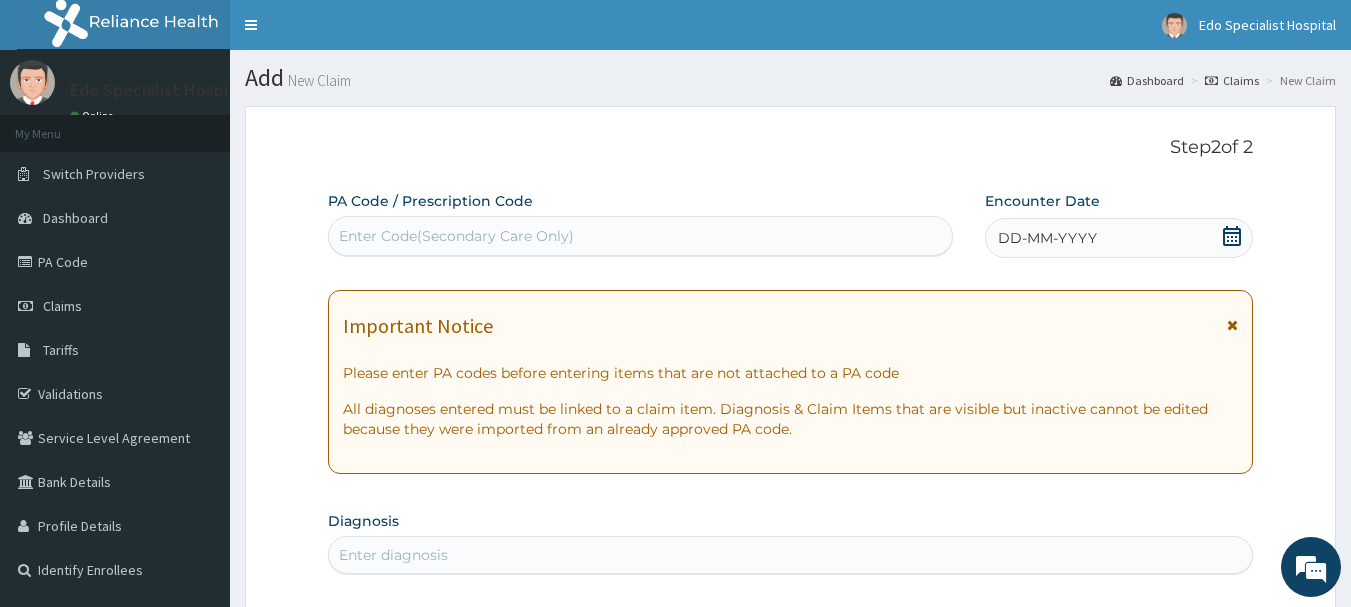click 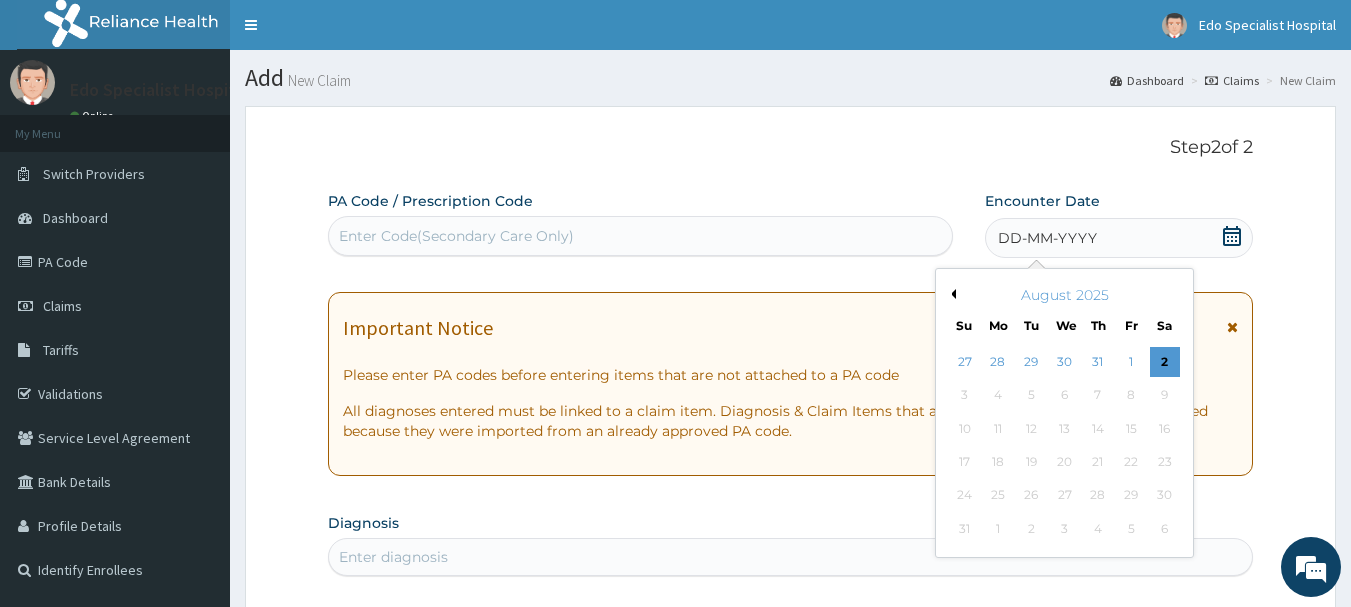click on "Previous Month" at bounding box center (951, 294) 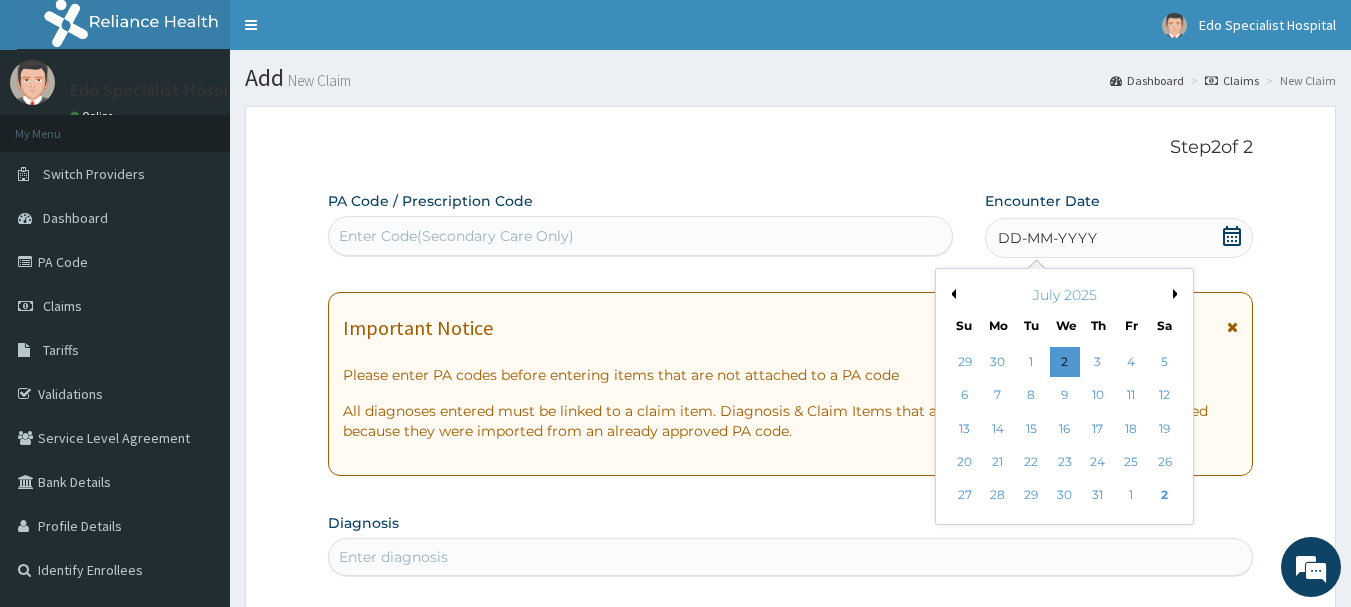 drag, startPoint x: 1030, startPoint y: 370, endPoint x: 1039, endPoint y: 360, distance: 13.453624 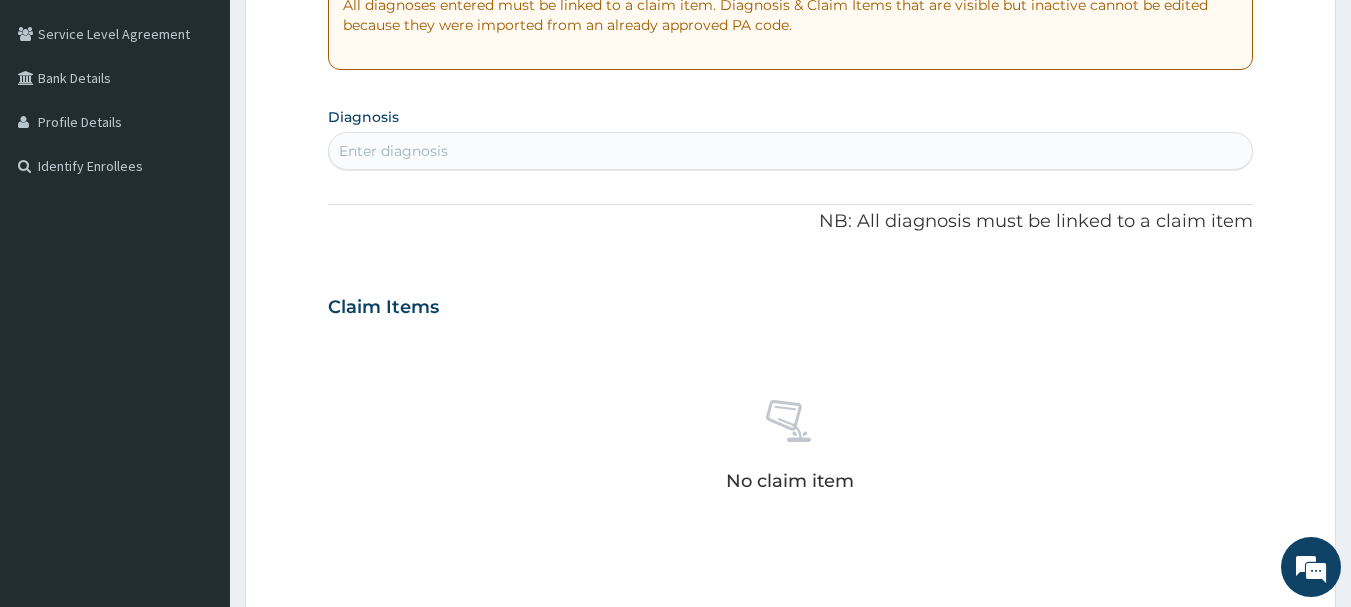 scroll, scrollTop: 500, scrollLeft: 0, axis: vertical 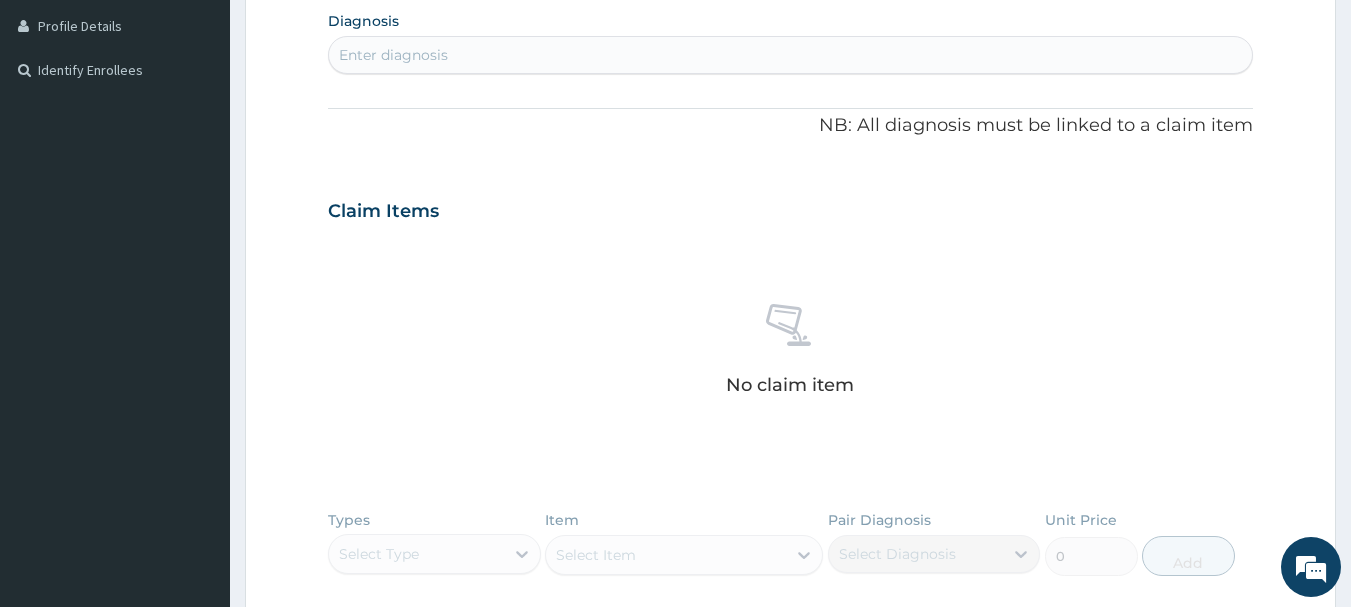 click on "Enter diagnosis" at bounding box center [393, 55] 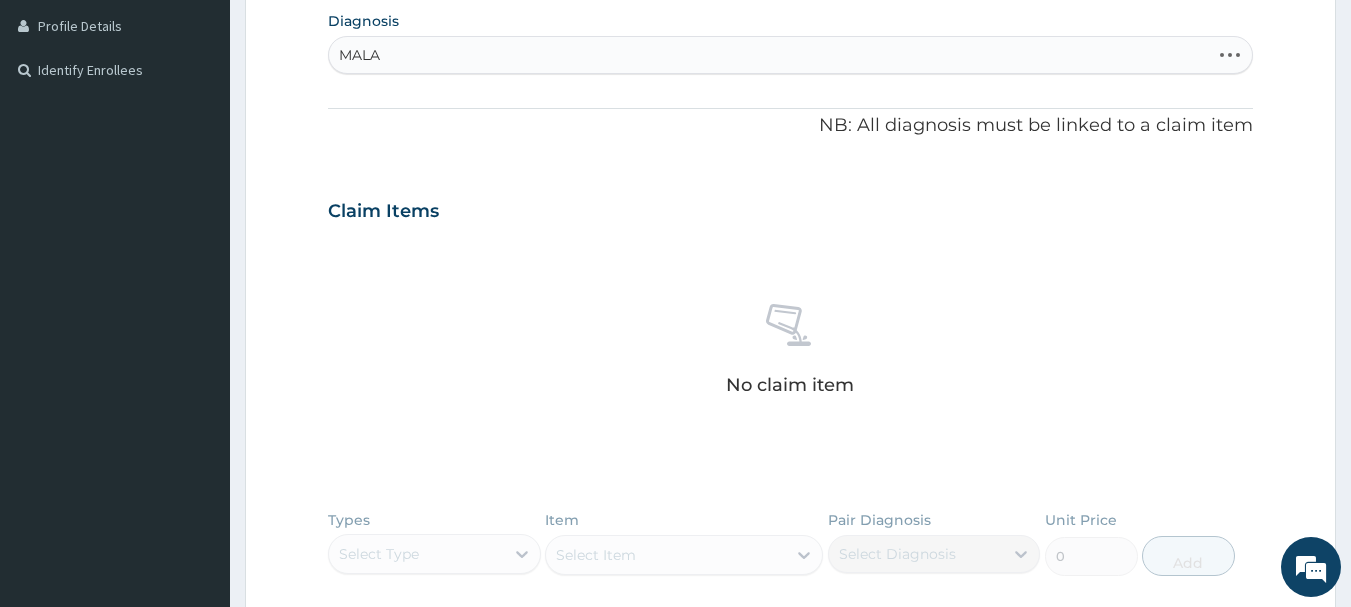 type on "MALAR" 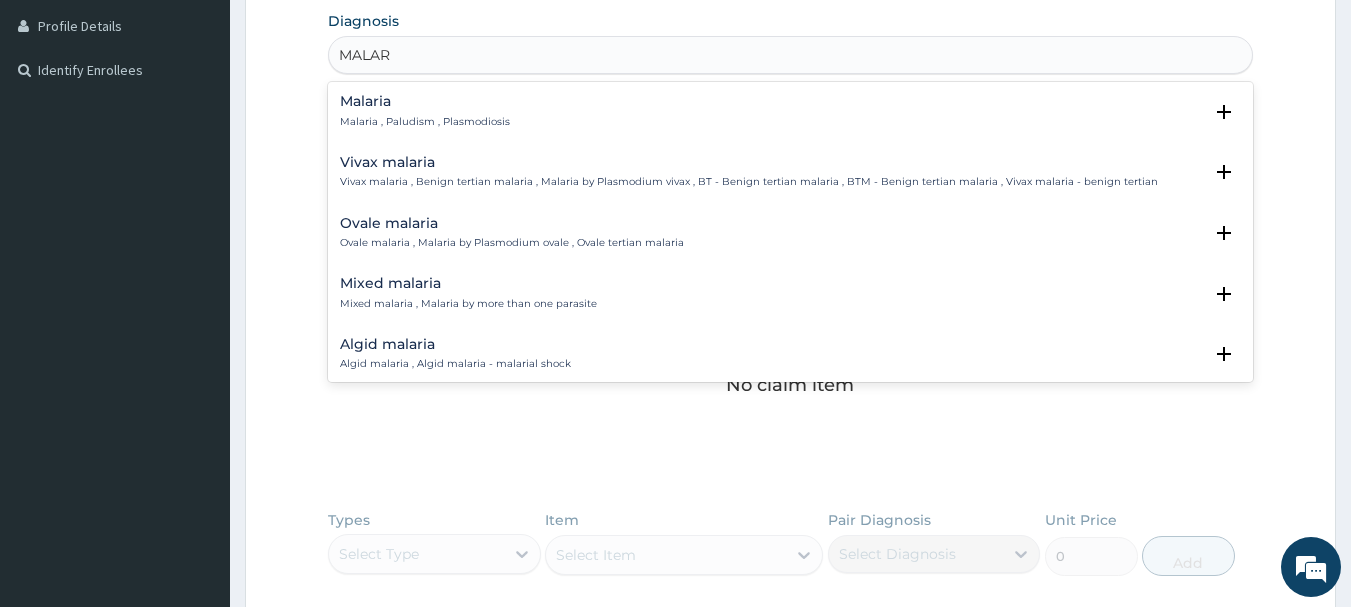 click on "Ovale malaria Ovale malaria , Malaria by Plasmodium ovale , Ovale tertian malaria" at bounding box center [512, 233] 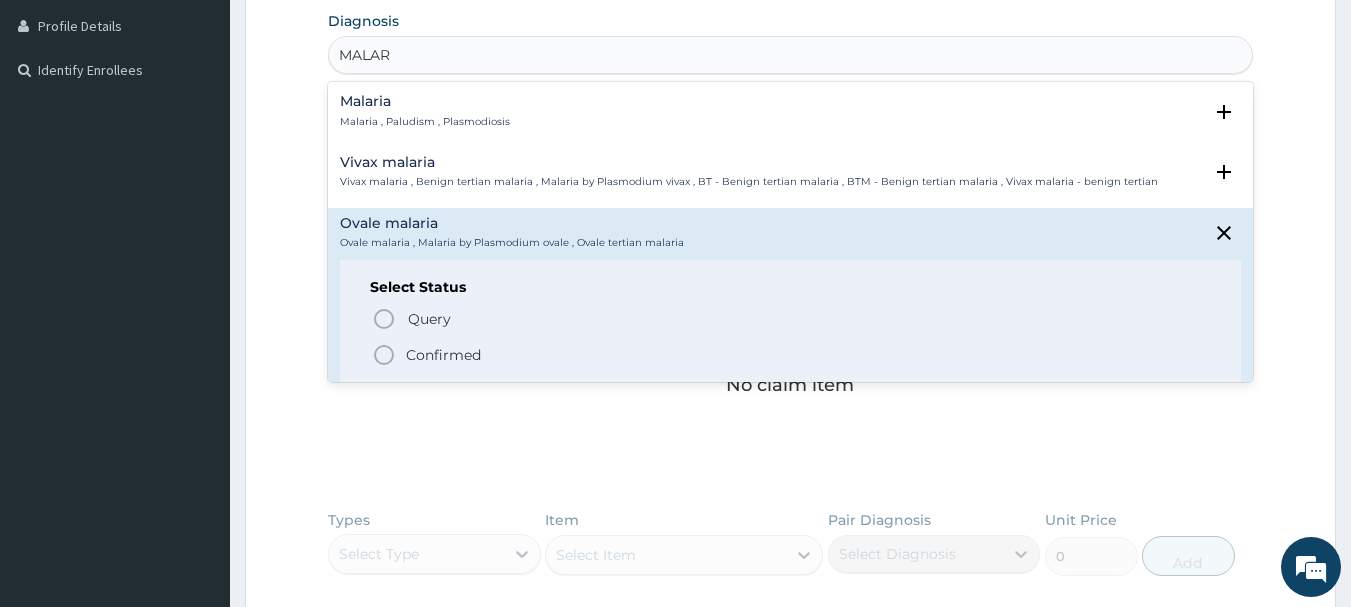 click 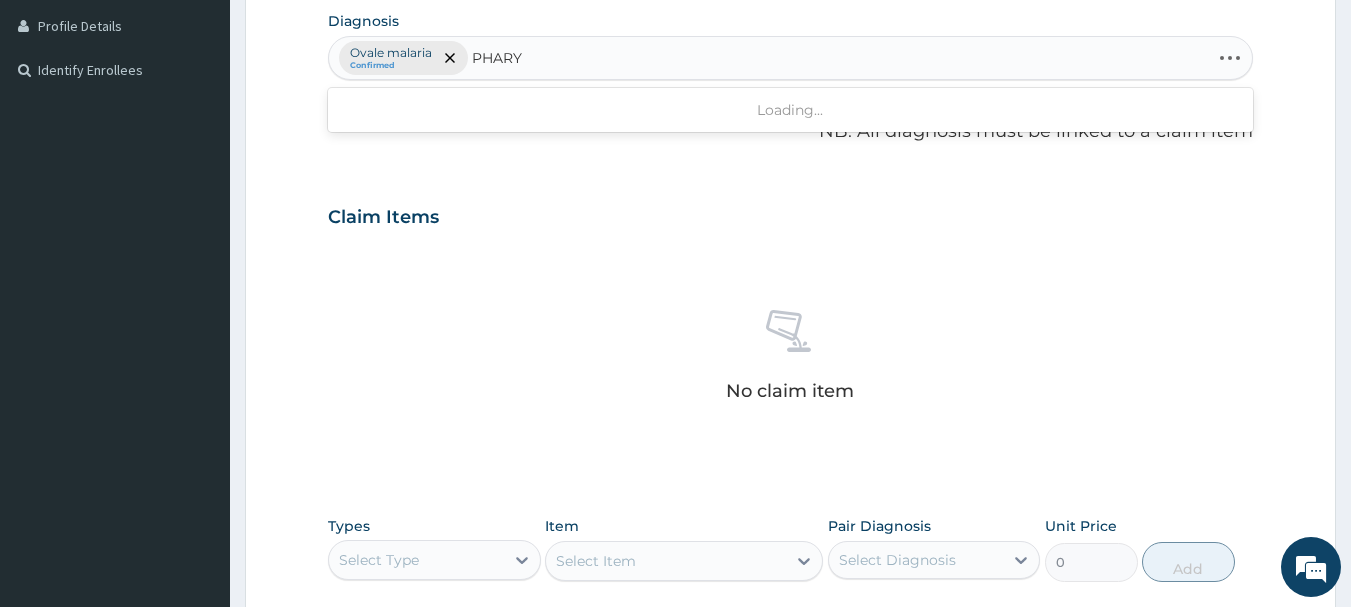 type on "PHARYN" 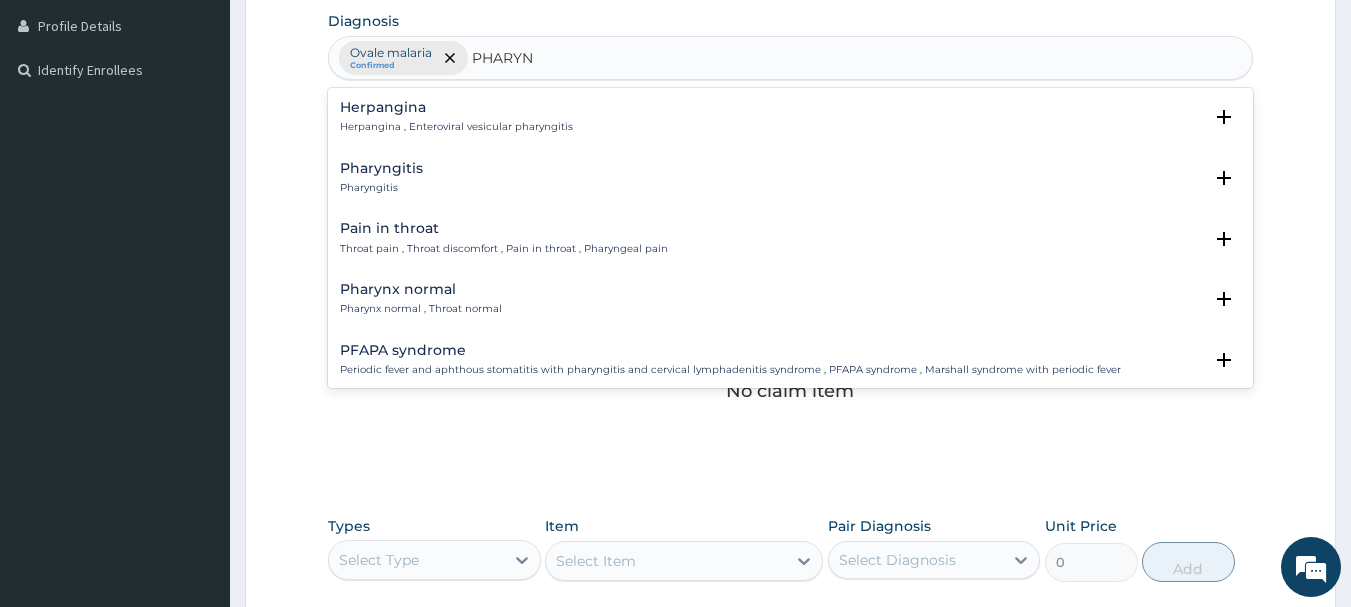 click on "Pharyngitis" at bounding box center (381, 188) 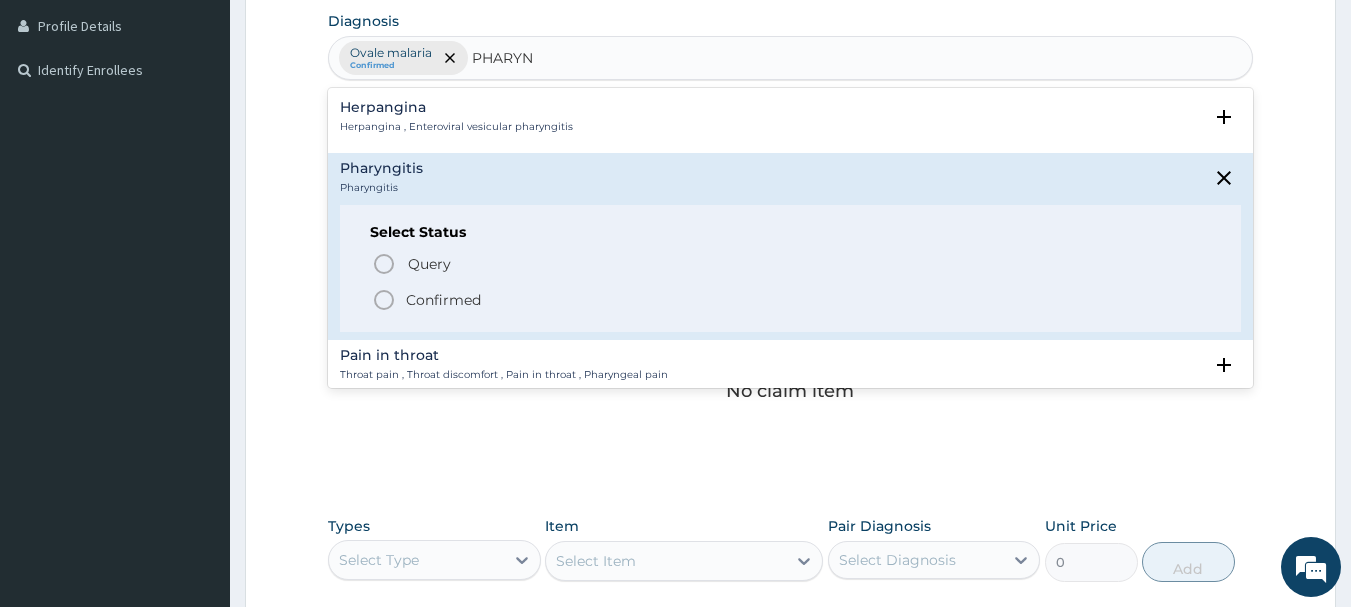 click 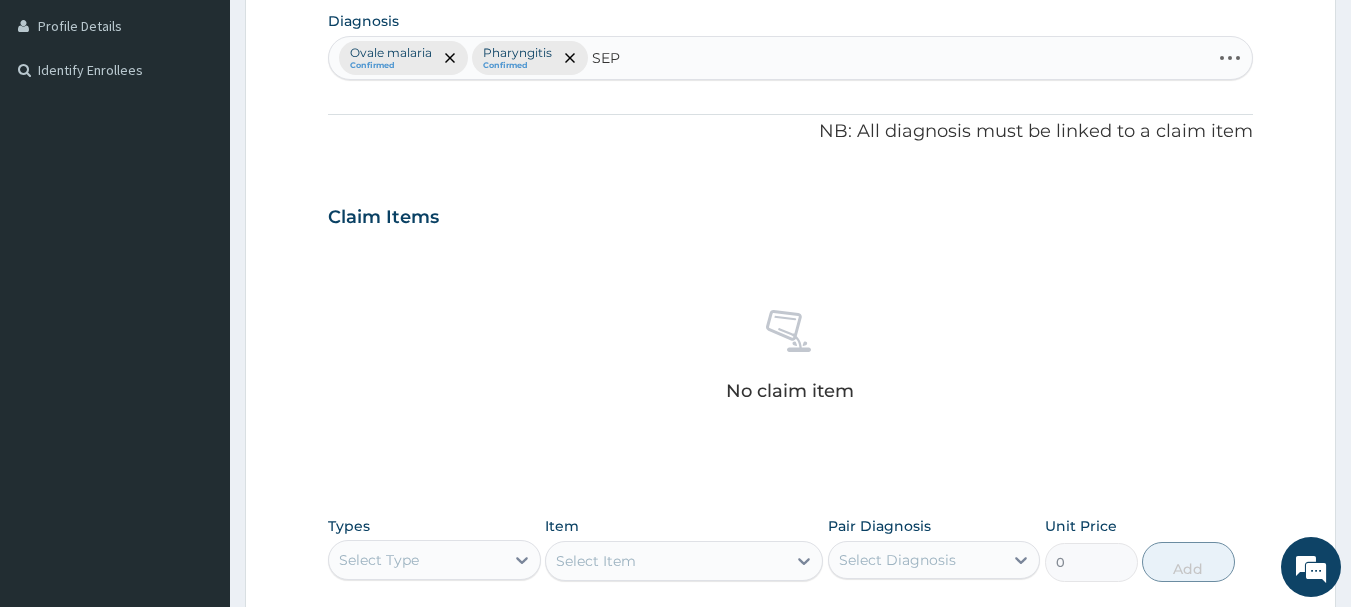 type on "SEPS" 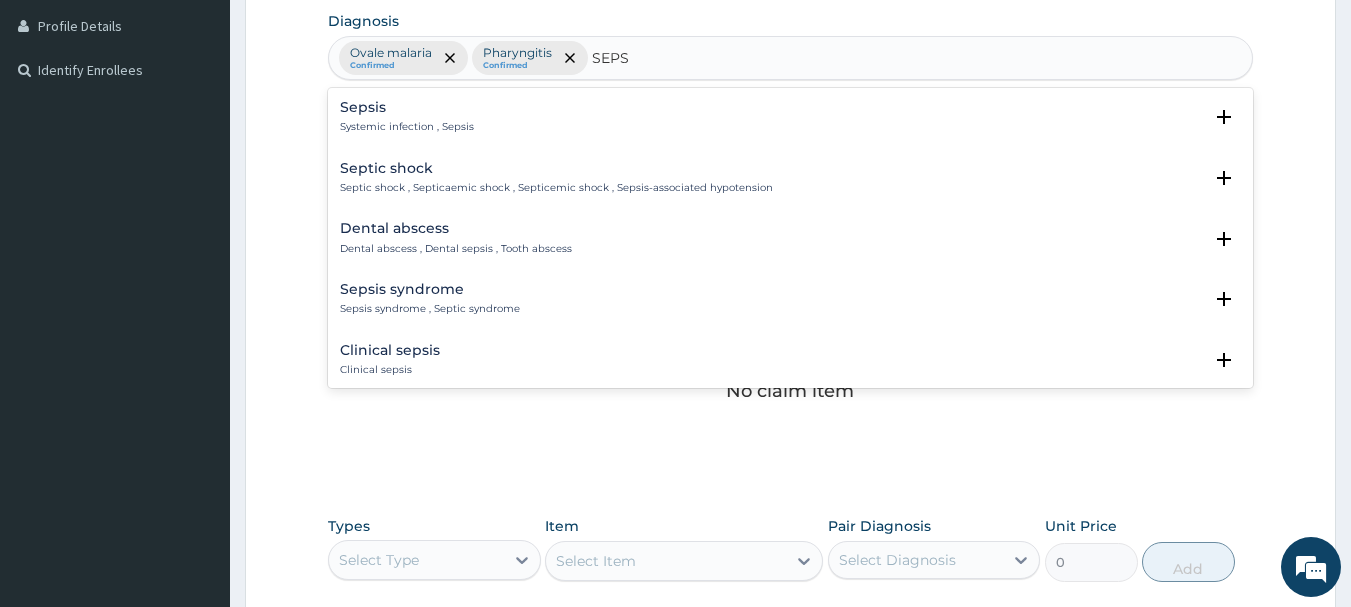 click on "Sepsis" at bounding box center [407, 107] 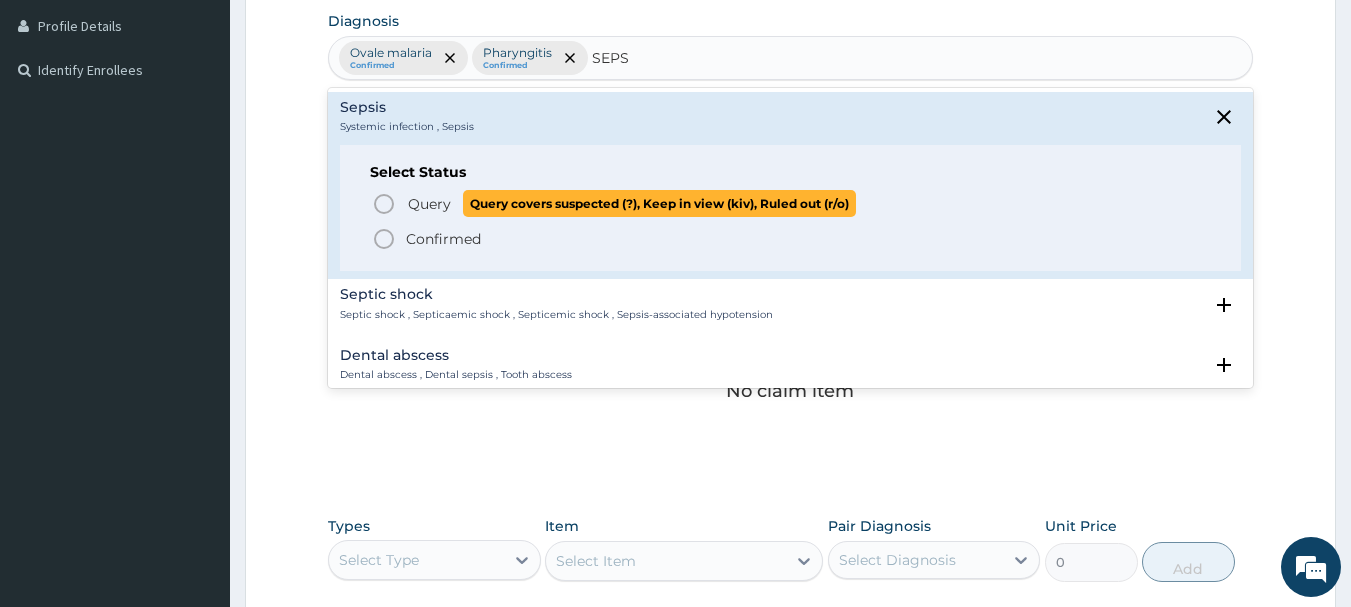 click 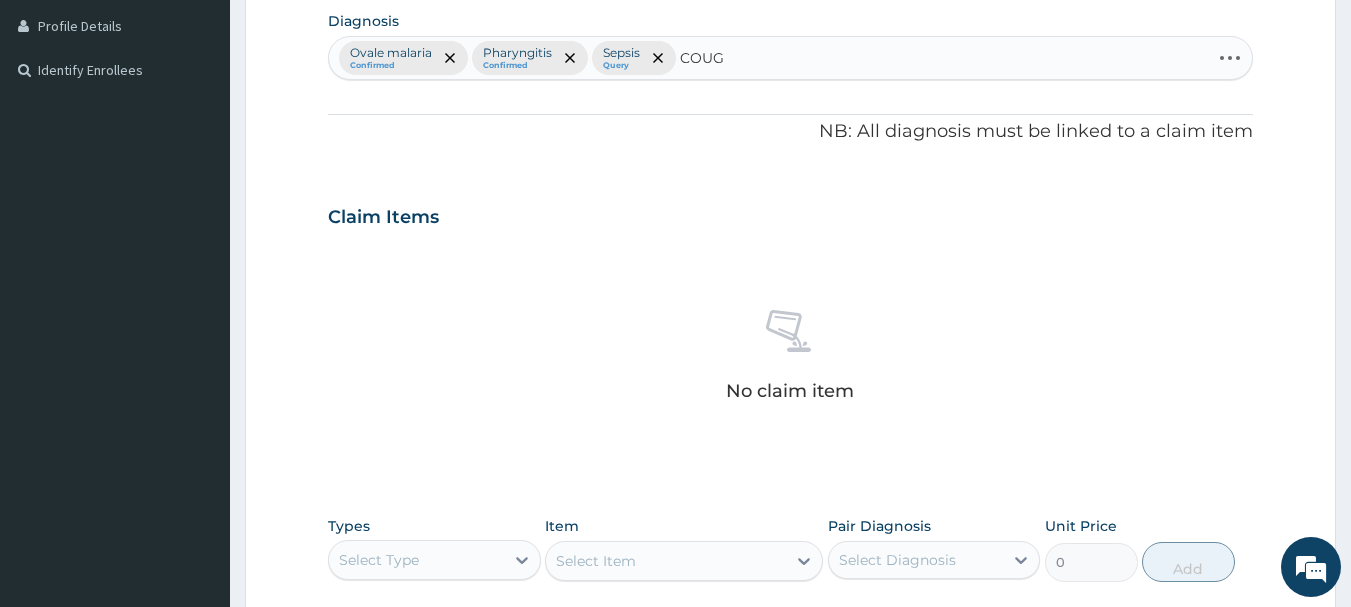 type on "COUGH" 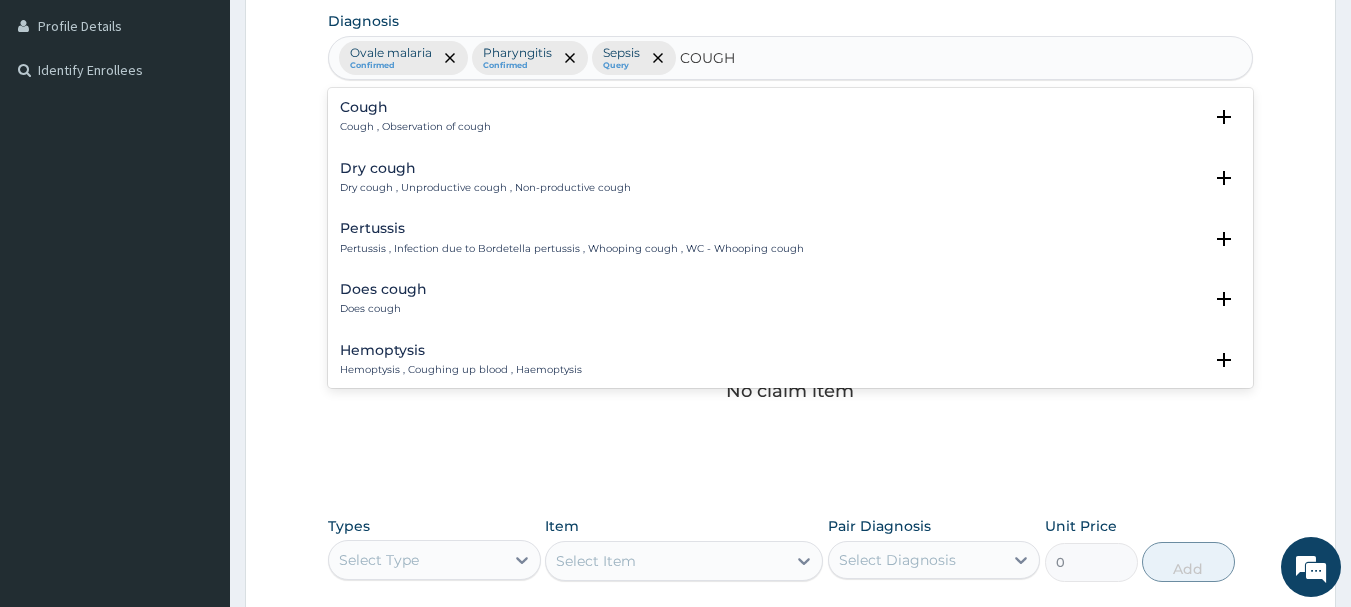 click on "Cough Cough , Observation of cough Select Status Query Query covers suspected (?), Keep in view (kiv), Ruled out (r/o) Confirmed" at bounding box center (791, 122) 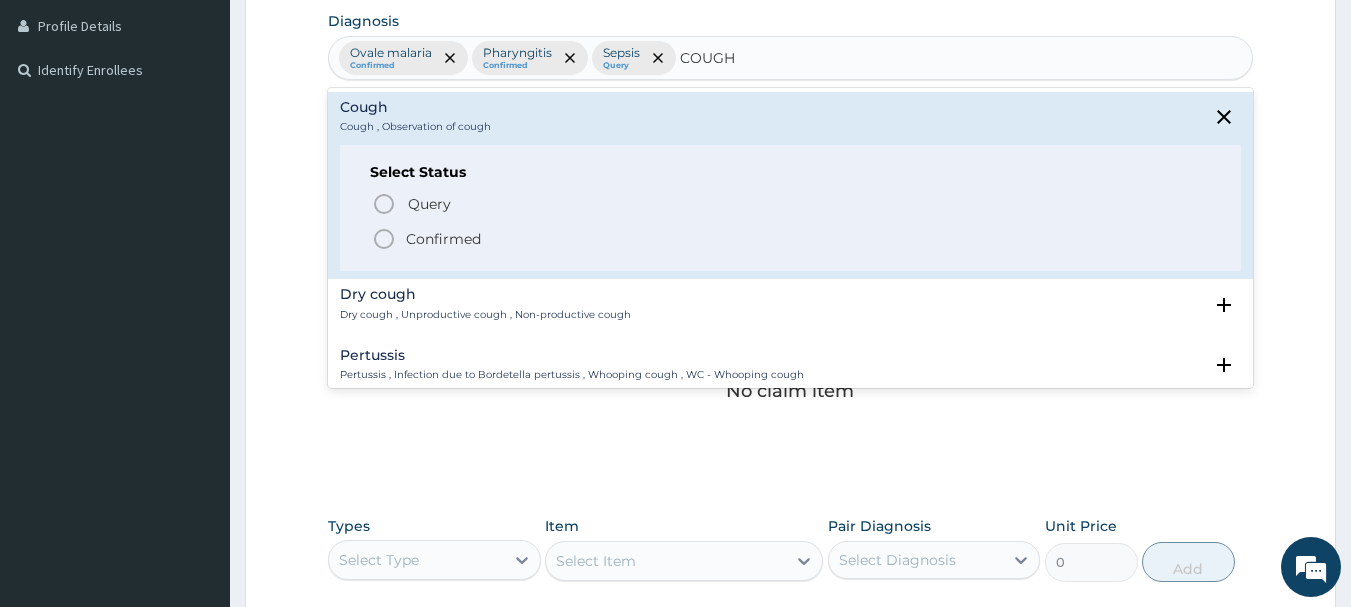 click 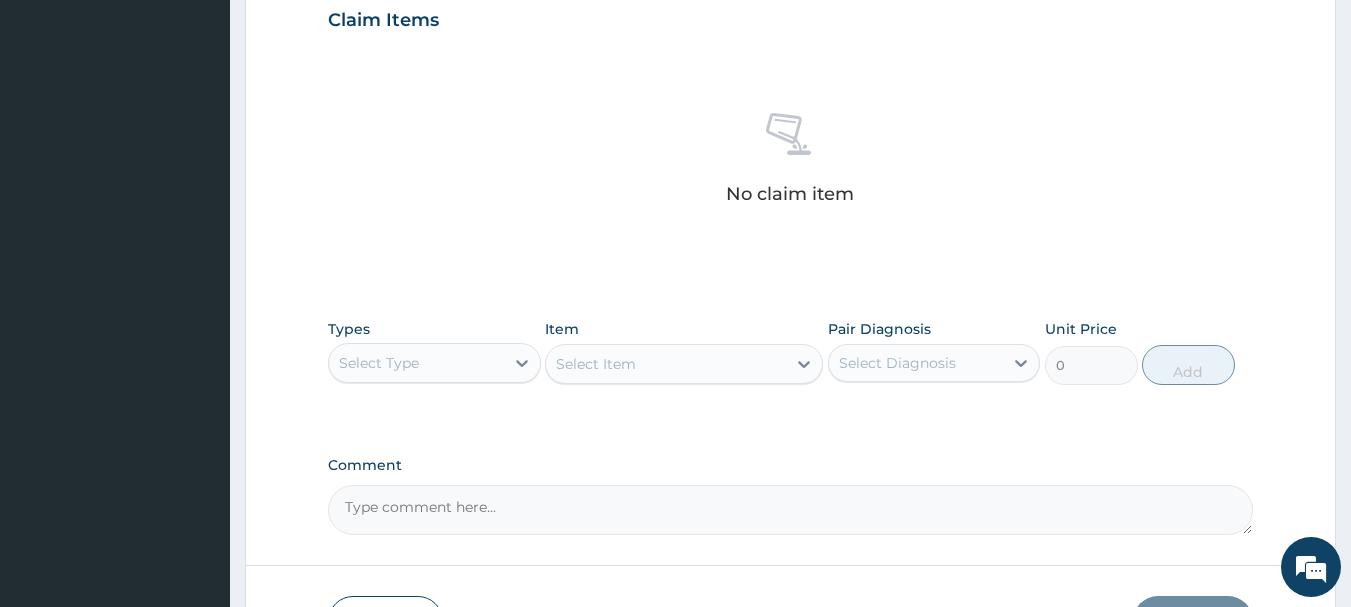 scroll, scrollTop: 800, scrollLeft: 0, axis: vertical 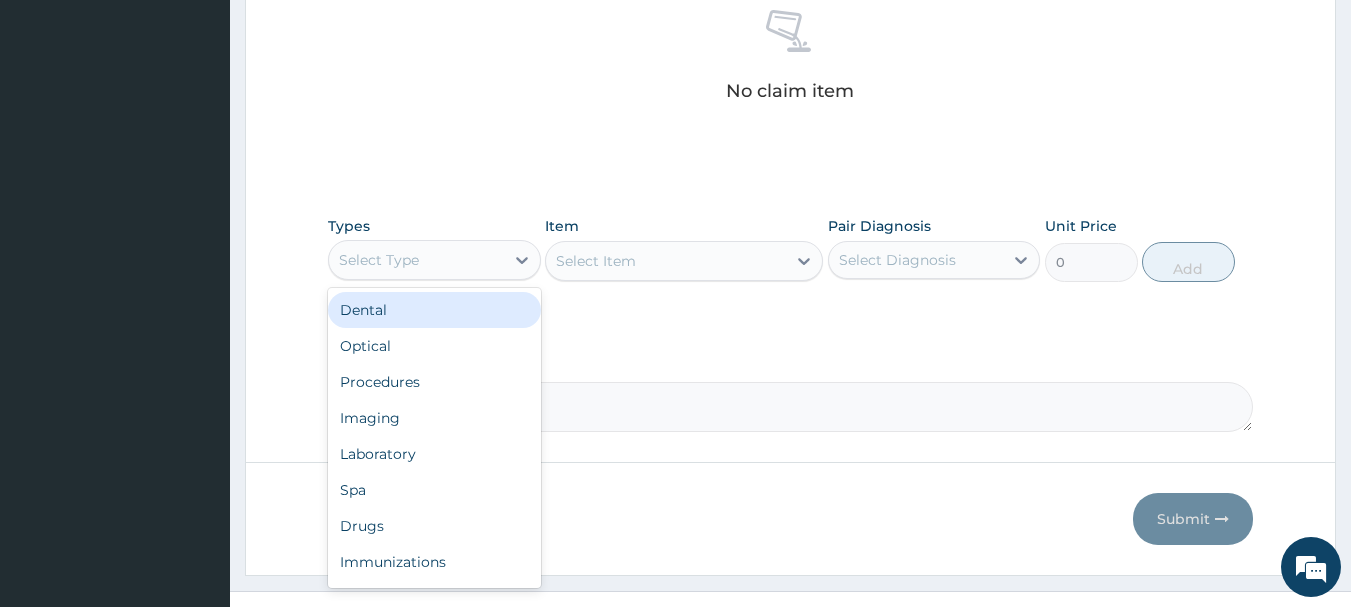 click on "Select Type" at bounding box center (379, 260) 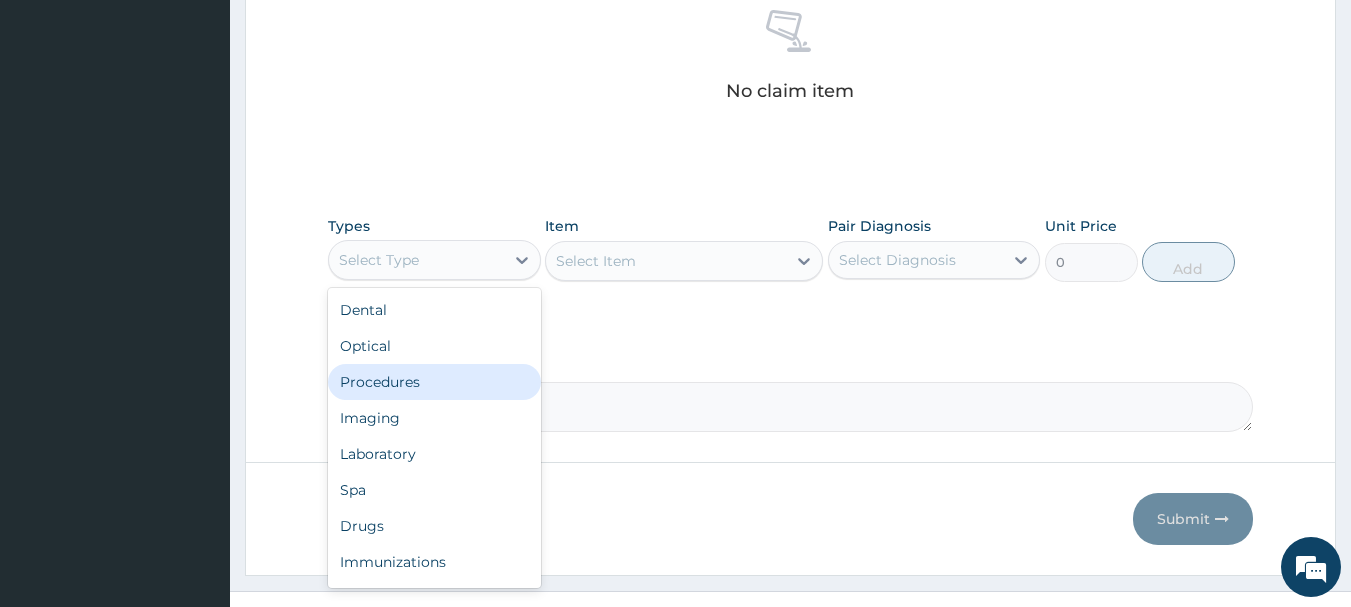 click on "Procedures" at bounding box center (434, 382) 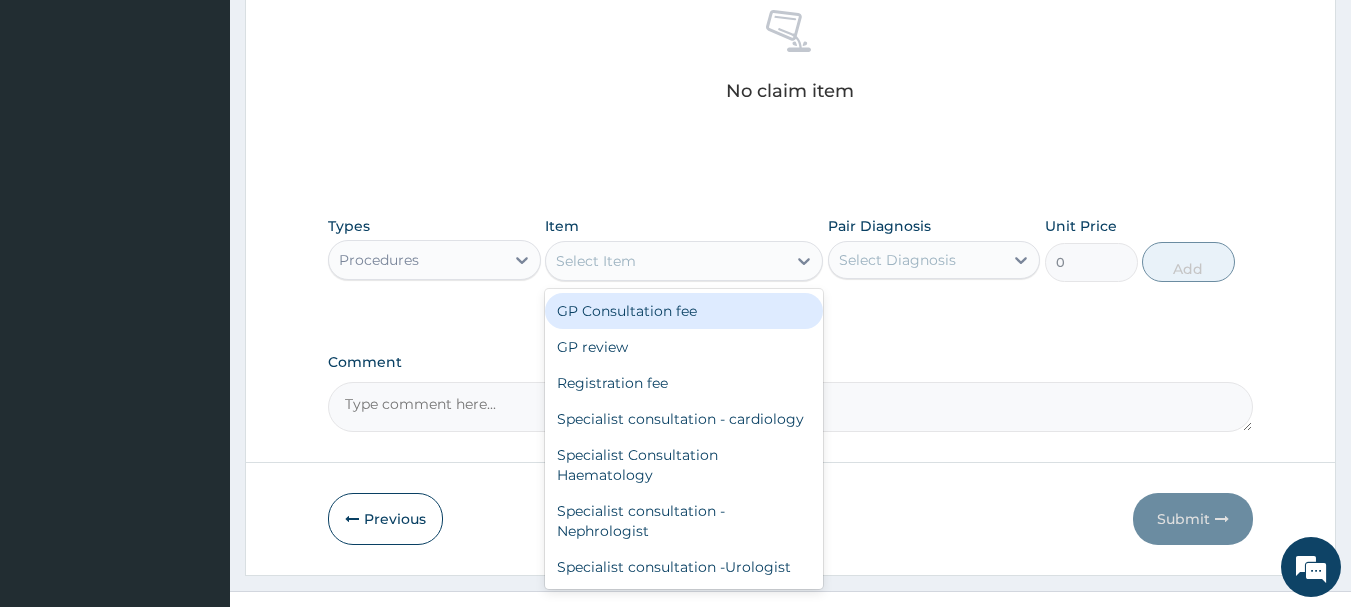 click on "Select Item" at bounding box center [596, 261] 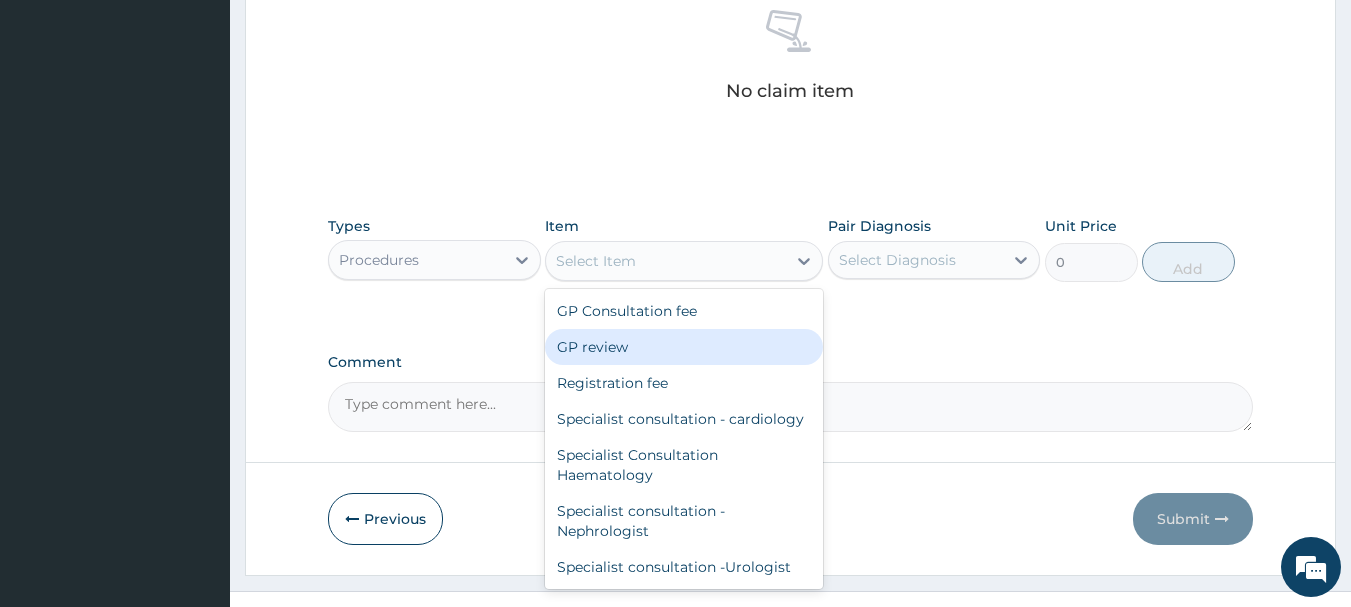 click on "GP review" at bounding box center [684, 347] 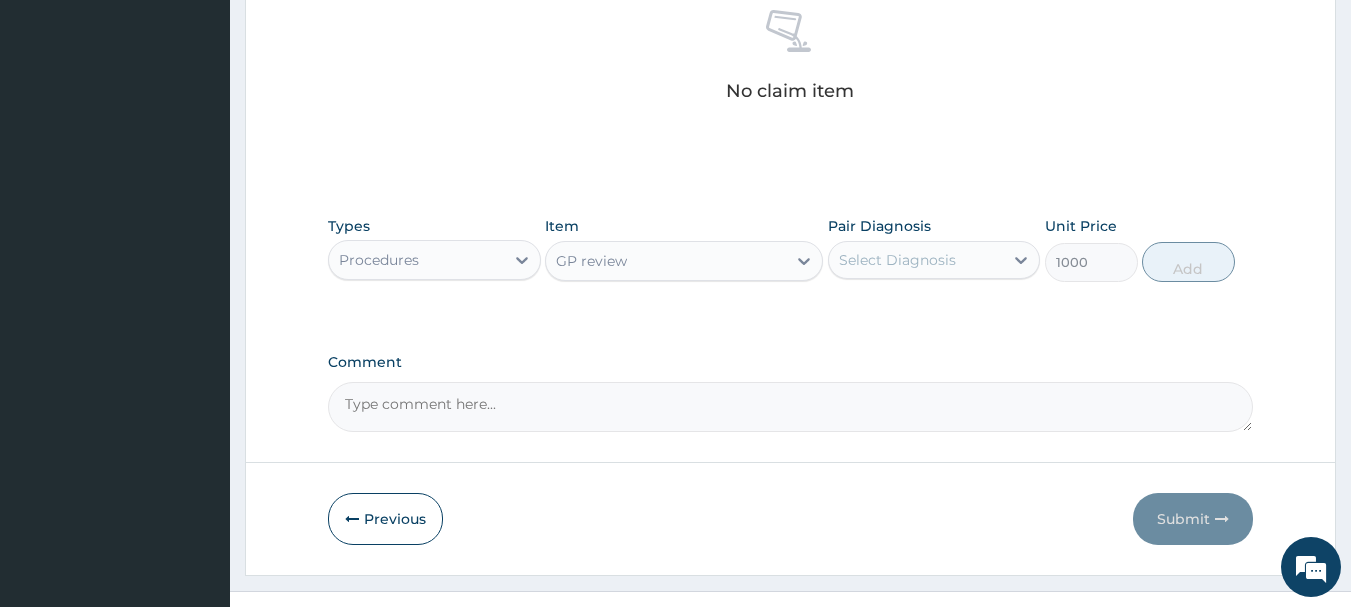 click on "Select Diagnosis" at bounding box center (897, 260) 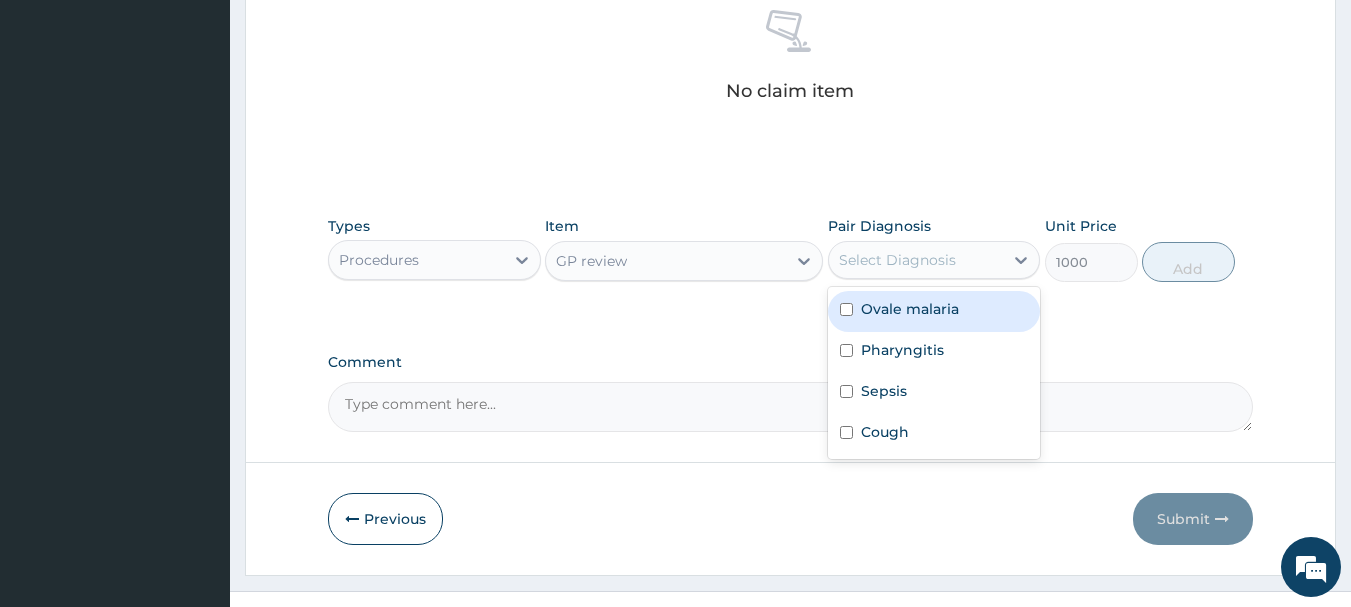 click on "Ovale malaria" at bounding box center (910, 309) 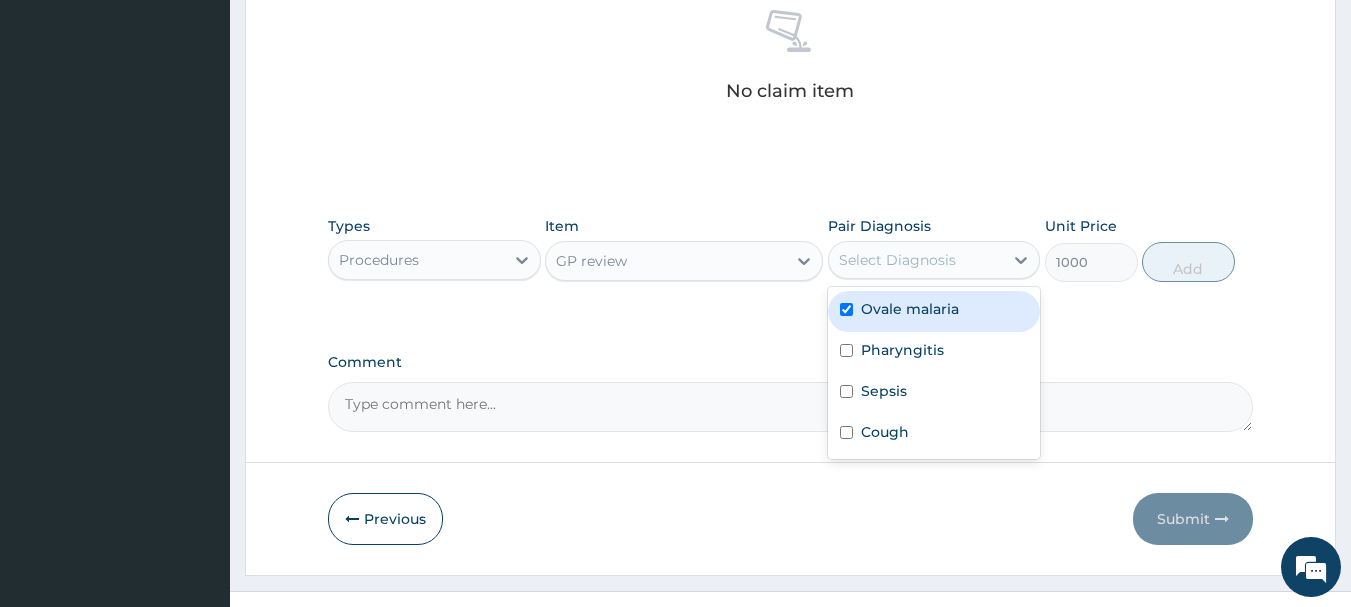 checkbox on "true" 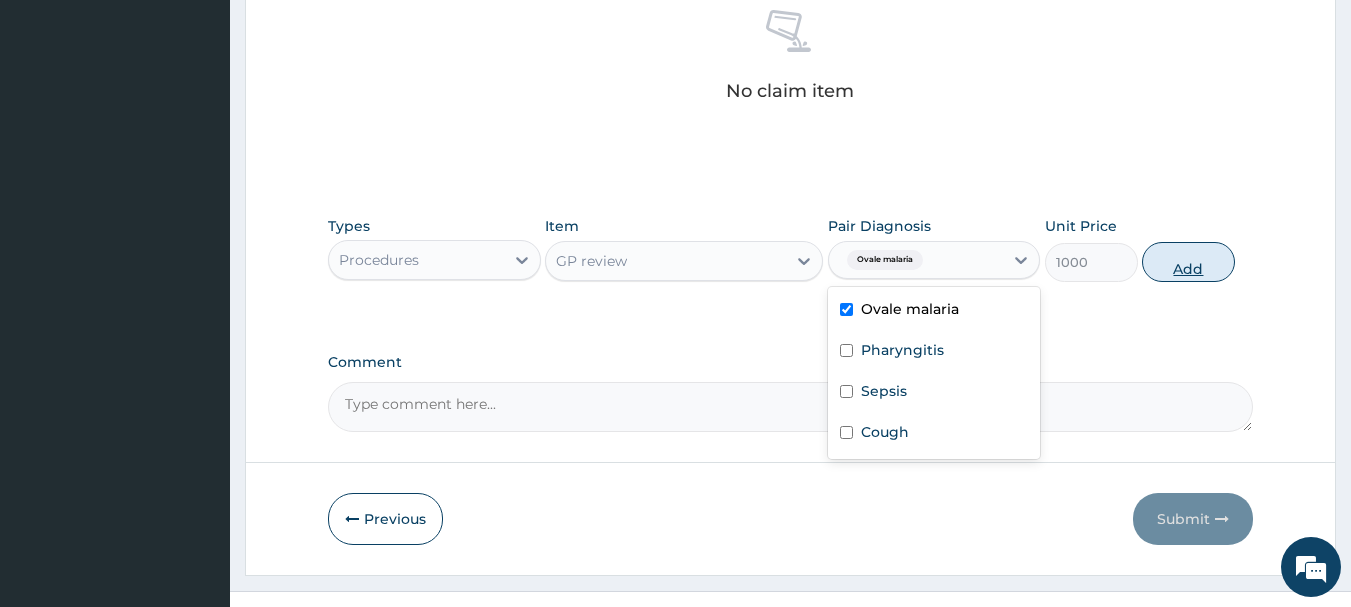 click on "Add" at bounding box center [1188, 262] 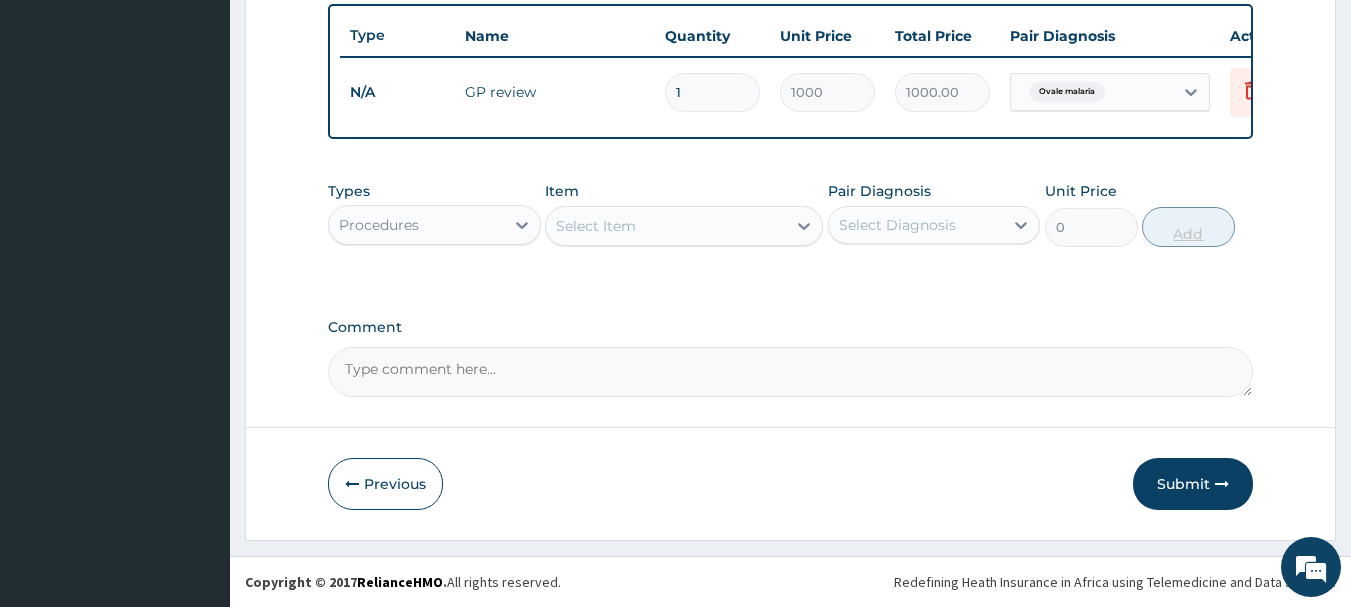 scroll, scrollTop: 755, scrollLeft: 0, axis: vertical 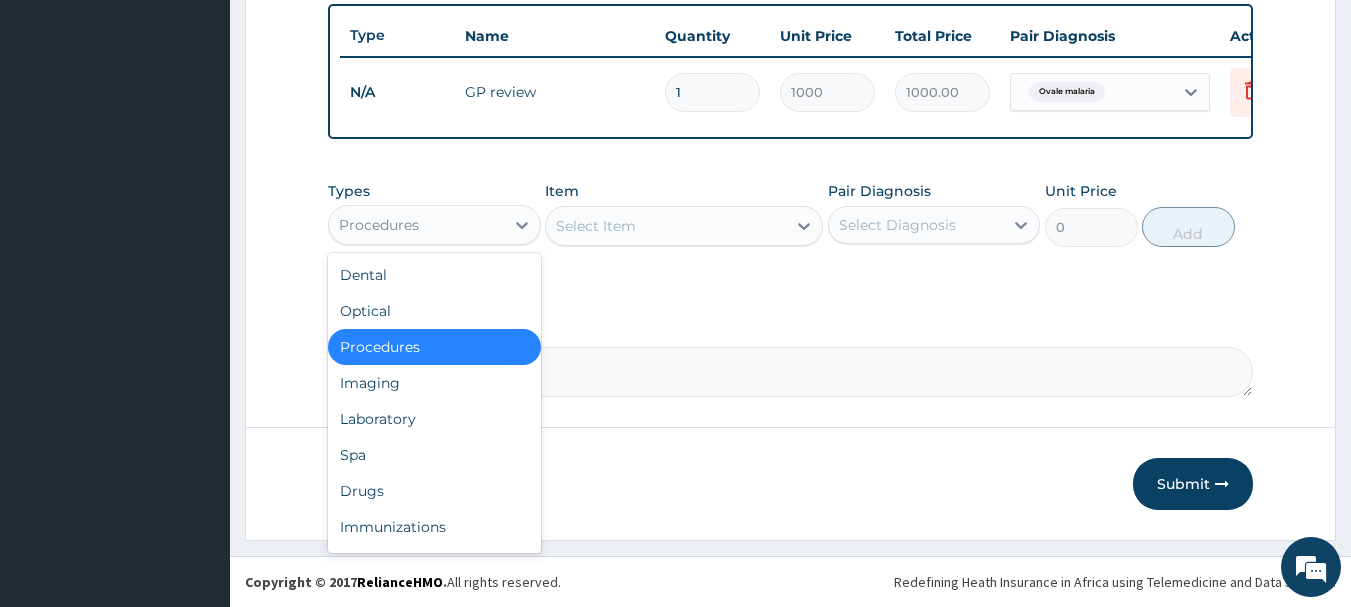 click on "Procedures" at bounding box center [416, 225] 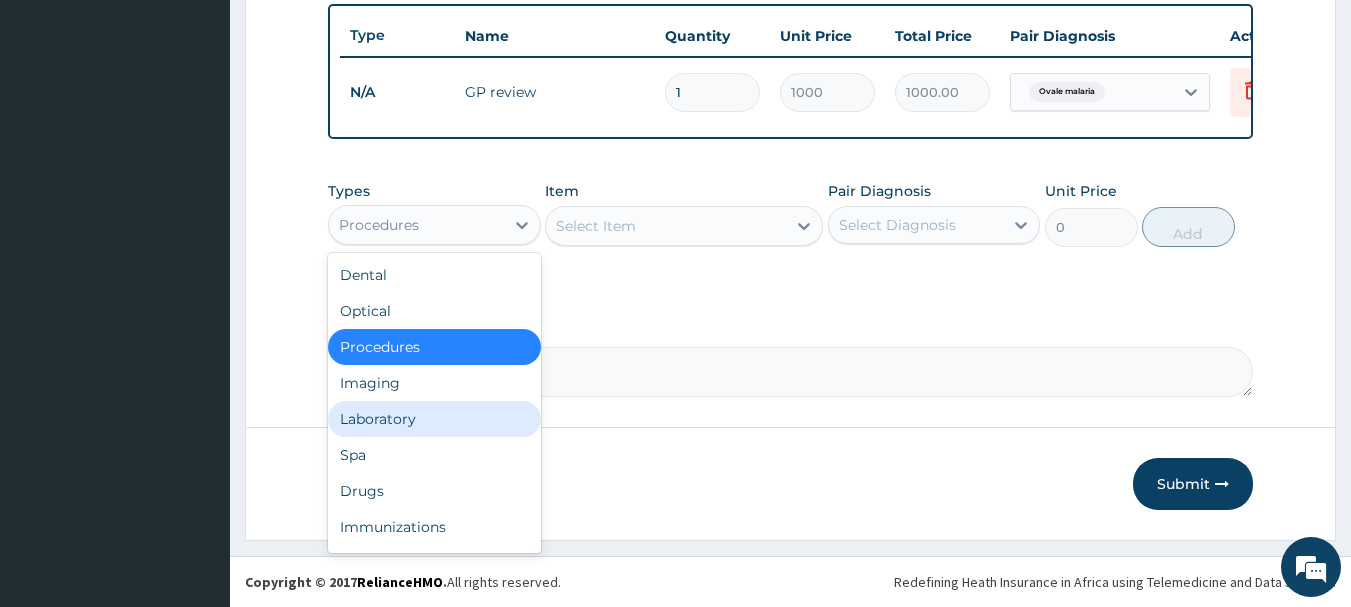 click on "Laboratory" at bounding box center [434, 419] 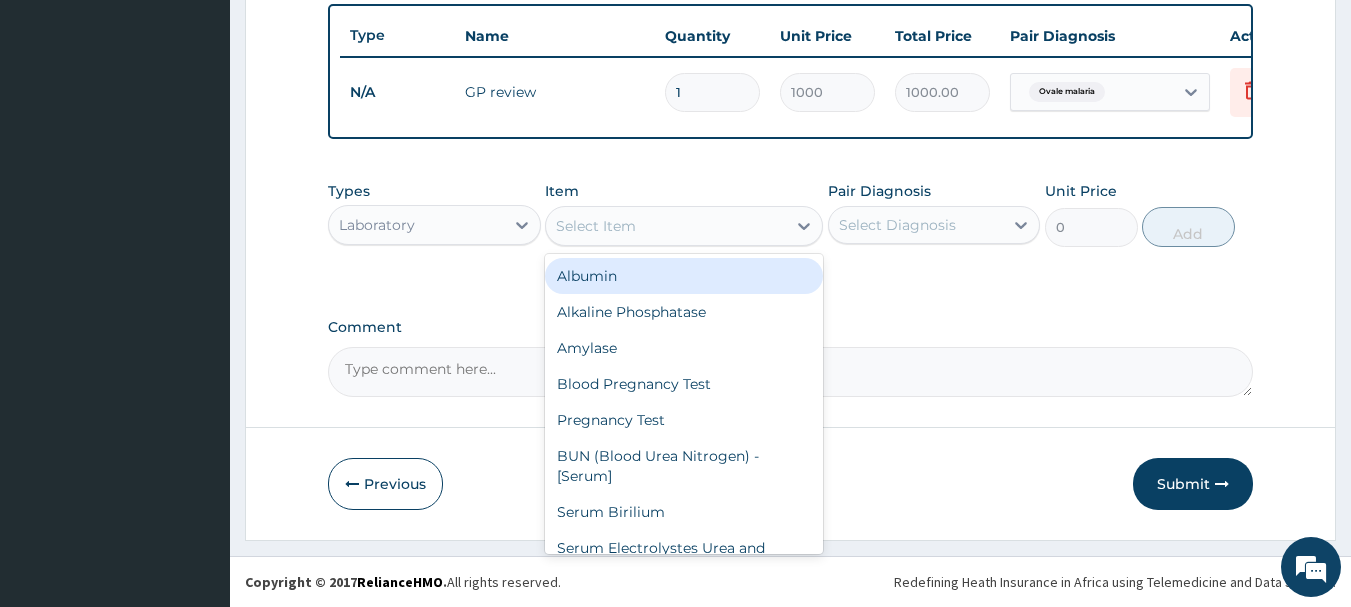 click on "Select Item" at bounding box center (666, 226) 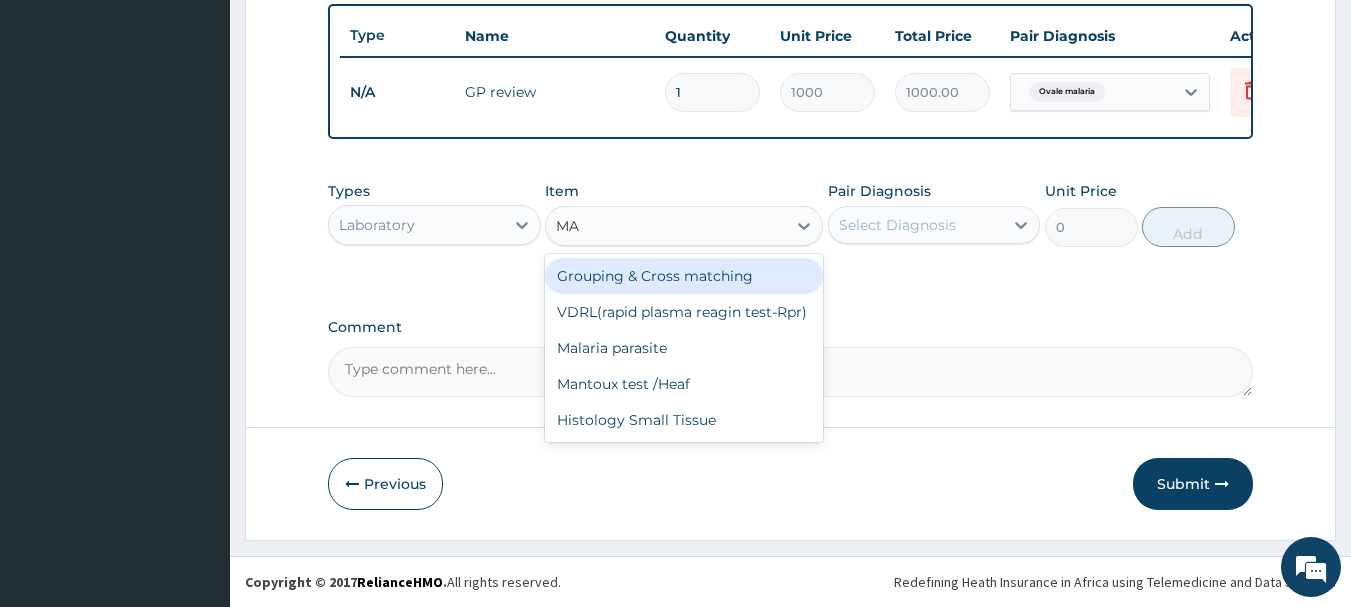 type on "MAL" 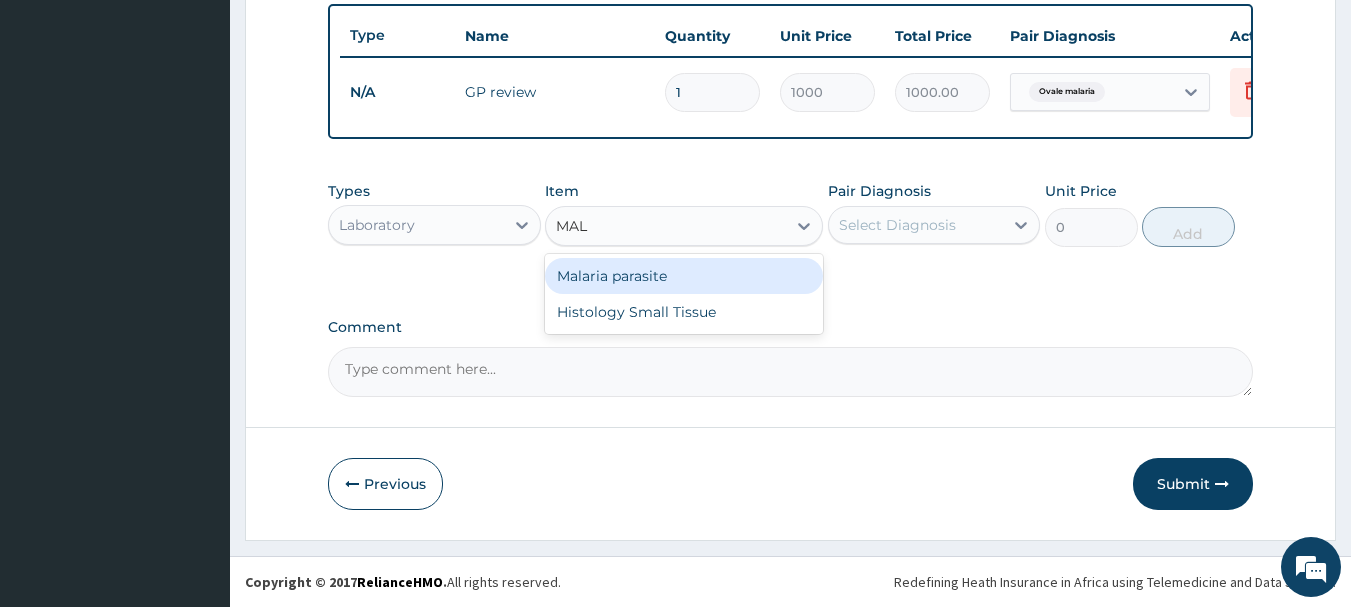 click on "Malaria parasite" at bounding box center (684, 276) 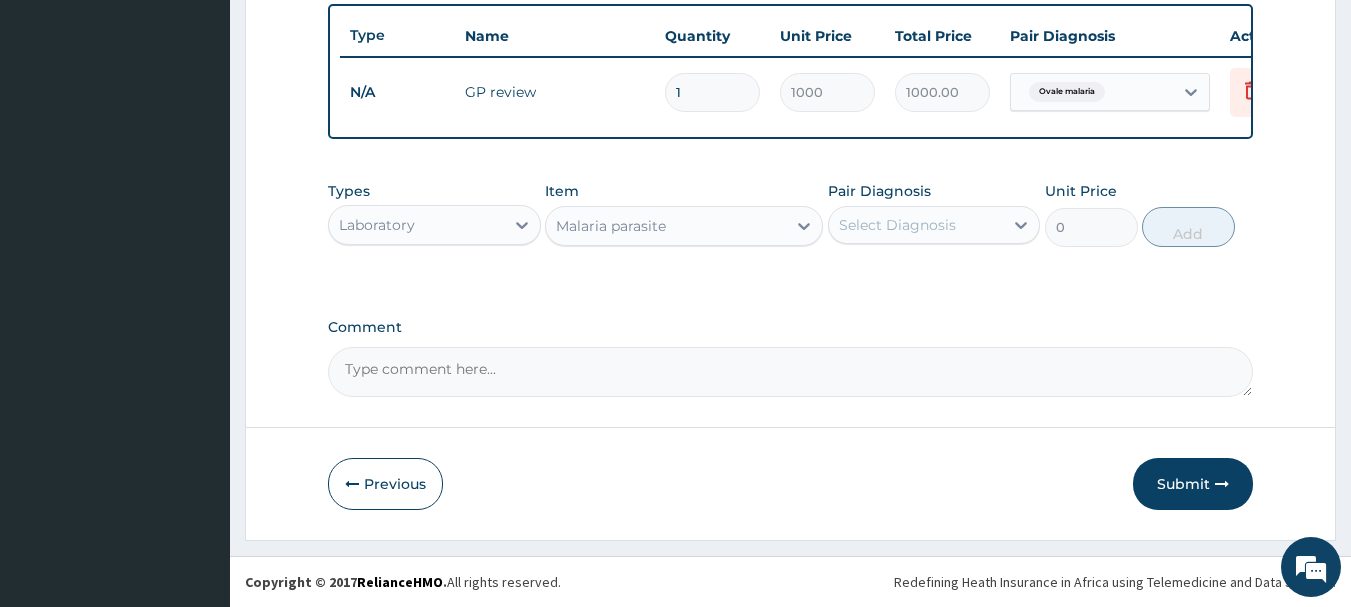 type 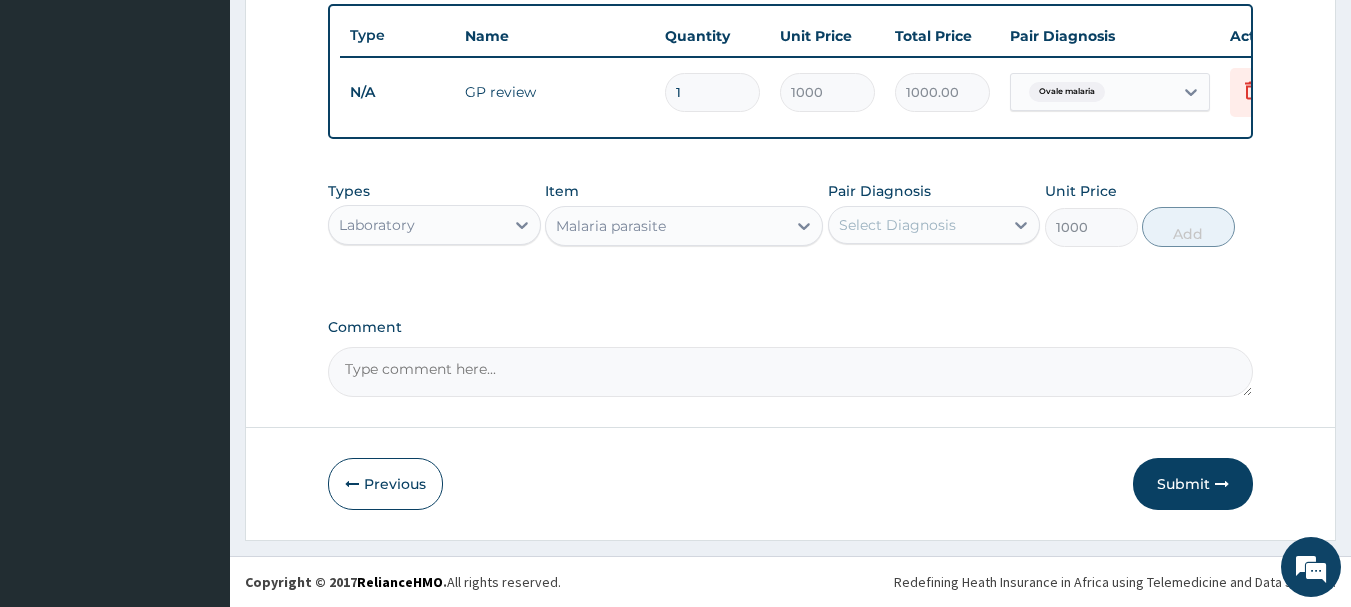 click on "Select Diagnosis" at bounding box center [916, 225] 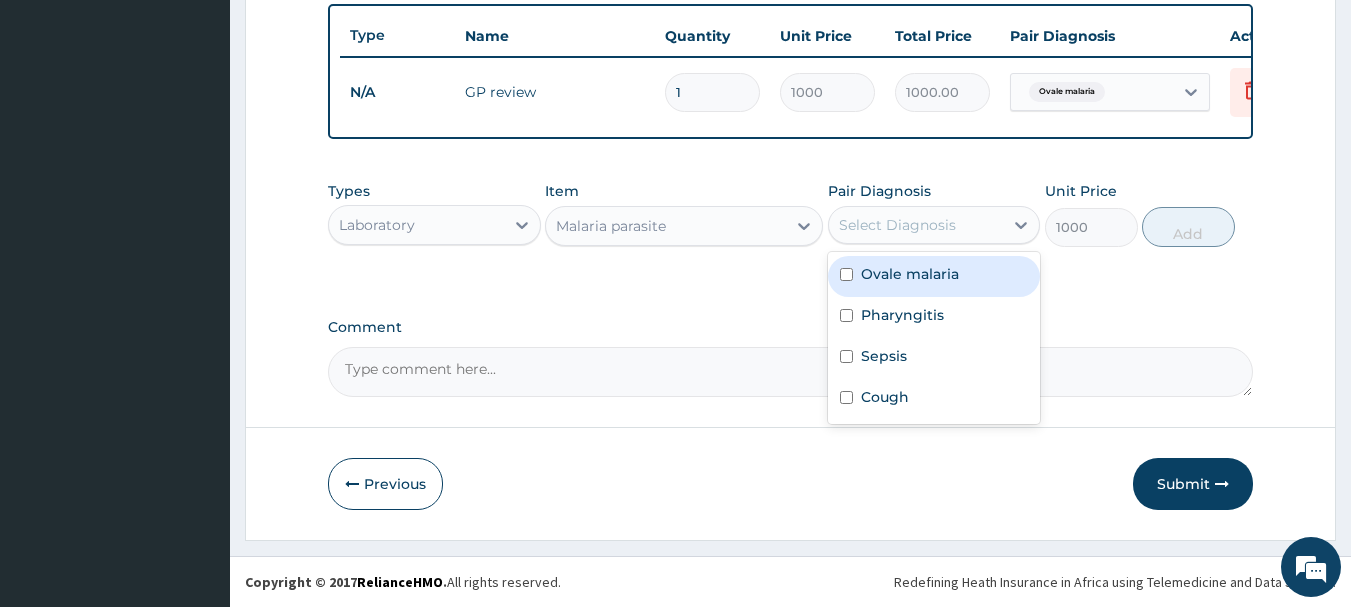 click on "Ovale malaria" at bounding box center [910, 274] 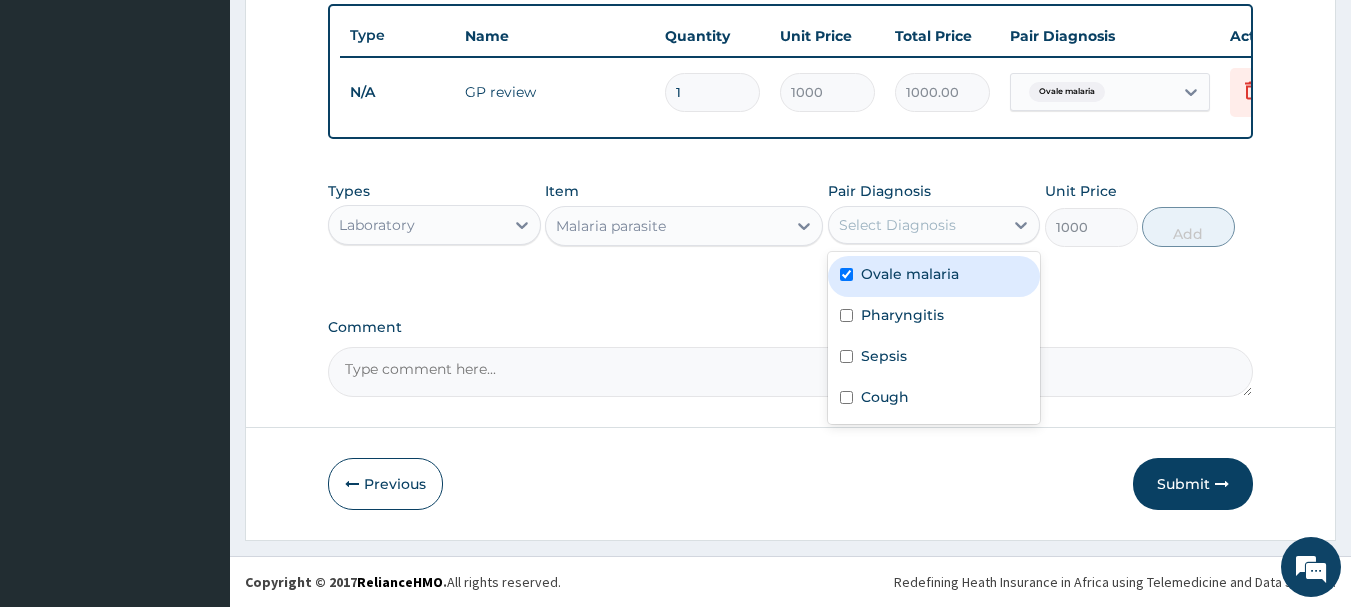 checkbox on "true" 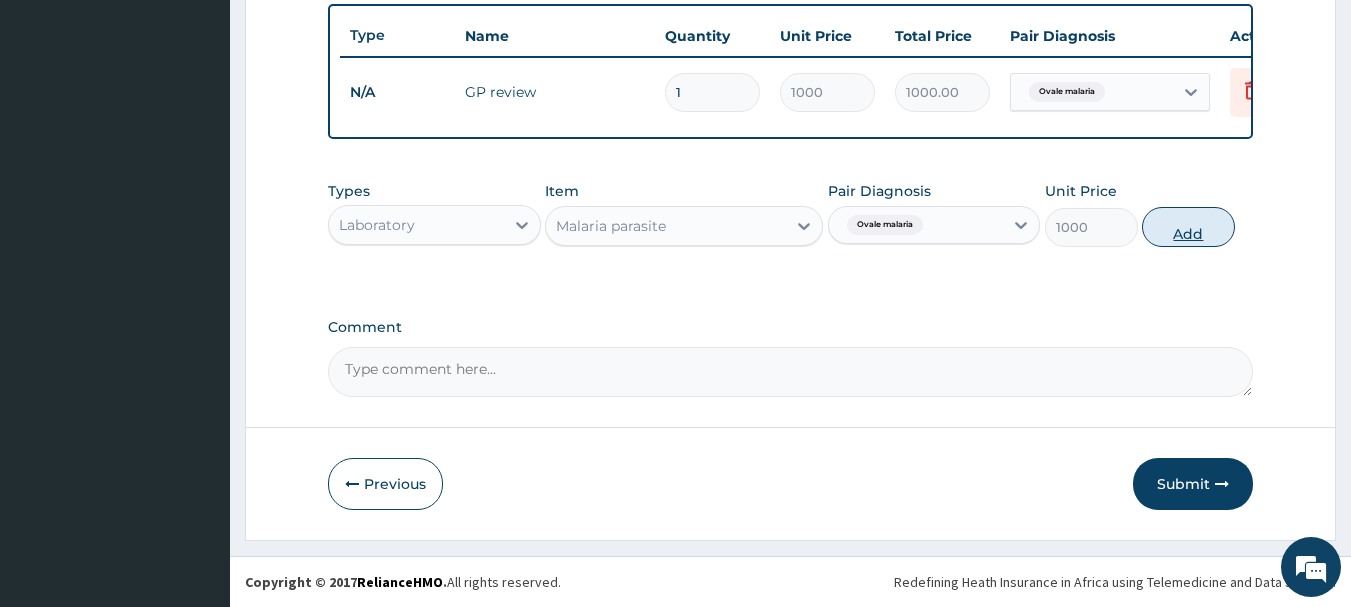 click on "Add" at bounding box center (1188, 227) 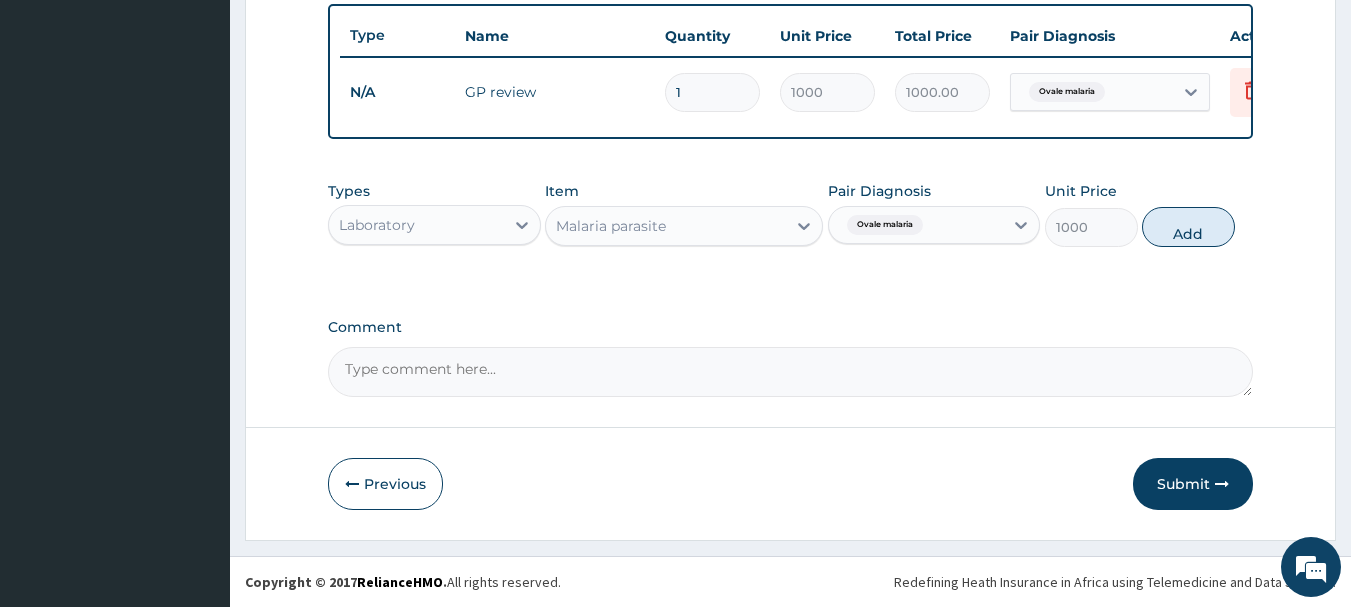 type on "0" 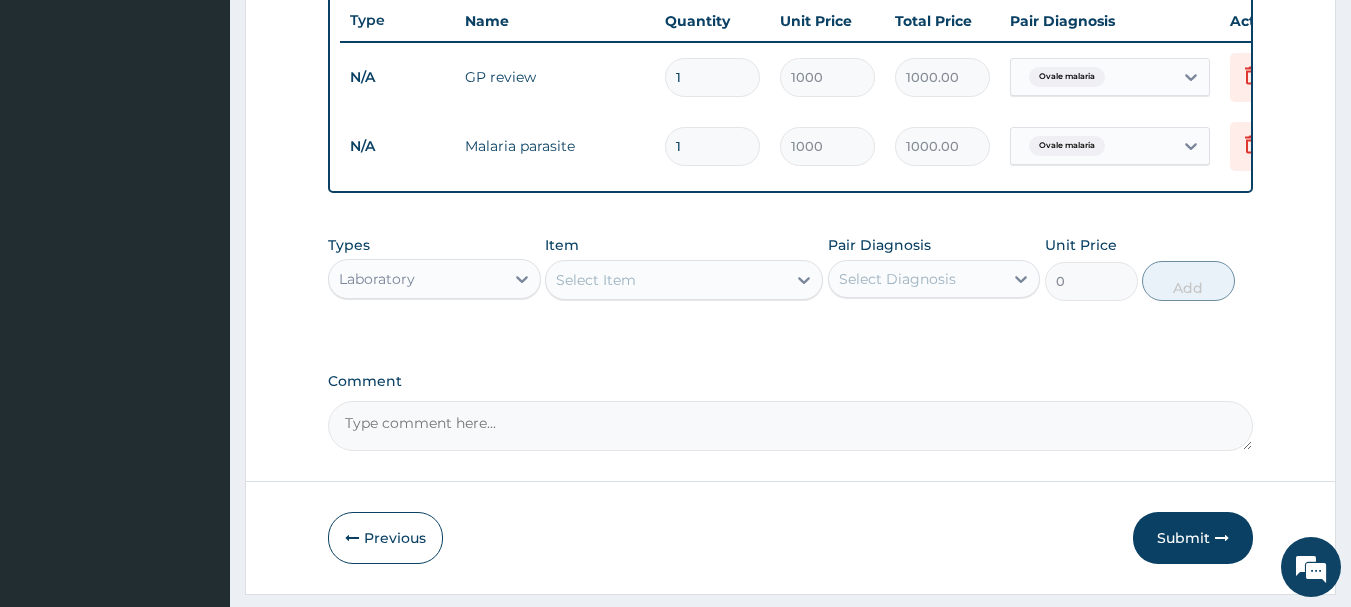 click on "Select Item" at bounding box center (596, 280) 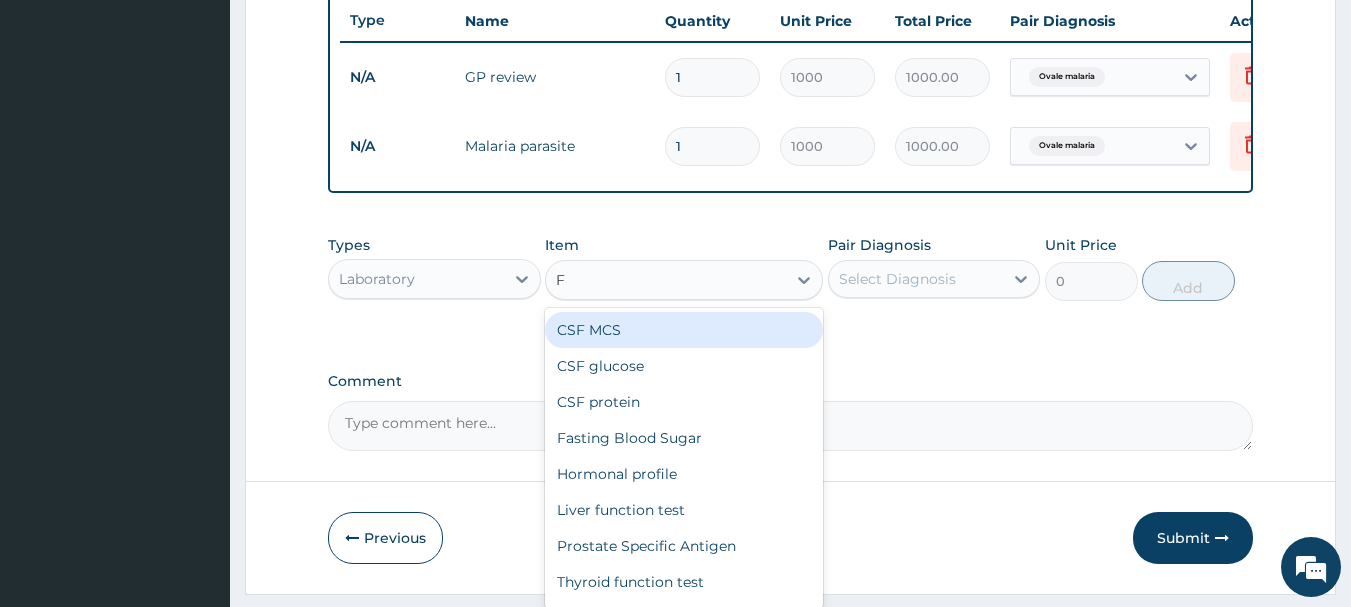 type on "FB" 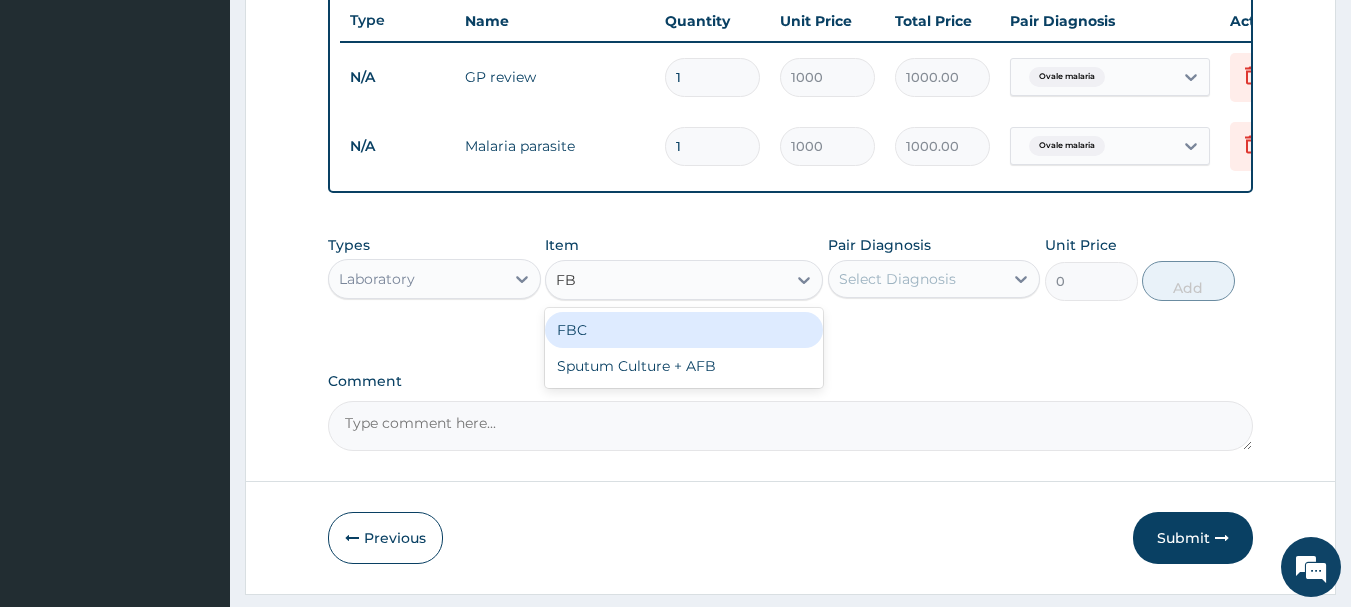 click on "FBC" at bounding box center (684, 330) 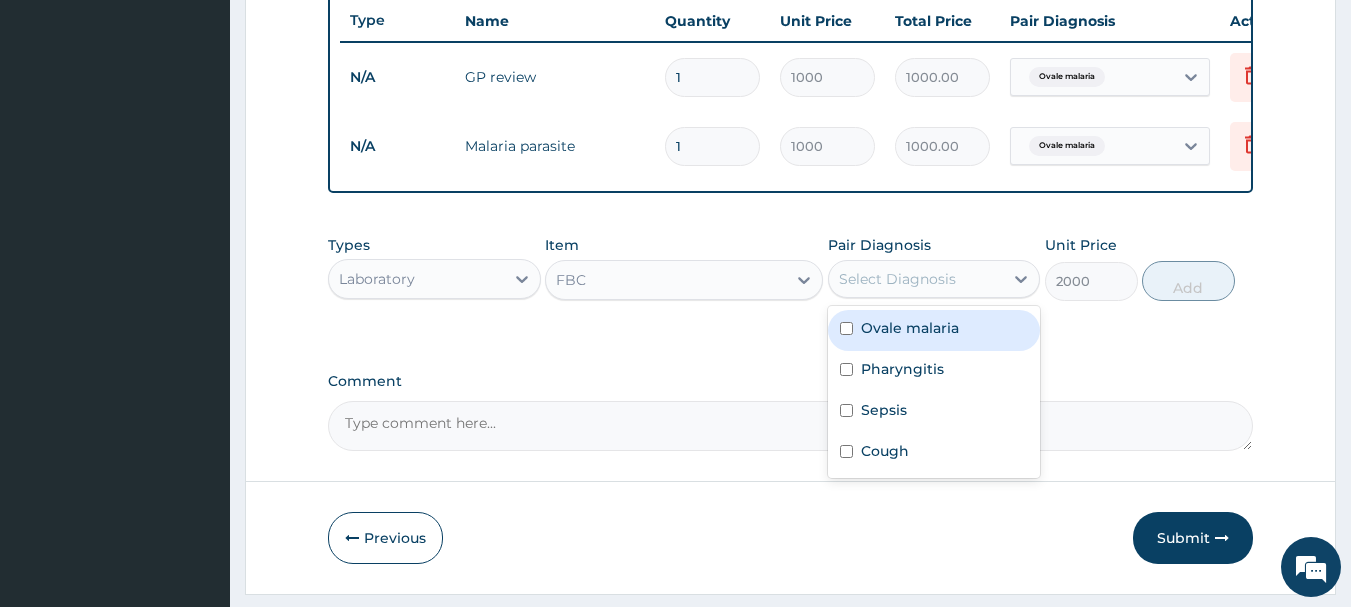 click on "Select Diagnosis" at bounding box center [916, 279] 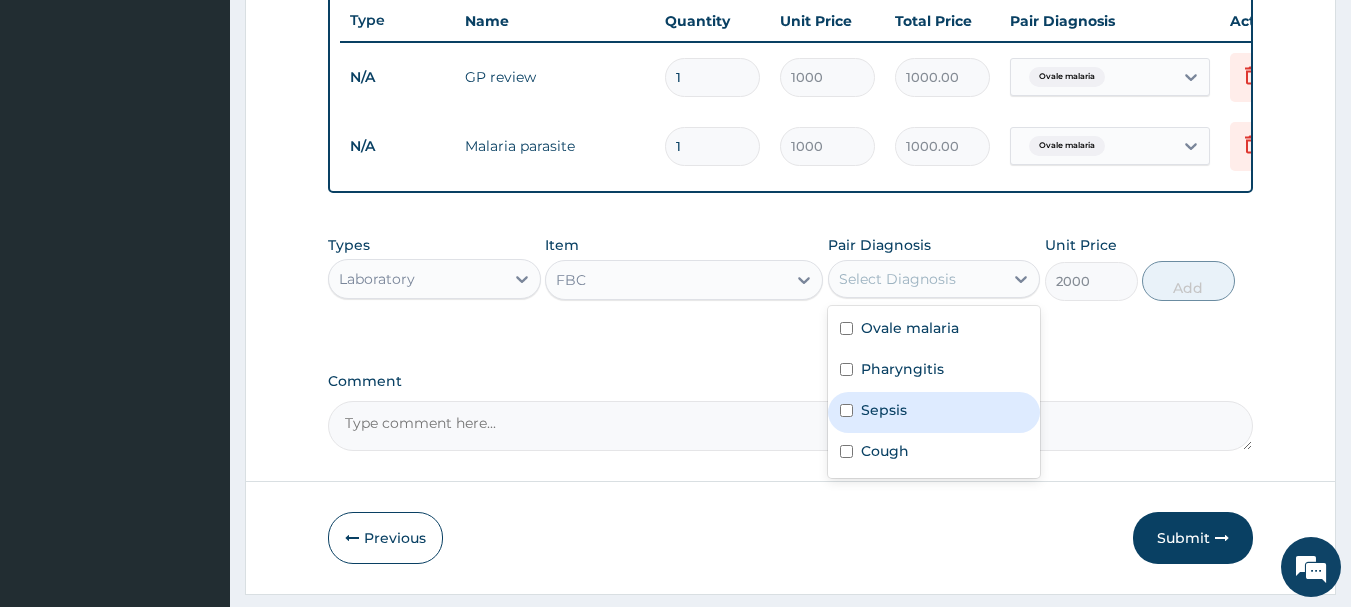 click on "Sepsis" at bounding box center [884, 410] 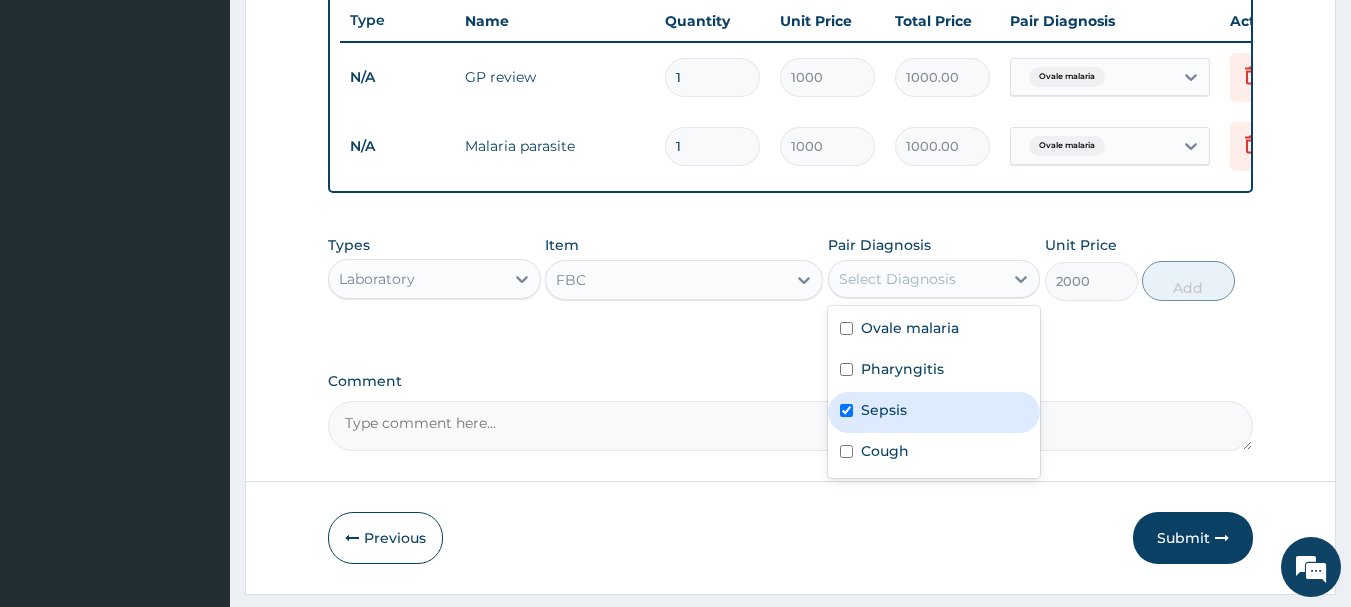 checkbox on "true" 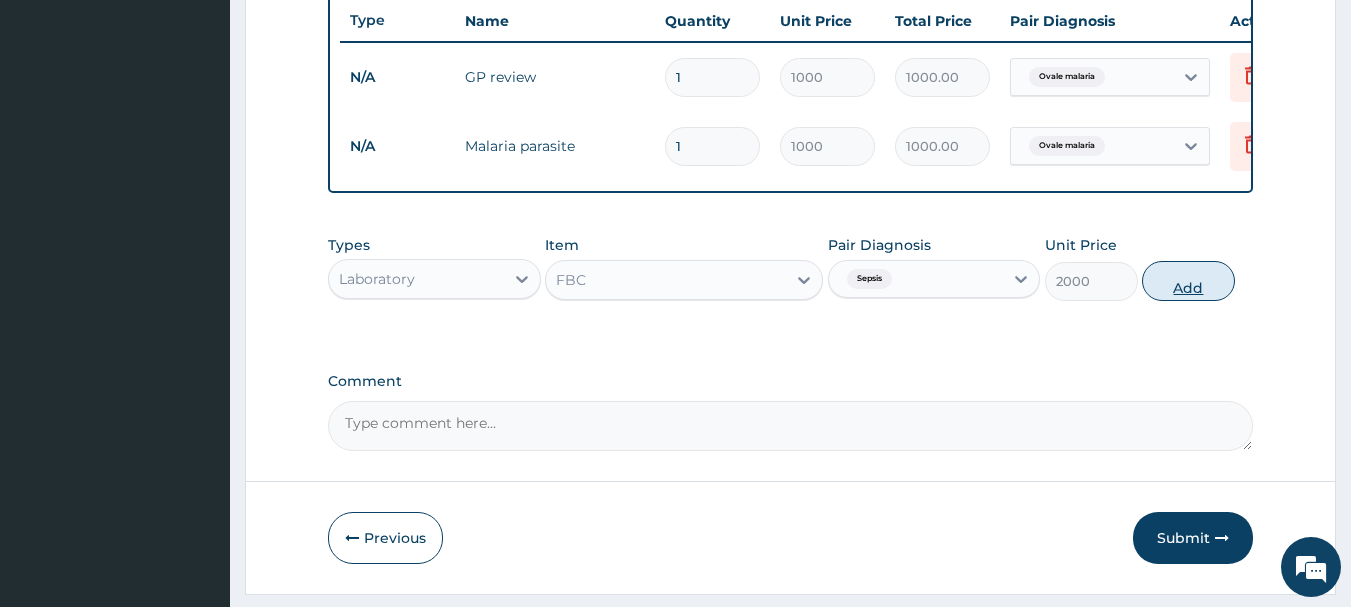 click on "Add" at bounding box center [1188, 281] 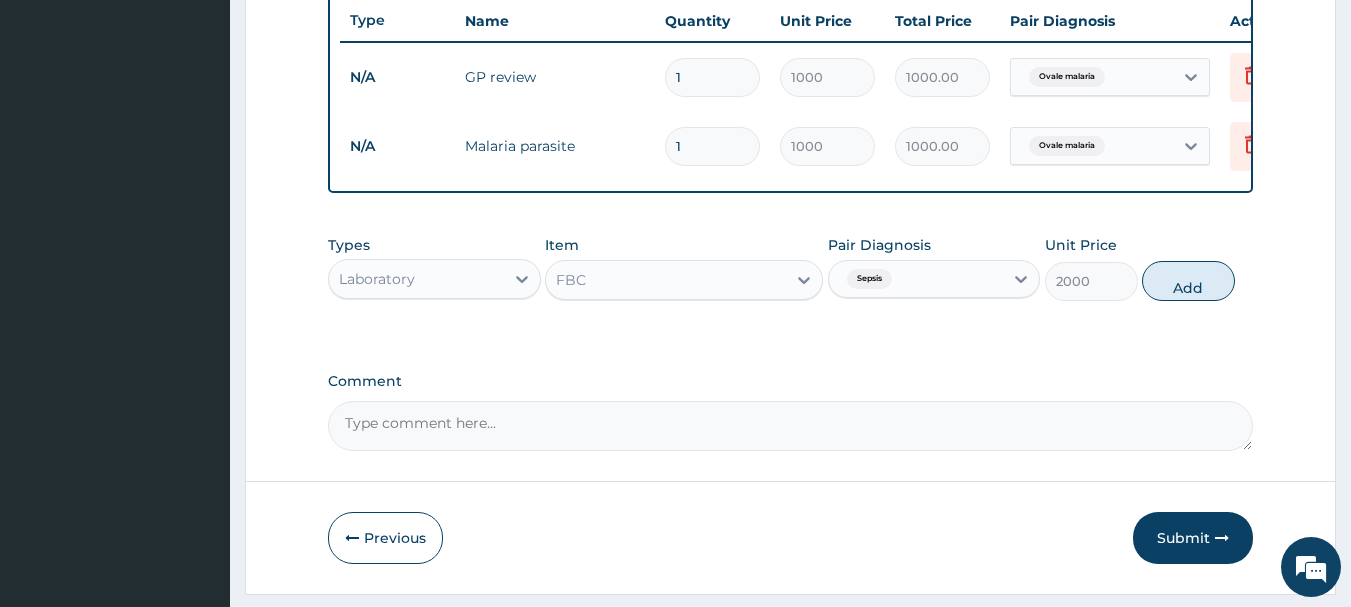 type on "0" 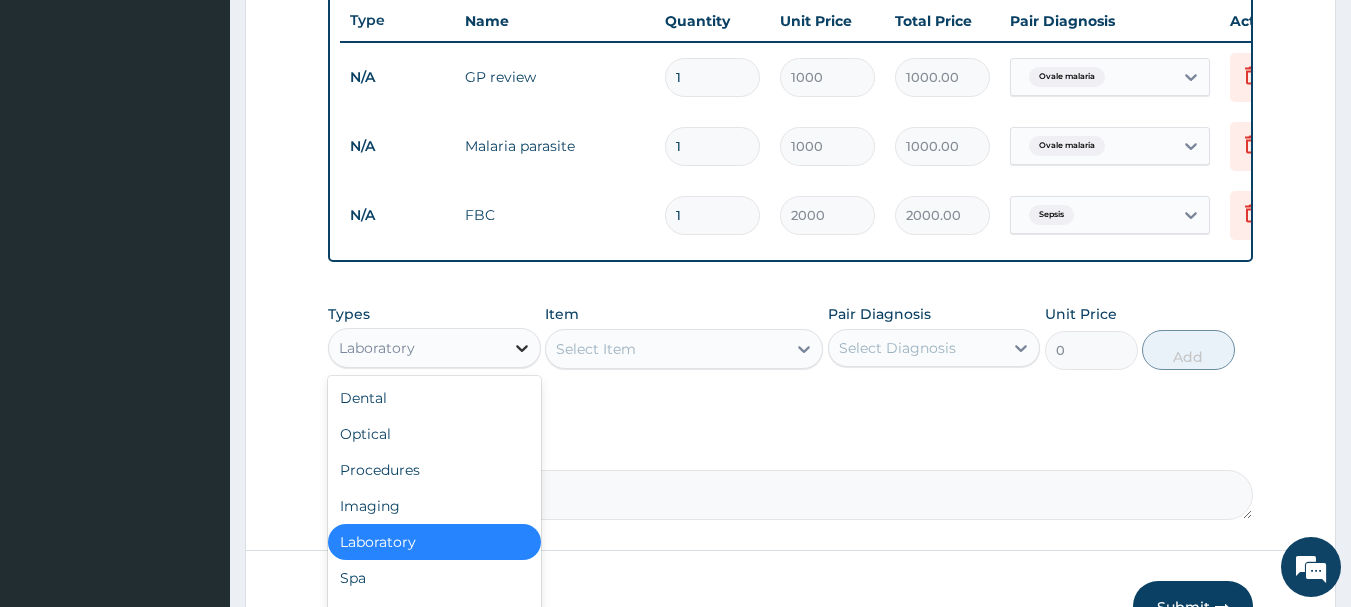 click at bounding box center [522, 348] 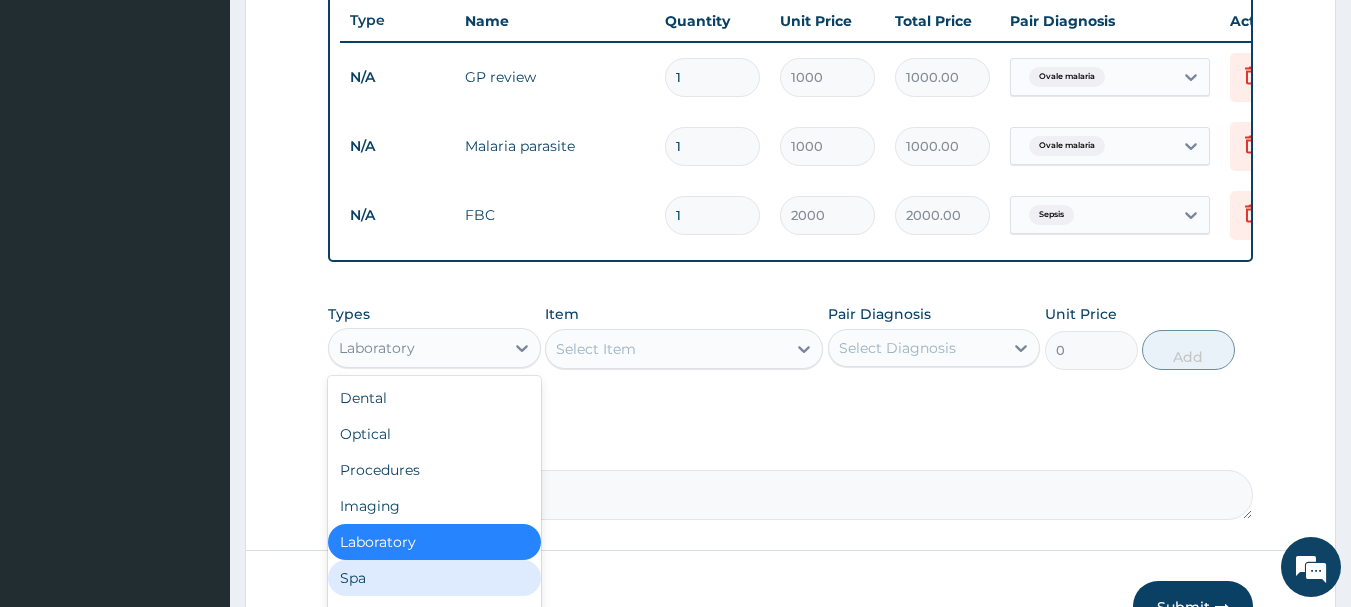 scroll, scrollTop: 68, scrollLeft: 0, axis: vertical 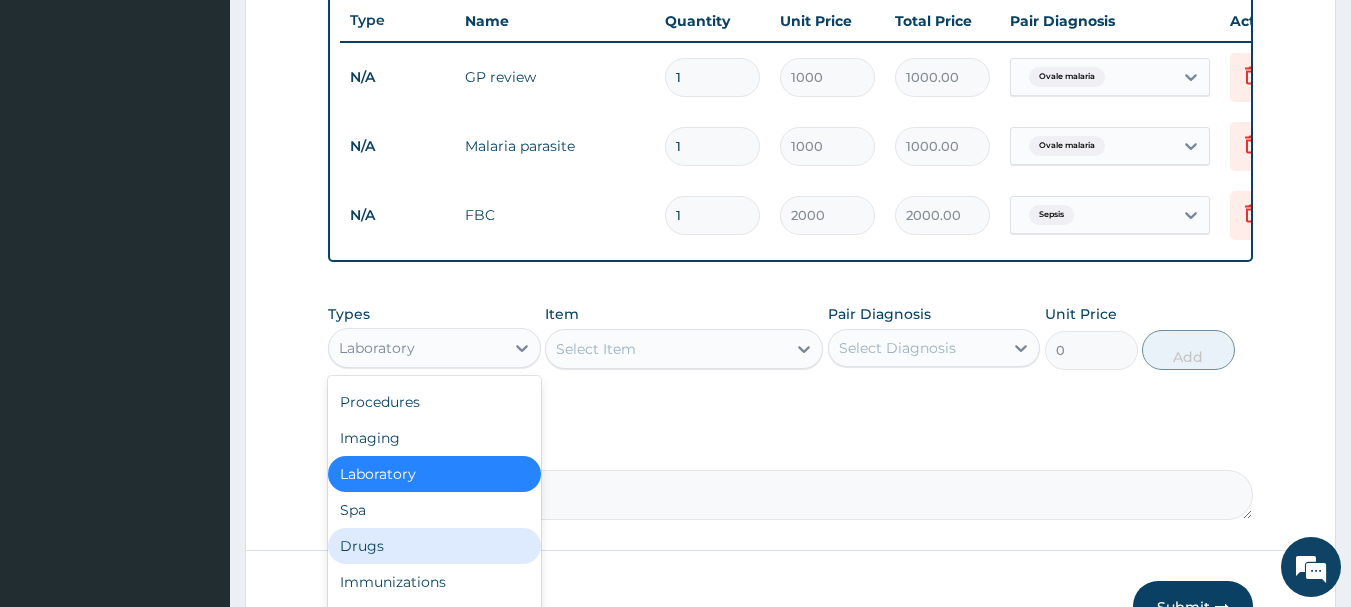 click on "Drugs" at bounding box center (434, 546) 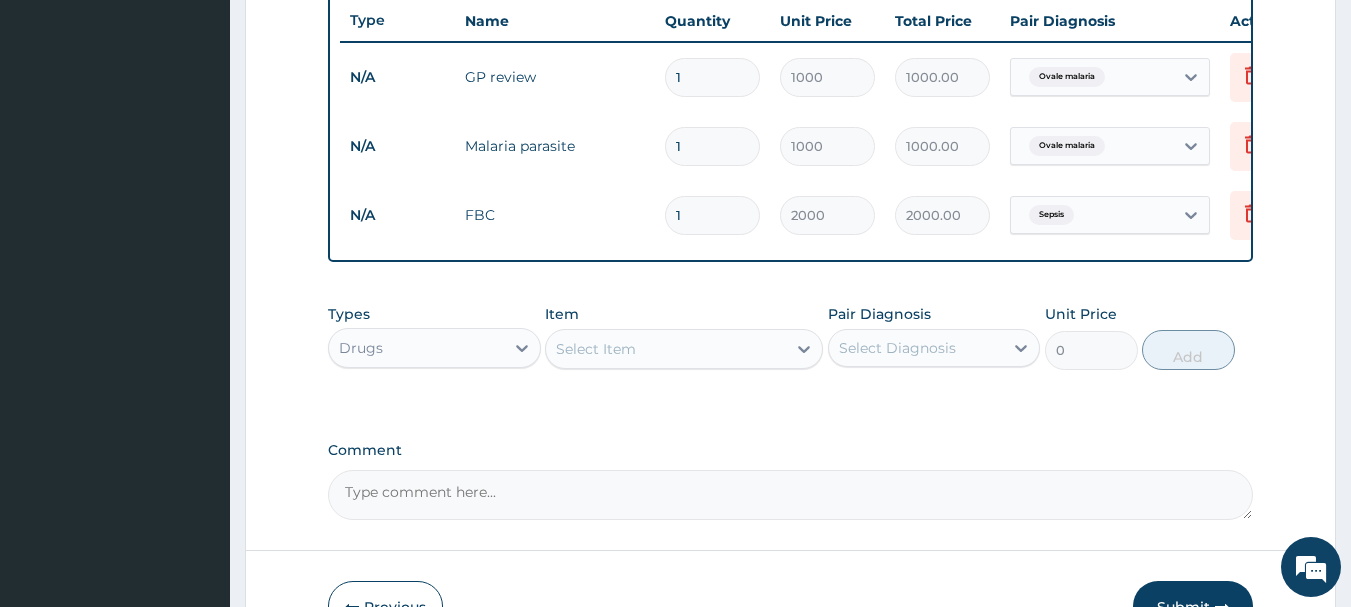 click on "Select Item" at bounding box center (596, 349) 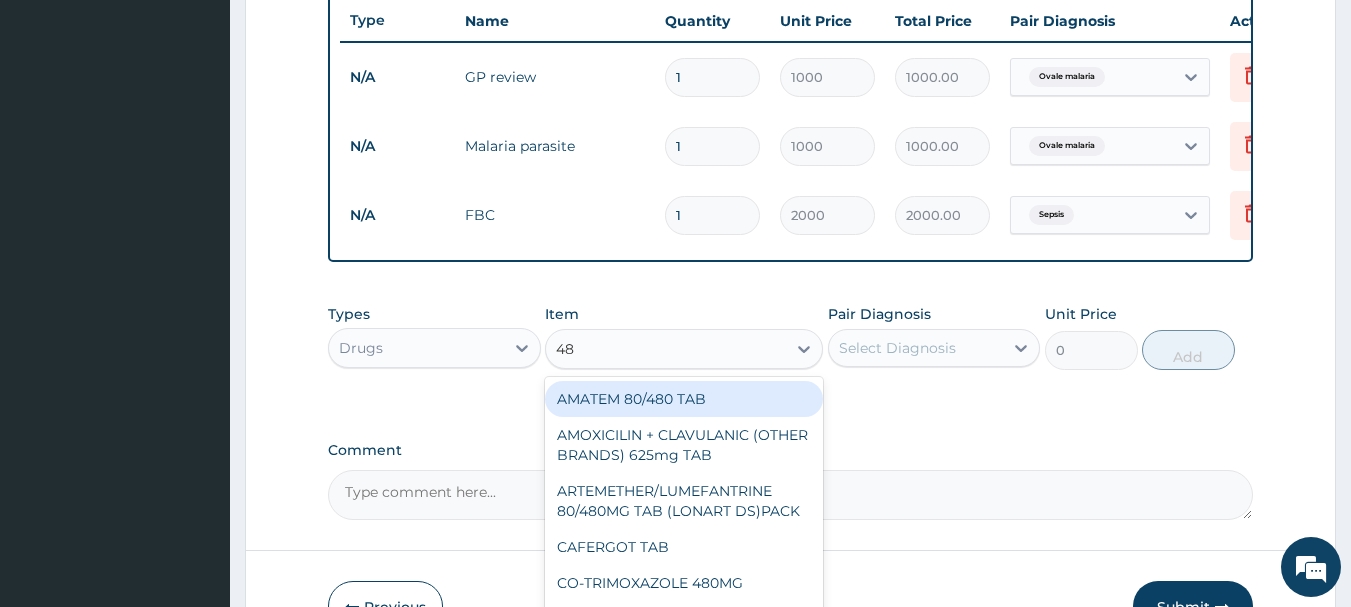 type on "480" 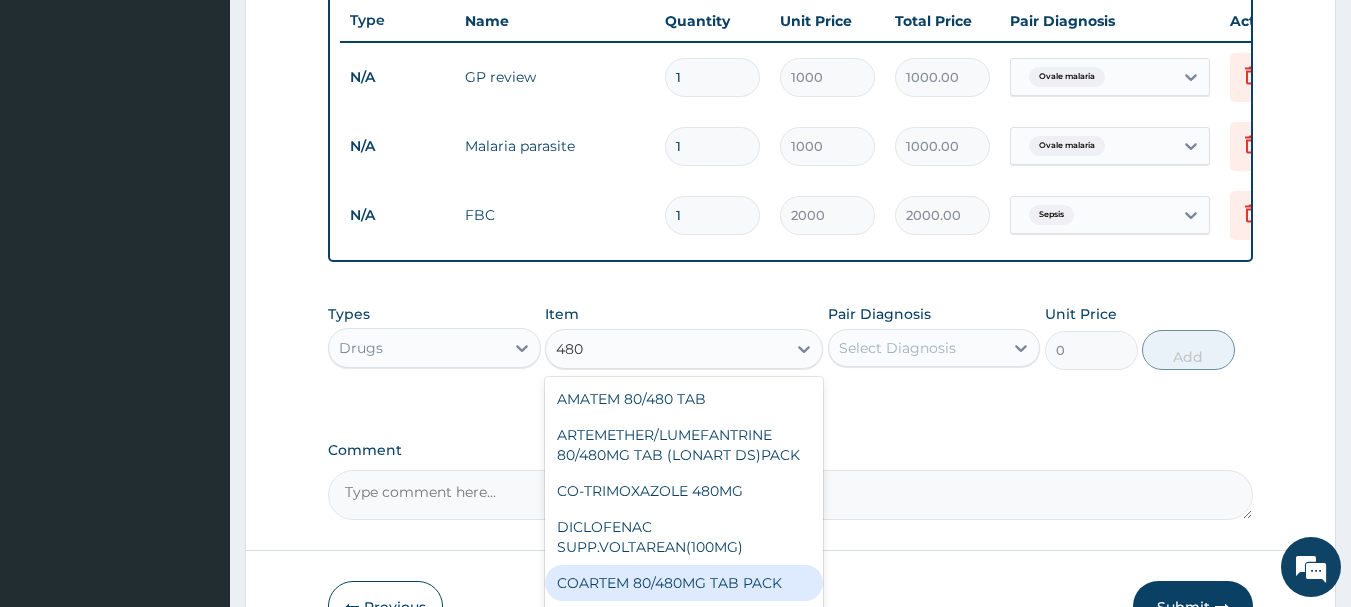 click on "COARTEM 80/480MG TAB PACK" at bounding box center [684, 583] 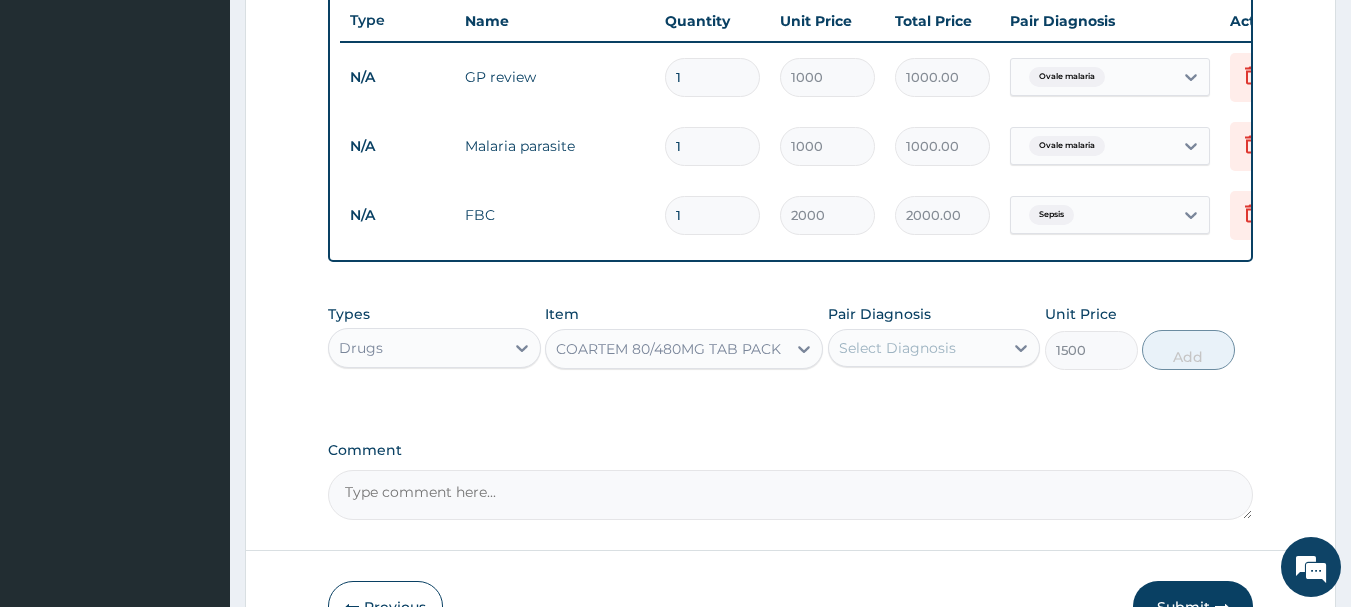 click on "Select Diagnosis" at bounding box center (897, 348) 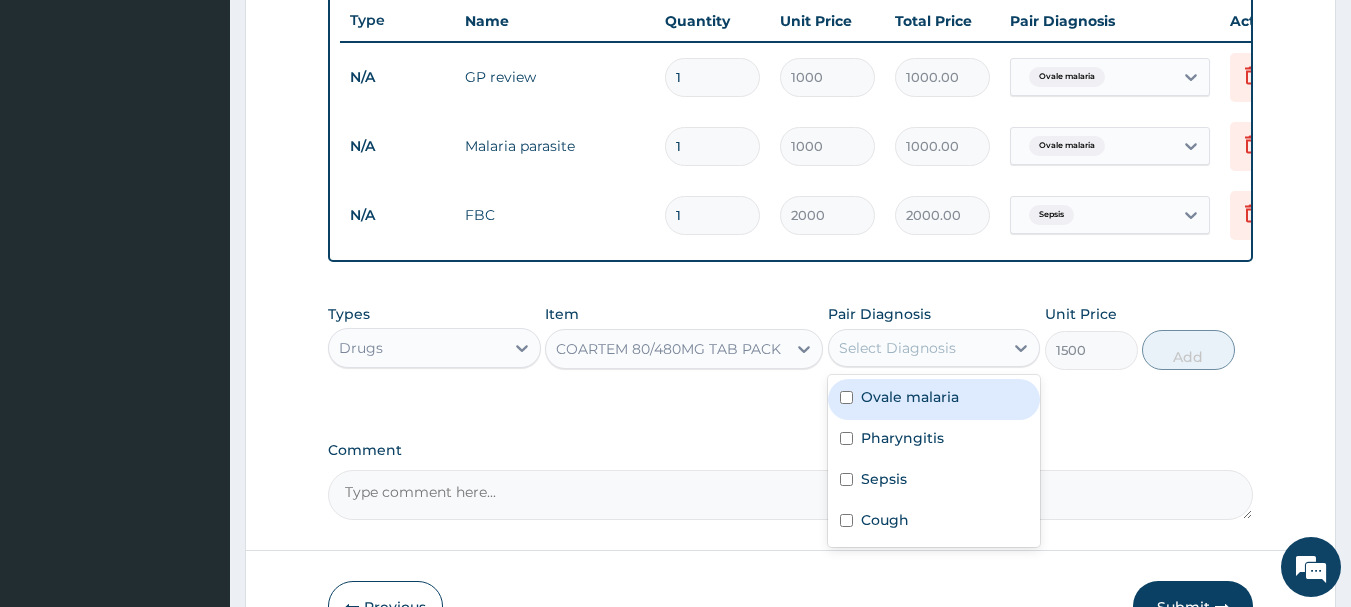 click on "Ovale malaria" at bounding box center [910, 397] 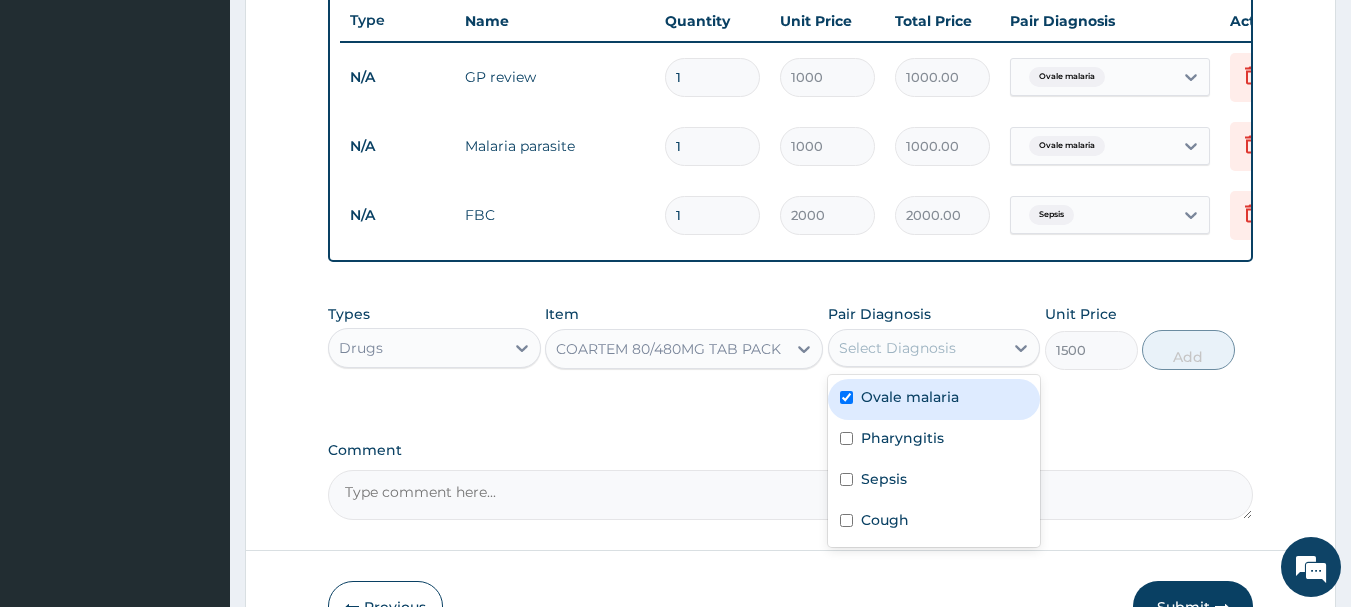 checkbox on "true" 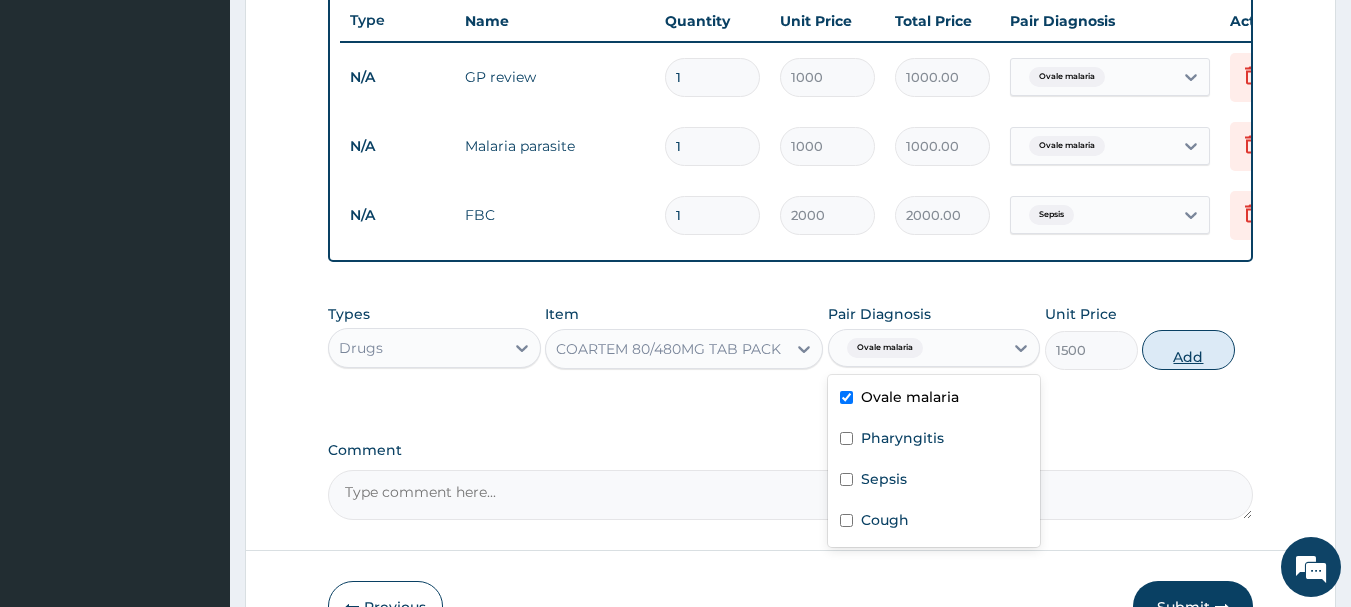 click on "Add" at bounding box center (1188, 350) 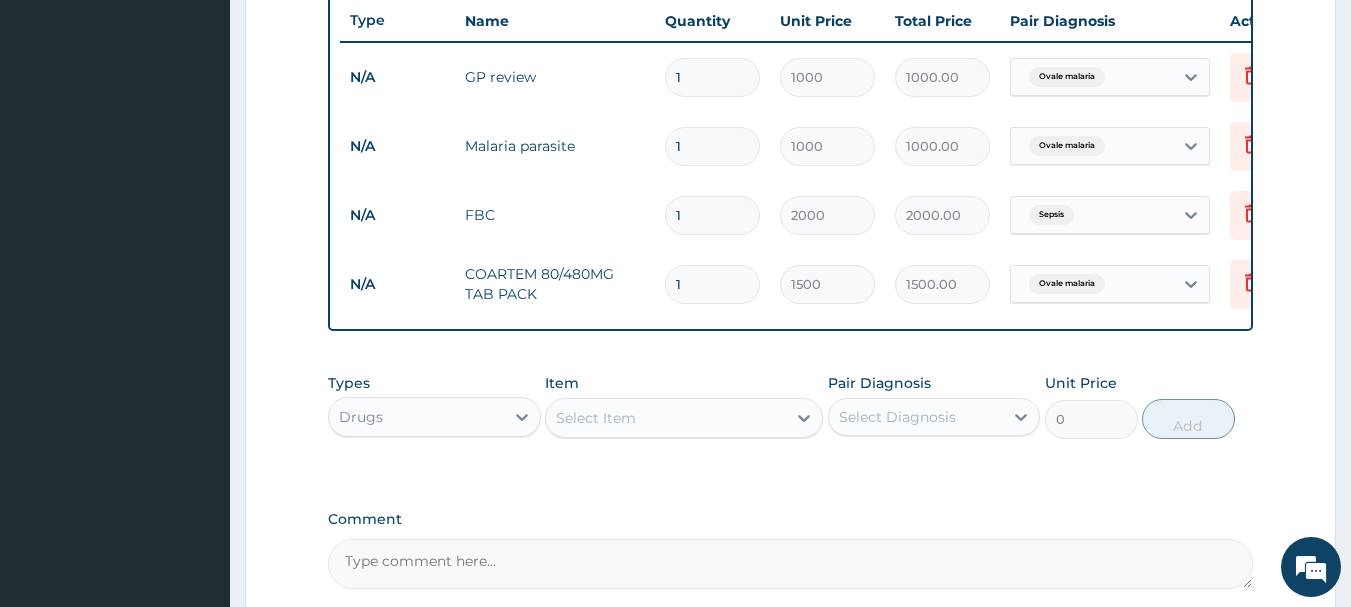 scroll, scrollTop: 855, scrollLeft: 0, axis: vertical 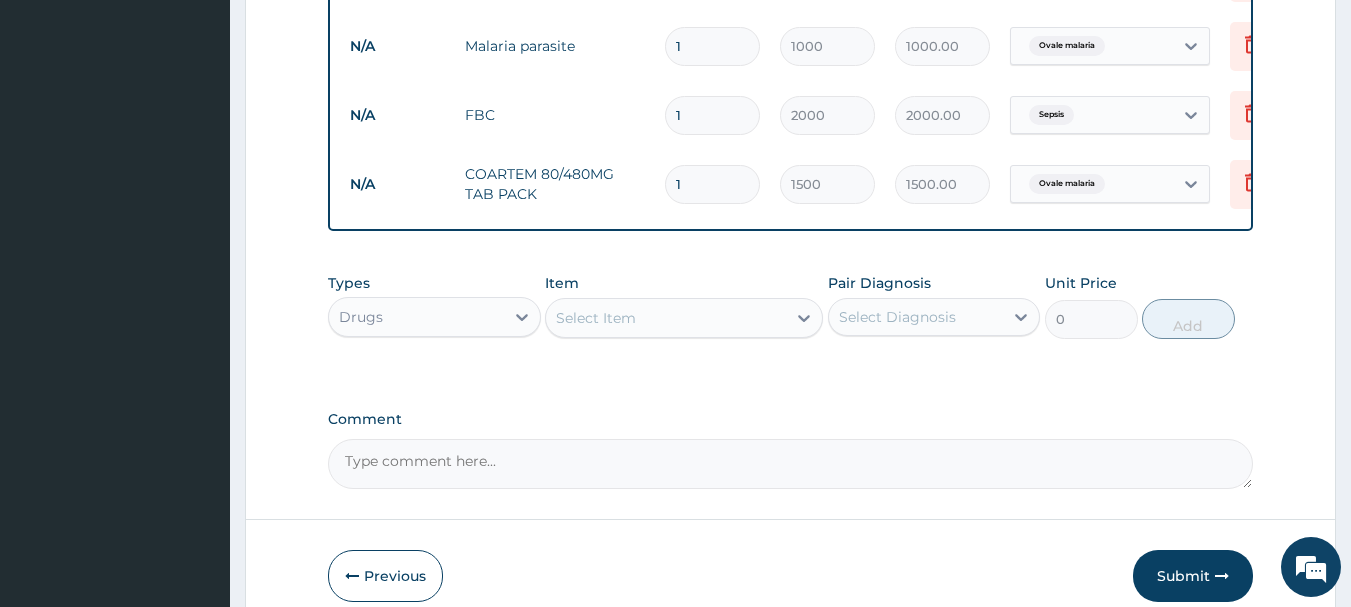 click on "Select Item" at bounding box center [596, 318] 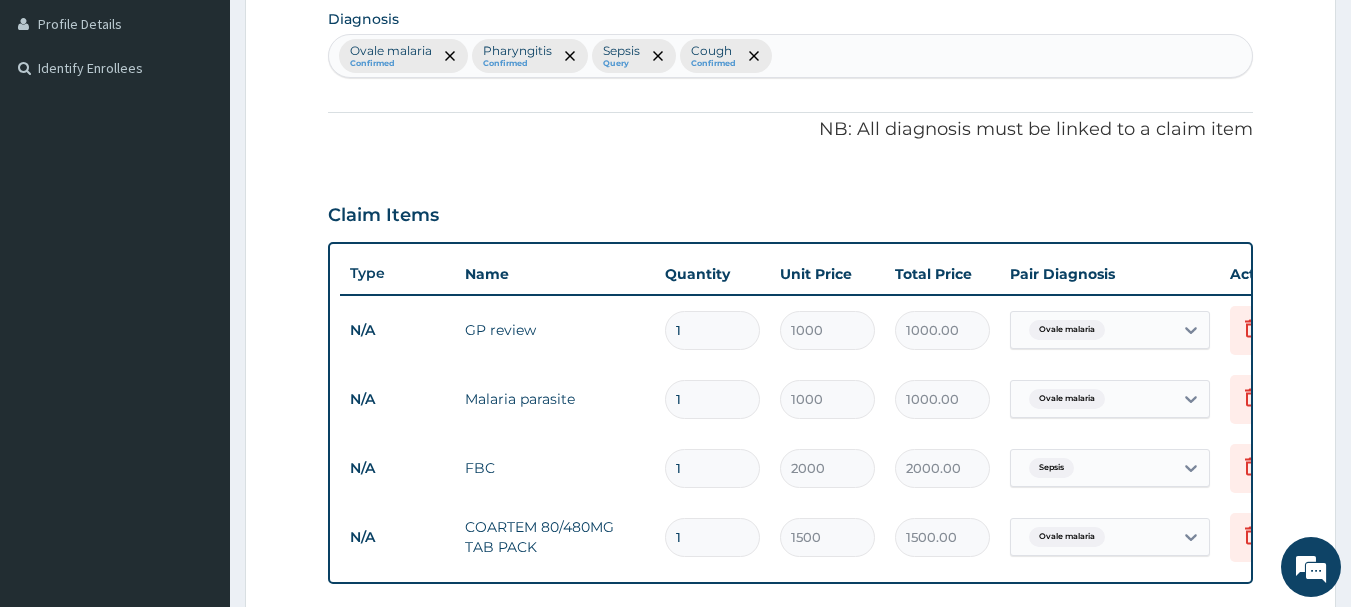 scroll, scrollTop: 355, scrollLeft: 0, axis: vertical 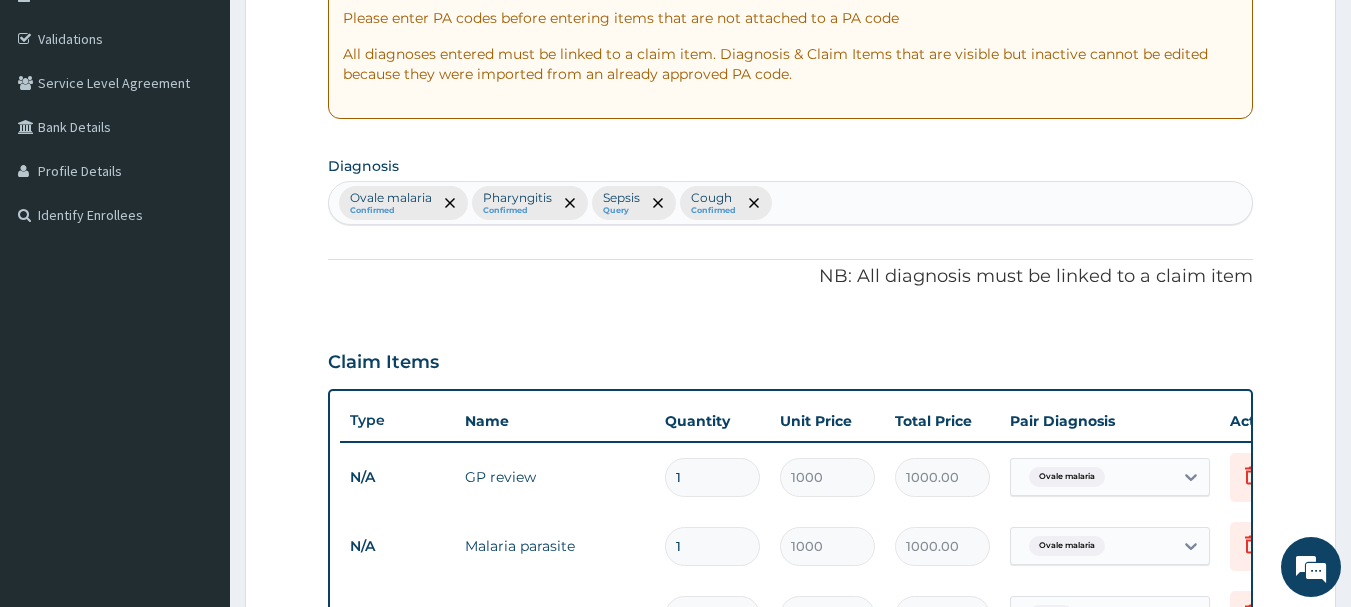 click on "Ovale malaria Confirmed Pharyngitis Confirmed Sepsis Query Cough Confirmed" at bounding box center [791, 203] 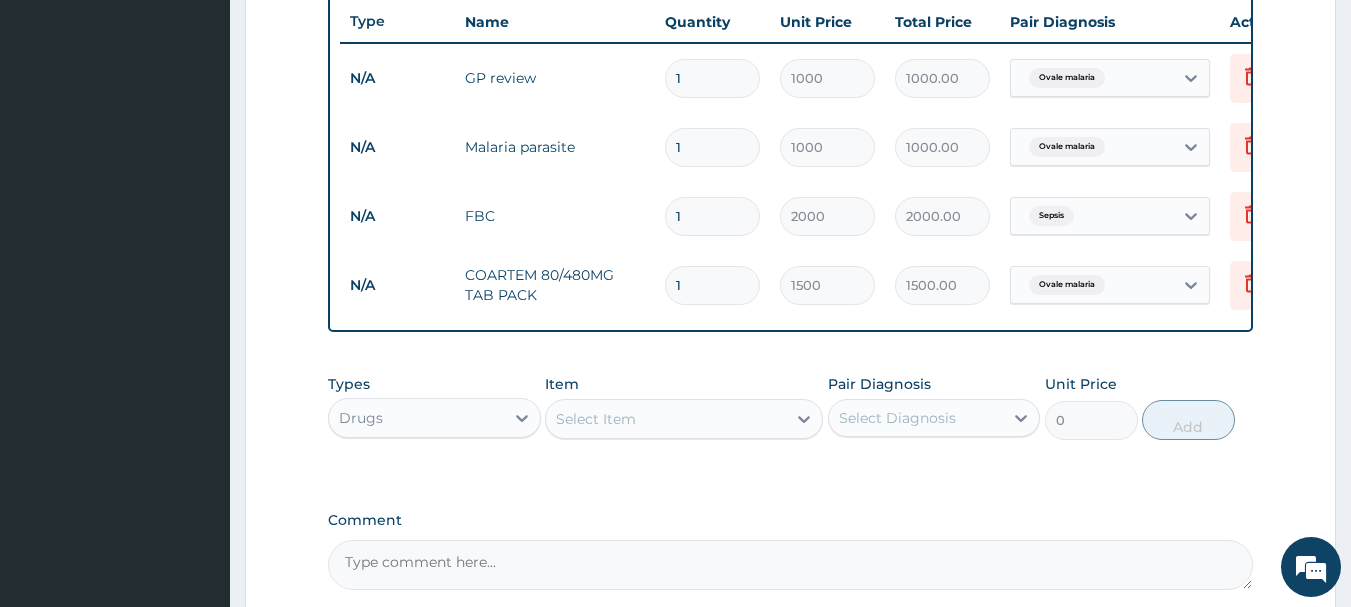 scroll, scrollTop: 755, scrollLeft: 0, axis: vertical 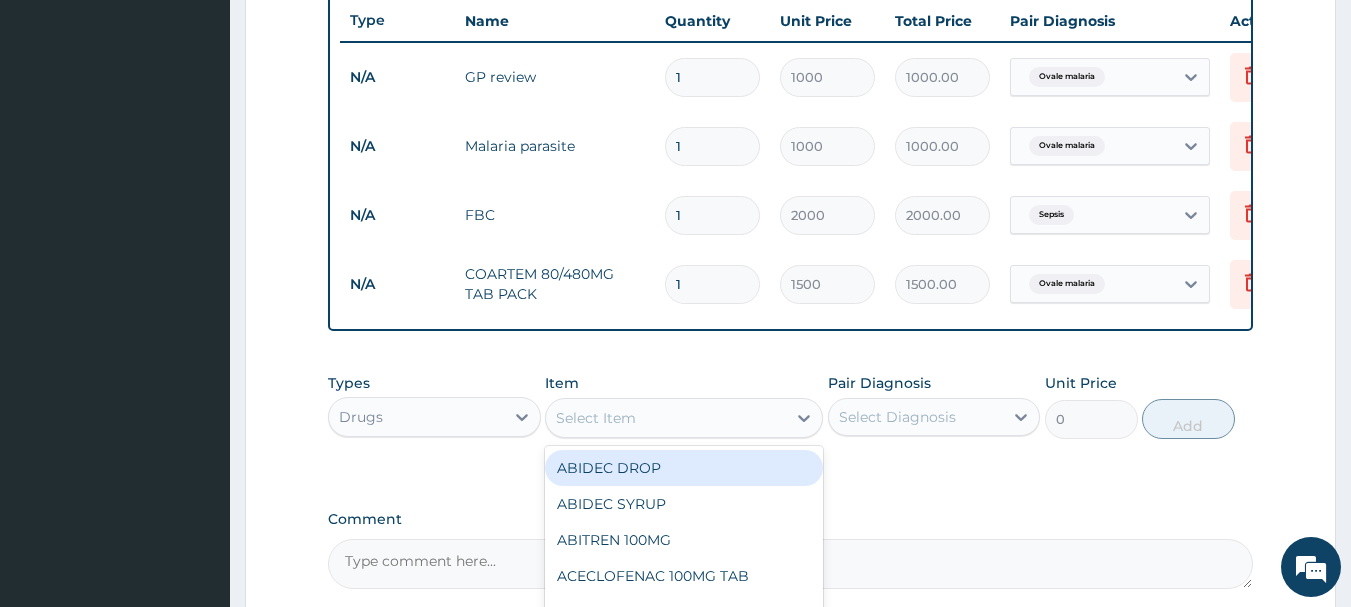 click on "Select Item" at bounding box center [666, 418] 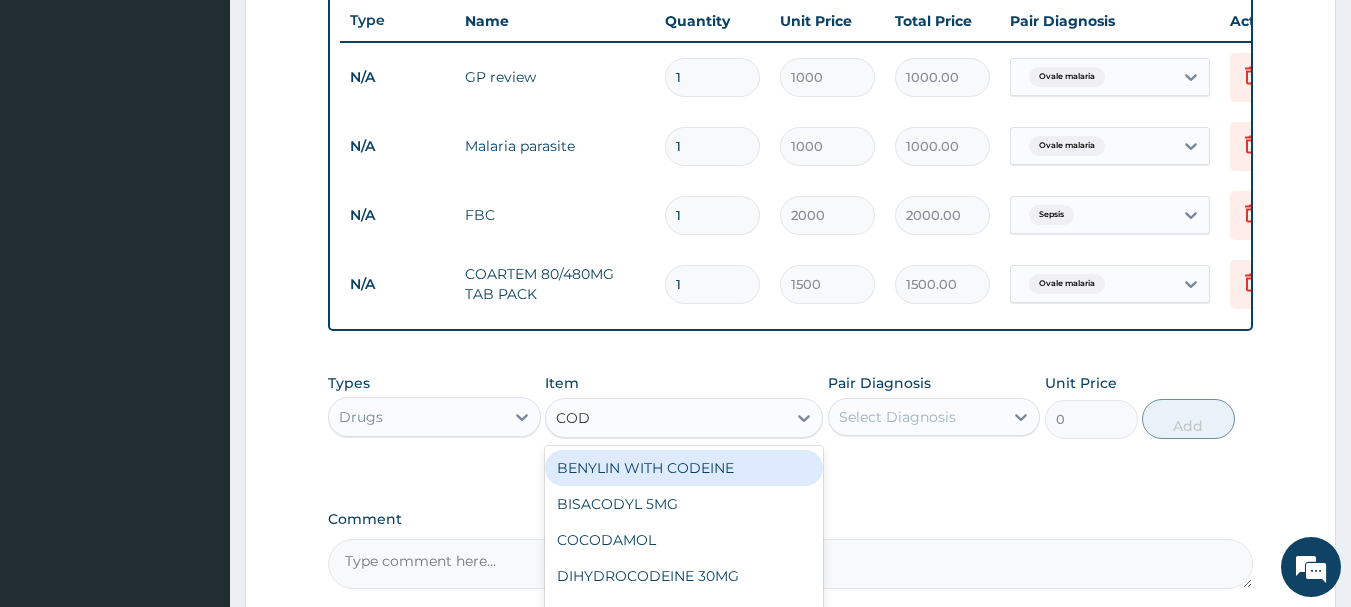type on "CODE" 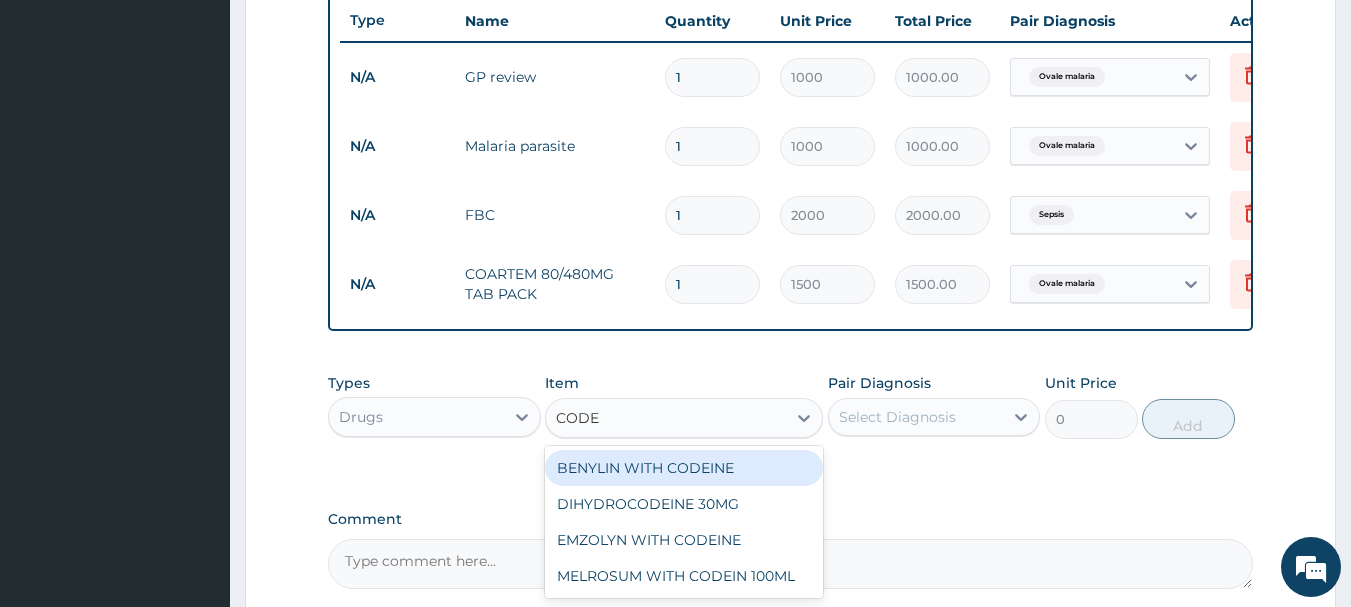 click on "BENYLIN WITH CODEINE" at bounding box center (684, 468) 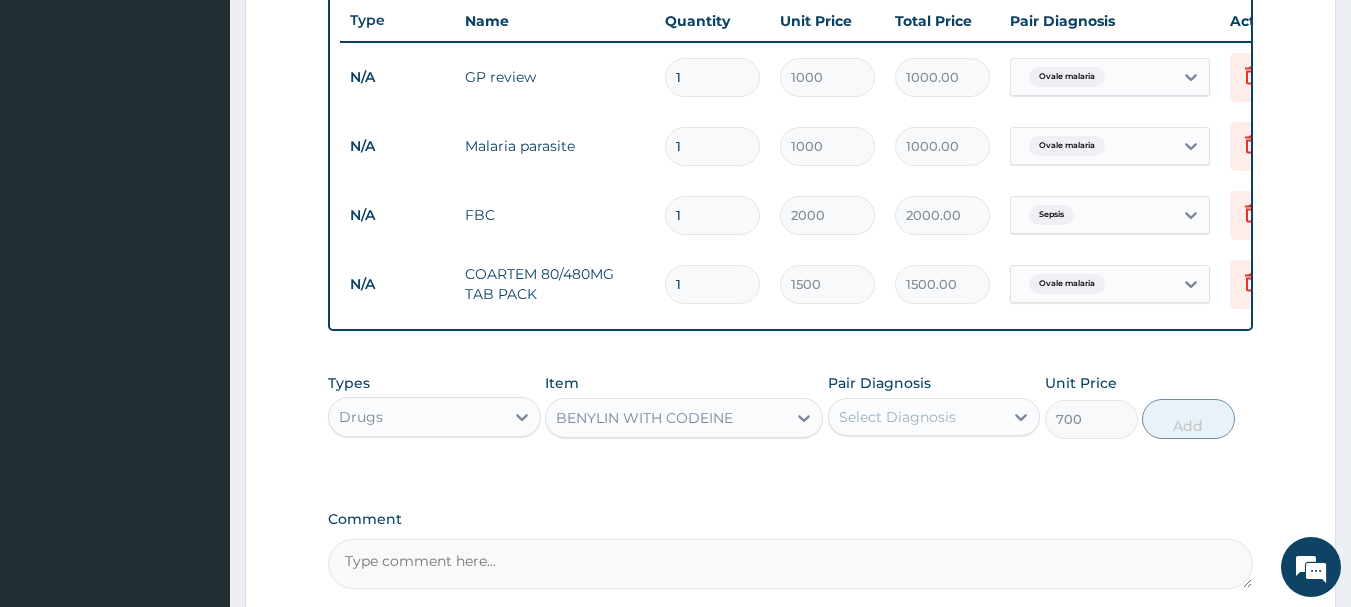 click on "BENYLIN WITH CODEINE" at bounding box center [644, 418] 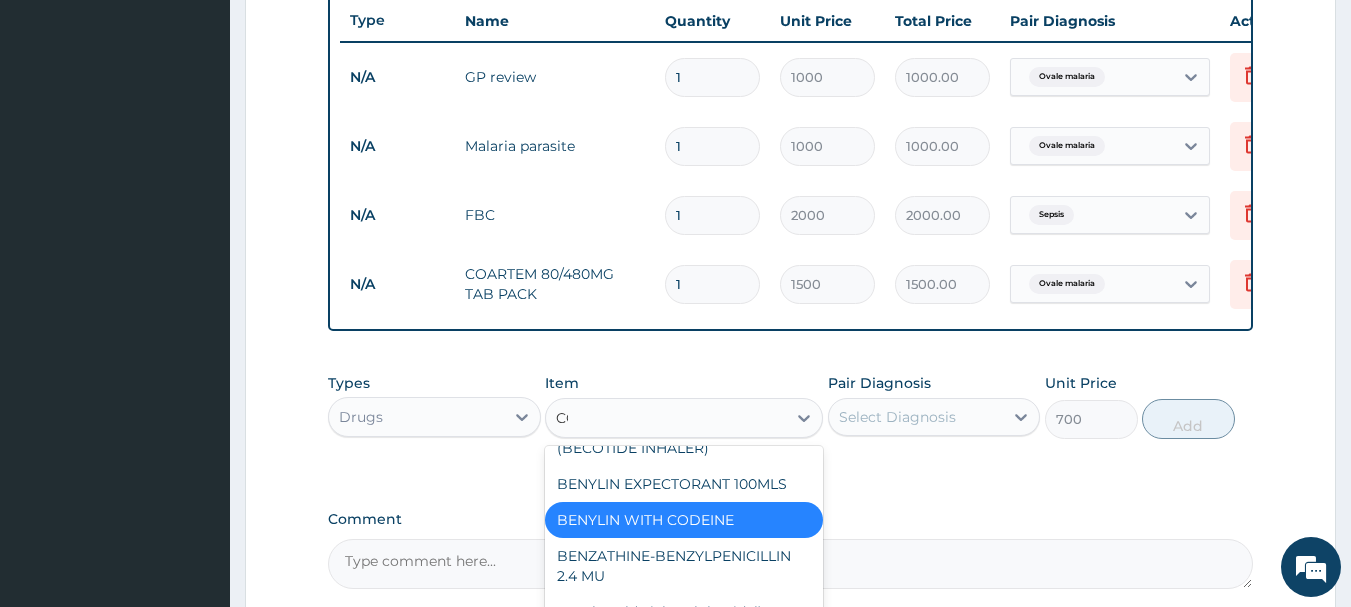 scroll, scrollTop: 0, scrollLeft: 0, axis: both 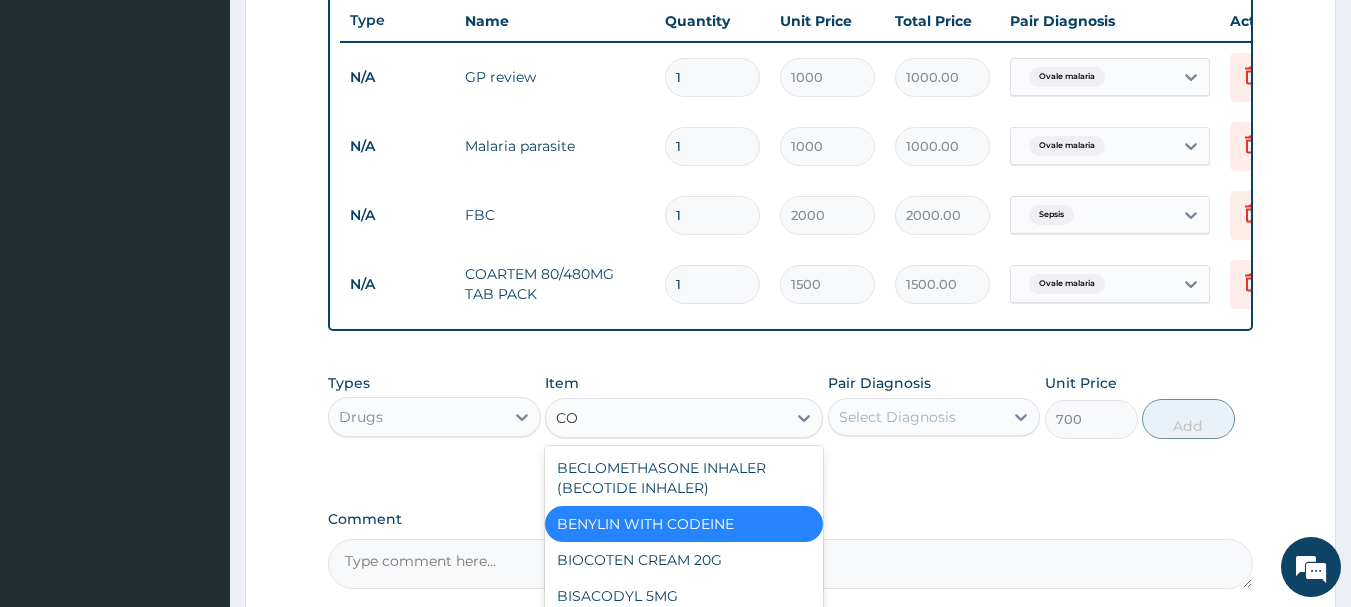 type on "COD" 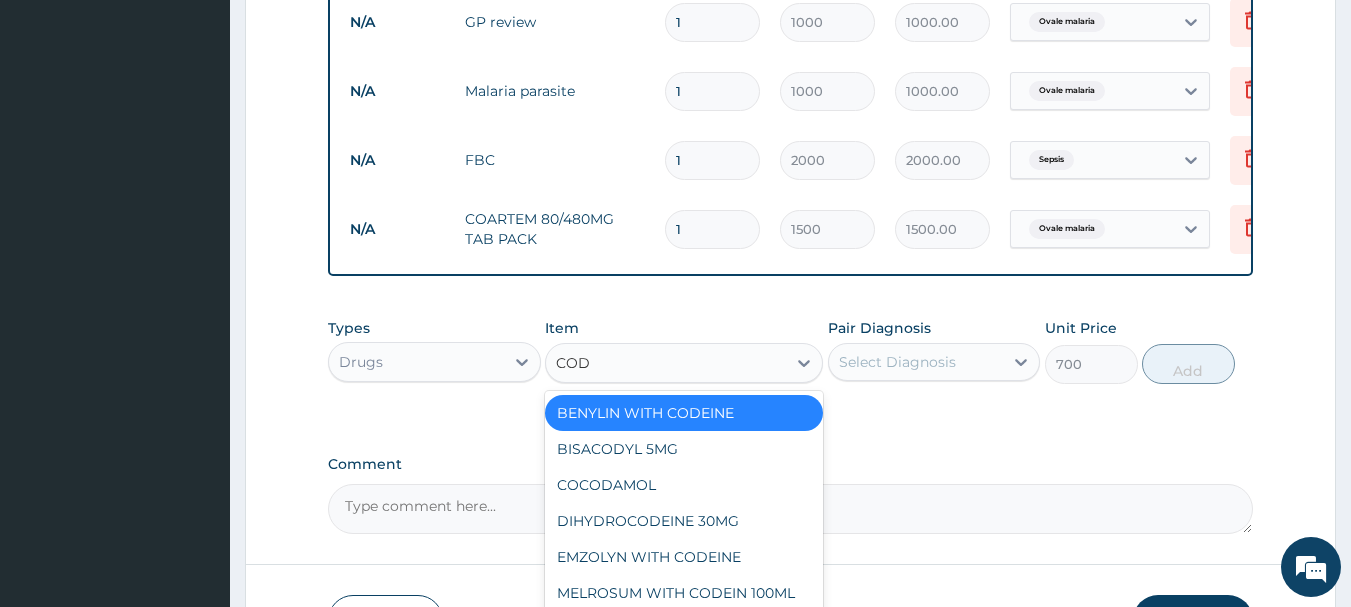 scroll, scrollTop: 855, scrollLeft: 0, axis: vertical 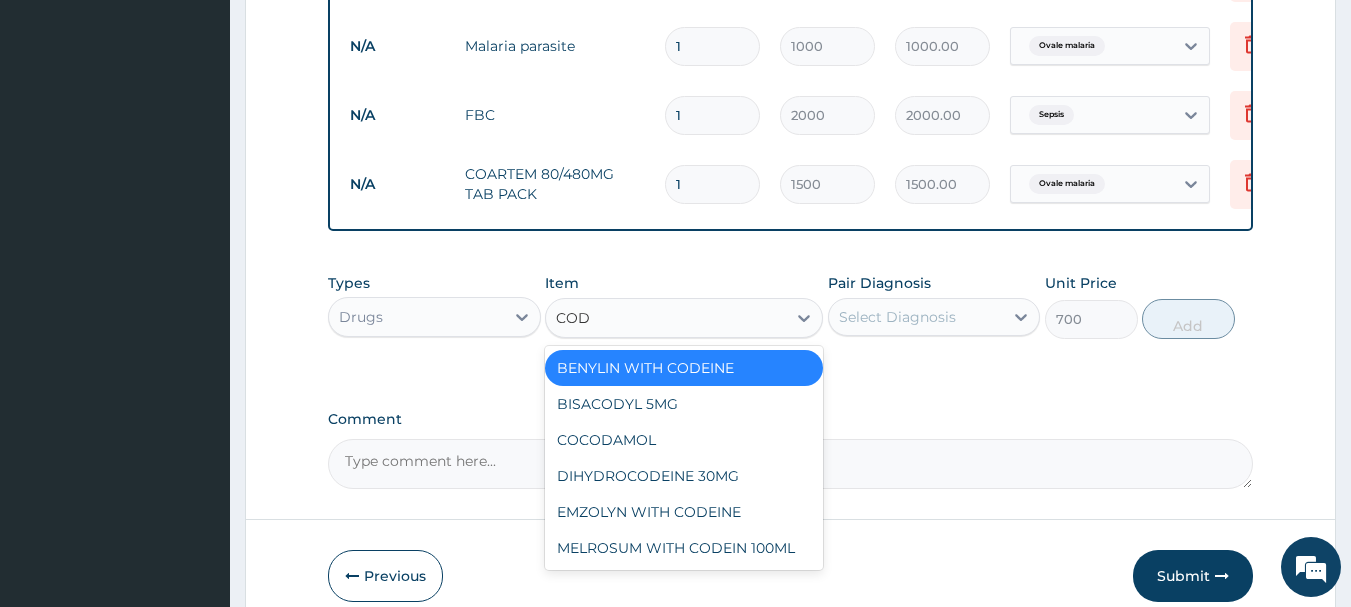 click on "BENYLIN WITH CODEINE" at bounding box center [684, 368] 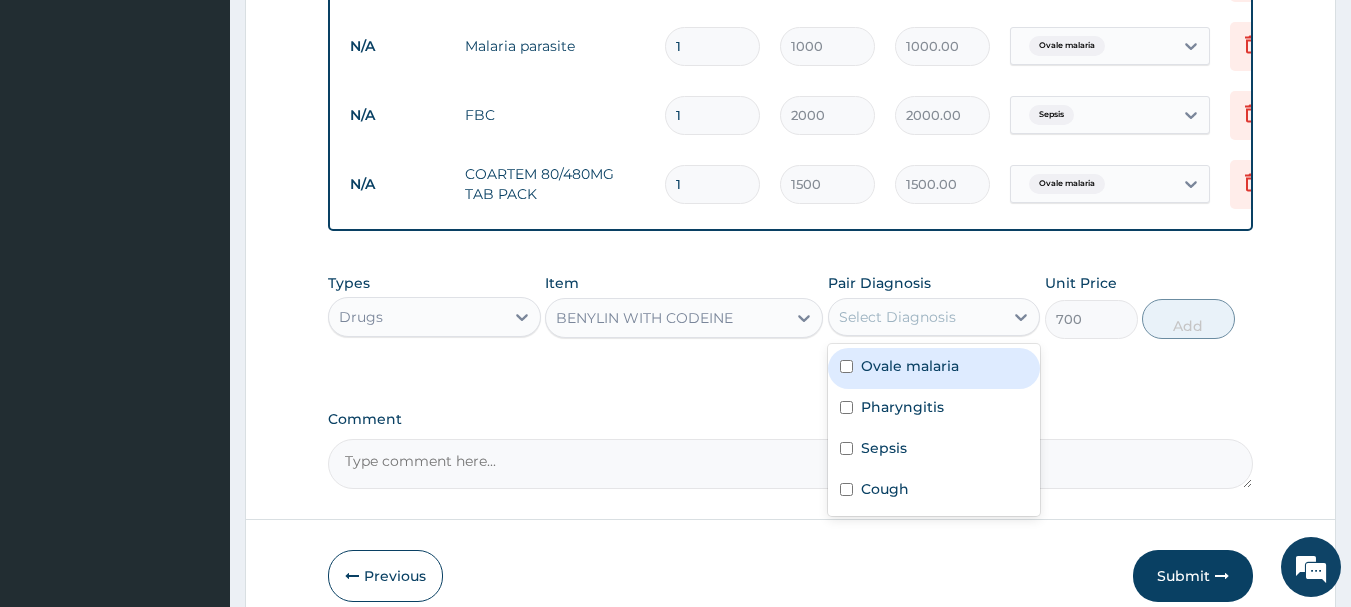 click on "Select Diagnosis" at bounding box center (897, 317) 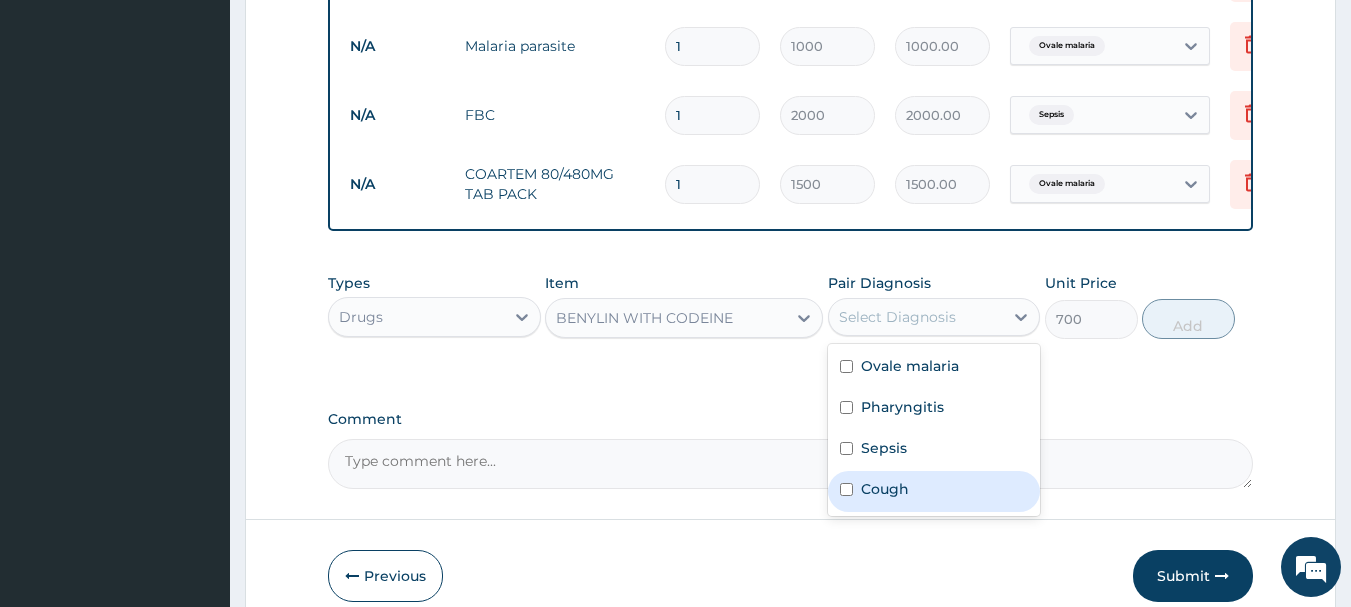 click at bounding box center [846, 489] 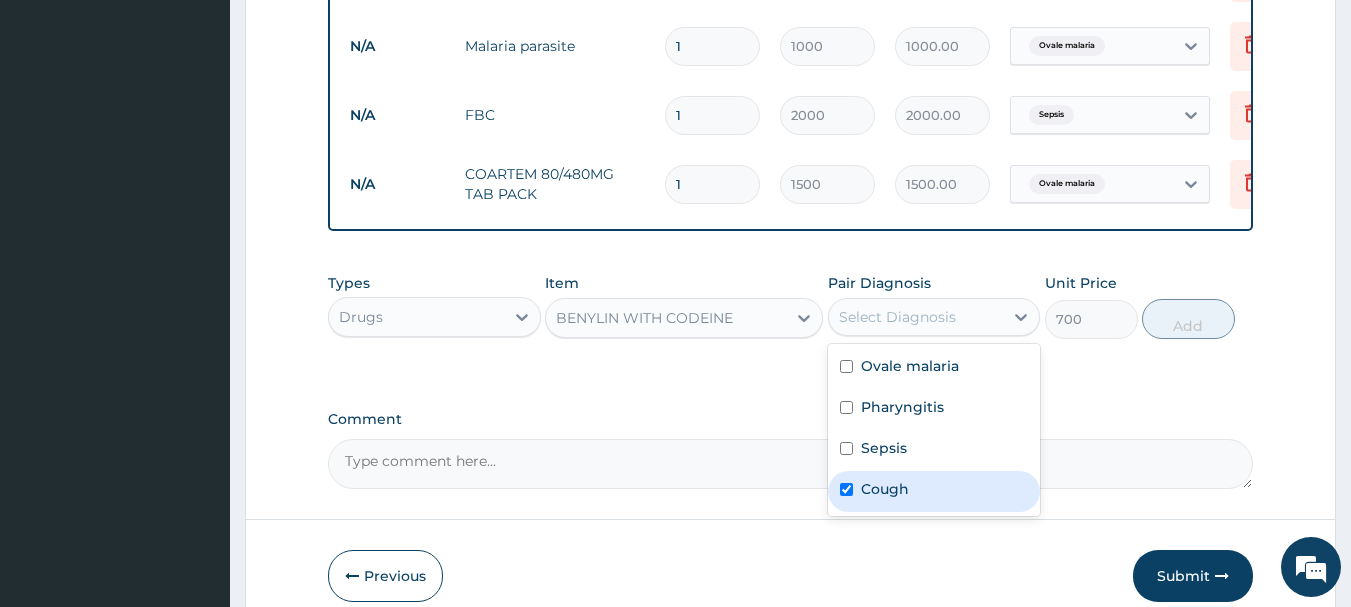 checkbox on "true" 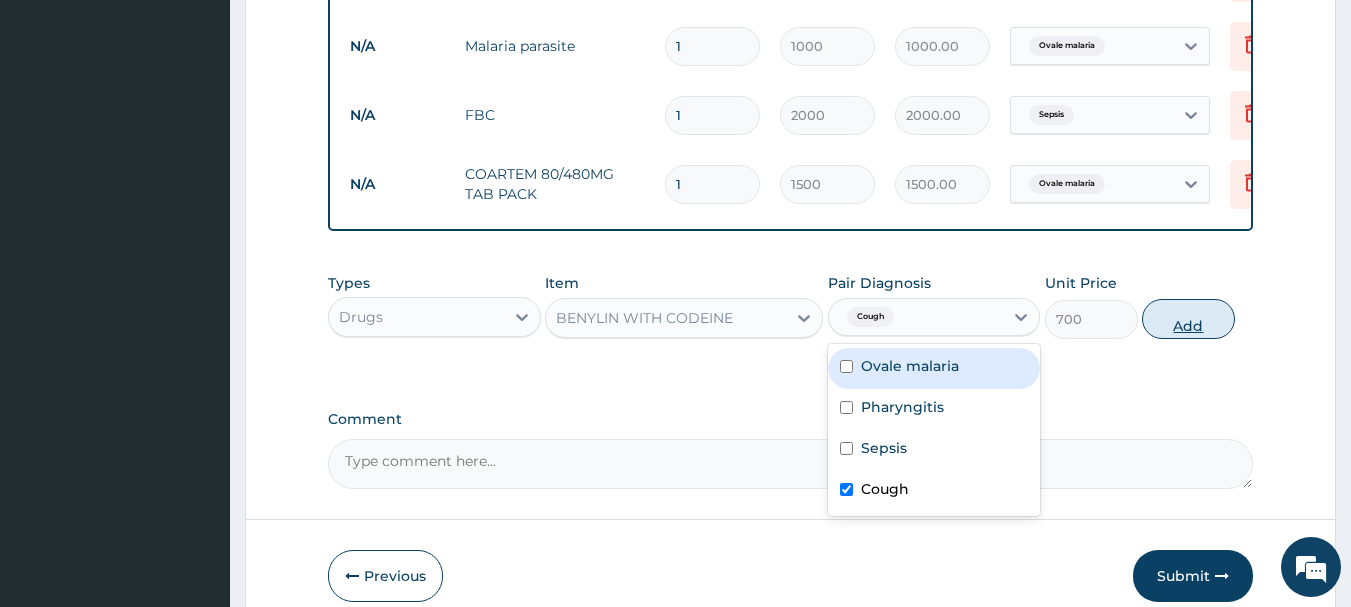 click on "Add" at bounding box center [1188, 319] 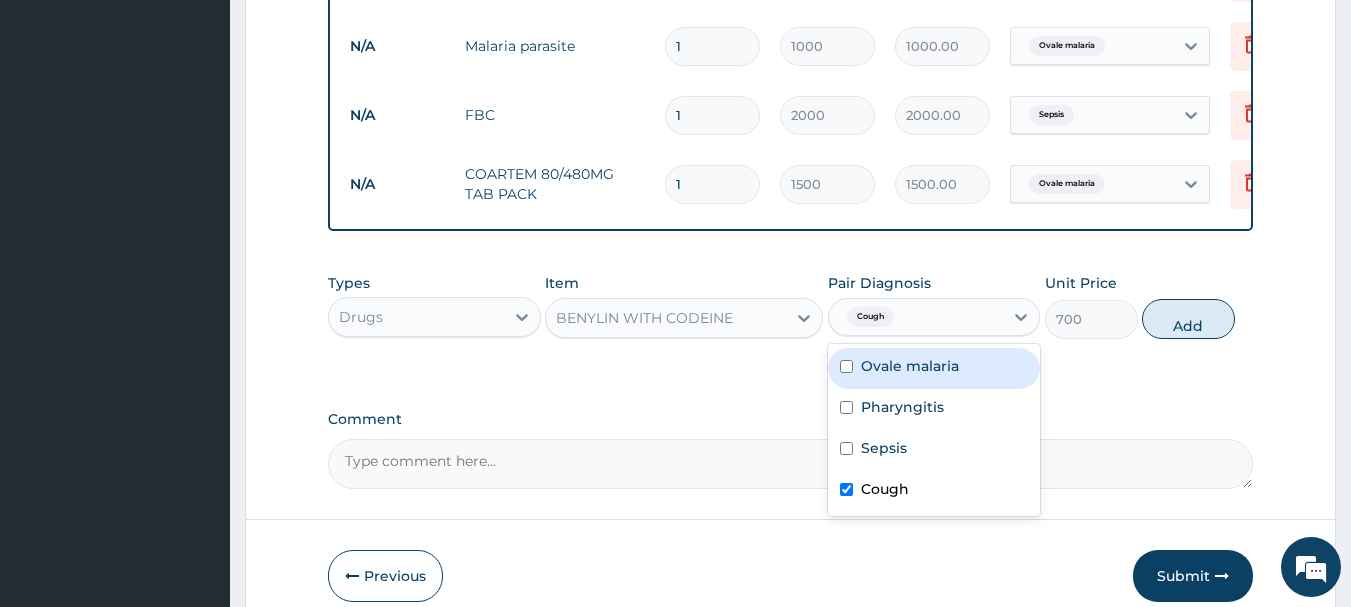 type on "0" 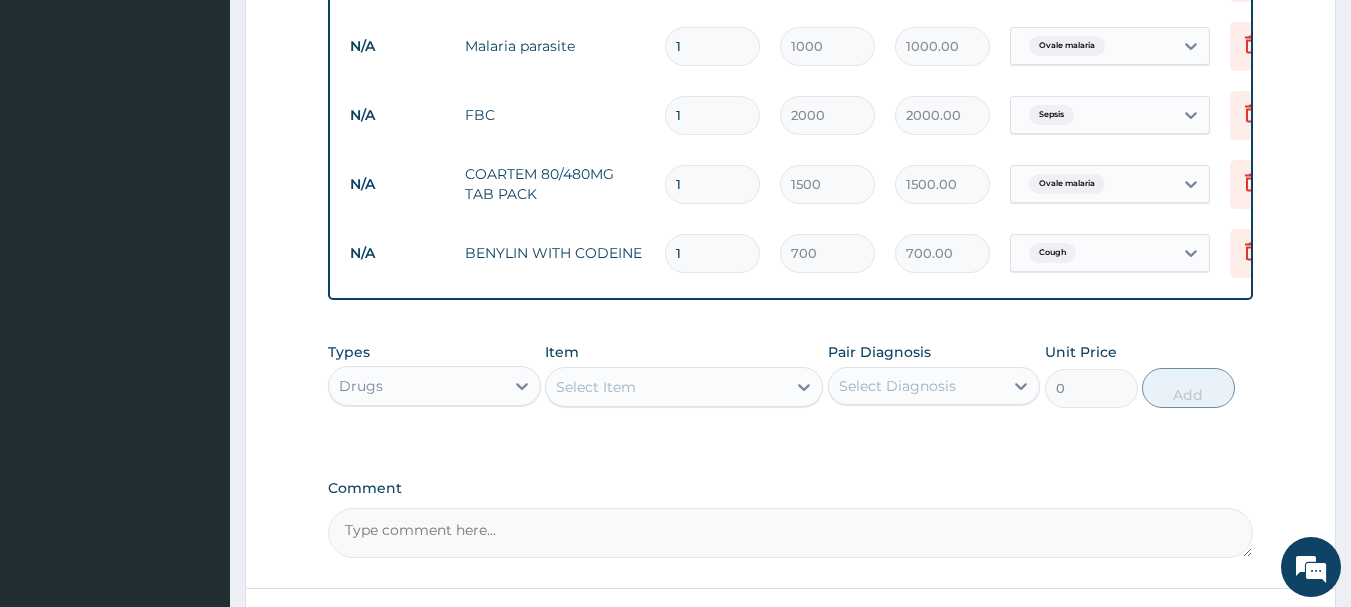 scroll, scrollTop: 1031, scrollLeft: 0, axis: vertical 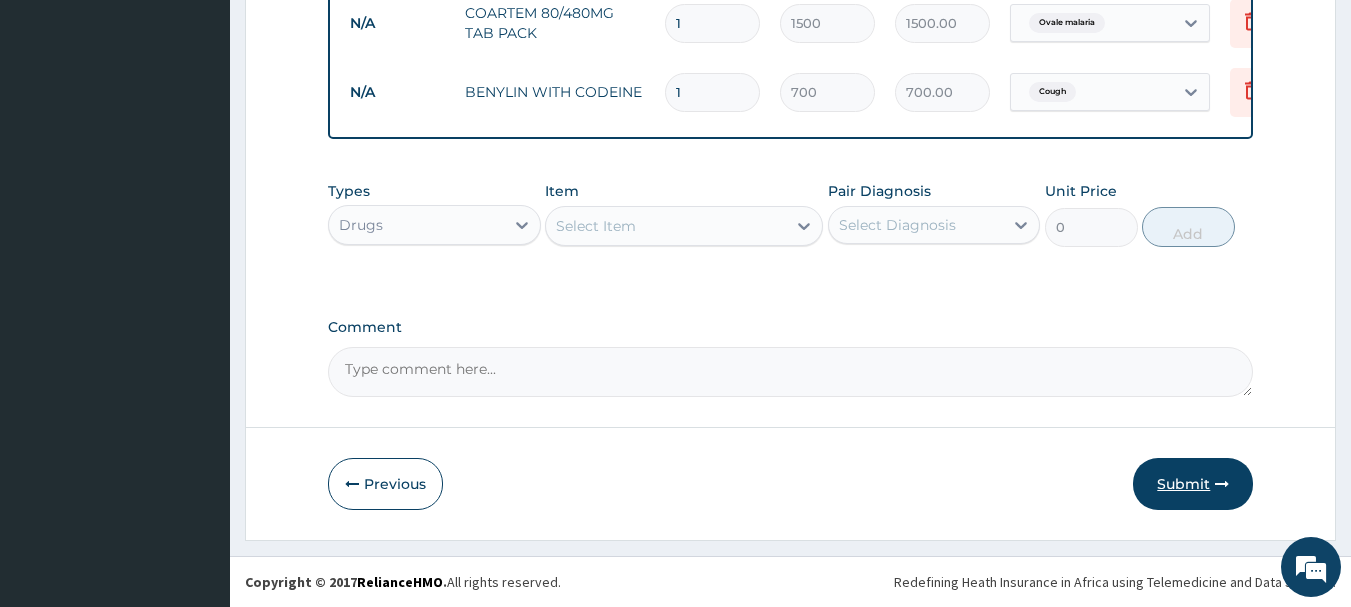 click on "Submit" at bounding box center (1193, 484) 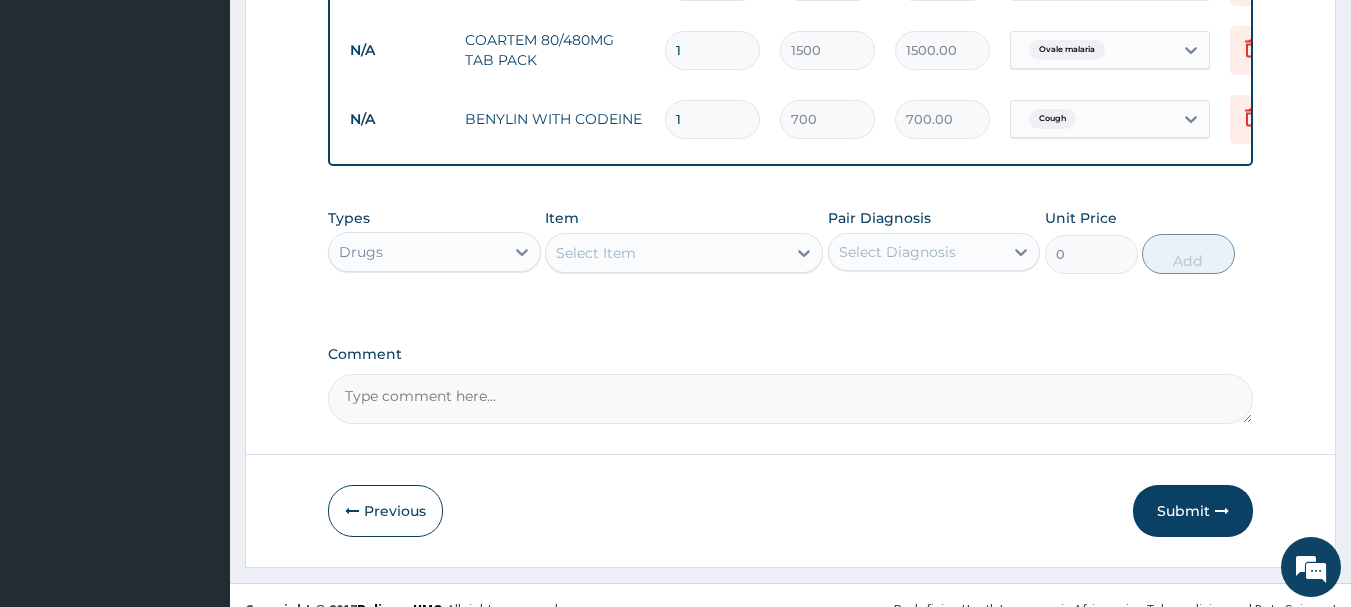 scroll, scrollTop: 1031, scrollLeft: 0, axis: vertical 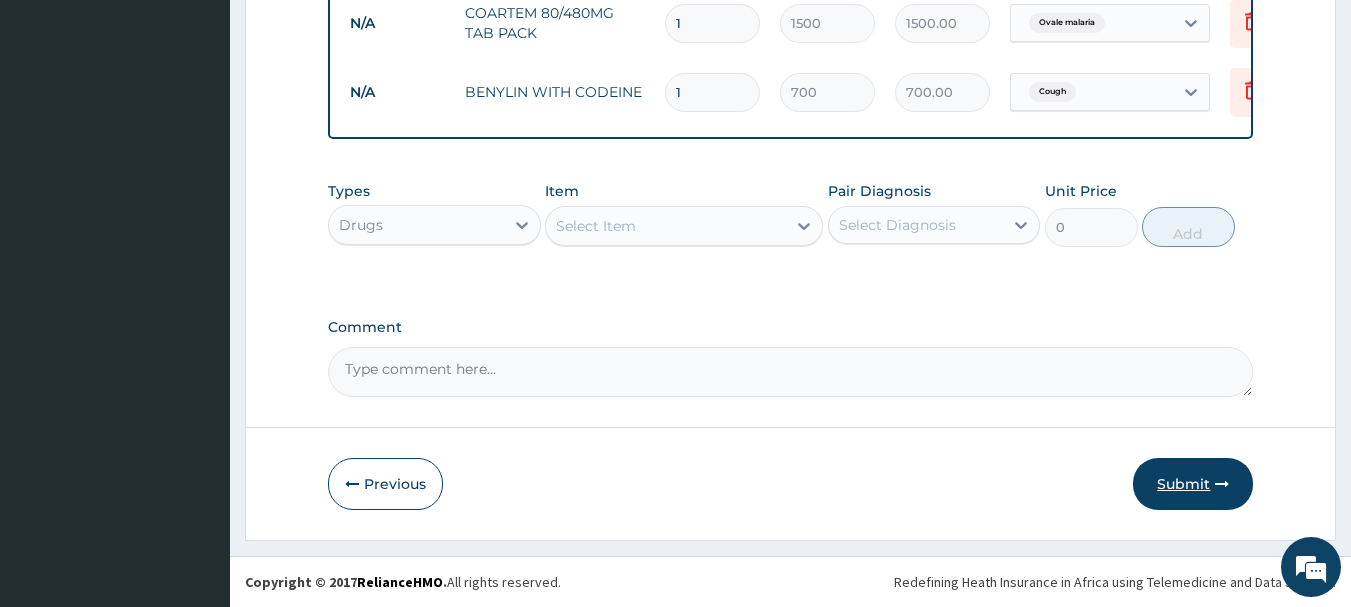 click on "Submit" at bounding box center [1193, 484] 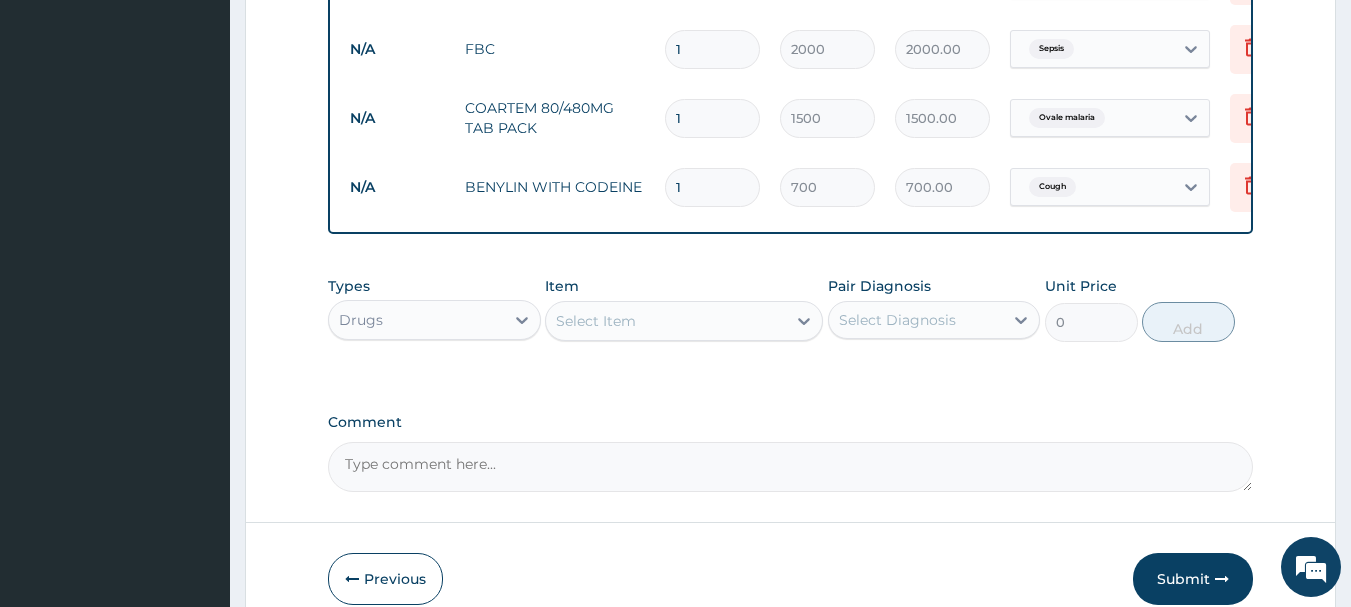 scroll, scrollTop: 1031, scrollLeft: 0, axis: vertical 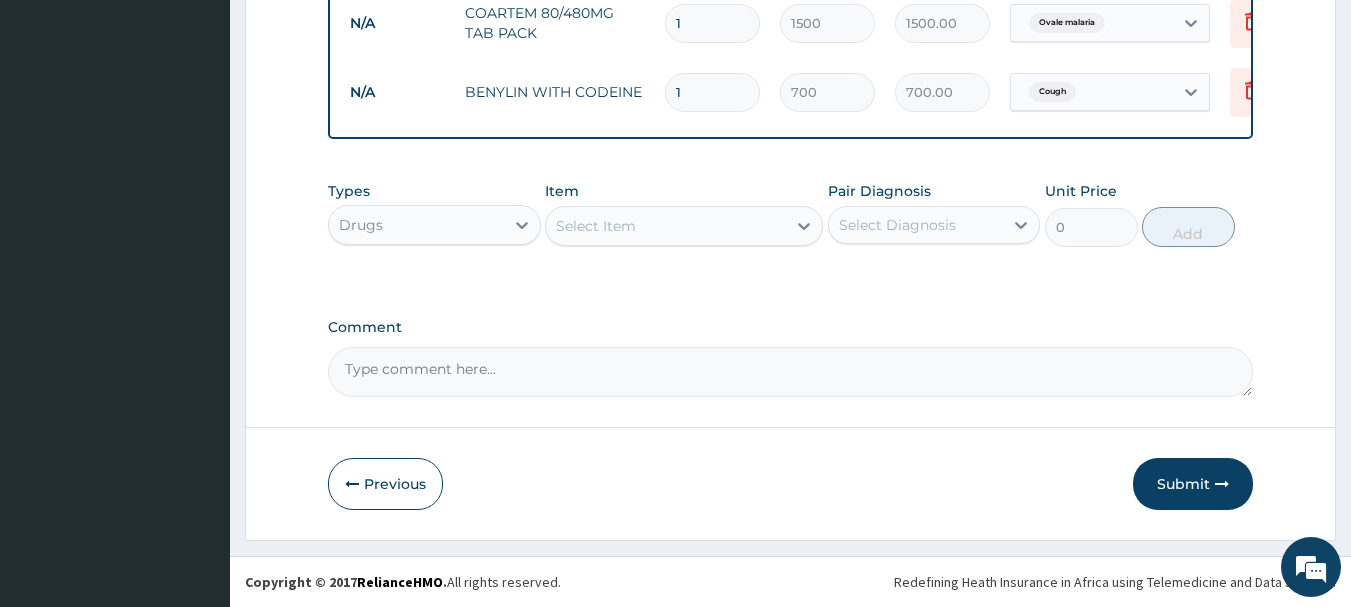 click on "Select Item" at bounding box center [666, 226] 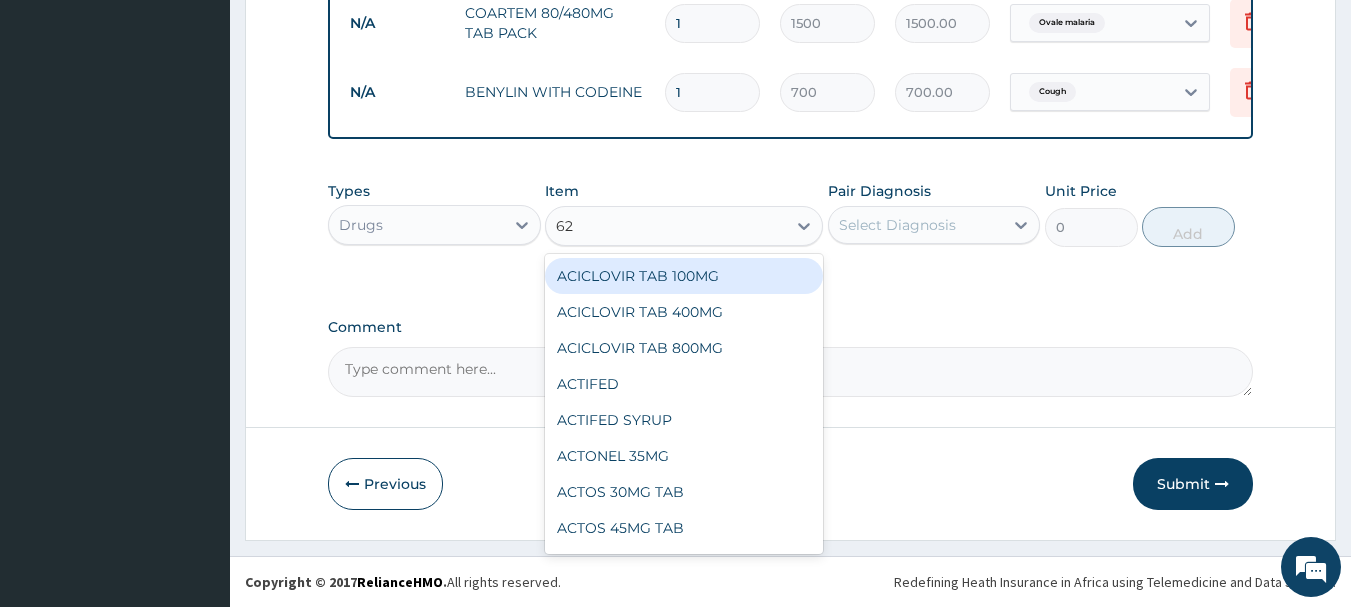 type on "625" 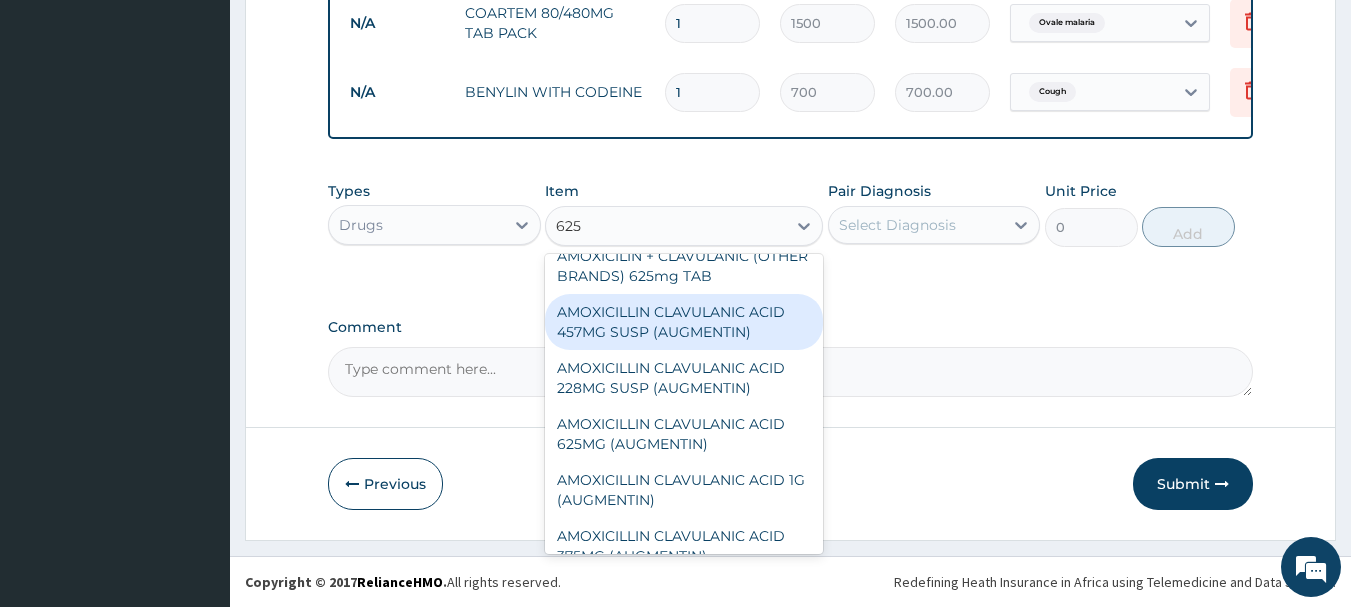 scroll, scrollTop: 0, scrollLeft: 0, axis: both 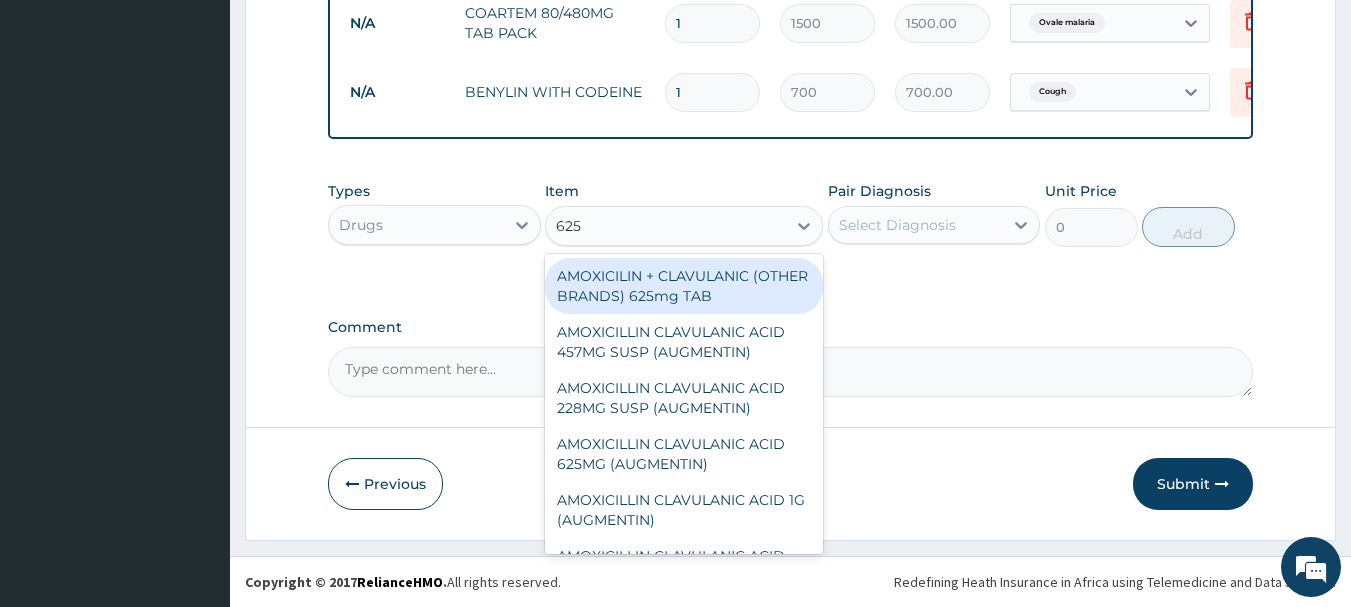 click on "AMOXICILIN + CLAVULANIC (OTHER BRANDS) 625mg TAB" at bounding box center (684, 286) 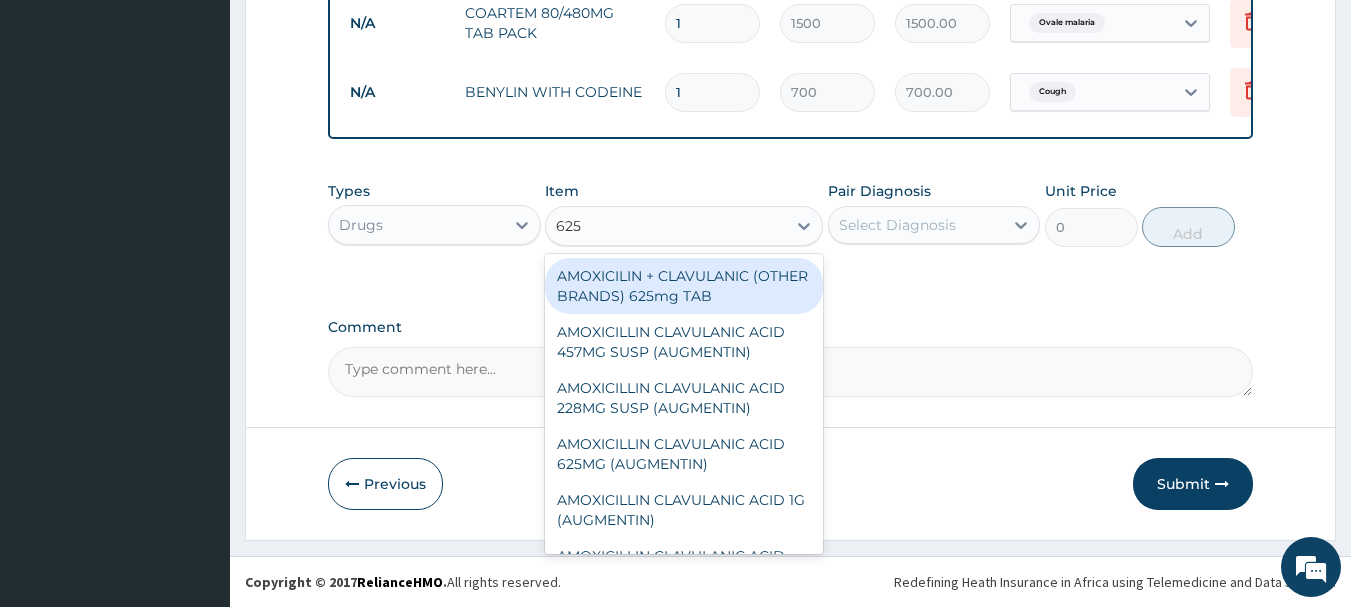 type 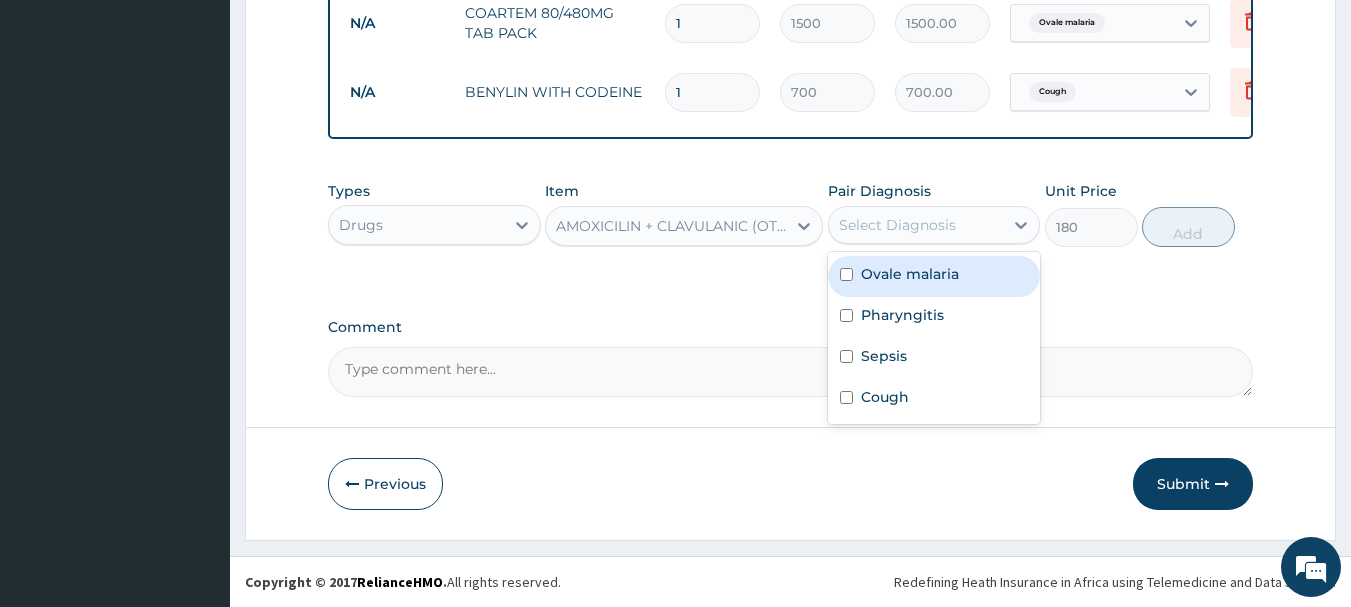 click on "Select Diagnosis" at bounding box center (897, 225) 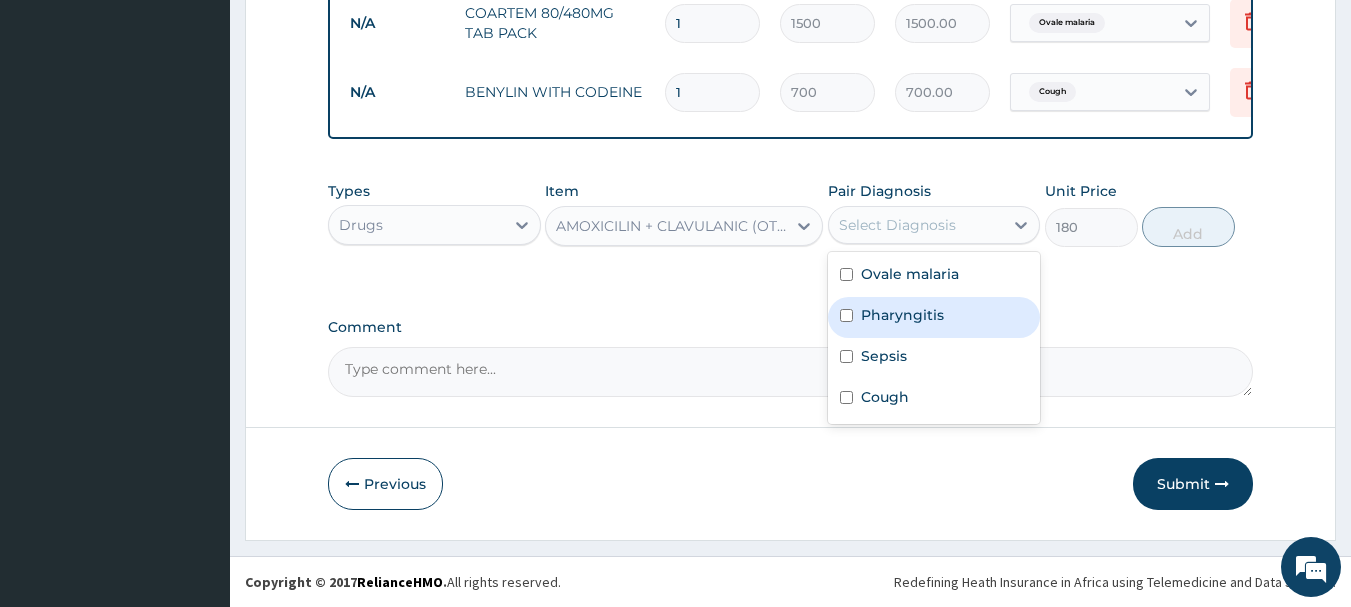 click on "Pharyngitis" at bounding box center [902, 315] 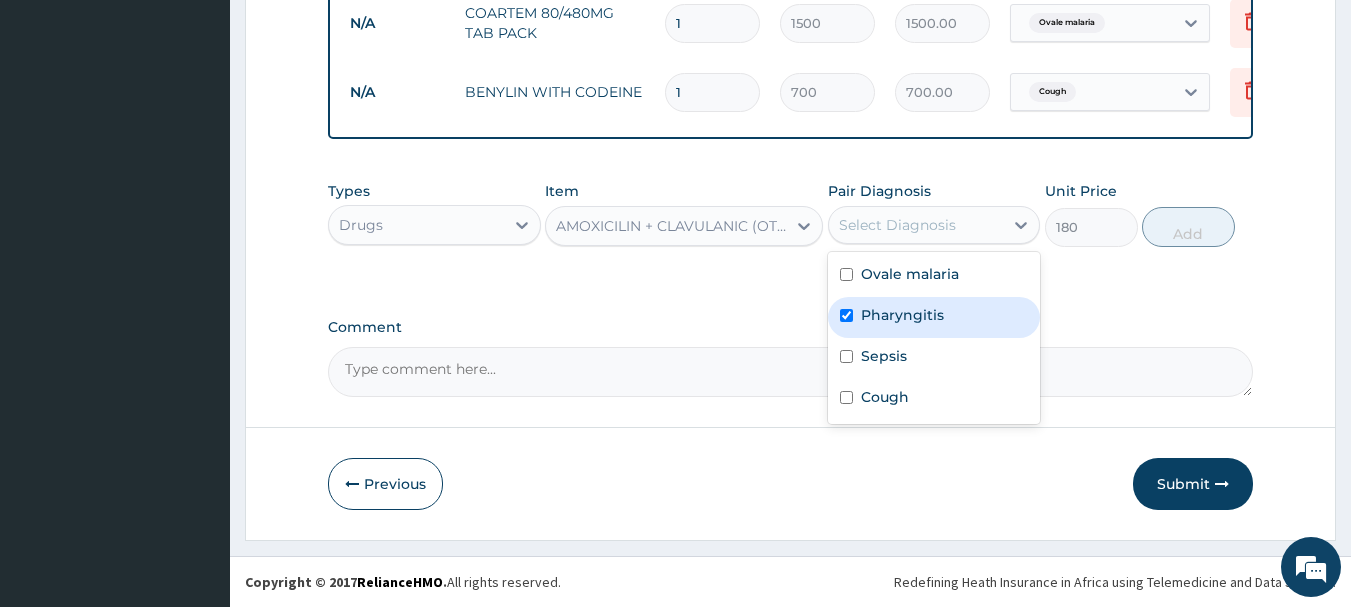 checkbox on "true" 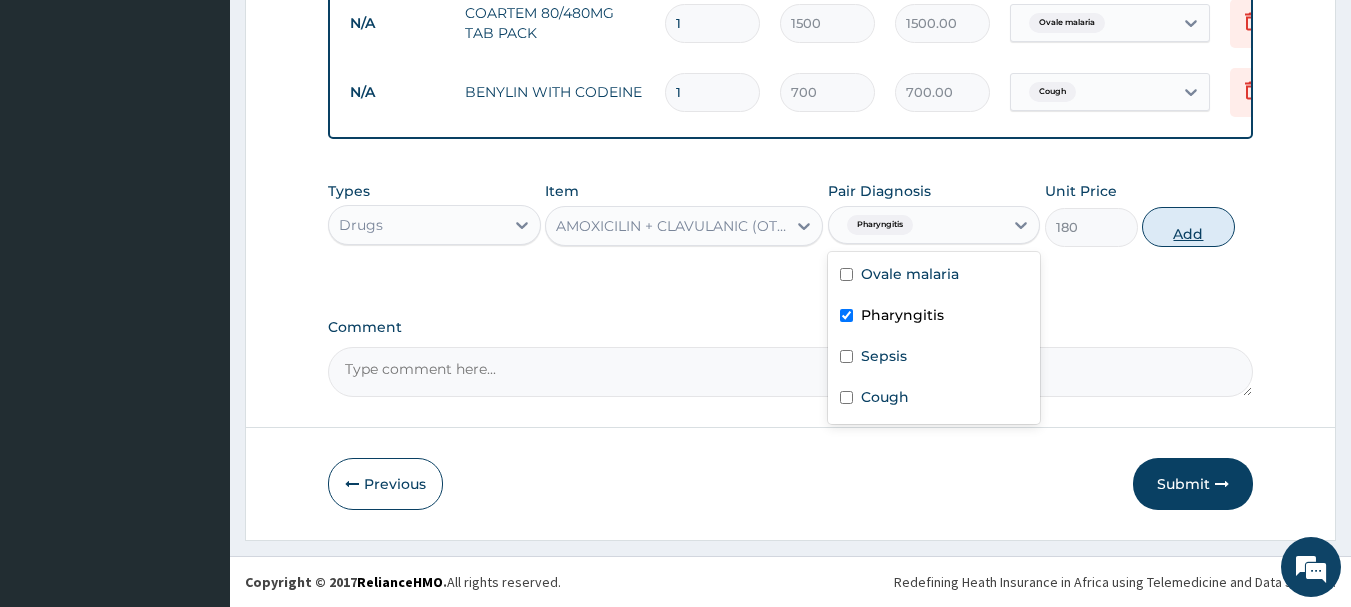 click on "Add" at bounding box center (1188, 227) 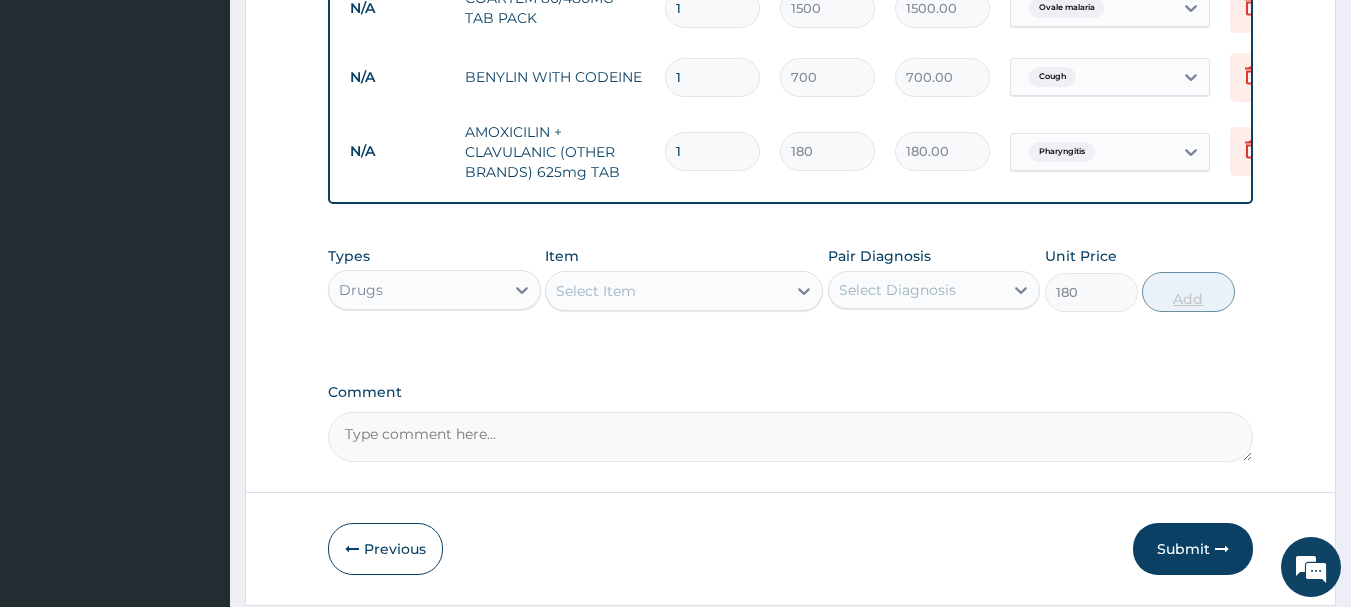 type on "0" 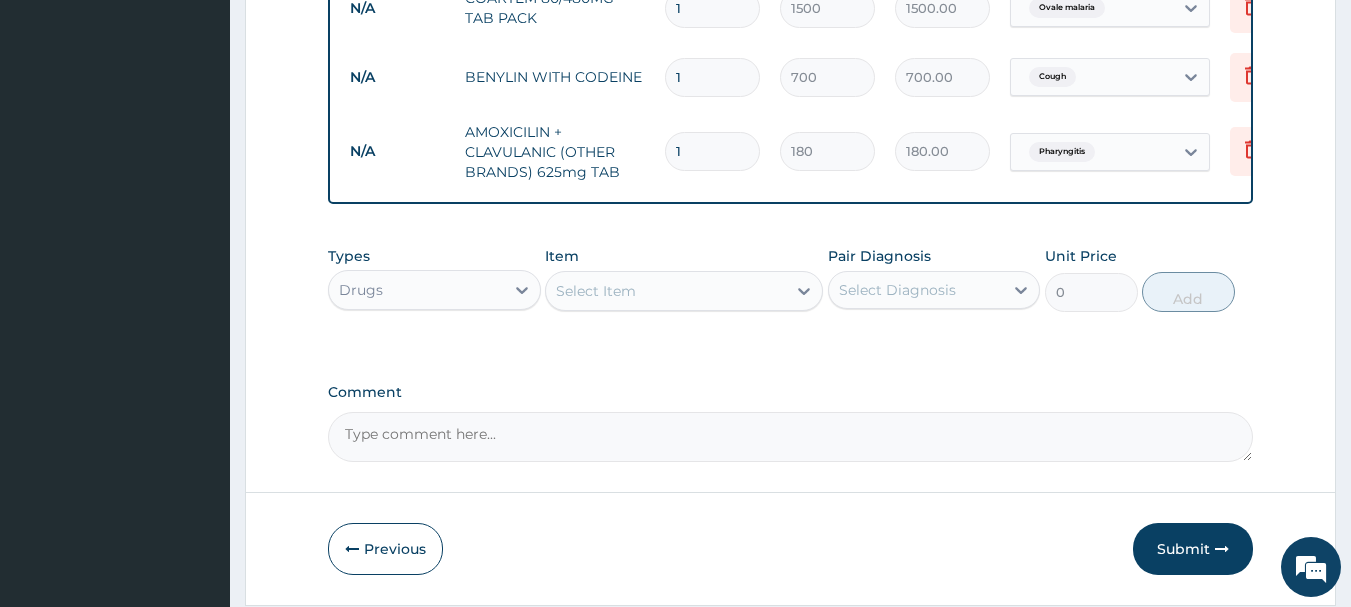 type on "14" 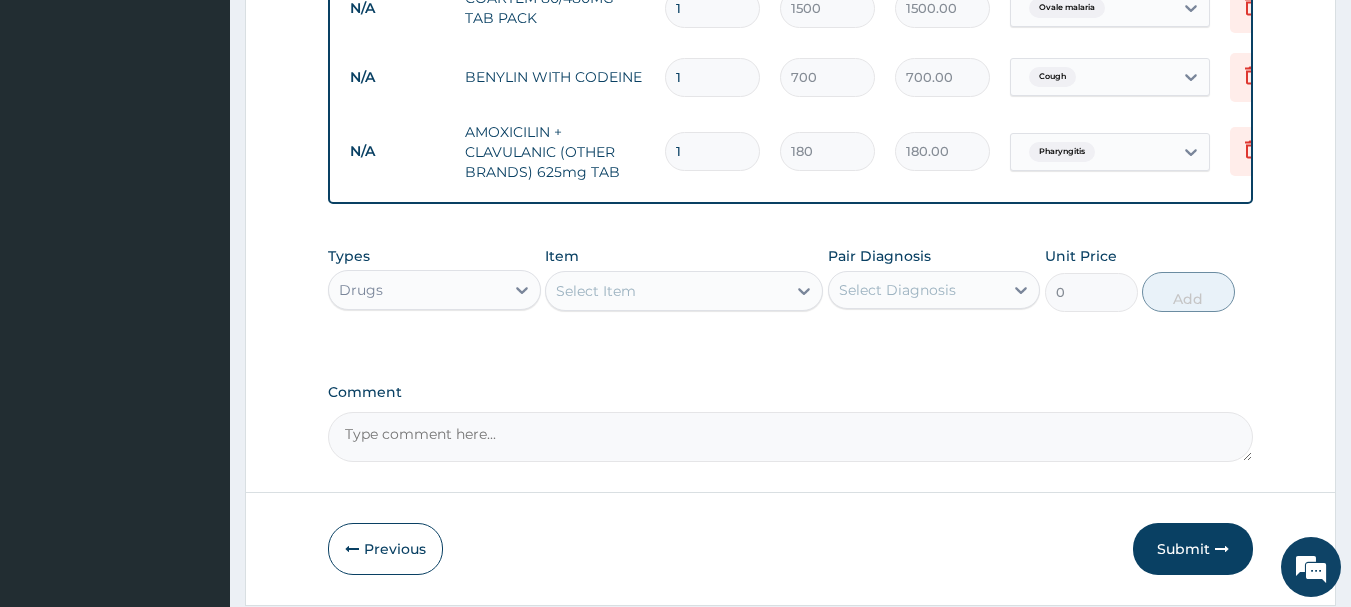type on "2520.00" 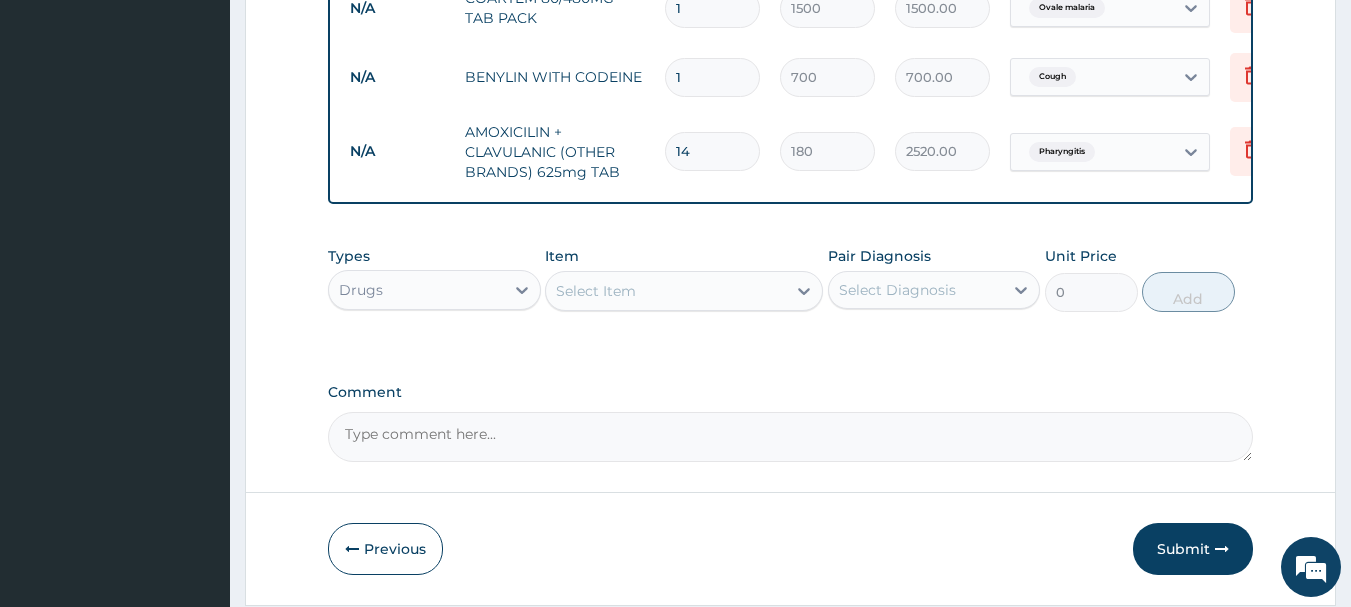 type on "14" 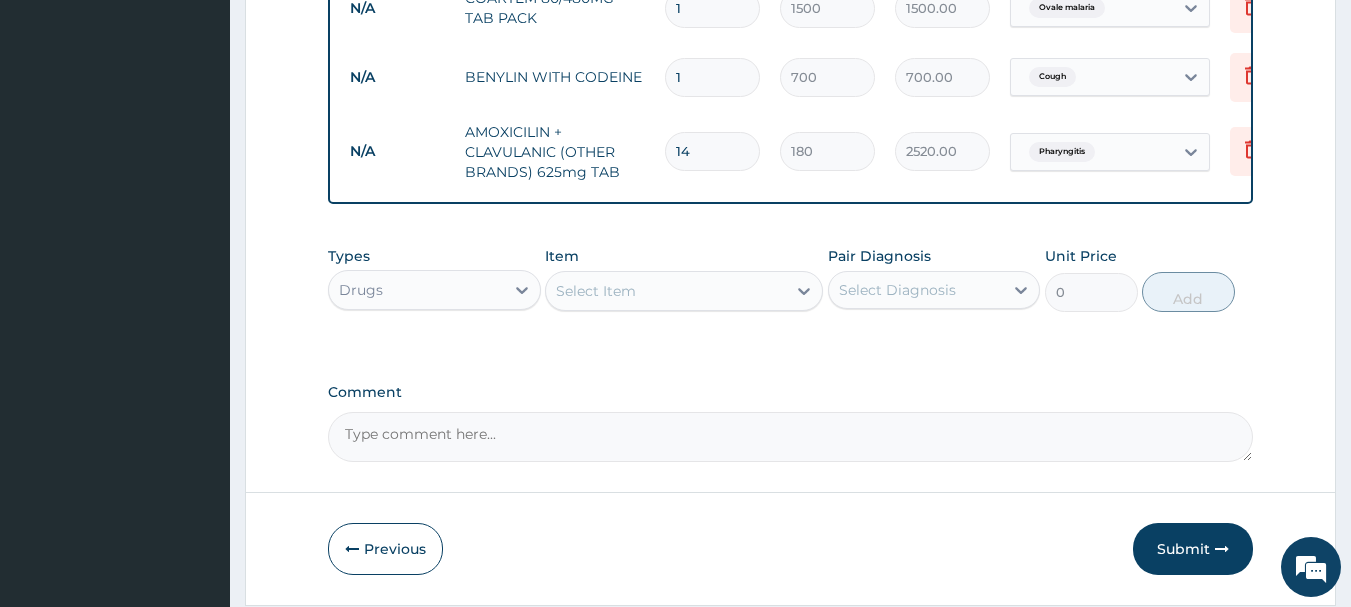 click on "PA Code / Prescription Code Enter Code(Secondary Care Only) Encounter Date 01-07-2025 Important Notice Please enter PA codes before entering items that are not attached to a PA code   All diagnoses entered must be linked to a claim item. Diagnosis & Claim Items that are visible but inactive cannot be edited because they were imported from an already approved PA code. Diagnosis Ovale malaria Confirmed Pharyngitis Confirmed Sepsis Query Cough Confirmed NB: All diagnosis must be linked to a claim item Claim Items Type Name Quantity Unit Price Total Price Pair Diagnosis Actions N/A GP review 1 1000 1000.00 Ovale malaria Delete N/A Malaria parasite 1 1000 1000.00 Ovale malaria Delete N/A FBC 1 2000 2000.00 Sepsis Delete N/A COARTEM 80/480MG TAB PACK 1 1500 1500.00 Ovale malaria Delete N/A BENYLIN WITH CODEINE 1 700 700.00 Cough Delete N/A AMOXICILIN + CLAVULANIC (OTHER BRANDS) 625mg TAB 14 180 2520.00 Pharyngitis Delete Types Drugs Item Select Item Pair Diagnosis Select Diagnosis Unit Price 0 Add Comment" at bounding box center (791, -189) 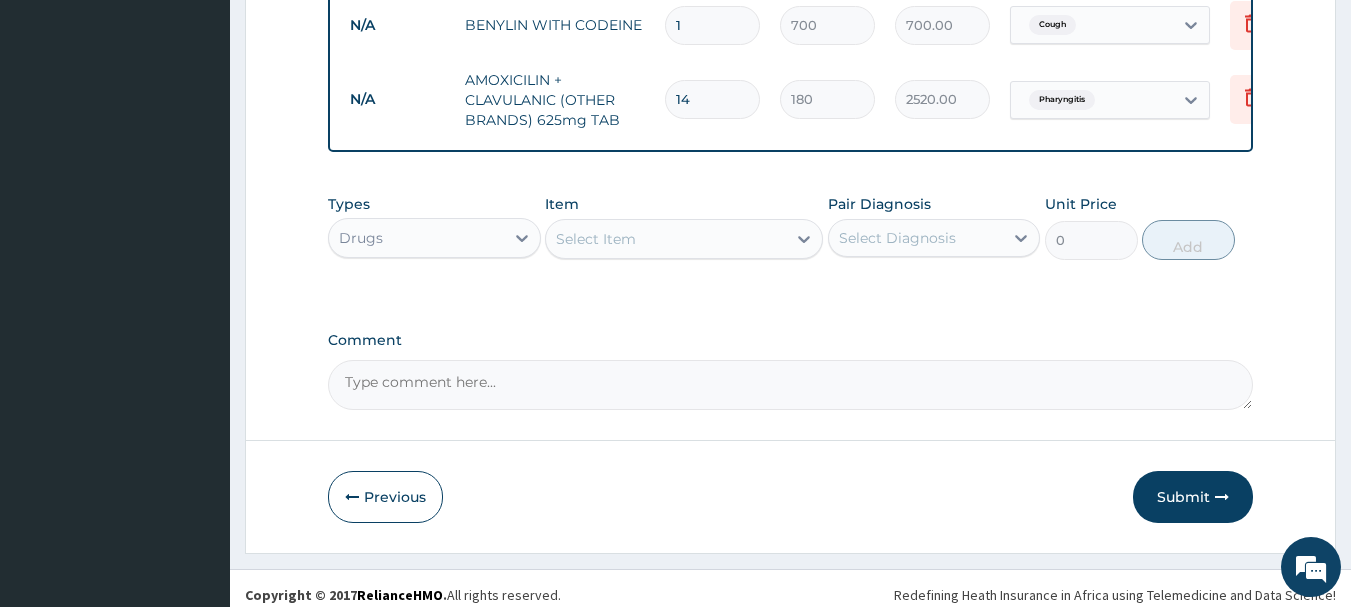 scroll, scrollTop: 1111, scrollLeft: 0, axis: vertical 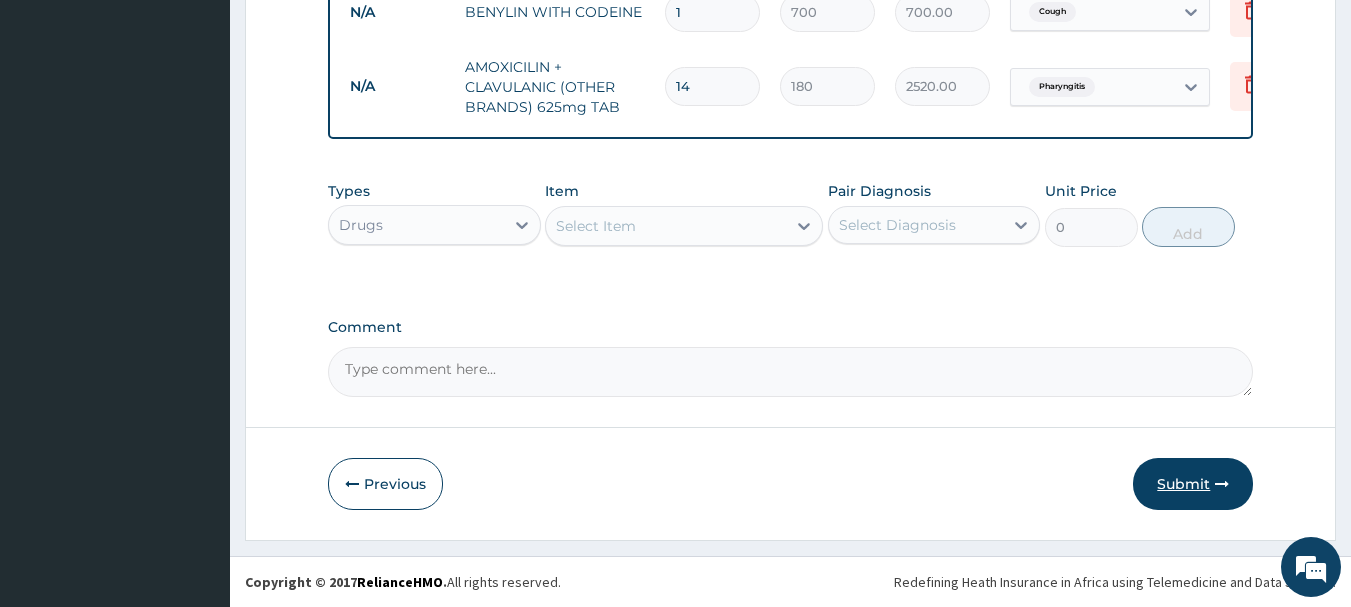 click on "Submit" at bounding box center [1193, 484] 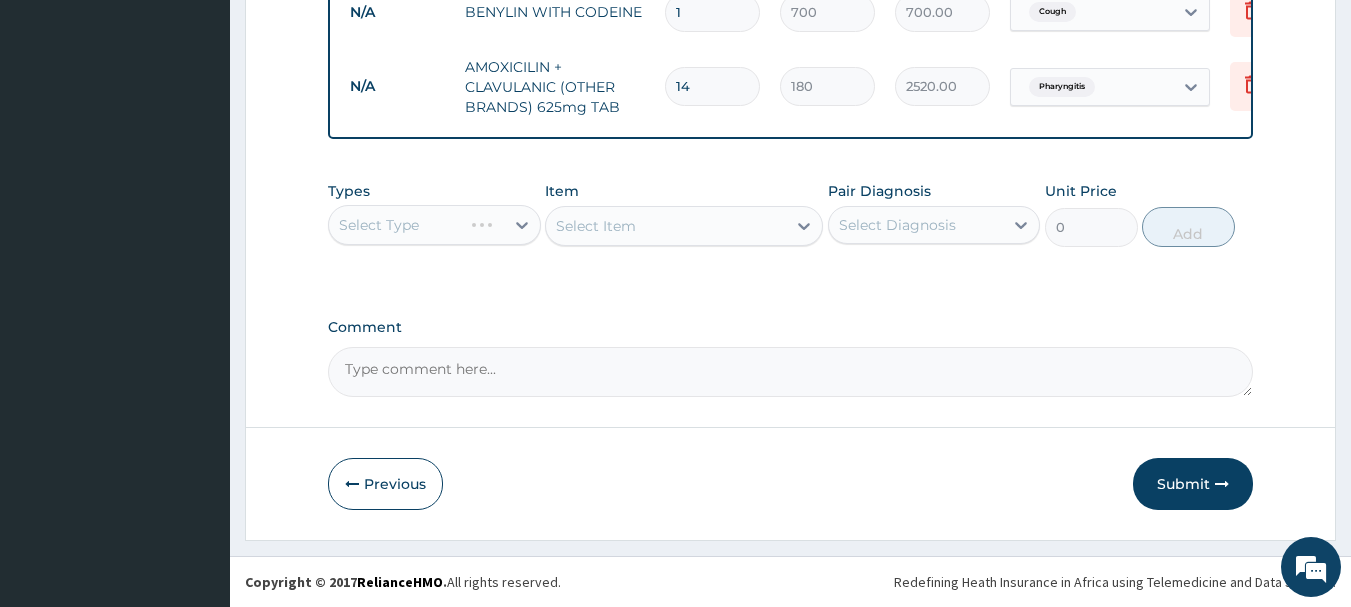 scroll, scrollTop: 1111, scrollLeft: 0, axis: vertical 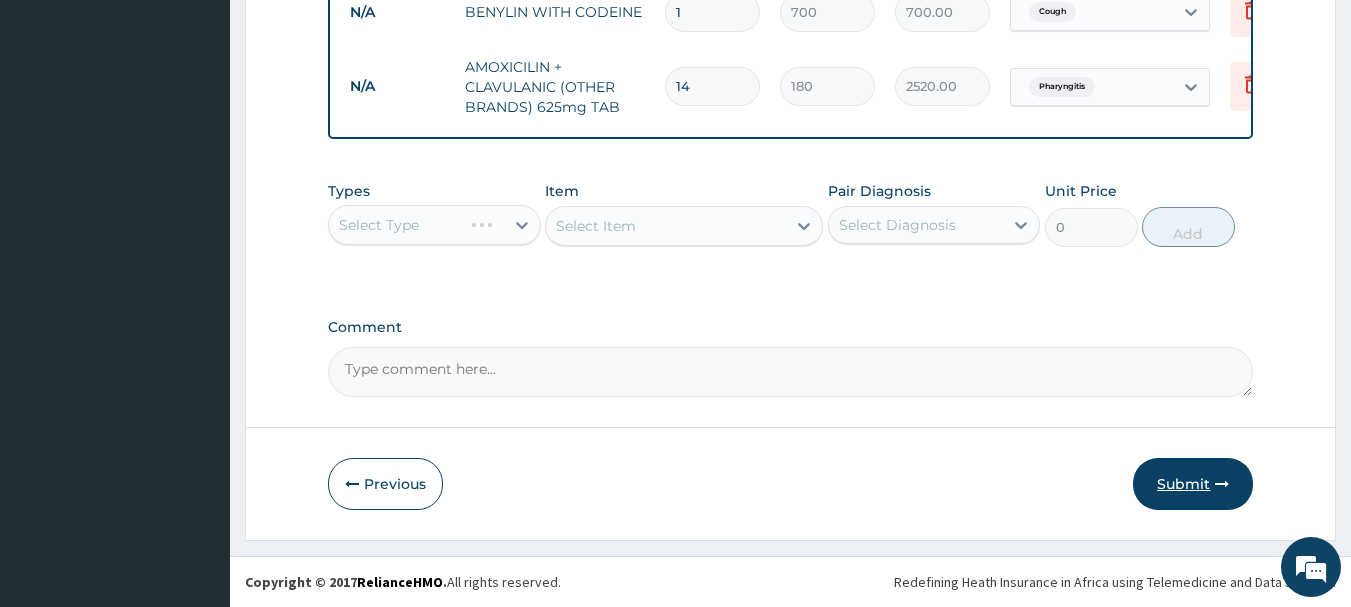 click on "Submit" at bounding box center (1193, 484) 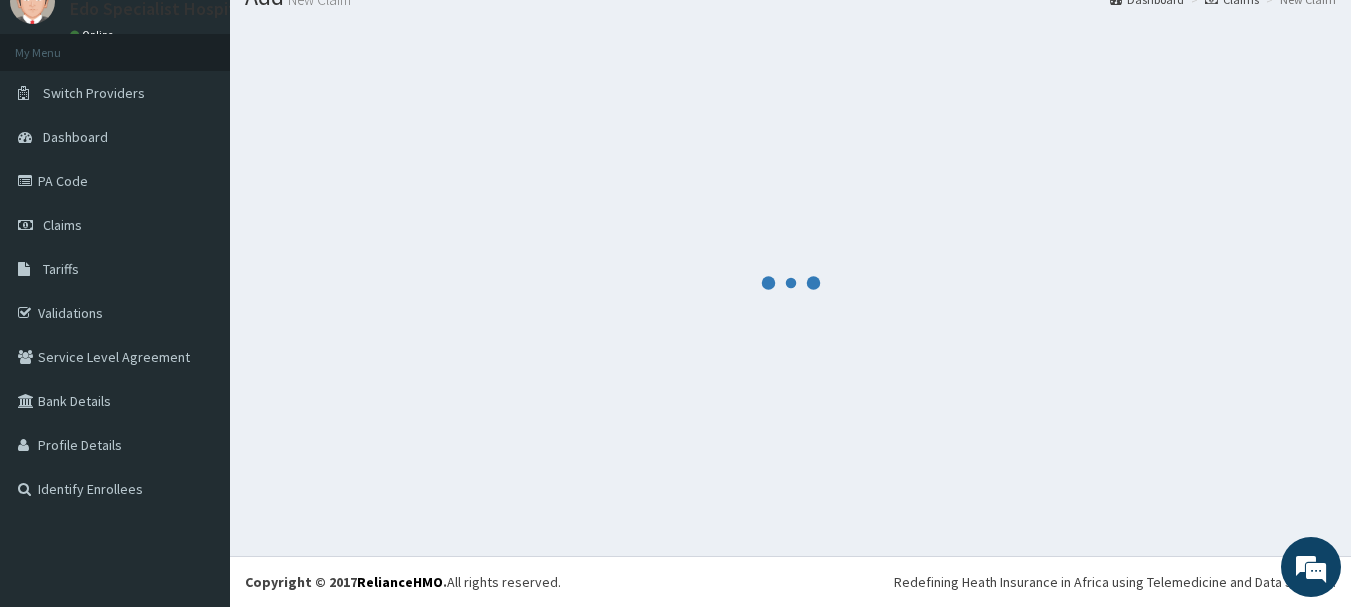 scroll, scrollTop: 81, scrollLeft: 0, axis: vertical 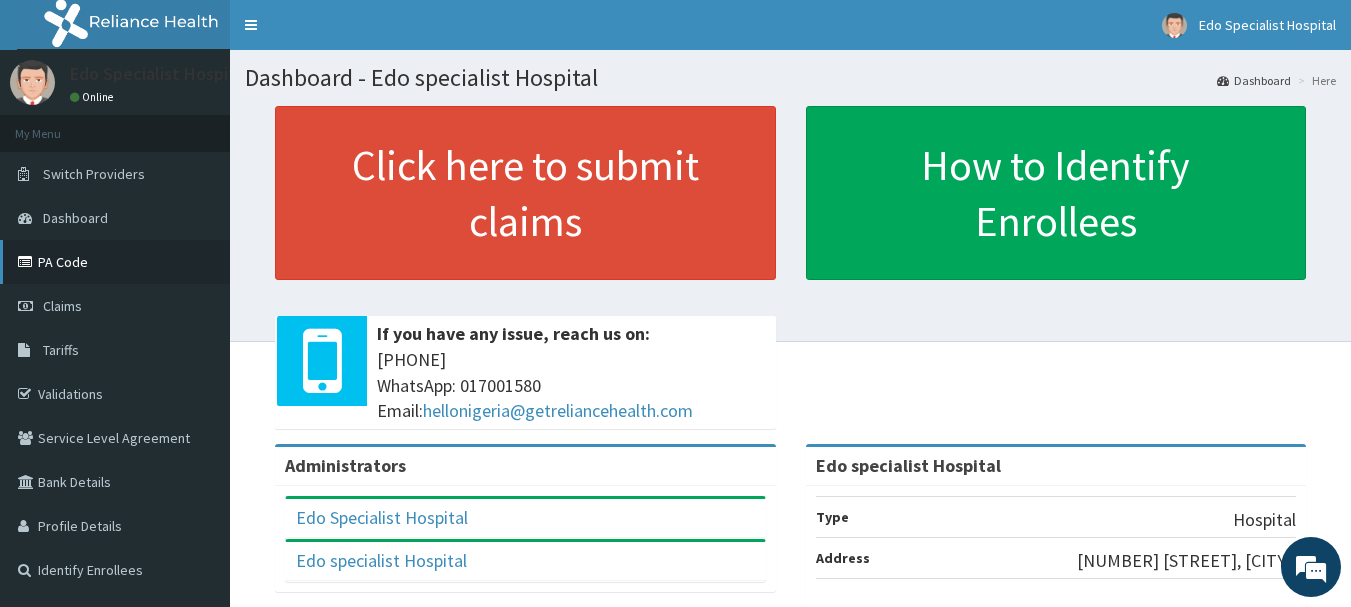 click on "PA Code" at bounding box center (115, 262) 